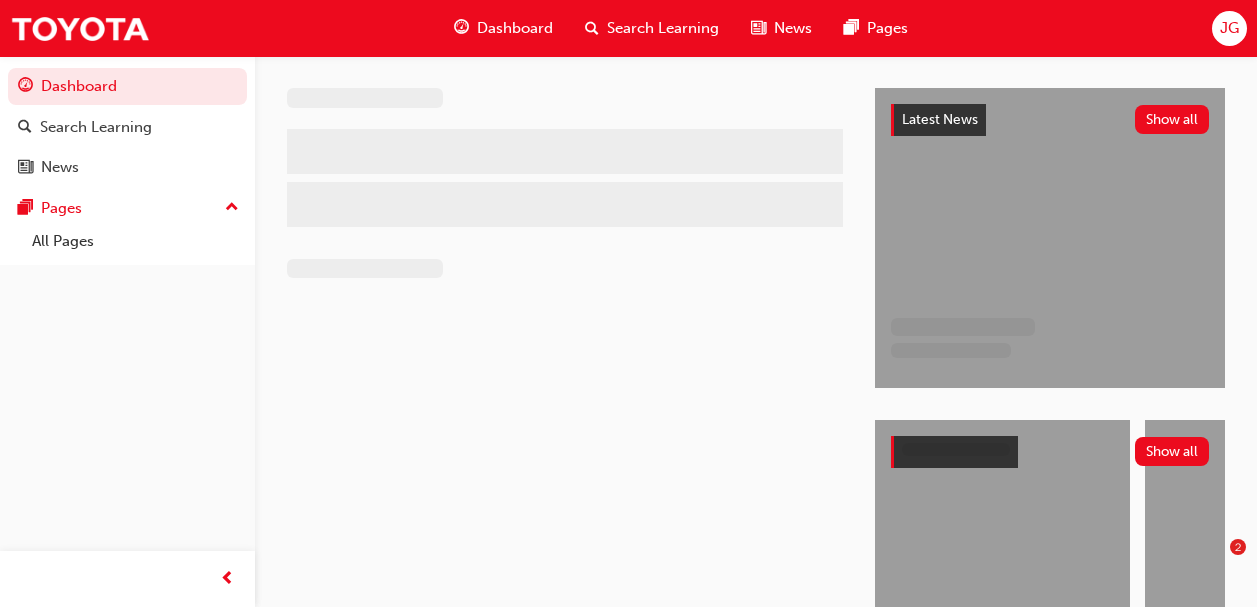 scroll, scrollTop: 0, scrollLeft: 0, axis: both 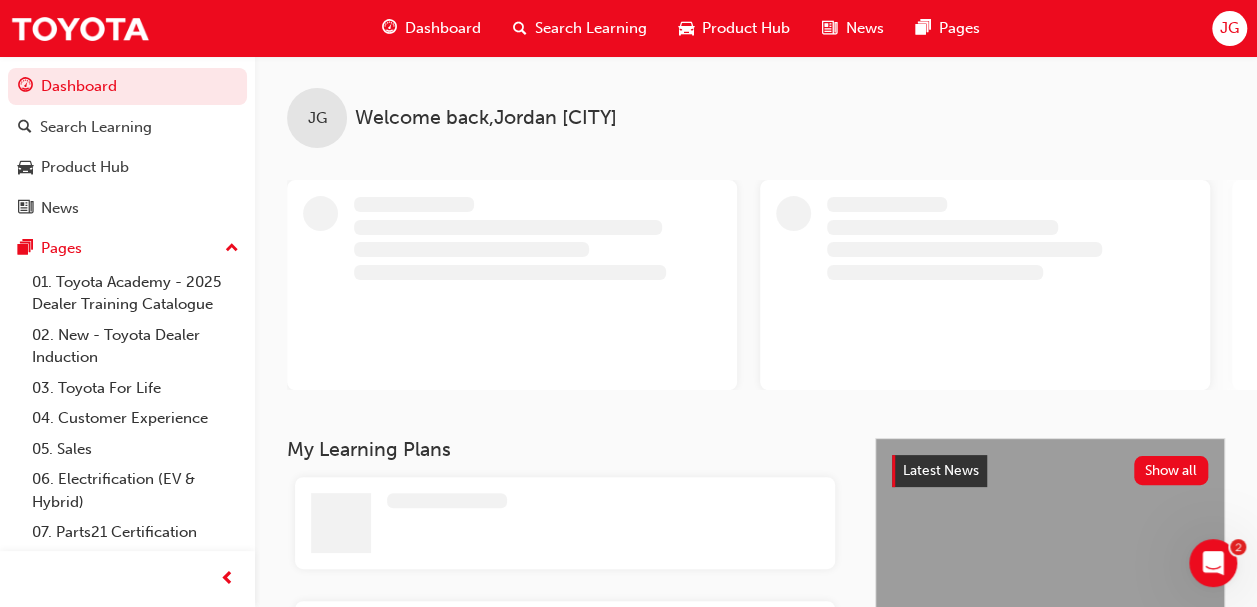 click on "Dashboard" at bounding box center (443, 28) 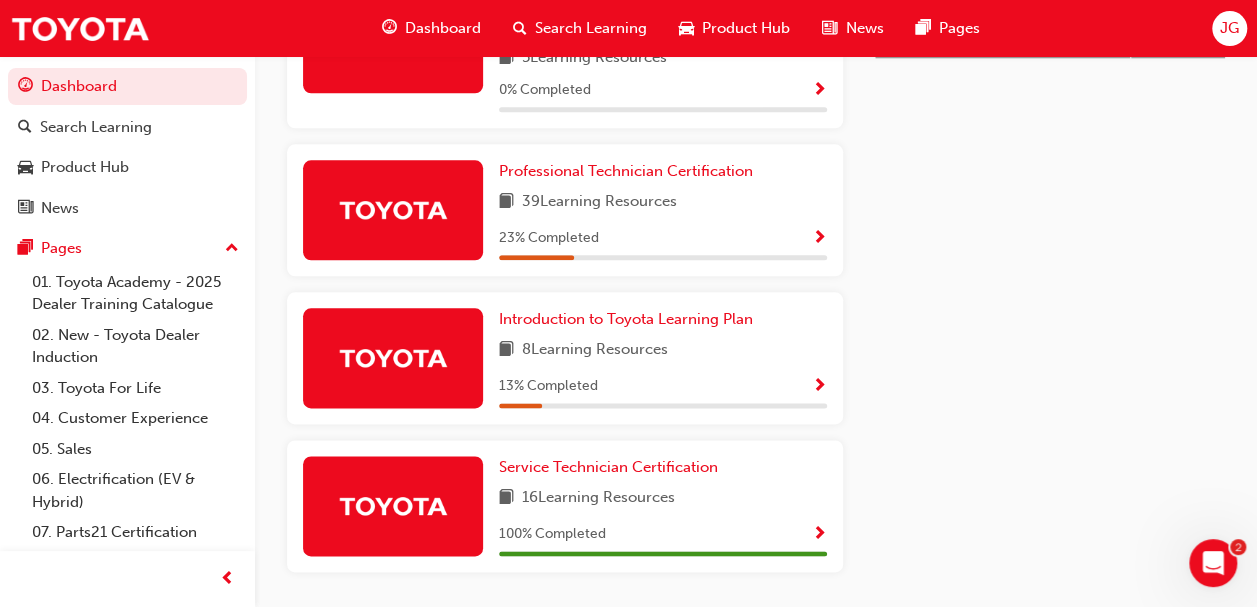 scroll, scrollTop: 1104, scrollLeft: 0, axis: vertical 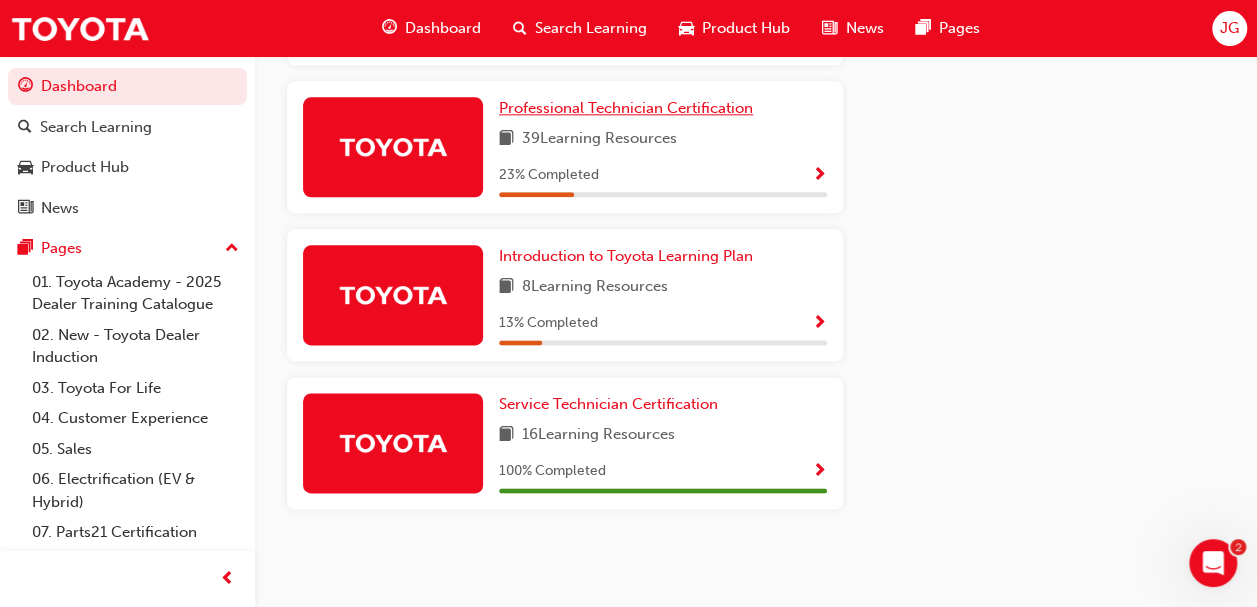 click on "Professional Technician Certification" at bounding box center (626, 108) 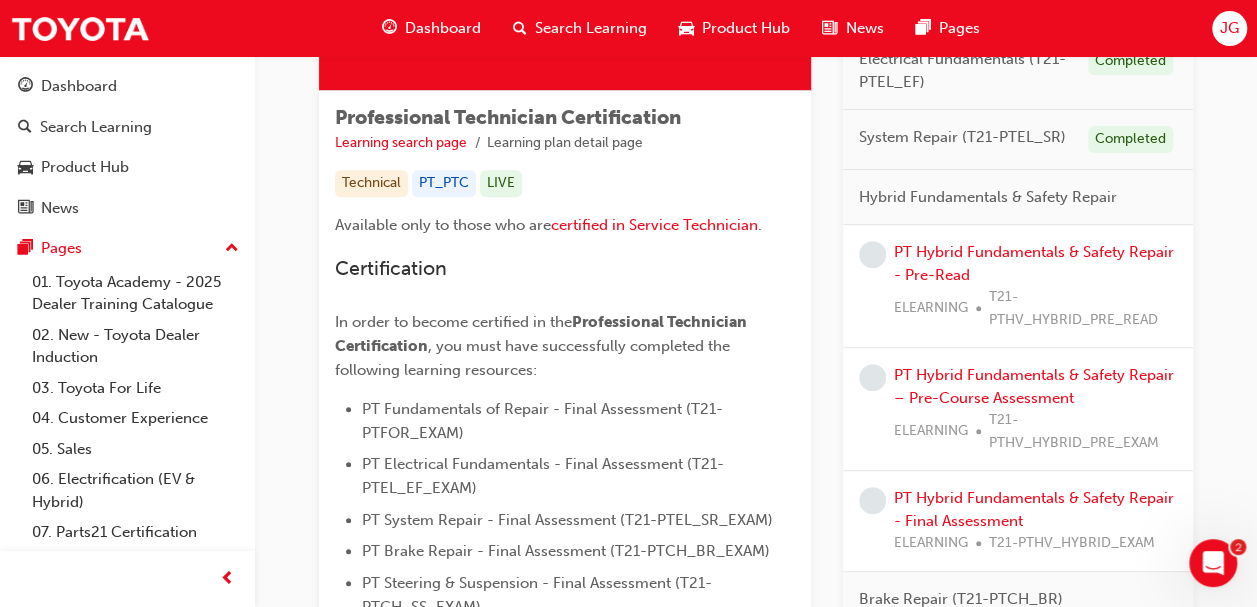 scroll, scrollTop: 318, scrollLeft: 0, axis: vertical 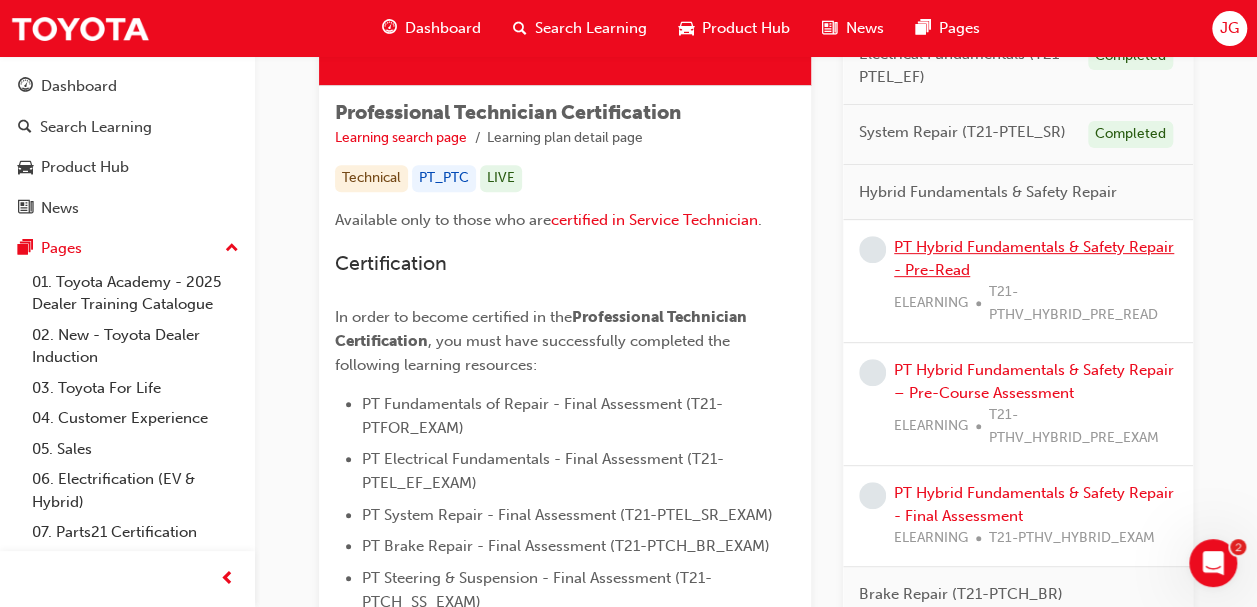 click on "PT Hybrid Fundamentals & Safety Repair - Pre-Read" at bounding box center (1034, 258) 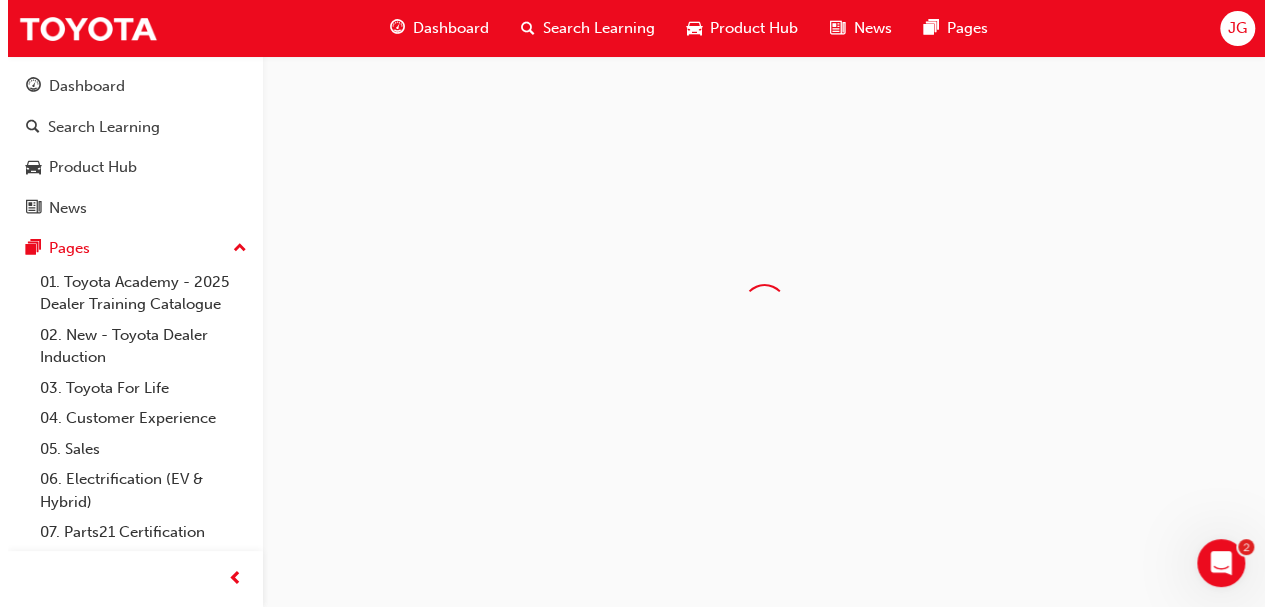 scroll, scrollTop: 0, scrollLeft: 0, axis: both 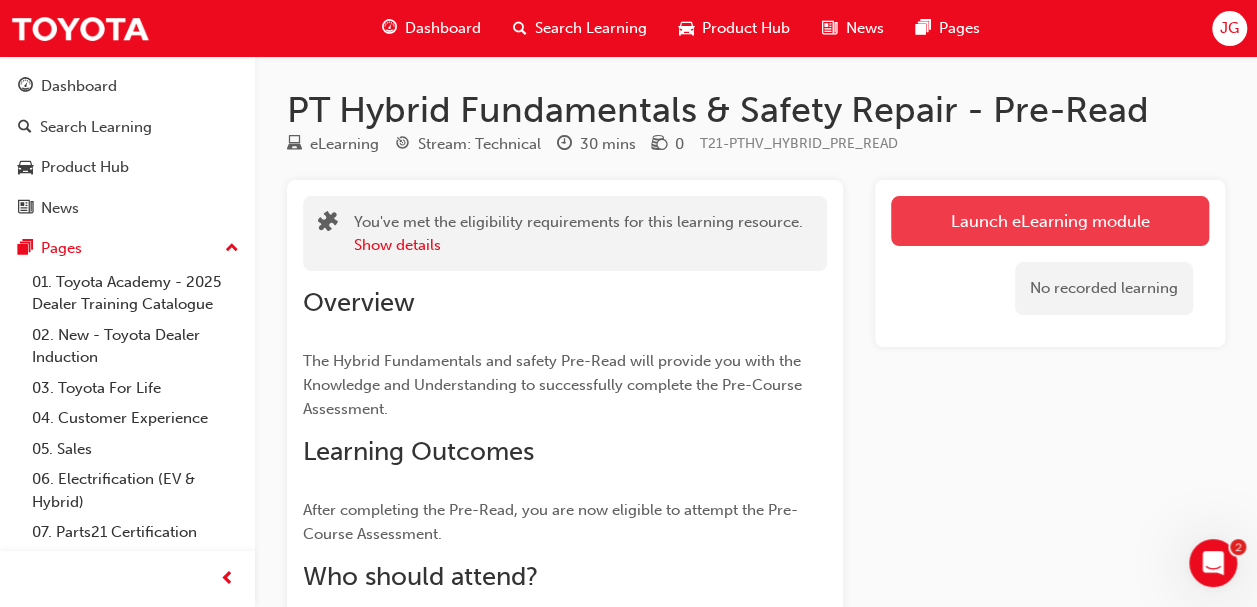 click on "Launch eLearning module" at bounding box center (1050, 221) 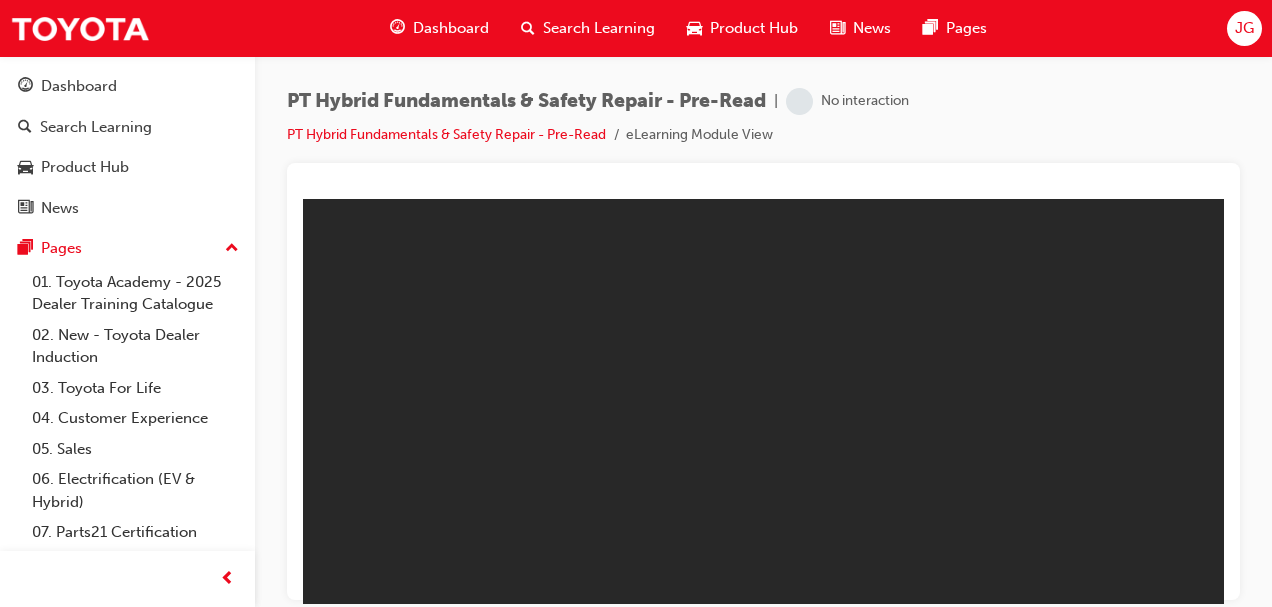scroll, scrollTop: 0, scrollLeft: 0, axis: both 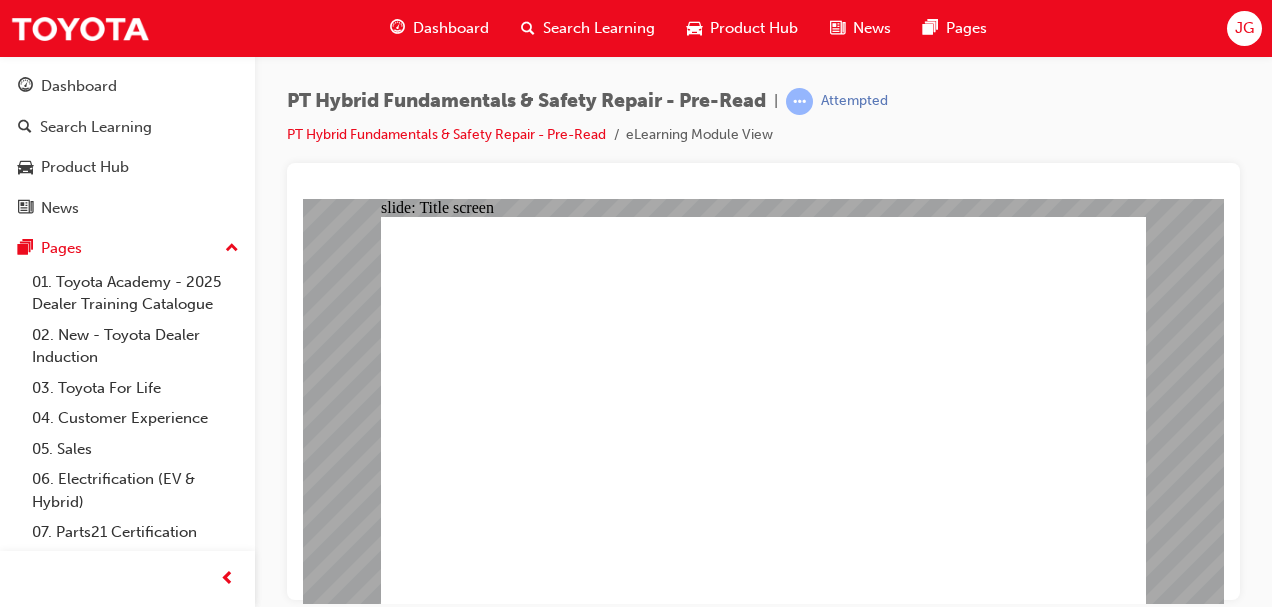 click 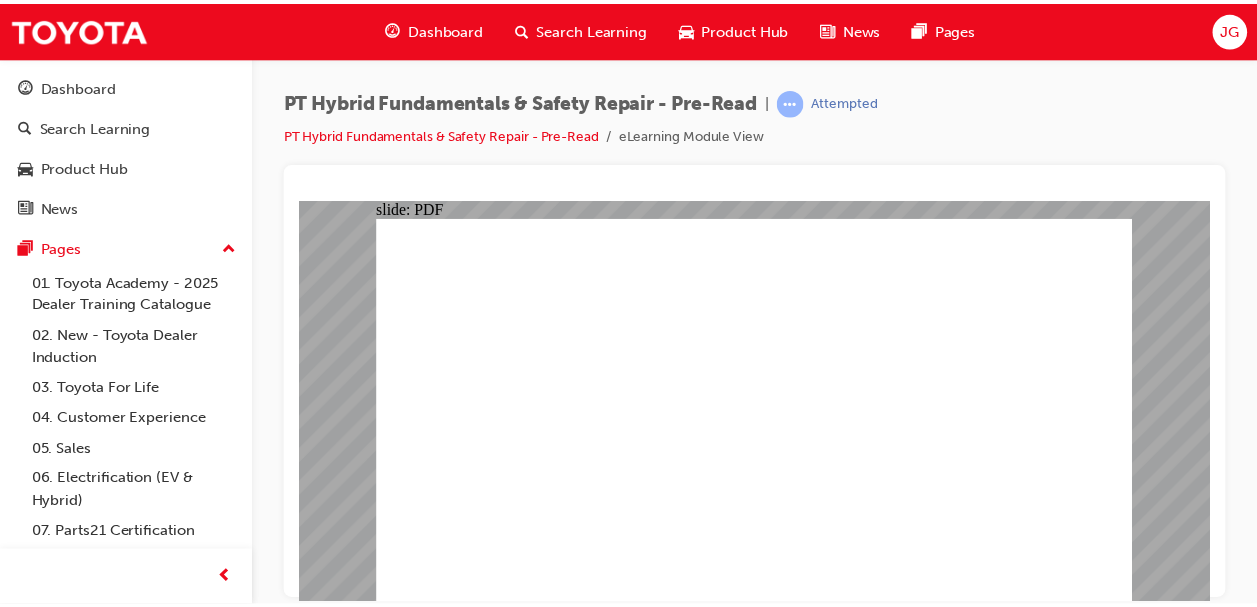 scroll, scrollTop: 0, scrollLeft: 0, axis: both 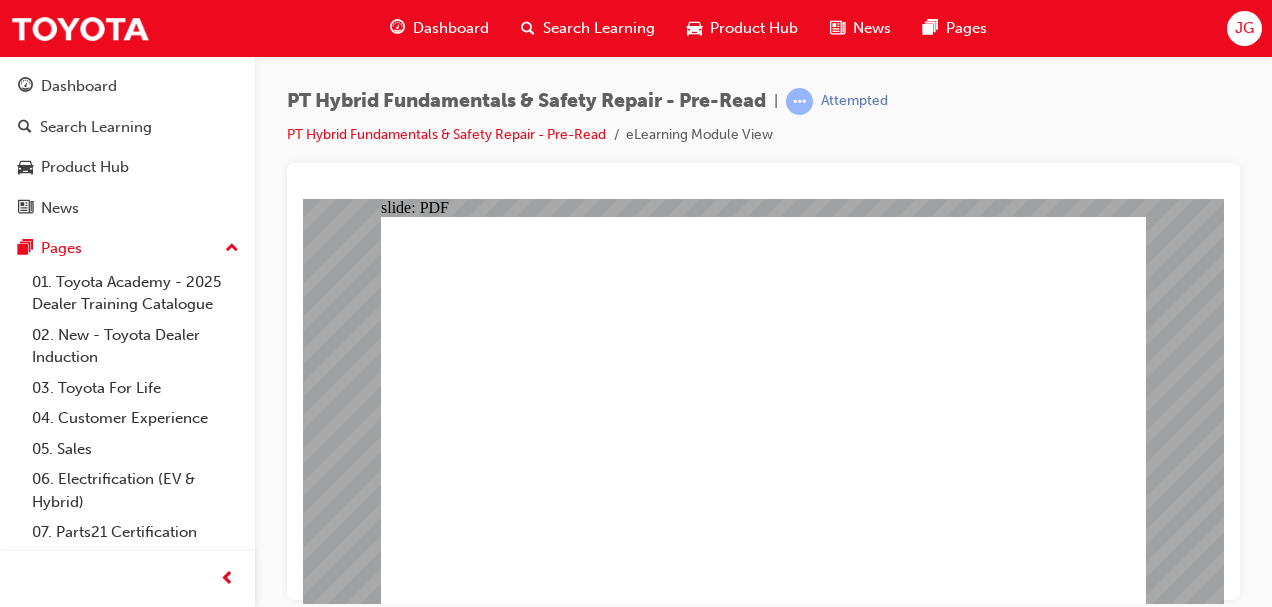 click 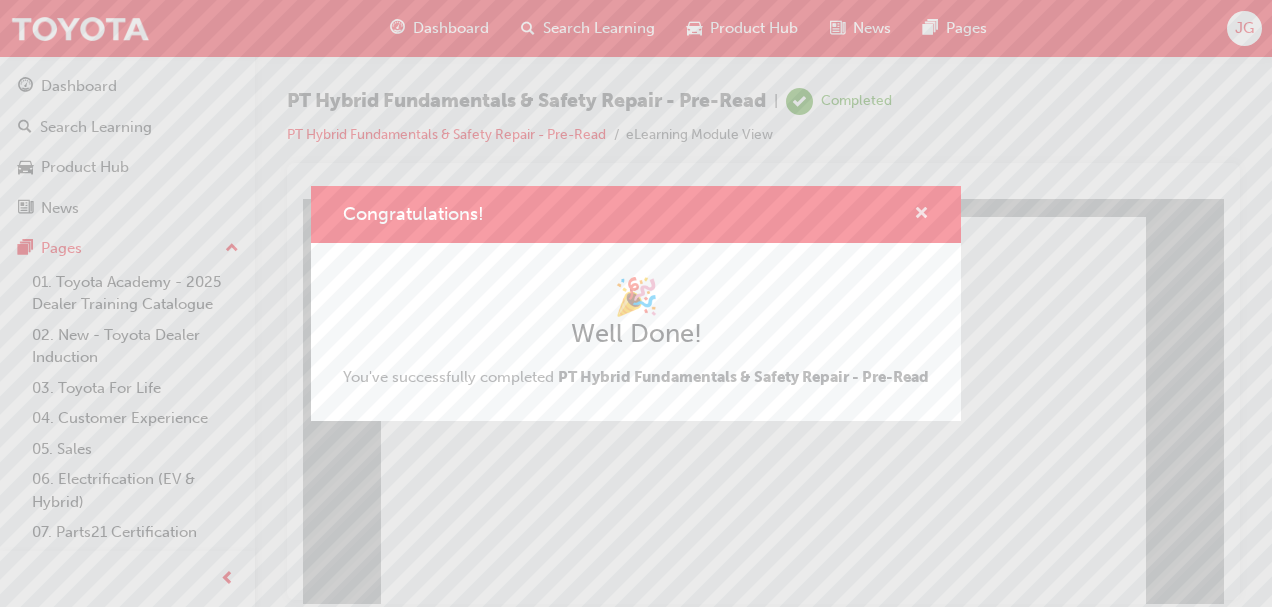 click at bounding box center [921, 215] 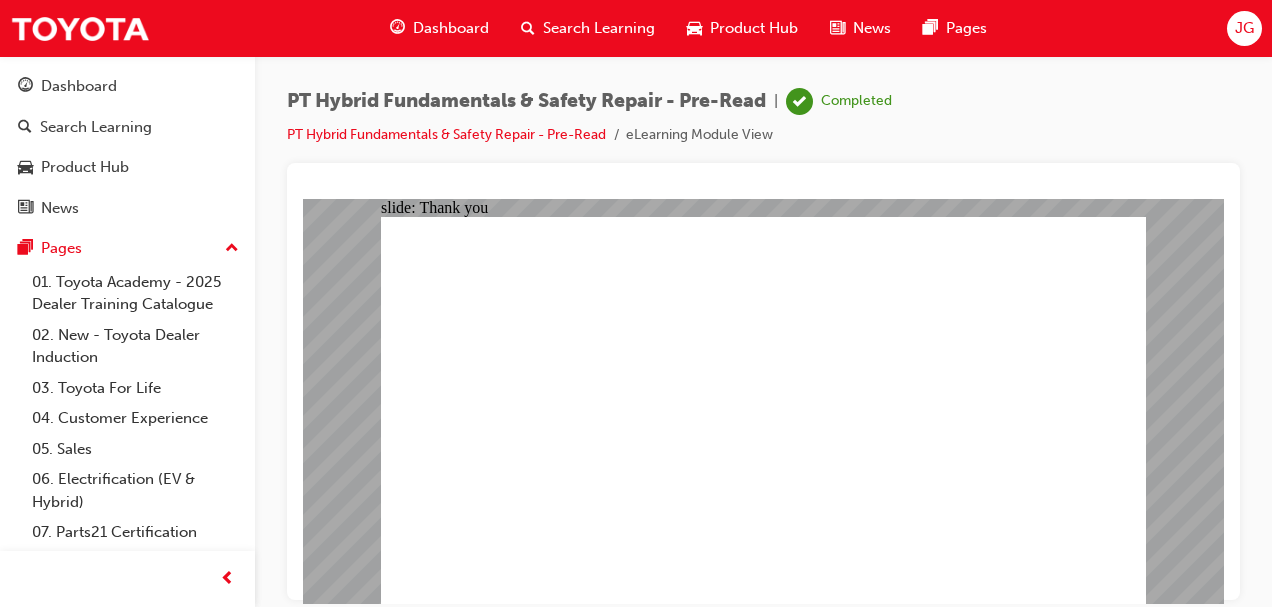 click on "Dashboard" at bounding box center [451, 28] 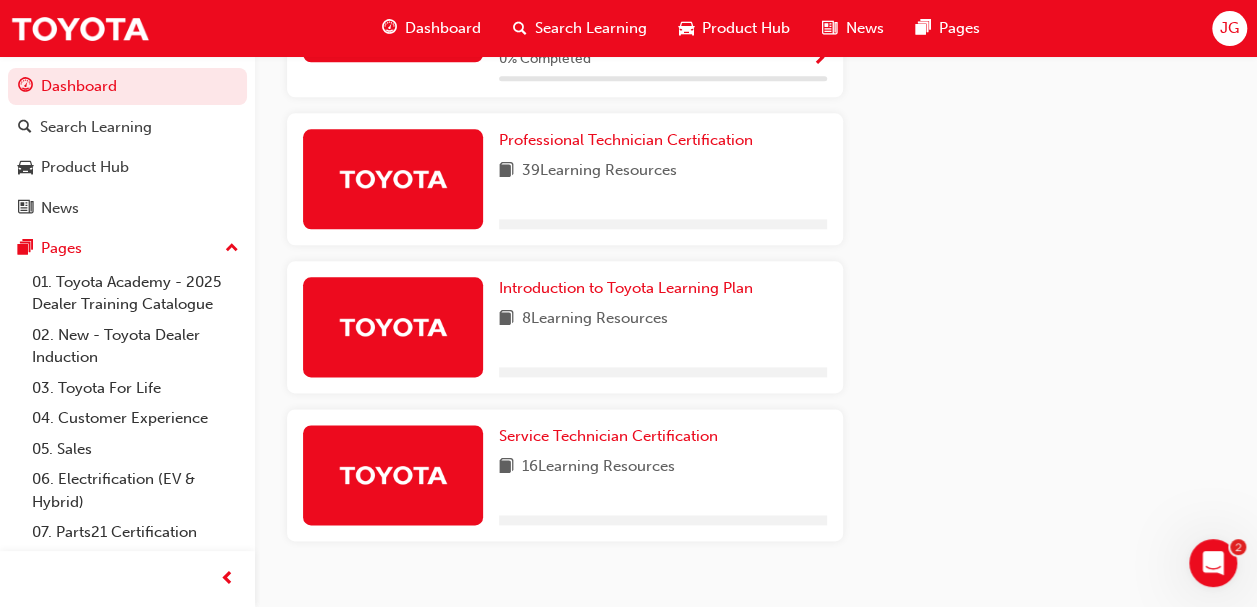 scroll, scrollTop: 1104, scrollLeft: 0, axis: vertical 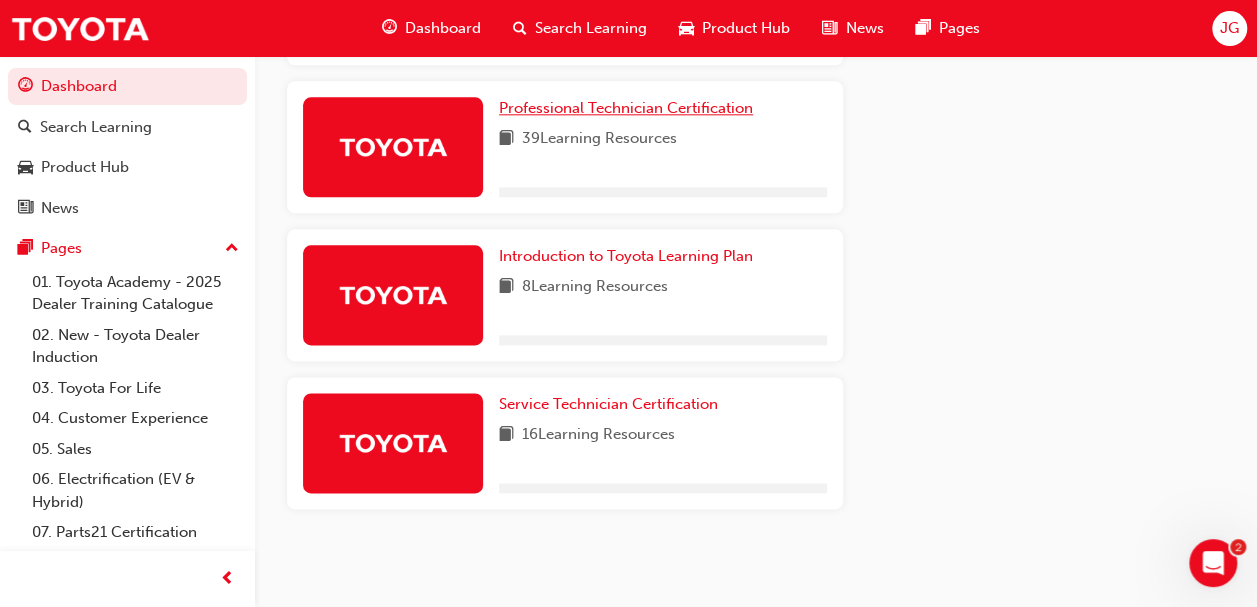 click on "Professional Technician Certification" at bounding box center (626, 108) 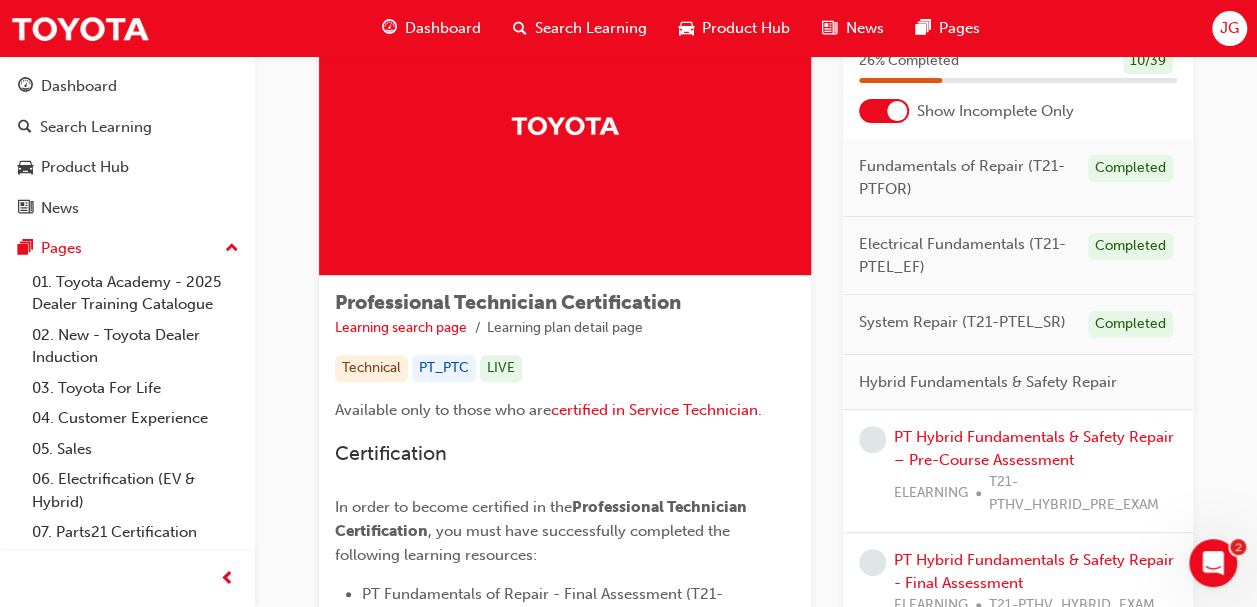 scroll, scrollTop: 129, scrollLeft: 0, axis: vertical 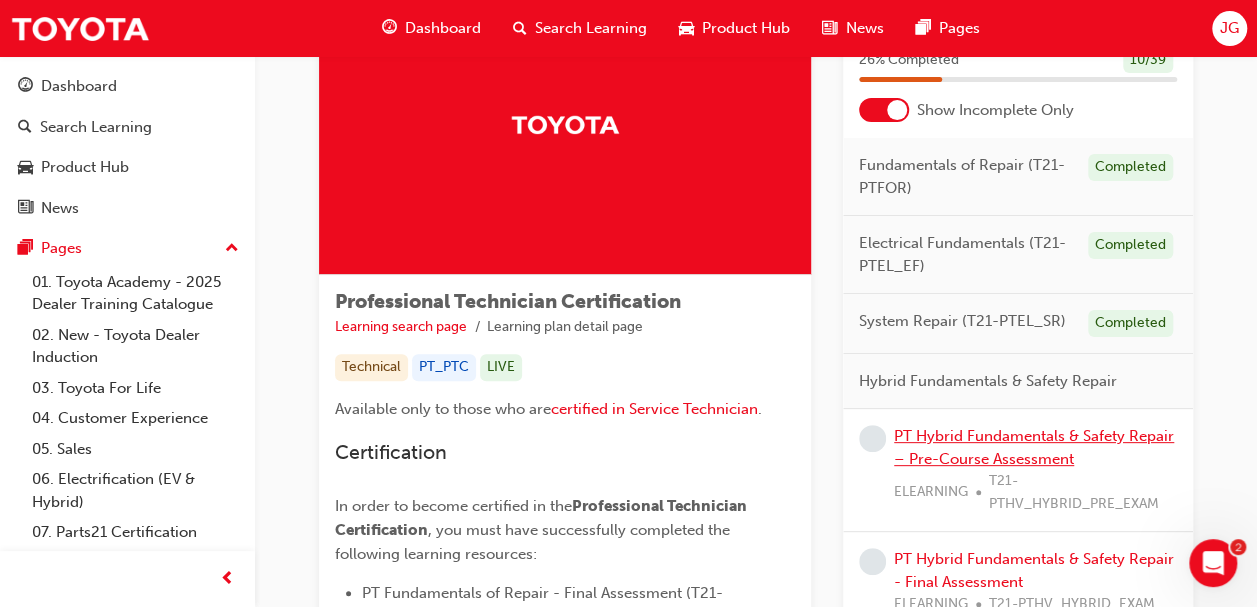 click on "PT Hybrid Fundamentals & Safety Repair – Pre-Course Assessment" at bounding box center [1034, 447] 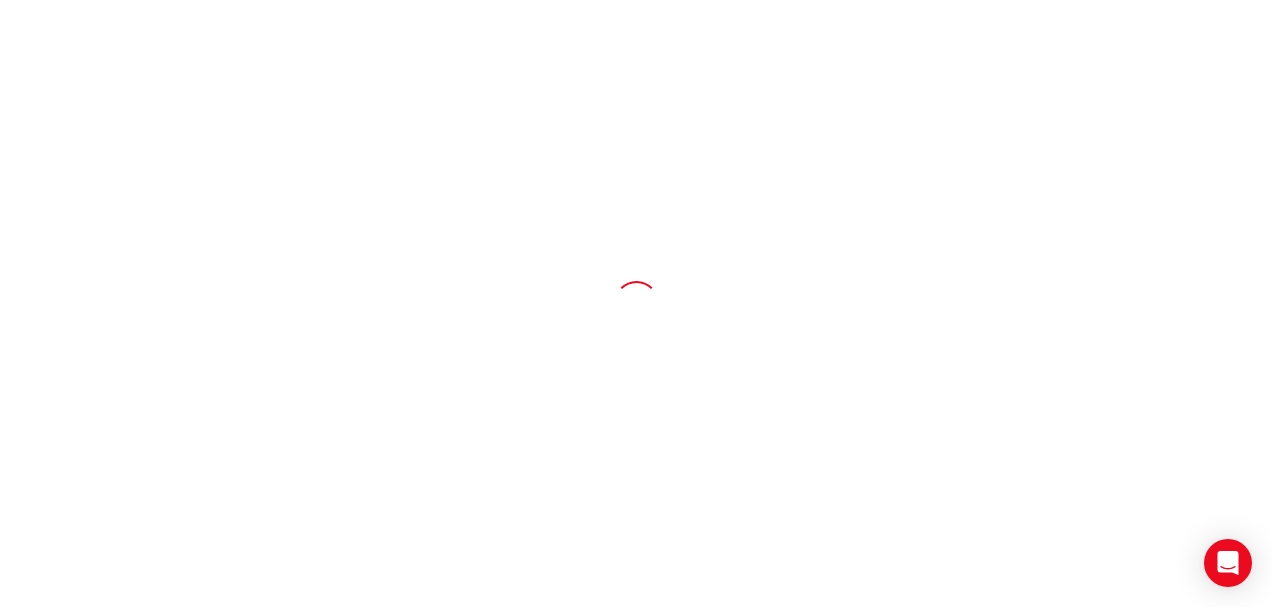 scroll, scrollTop: 0, scrollLeft: 0, axis: both 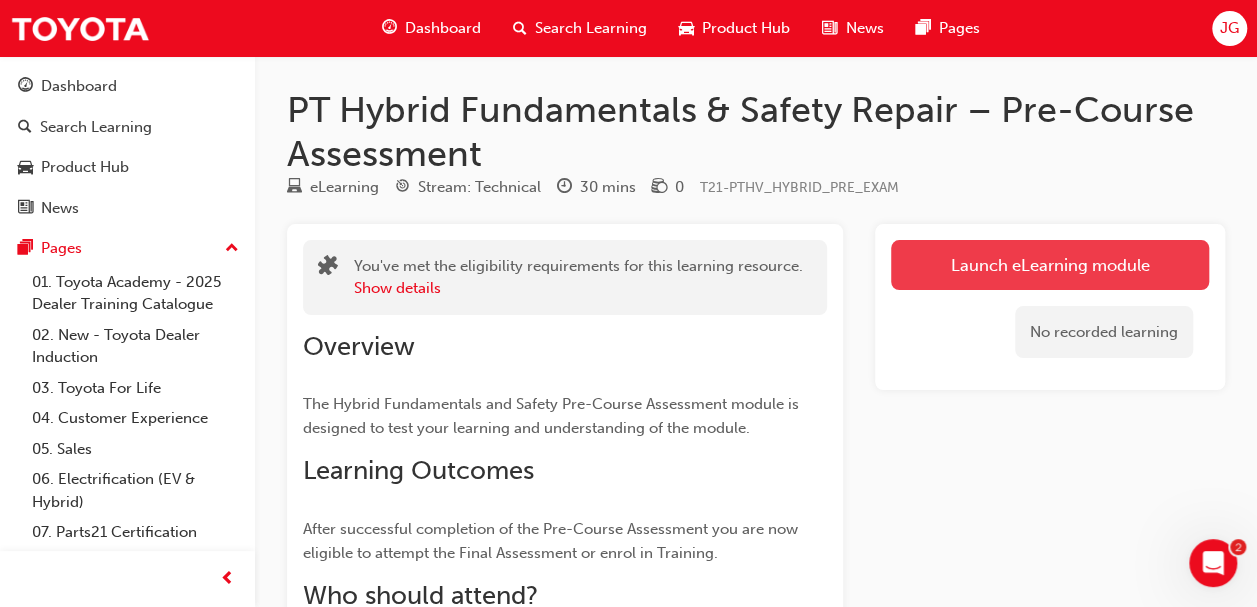 click on "Launch eLearning module" at bounding box center (1050, 265) 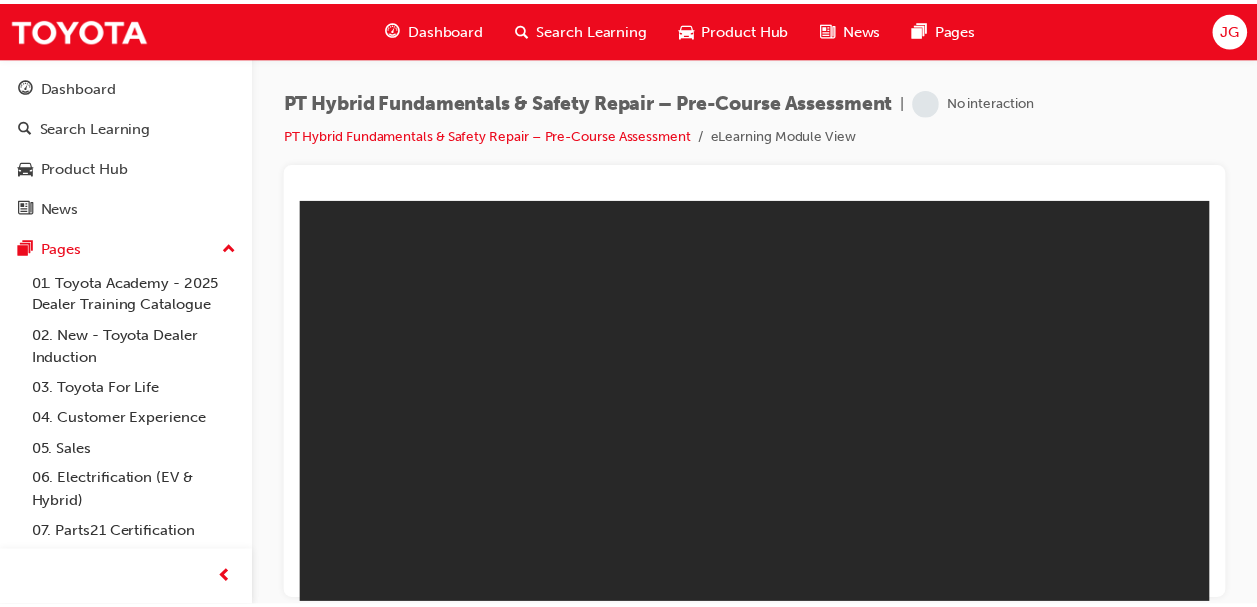 scroll, scrollTop: 0, scrollLeft: 0, axis: both 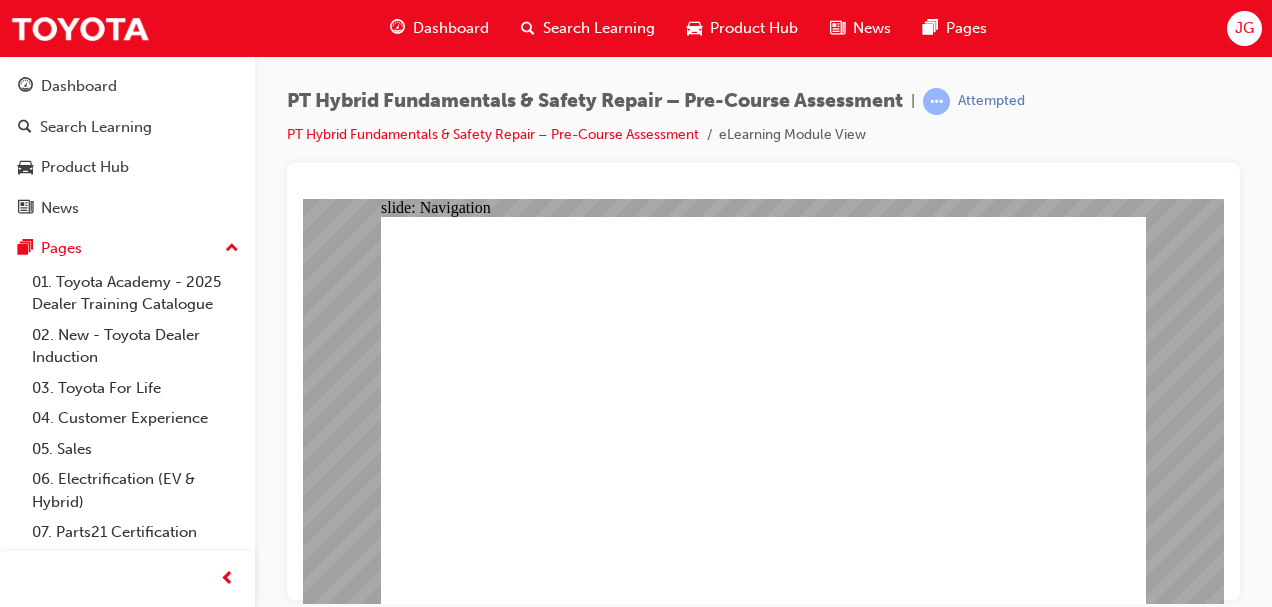 click 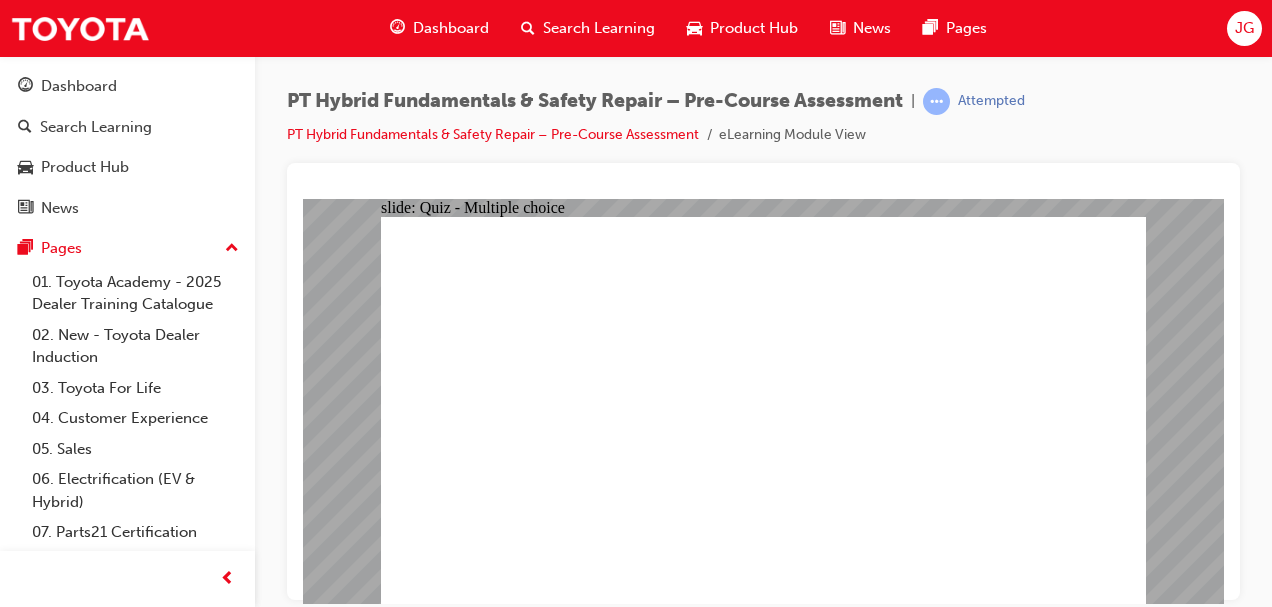 click 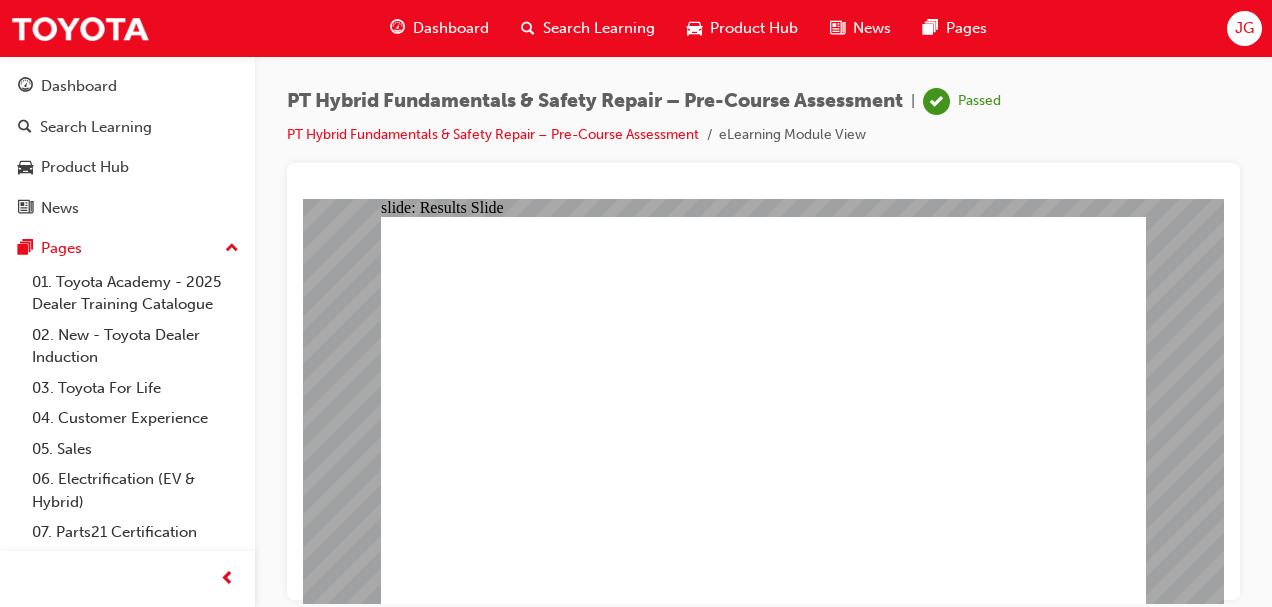 click 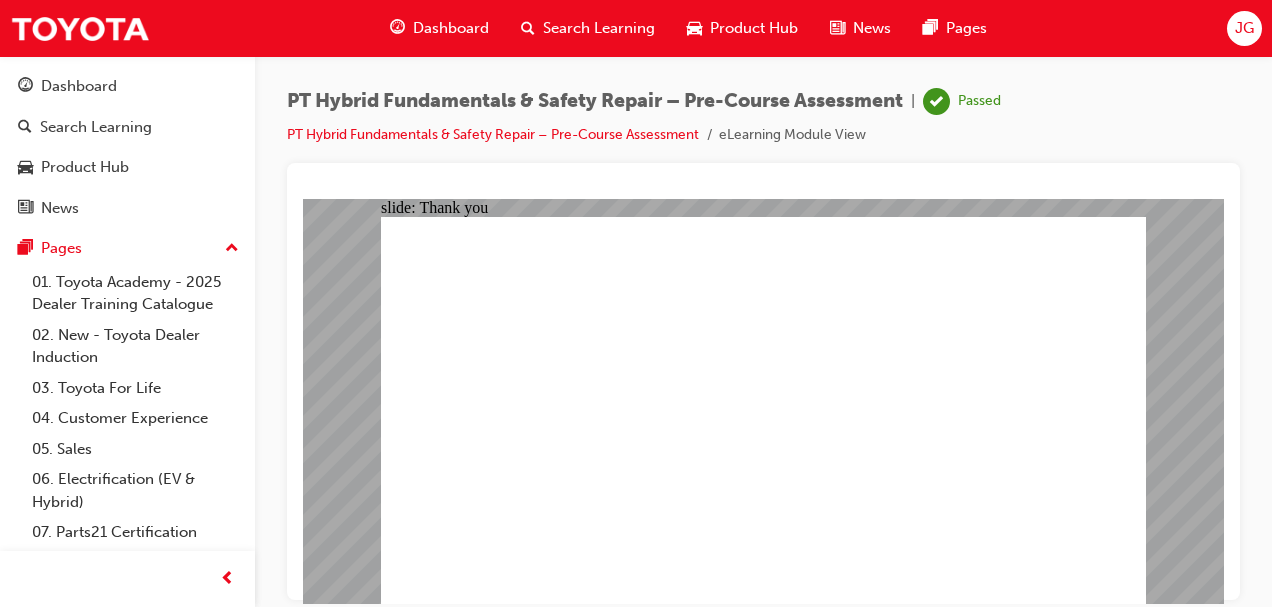 click 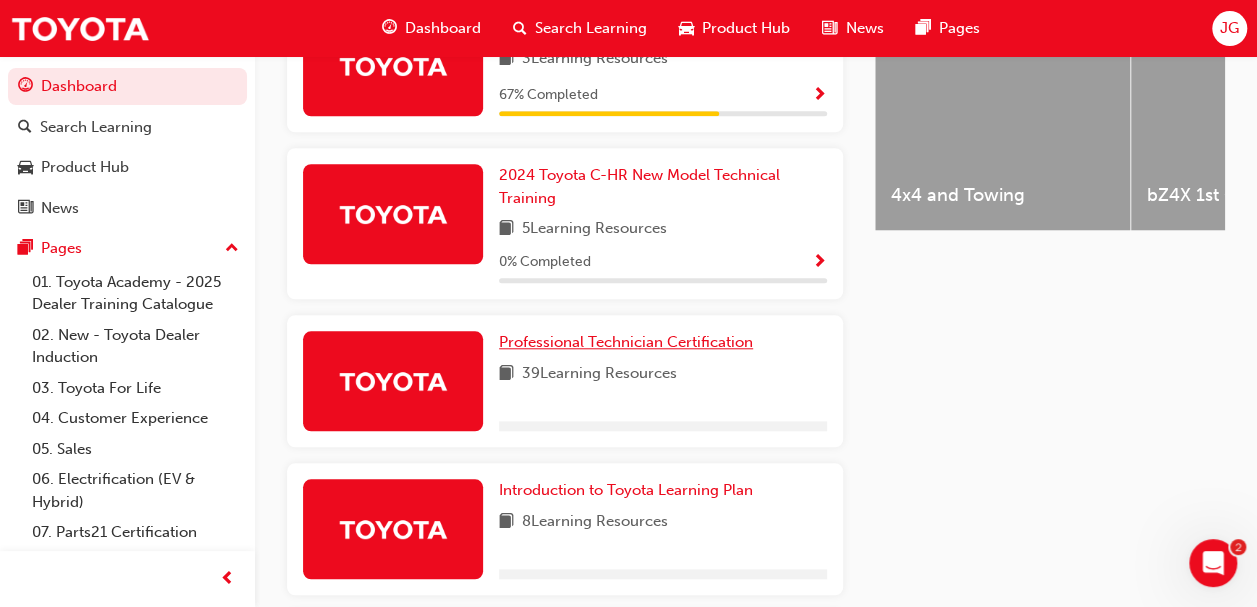 scroll, scrollTop: 870, scrollLeft: 0, axis: vertical 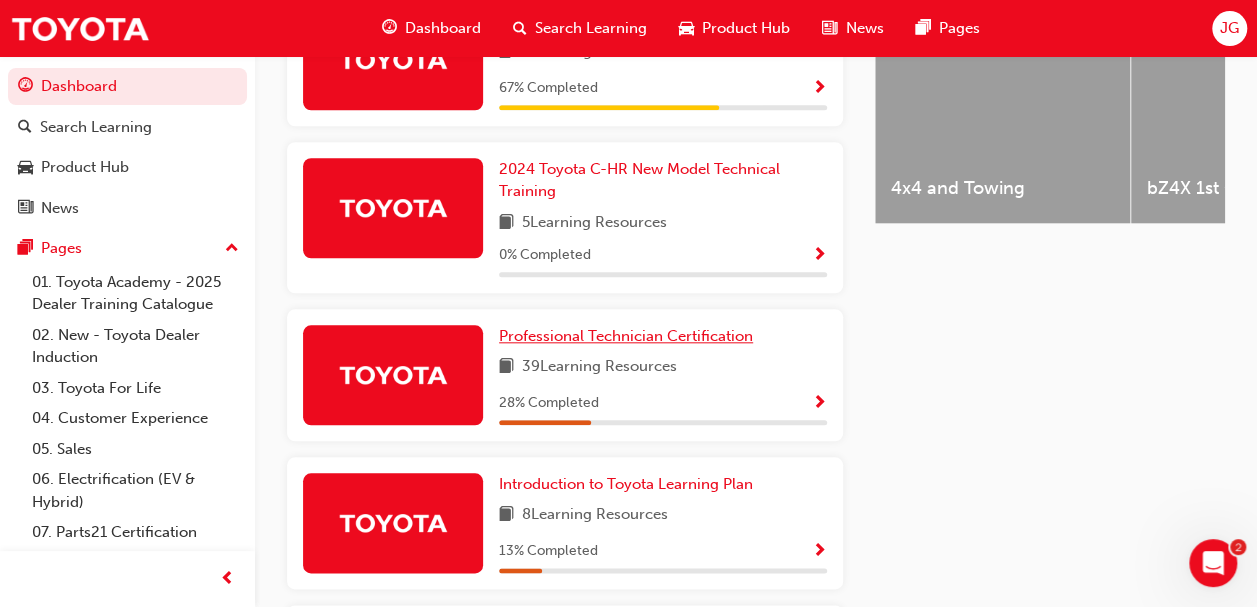 click on "Professional Technician Certification" at bounding box center [626, 336] 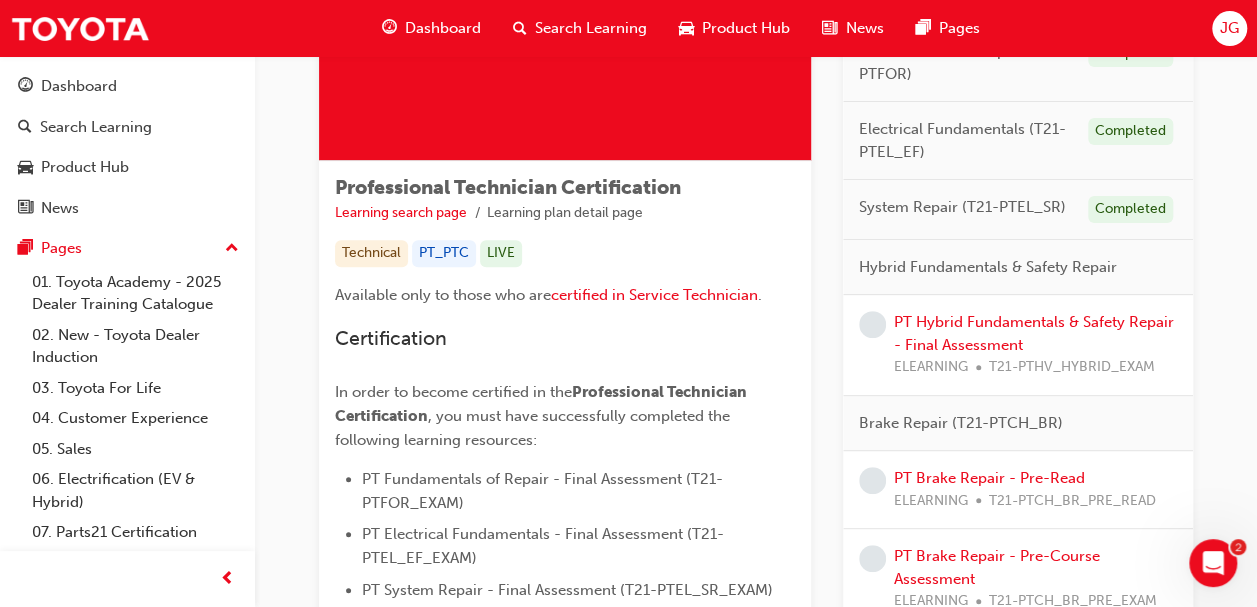 scroll, scrollTop: 171, scrollLeft: 0, axis: vertical 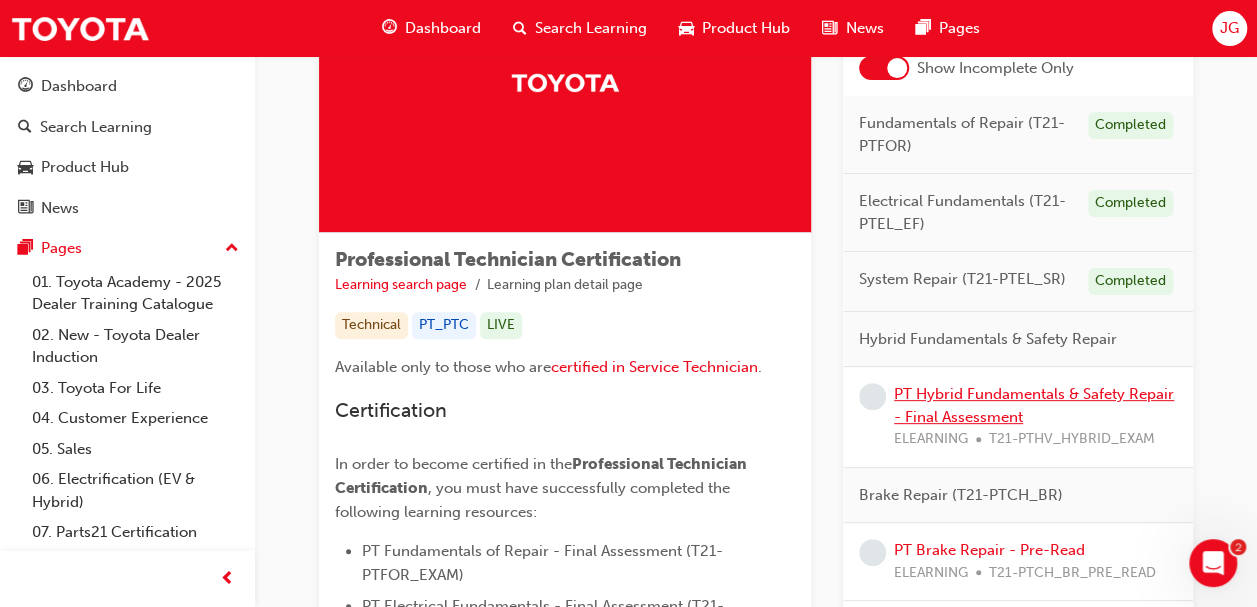 click on "PT Hybrid Fundamentals & Safety Repair - Final Assessment" at bounding box center (1034, 405) 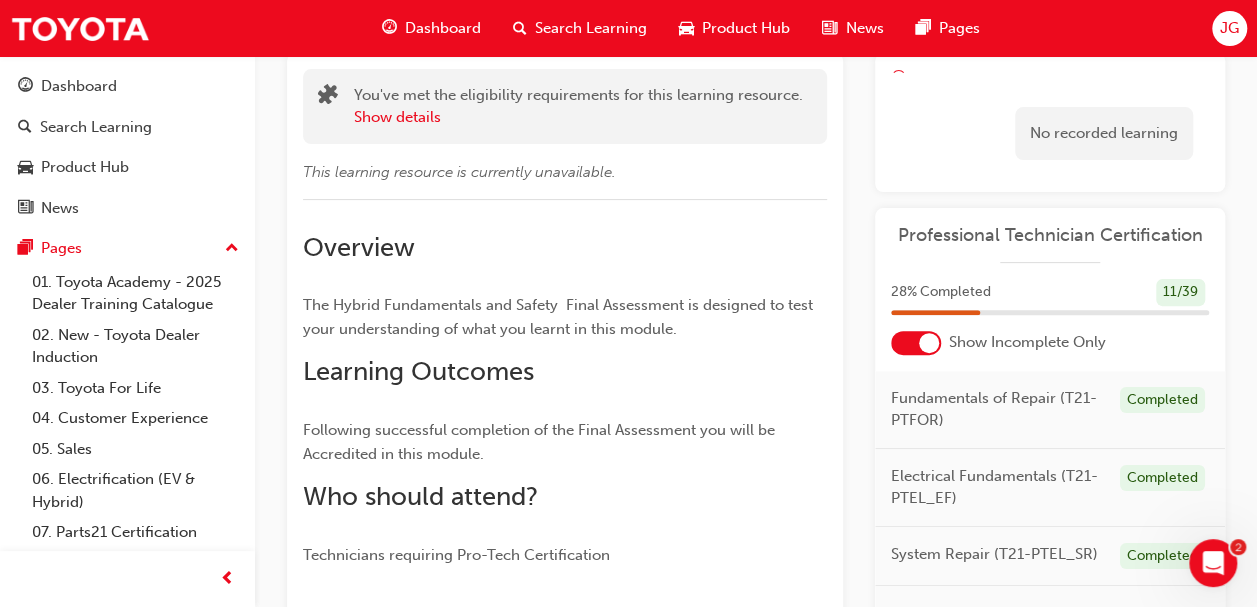 scroll, scrollTop: 0, scrollLeft: 0, axis: both 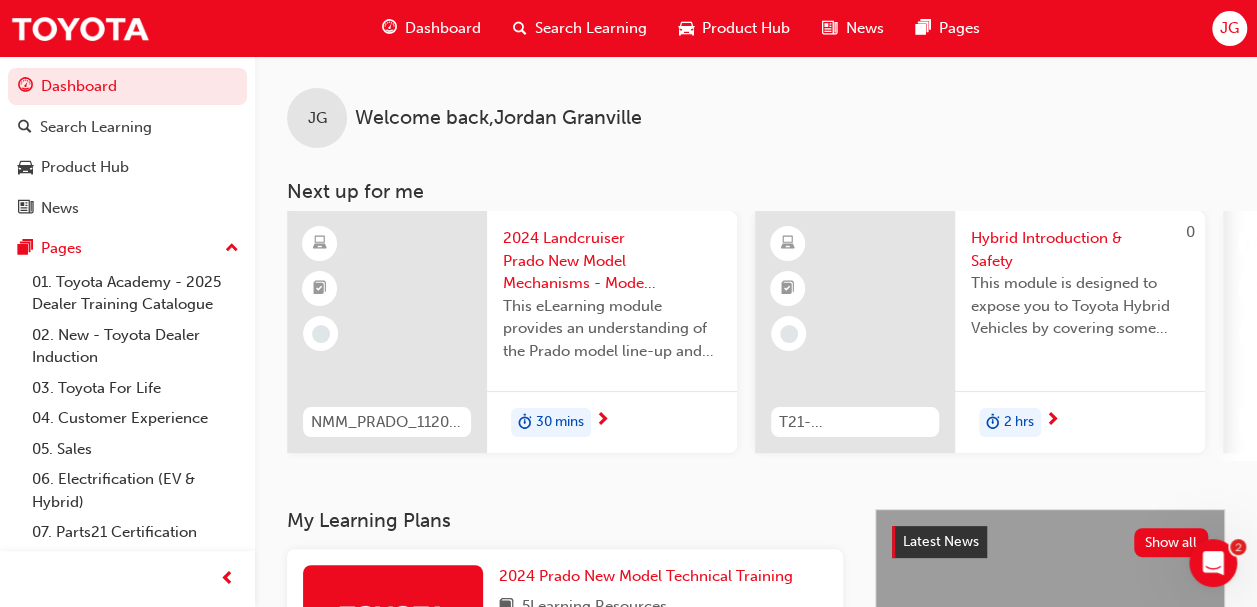 click on "Dashboard" at bounding box center (443, 28) 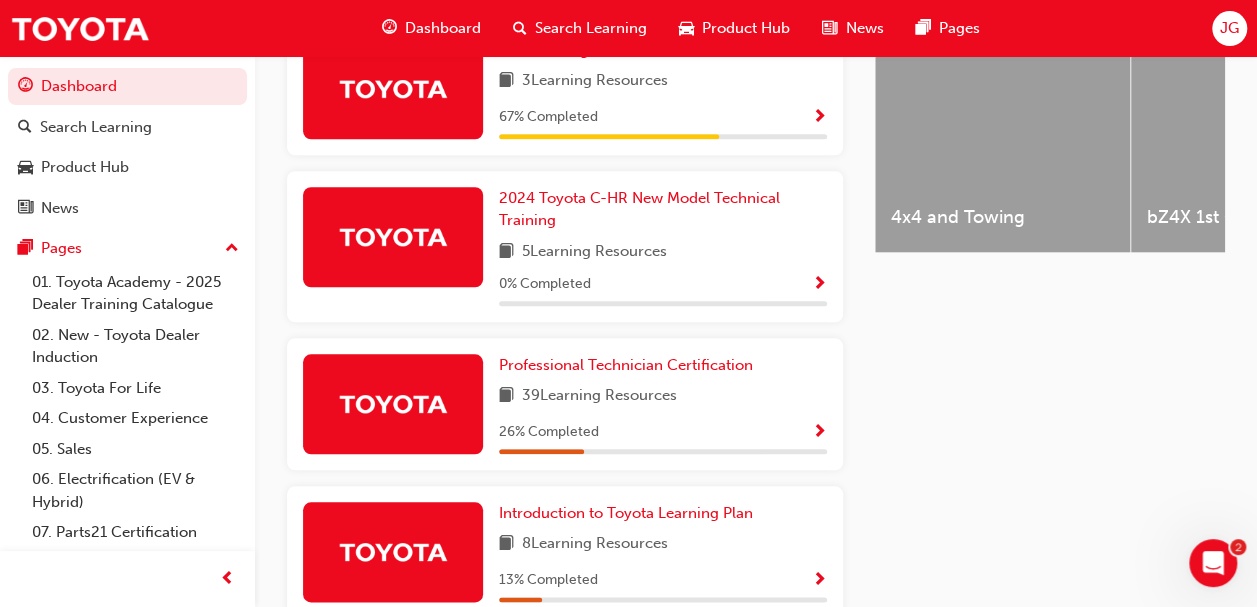 scroll, scrollTop: 1104, scrollLeft: 0, axis: vertical 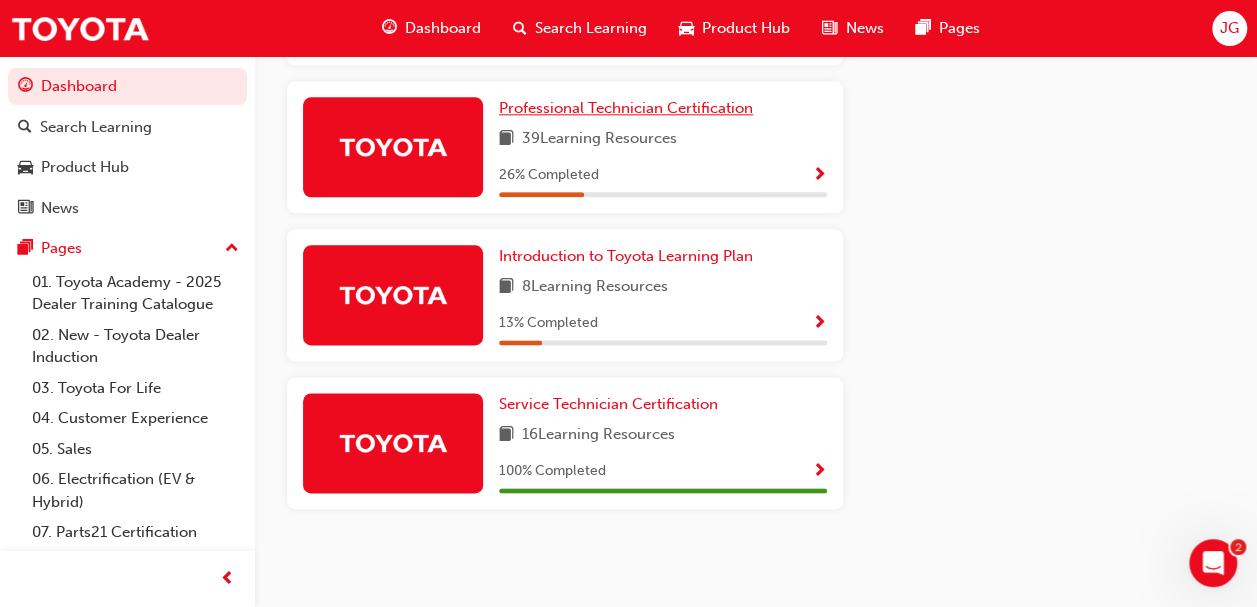 click on "Professional Technician Certification" at bounding box center (626, 108) 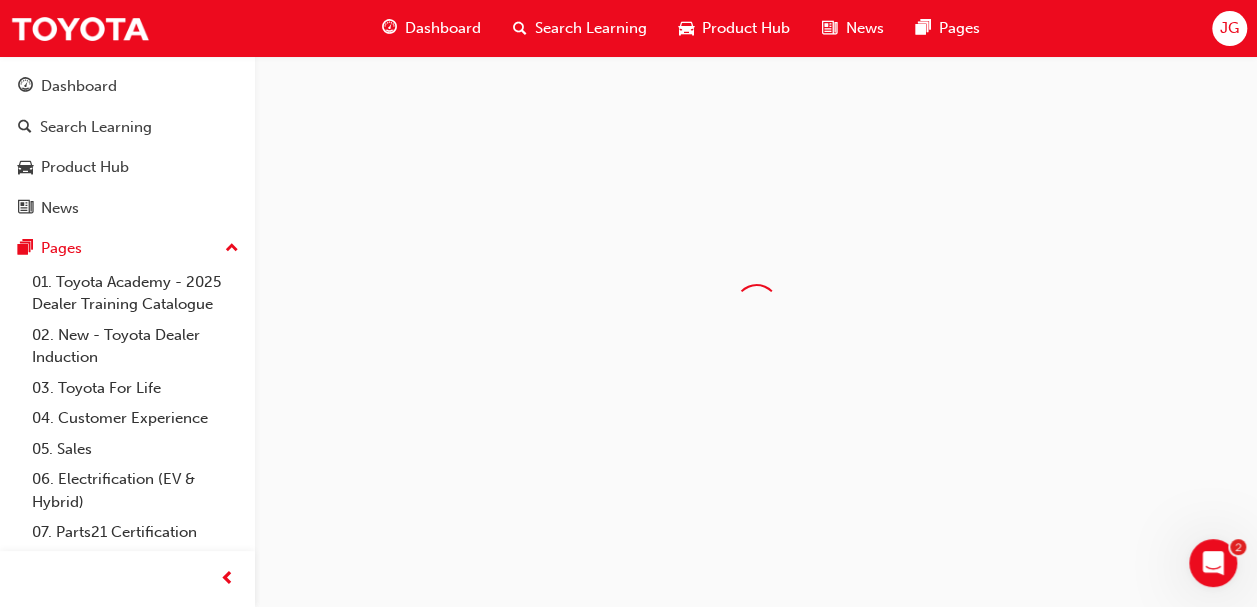 scroll, scrollTop: 0, scrollLeft: 0, axis: both 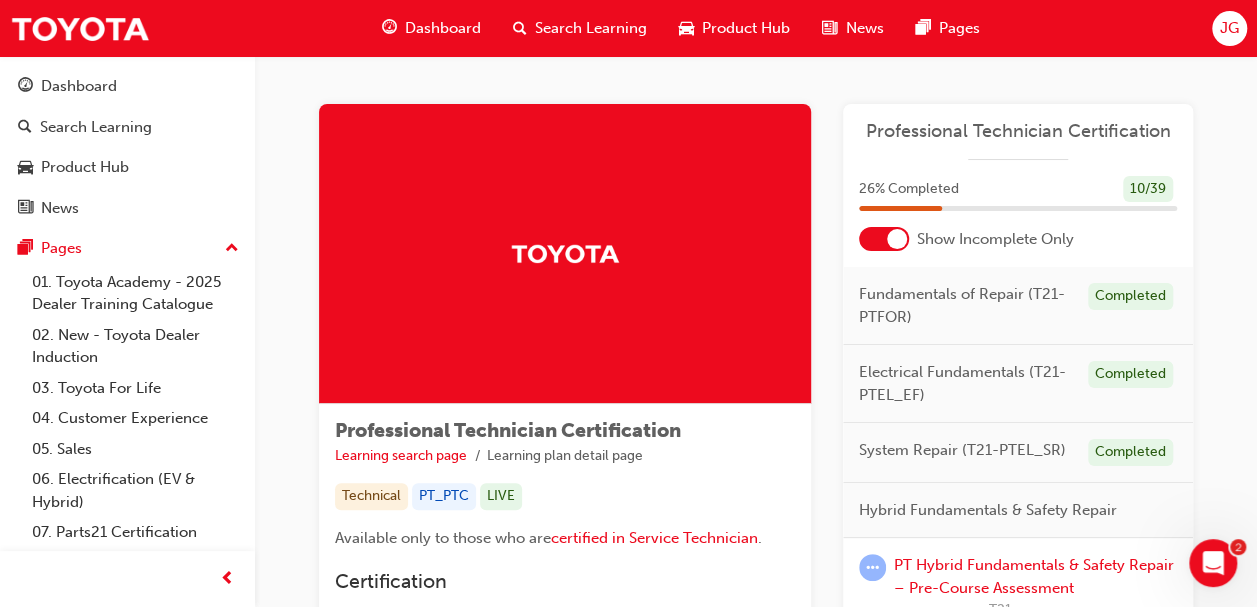 click at bounding box center (884, 239) 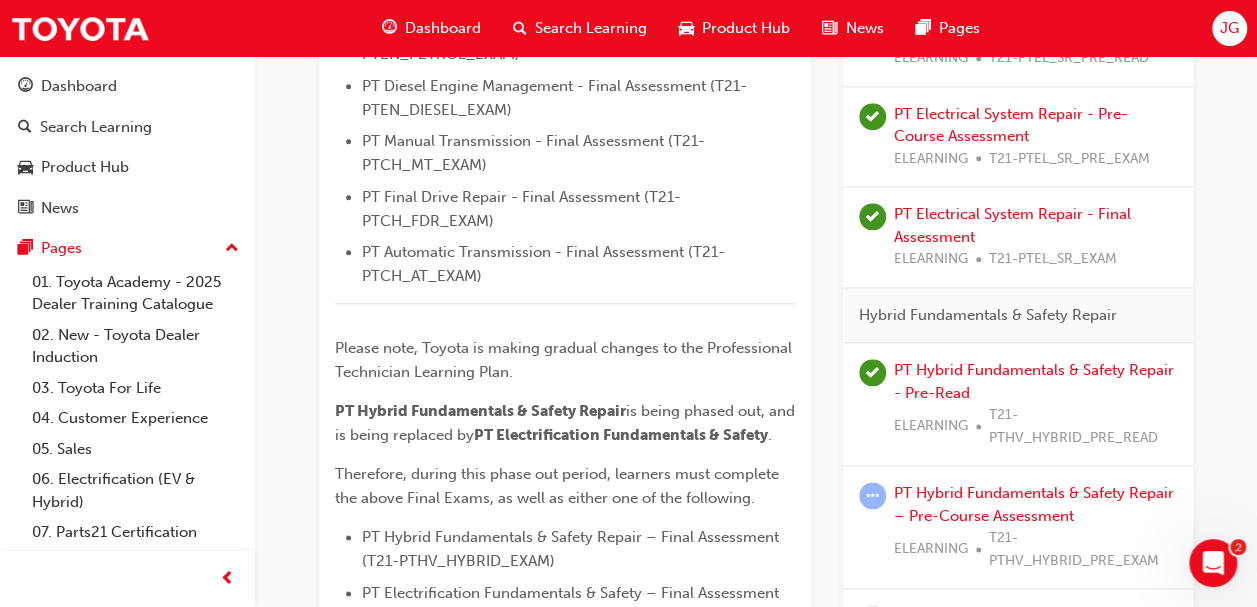 scroll, scrollTop: 1036, scrollLeft: 0, axis: vertical 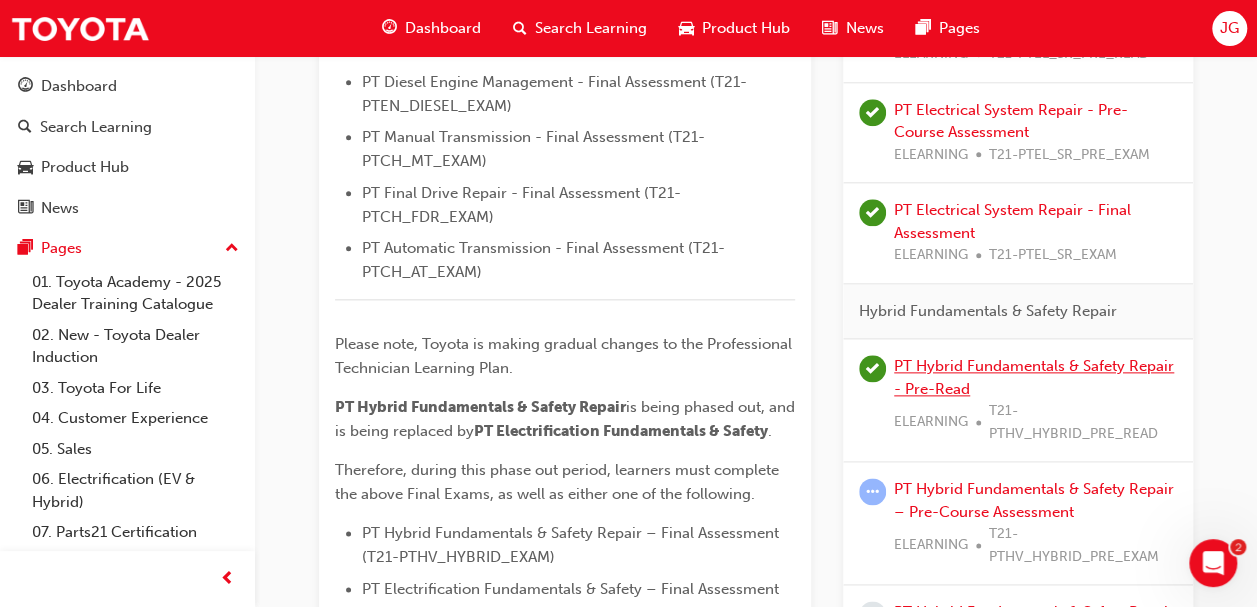 click on "PT Hybrid Fundamentals & Safety Repair - Pre-Read" at bounding box center [1034, 377] 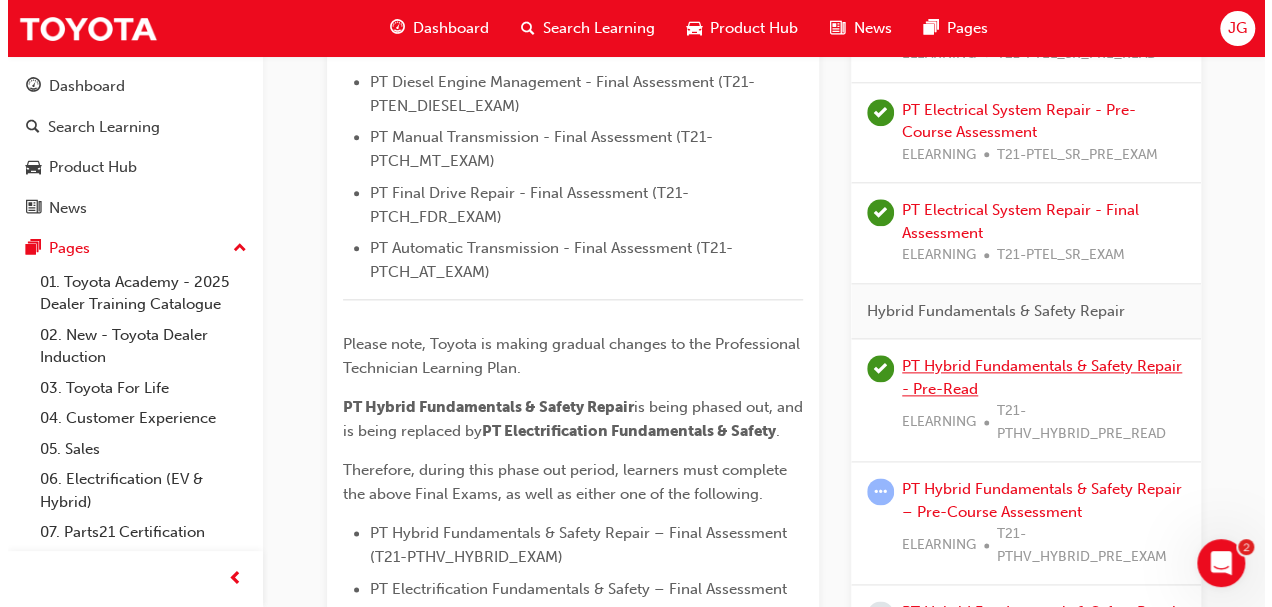 scroll, scrollTop: 0, scrollLeft: 0, axis: both 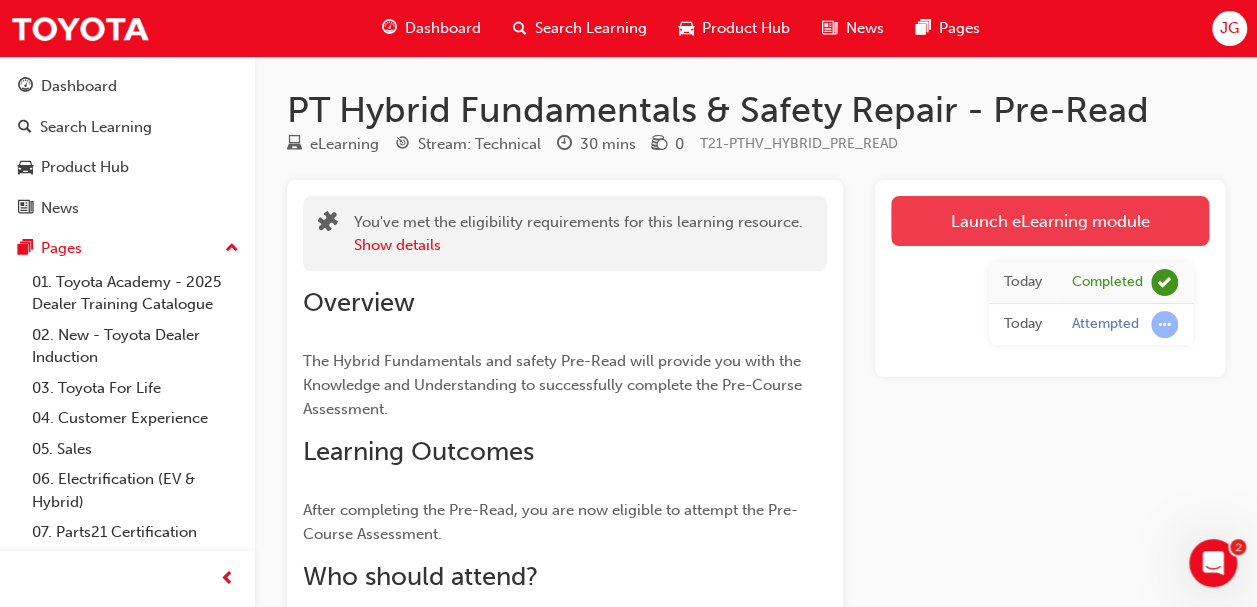 click on "Launch eLearning module" at bounding box center (1050, 221) 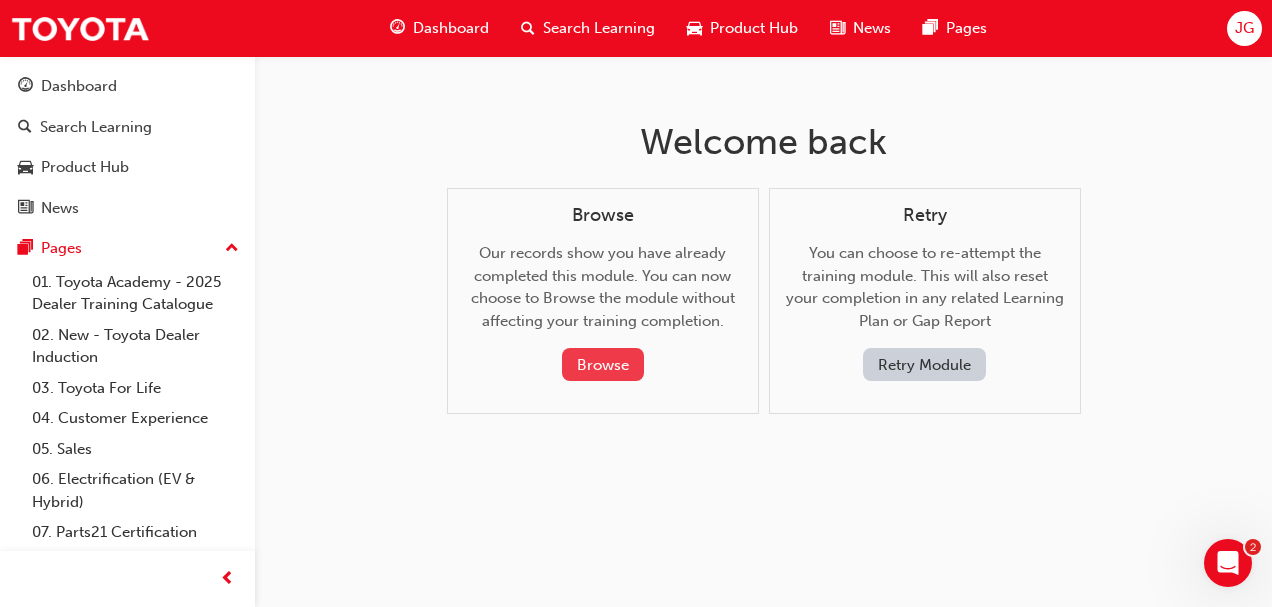 click on "Browse" at bounding box center [603, 364] 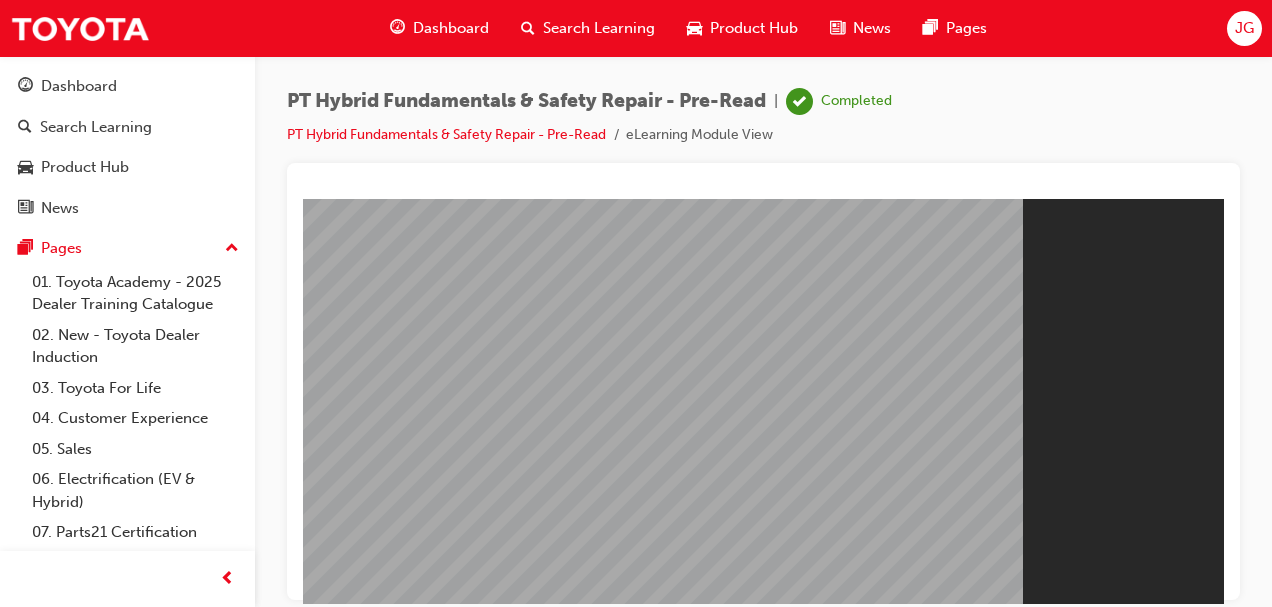 scroll, scrollTop: 0, scrollLeft: 0, axis: both 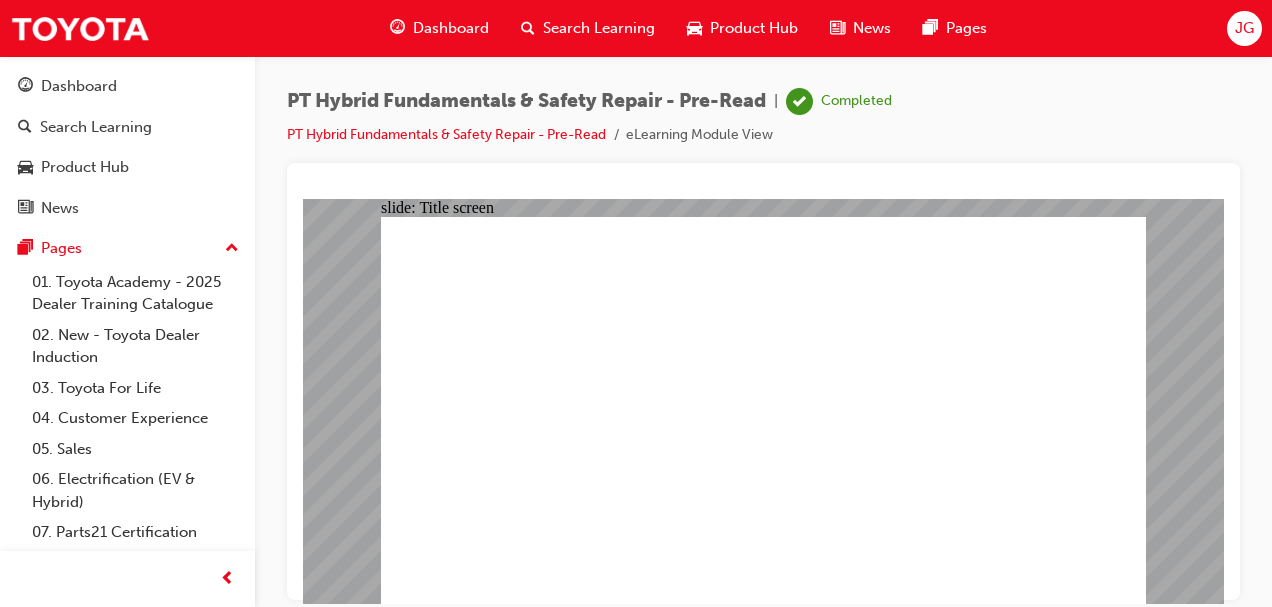 click 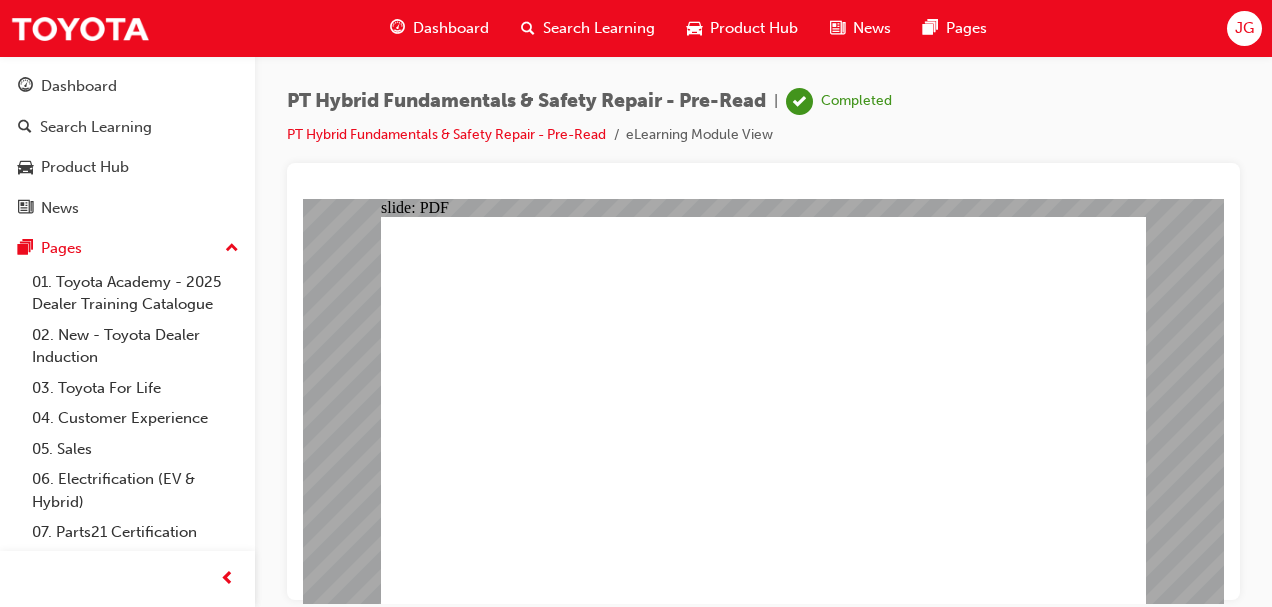 scroll, scrollTop: 0, scrollLeft: 0, axis: both 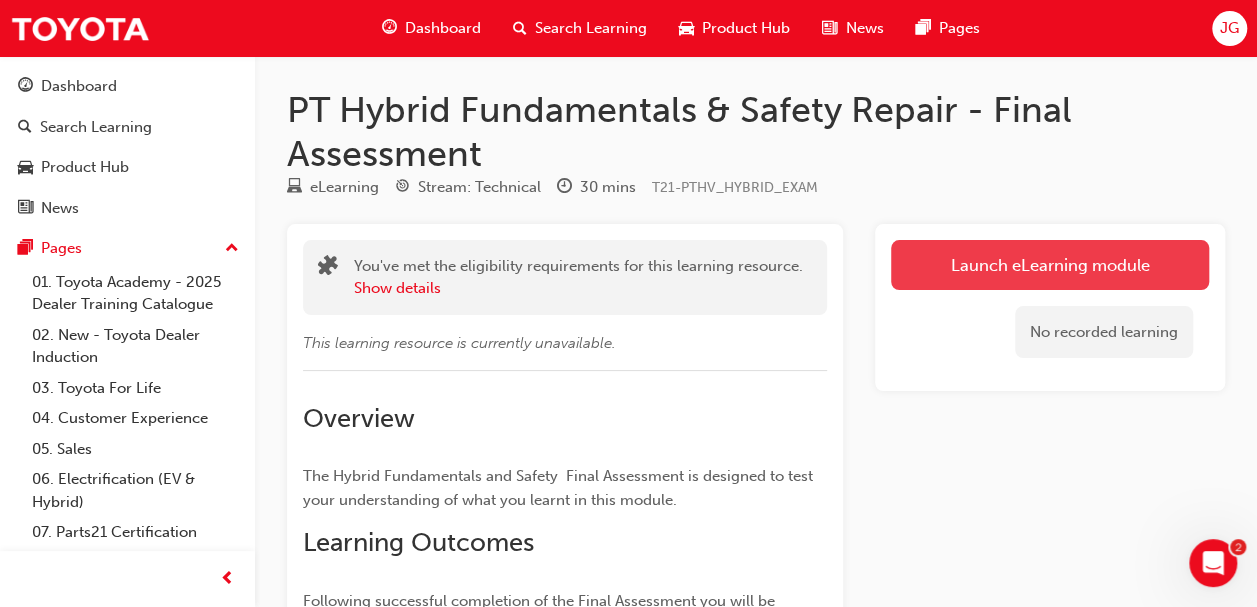 click on "Launch eLearning module" at bounding box center (1050, 265) 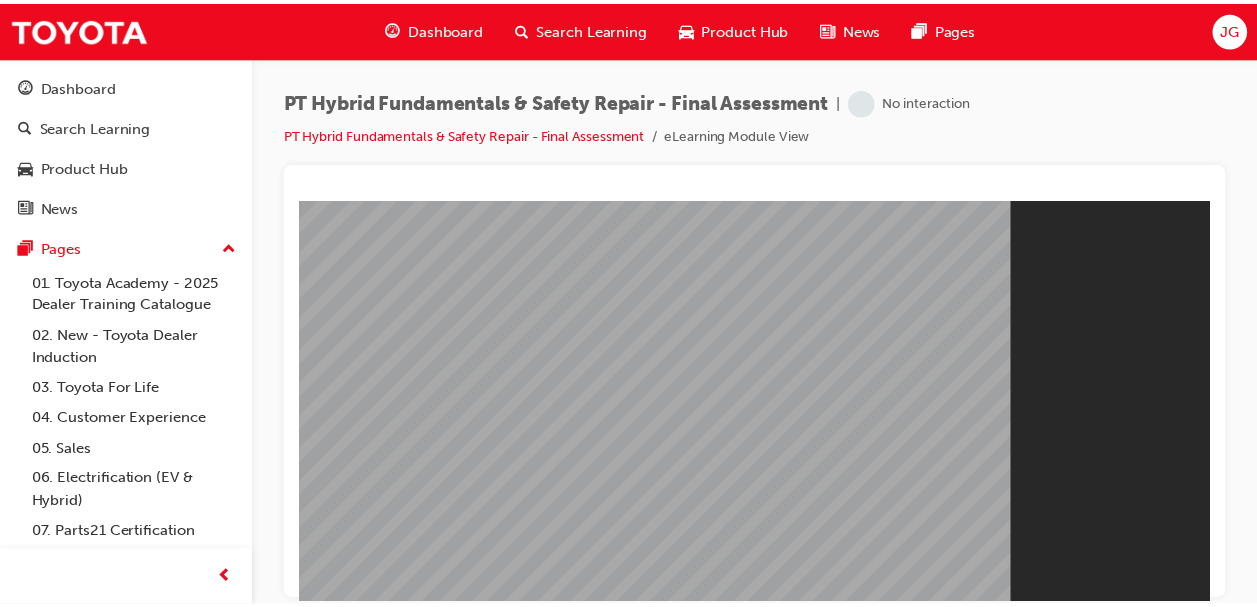 scroll, scrollTop: 0, scrollLeft: 0, axis: both 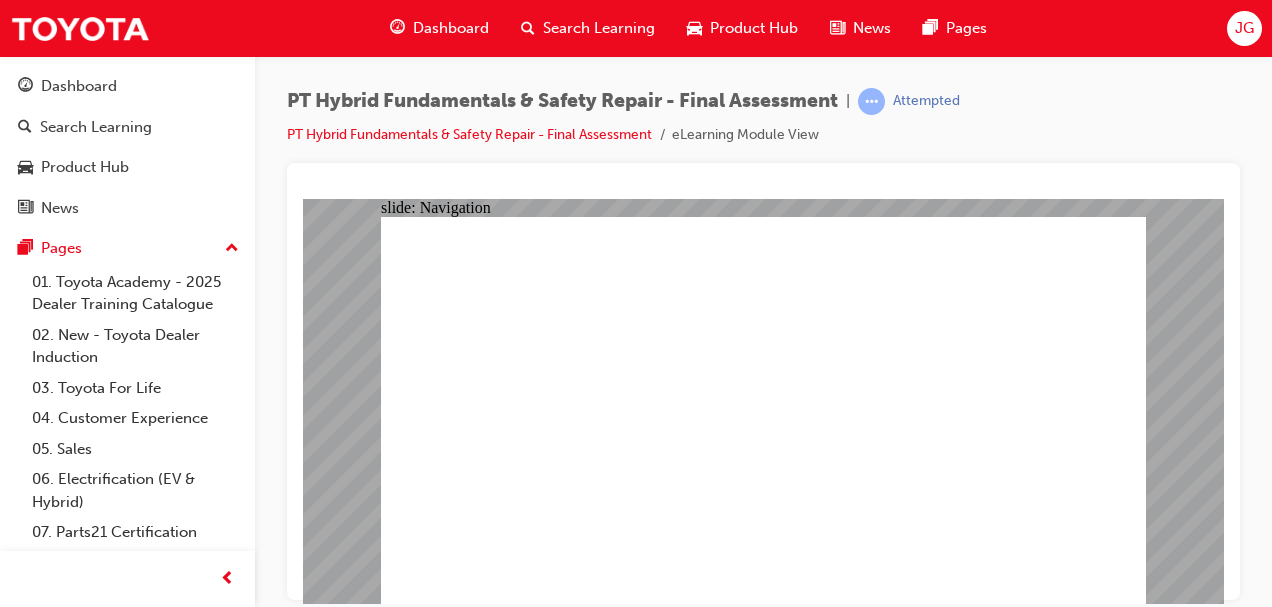 click 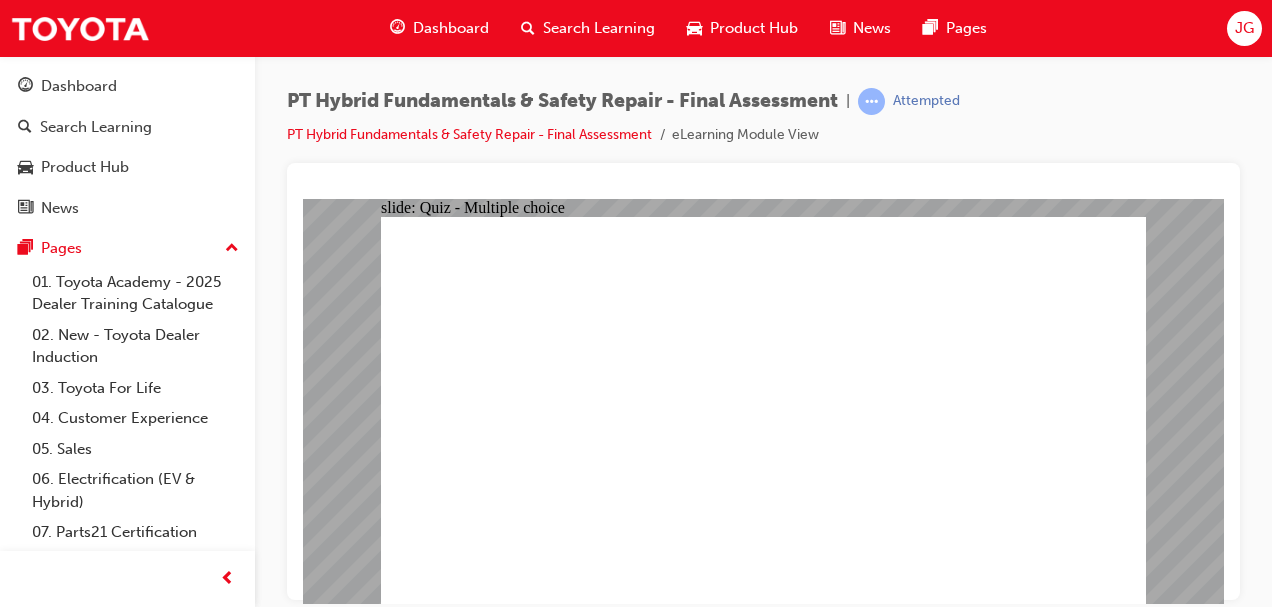 click 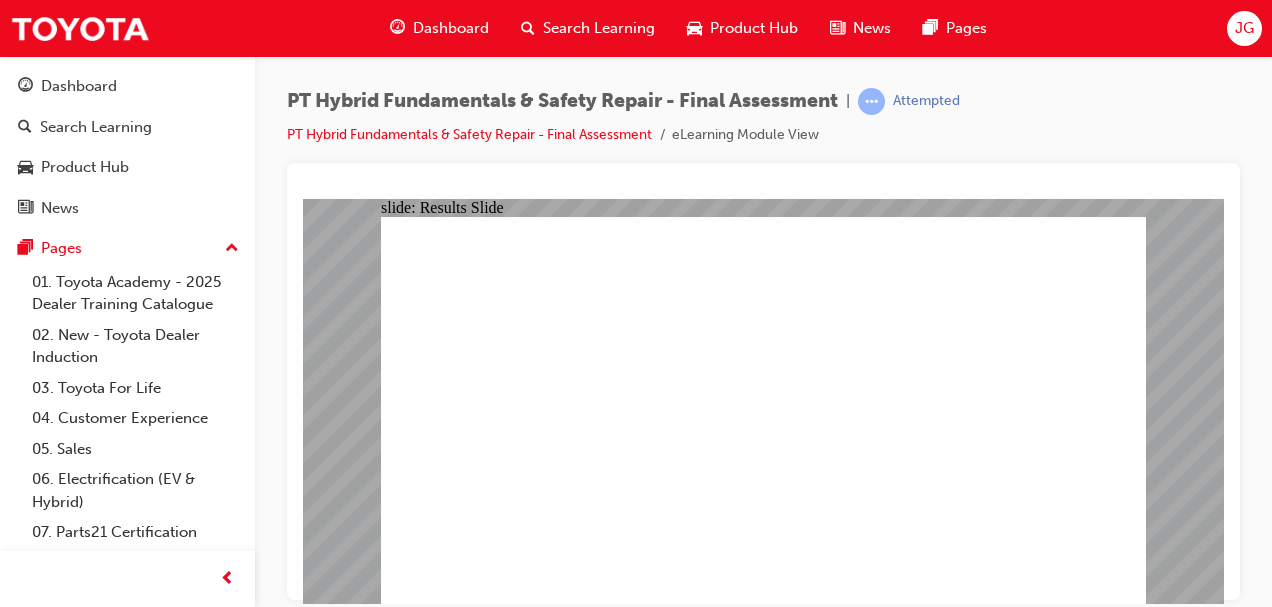click 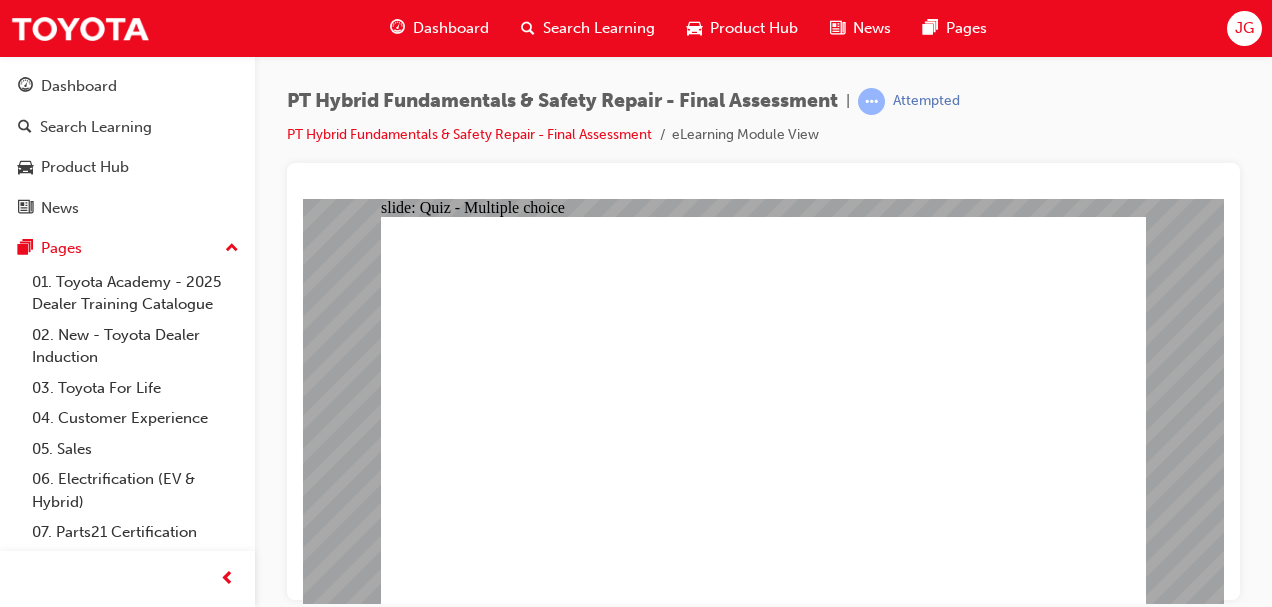 click 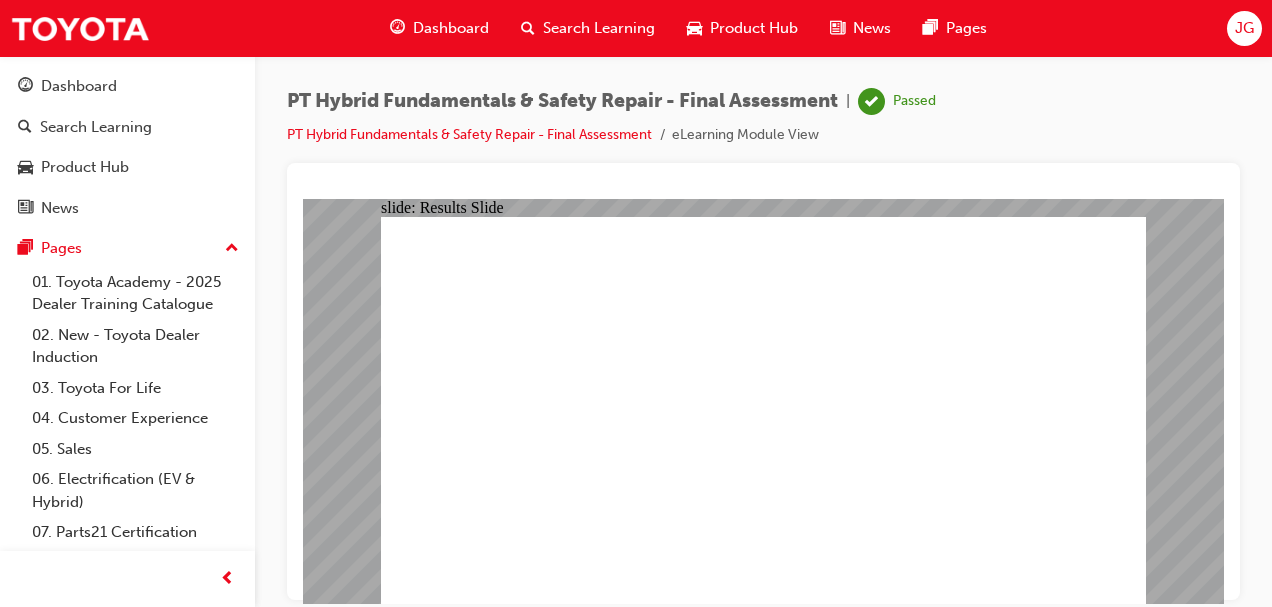 click 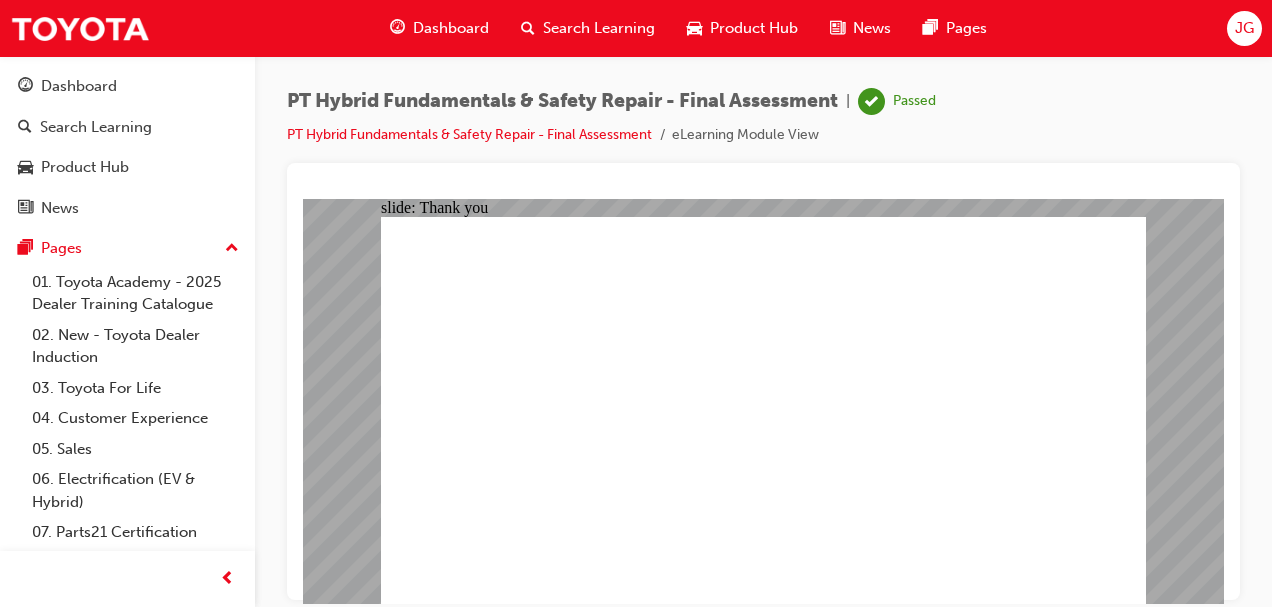 click 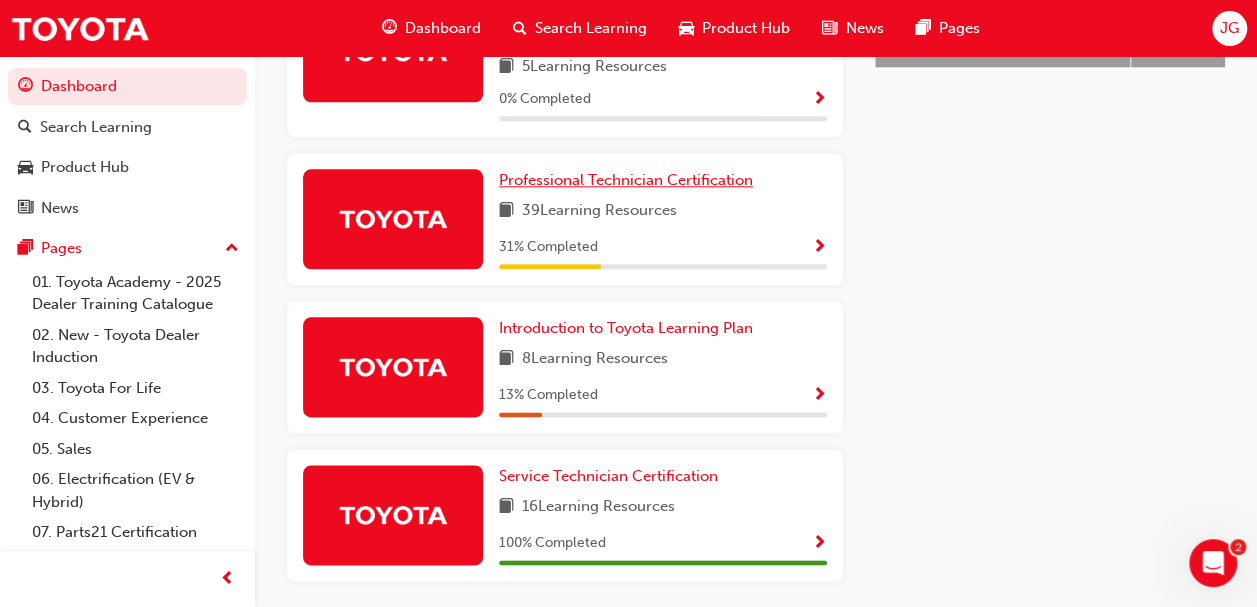 scroll, scrollTop: 1104, scrollLeft: 0, axis: vertical 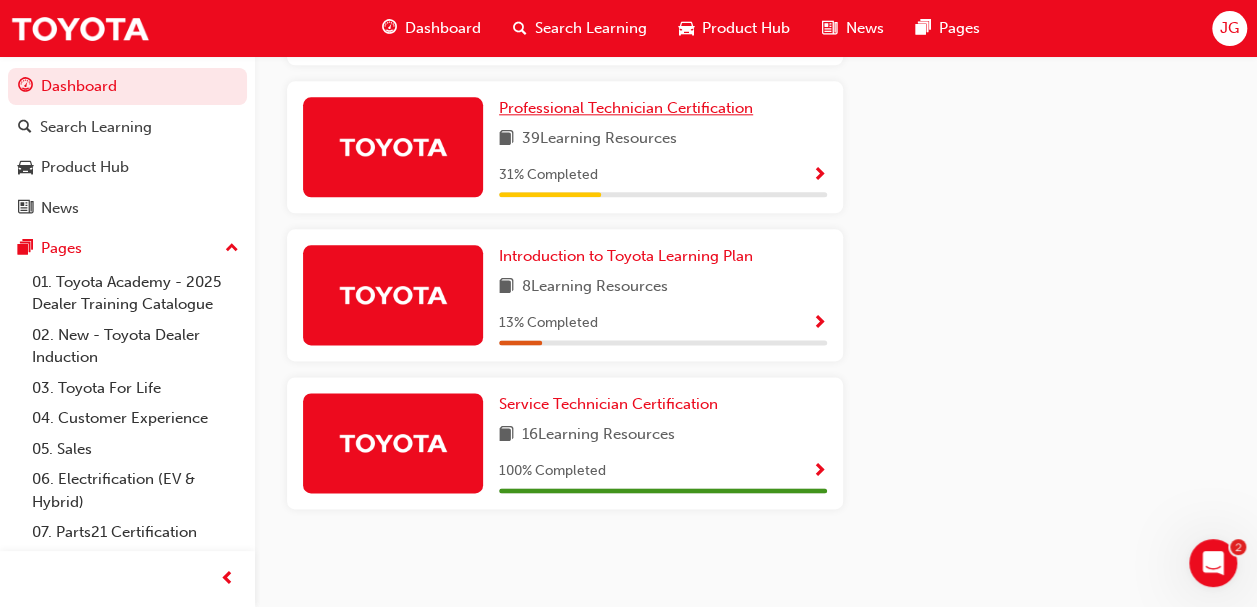 click on "Professional Technician Certification" at bounding box center [626, 108] 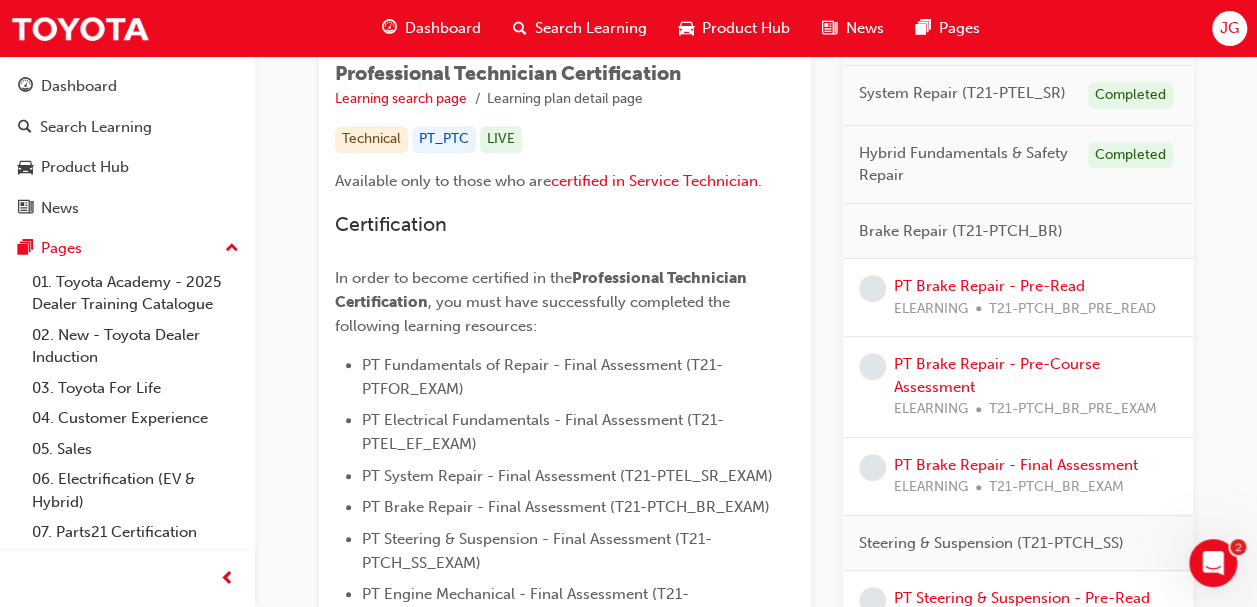 scroll, scrollTop: 358, scrollLeft: 0, axis: vertical 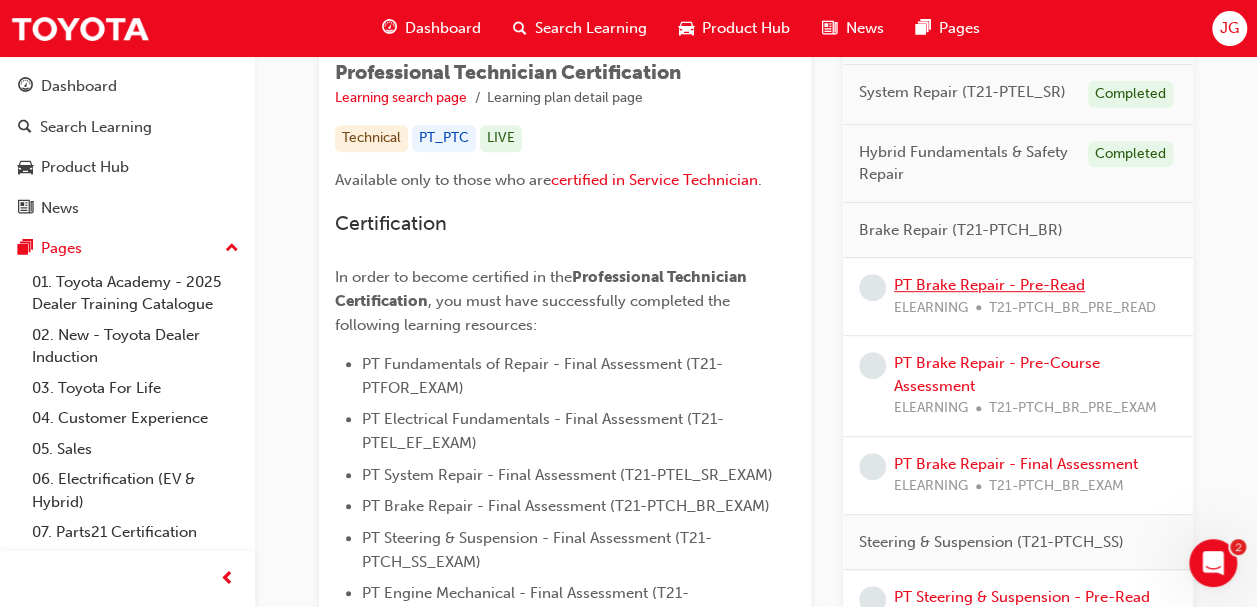 click on "PT Brake Repair - Pre-Read" at bounding box center (989, 285) 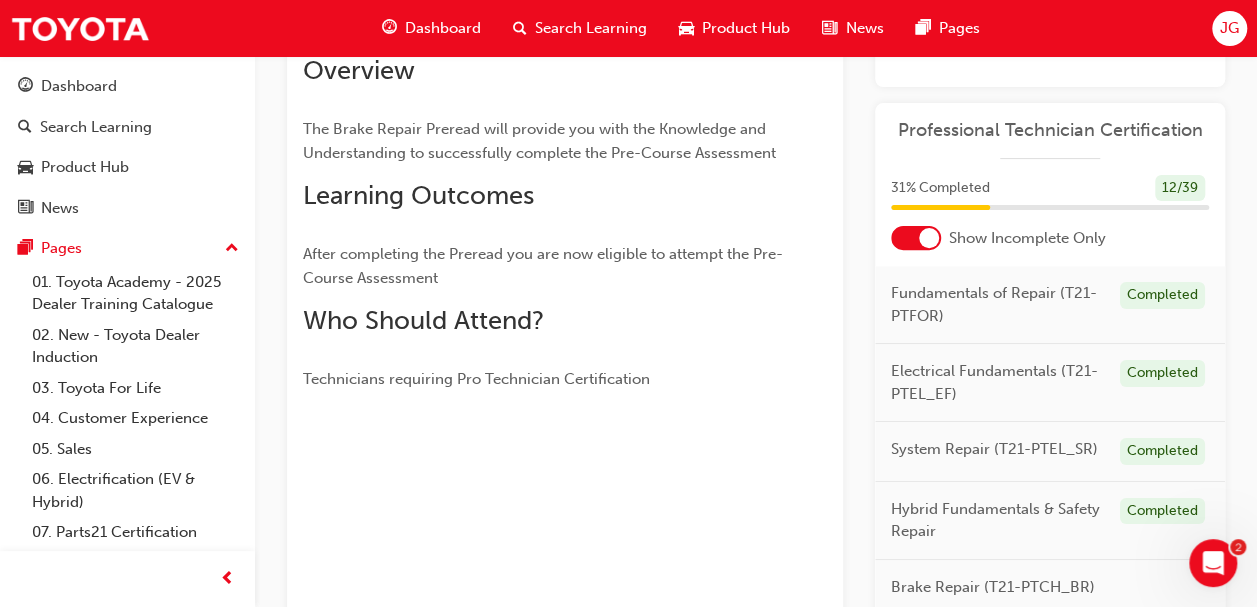 scroll, scrollTop: 0, scrollLeft: 0, axis: both 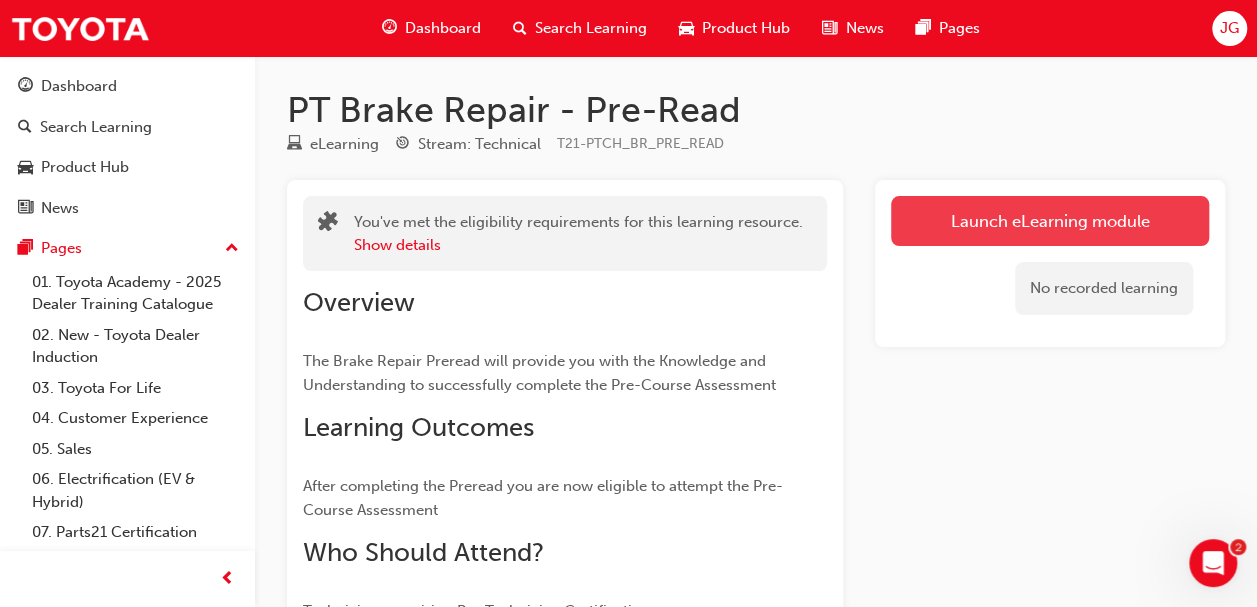 click on "Launch eLearning module" at bounding box center (1050, 221) 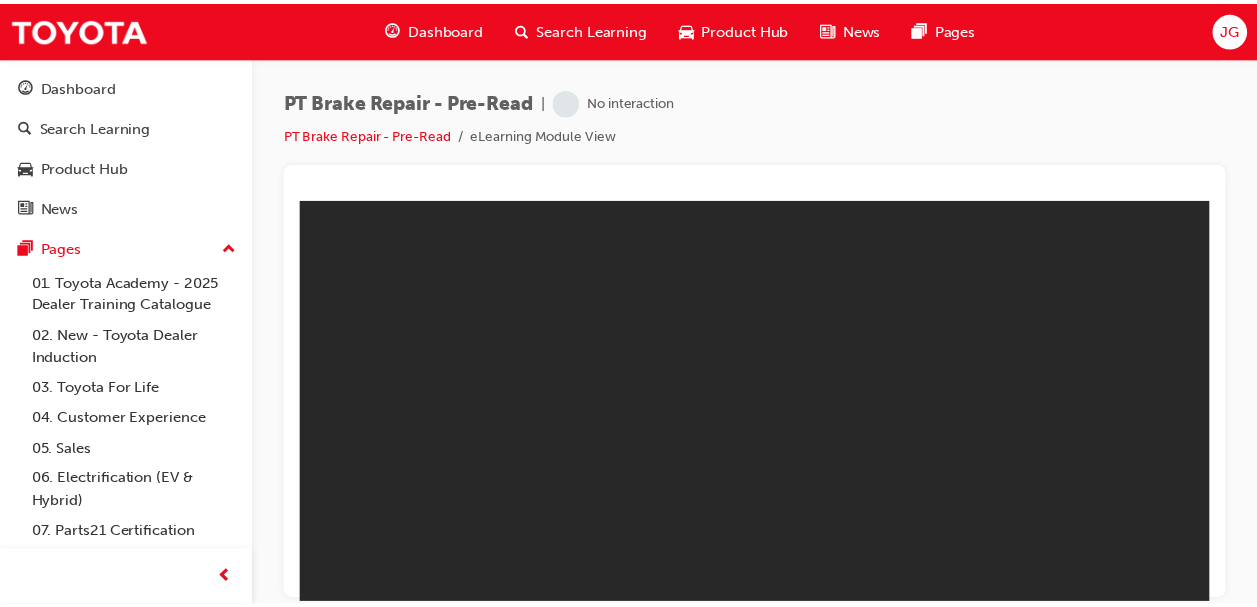 scroll, scrollTop: 0, scrollLeft: 0, axis: both 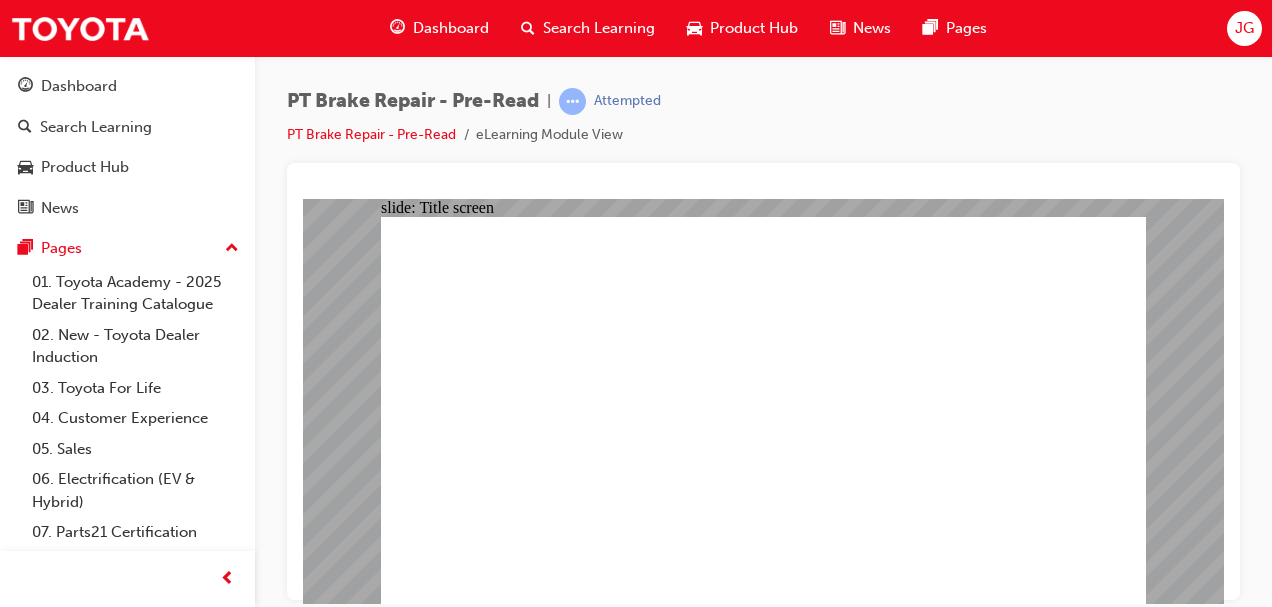 click 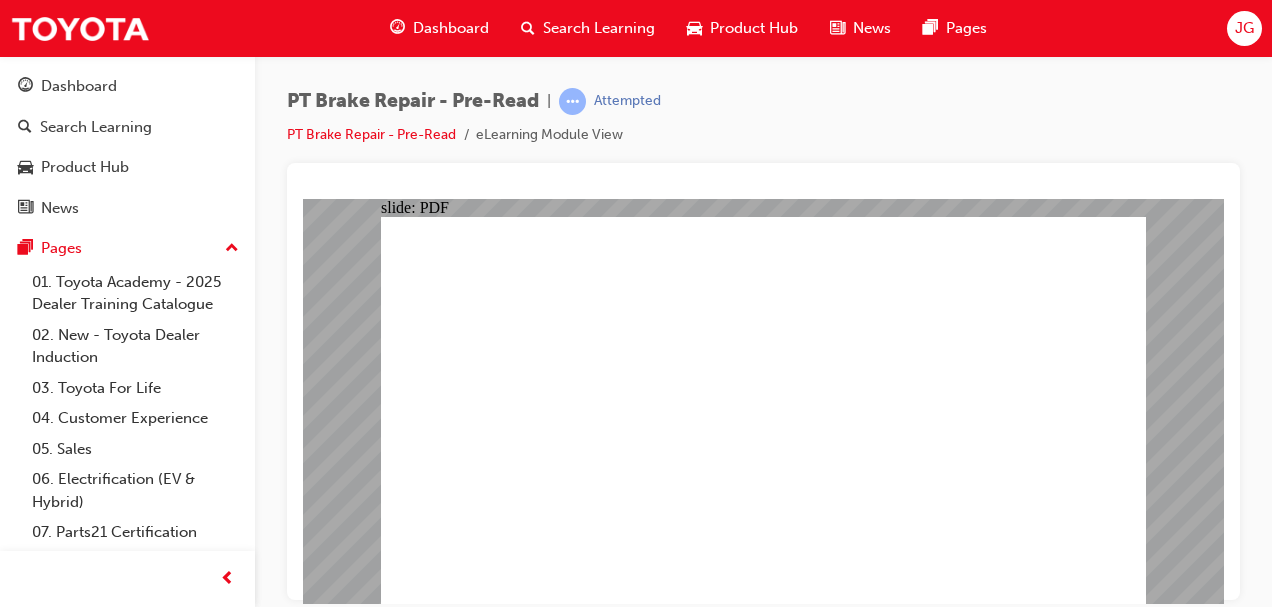 click 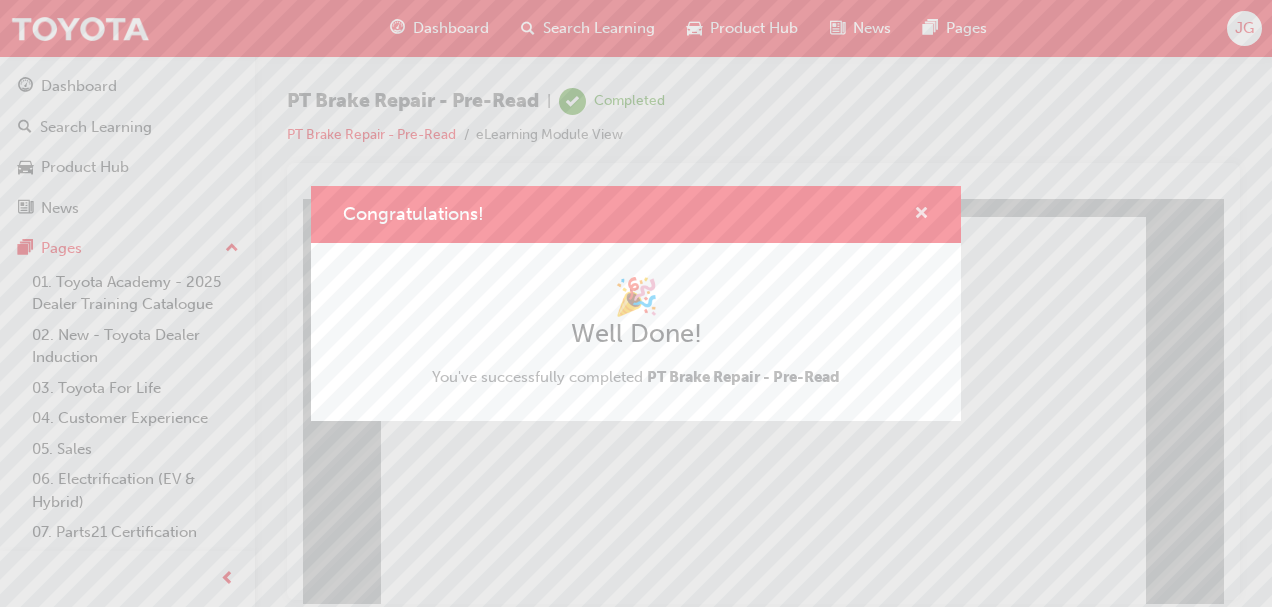 click at bounding box center [921, 215] 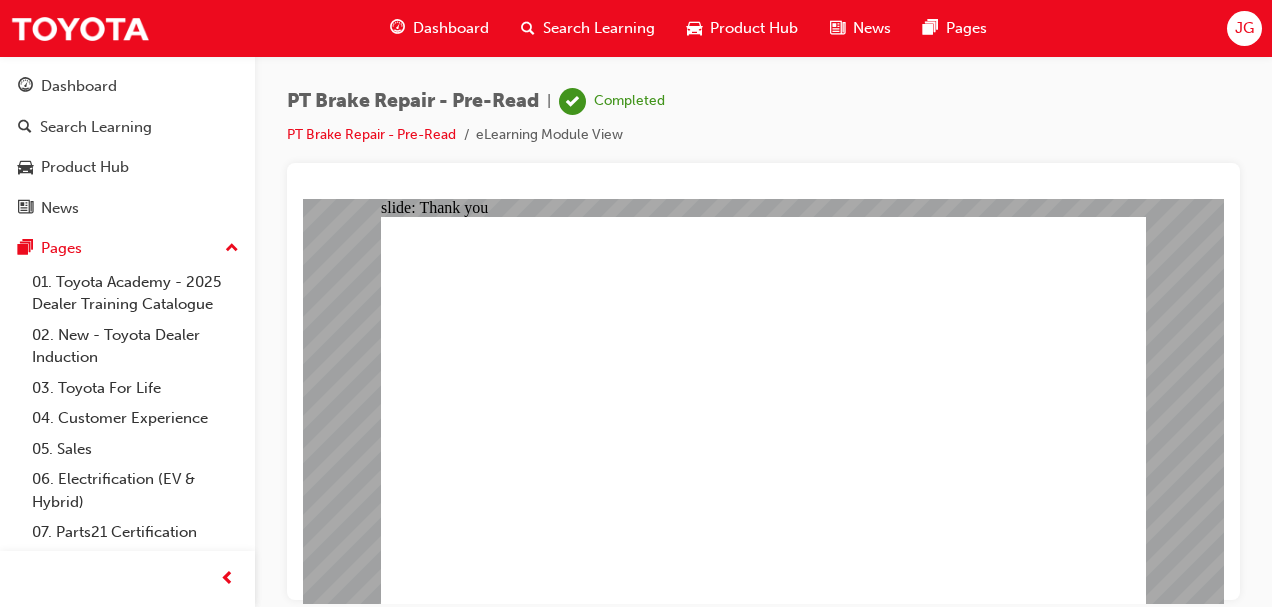 click on "Dashboard" at bounding box center (451, 28) 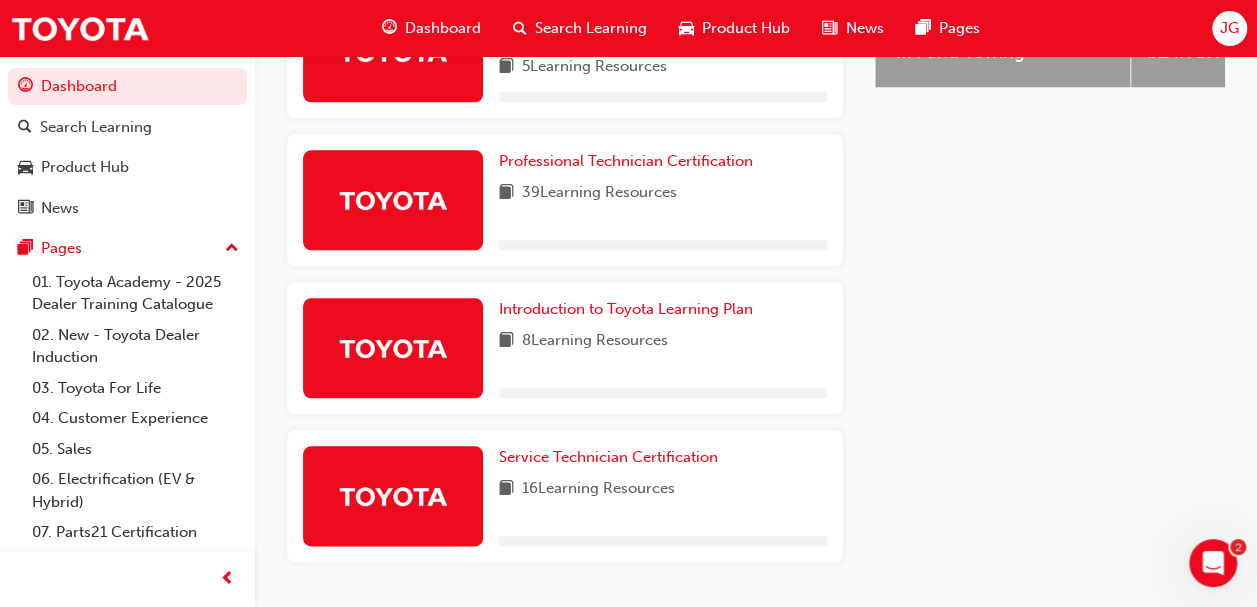 scroll, scrollTop: 1026, scrollLeft: 0, axis: vertical 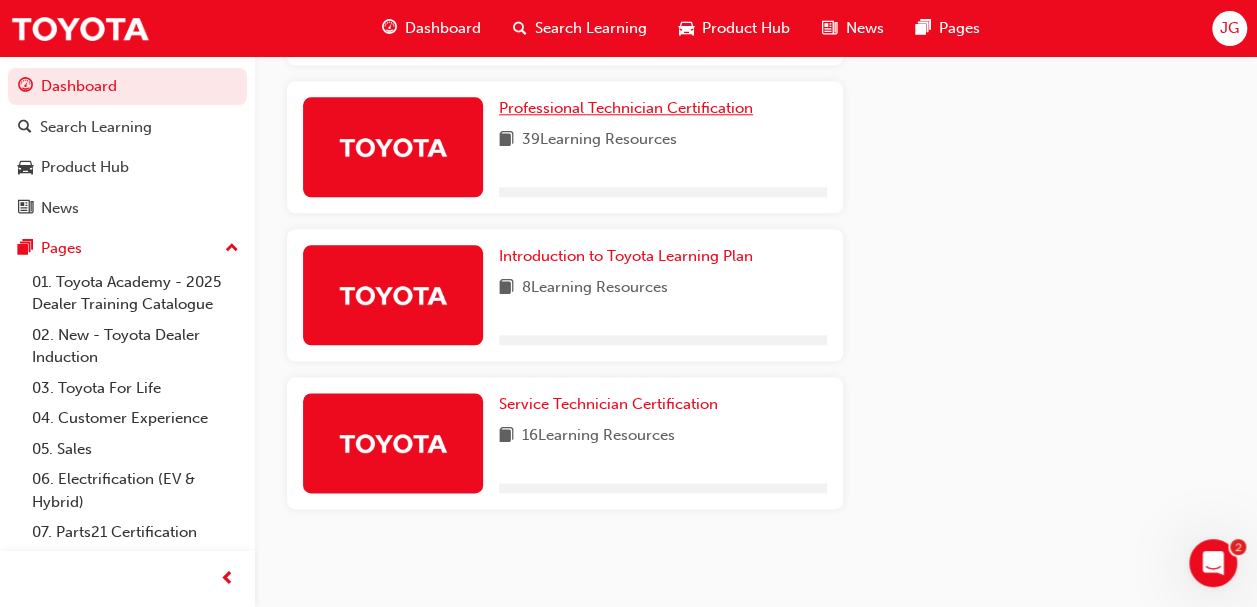 click on "Professional Technician Certification" at bounding box center (626, 108) 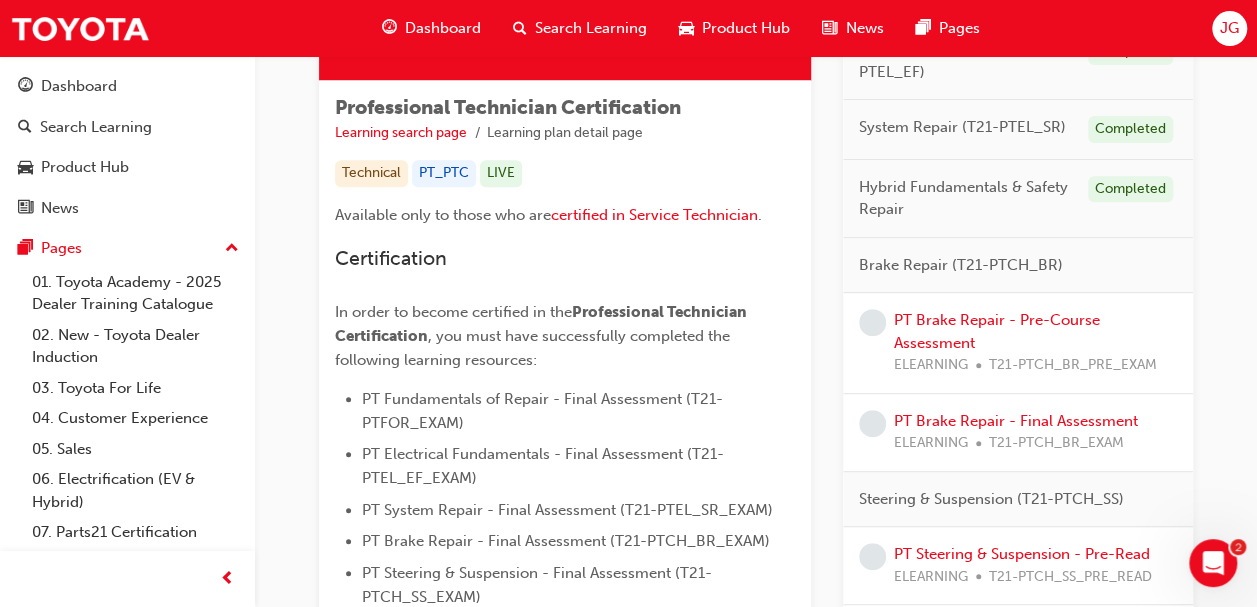 scroll, scrollTop: 320, scrollLeft: 0, axis: vertical 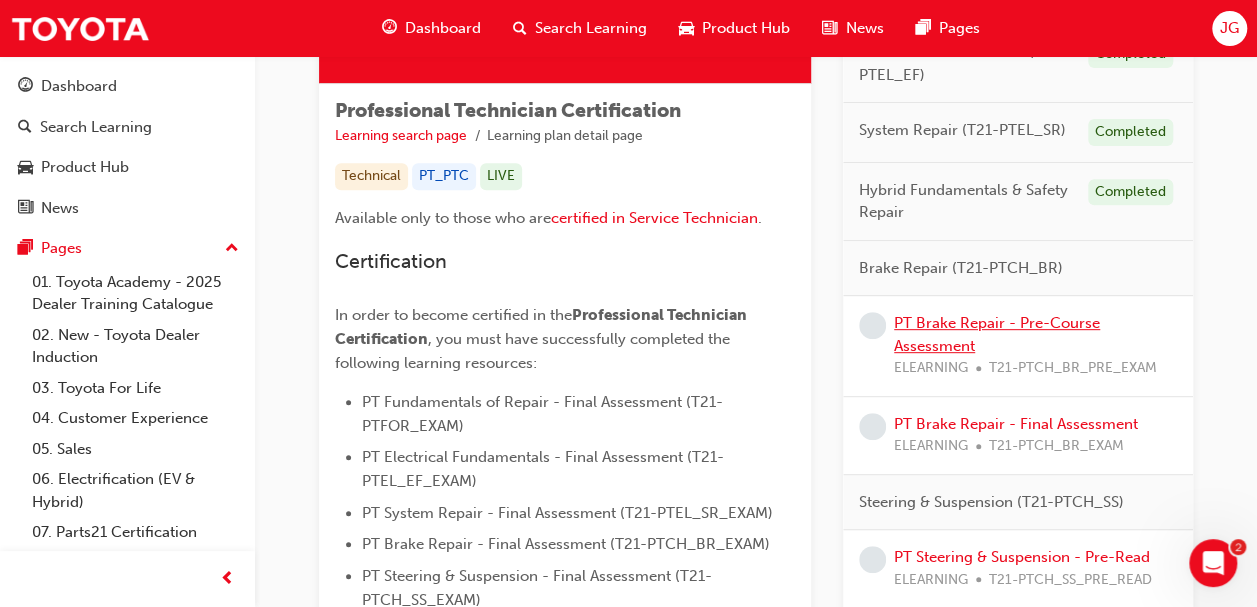 click on "PT Brake Repair - Pre-Course Assessment" at bounding box center (997, 334) 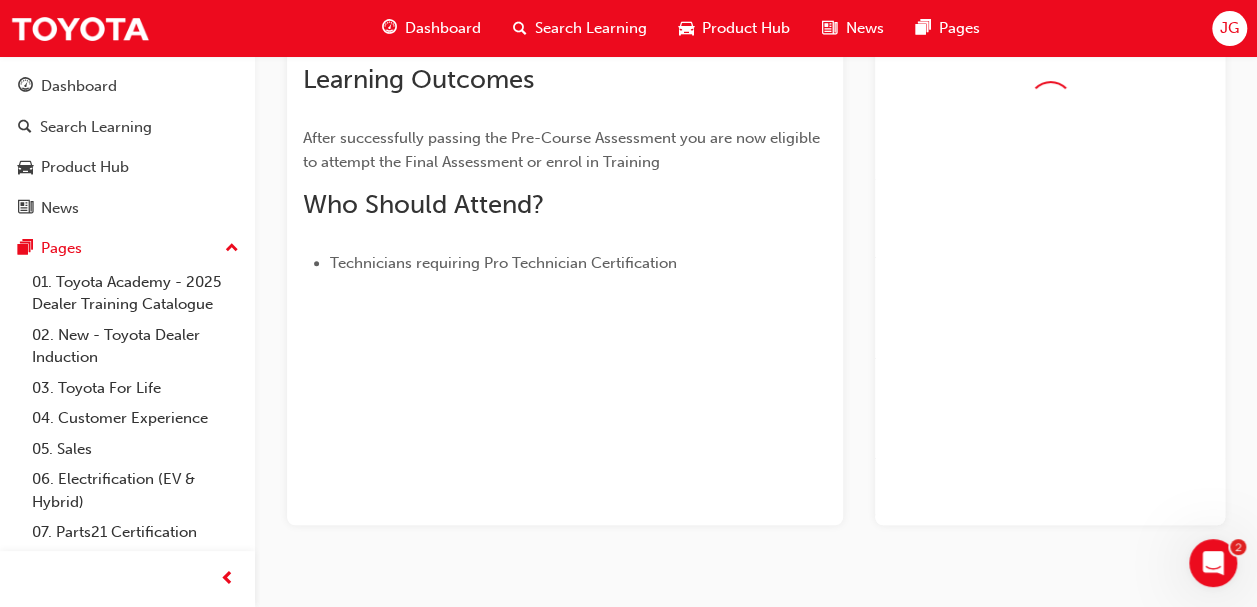 scroll, scrollTop: 320, scrollLeft: 0, axis: vertical 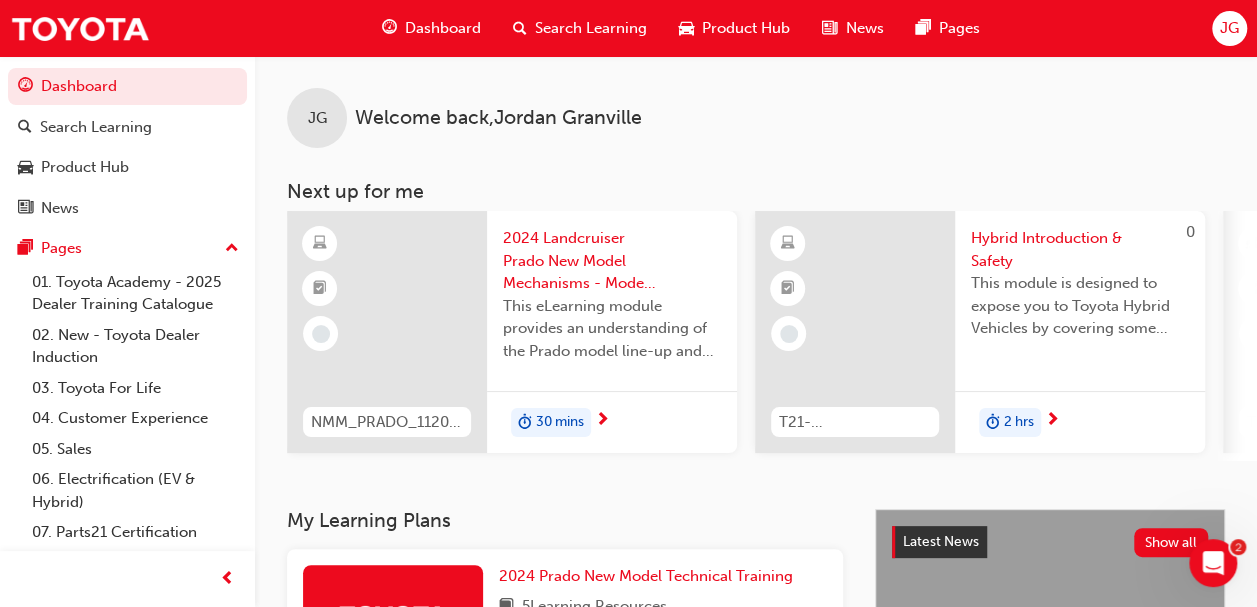 click on "Dashboard" at bounding box center [443, 28] 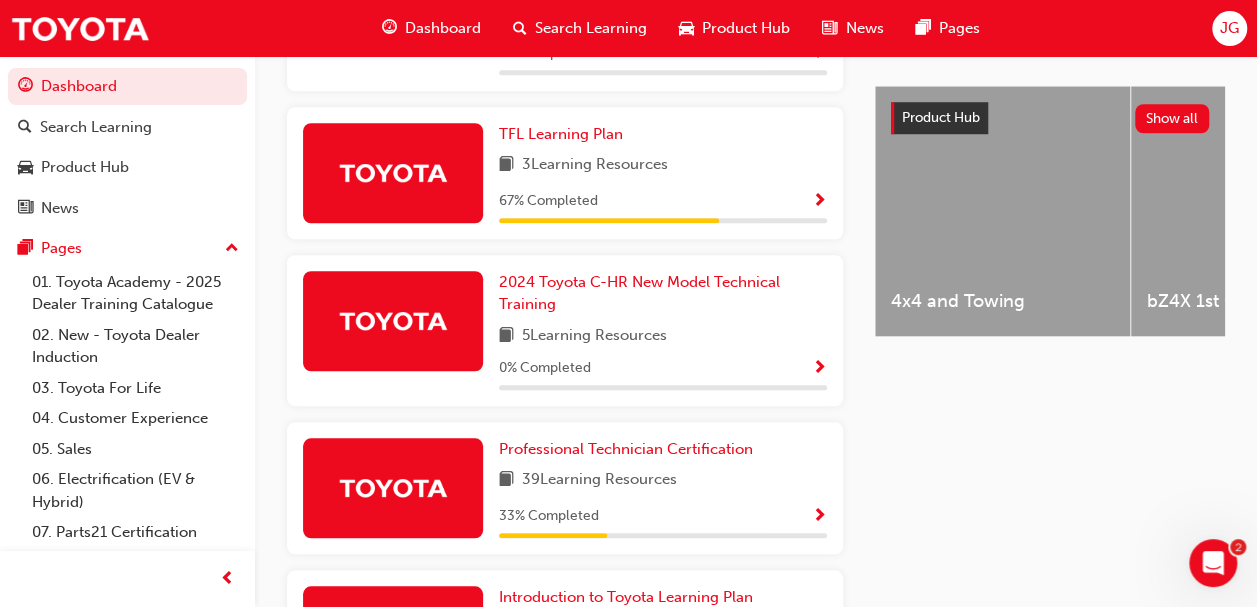 scroll, scrollTop: 758, scrollLeft: 0, axis: vertical 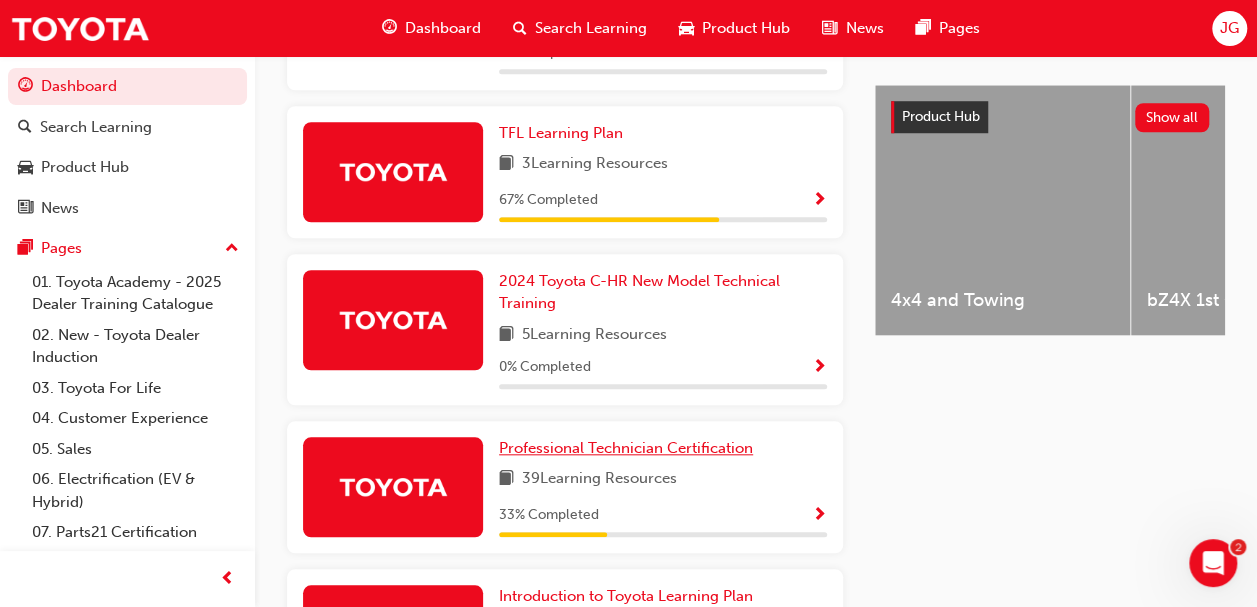 click on "Professional Technician Certification" at bounding box center [626, 448] 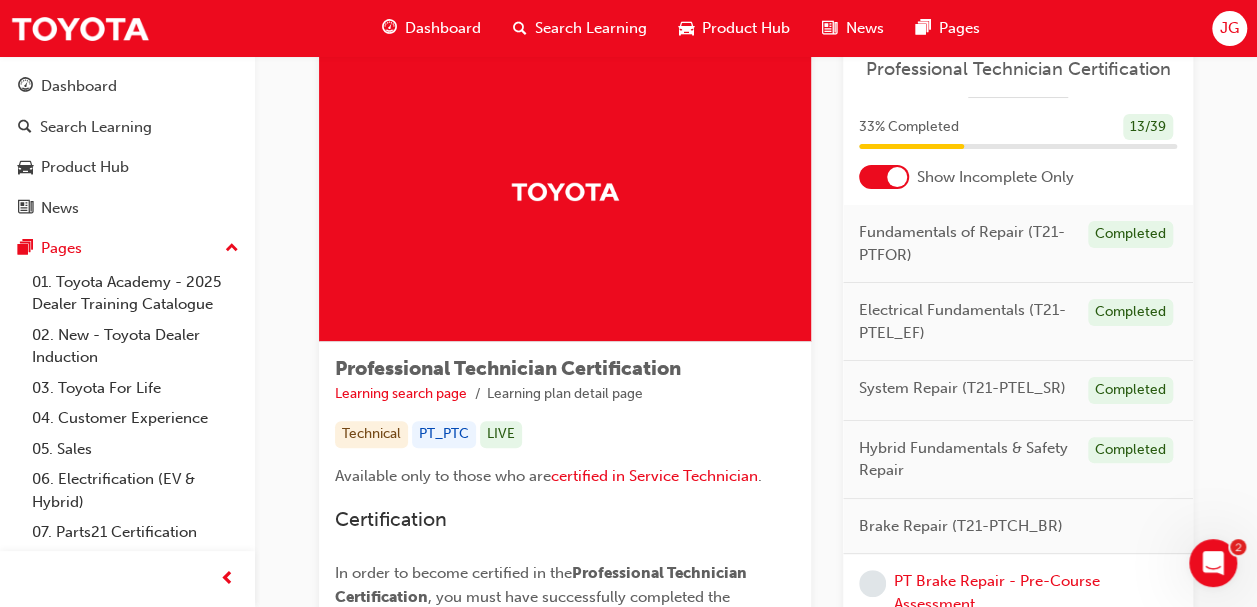 scroll, scrollTop: 50, scrollLeft: 0, axis: vertical 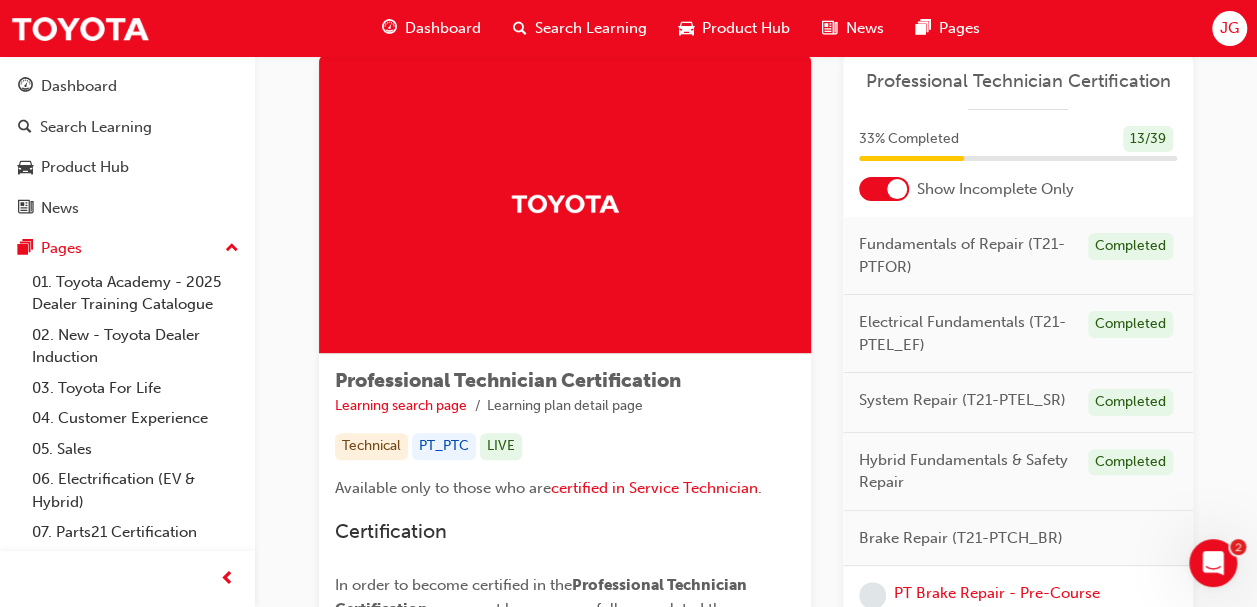 click at bounding box center [897, 189] 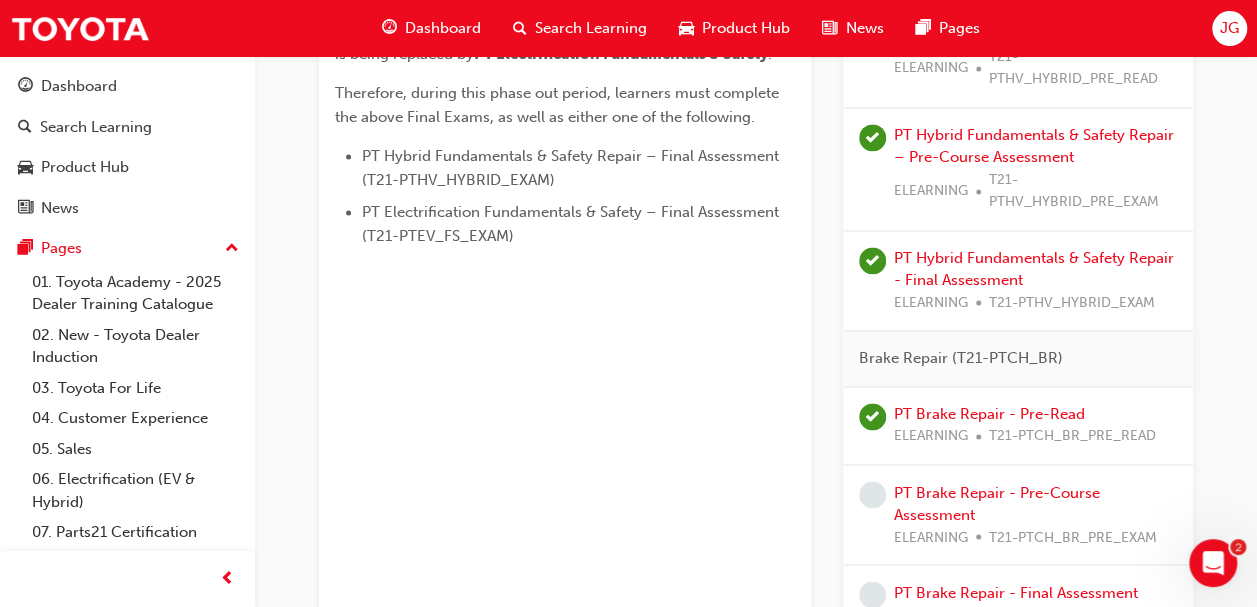 scroll, scrollTop: 1421, scrollLeft: 0, axis: vertical 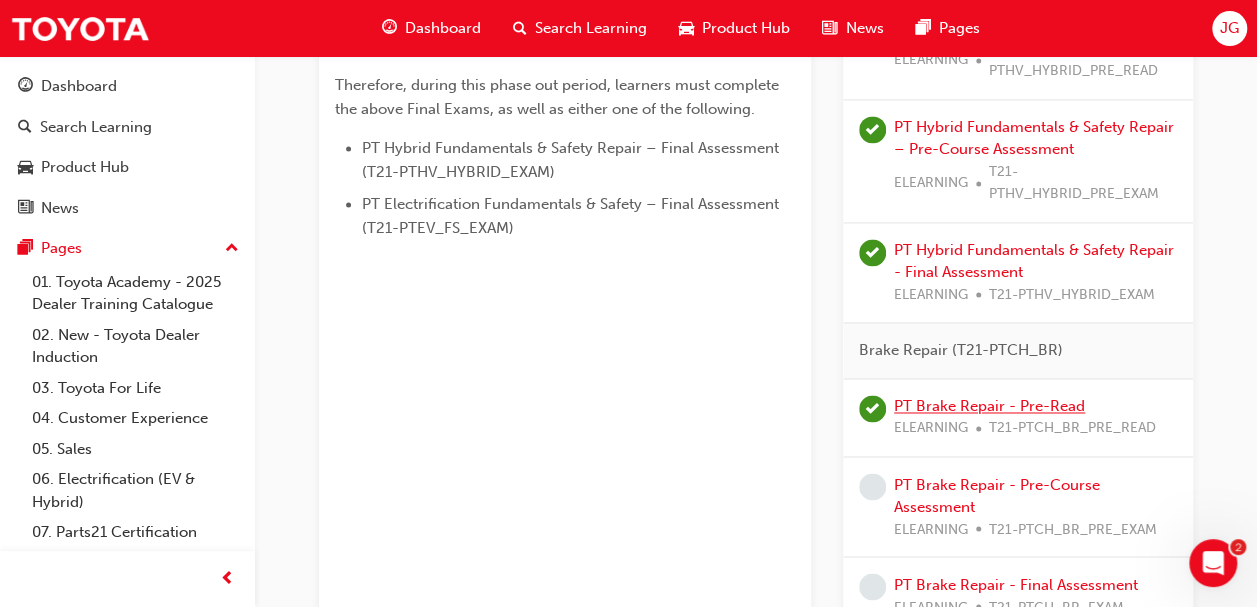 click on "PT Brake Repair - Pre-Read" at bounding box center [989, 406] 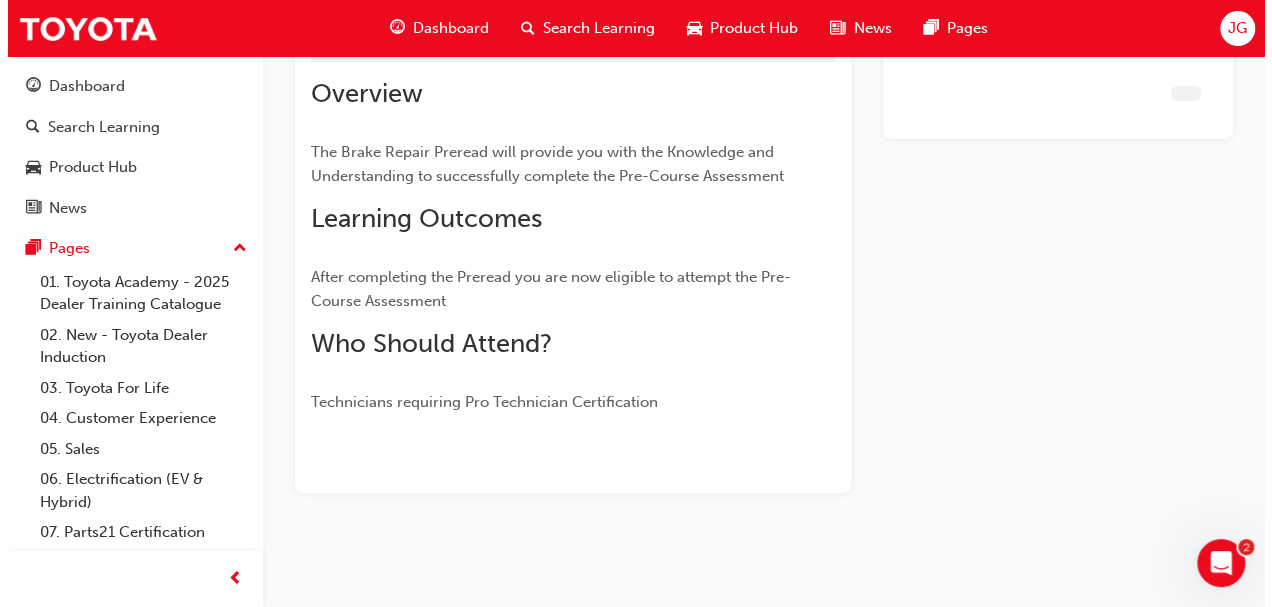 scroll, scrollTop: 0, scrollLeft: 0, axis: both 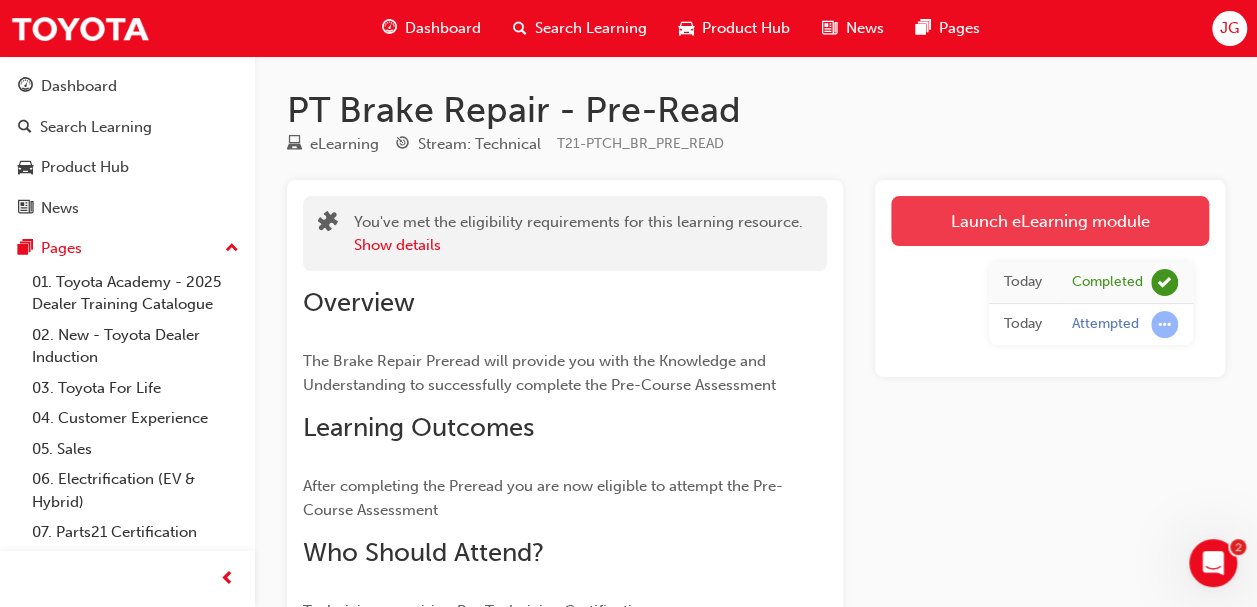 click on "Launch eLearning module" at bounding box center [1050, 221] 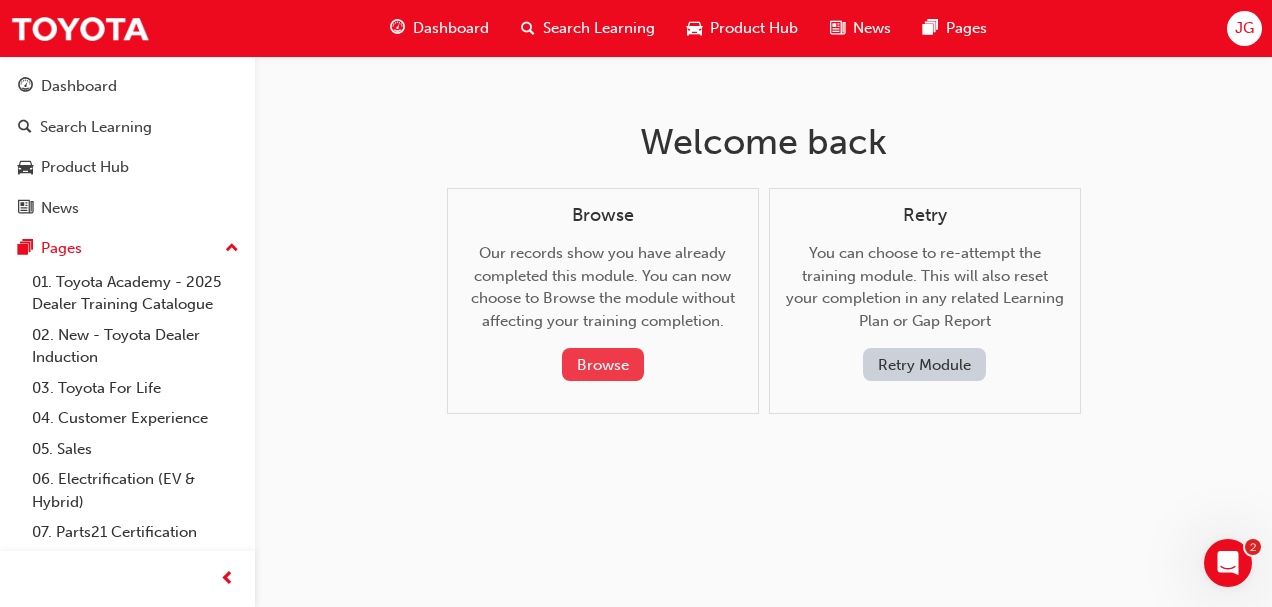 click on "Browse" at bounding box center [603, 364] 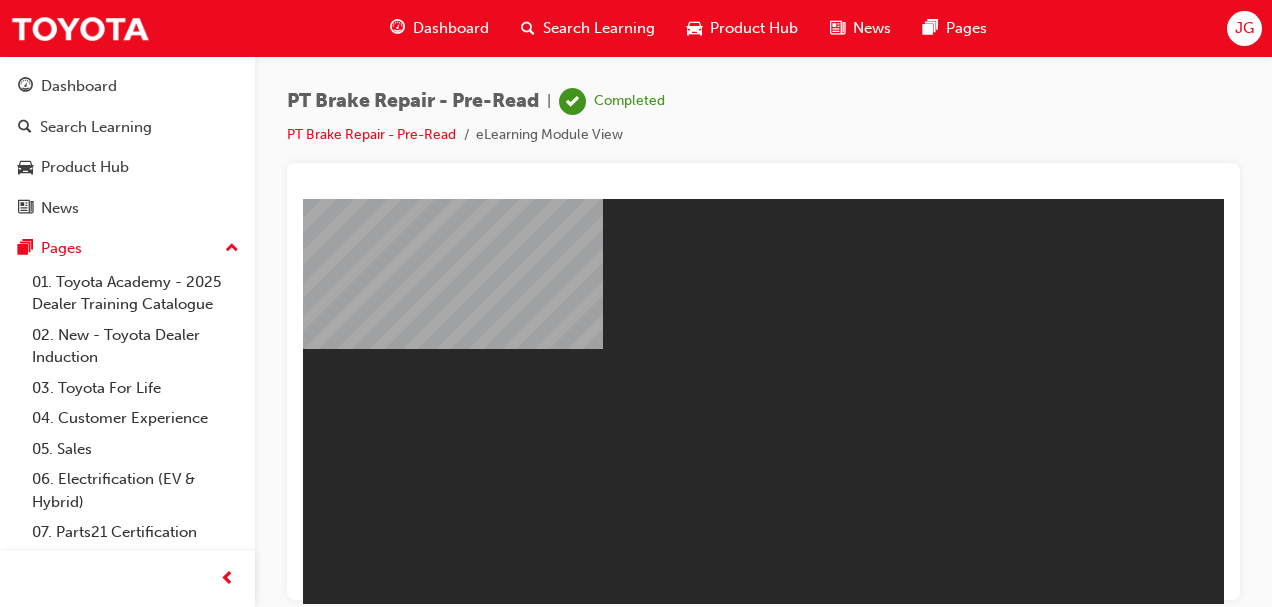 scroll, scrollTop: 0, scrollLeft: 0, axis: both 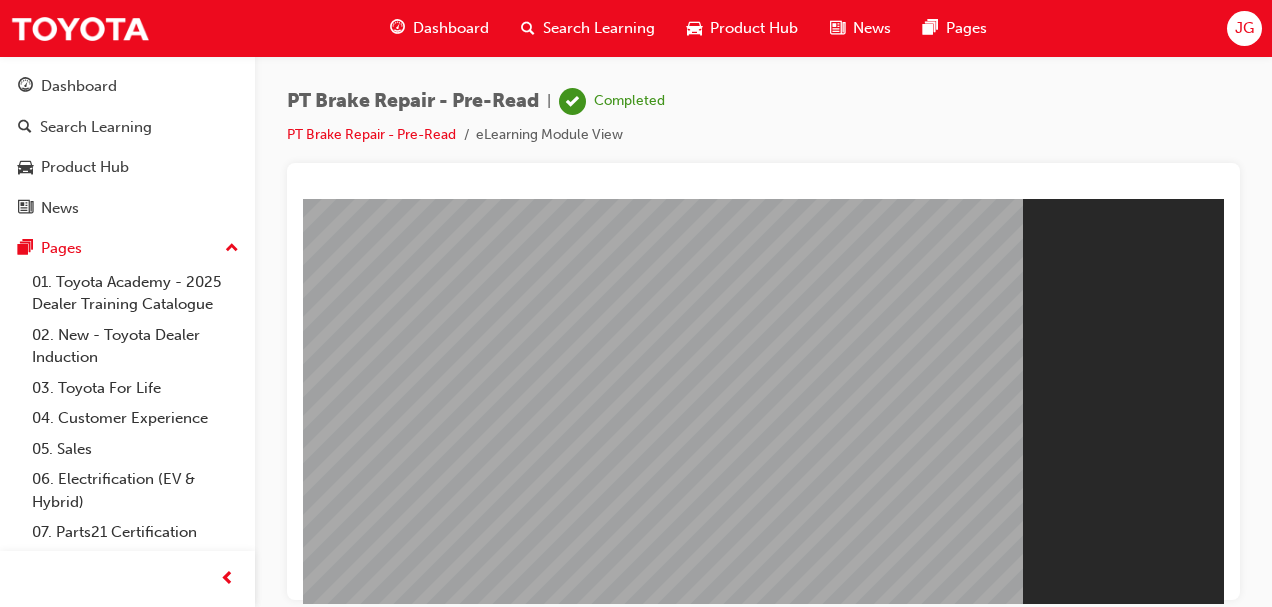 click on "Restart" at bounding box center (351, 813) 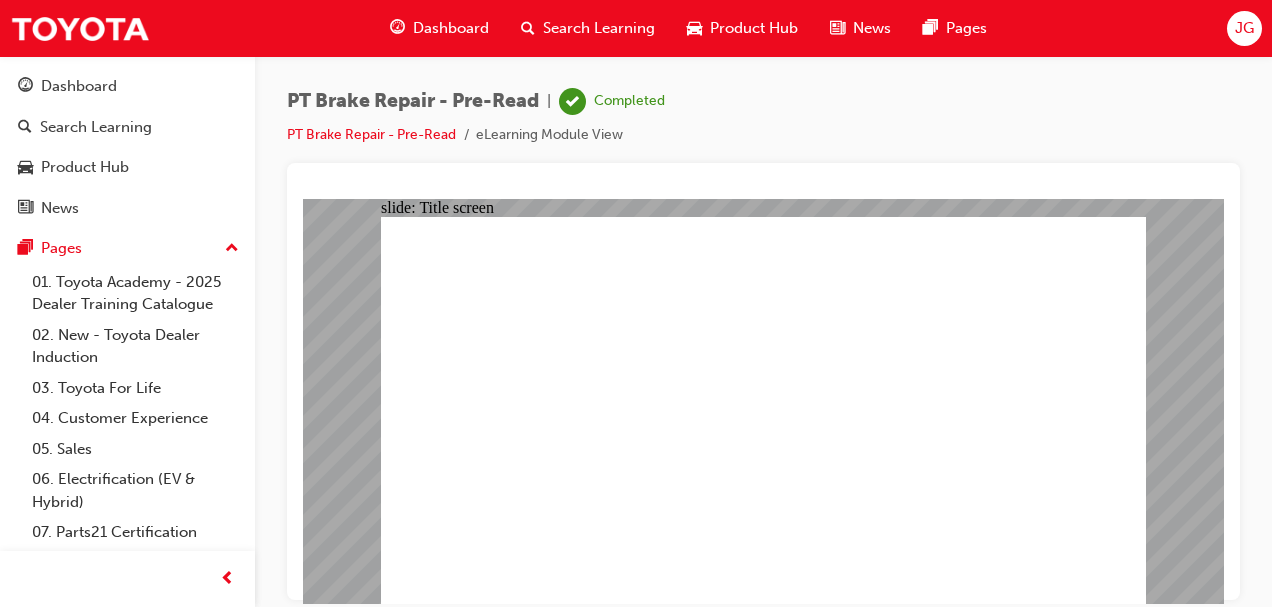 click 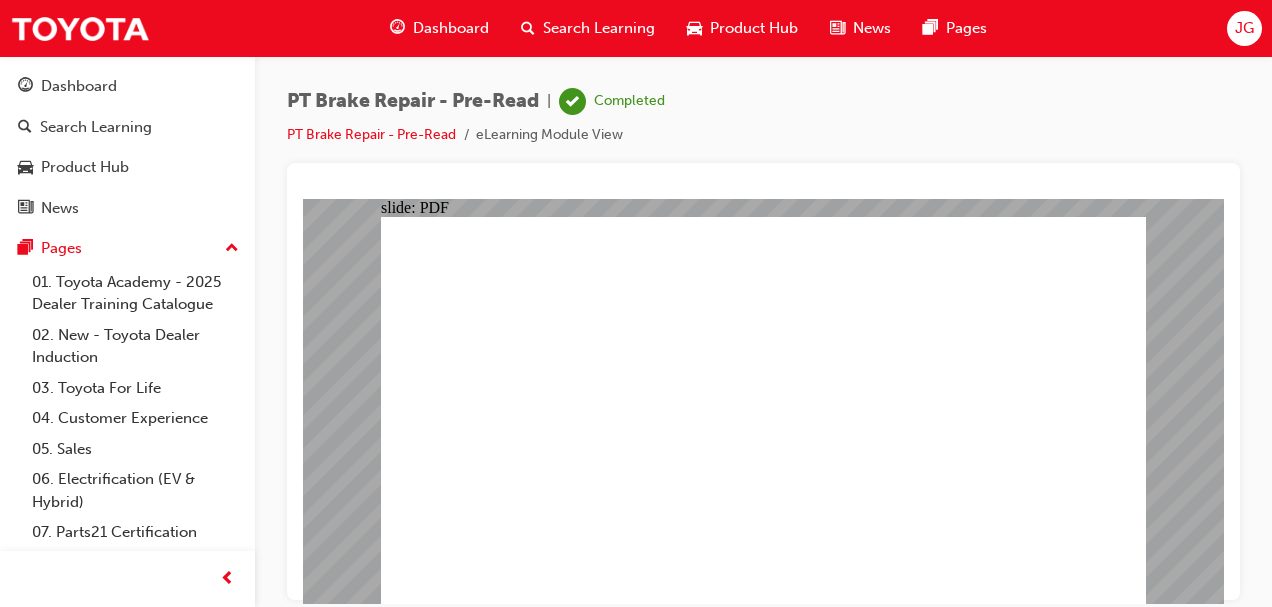 click 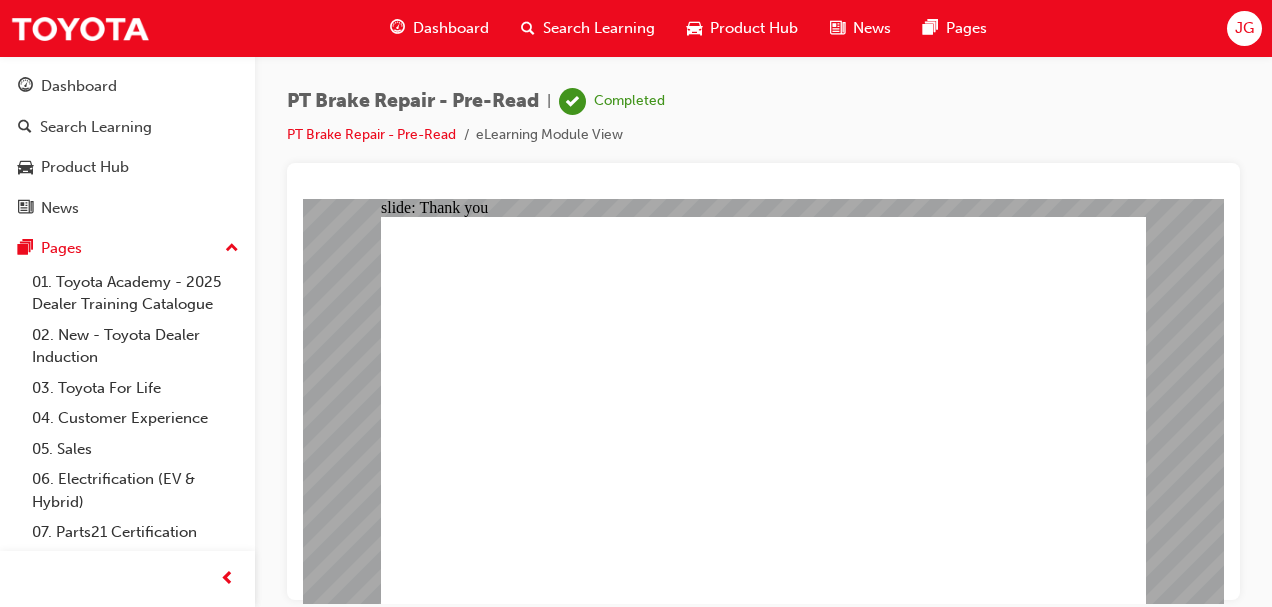 click 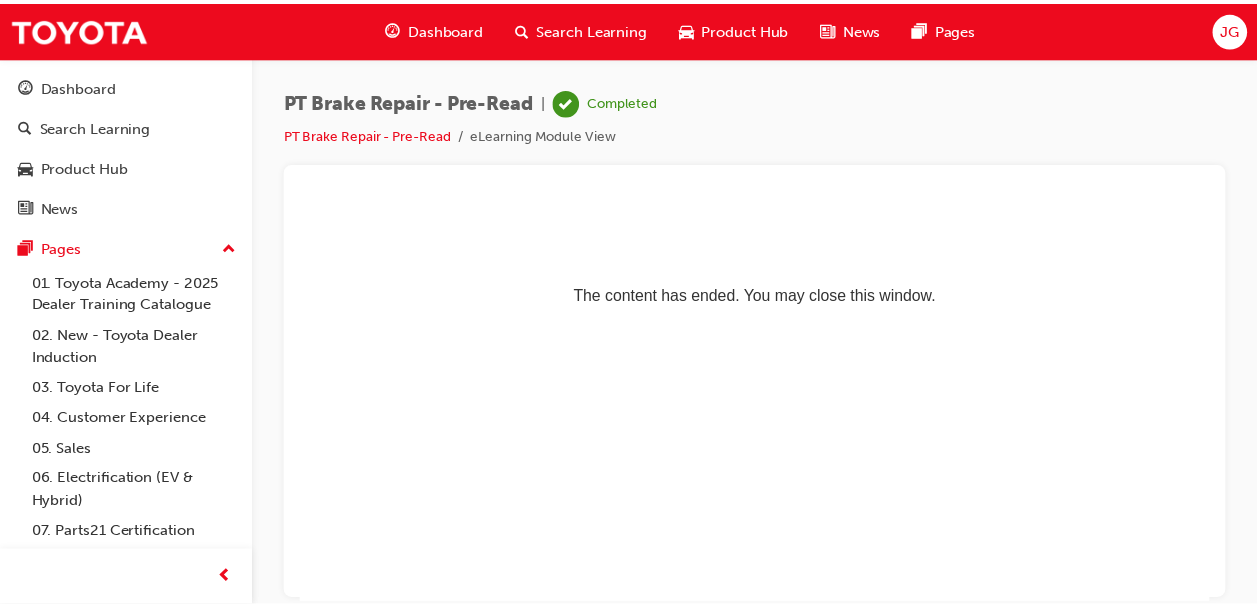 scroll, scrollTop: 0, scrollLeft: 0, axis: both 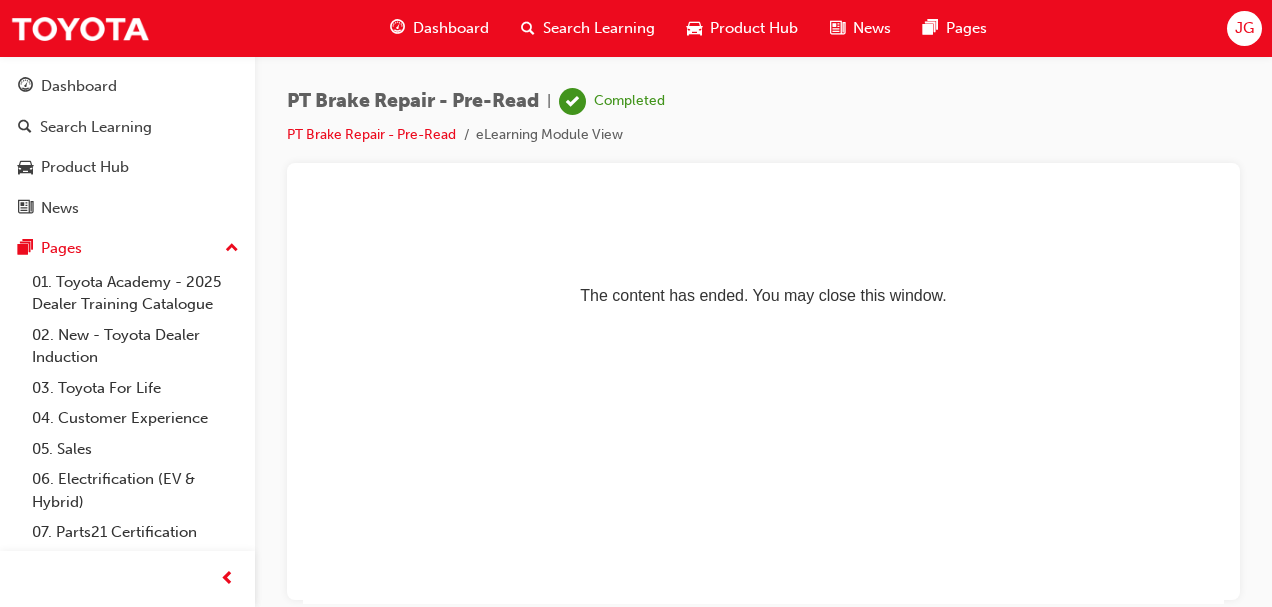 click on "Dashboard" at bounding box center [451, 28] 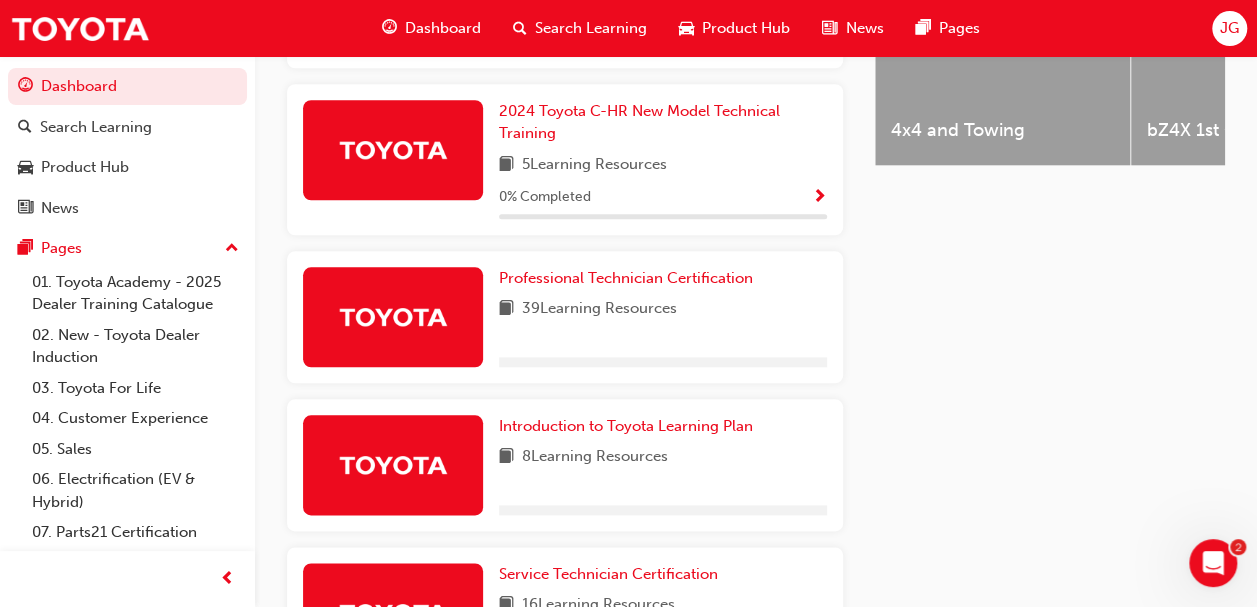 scroll, scrollTop: 1104, scrollLeft: 0, axis: vertical 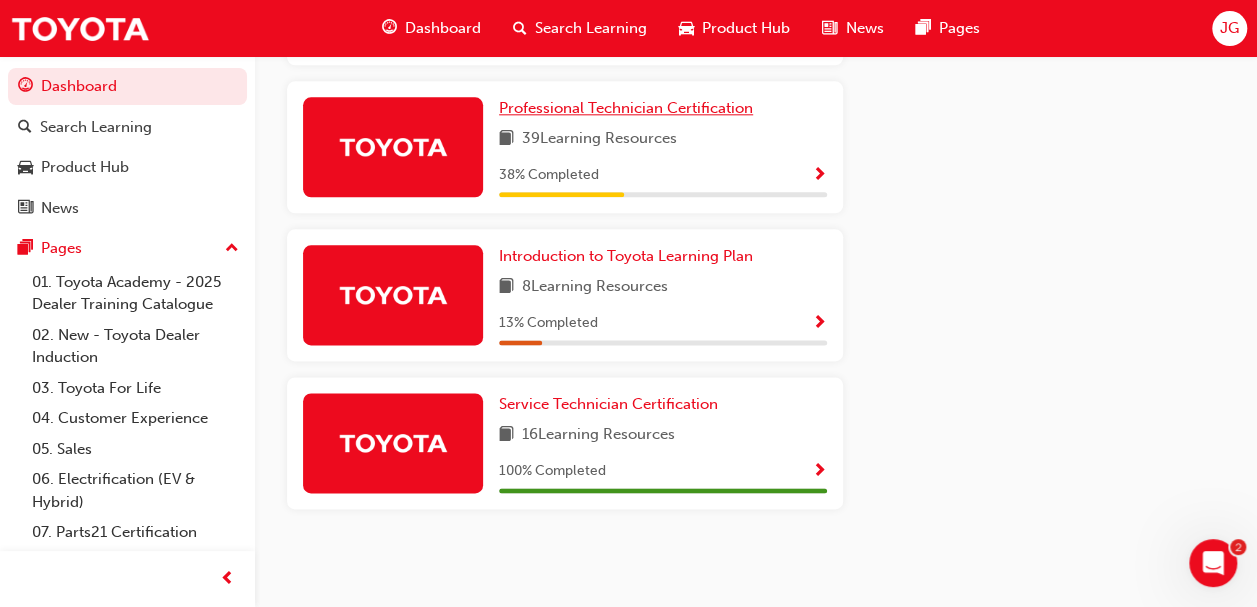 click on "Professional Technician Certification" at bounding box center (626, 108) 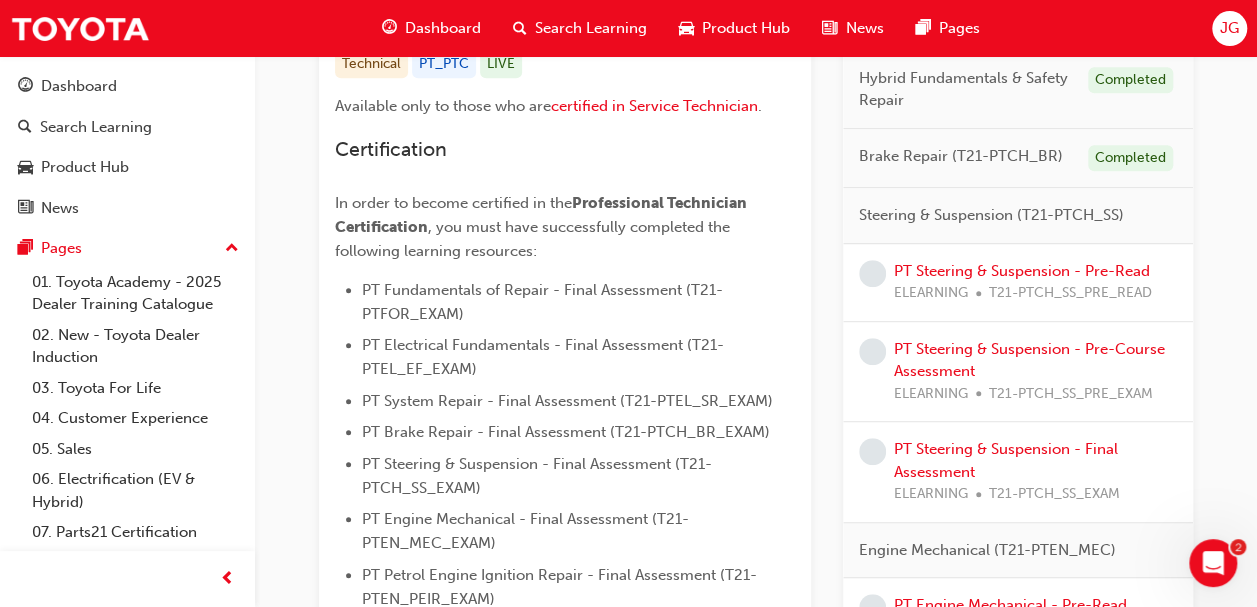 scroll, scrollTop: 433, scrollLeft: 0, axis: vertical 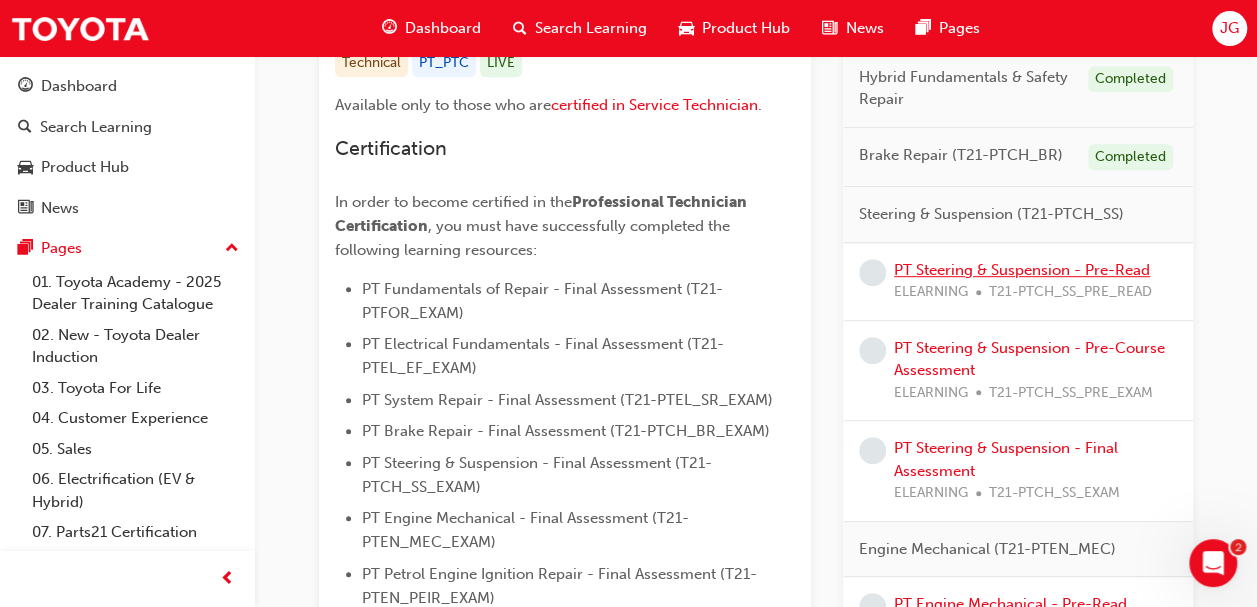 click on "PT Steering & Suspension - Pre-Read" at bounding box center [1022, 270] 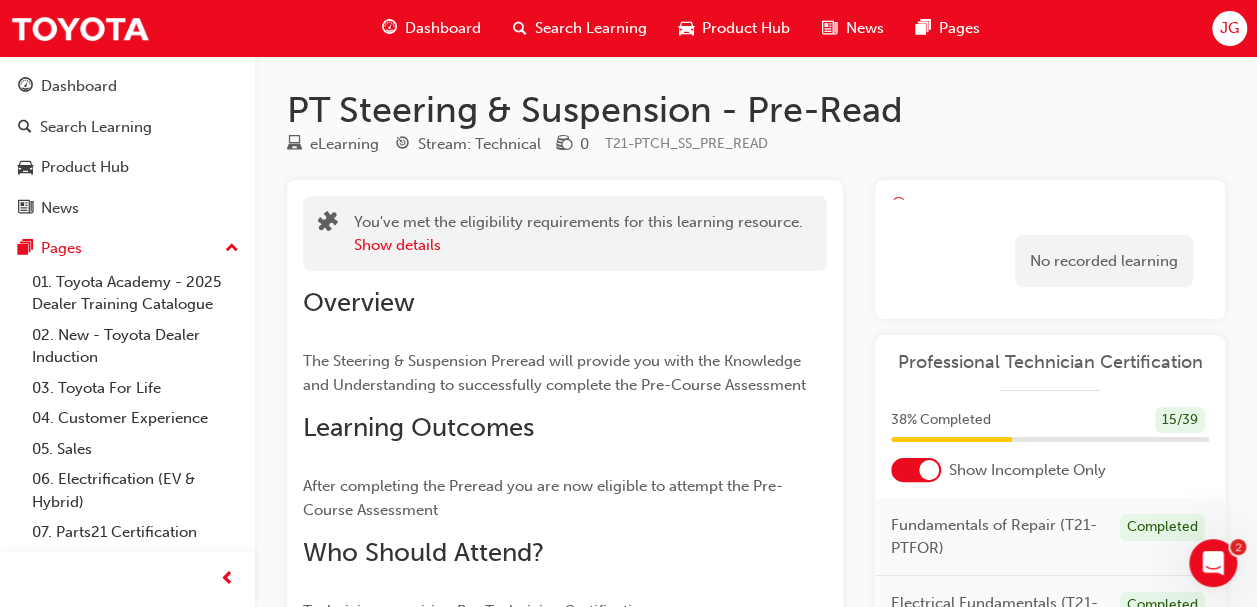 scroll, scrollTop: 0, scrollLeft: 0, axis: both 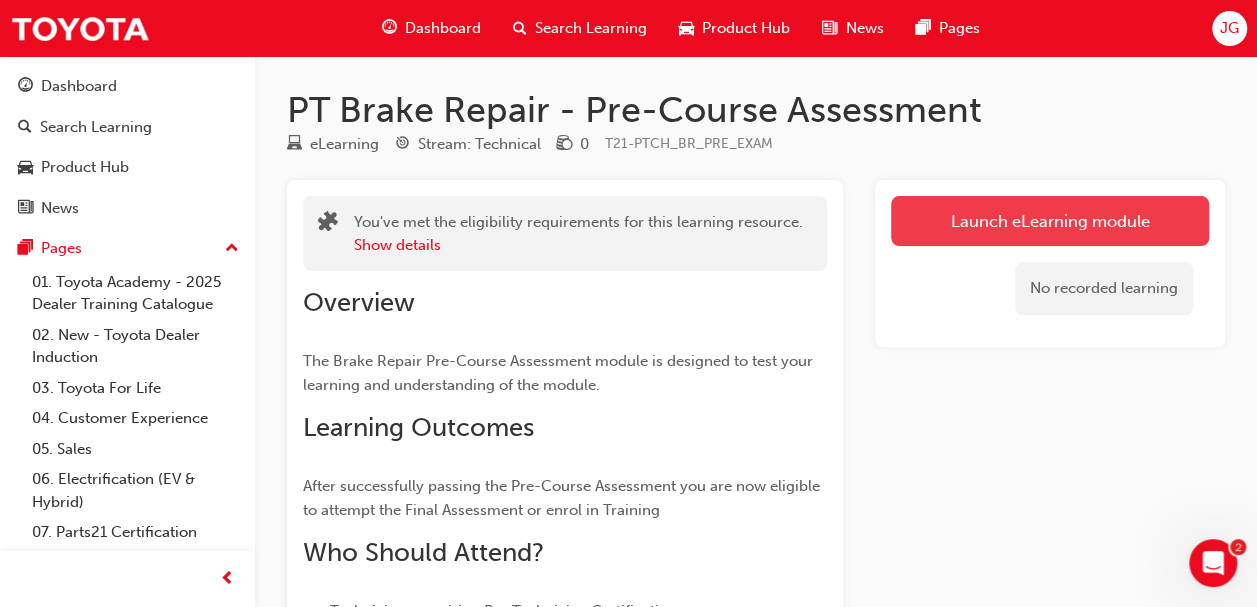 click on "Launch eLearning module" at bounding box center [1050, 221] 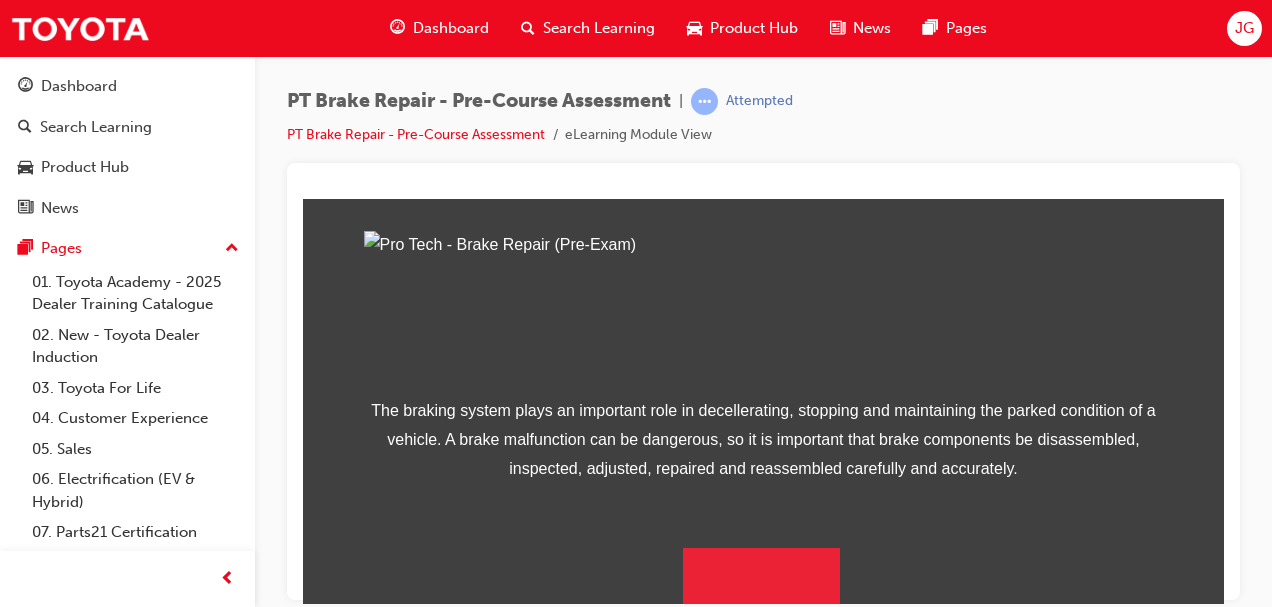 scroll, scrollTop: 374, scrollLeft: 0, axis: vertical 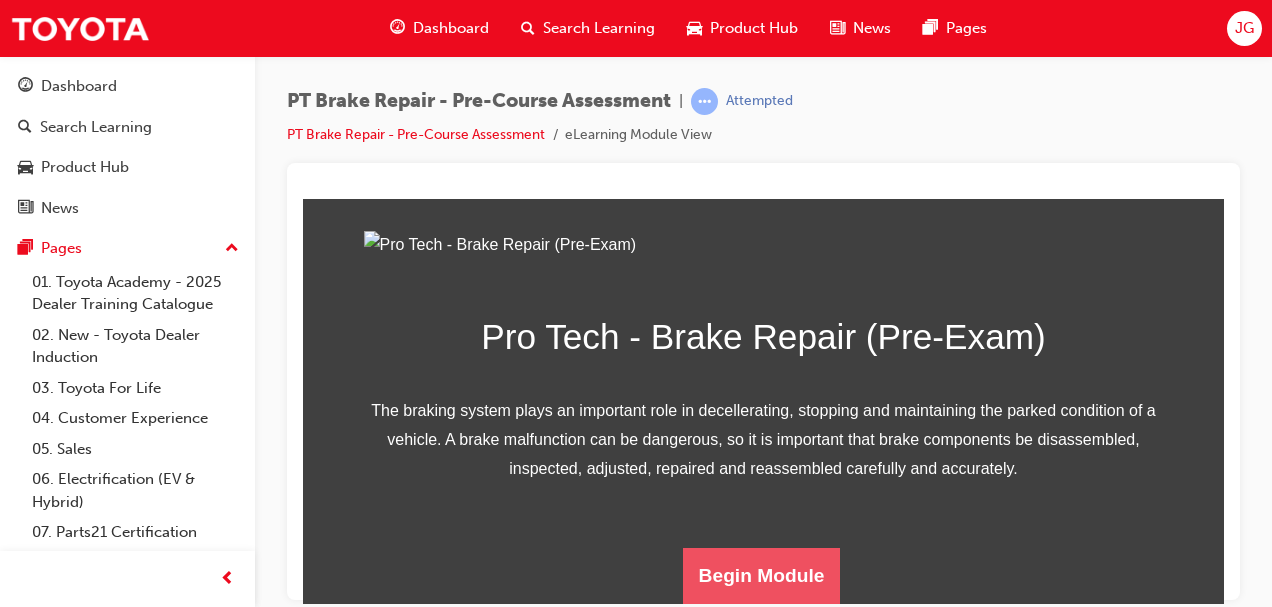 click on "Begin Module" at bounding box center (762, 575) 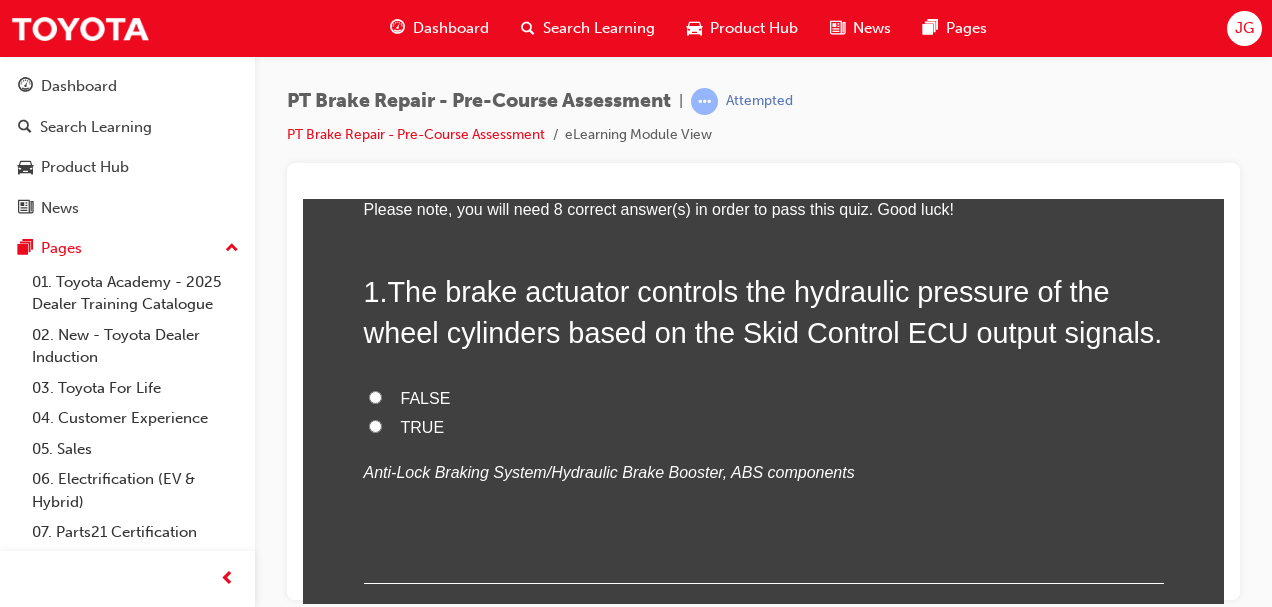 scroll, scrollTop: 141, scrollLeft: 0, axis: vertical 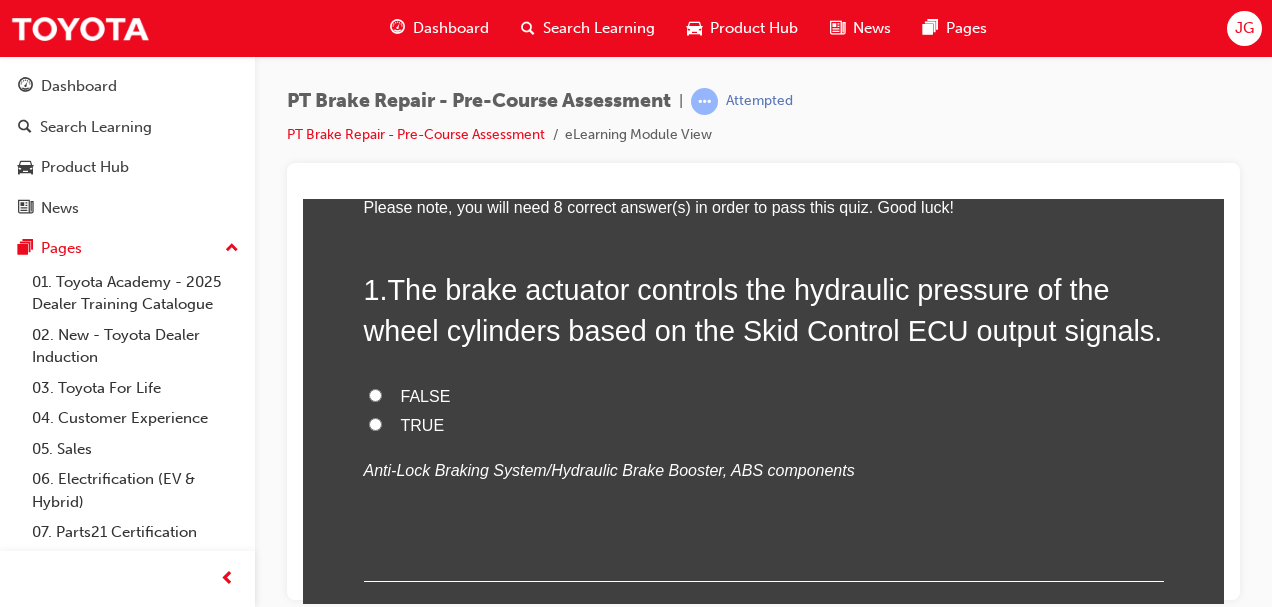 click on "TRUE" at bounding box center (375, 423) 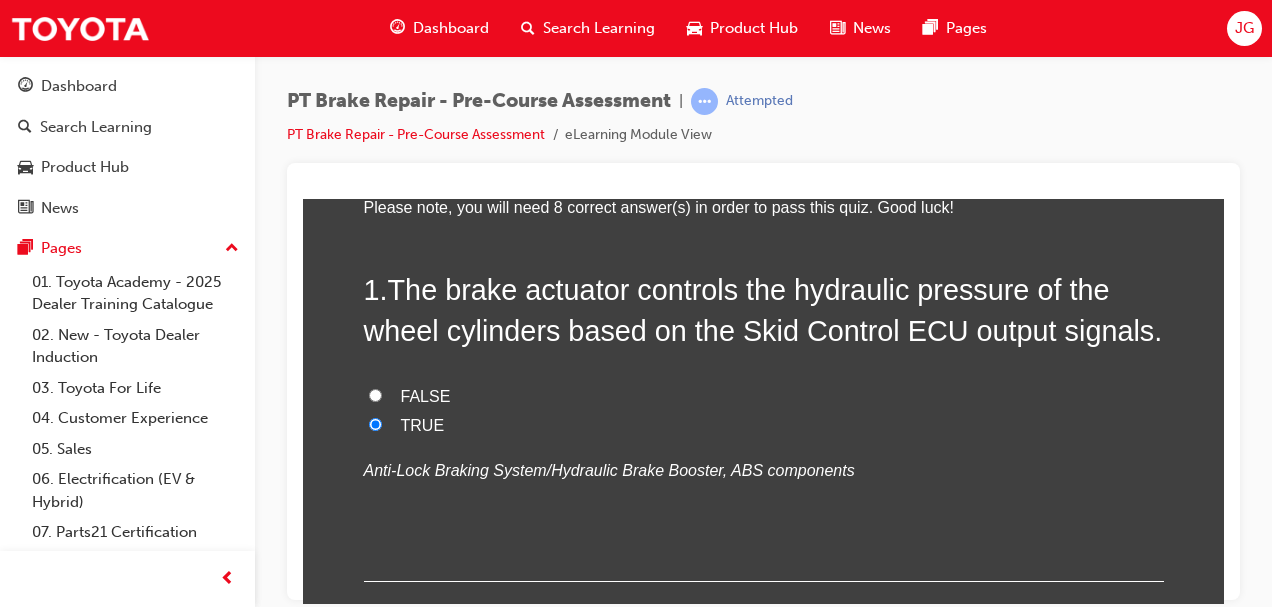 radio on "true" 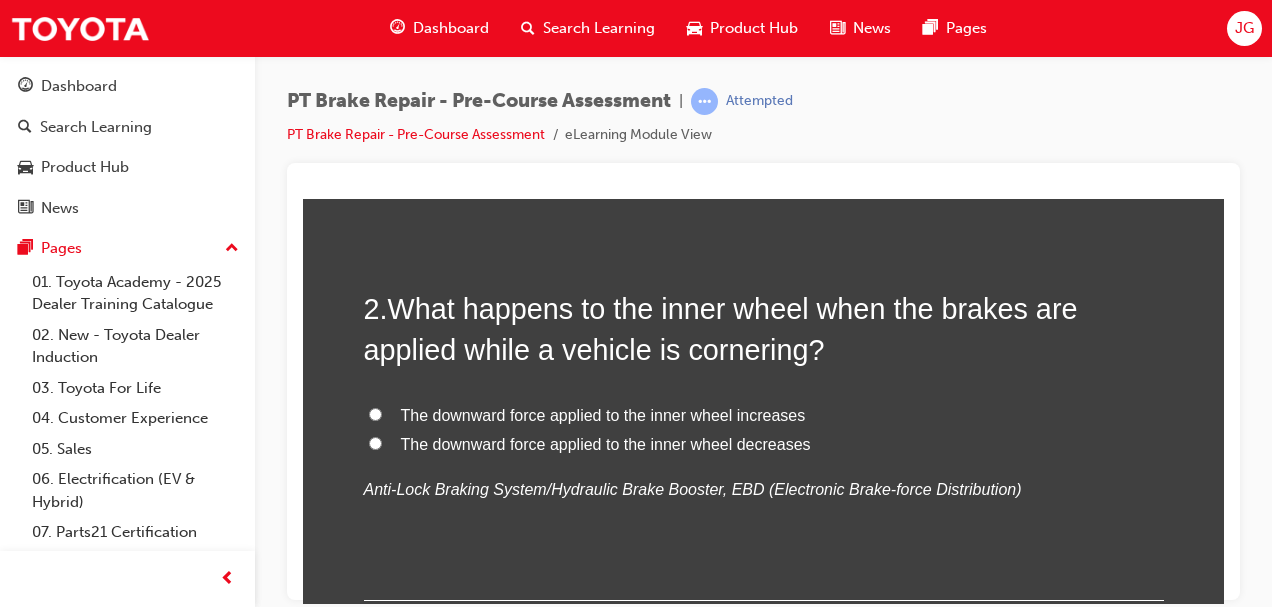 scroll, scrollTop: 531, scrollLeft: 0, axis: vertical 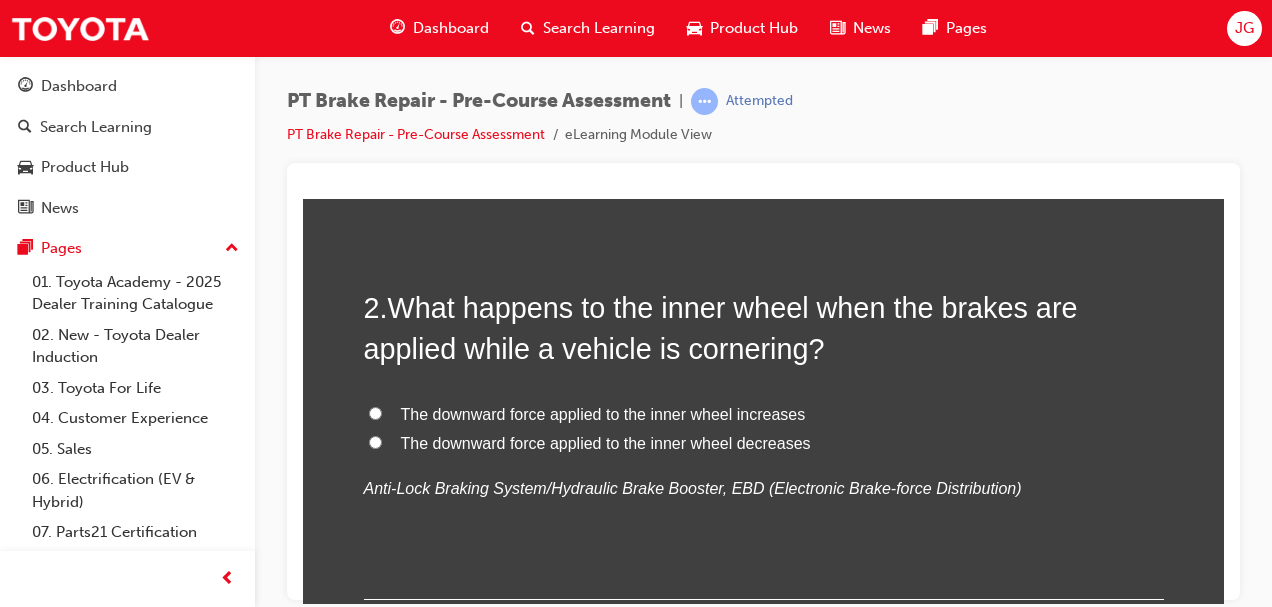click on "What happens to the inner wheel when the brakes are applied while a vehicle is cornering?" at bounding box center [721, 327] 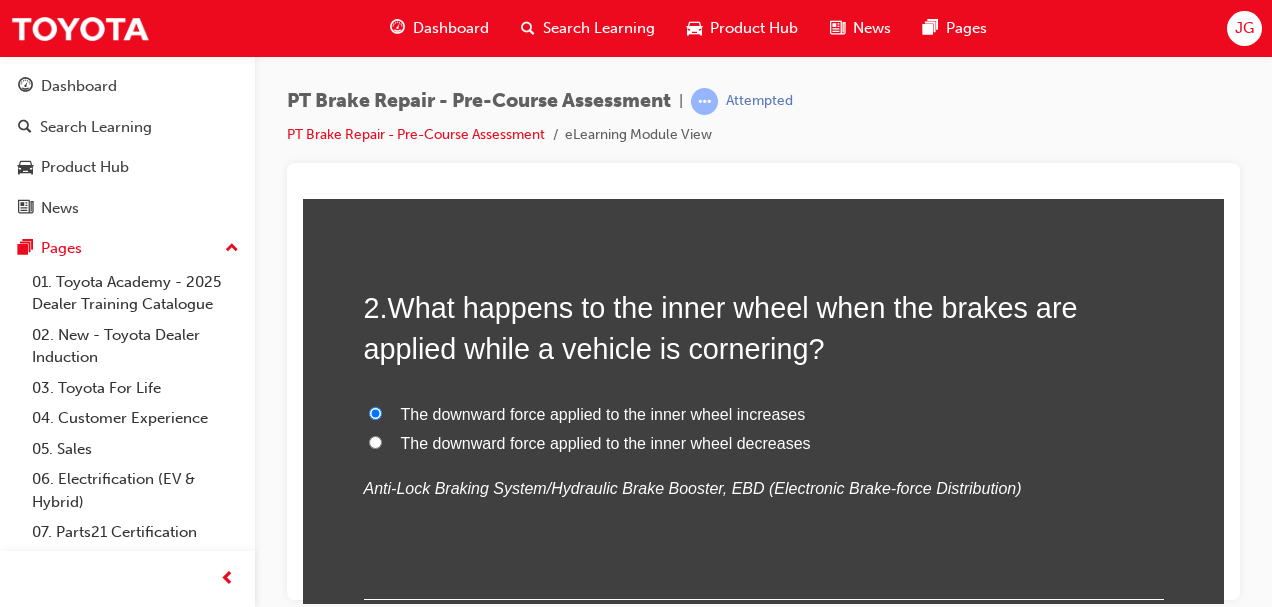 radio on "true" 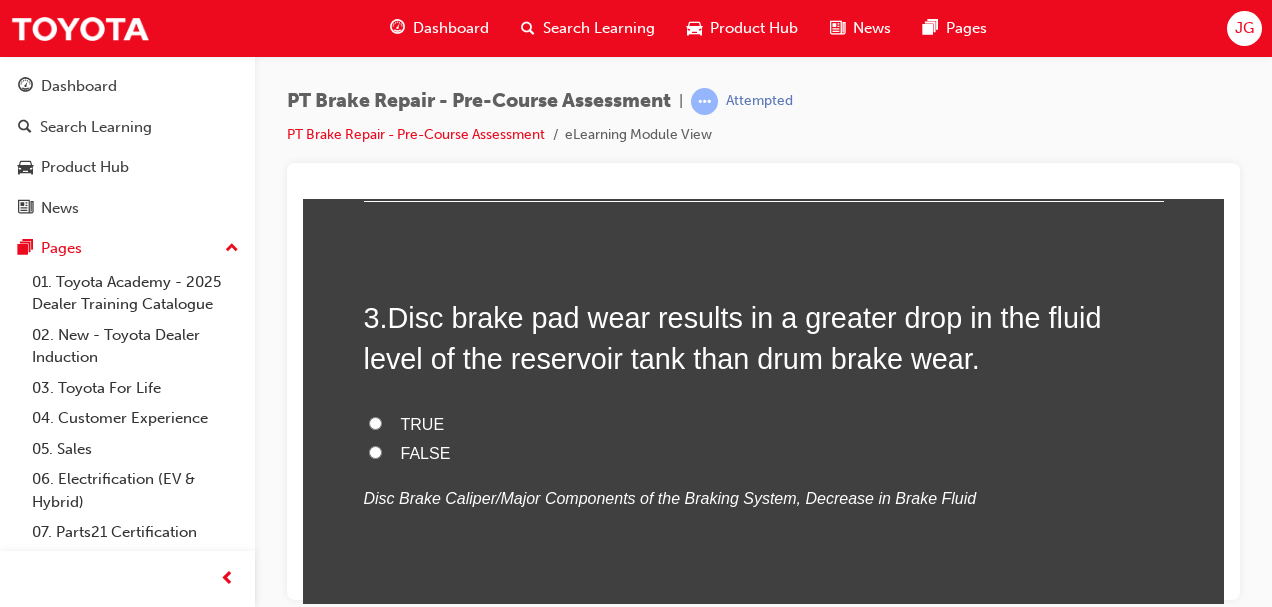 scroll, scrollTop: 931, scrollLeft: 0, axis: vertical 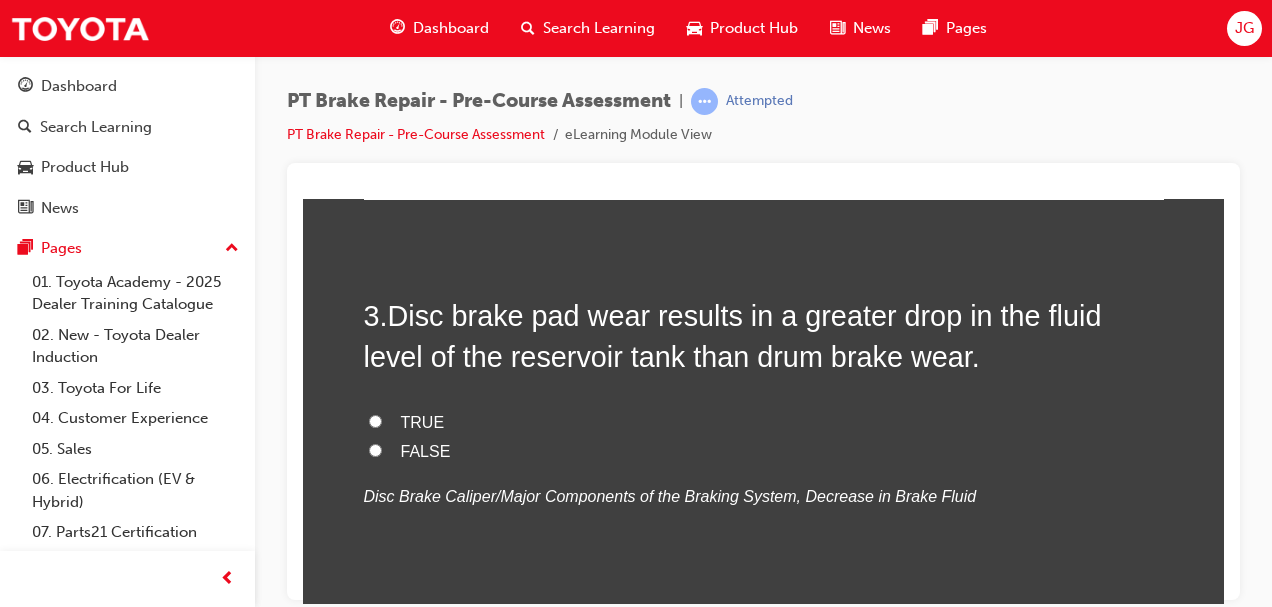 click on "Disc brake pad wear results in a greater drop in the fluid level of the reservoir tank than drum brake wear." at bounding box center (733, 335) 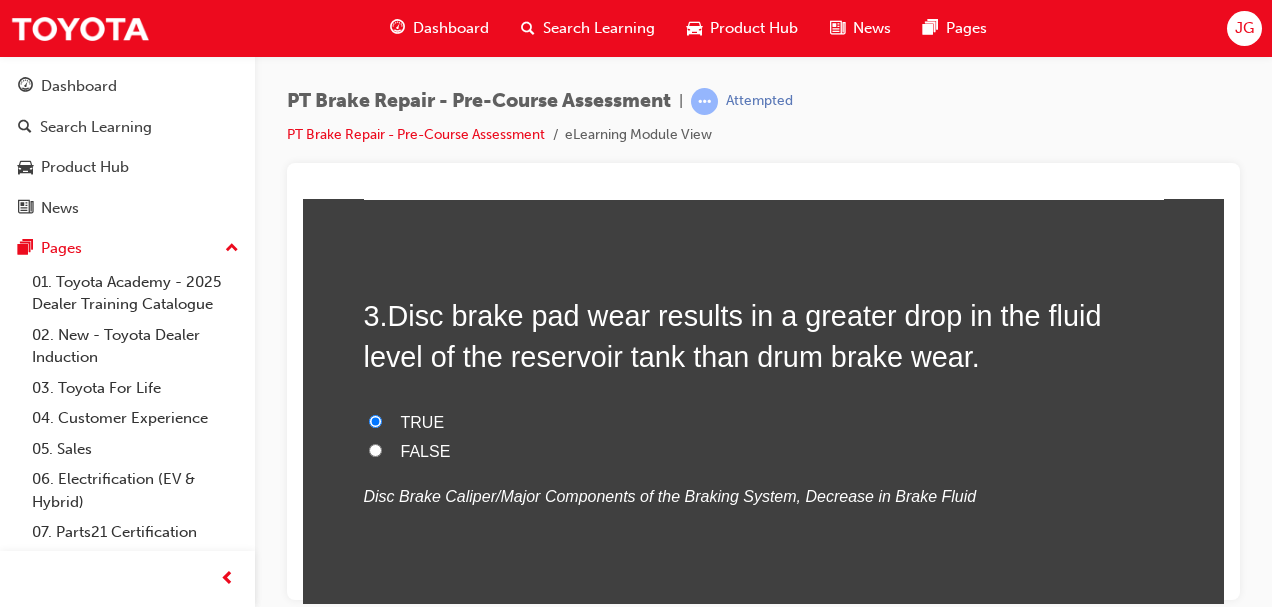 radio on "true" 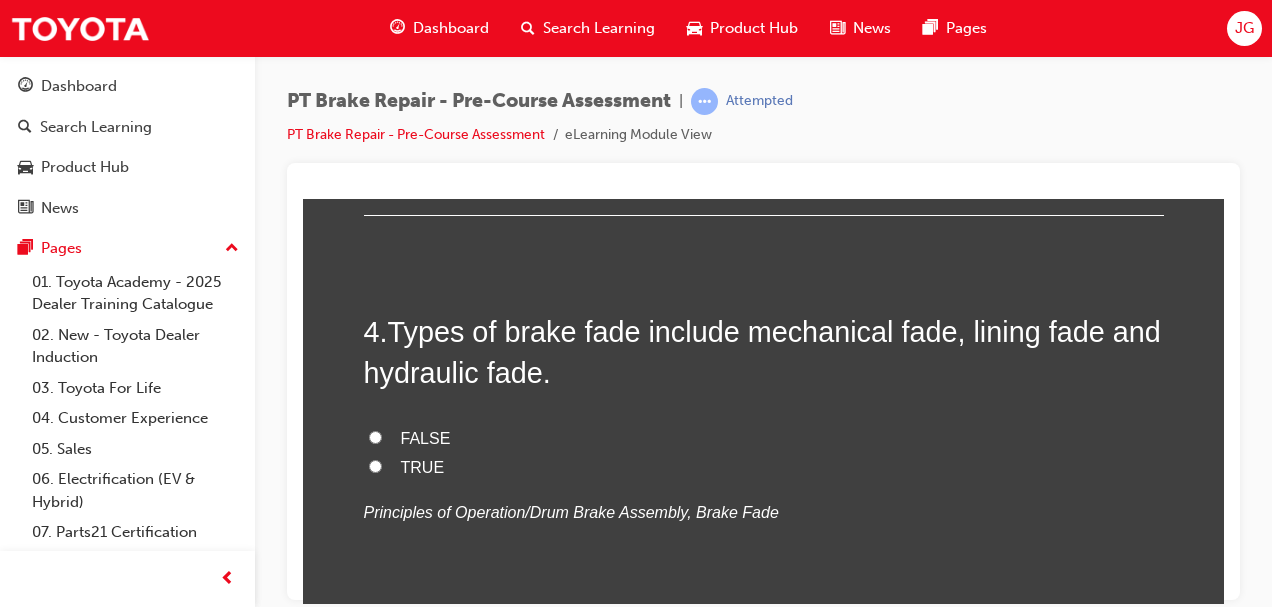 scroll, scrollTop: 1327, scrollLeft: 0, axis: vertical 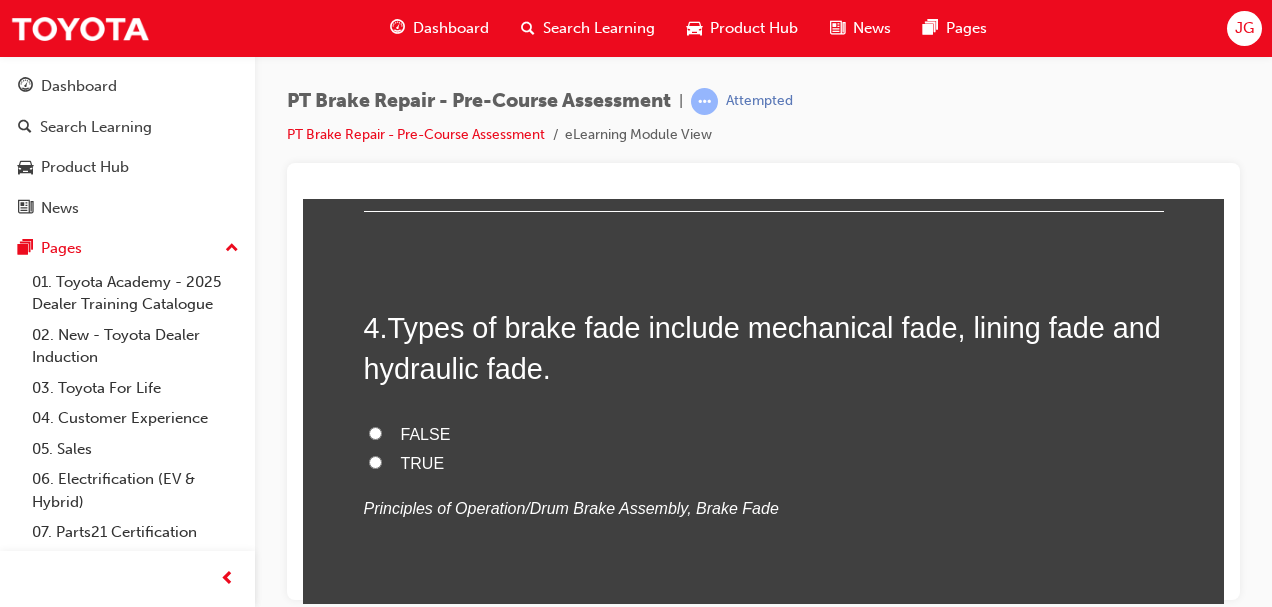 click on "FALSE" at bounding box center [375, 432] 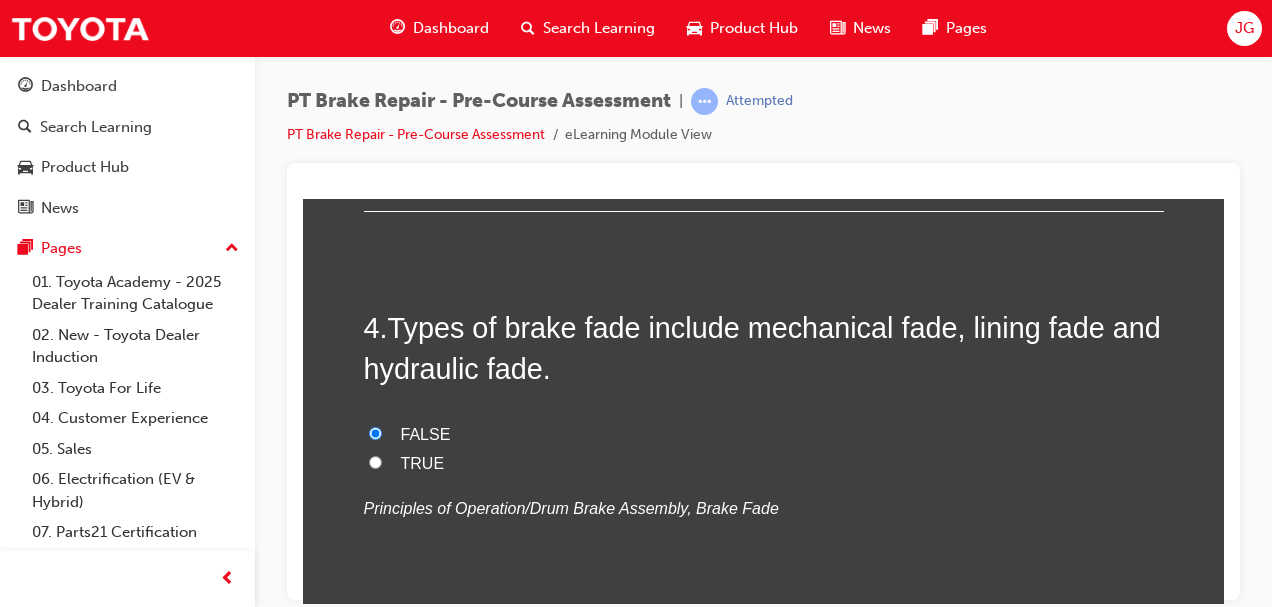 radio on "true" 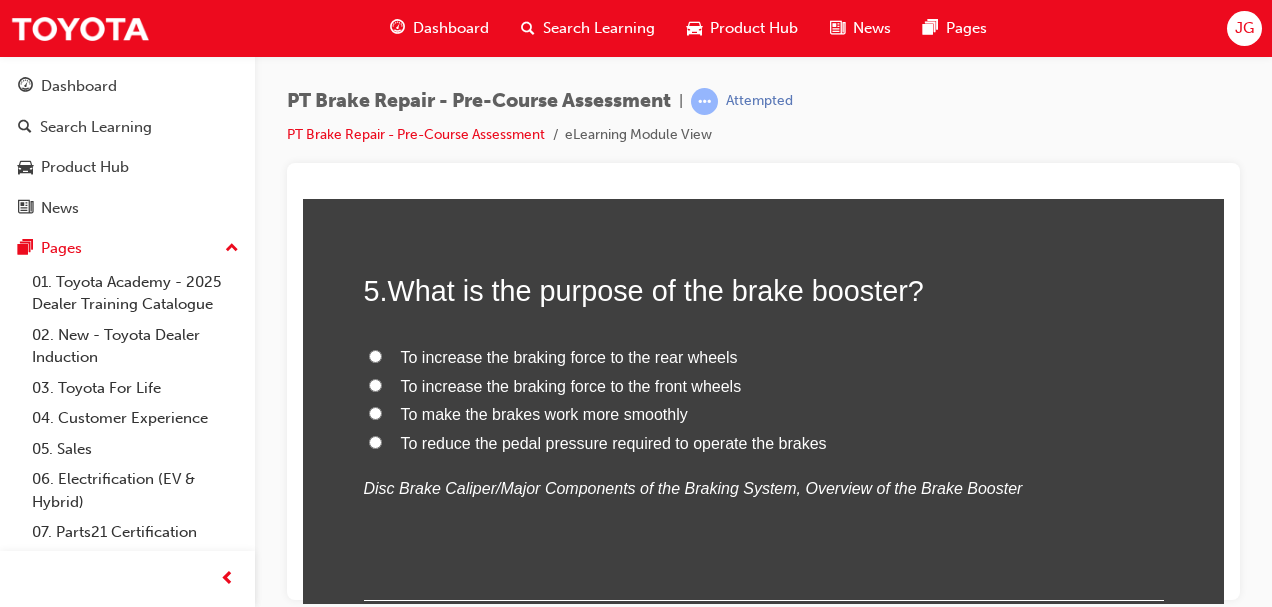 scroll, scrollTop: 1773, scrollLeft: 0, axis: vertical 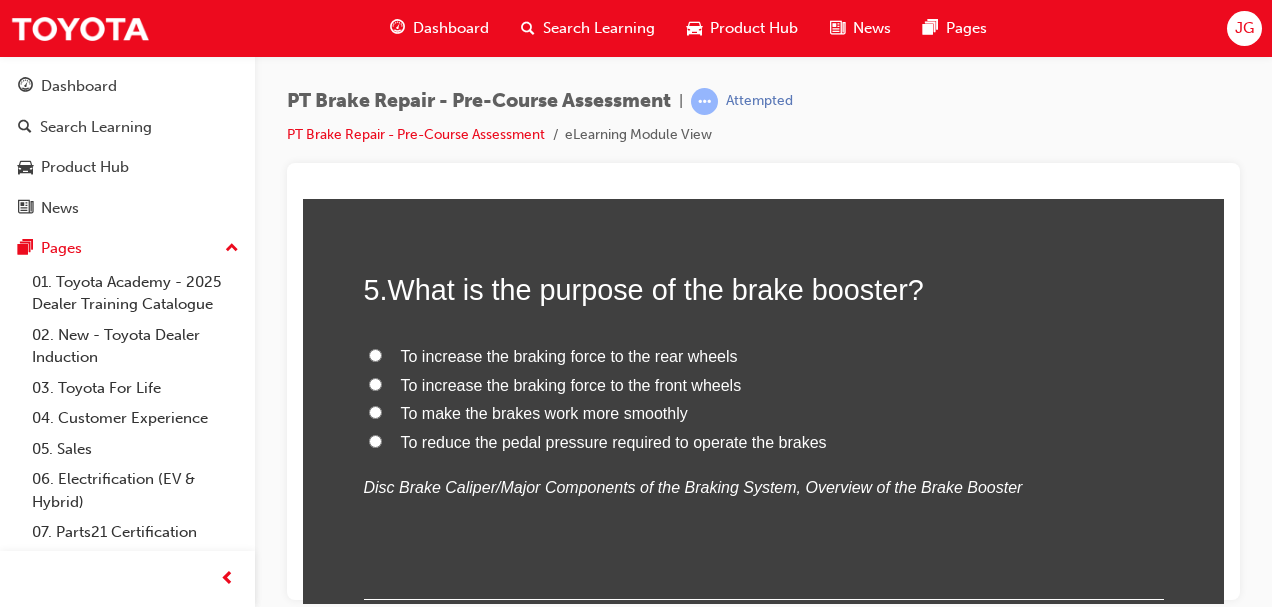 click on "To reduce the pedal pressure required to operate the brakes" at bounding box center (375, 440) 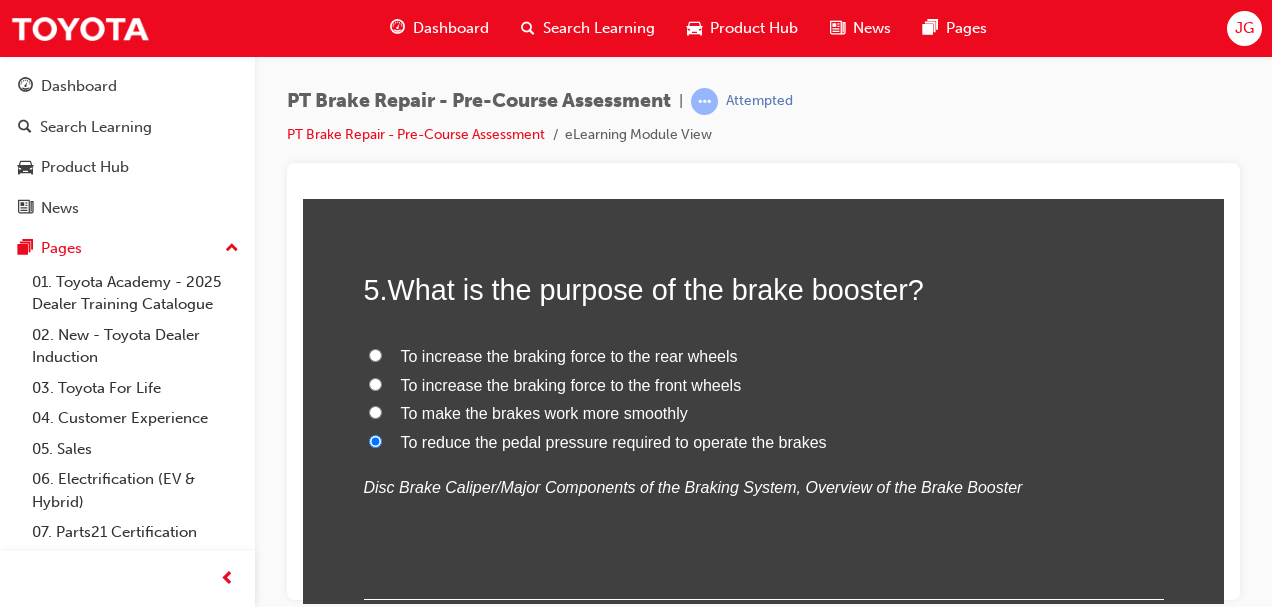 radio on "true" 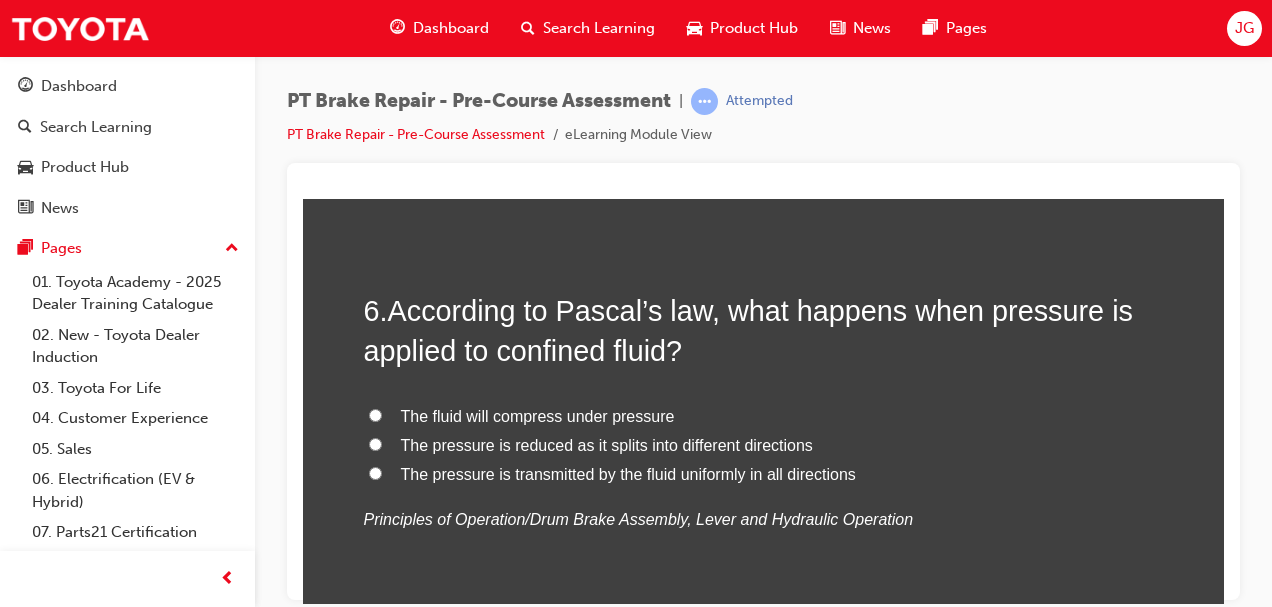 scroll, scrollTop: 2201, scrollLeft: 0, axis: vertical 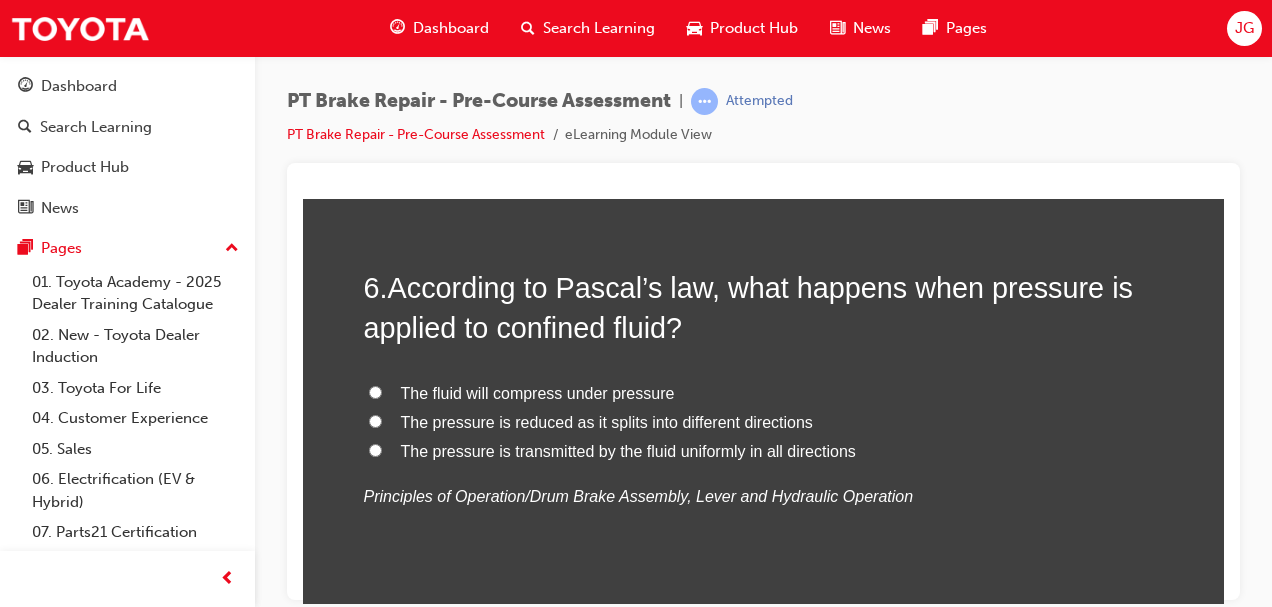 click on "The pressure is transmitted by the fluid uniformly in all directions" at bounding box center [375, 449] 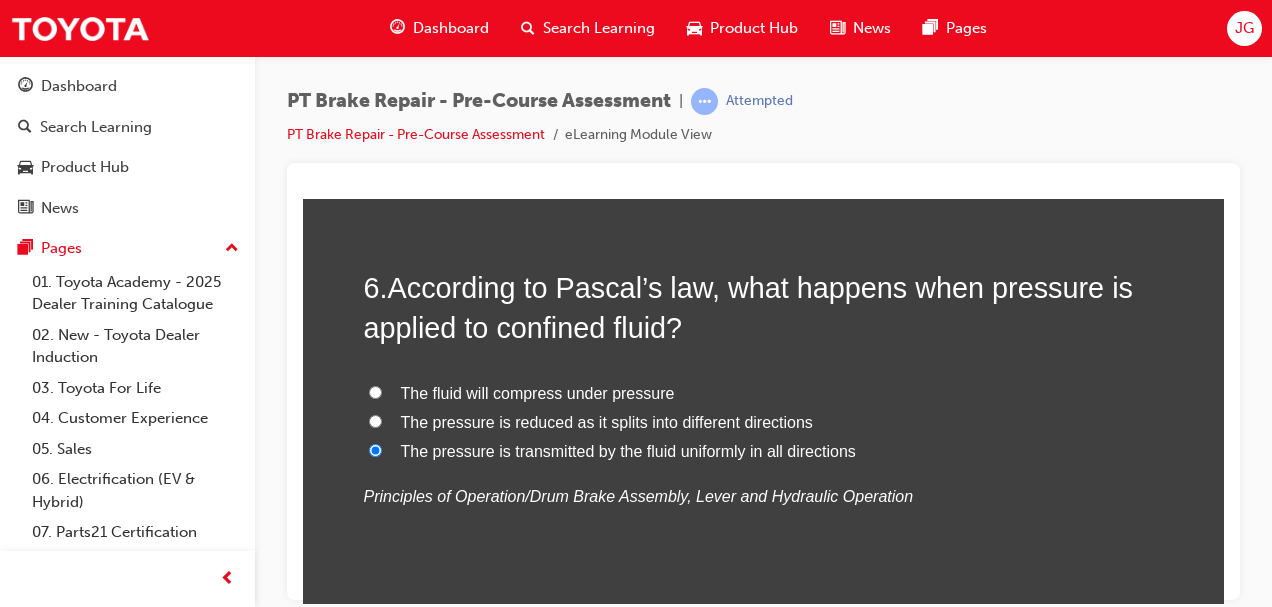 radio on "true" 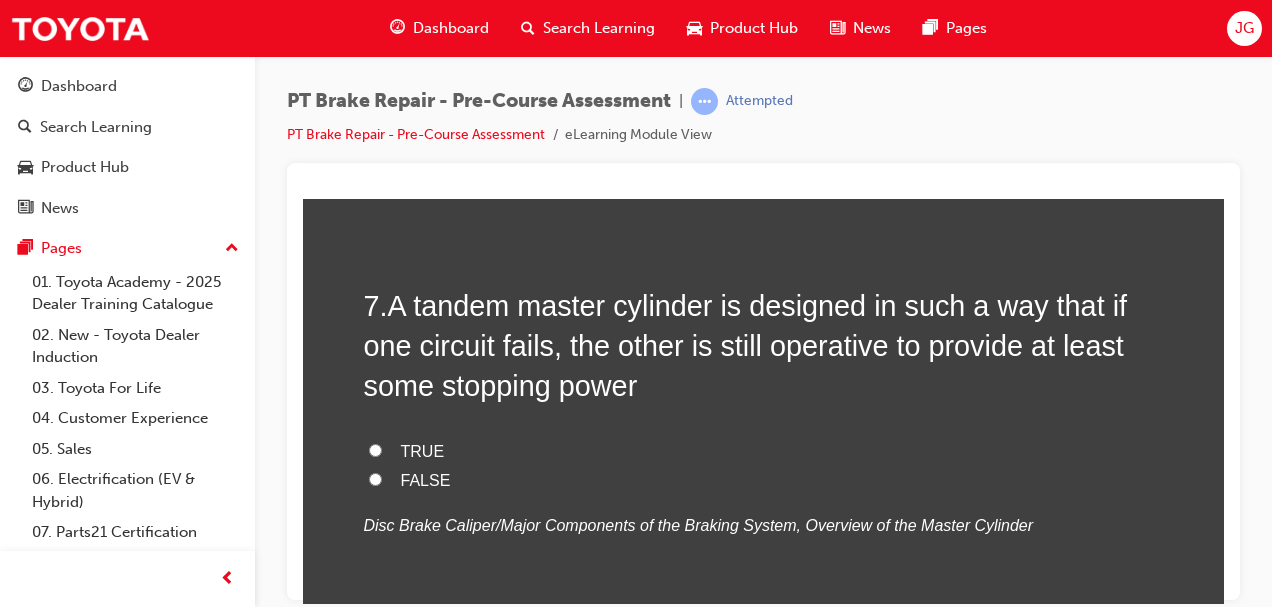 scroll, scrollTop: 2622, scrollLeft: 0, axis: vertical 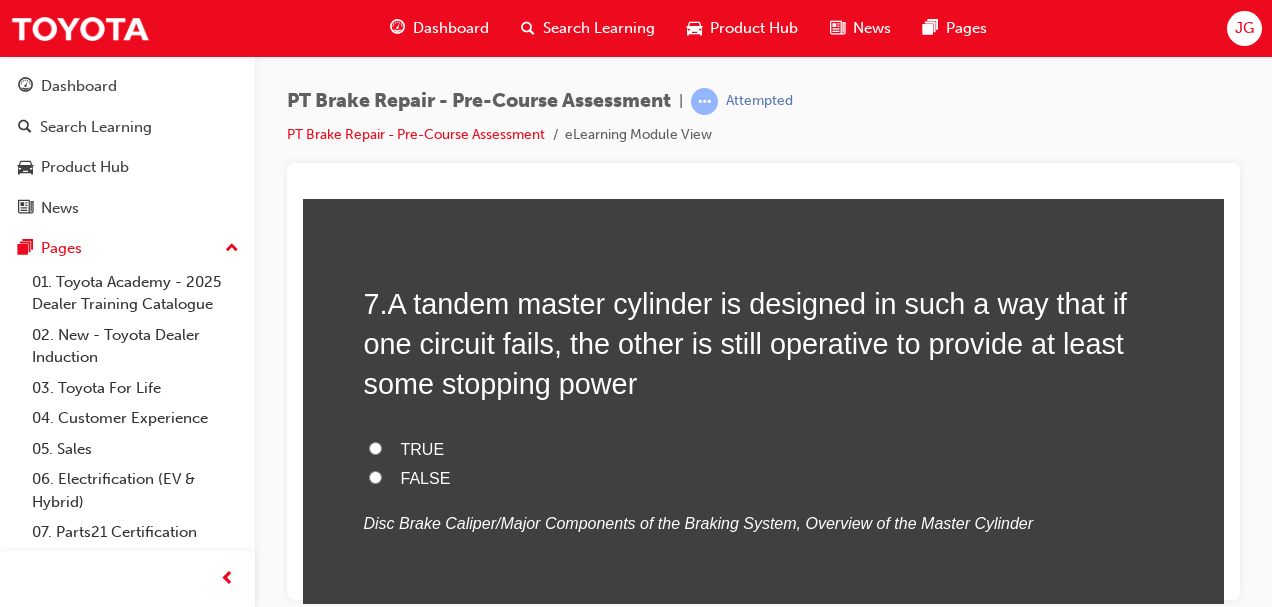 click on "TRUE" at bounding box center (375, 447) 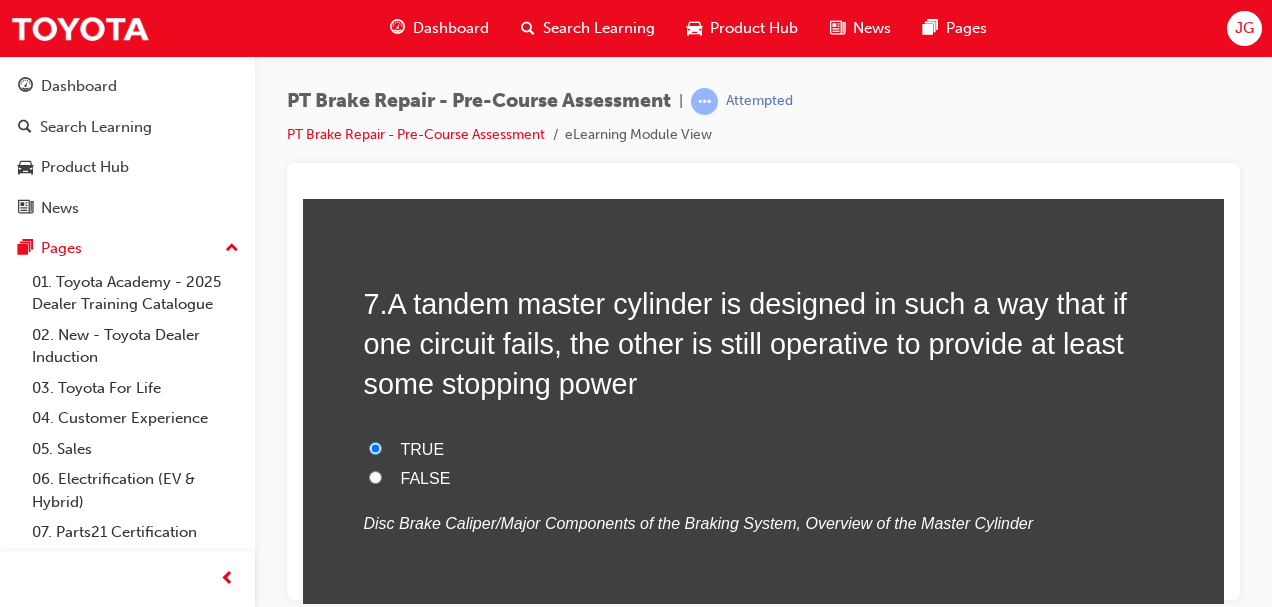 radio on "true" 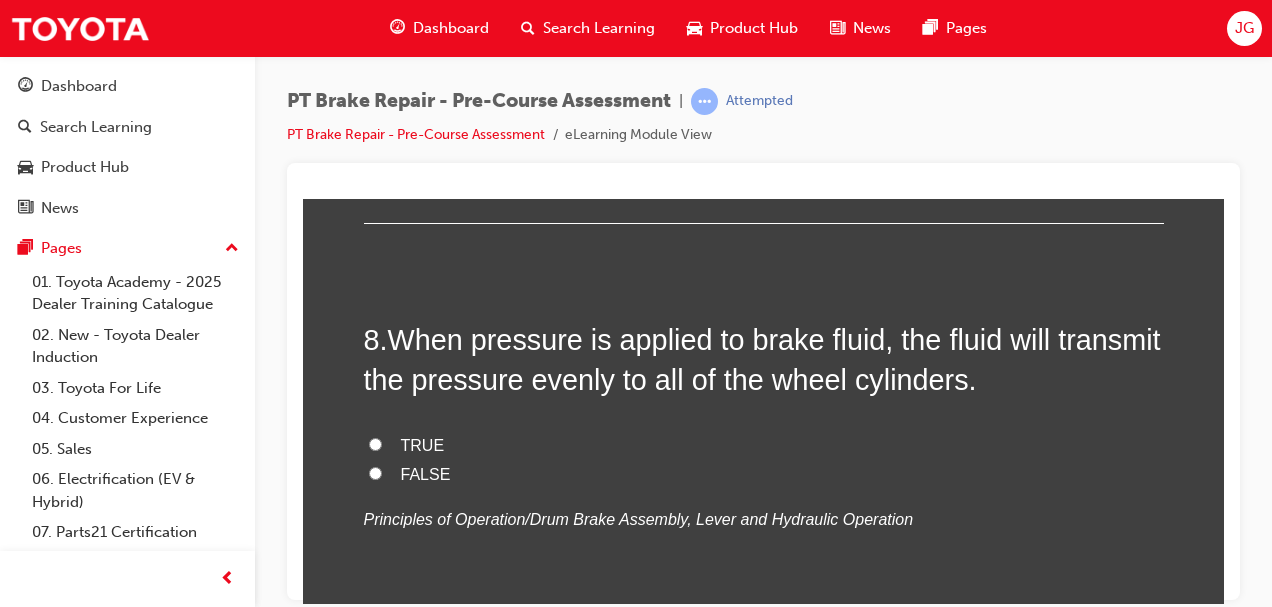 scroll, scrollTop: 3035, scrollLeft: 0, axis: vertical 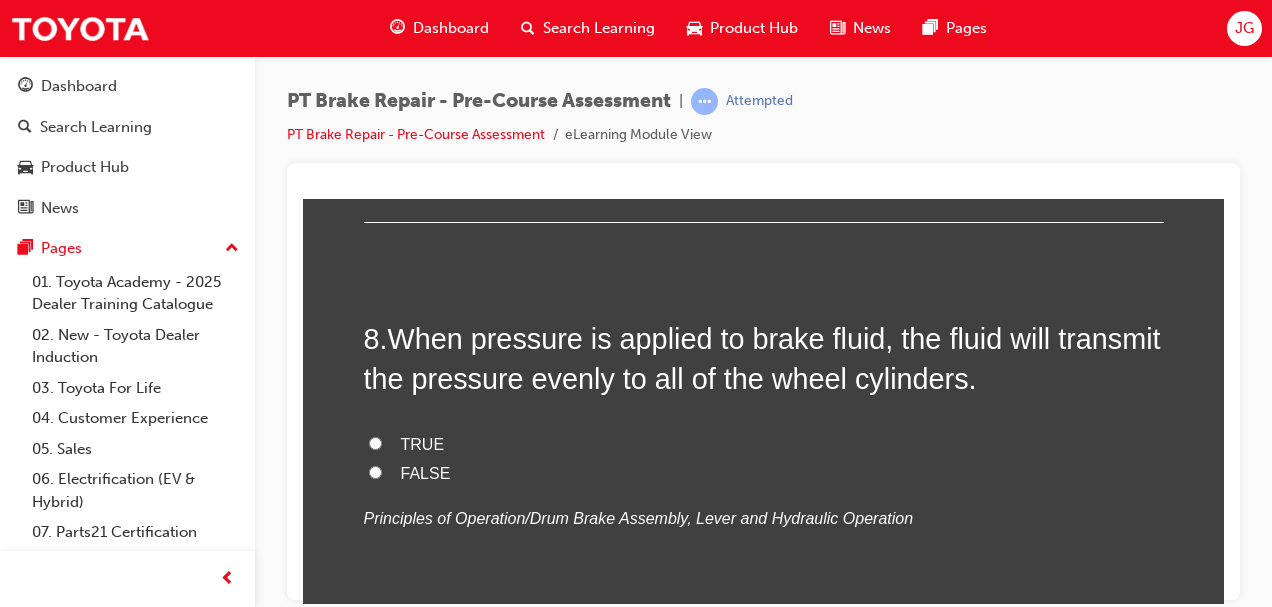 click on "TRUE" at bounding box center [375, 442] 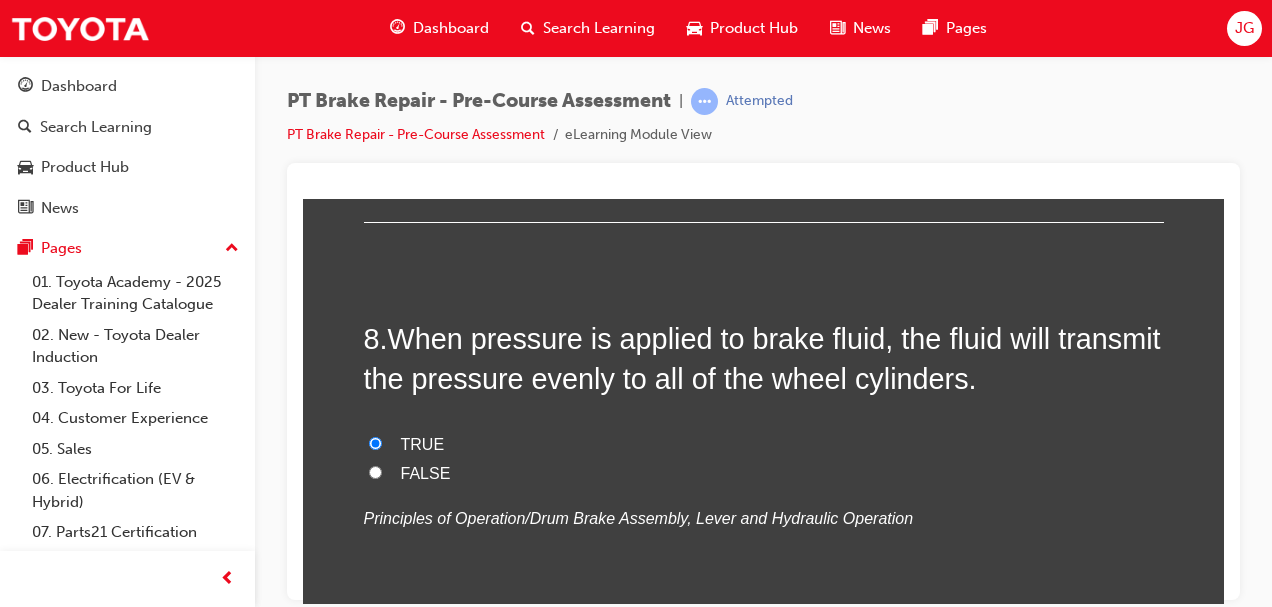 radio on "true" 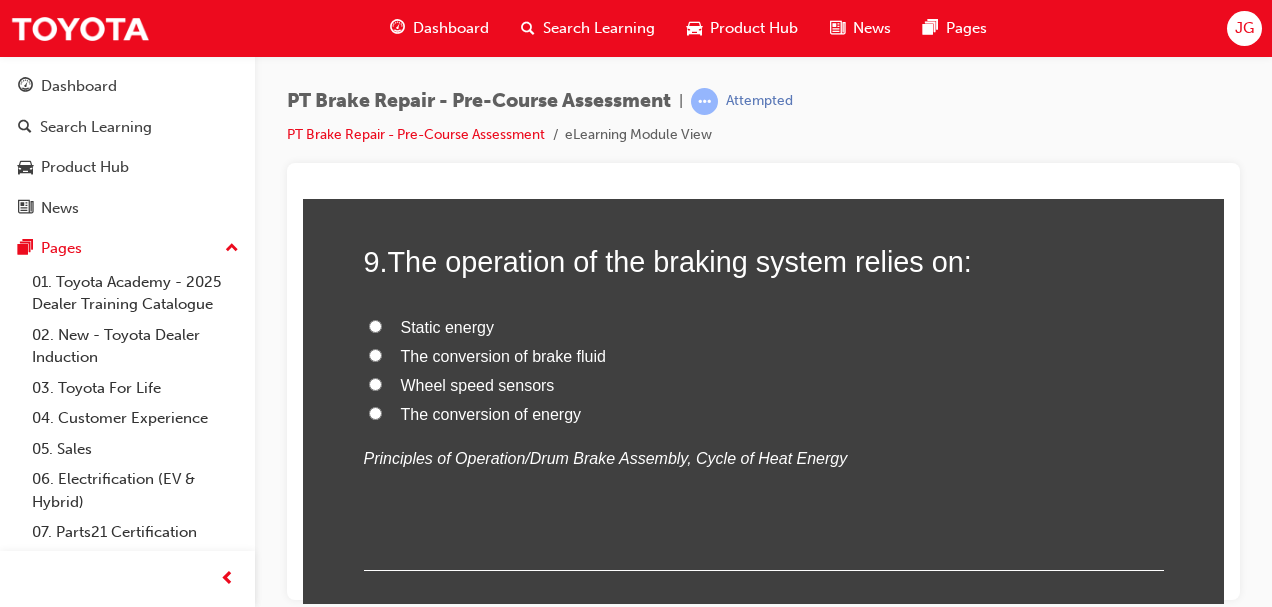 scroll, scrollTop: 3521, scrollLeft: 0, axis: vertical 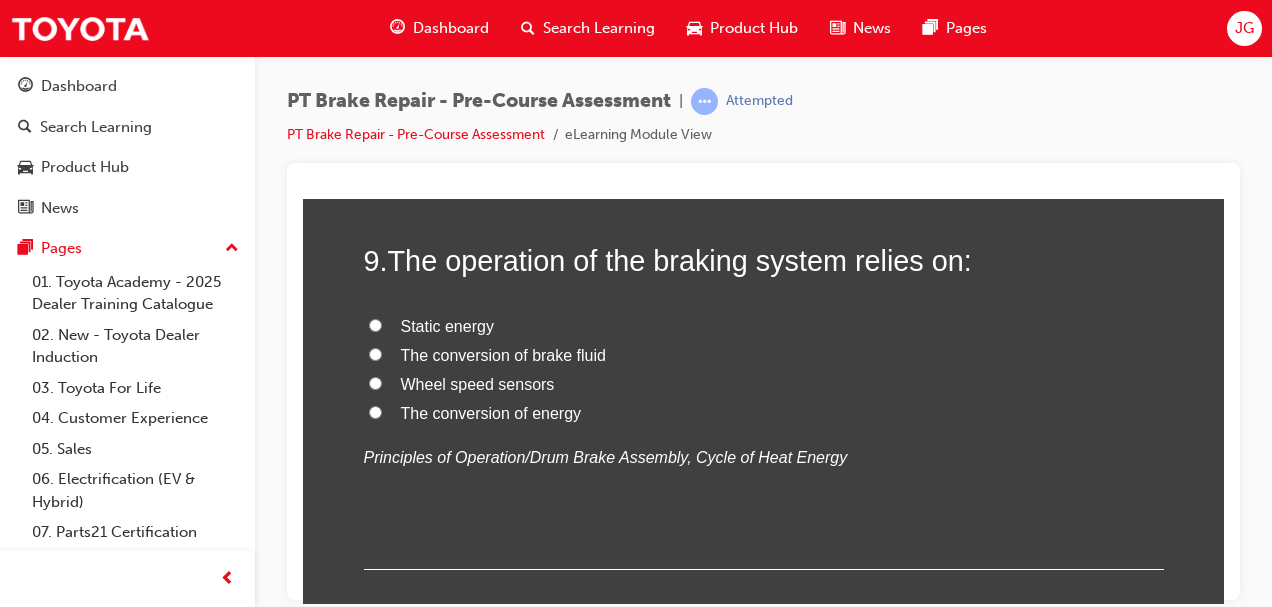 click on "The conversion of energy" at bounding box center [375, 411] 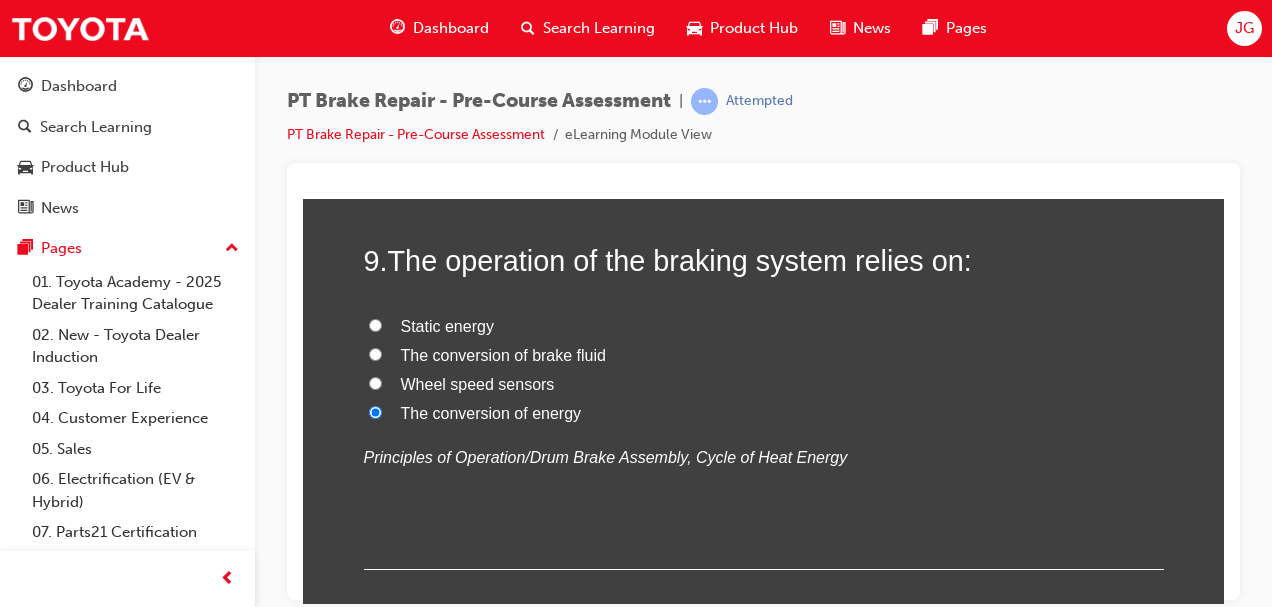 radio on "true" 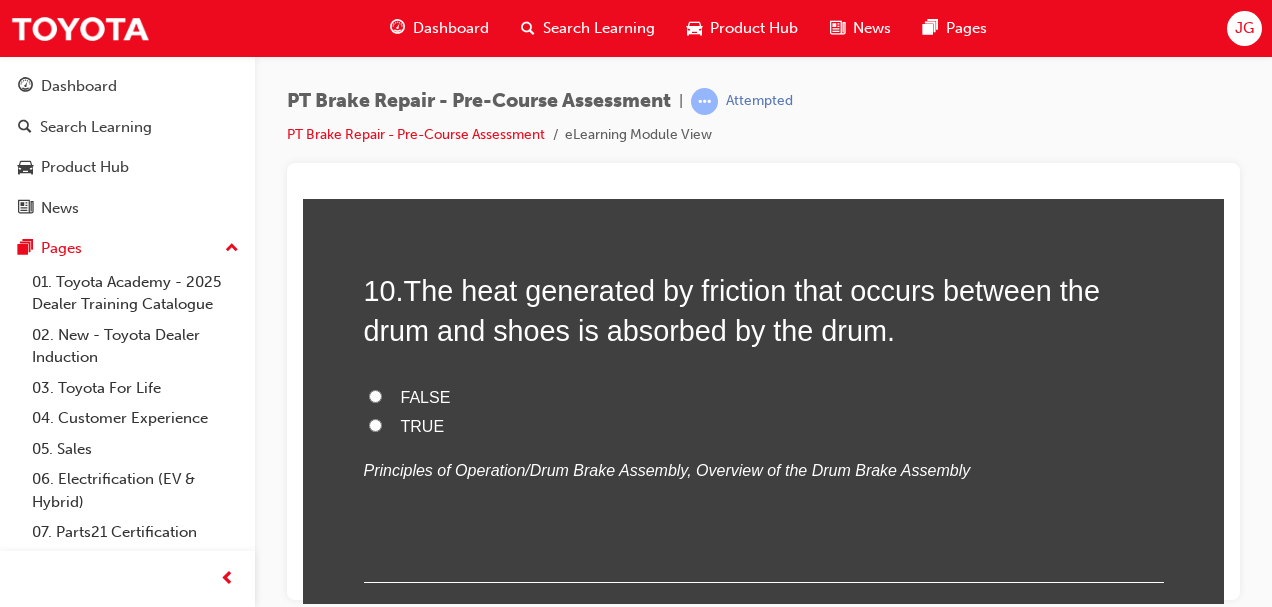 scroll, scrollTop: 3917, scrollLeft: 0, axis: vertical 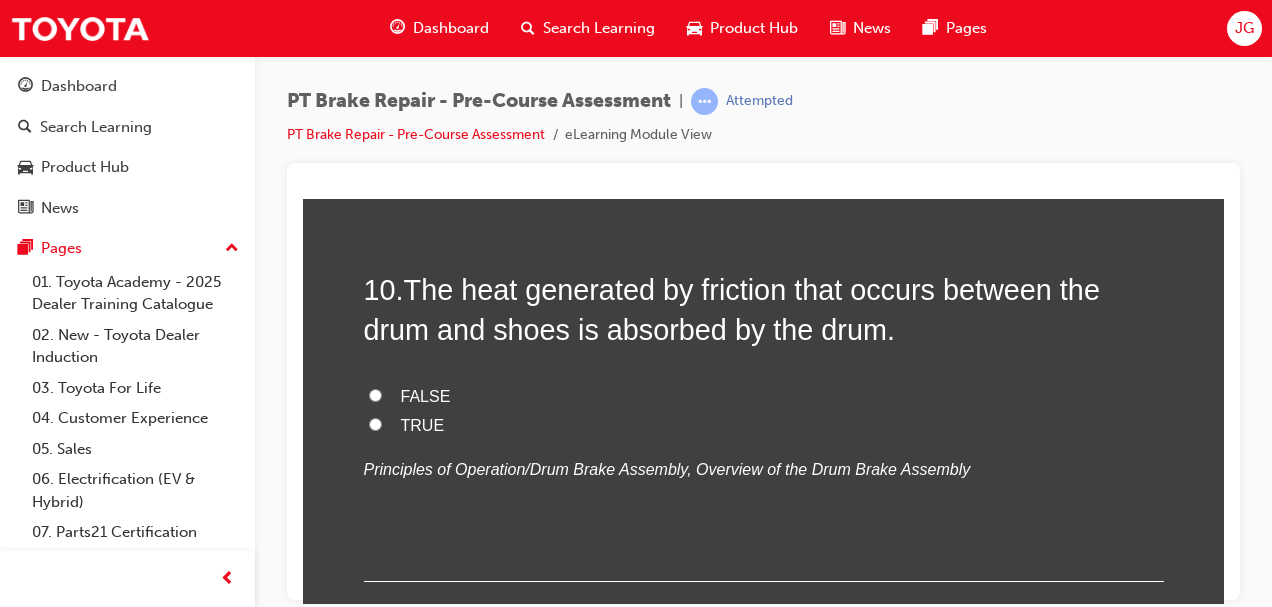 click on "FALSE" at bounding box center (375, 394) 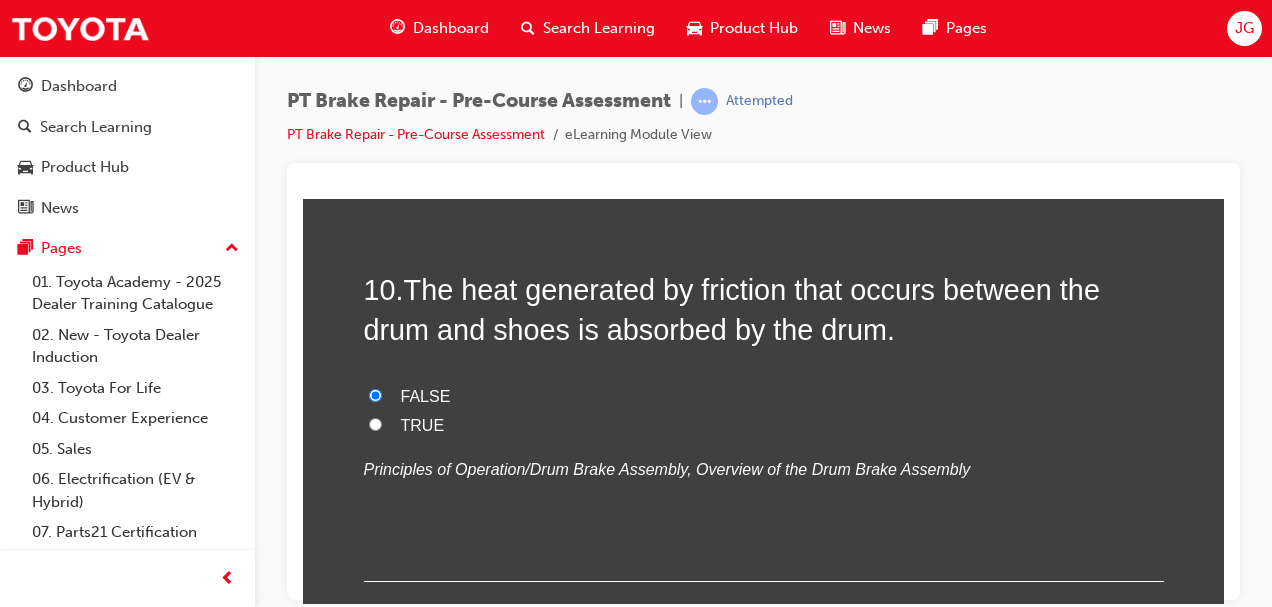 radio on "true" 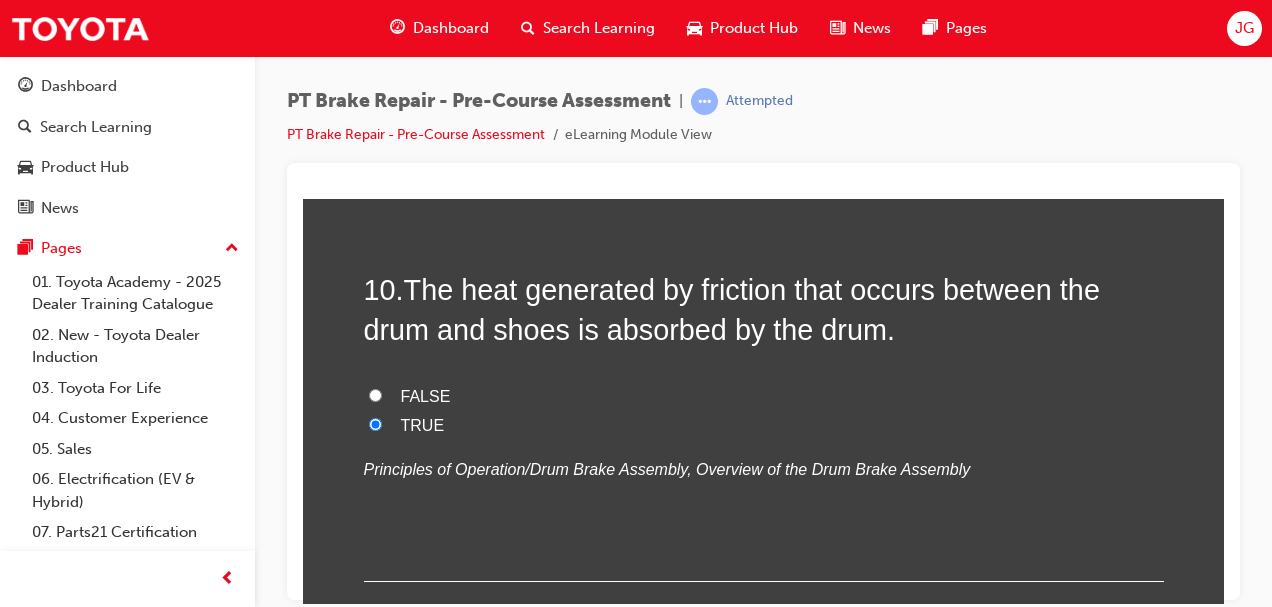 scroll, scrollTop: 4042, scrollLeft: 0, axis: vertical 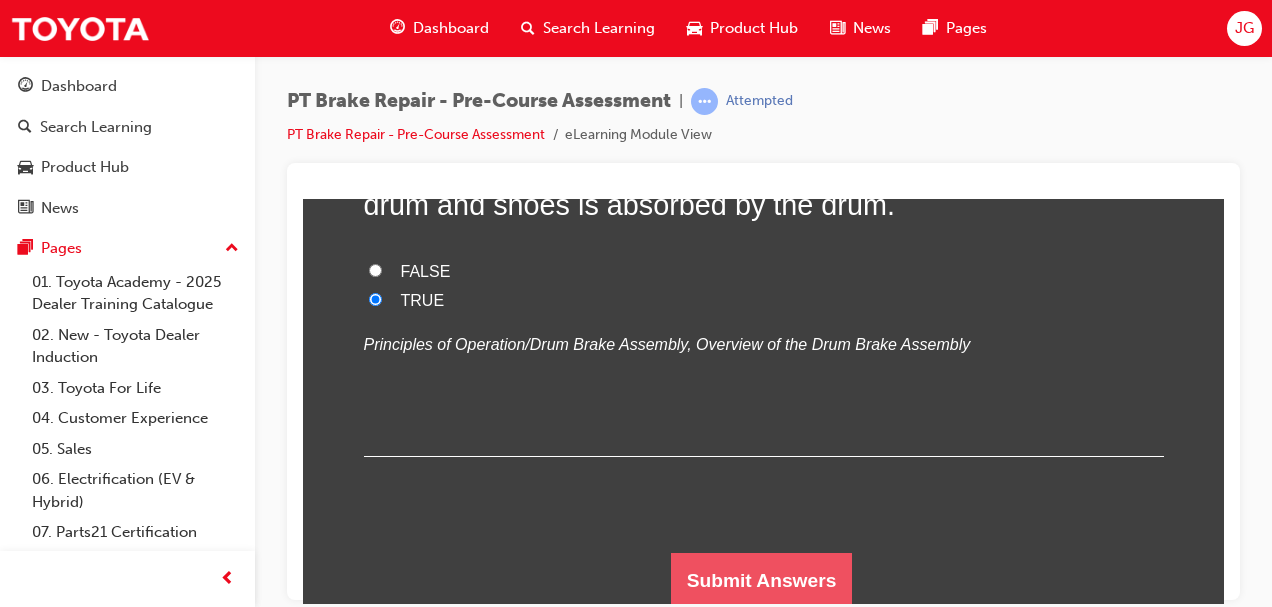 click on "Submit Answers" at bounding box center (762, 580) 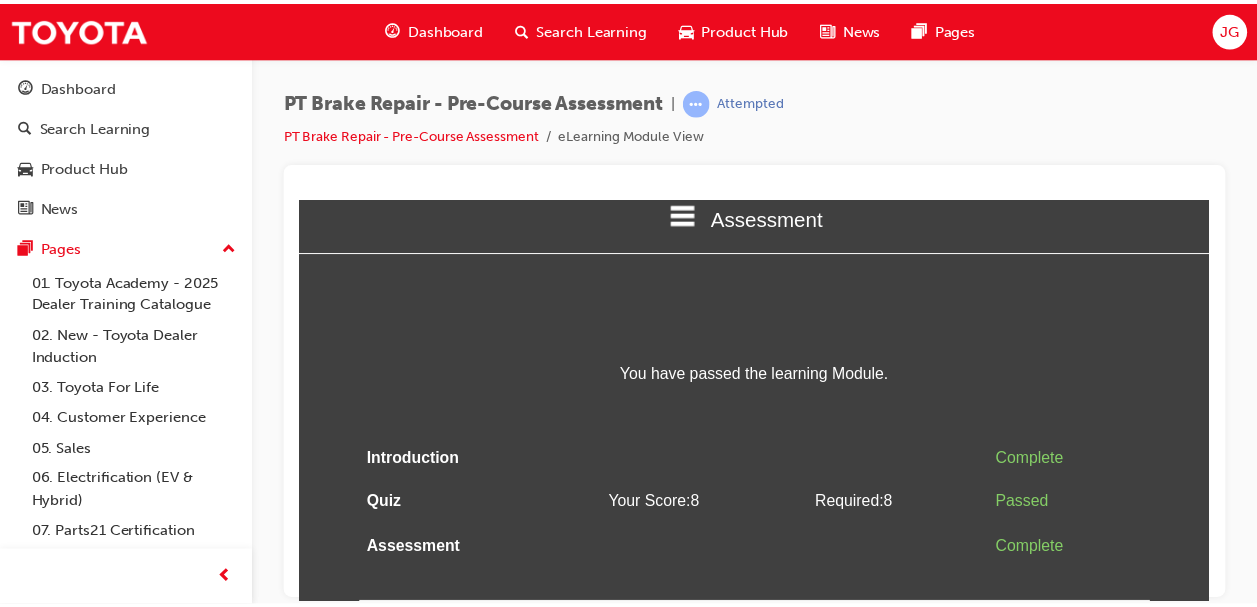 scroll, scrollTop: 0, scrollLeft: 0, axis: both 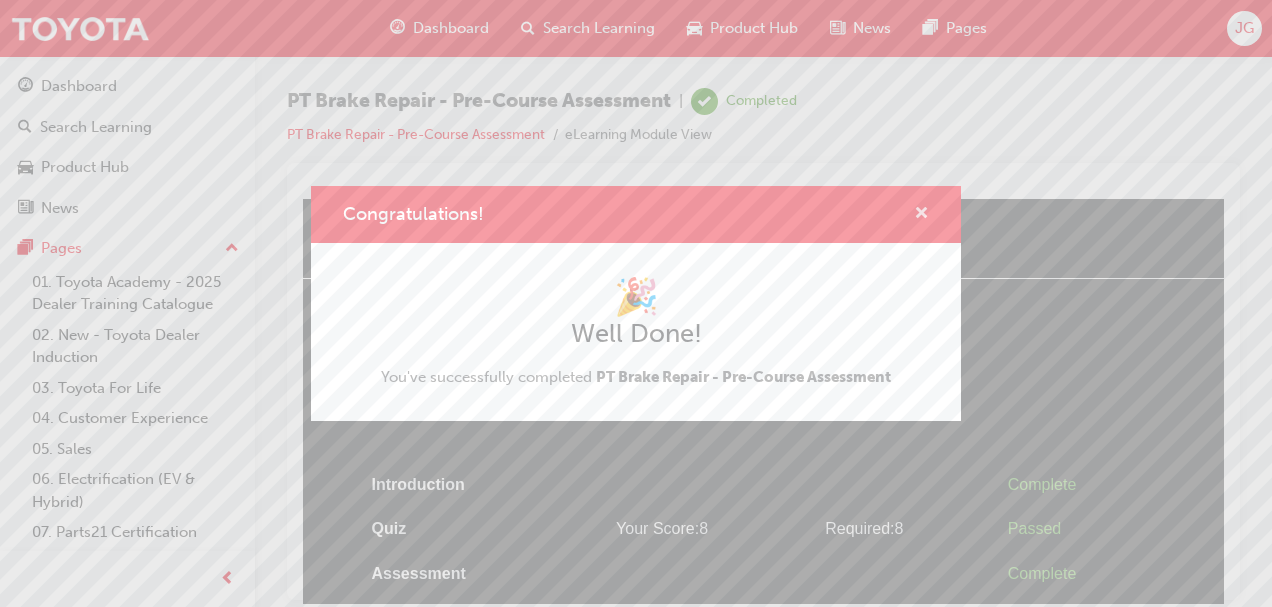 click at bounding box center (921, 215) 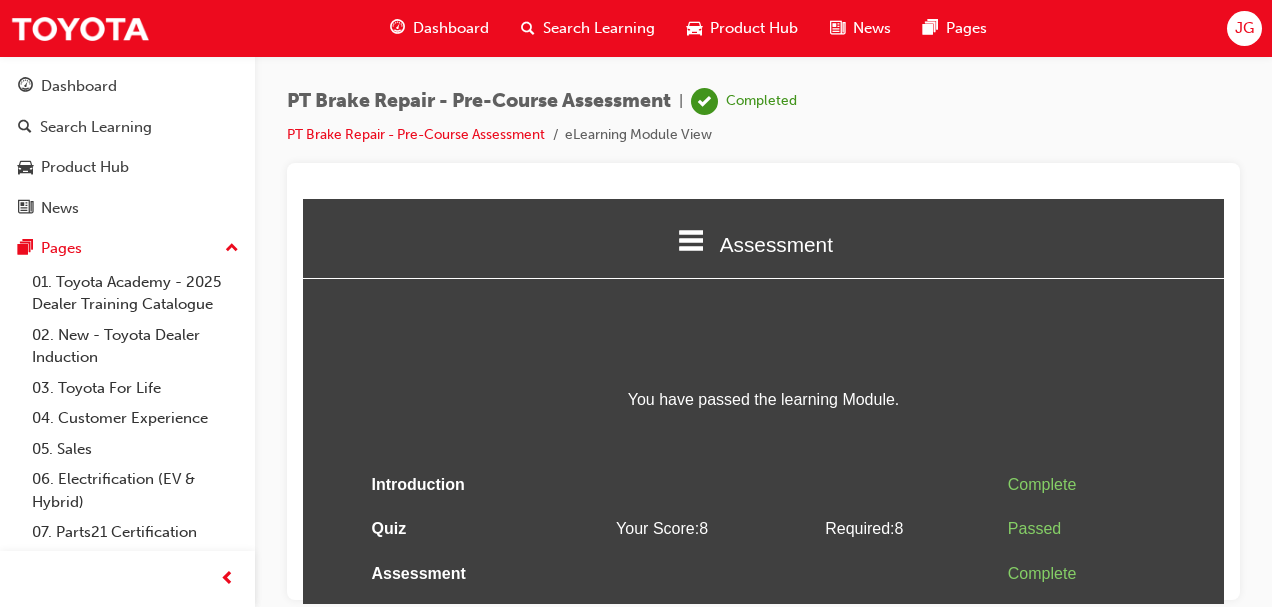 click on "Dashboard" at bounding box center (451, 28) 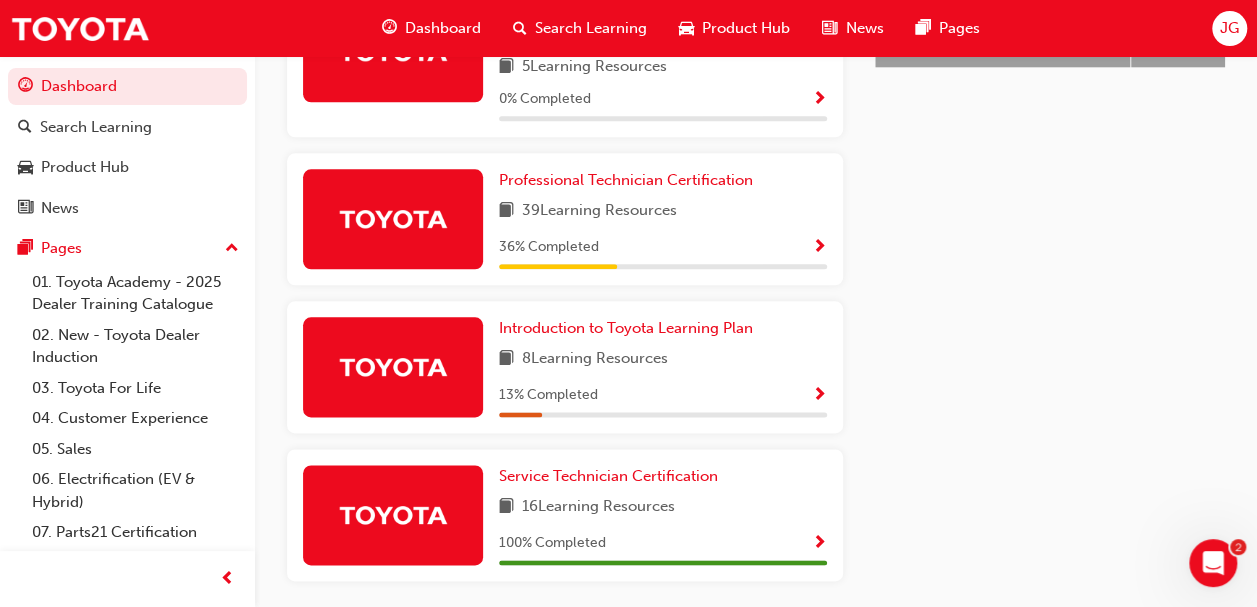 scroll, scrollTop: 1104, scrollLeft: 0, axis: vertical 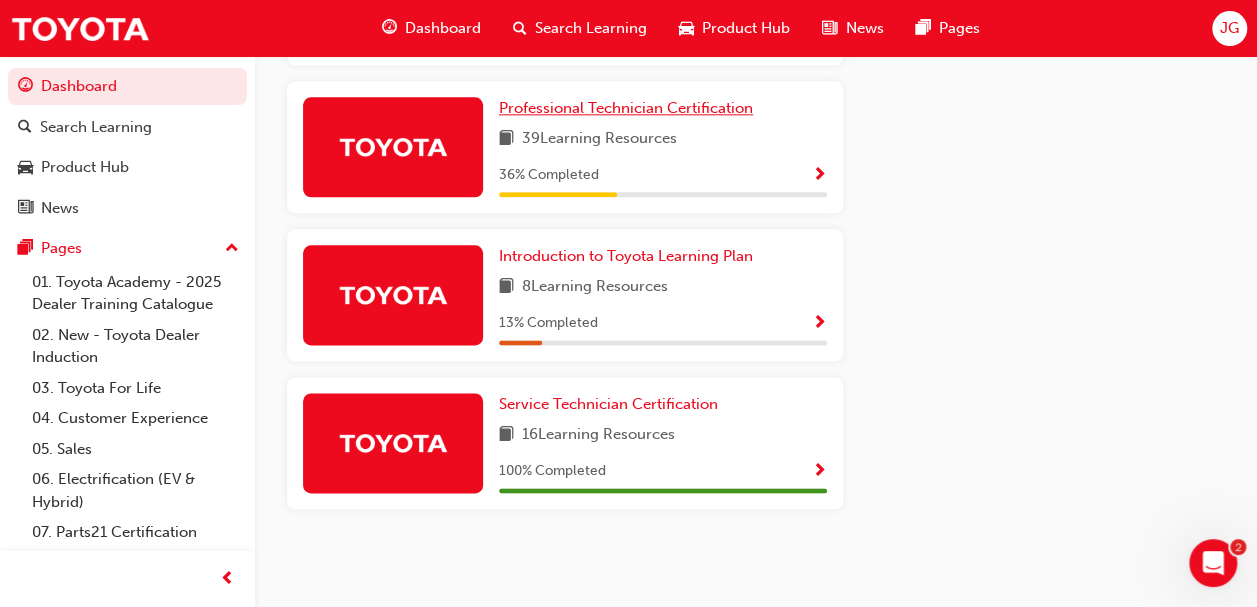 click on "Professional Technician Certification" at bounding box center [626, 108] 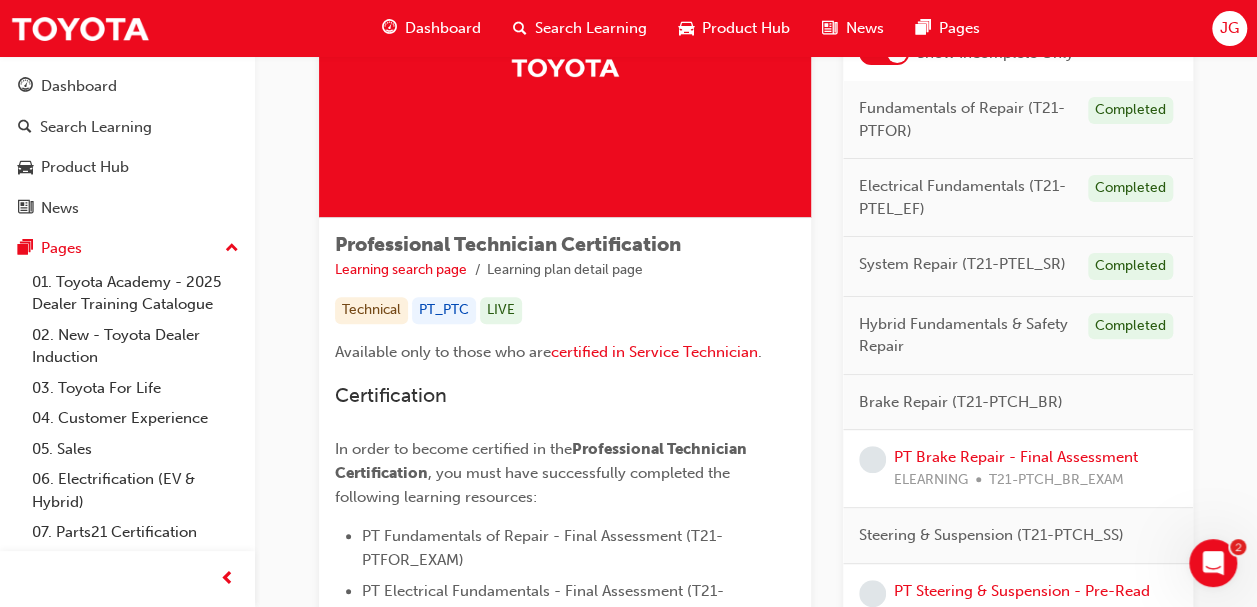 scroll, scrollTop: 184, scrollLeft: 0, axis: vertical 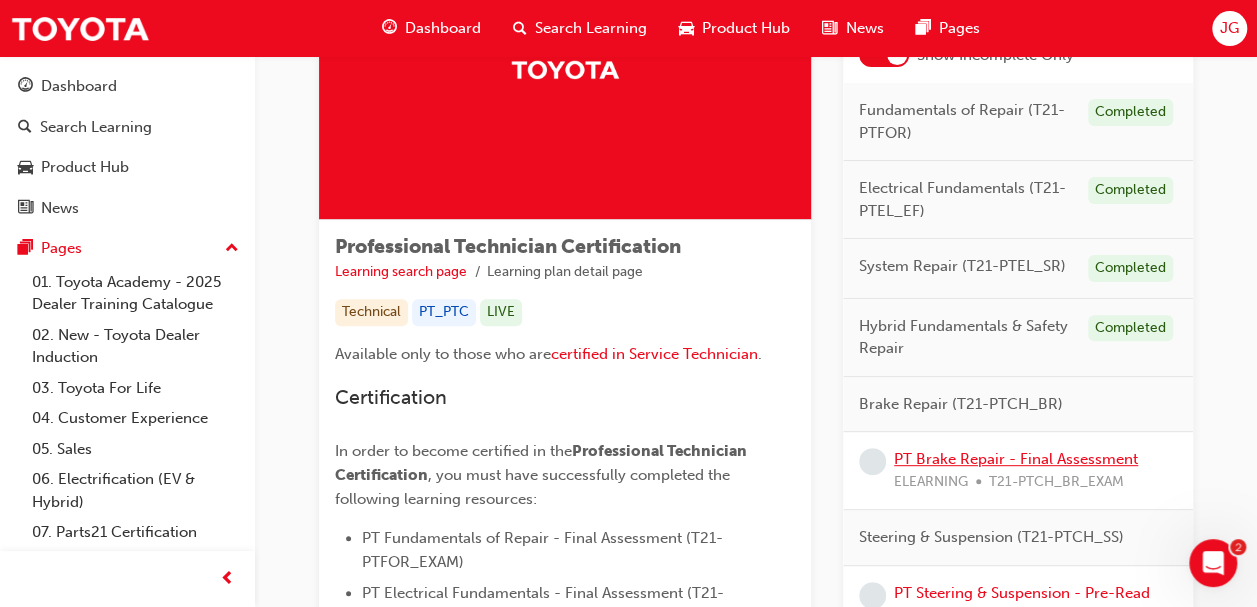 click on "PT Brake Repair - Final Assessment" at bounding box center [1016, 459] 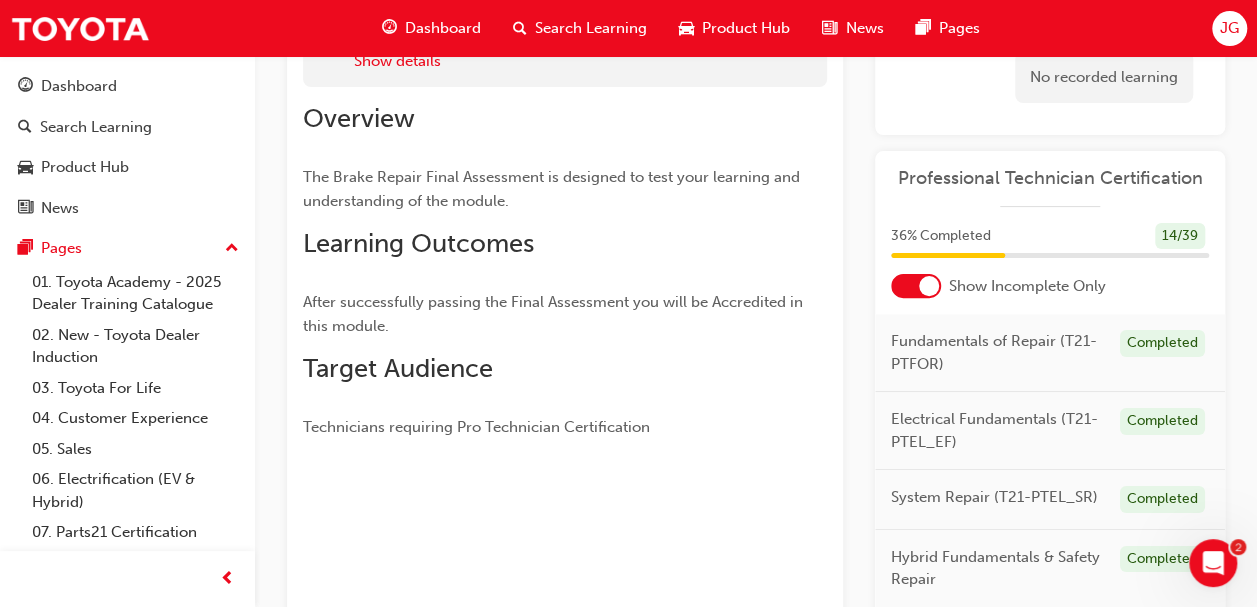 scroll, scrollTop: 0, scrollLeft: 0, axis: both 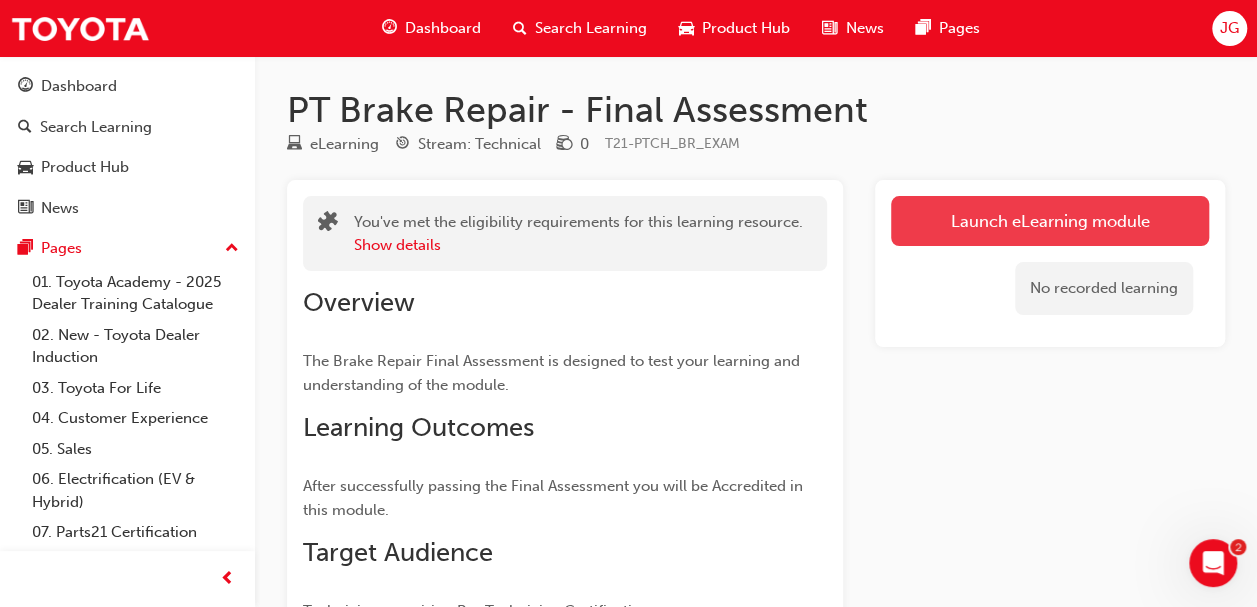 click on "Launch eLearning module" at bounding box center (1050, 221) 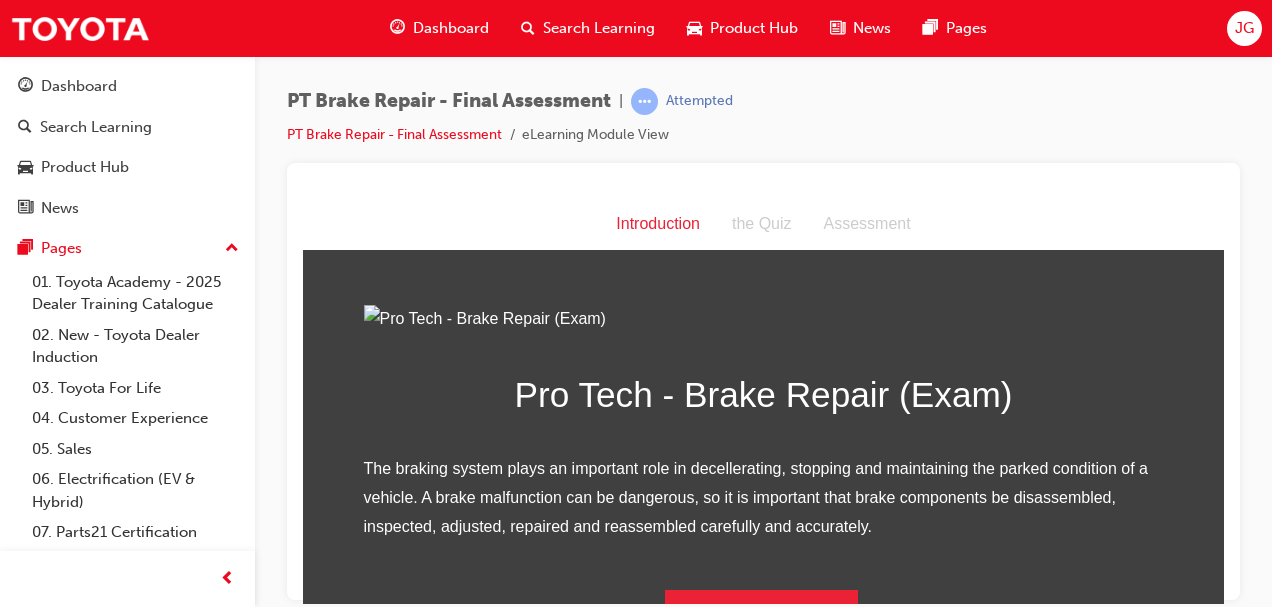 scroll, scrollTop: 261, scrollLeft: 0, axis: vertical 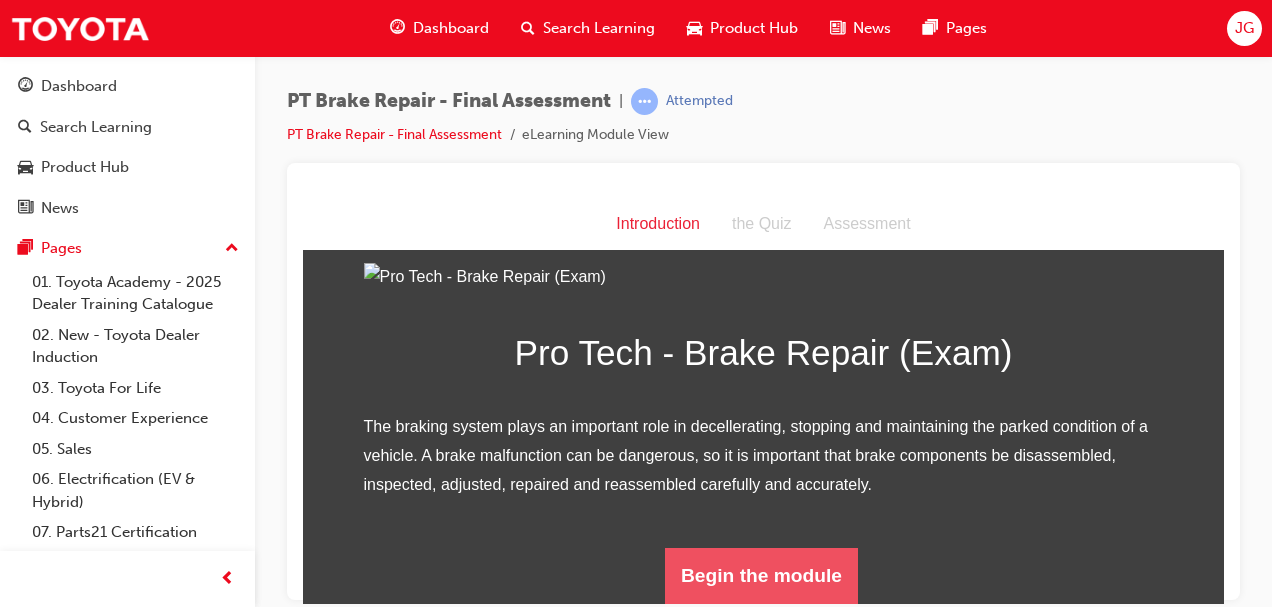 click on "Begin the module" at bounding box center [761, 575] 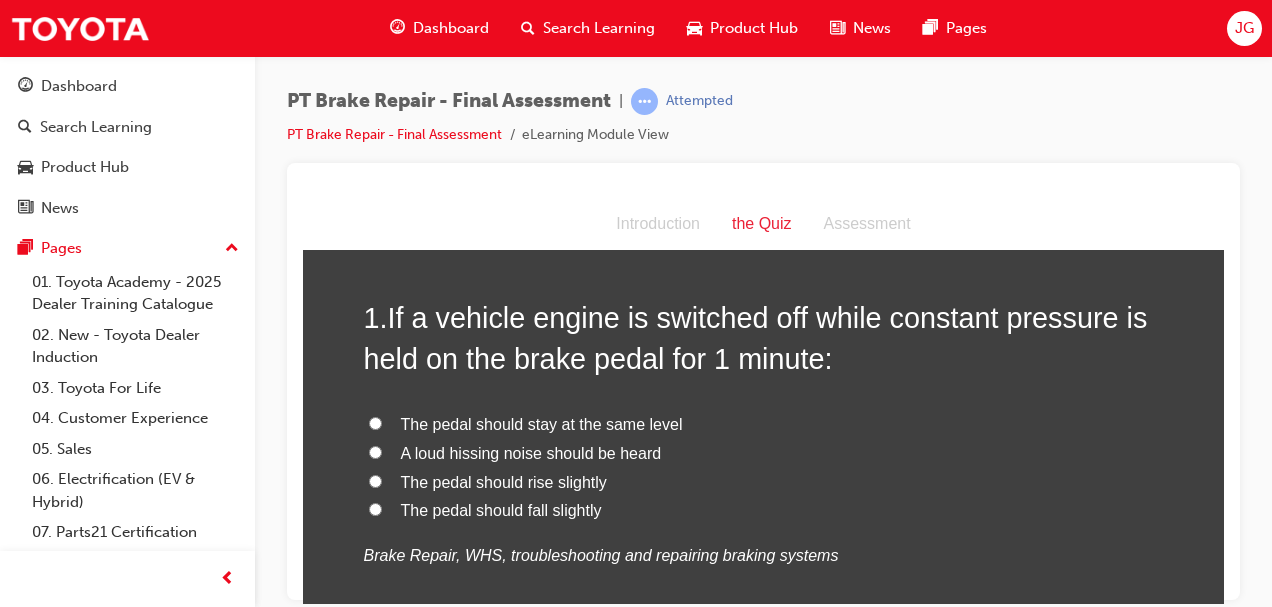scroll, scrollTop: 79, scrollLeft: 0, axis: vertical 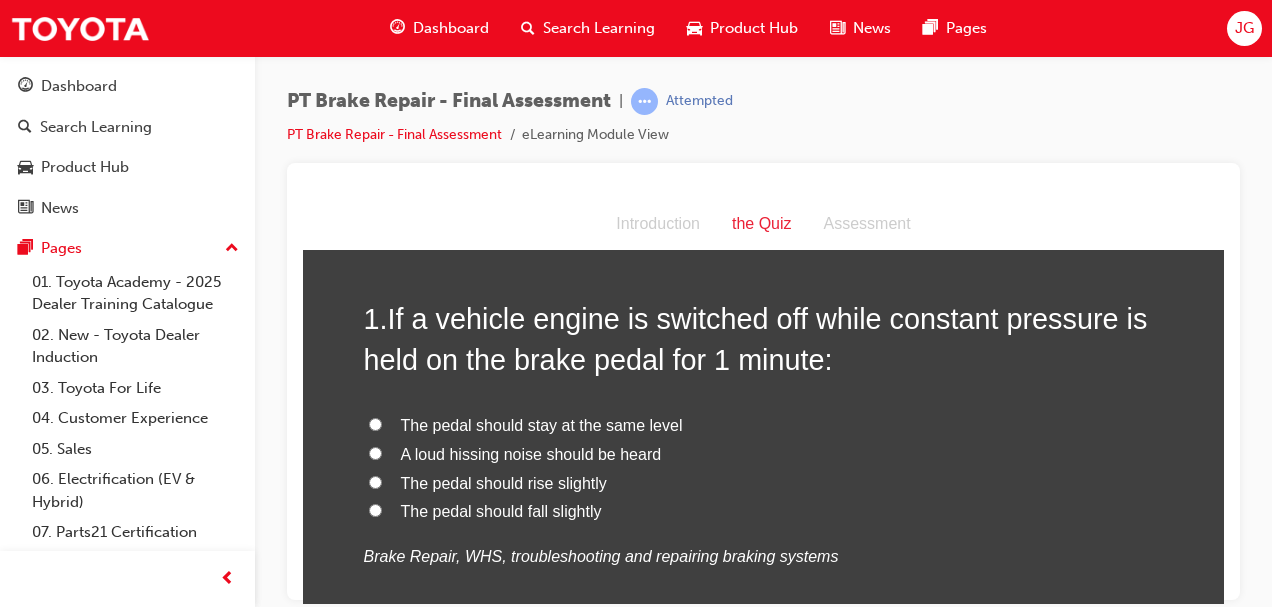click on "The pedal should stay at the same level" at bounding box center (764, 425) 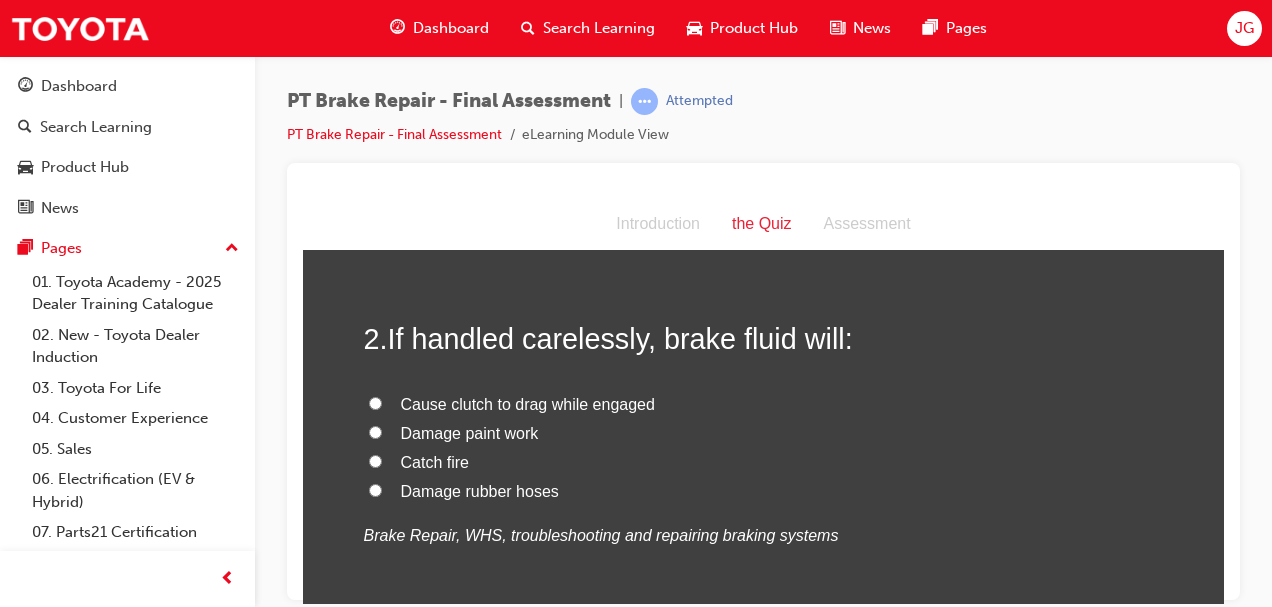 scroll, scrollTop: 537, scrollLeft: 0, axis: vertical 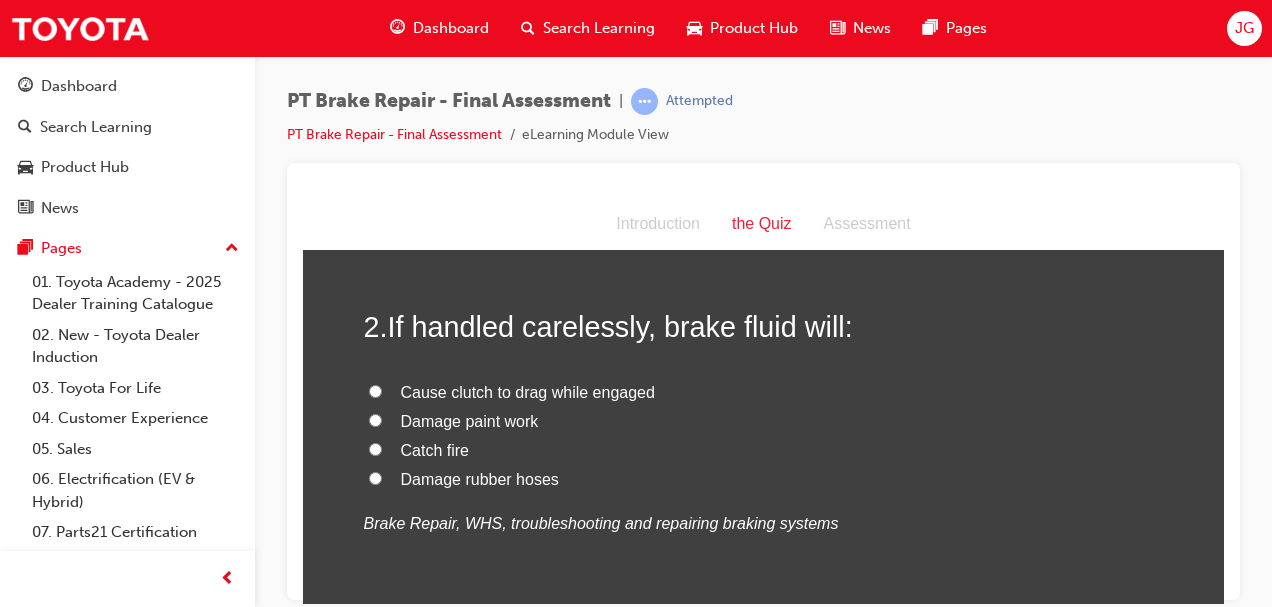 click on "Damage paint work" at bounding box center (375, 419) 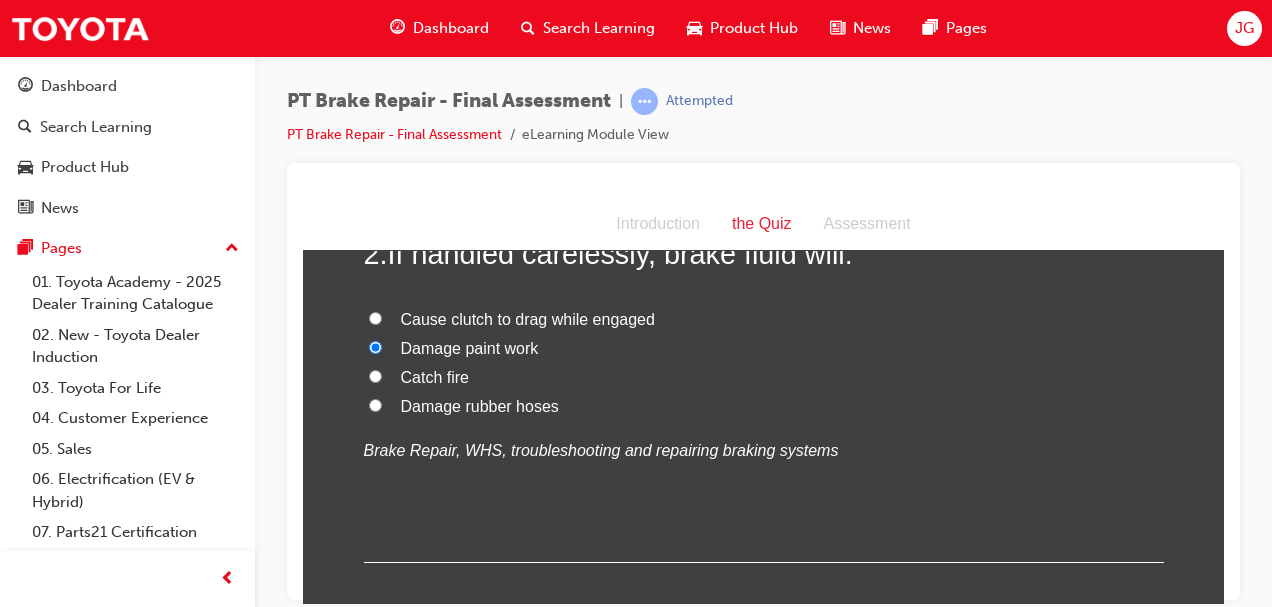 scroll, scrollTop: 616, scrollLeft: 0, axis: vertical 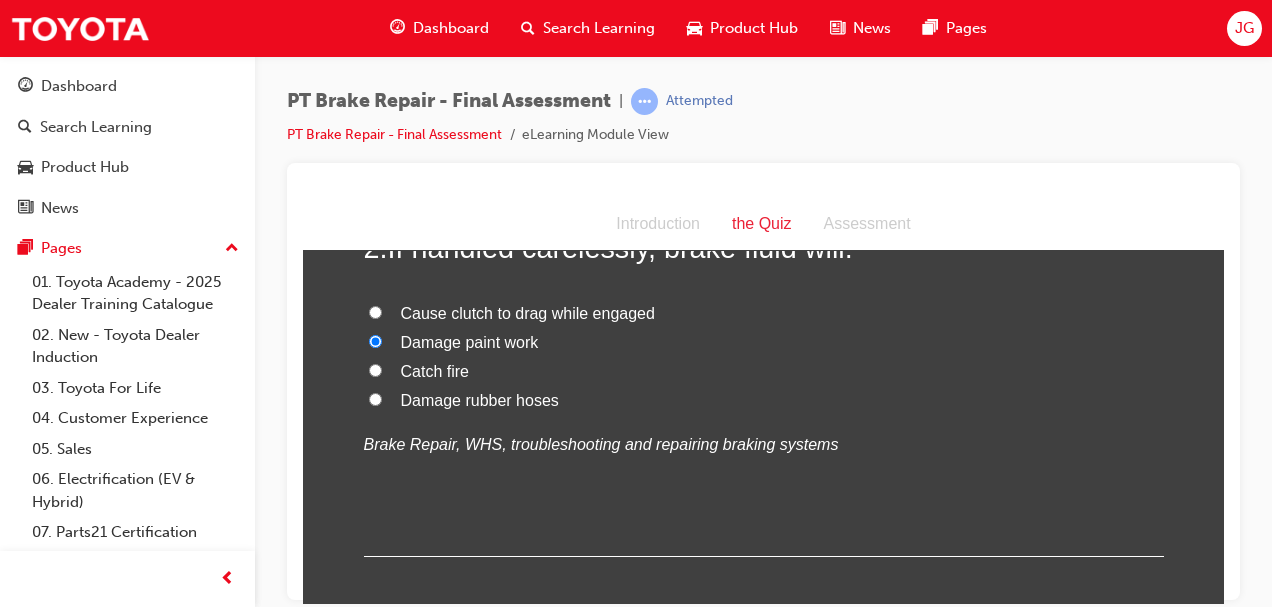 click on "Catch fire" at bounding box center (375, 369) 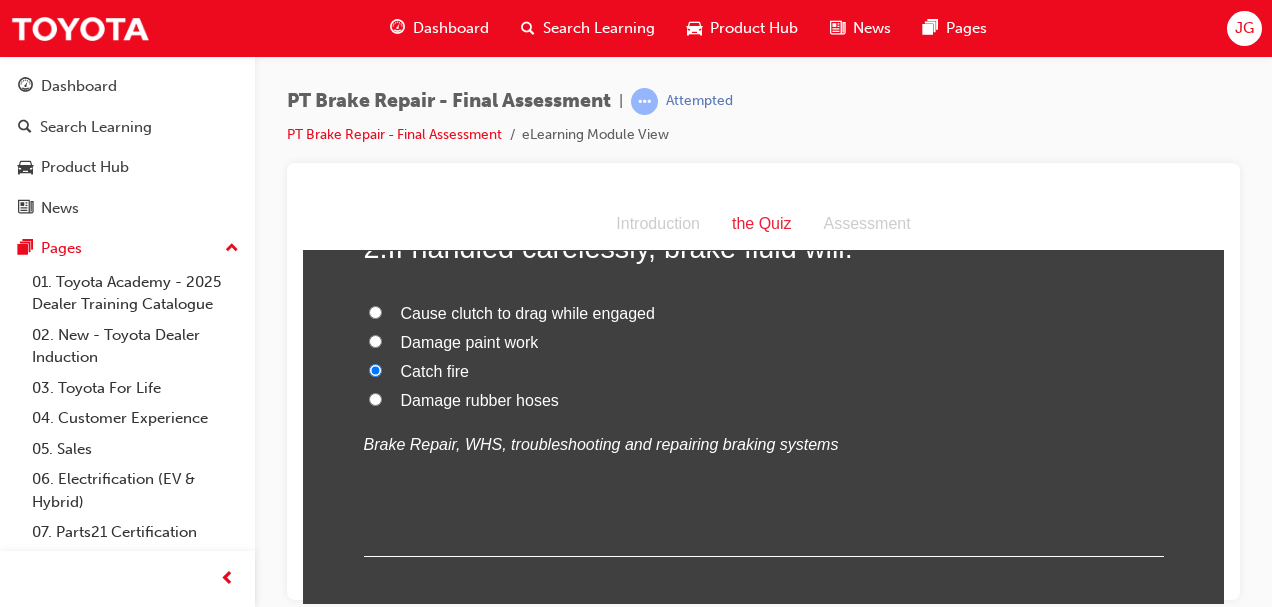 click on "Damage paint work" at bounding box center (375, 340) 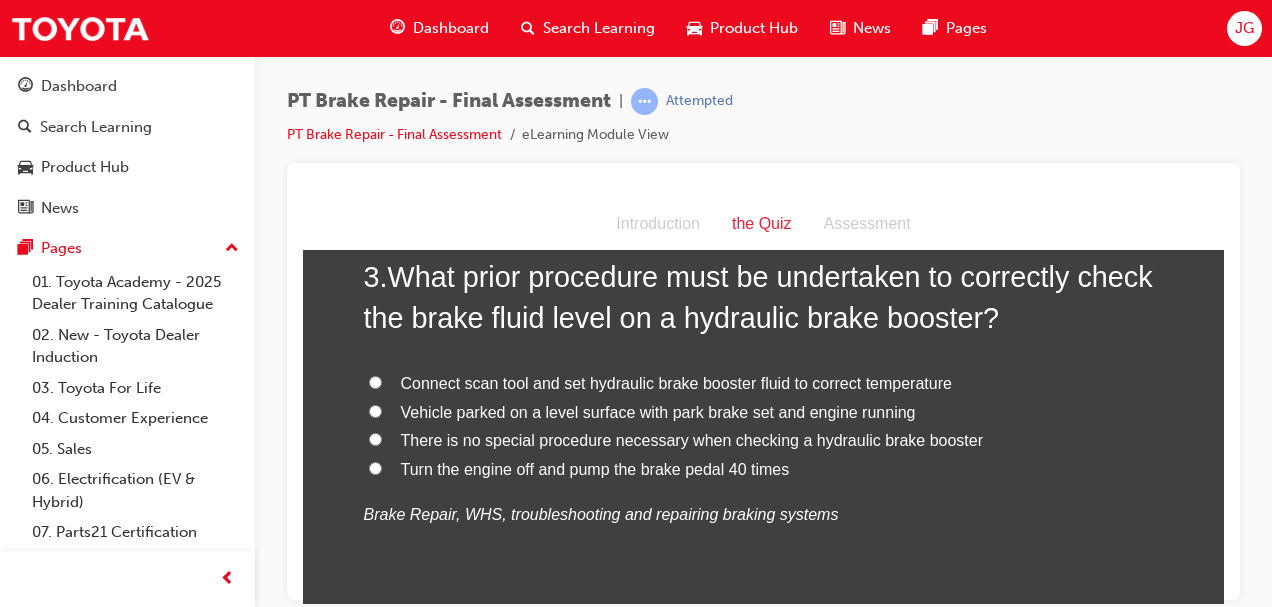 scroll, scrollTop: 1014, scrollLeft: 0, axis: vertical 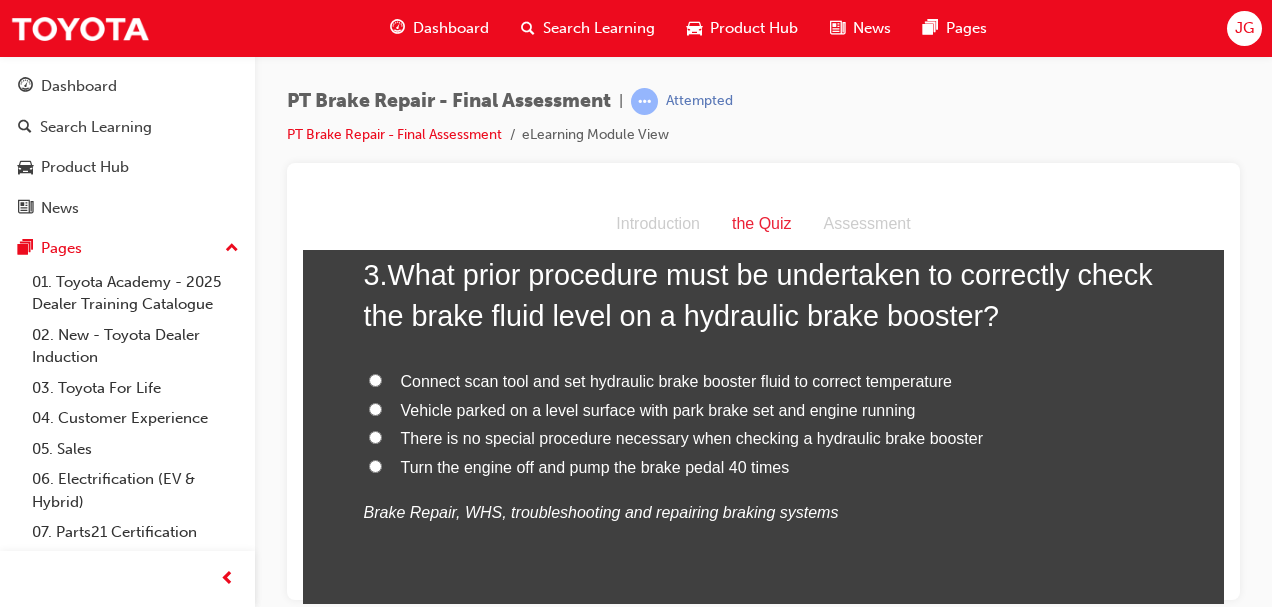 click on "Turn the engine off and pump the brake pedal 40 times" at bounding box center [375, 465] 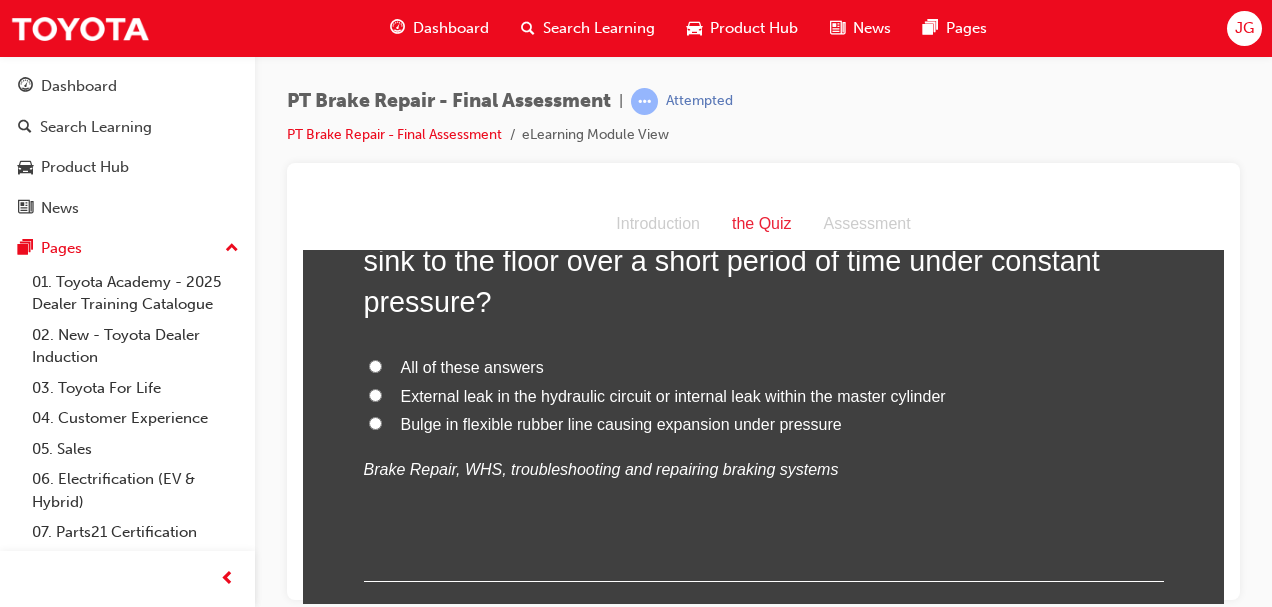 scroll, scrollTop: 1535, scrollLeft: 0, axis: vertical 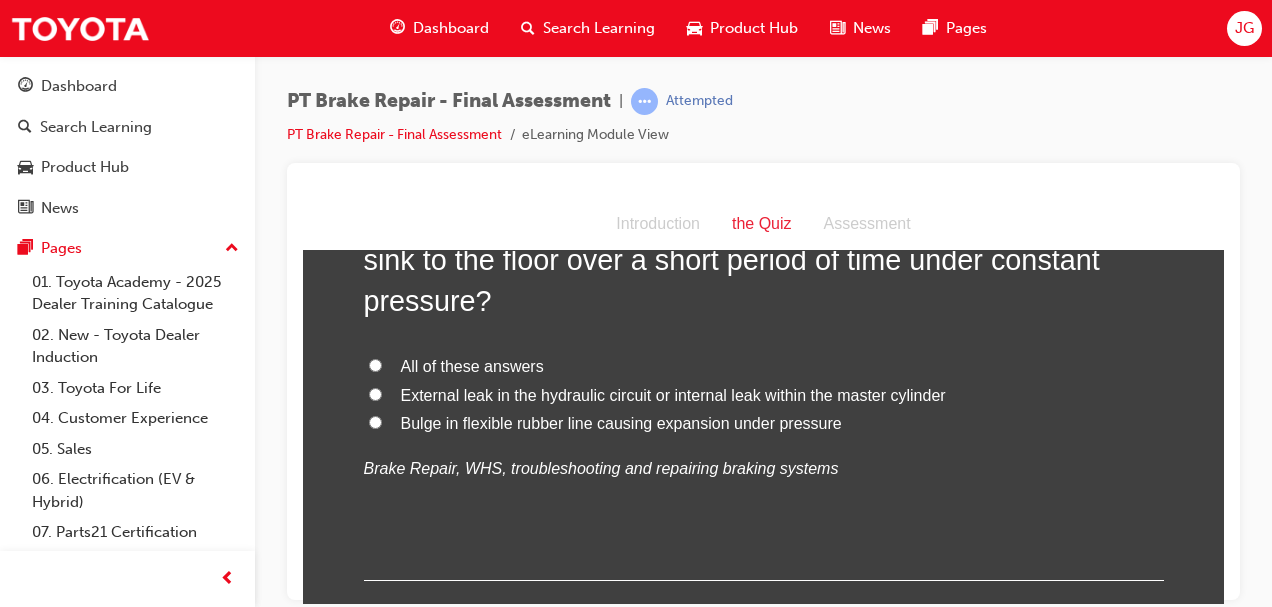 click on "All of these answers" at bounding box center [375, 364] 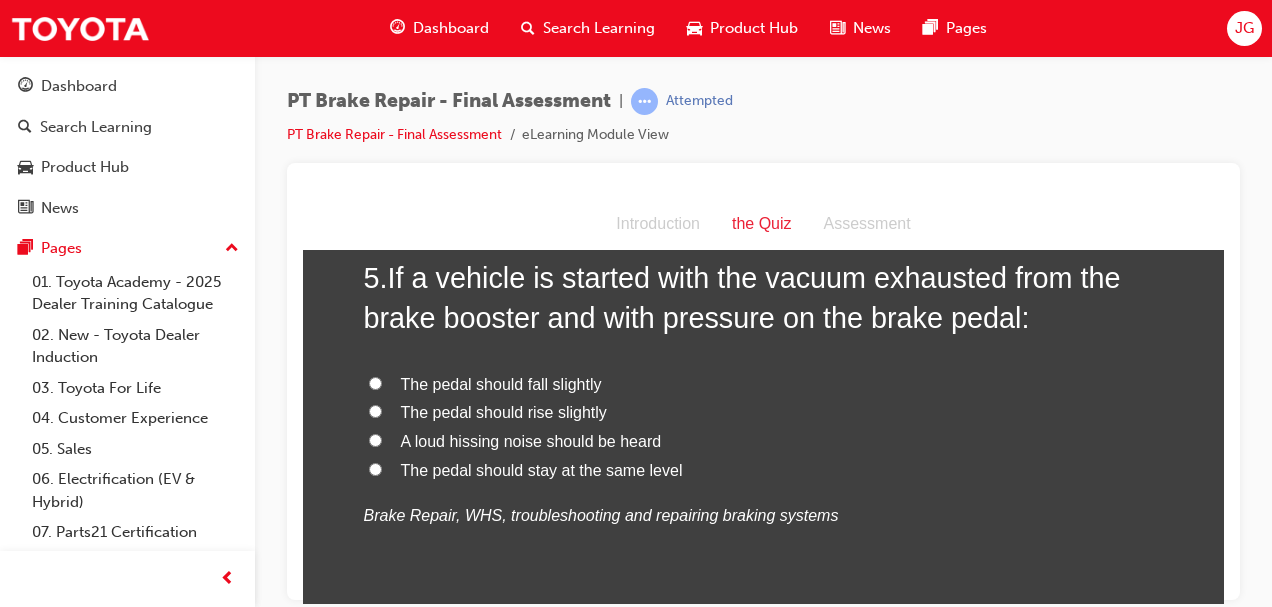 scroll, scrollTop: 1956, scrollLeft: 0, axis: vertical 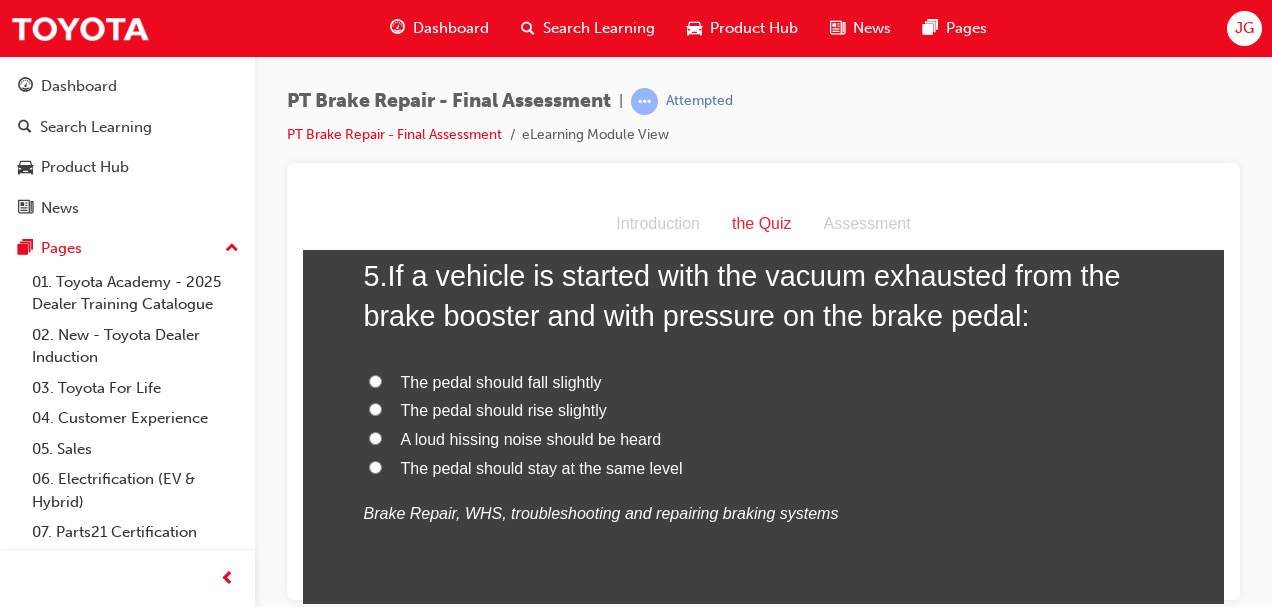 click on "The pedal should fall slightly" at bounding box center (375, 380) 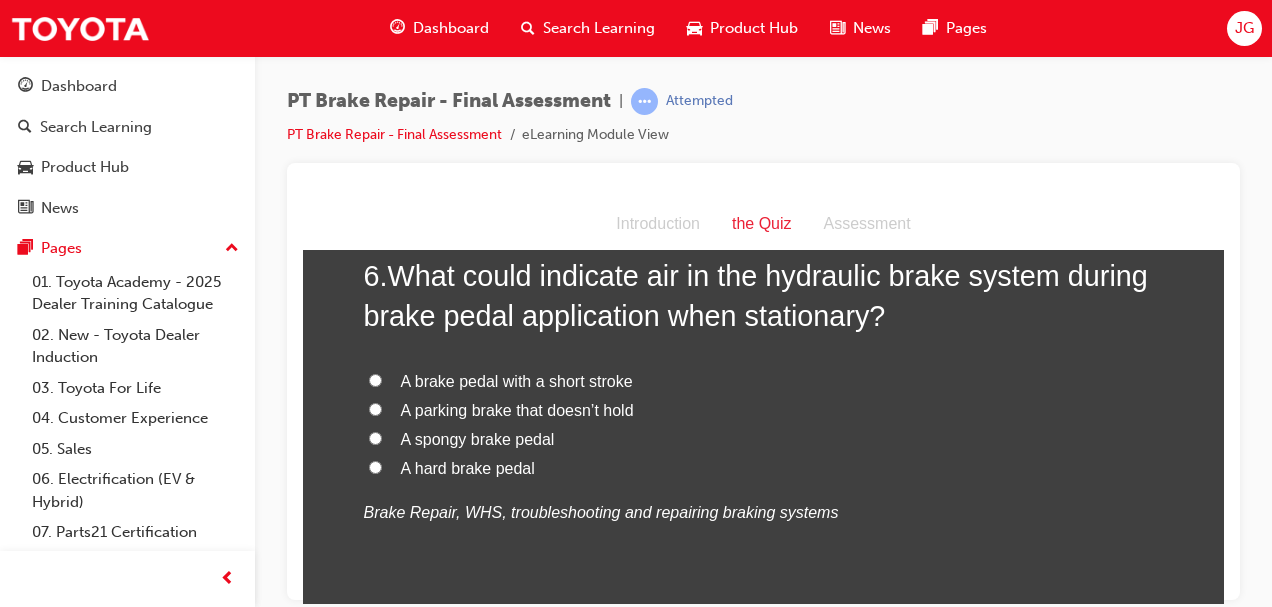 scroll, scrollTop: 2428, scrollLeft: 0, axis: vertical 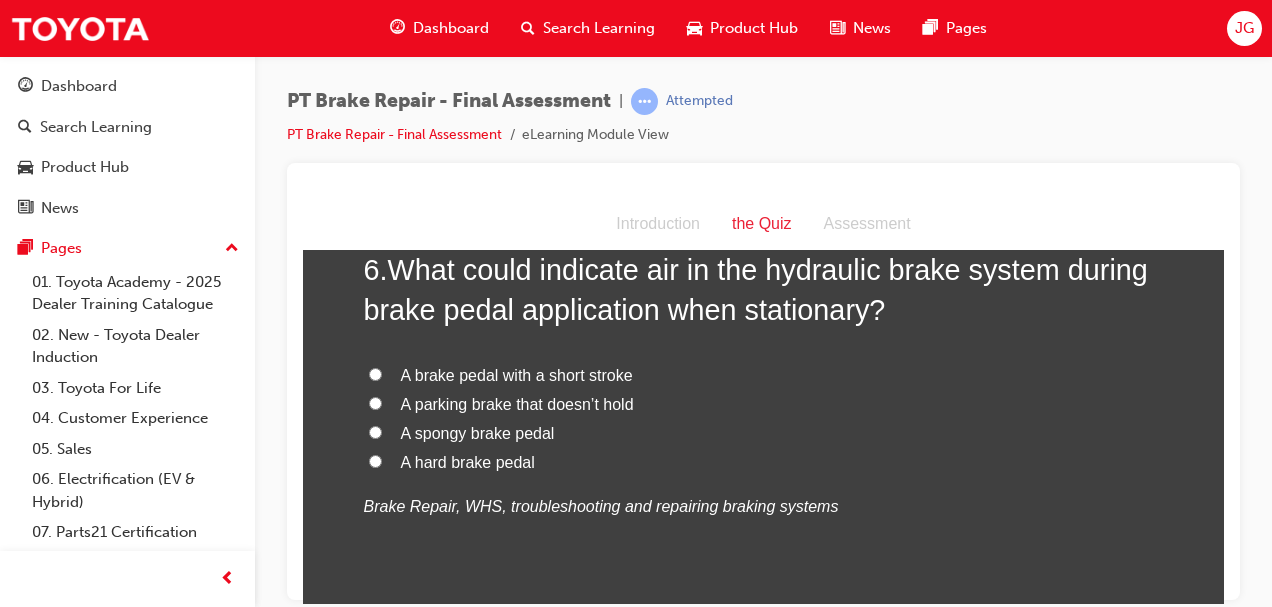 click on "A spongy brake pedal" at bounding box center (375, 431) 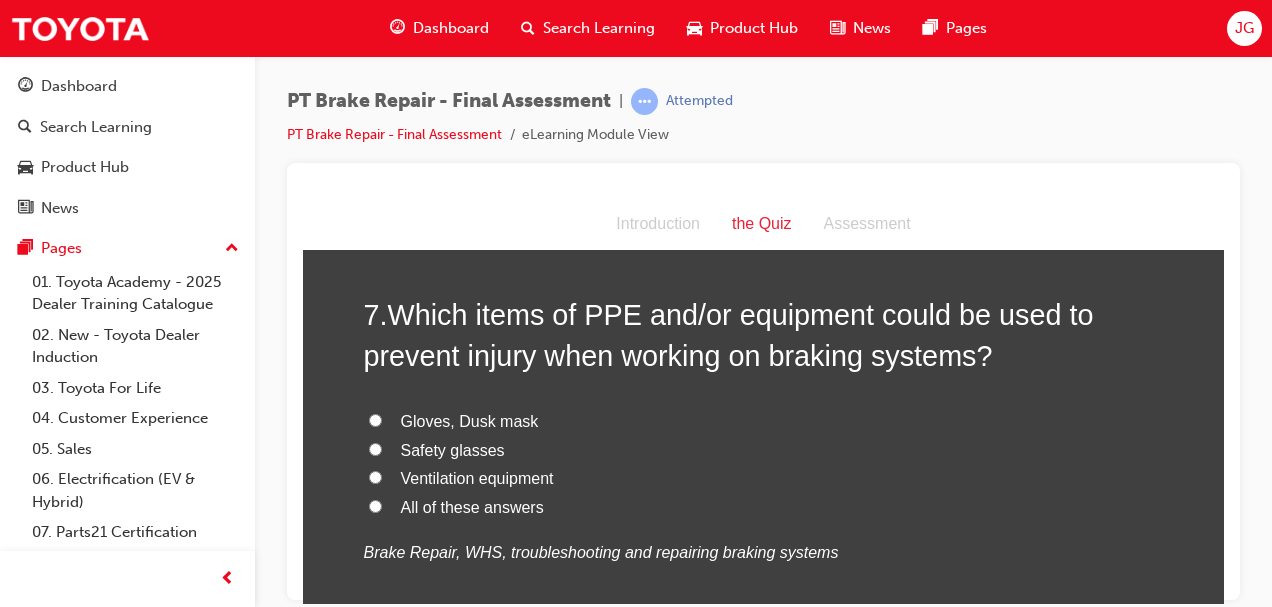 scroll, scrollTop: 2854, scrollLeft: 0, axis: vertical 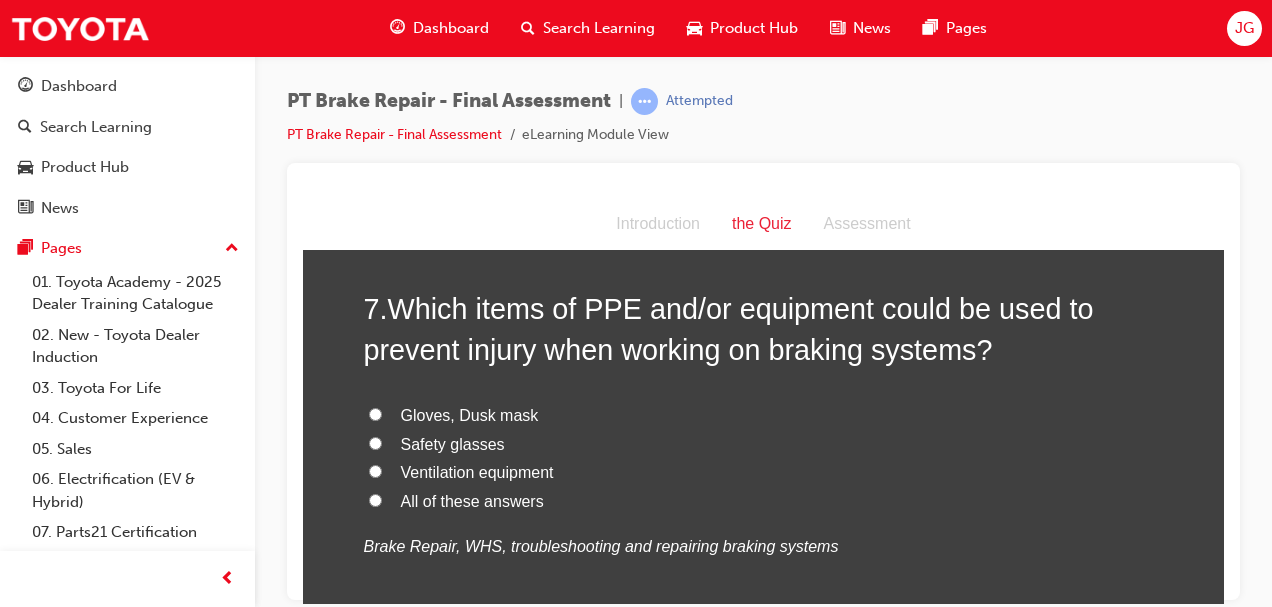 click on "All of these answers" at bounding box center (375, 499) 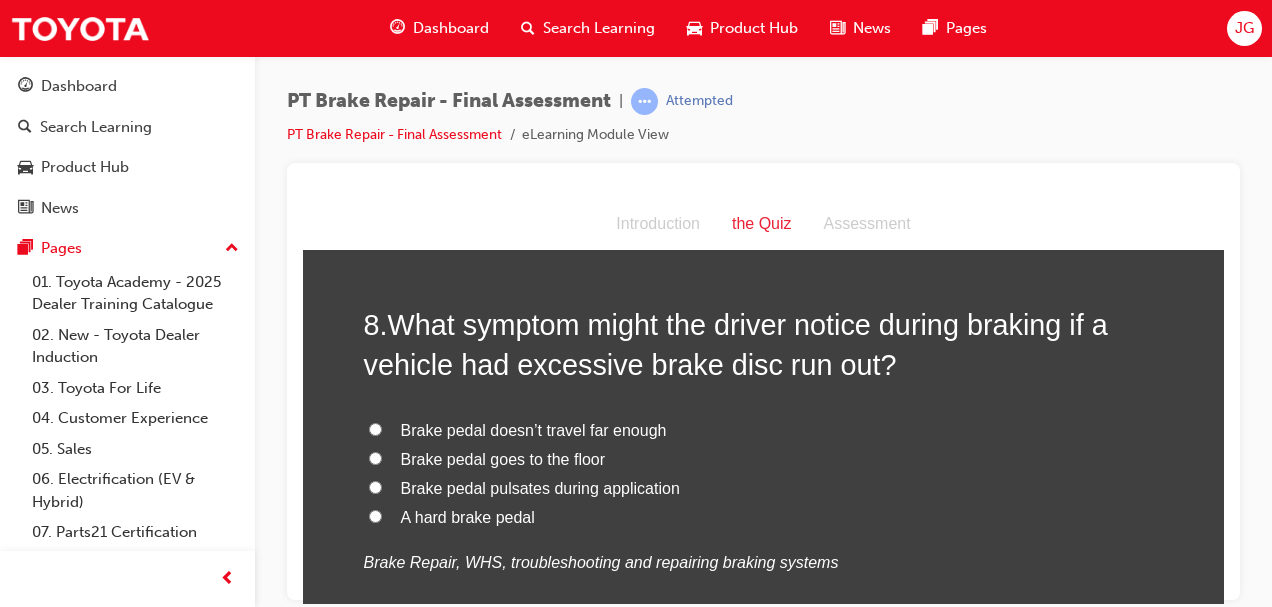 scroll, scrollTop: 3306, scrollLeft: 0, axis: vertical 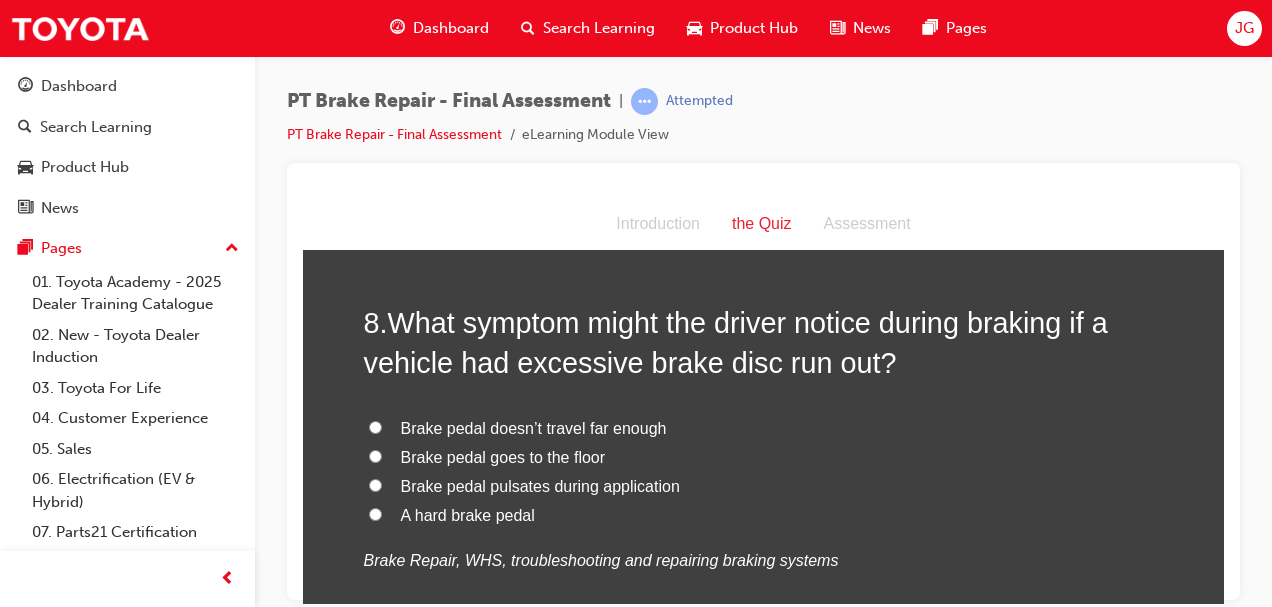 click on "Brake pedal pulsates during application" at bounding box center (375, 484) 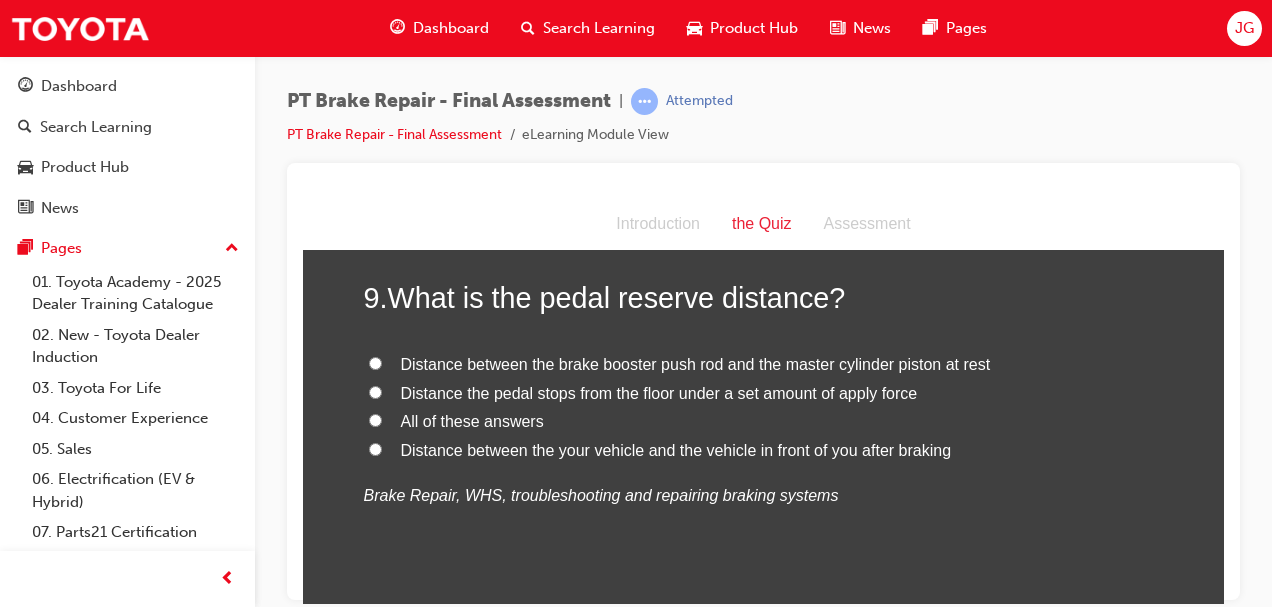 scroll, scrollTop: 3798, scrollLeft: 0, axis: vertical 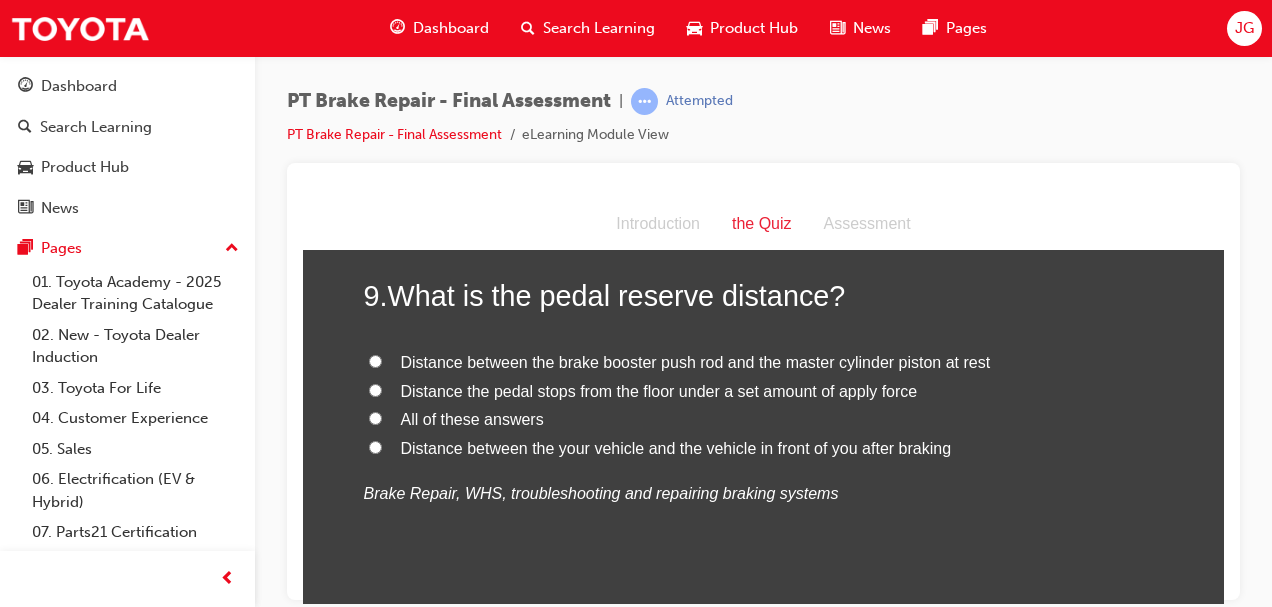 click on "Distance the pedal stops from the floor under a set amount of apply force" at bounding box center (375, 389) 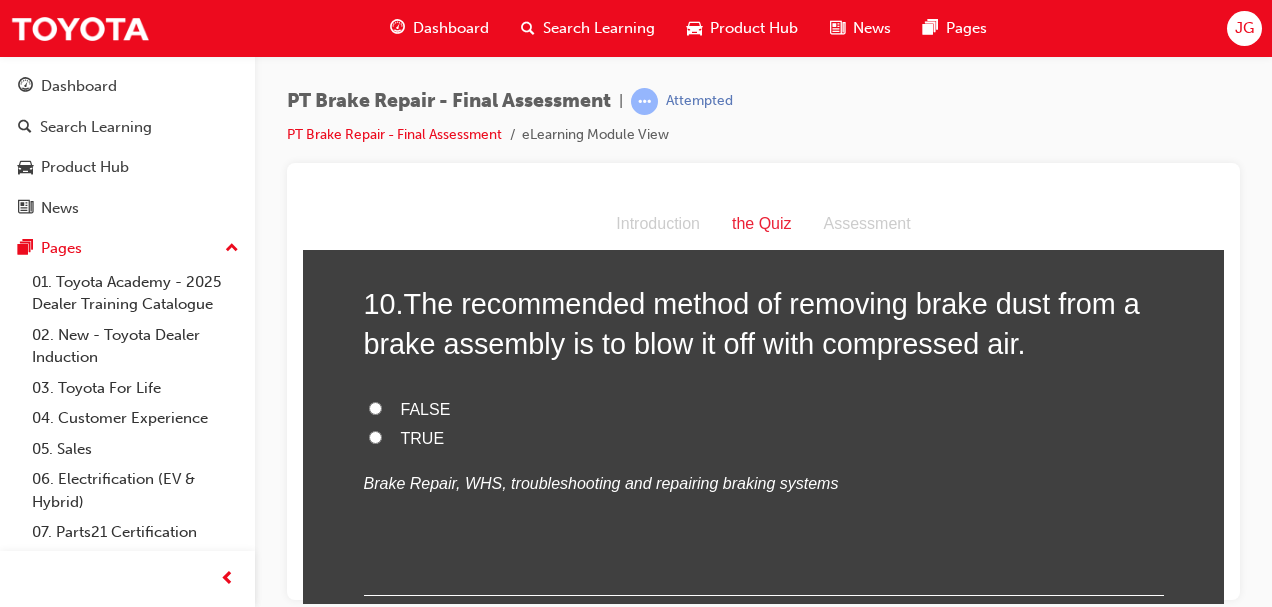 scroll, scrollTop: 4216, scrollLeft: 0, axis: vertical 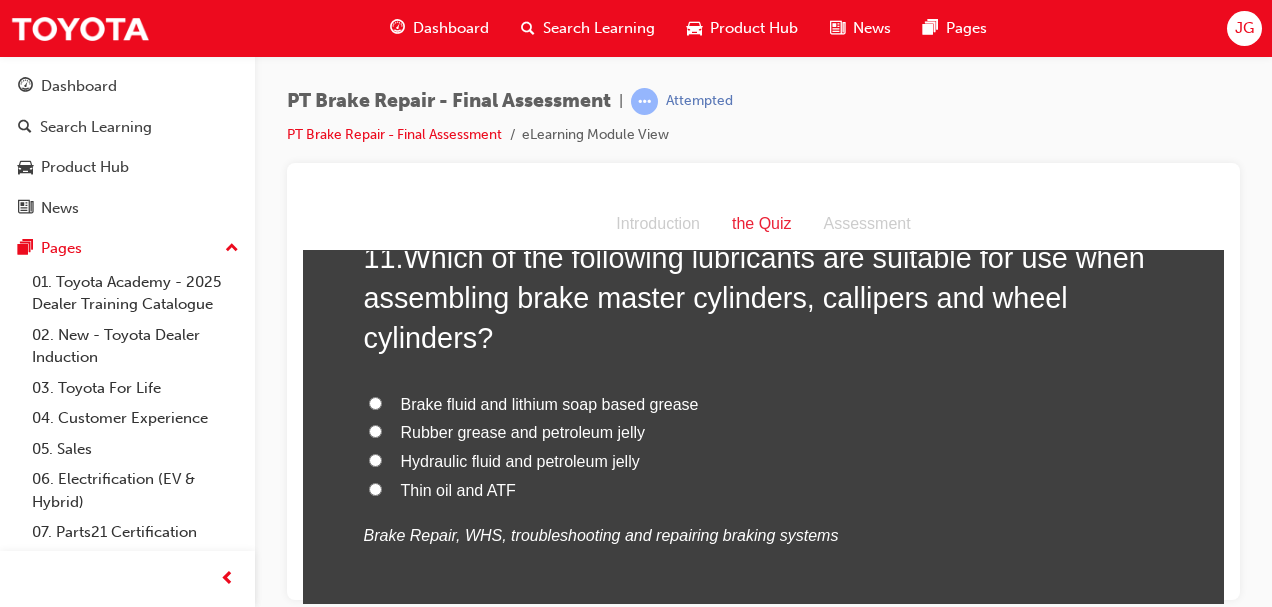 click on "Rubber grease and petroleum jelly" at bounding box center (375, 430) 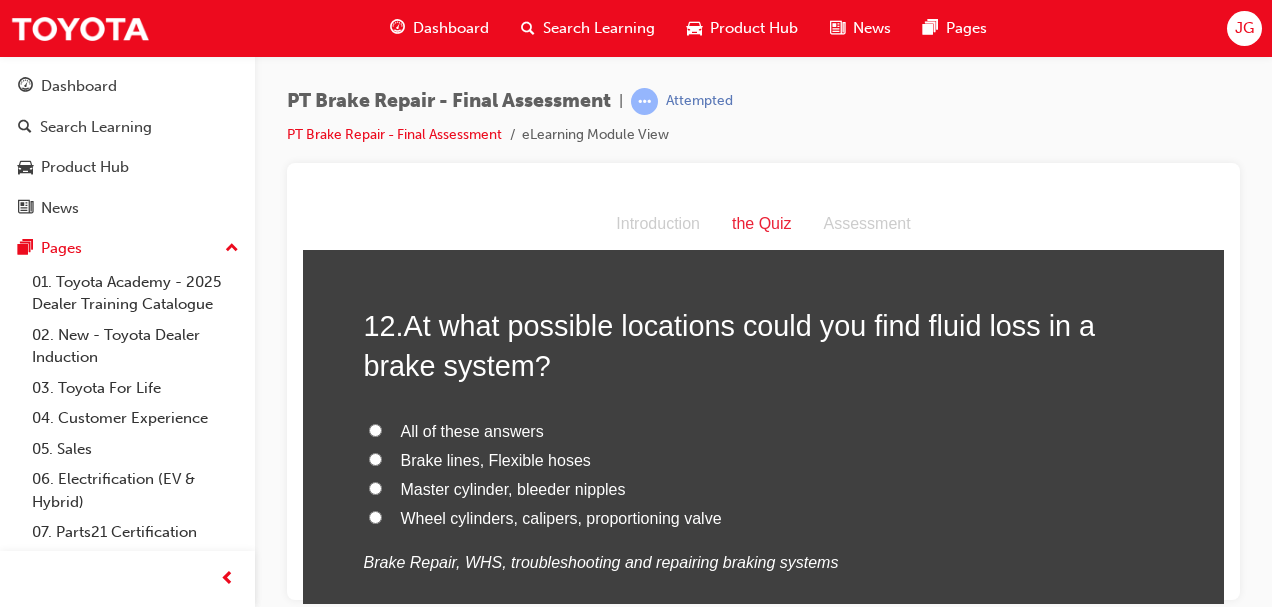 scroll, scrollTop: 5114, scrollLeft: 0, axis: vertical 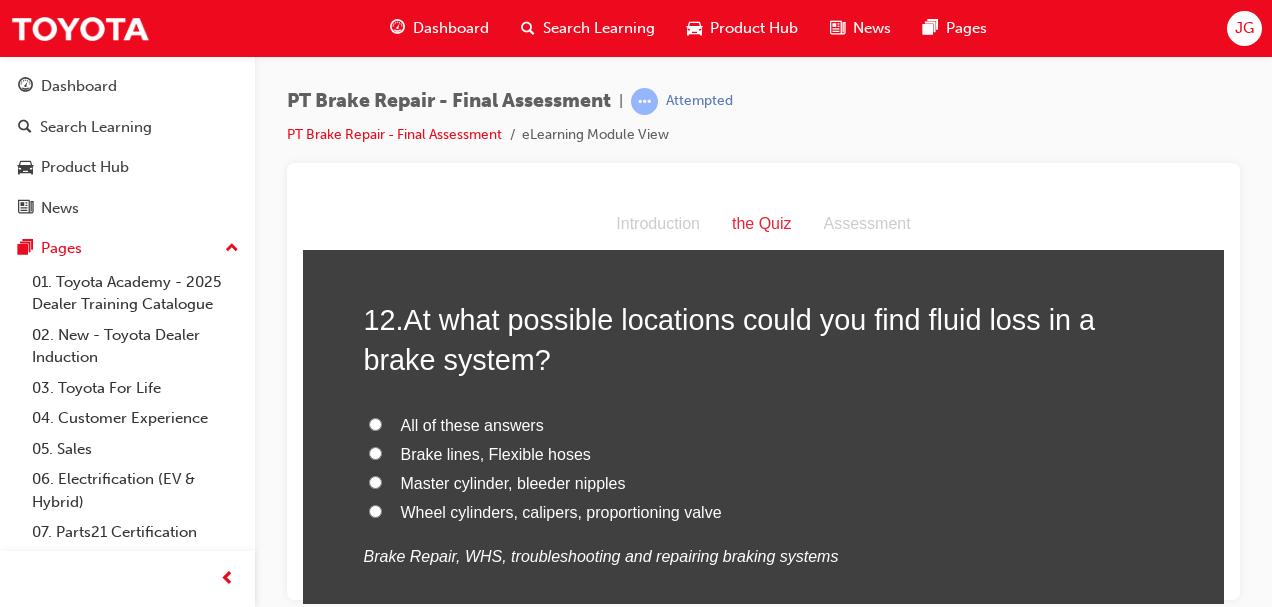 click on "All of these answers" at bounding box center (375, 423) 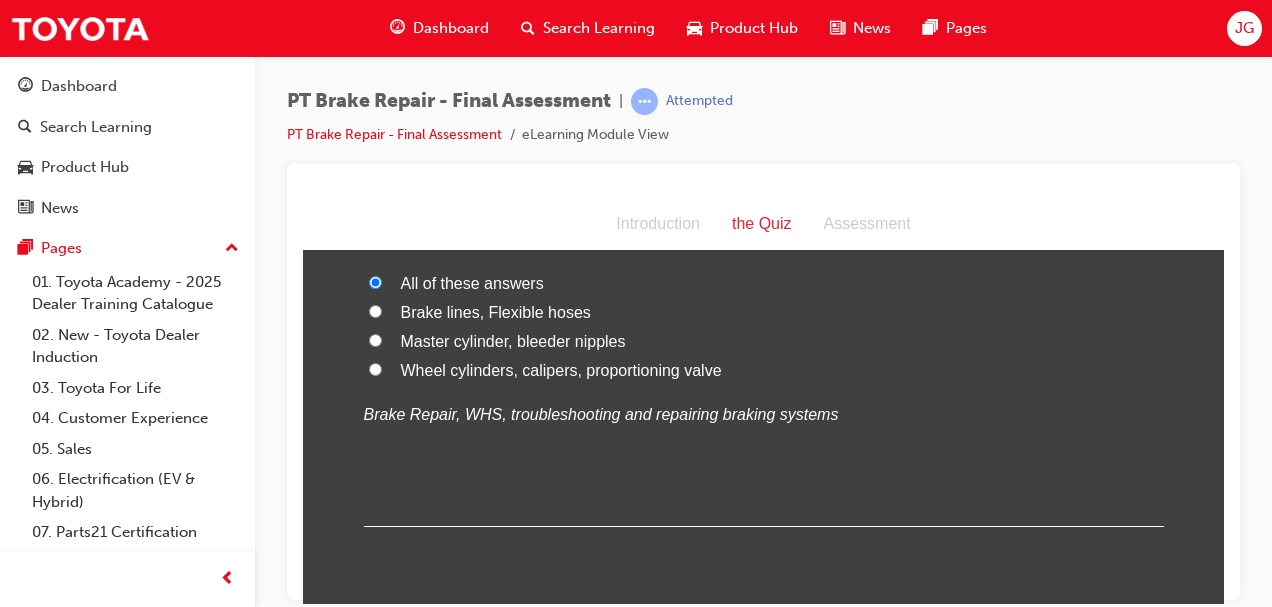 scroll, scrollTop: 5326, scrollLeft: 0, axis: vertical 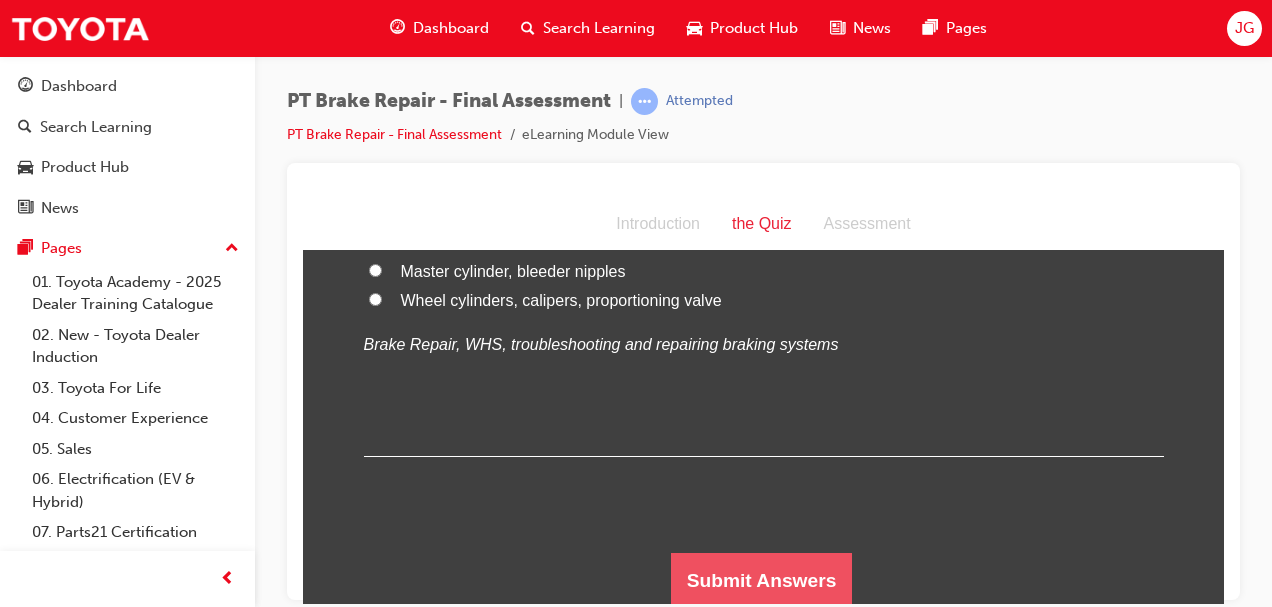 click on "Submit Answers" at bounding box center [762, 580] 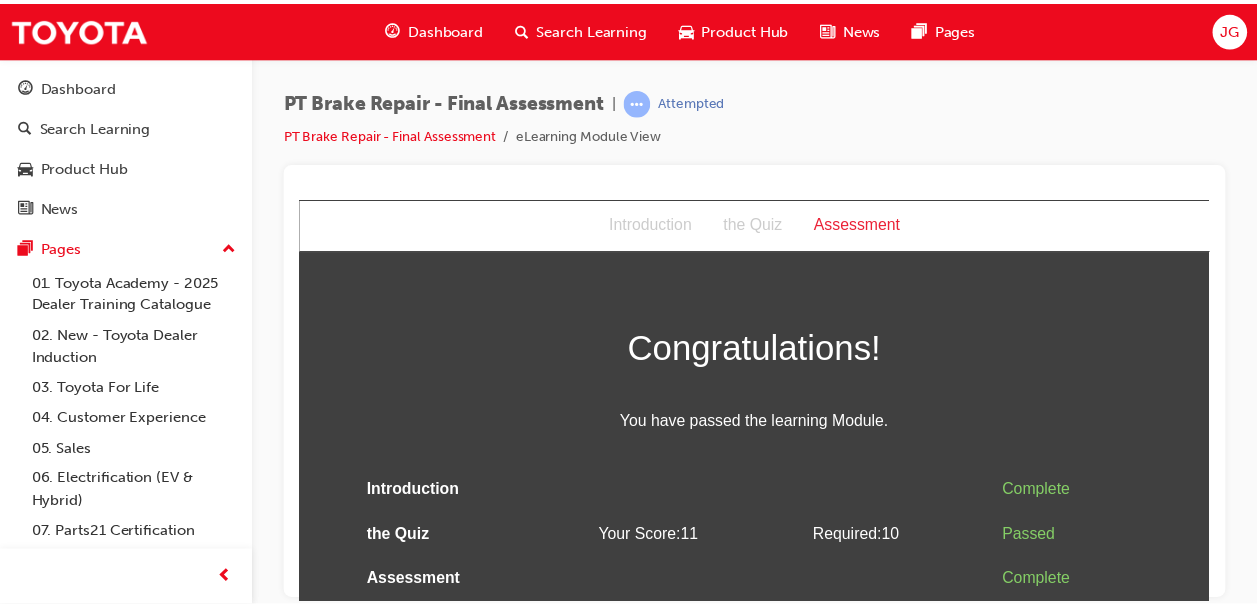 scroll, scrollTop: 0, scrollLeft: 0, axis: both 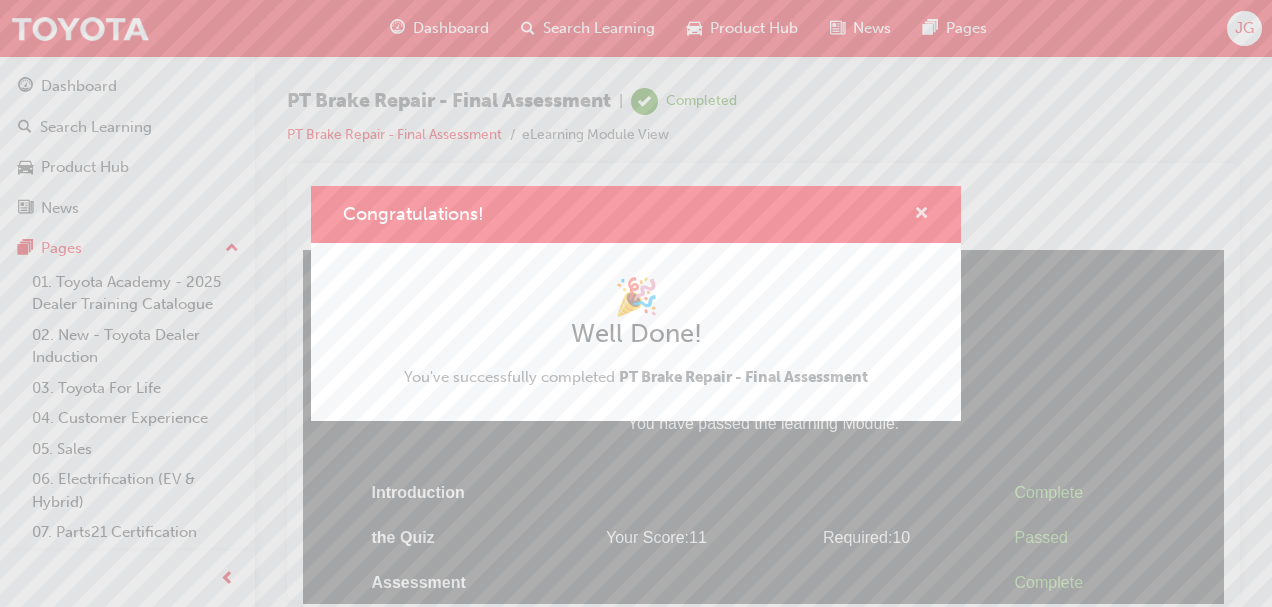 click at bounding box center (921, 215) 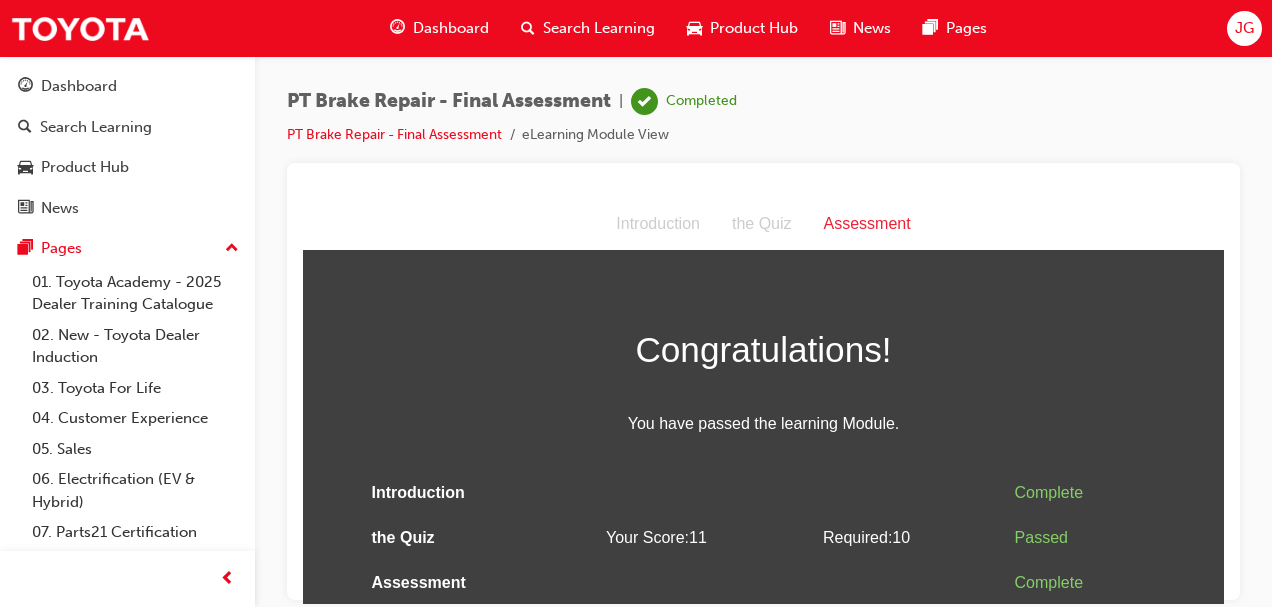 click on "Dashboard" at bounding box center [451, 28] 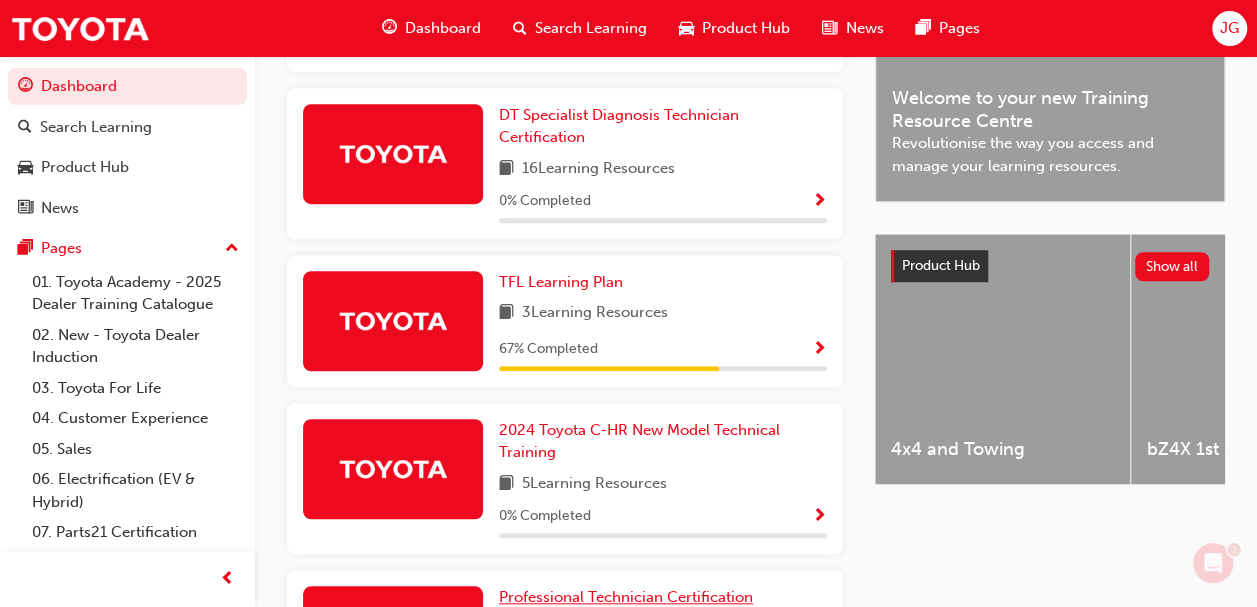 scroll, scrollTop: 687, scrollLeft: 0, axis: vertical 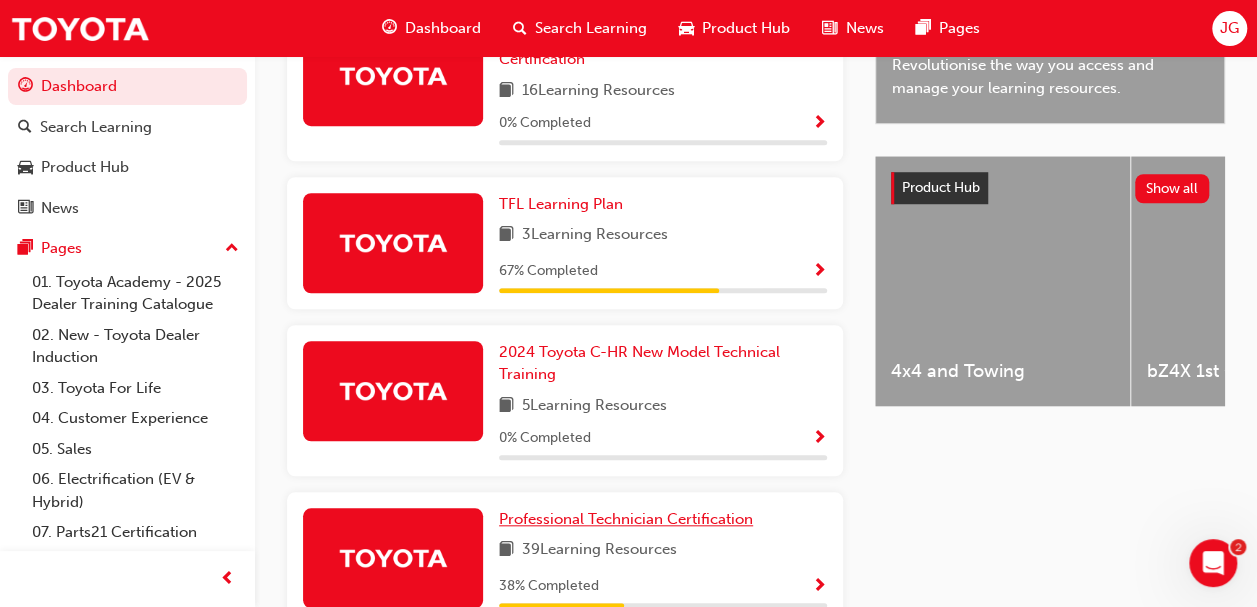 click on "Professional Technician Certification" at bounding box center [626, 519] 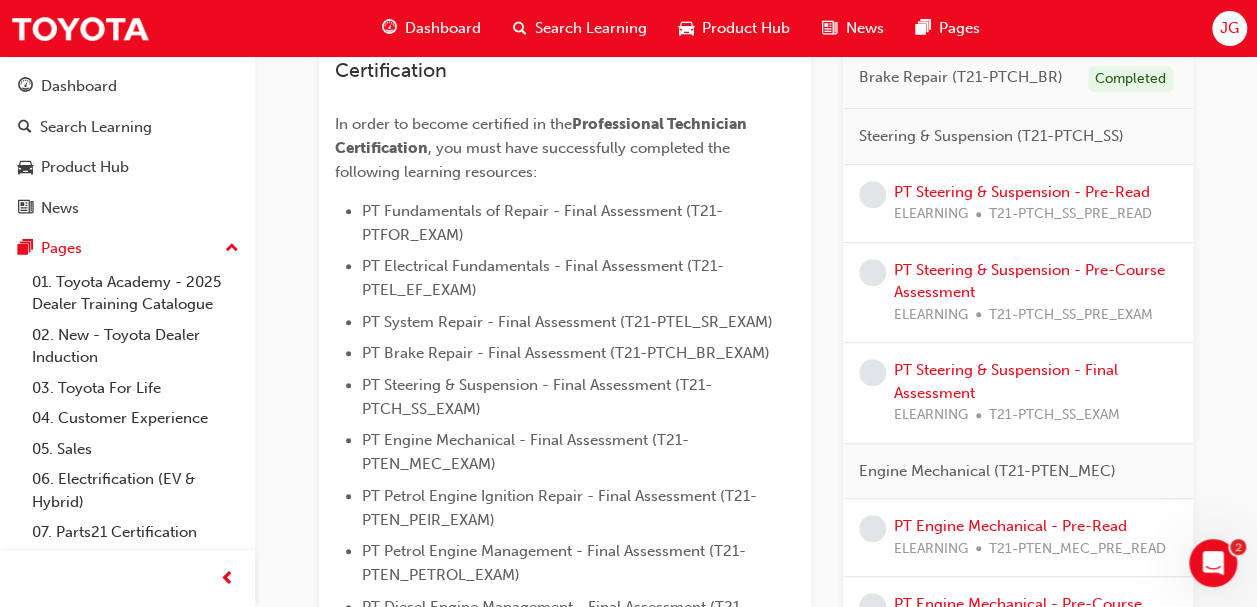scroll, scrollTop: 518, scrollLeft: 0, axis: vertical 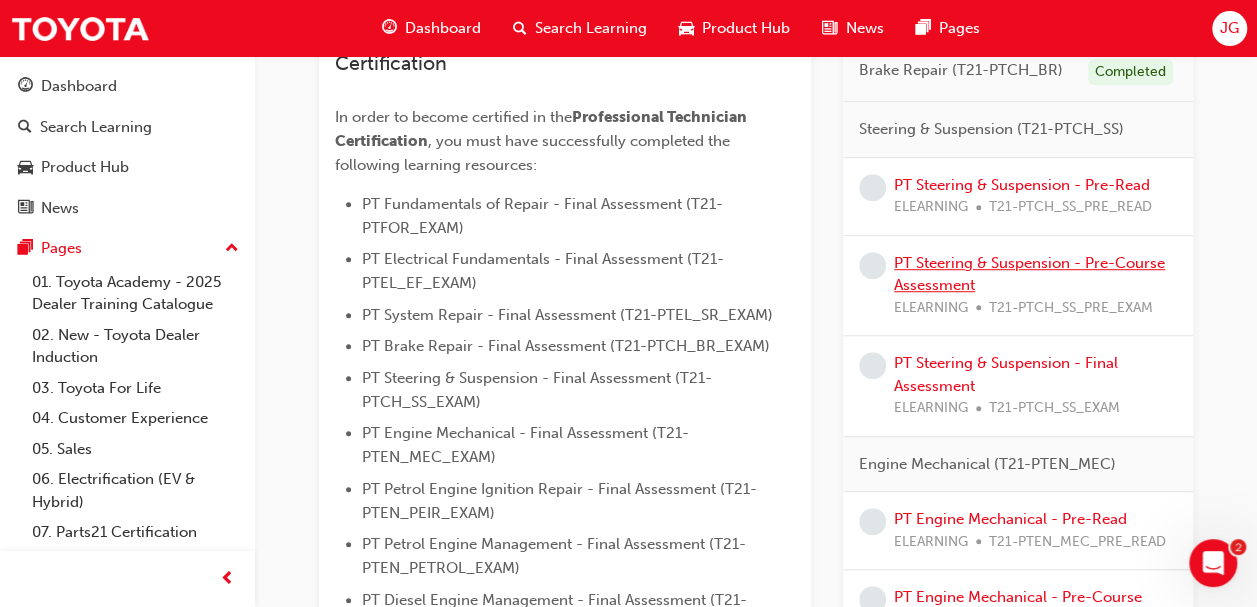 click on "PT Steering & Suspension - Pre-Course Assessment" at bounding box center [1029, 274] 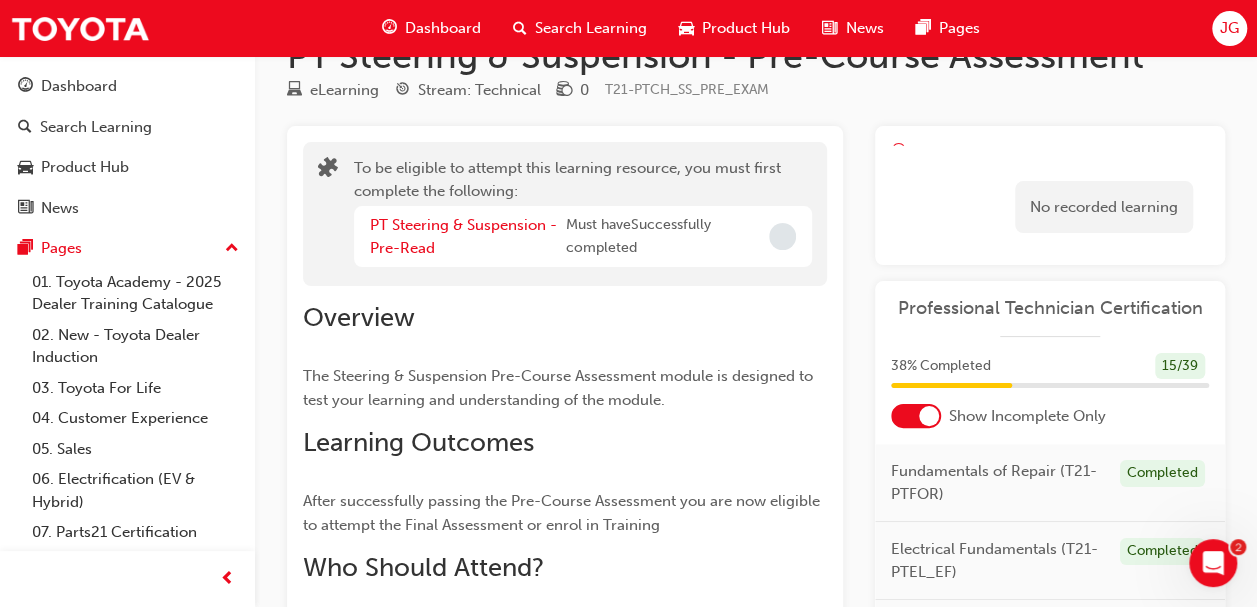 scroll, scrollTop: 0, scrollLeft: 0, axis: both 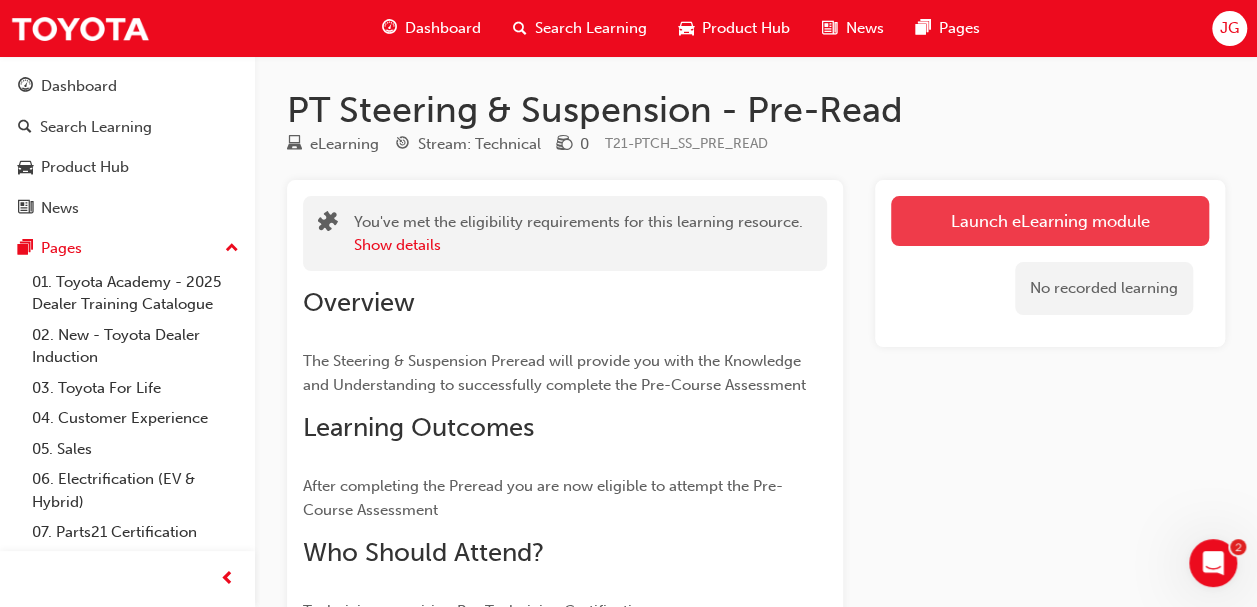 click on "Launch eLearning module" at bounding box center (1050, 221) 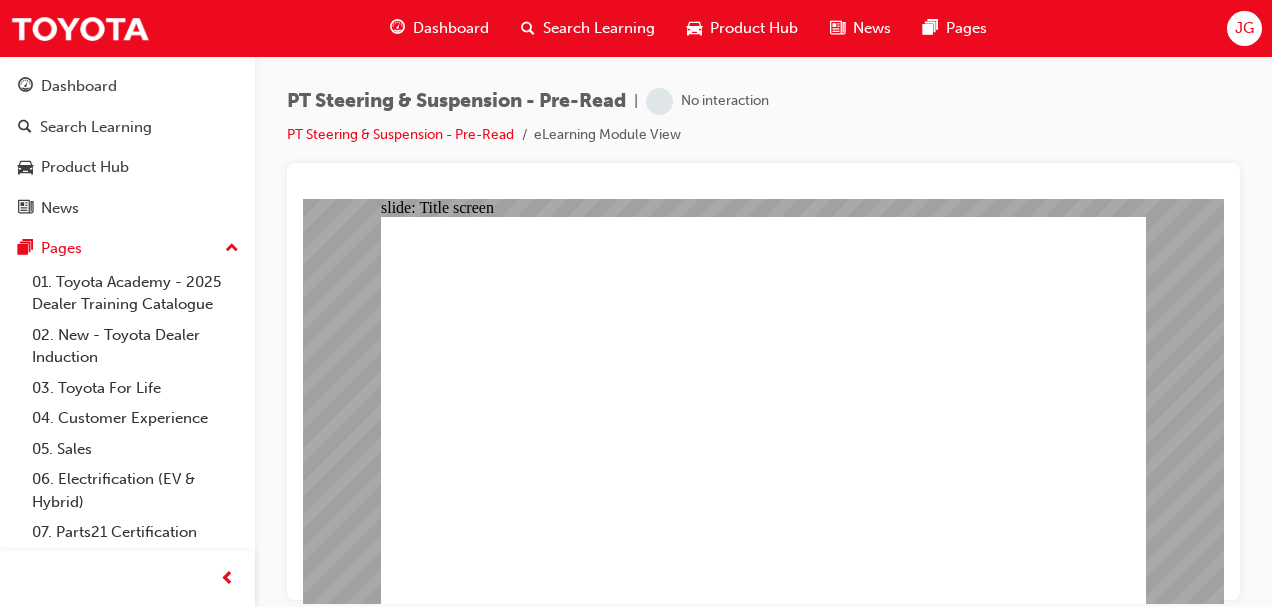 scroll, scrollTop: 0, scrollLeft: 0, axis: both 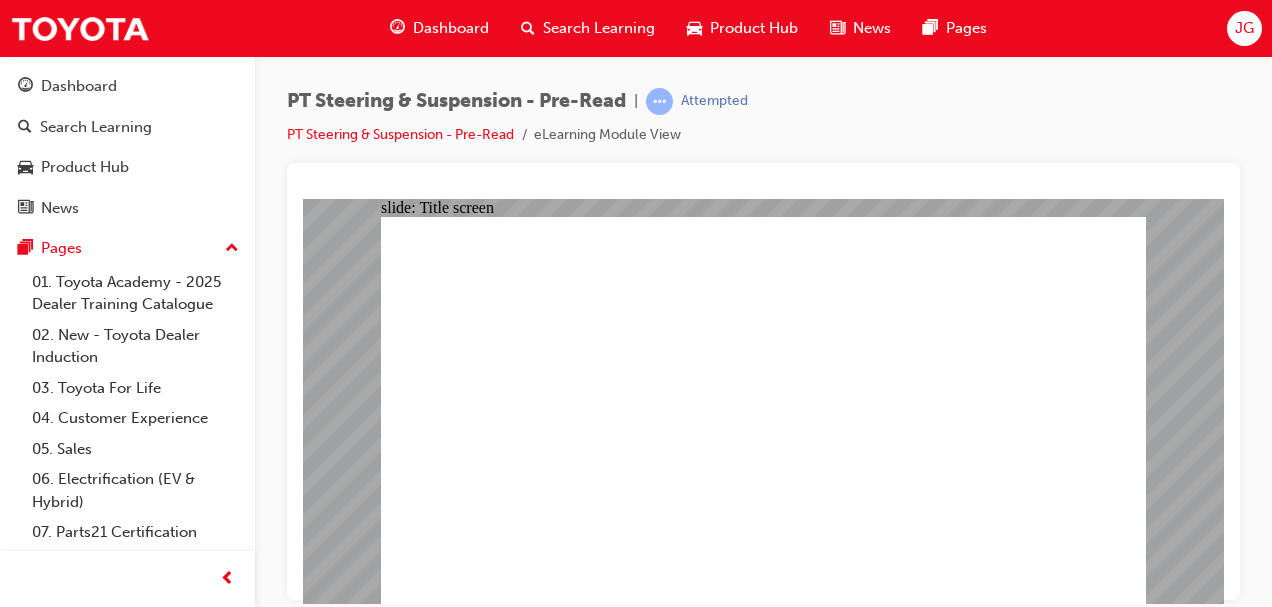 click 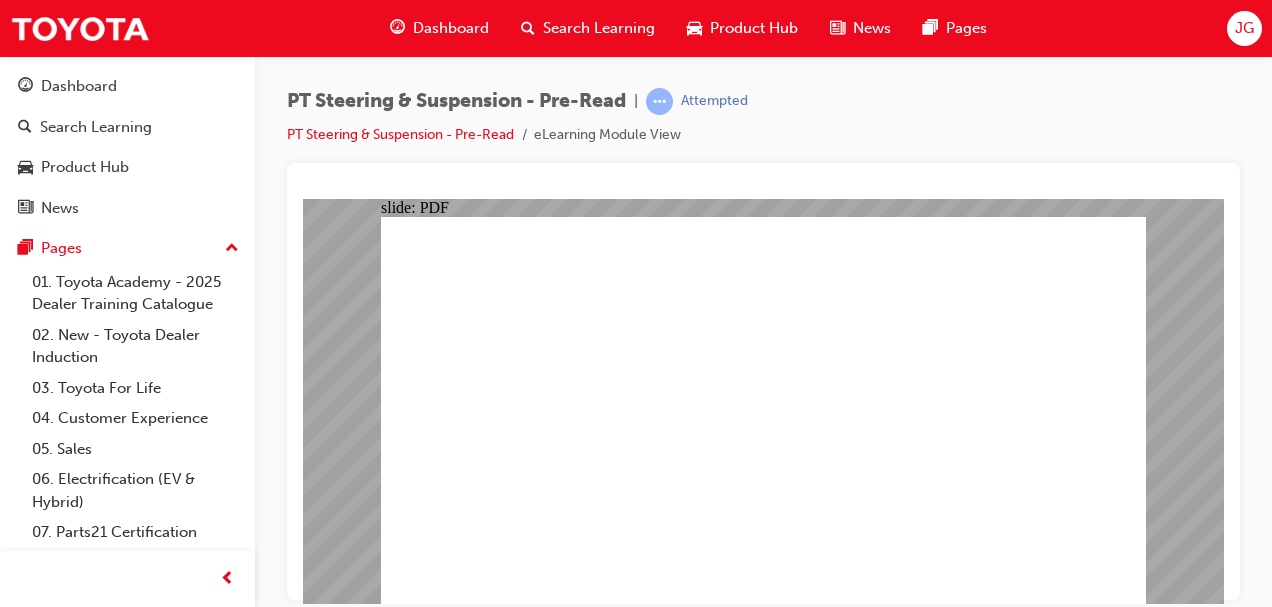 click 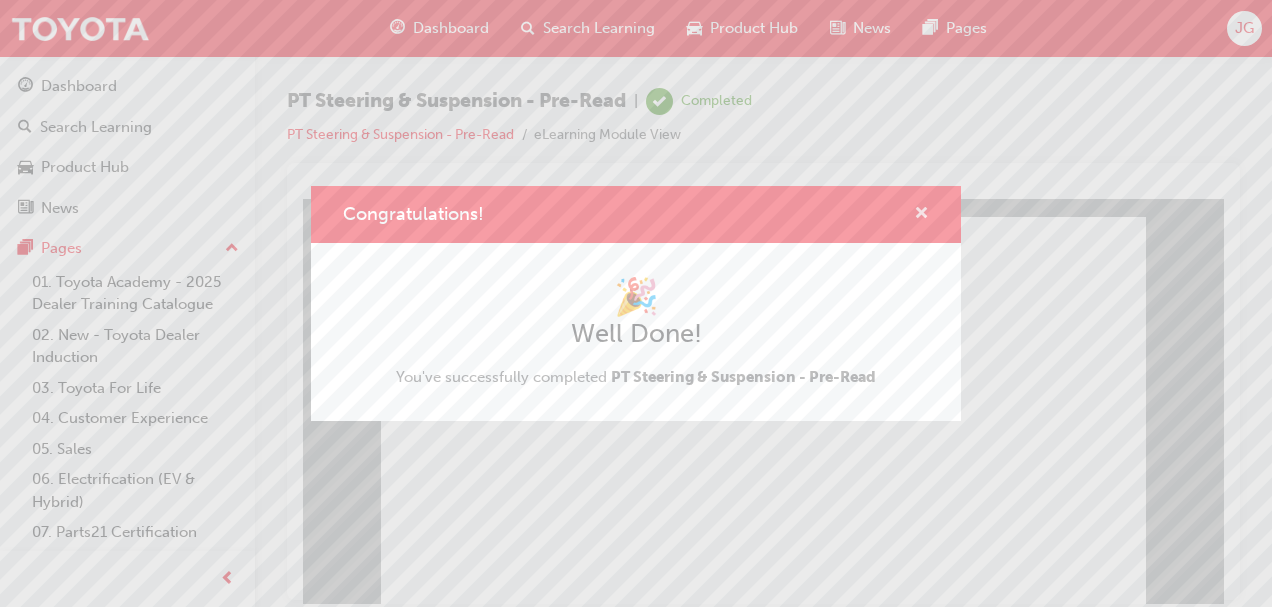 click at bounding box center (921, 215) 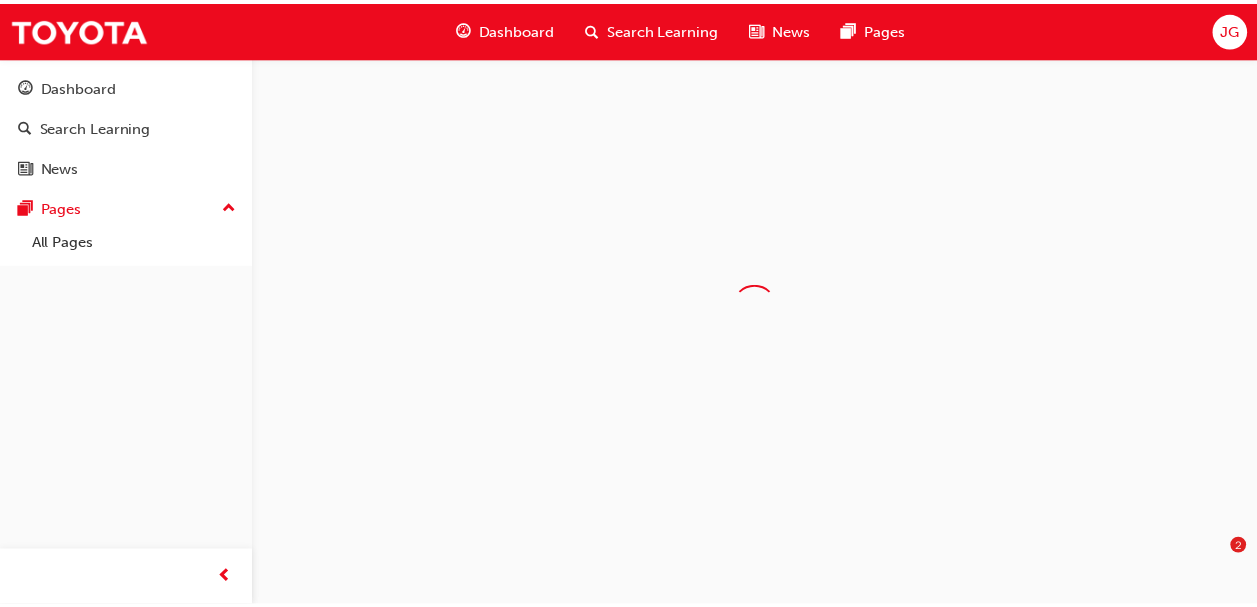 scroll, scrollTop: 0, scrollLeft: 0, axis: both 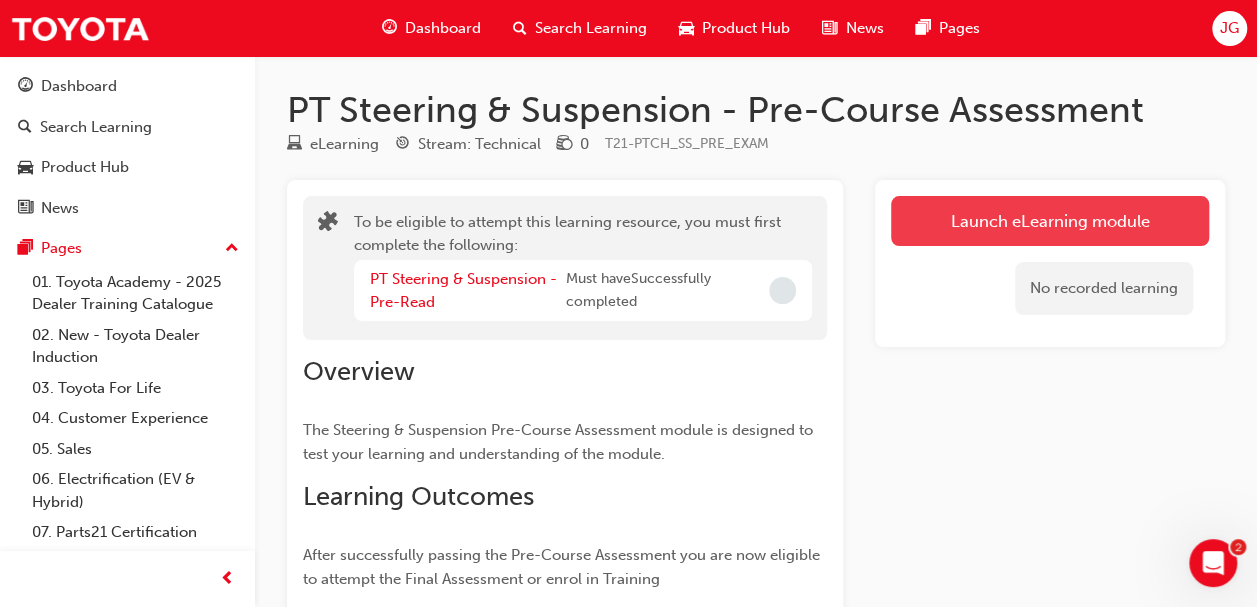 click on "Launch eLearning module" at bounding box center [1050, 221] 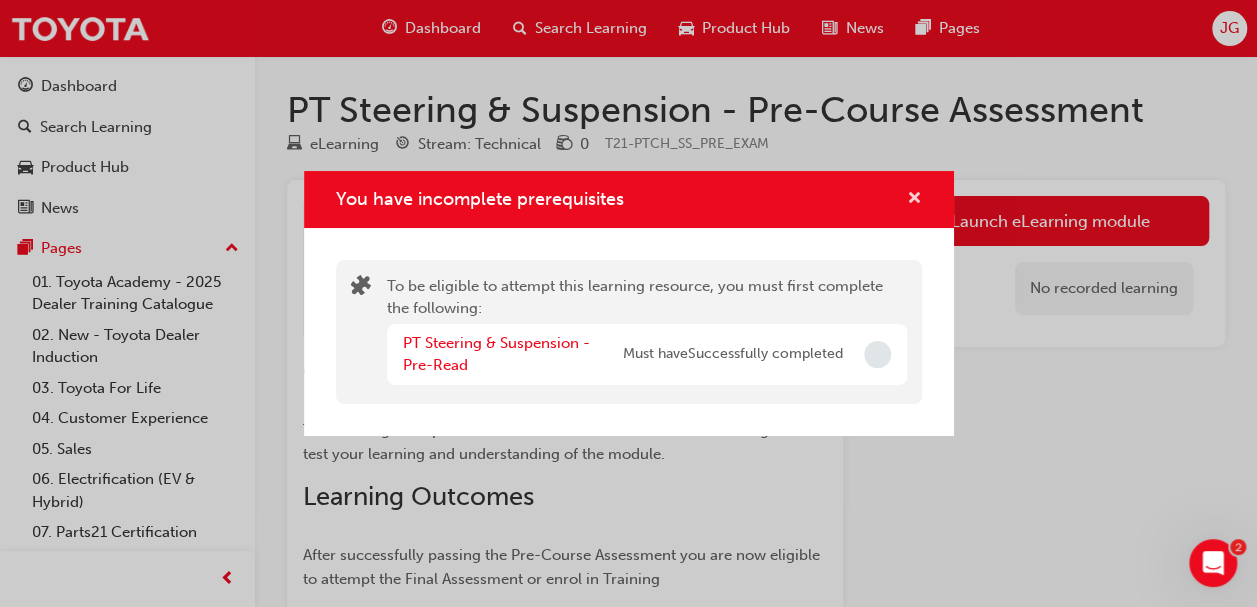 click at bounding box center (914, 200) 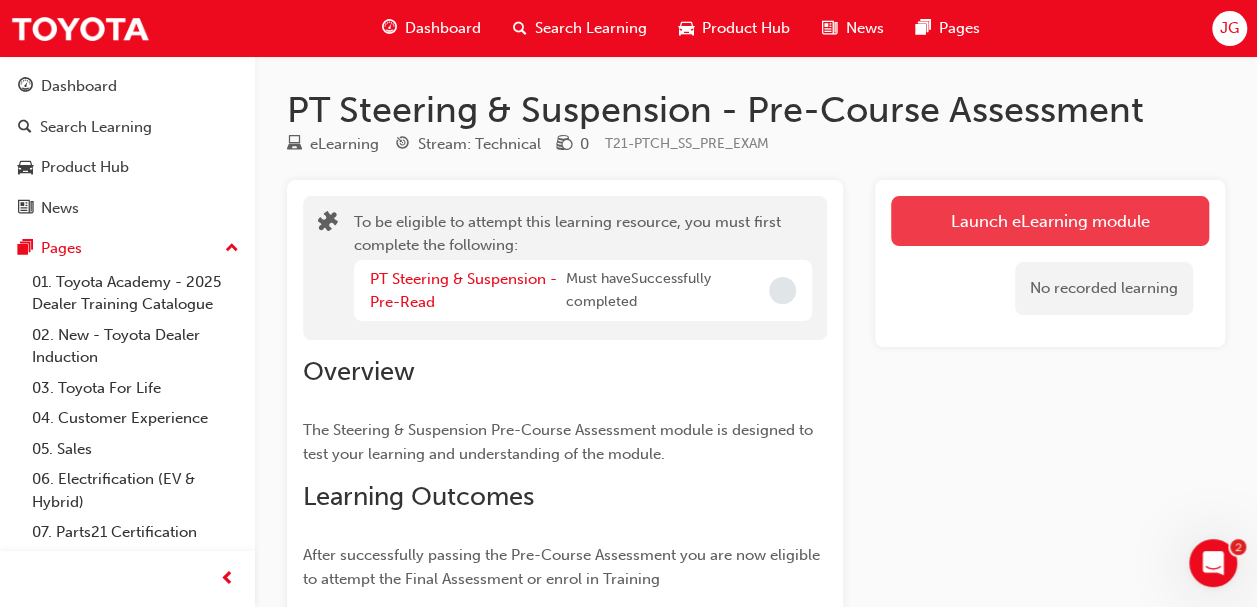 click on "Launch eLearning module" at bounding box center (1050, 221) 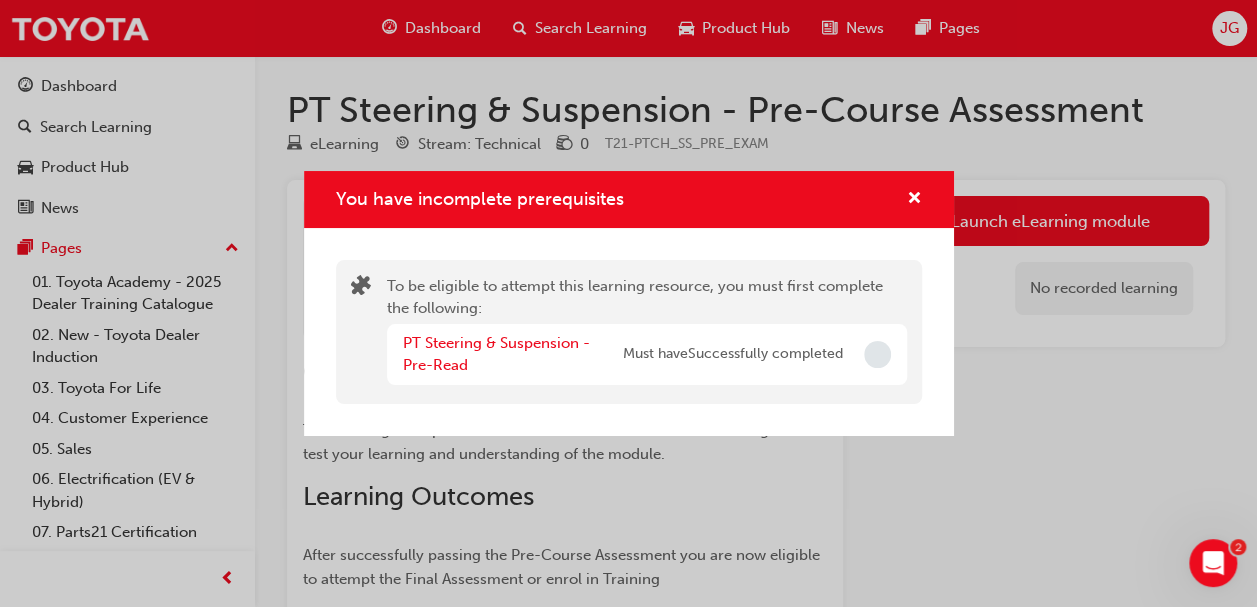 click at bounding box center (877, 354) 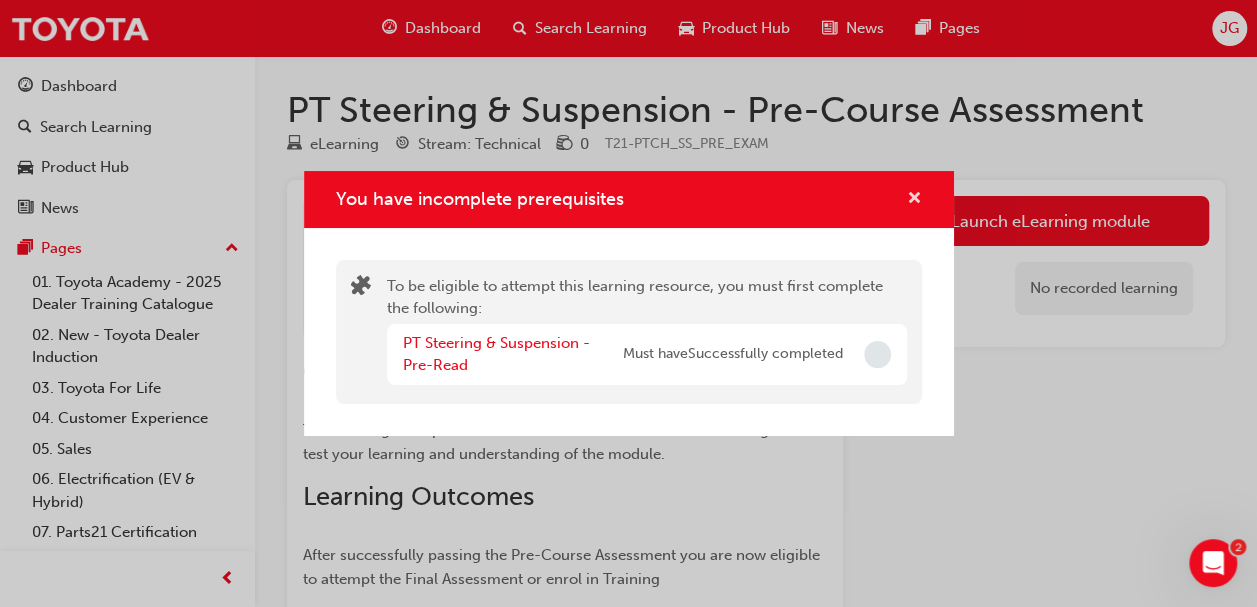 click at bounding box center (914, 200) 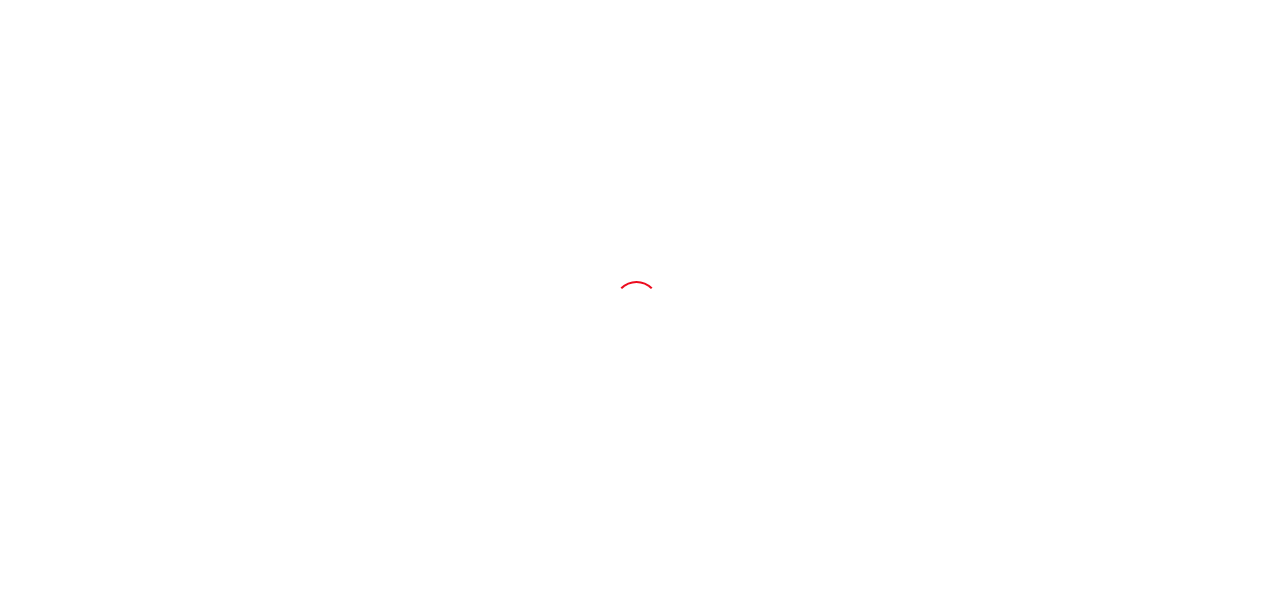 scroll, scrollTop: 0, scrollLeft: 0, axis: both 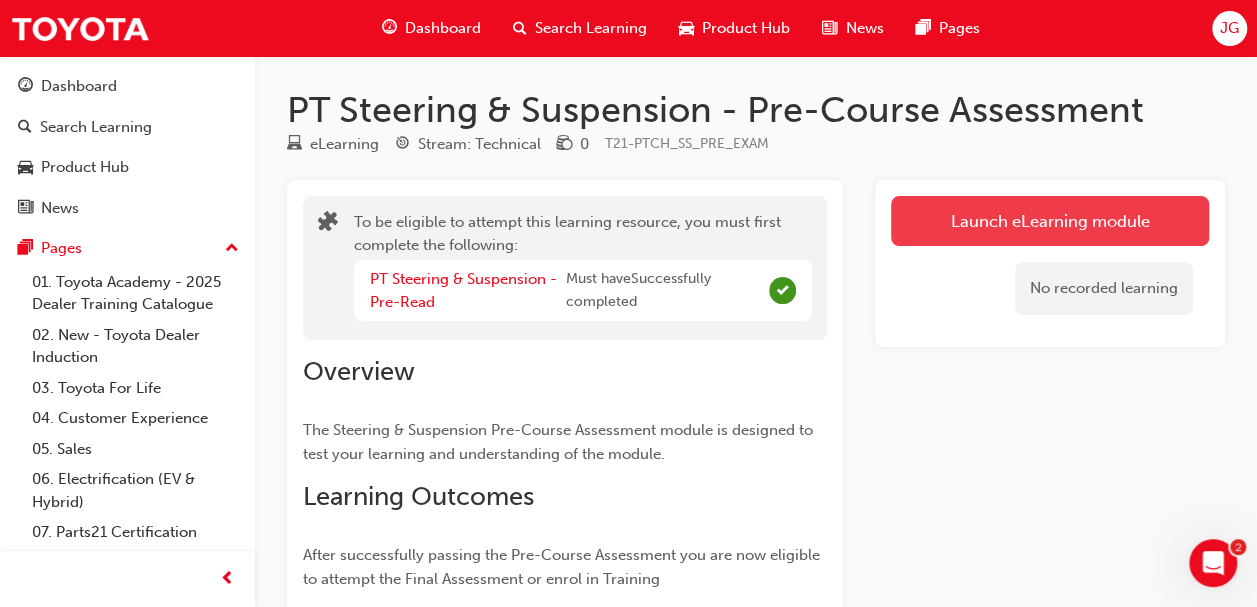 click on "Launch eLearning module" at bounding box center [1050, 221] 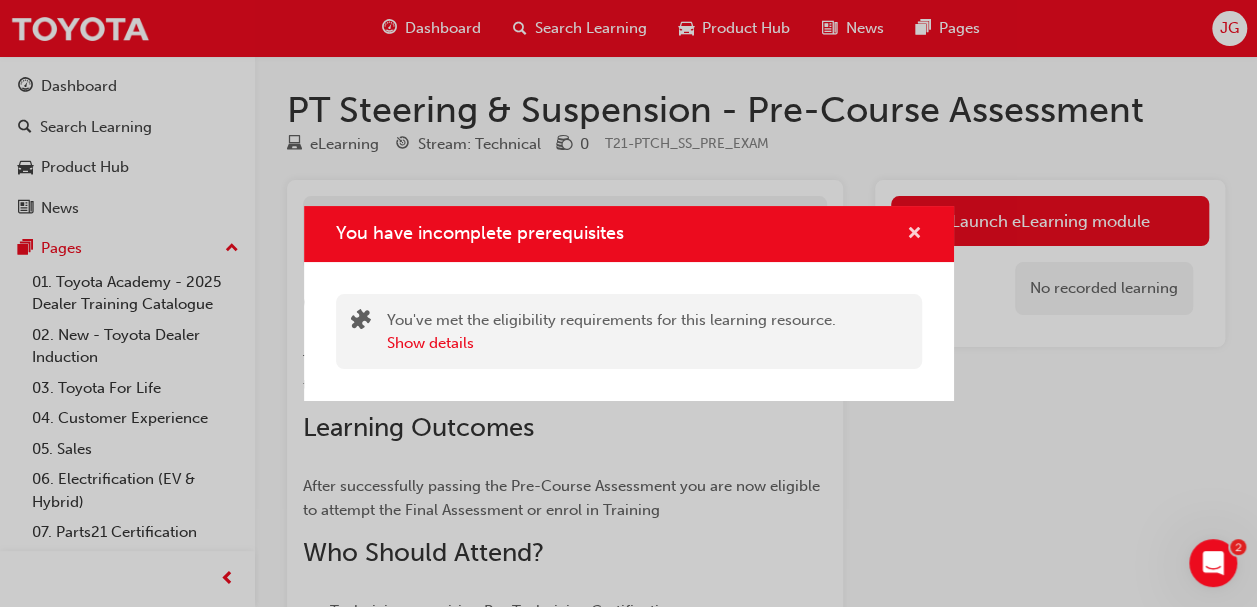 click at bounding box center (914, 235) 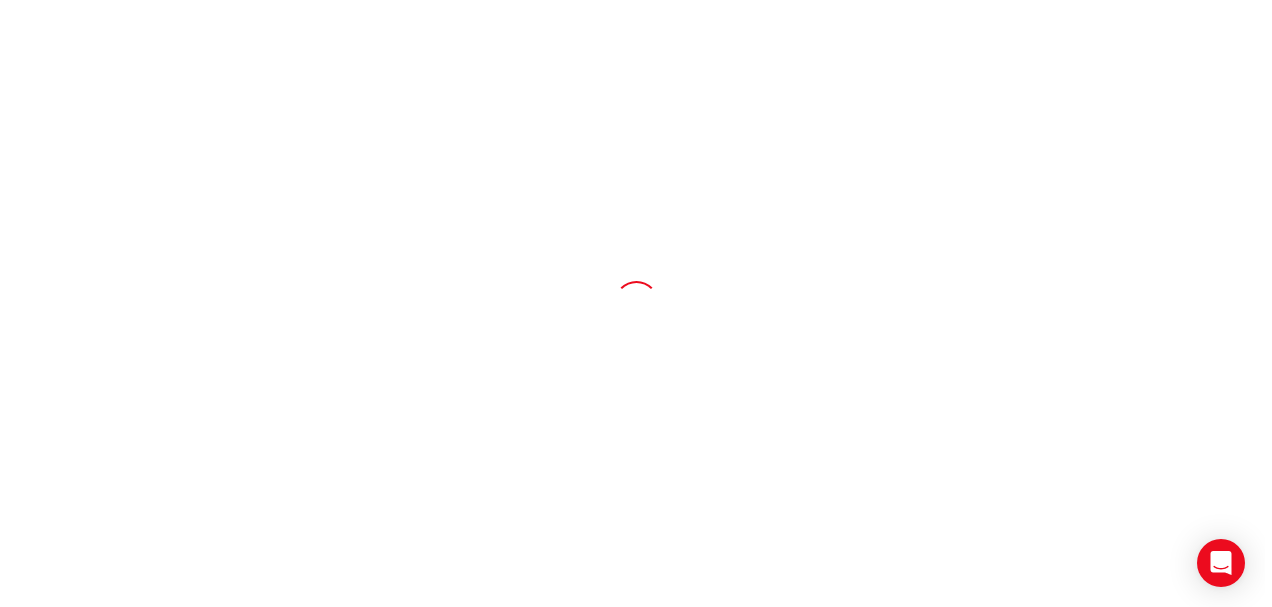 scroll, scrollTop: 0, scrollLeft: 0, axis: both 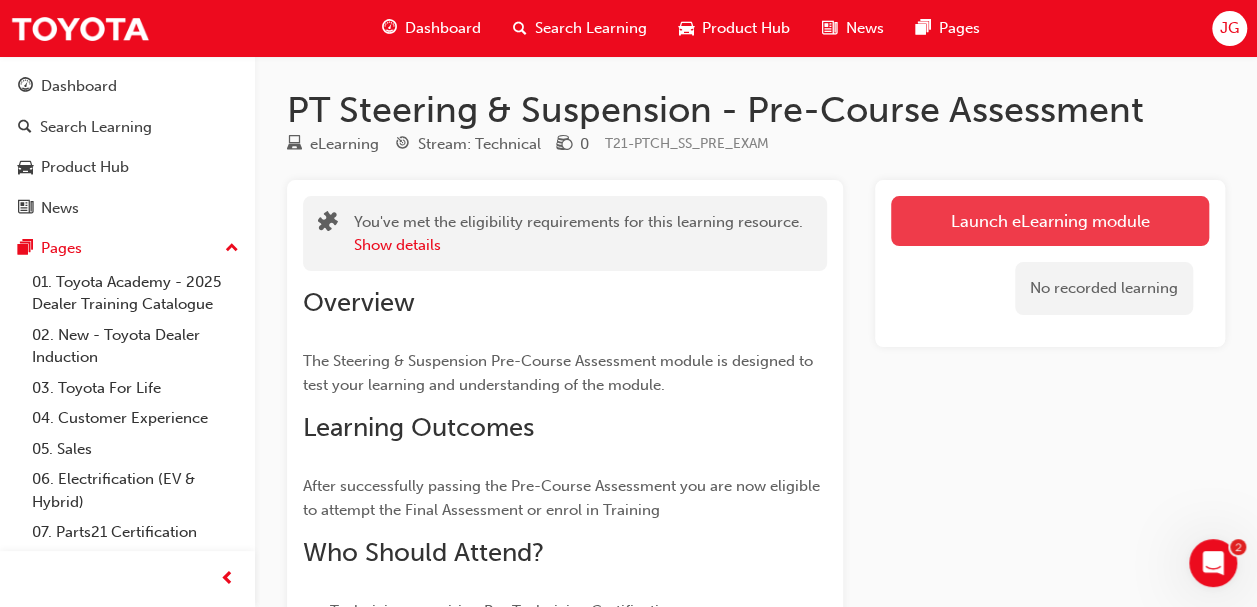 click on "Launch eLearning module" at bounding box center (1050, 221) 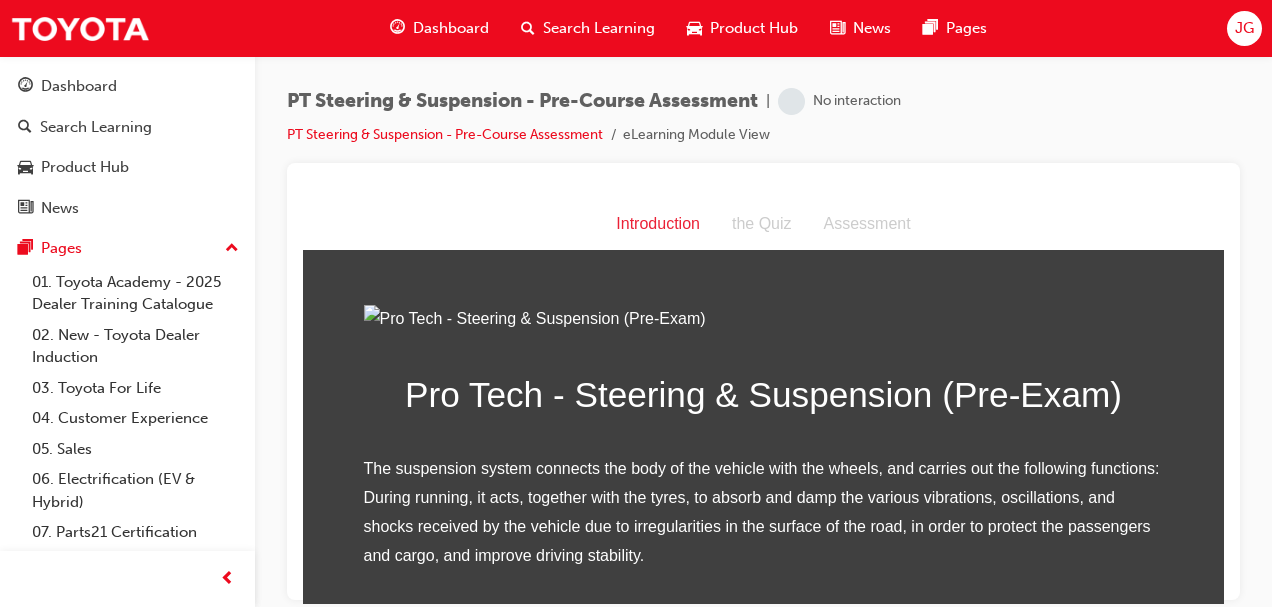 scroll, scrollTop: 290, scrollLeft: 0, axis: vertical 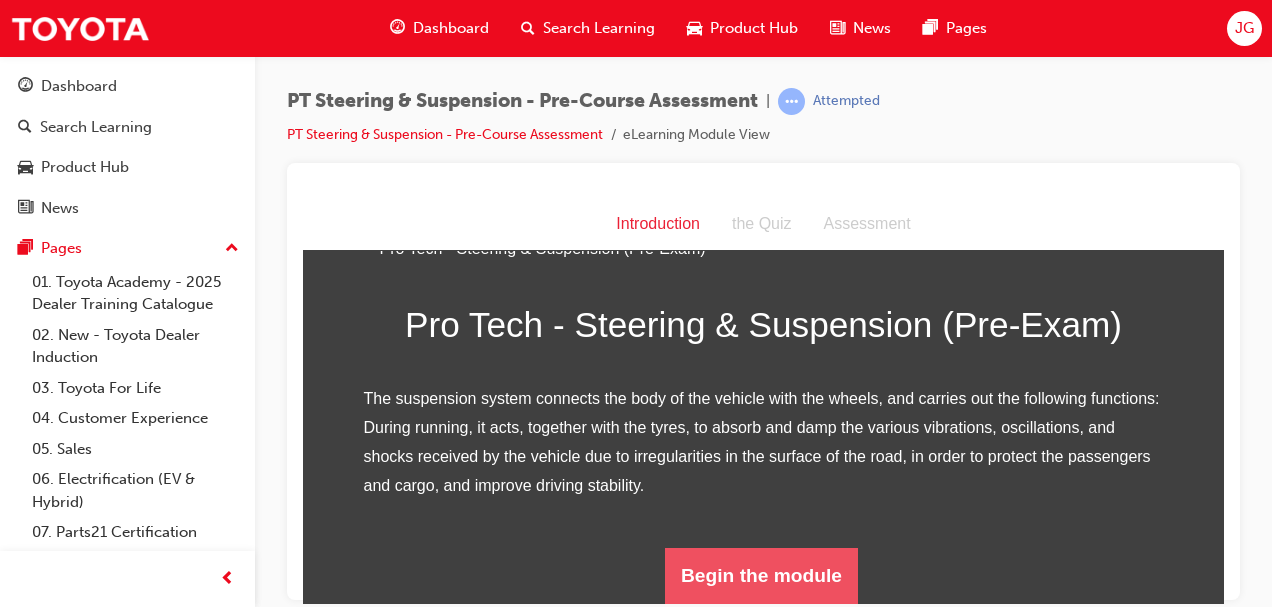 click on "Begin the module" at bounding box center (761, 575) 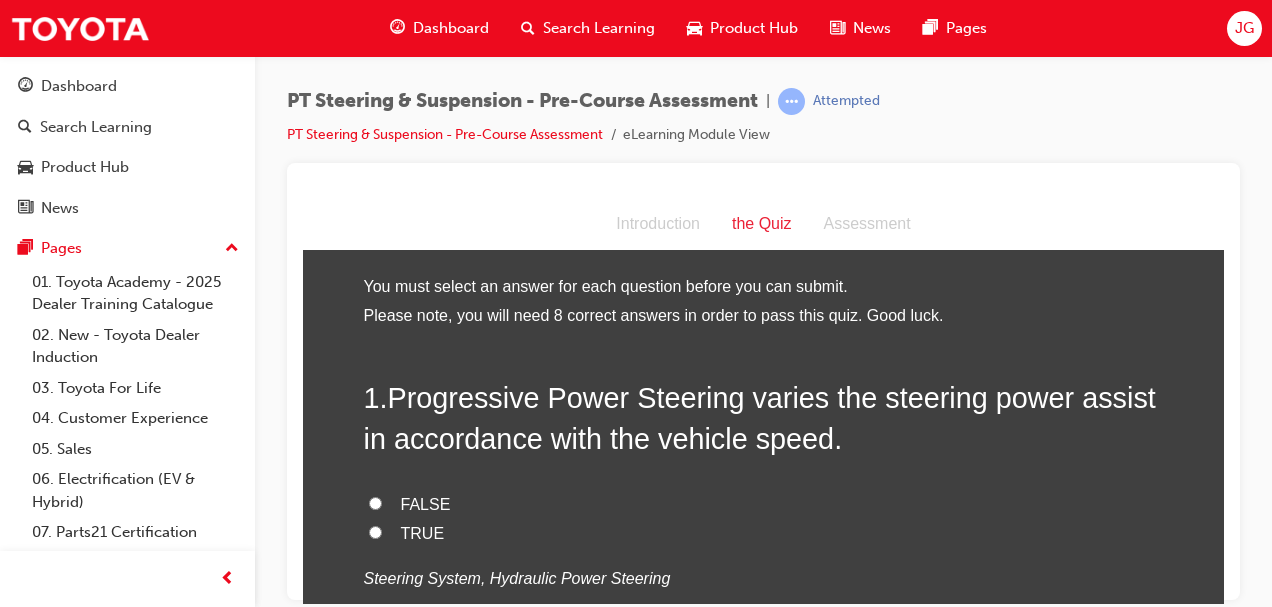 scroll, scrollTop: 82, scrollLeft: 0, axis: vertical 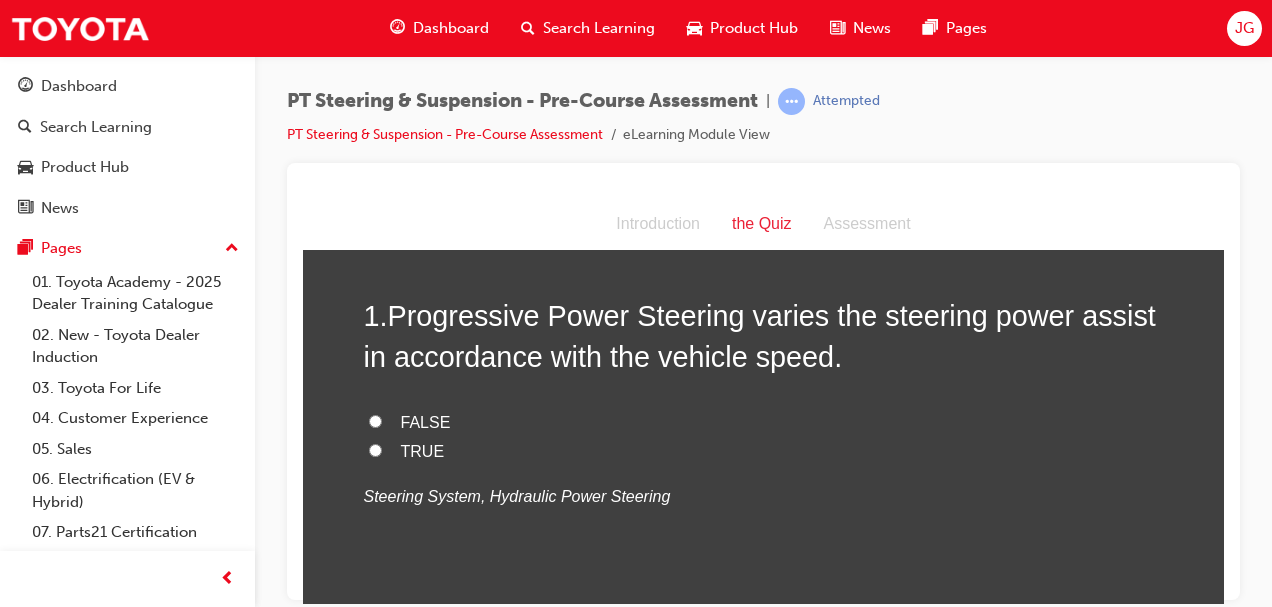 click on "TRUE" at bounding box center (375, 449) 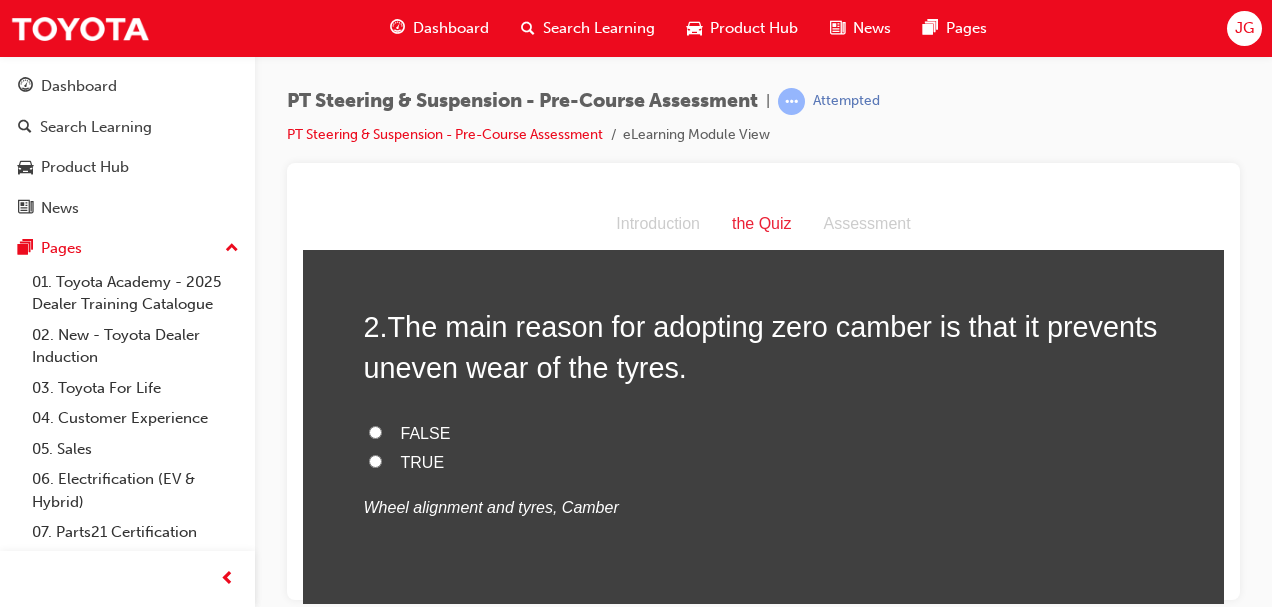 scroll, scrollTop: 481, scrollLeft: 0, axis: vertical 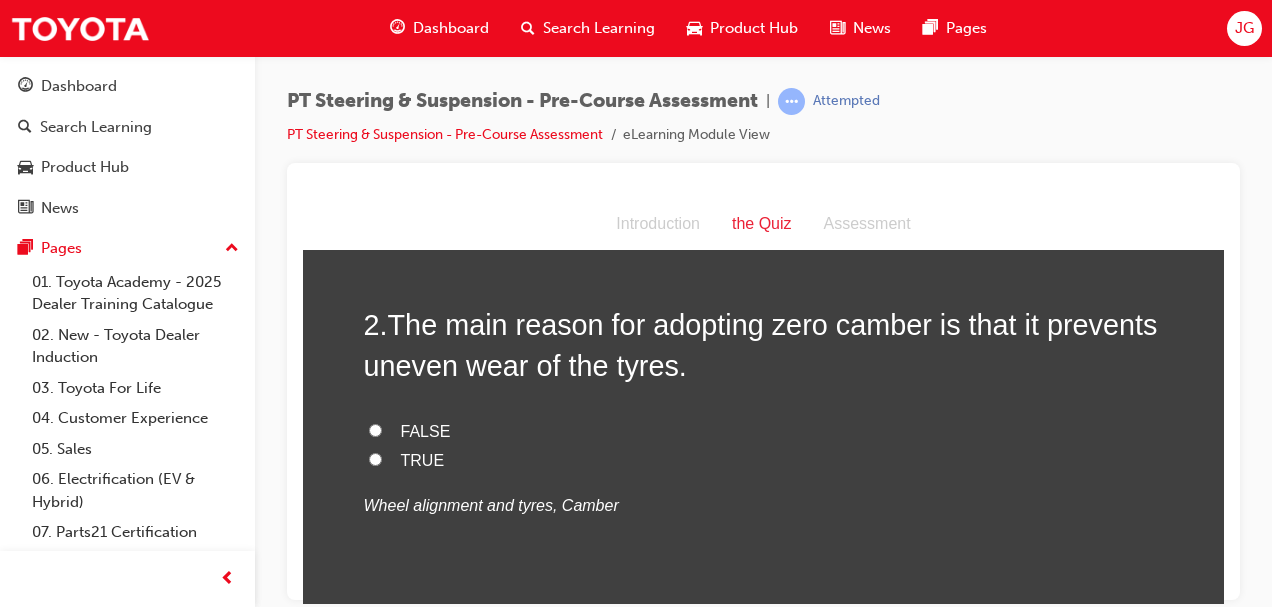click on "TRUE" at bounding box center (375, 458) 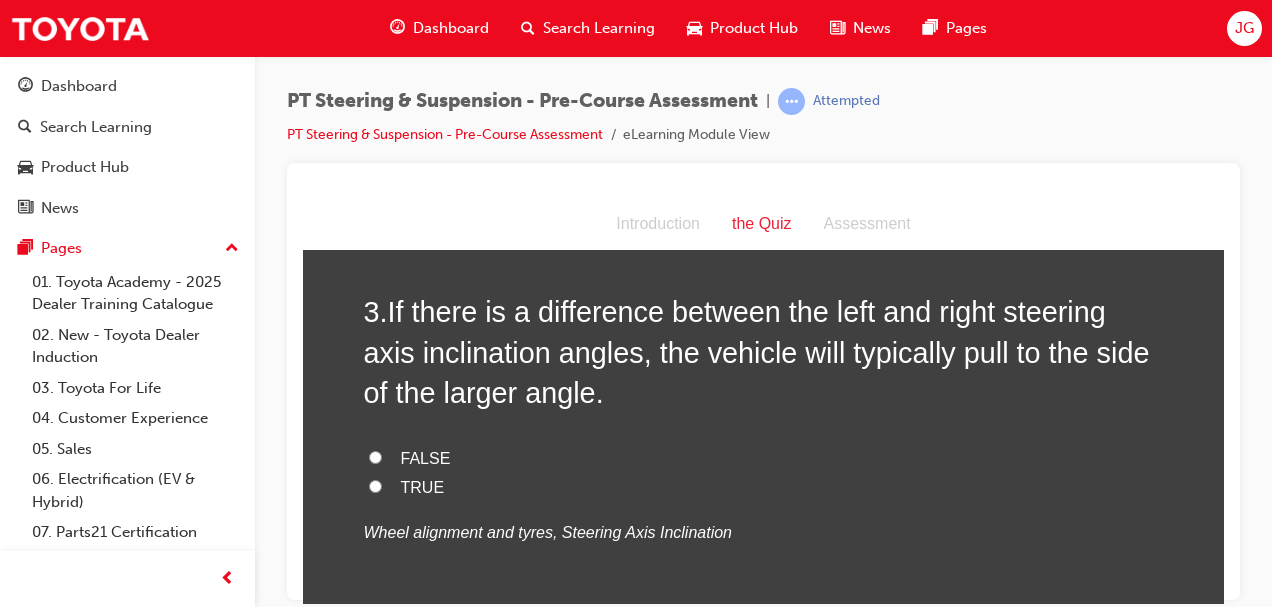 scroll, scrollTop: 906, scrollLeft: 0, axis: vertical 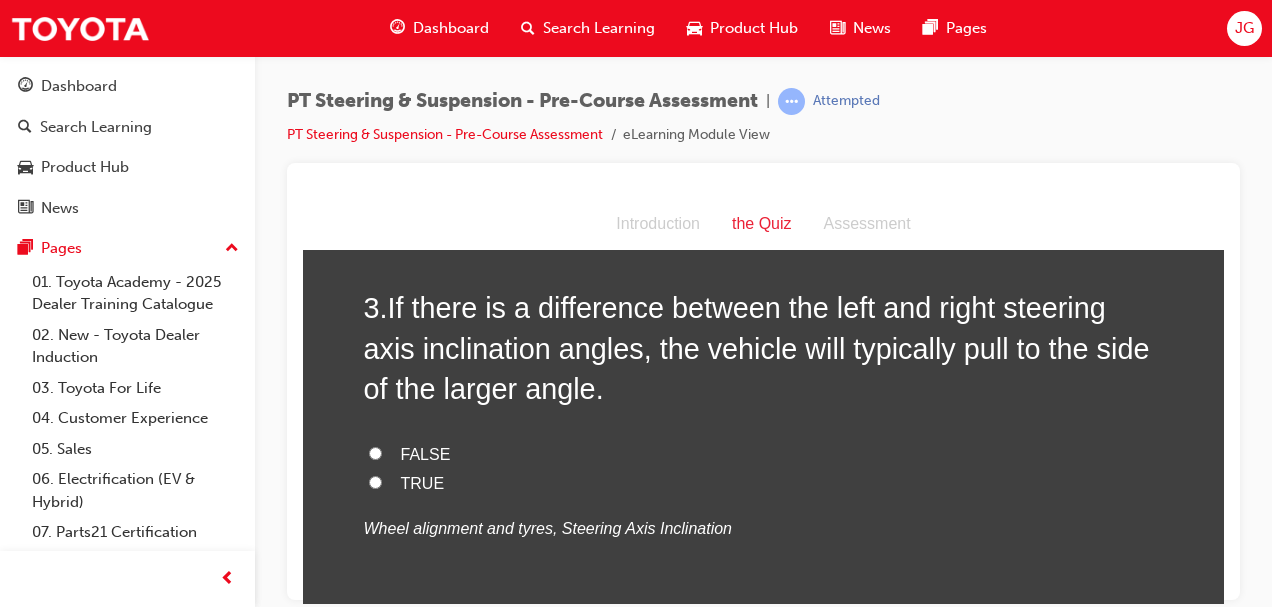 click on "TRUE" at bounding box center (375, 481) 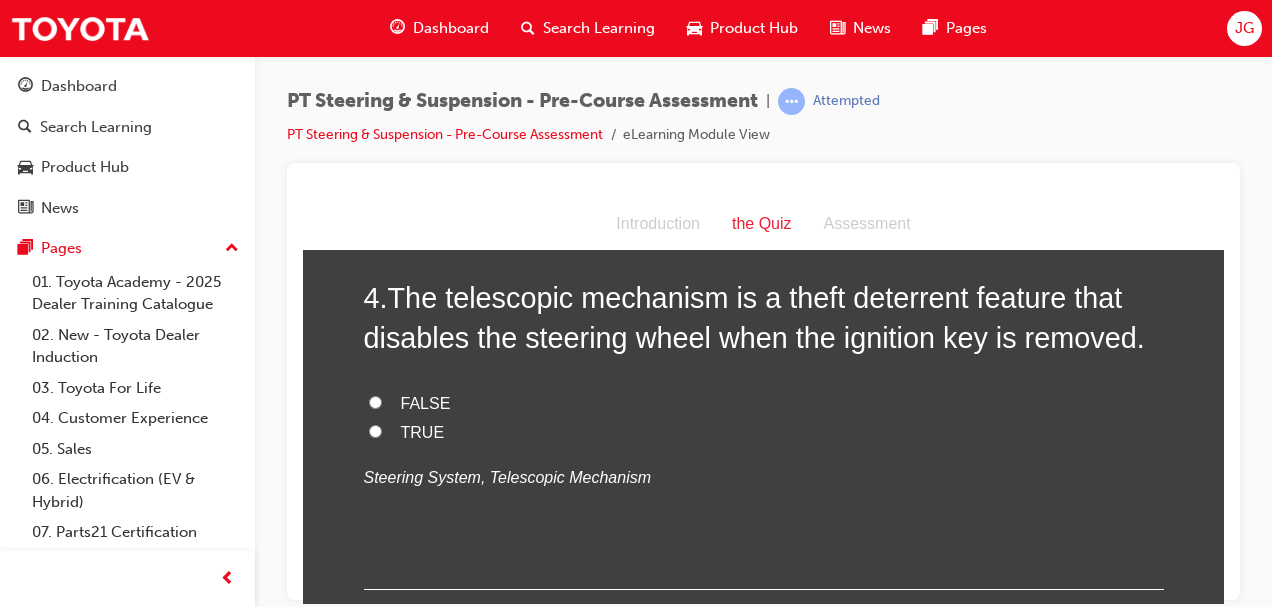 scroll, scrollTop: 1360, scrollLeft: 0, axis: vertical 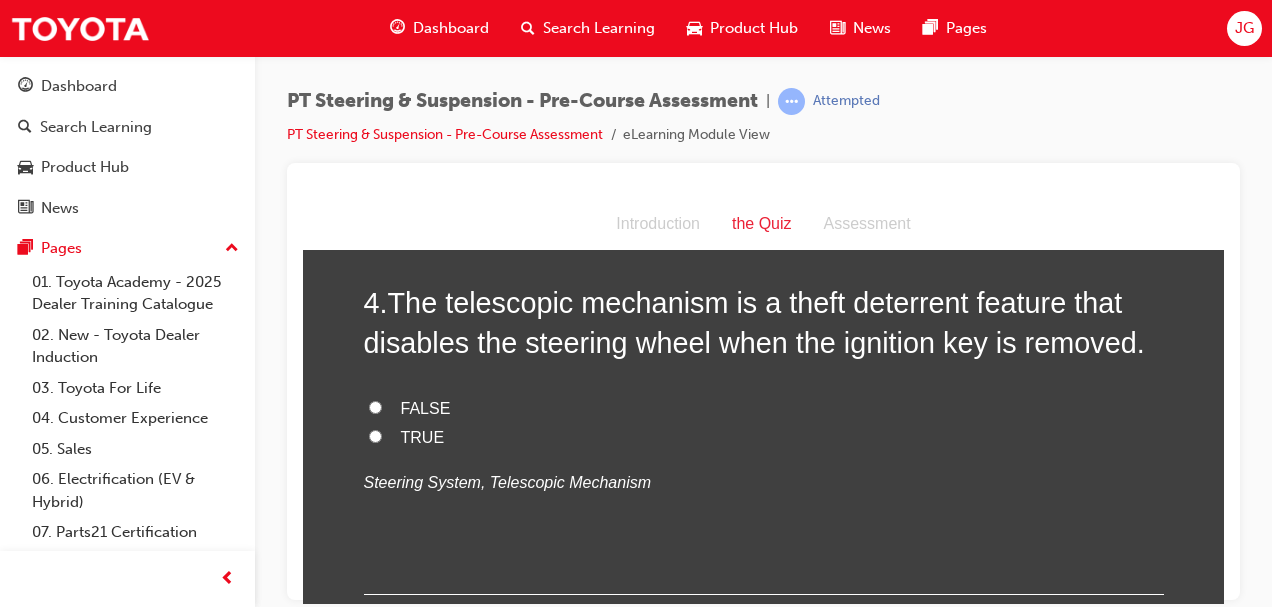click on "FALSE" at bounding box center [375, 406] 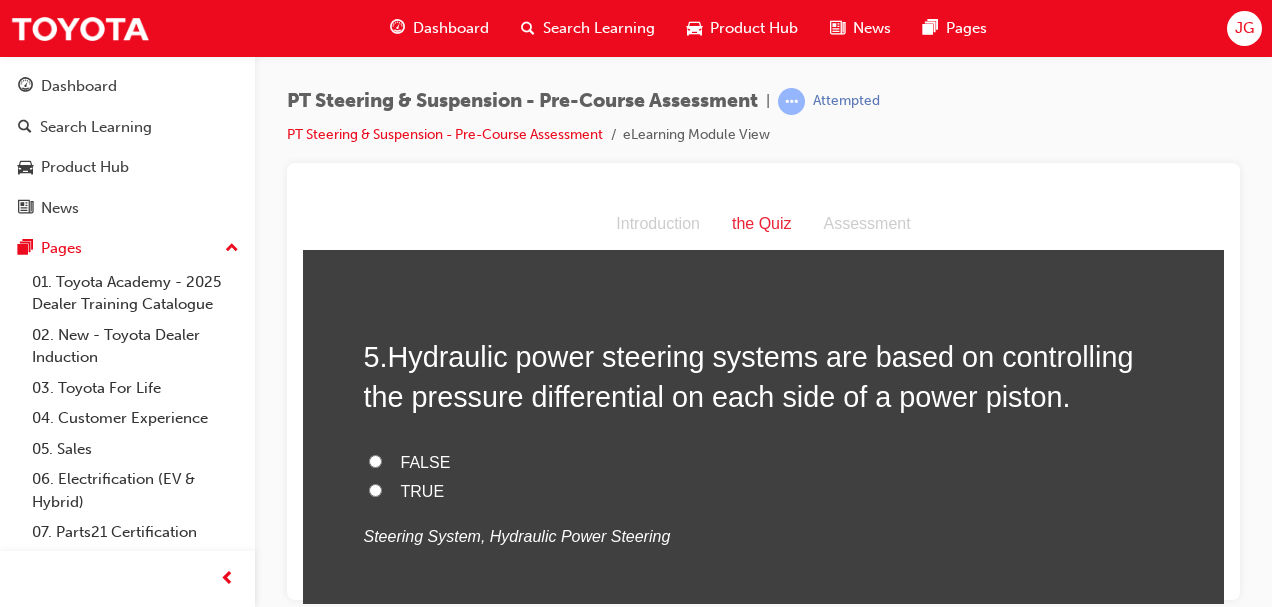 scroll, scrollTop: 1721, scrollLeft: 0, axis: vertical 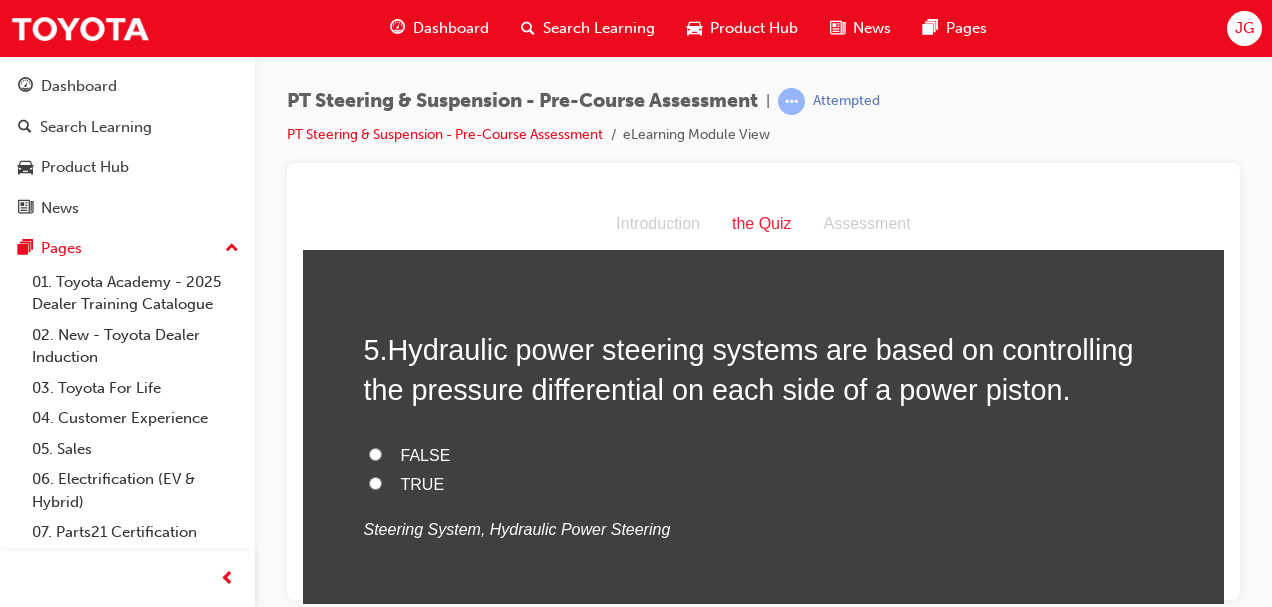 click on "TRUE" at bounding box center (375, 482) 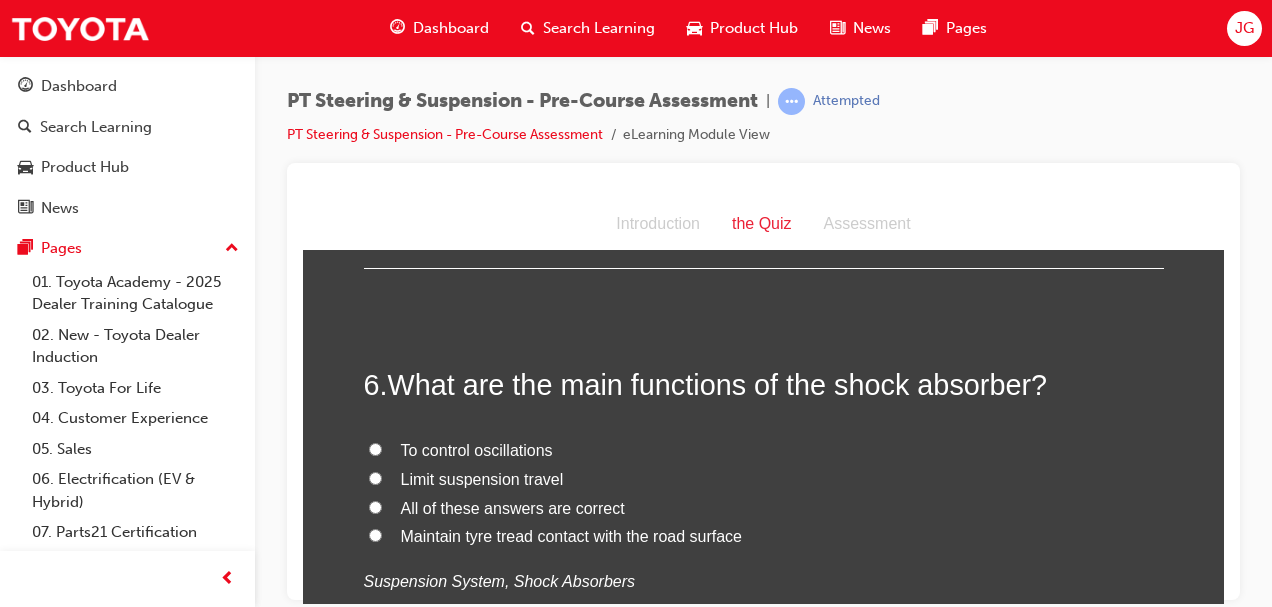 scroll, scrollTop: 2145, scrollLeft: 0, axis: vertical 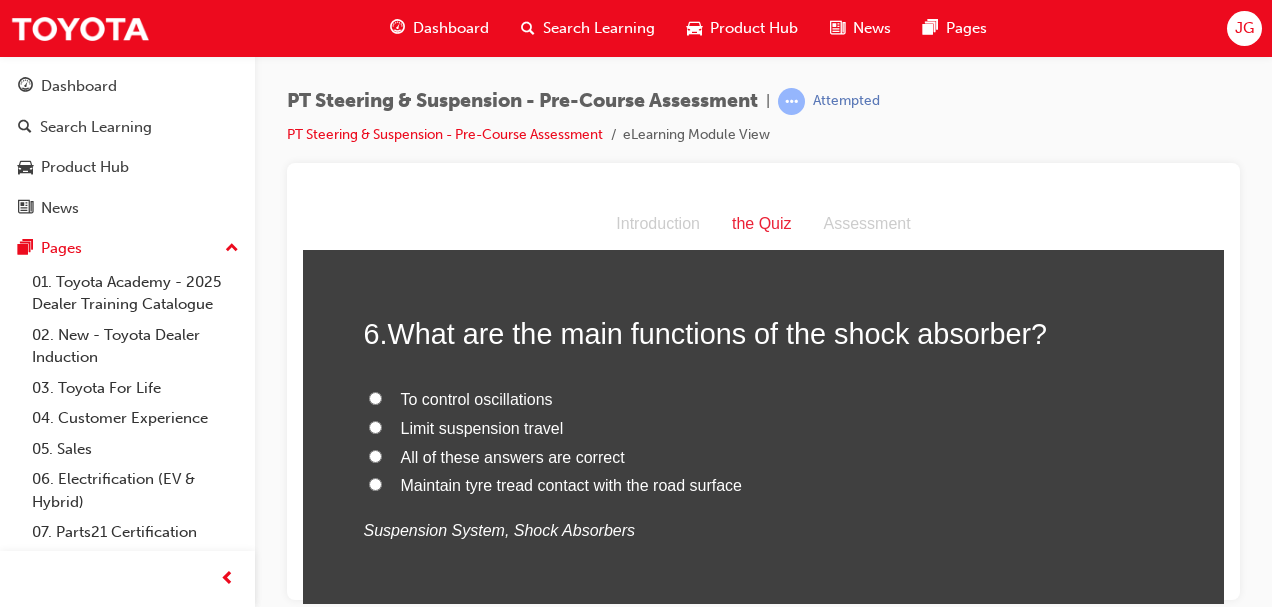 click on "All of these answers are correct" at bounding box center (764, 457) 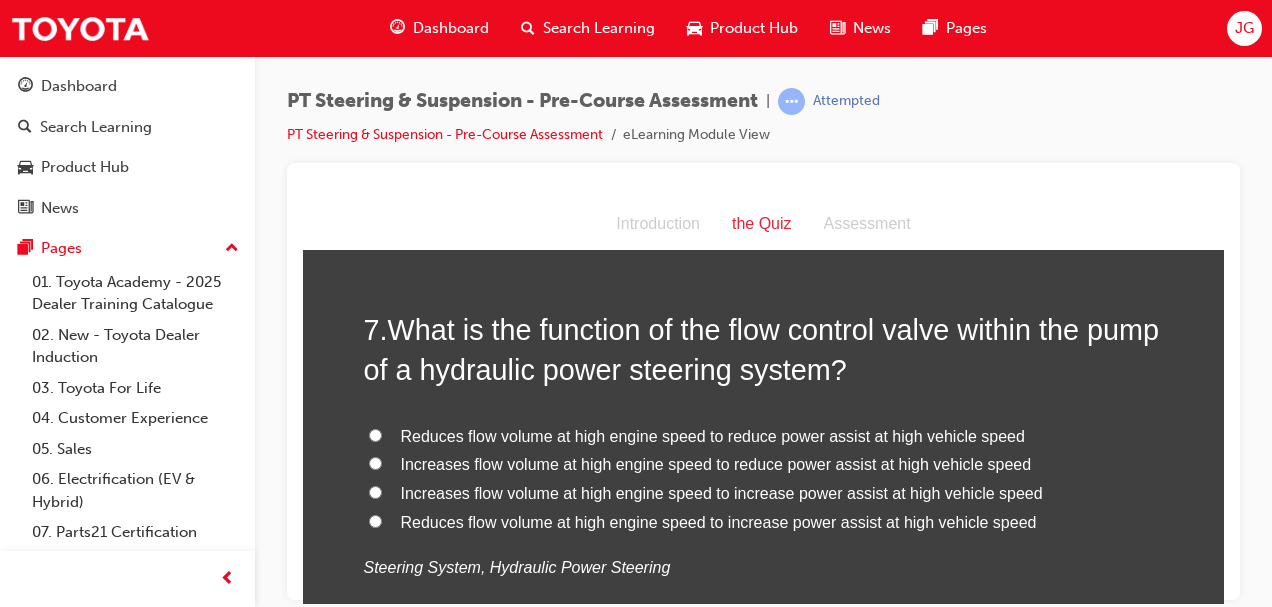 scroll, scrollTop: 2575, scrollLeft: 0, axis: vertical 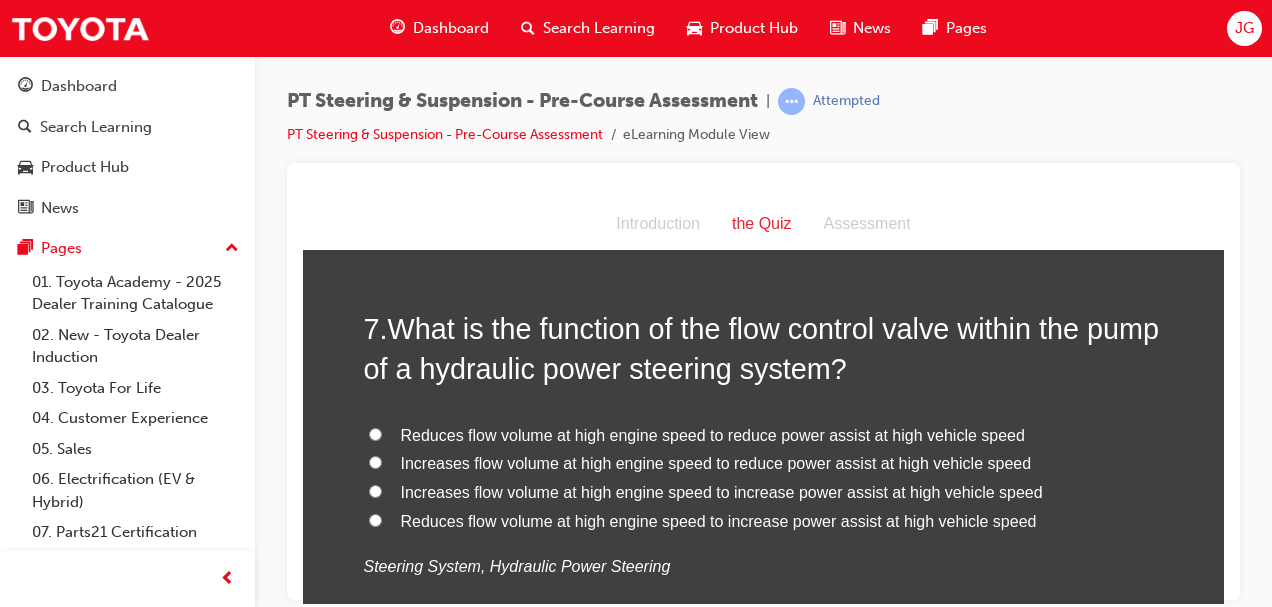 click on "Reduces flow volume at high engine speed to reduce power assist at high vehicle speed" at bounding box center [375, 433] 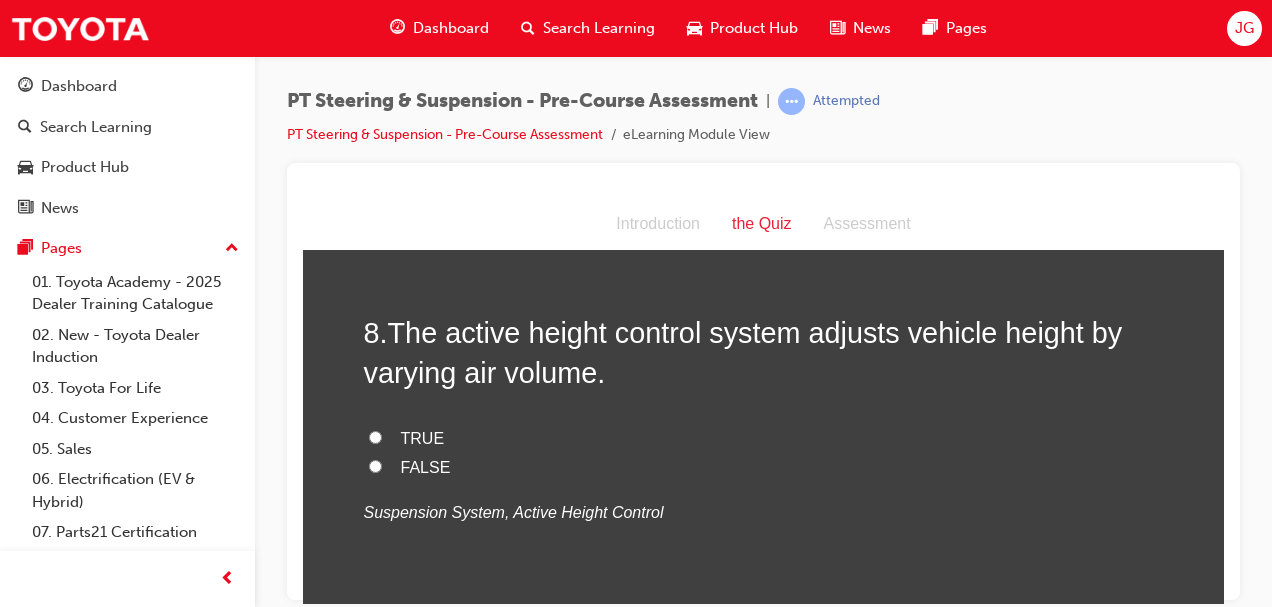 scroll, scrollTop: 3046, scrollLeft: 0, axis: vertical 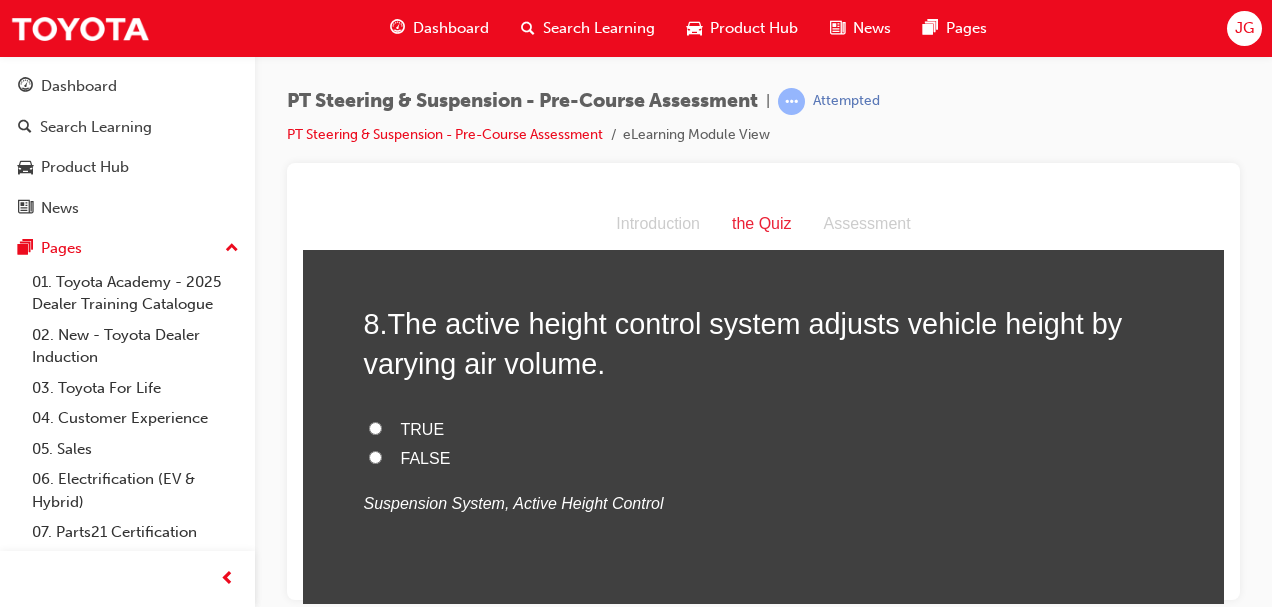 click on "TRUE" at bounding box center (375, 427) 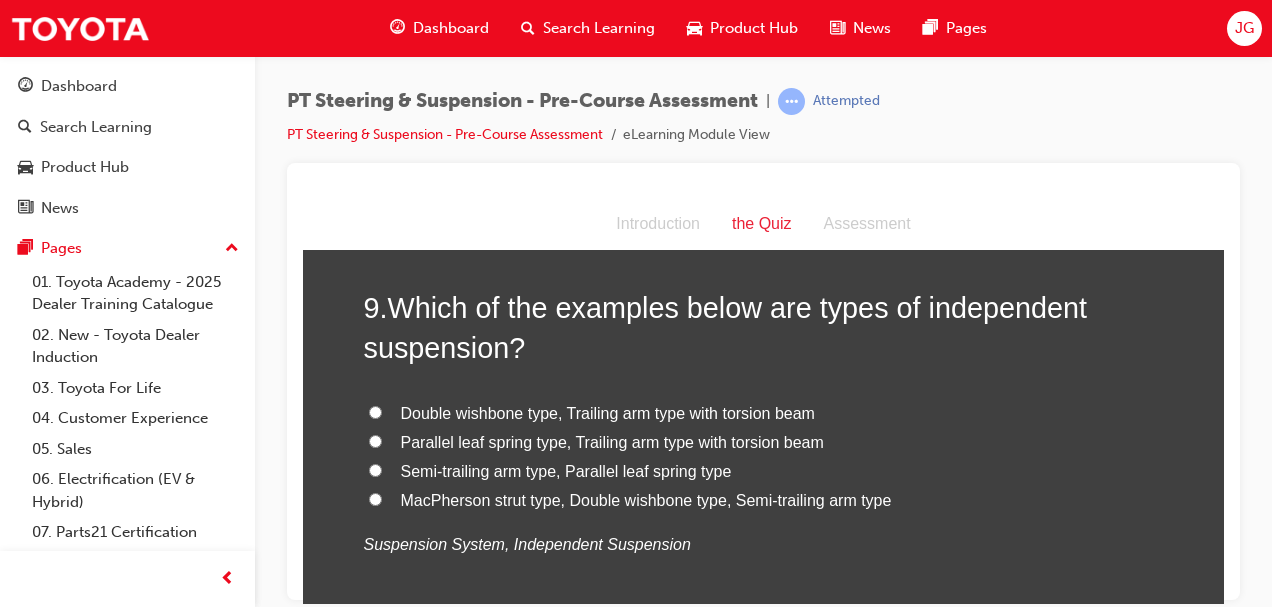 scroll, scrollTop: 3482, scrollLeft: 0, axis: vertical 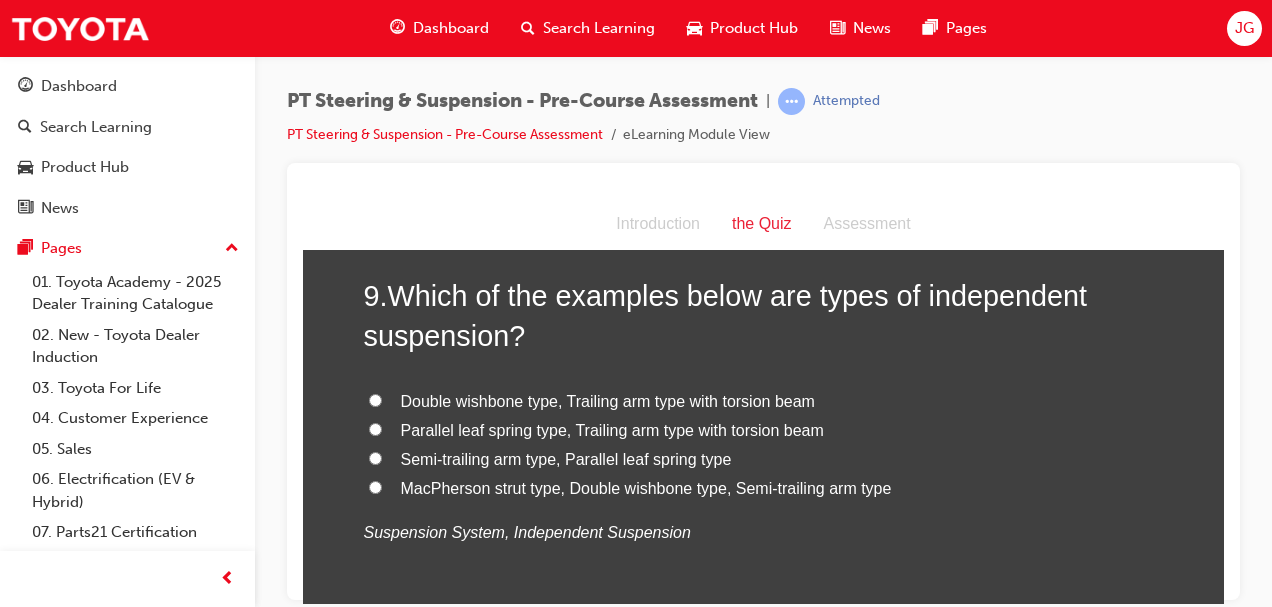 click on "Double wishbone type, Trailing arm type with torsion beam" at bounding box center [375, 399] 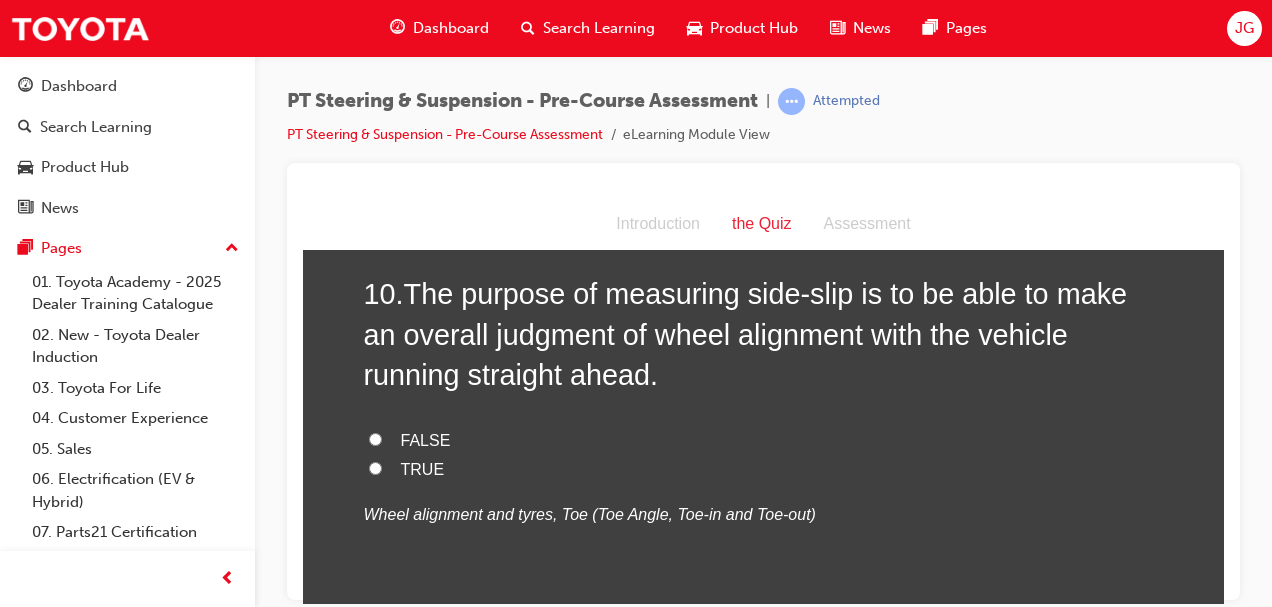 scroll, scrollTop: 3950, scrollLeft: 0, axis: vertical 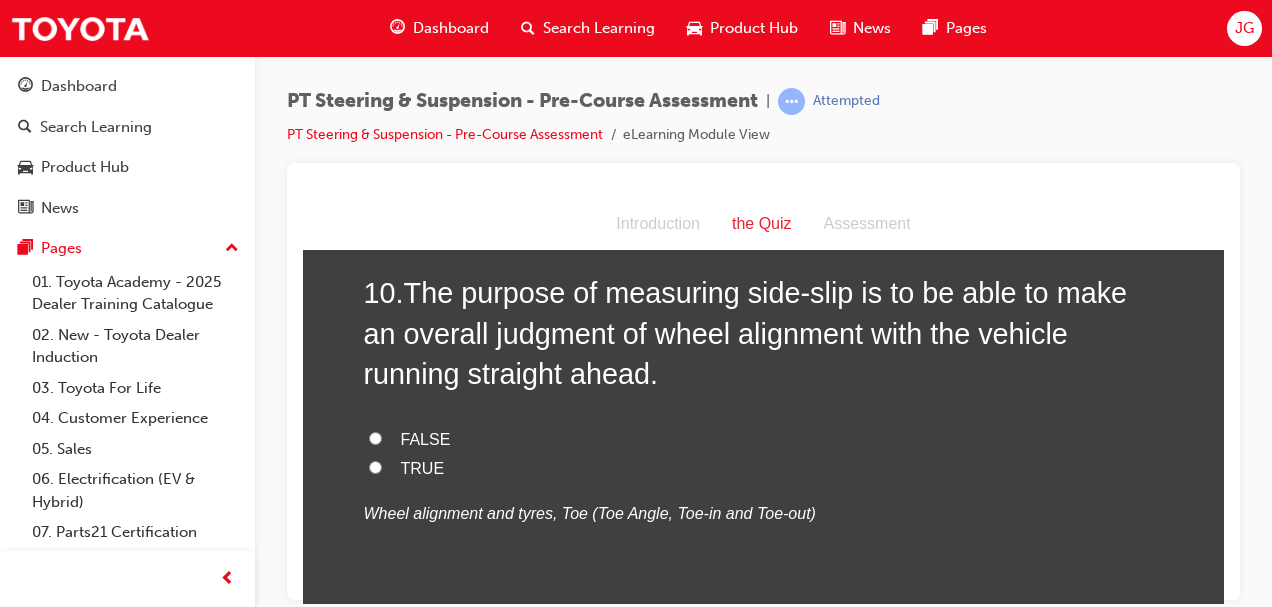 click on "FALSE" at bounding box center [764, 439] 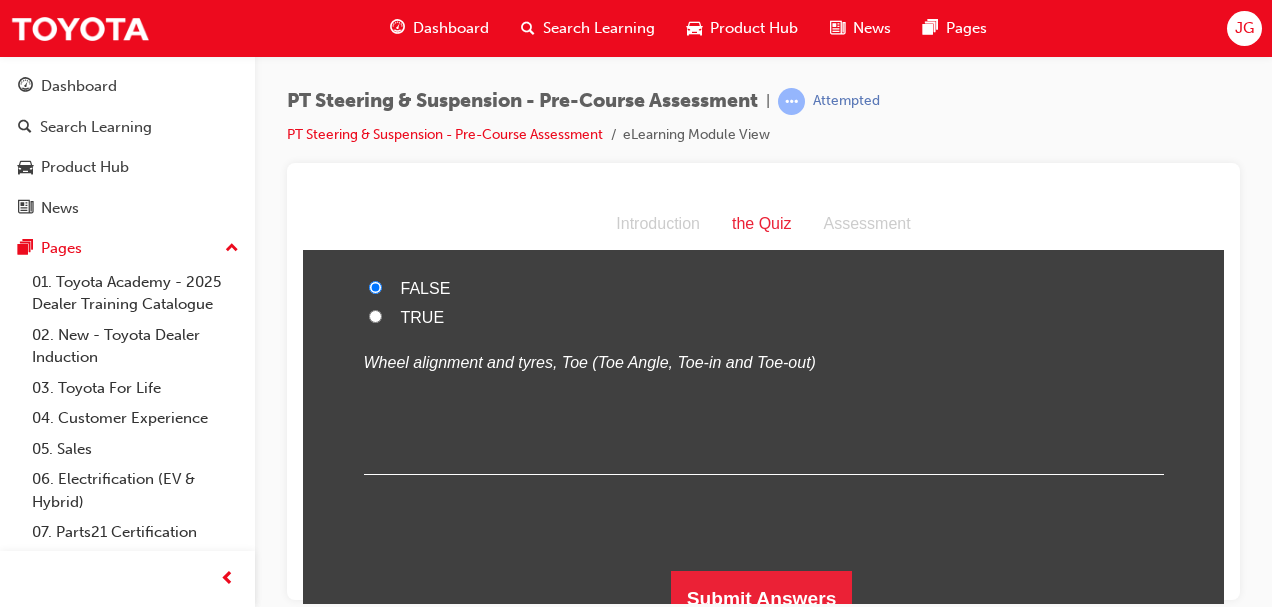 scroll, scrollTop: 4119, scrollLeft: 0, axis: vertical 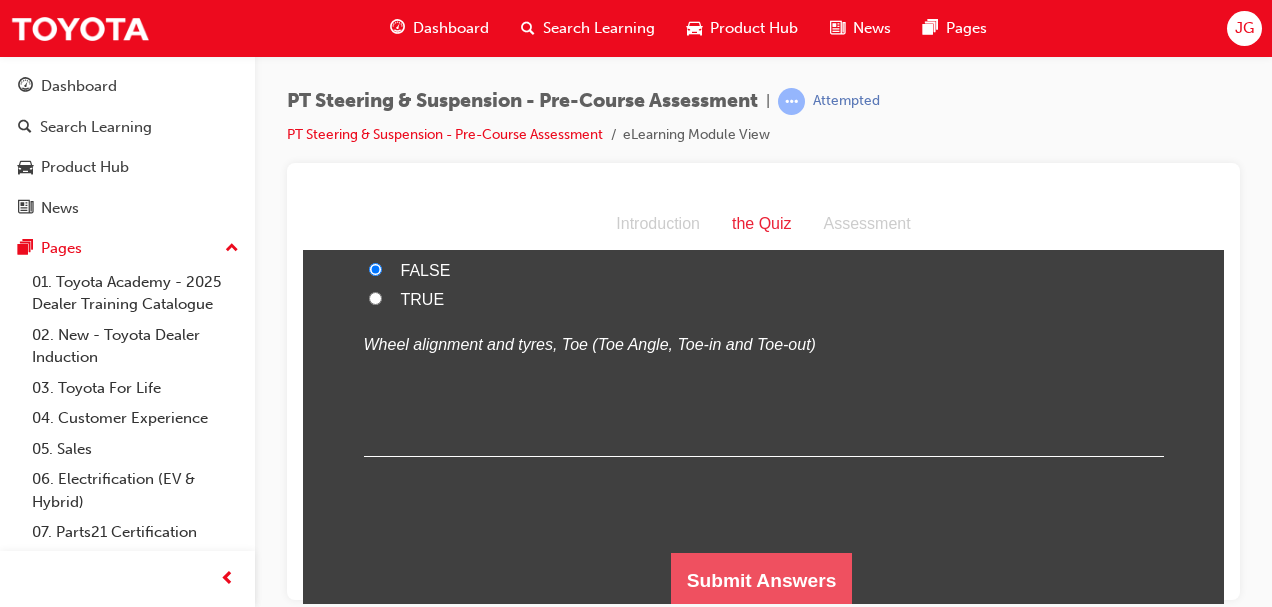 click on "Submit Answers" at bounding box center [762, 580] 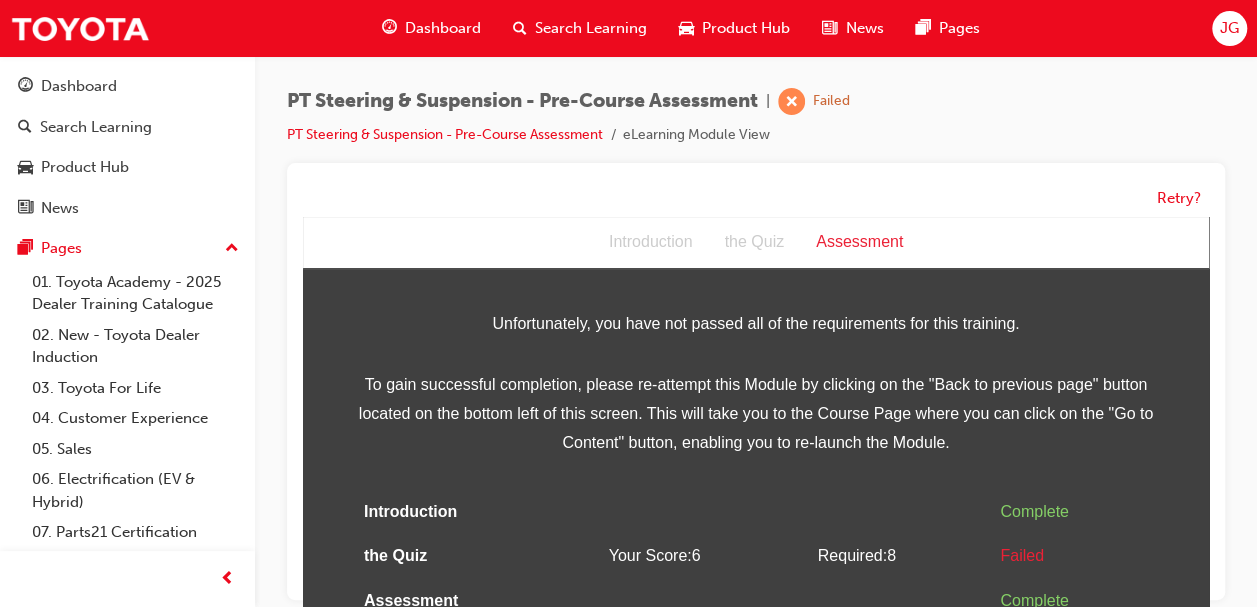 scroll, scrollTop: 14, scrollLeft: 0, axis: vertical 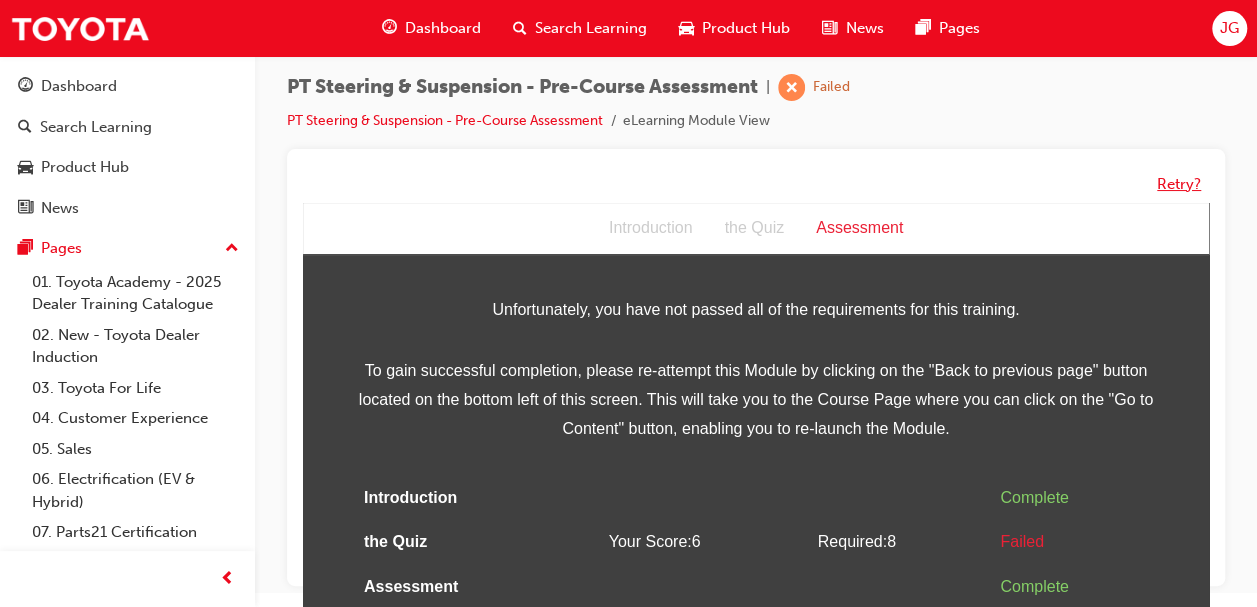 click on "Retry?" at bounding box center (1179, 184) 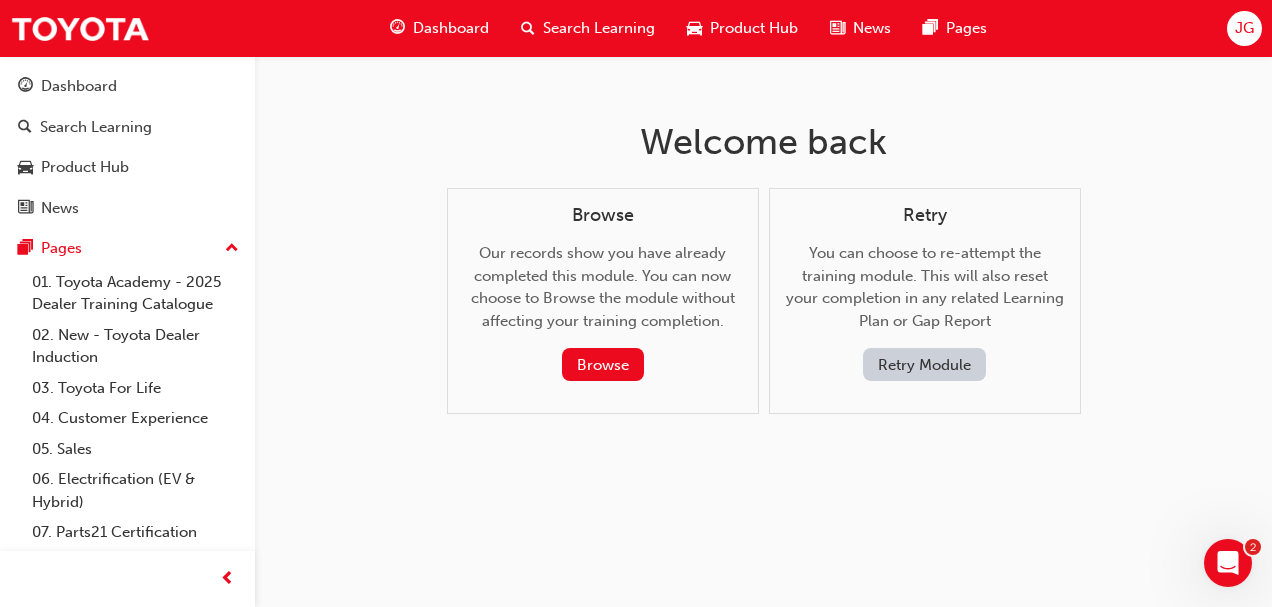 click on "Retry Module" at bounding box center [924, 364] 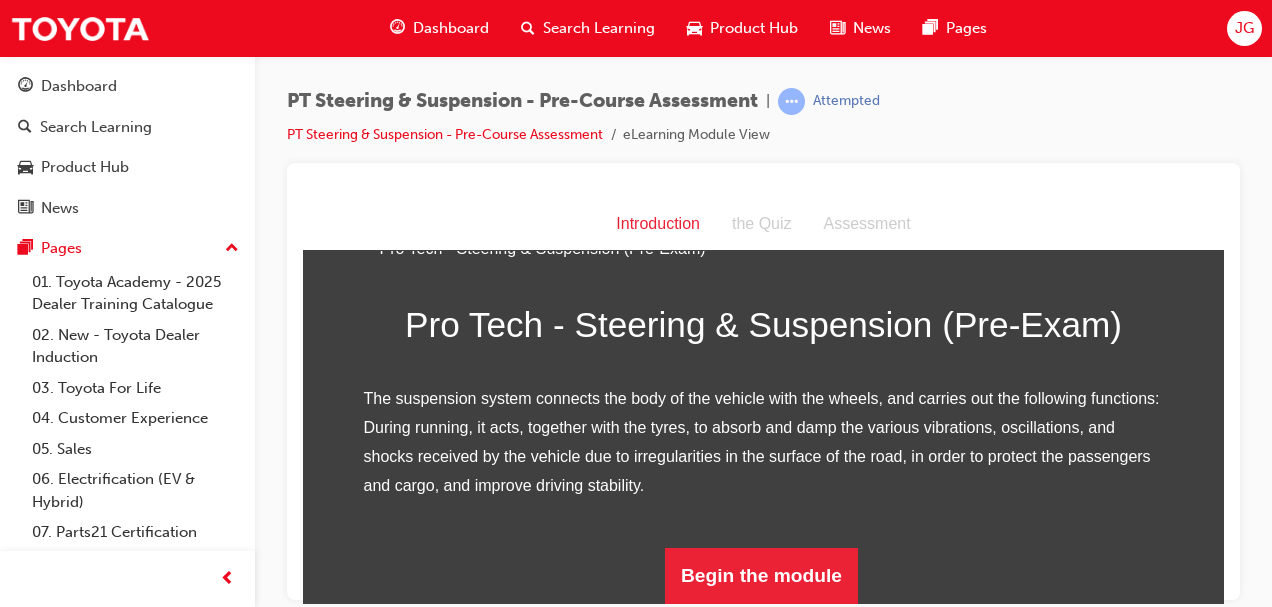scroll, scrollTop: 290, scrollLeft: 0, axis: vertical 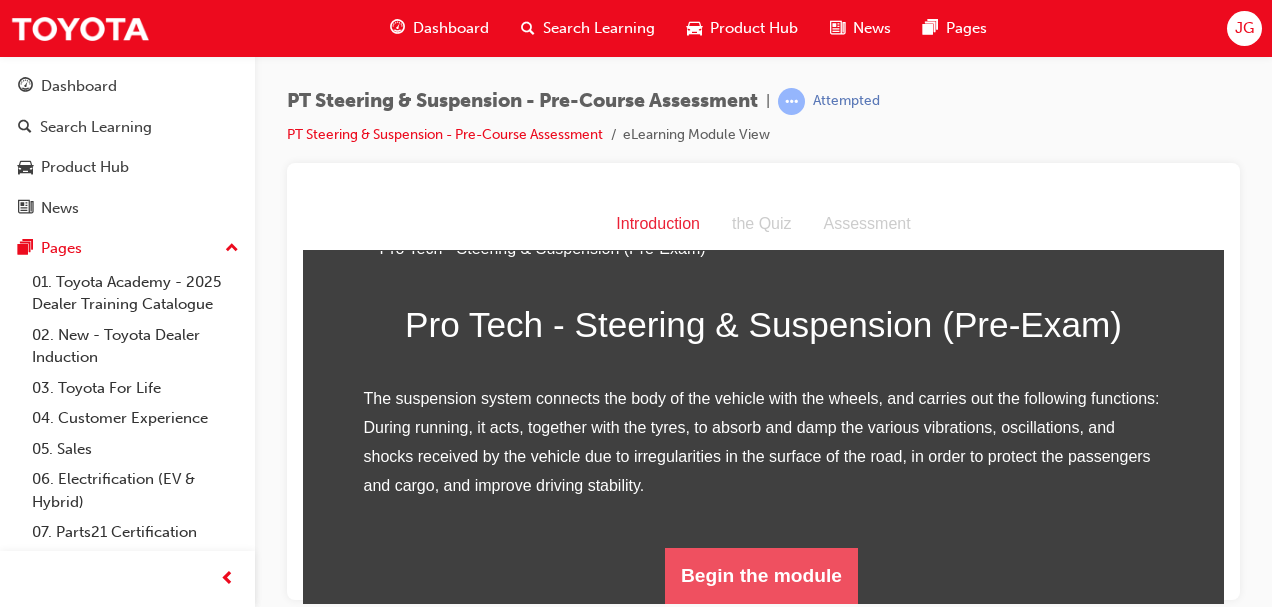 click on "Begin the module" at bounding box center [761, 575] 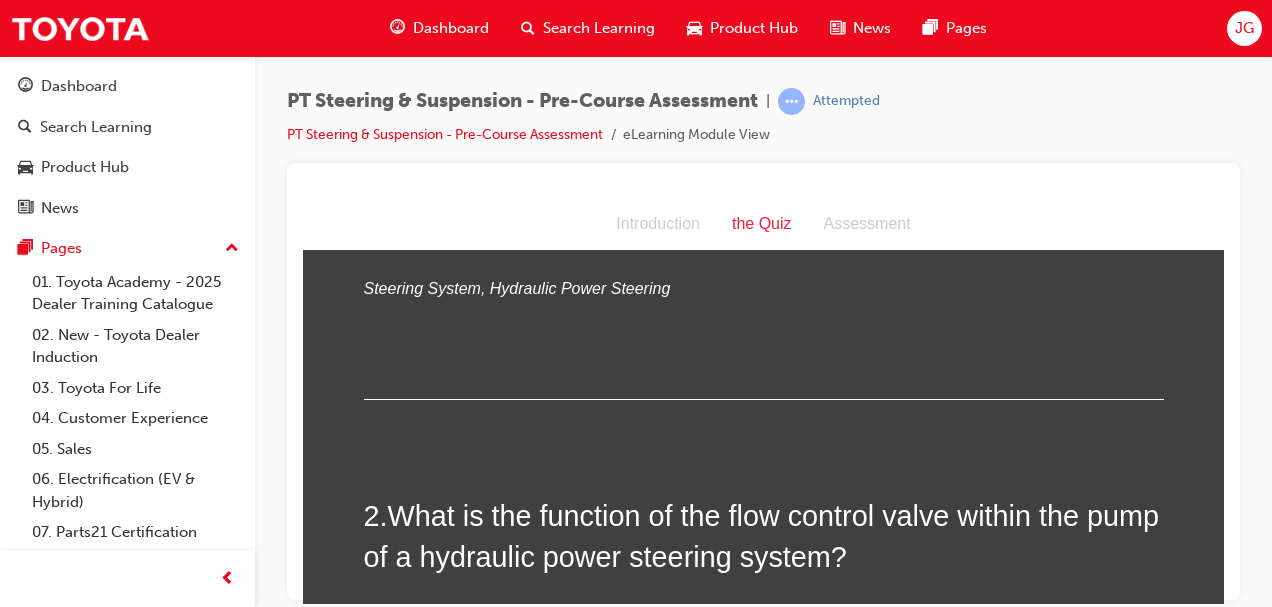scroll, scrollTop: 0, scrollLeft: 0, axis: both 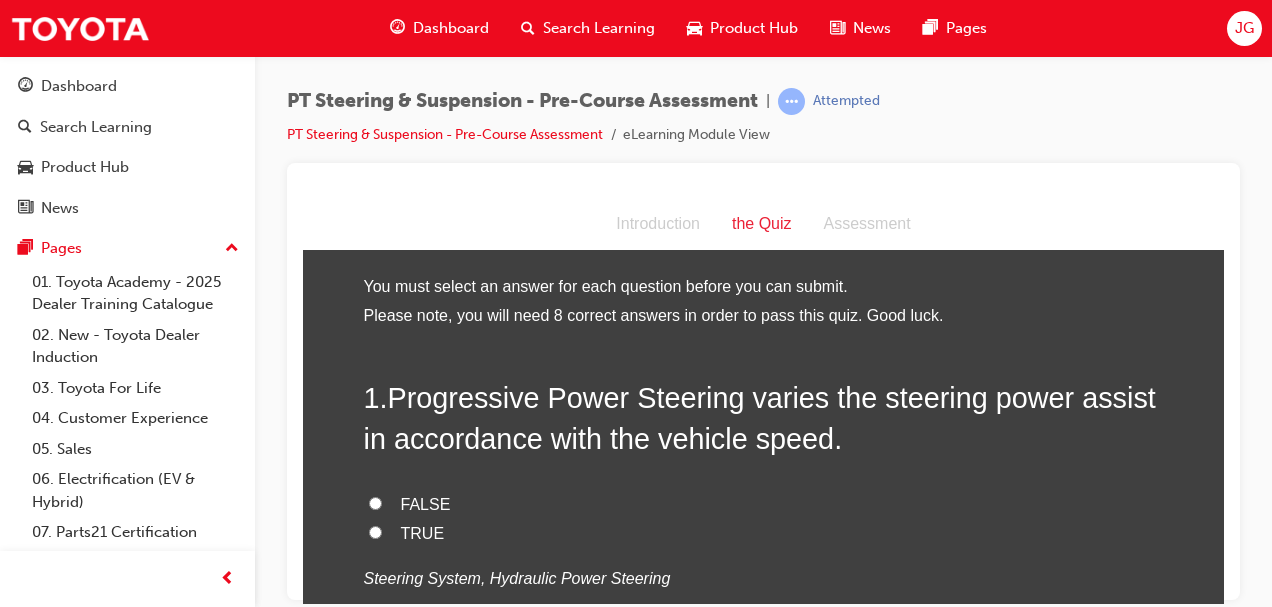 click on "TRUE" at bounding box center [375, 531] 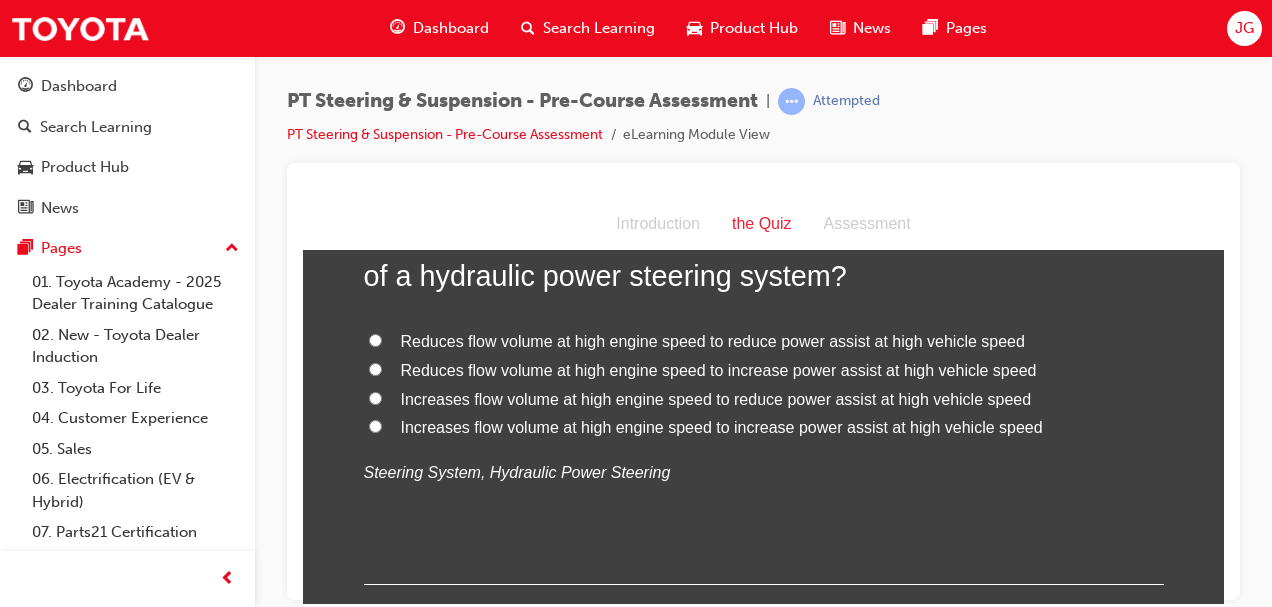scroll, scrollTop: 572, scrollLeft: 0, axis: vertical 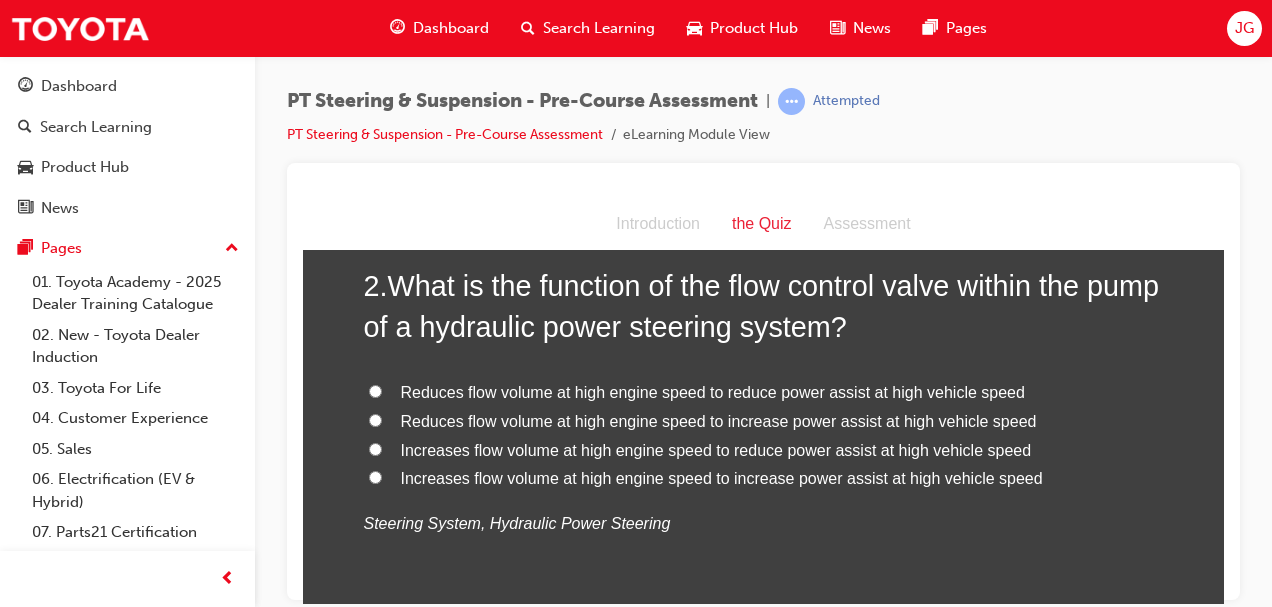 click on "Reduces flow volume at high engine speed to reduce power assist at high vehicle speed" at bounding box center [375, 390] 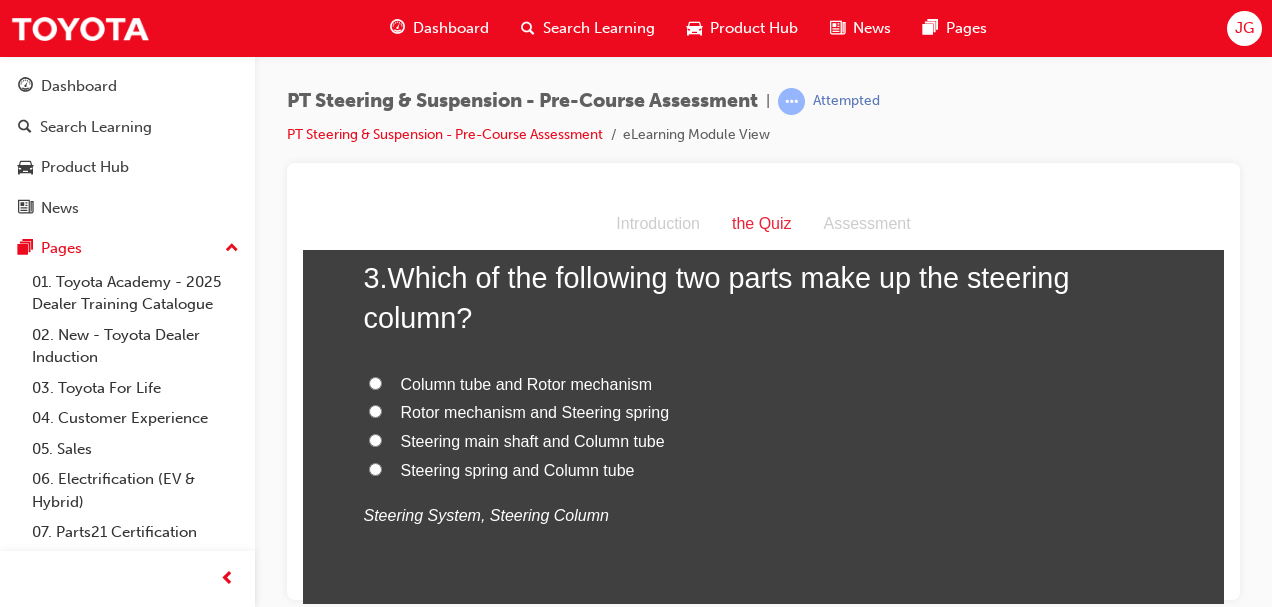 scroll, scrollTop: 995, scrollLeft: 0, axis: vertical 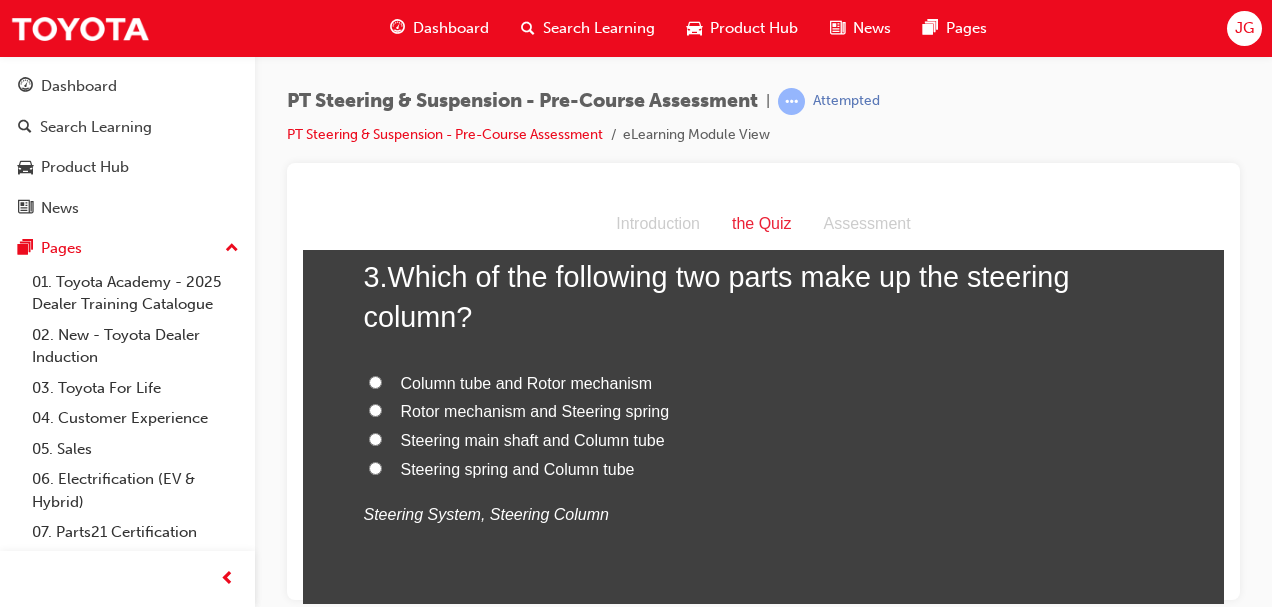 click on "Steering main shaft and Column tube" at bounding box center [375, 438] 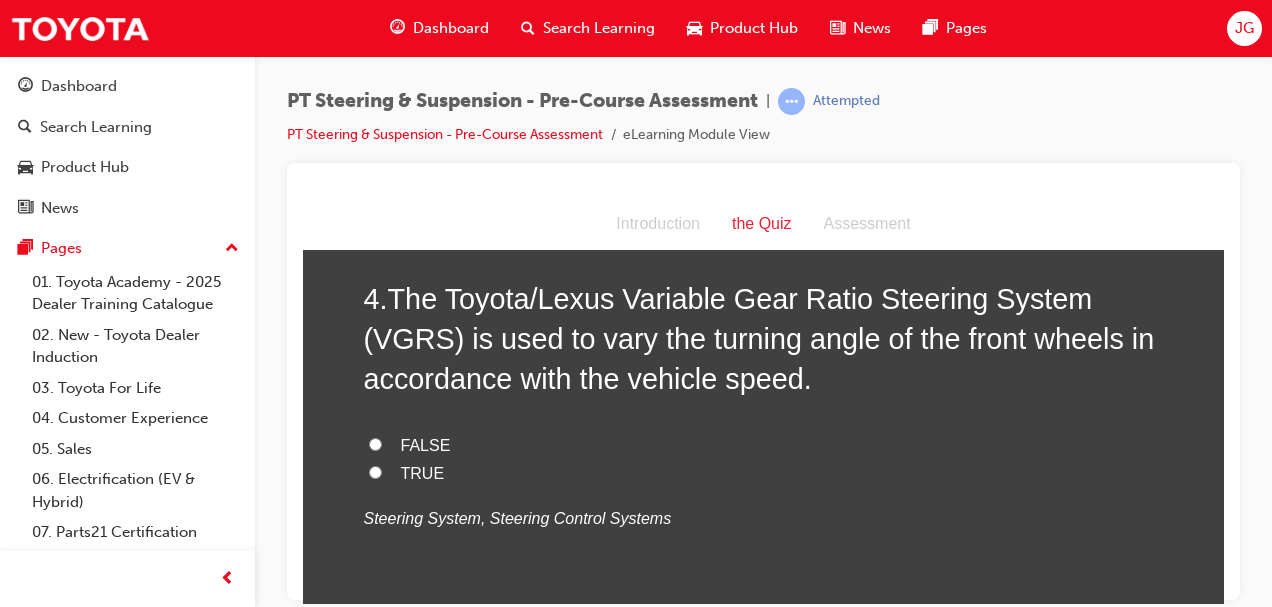 scroll, scrollTop: 1441, scrollLeft: 0, axis: vertical 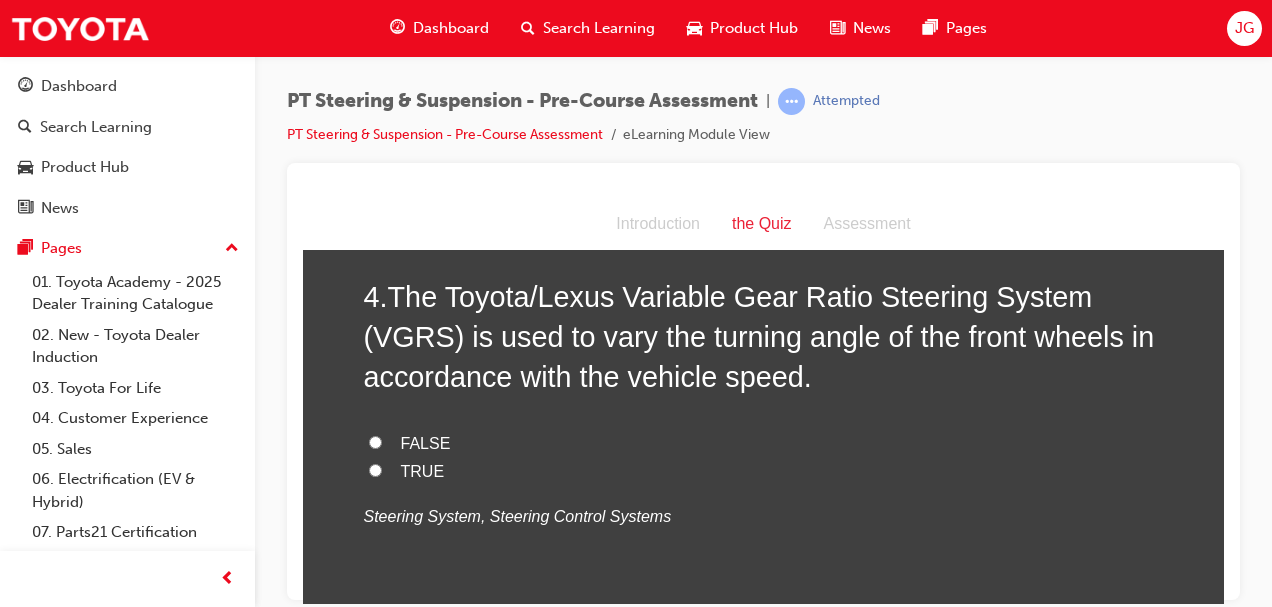 click on "TRUE" at bounding box center (375, 469) 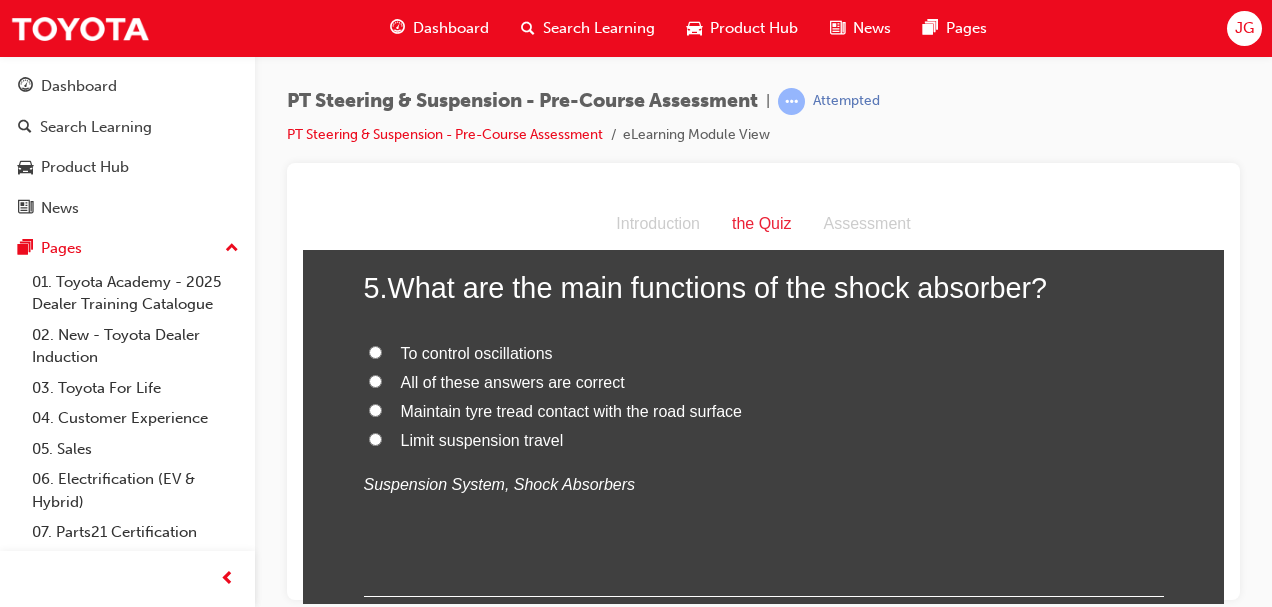 scroll, scrollTop: 1897, scrollLeft: 0, axis: vertical 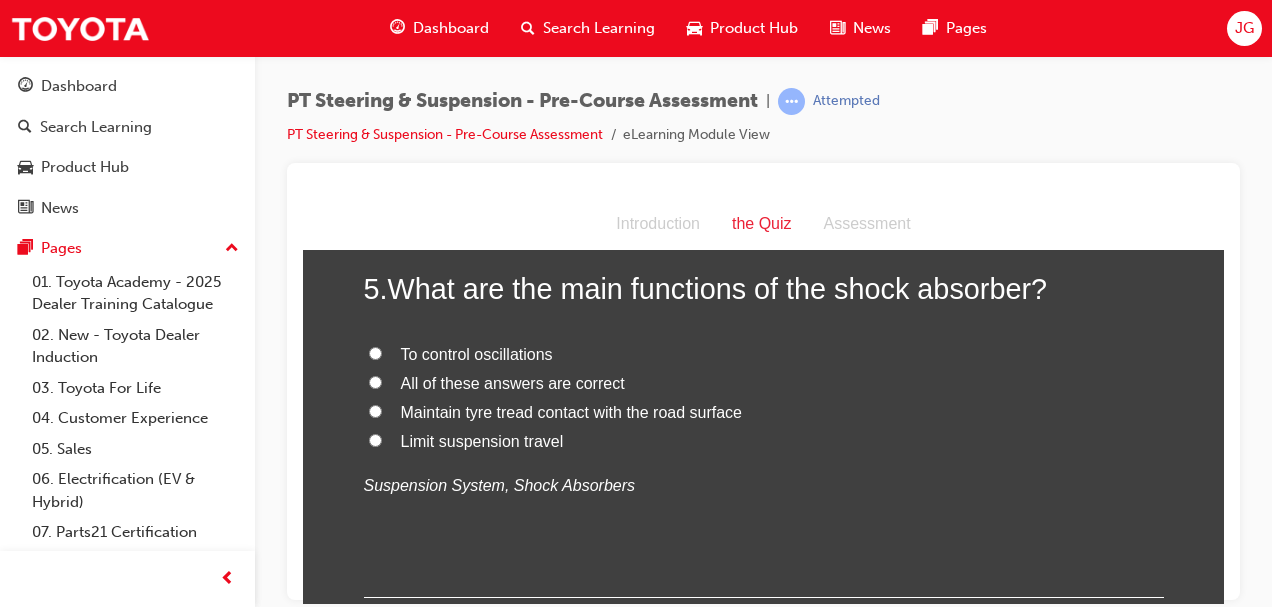 click on "To control oscillations" at bounding box center [375, 352] 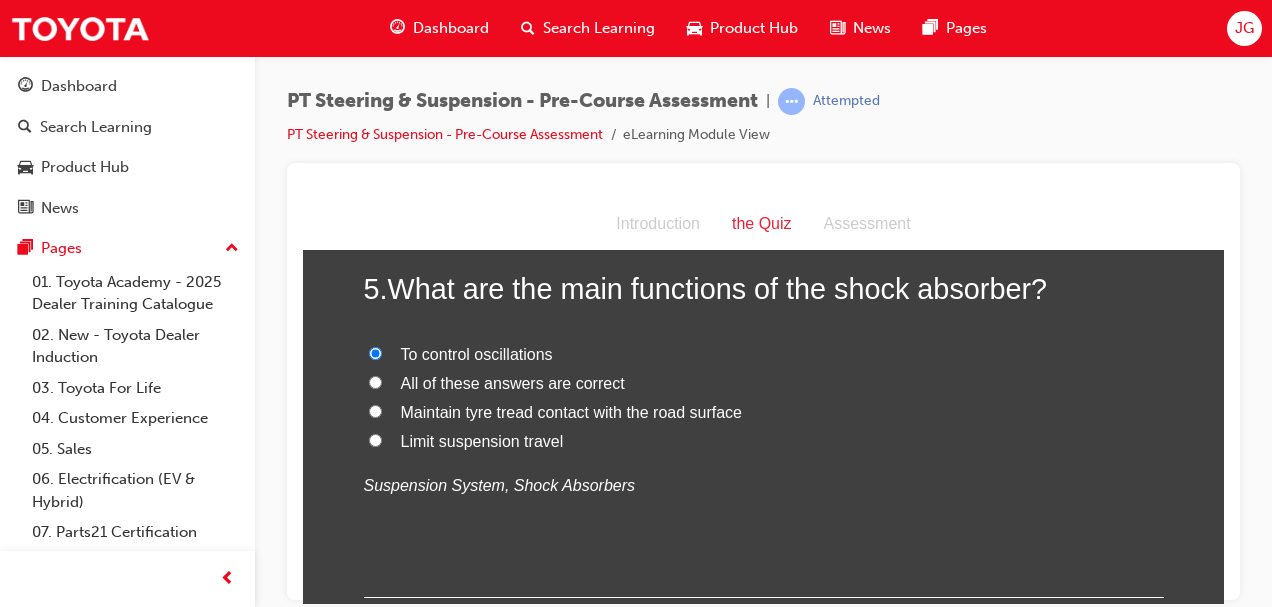 click on "All of these answers are correct" at bounding box center (375, 381) 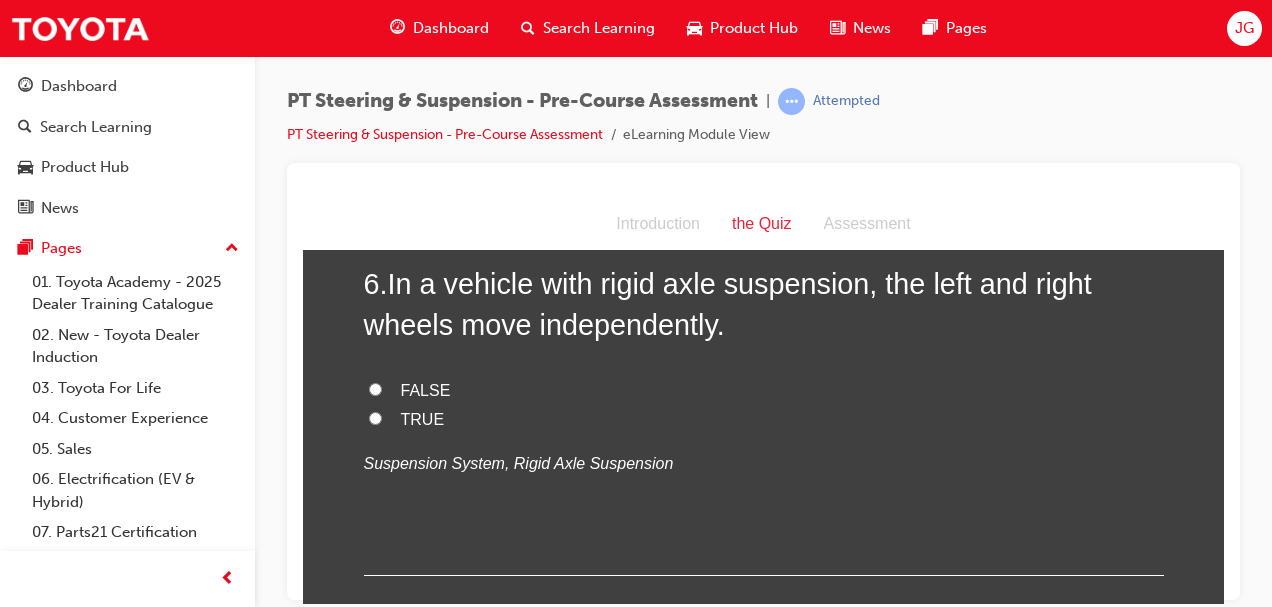 scroll, scrollTop: 2331, scrollLeft: 0, axis: vertical 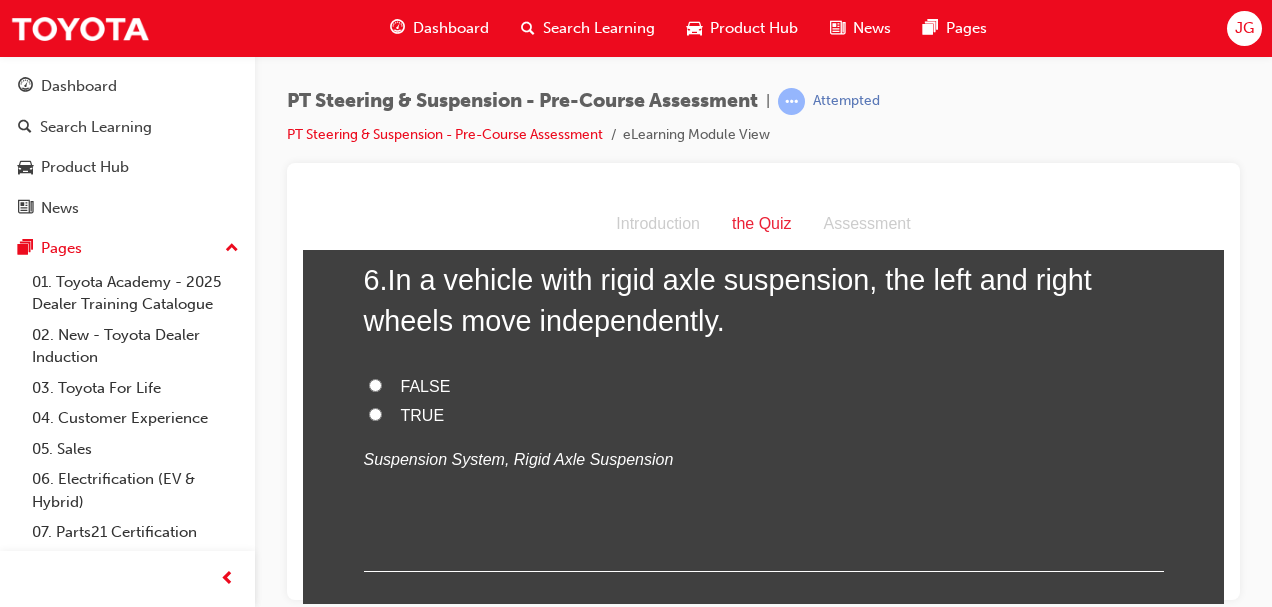 click on "FALSE" at bounding box center (375, 384) 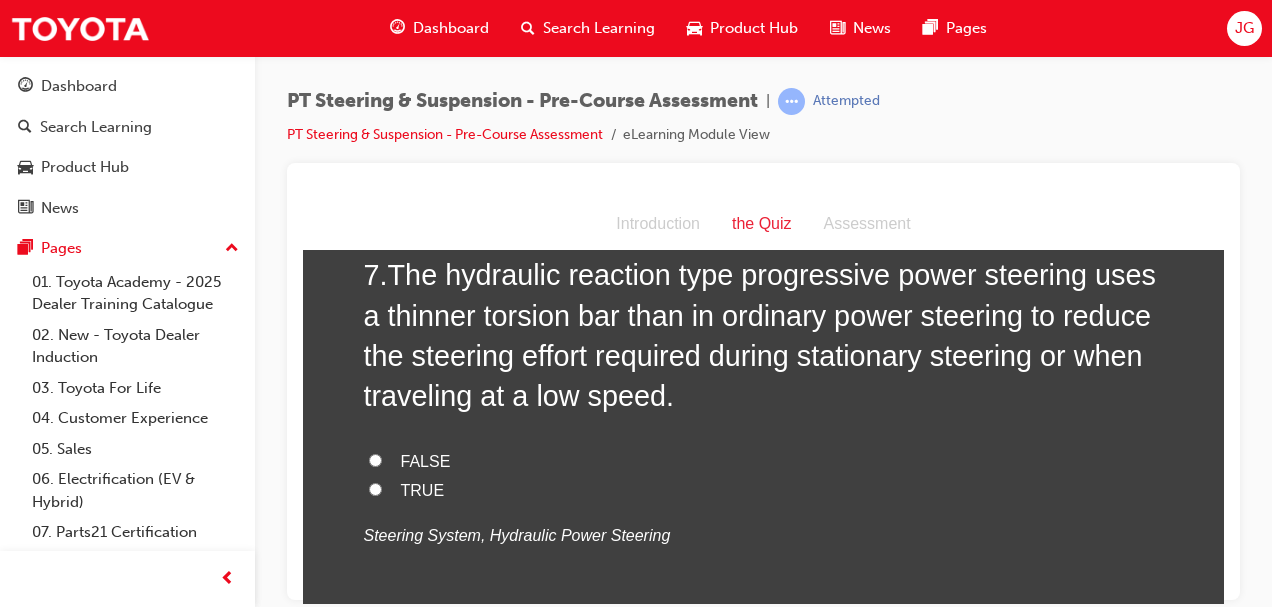 scroll, scrollTop: 2704, scrollLeft: 0, axis: vertical 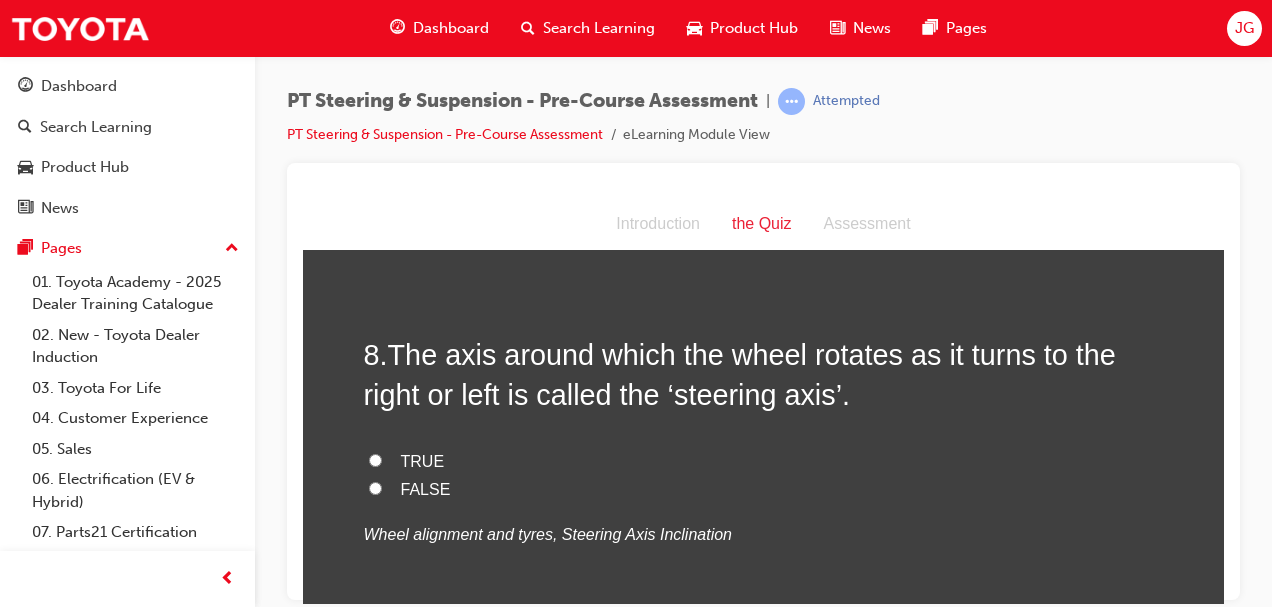 click on "TRUE" at bounding box center (375, 459) 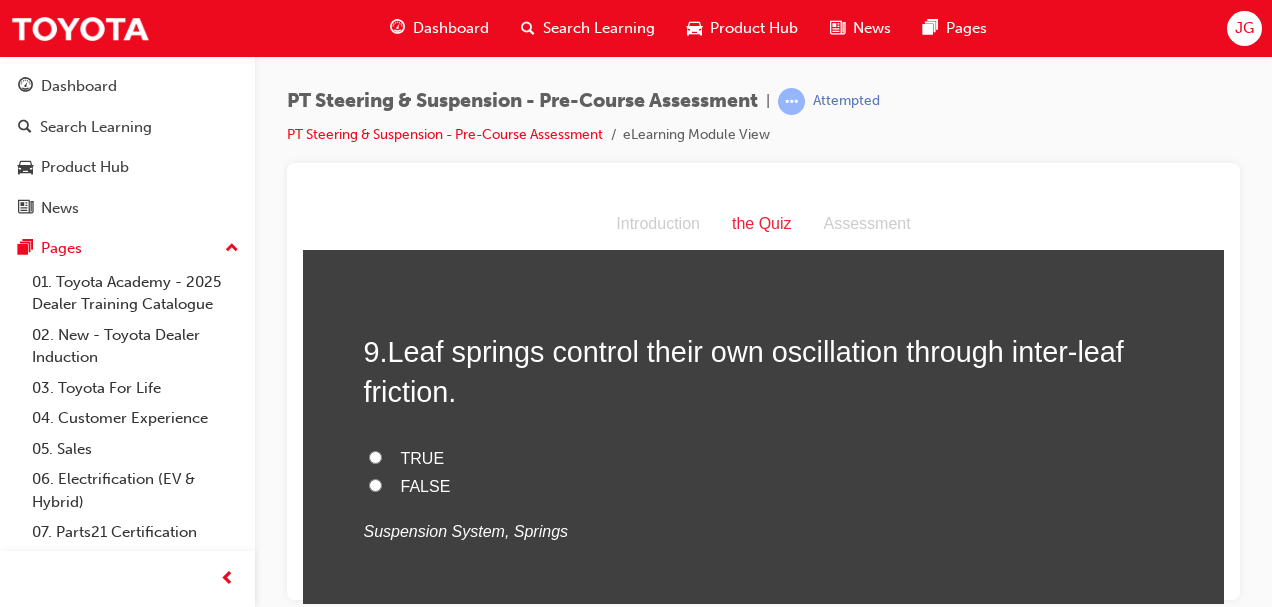 scroll, scrollTop: 3565, scrollLeft: 0, axis: vertical 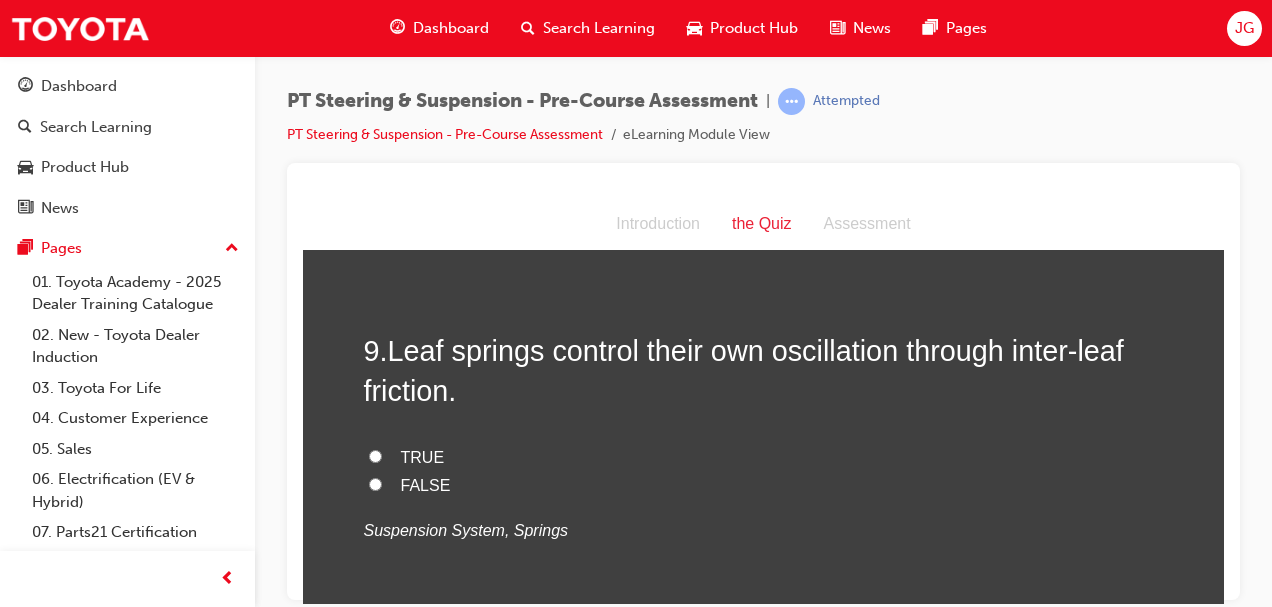 click on "TRUE" at bounding box center [375, 455] 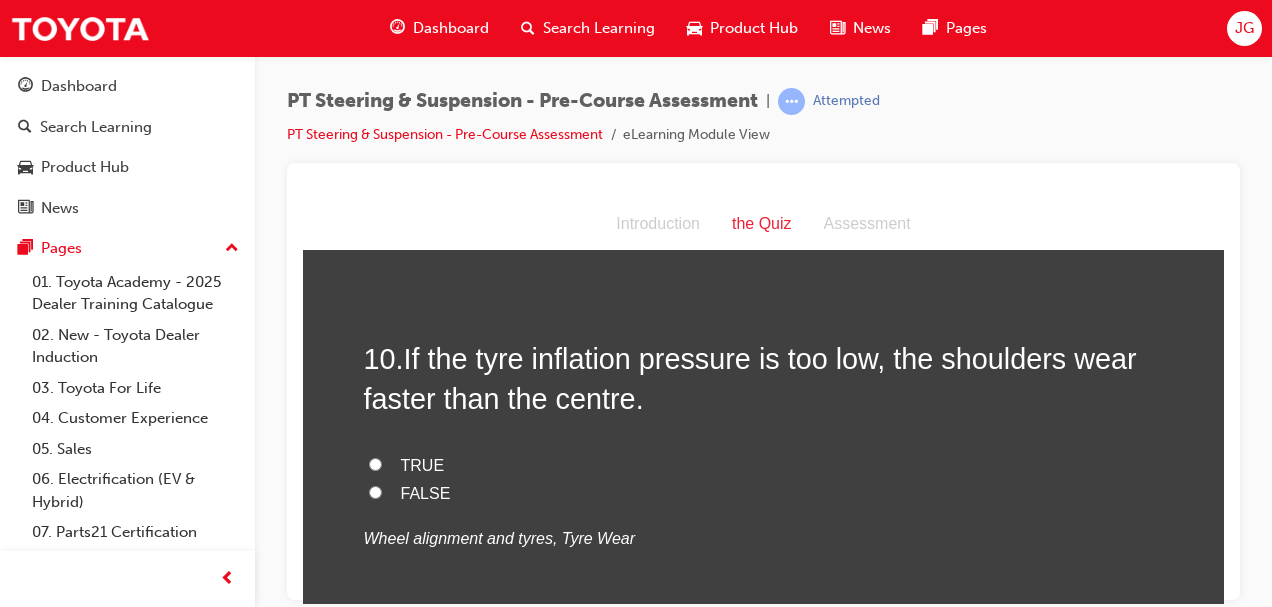 scroll, scrollTop: 3966, scrollLeft: 0, axis: vertical 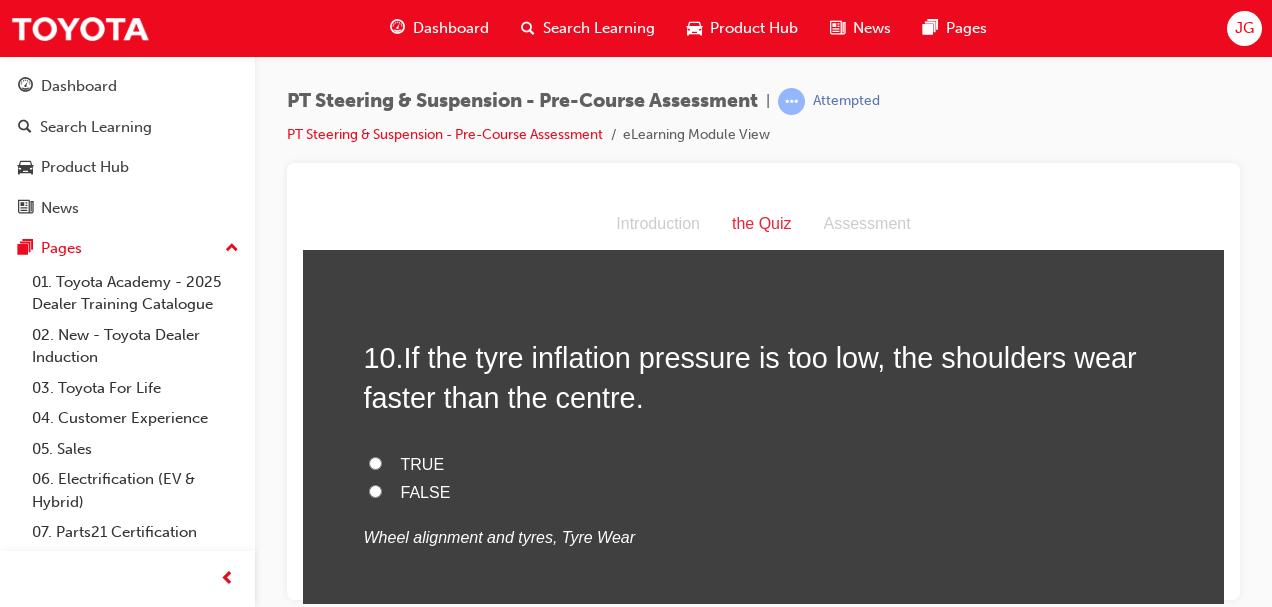 click on "TRUE" at bounding box center [375, 462] 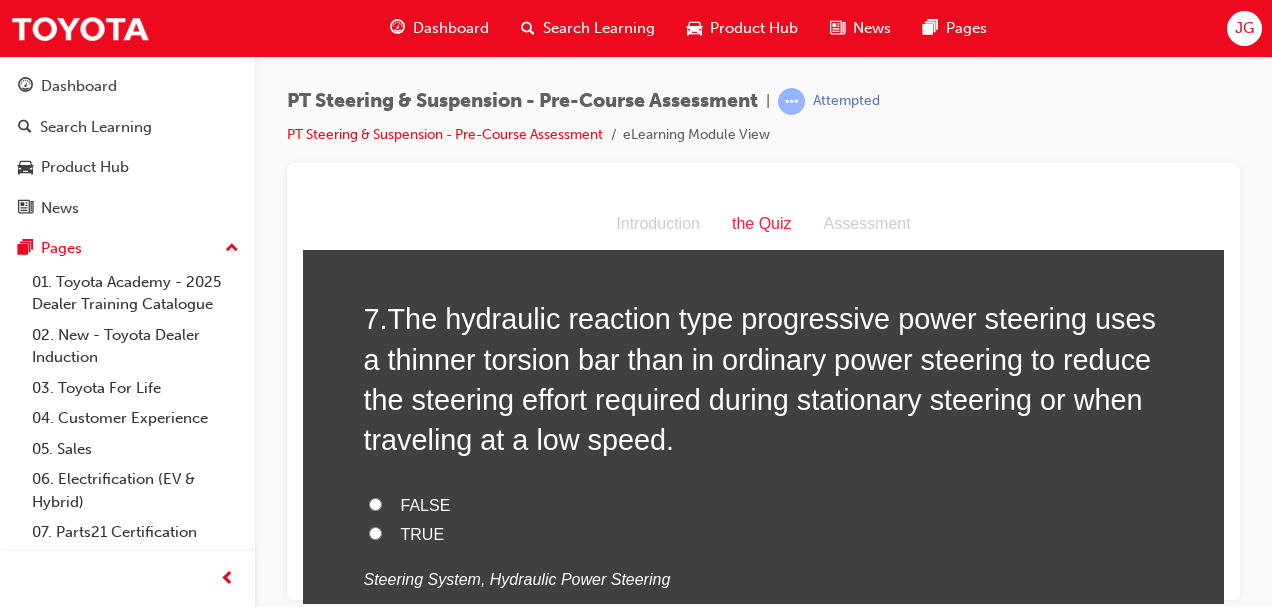 scroll, scrollTop: 2699, scrollLeft: 0, axis: vertical 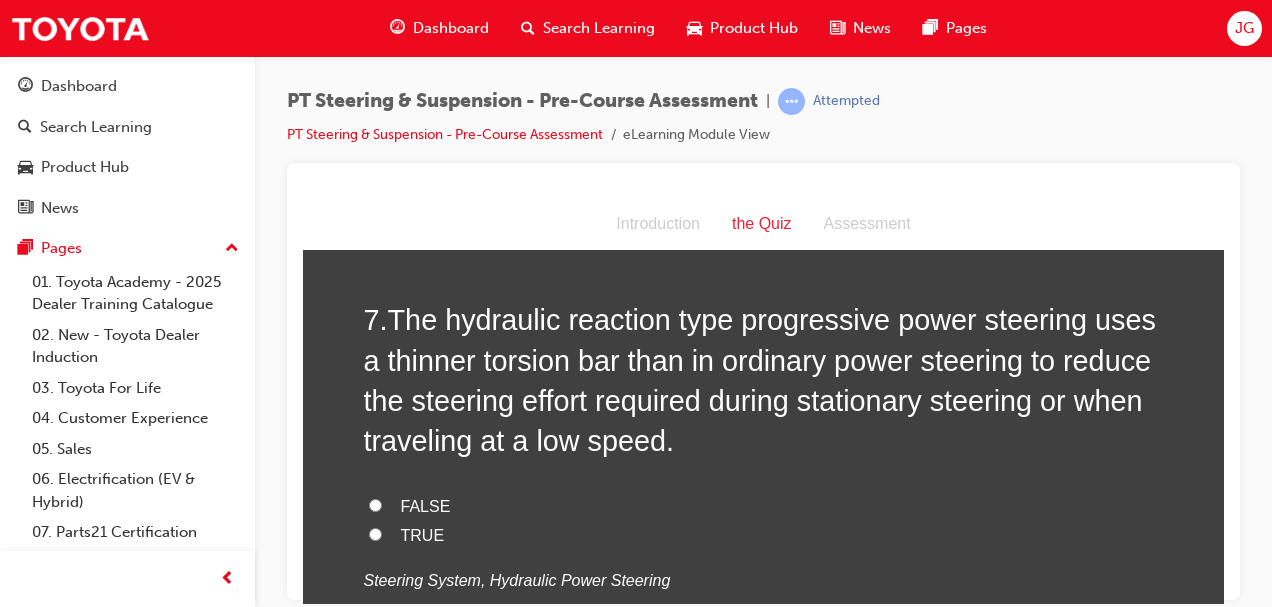 click on "TRUE" at bounding box center (375, 533) 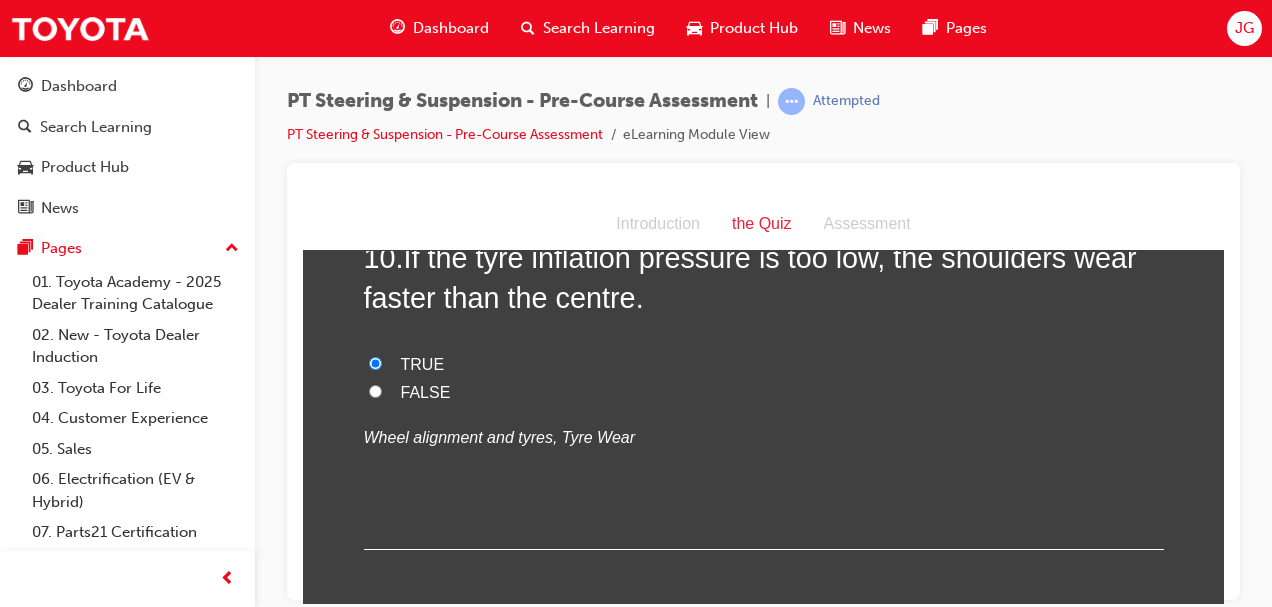 scroll, scrollTop: 4160, scrollLeft: 0, axis: vertical 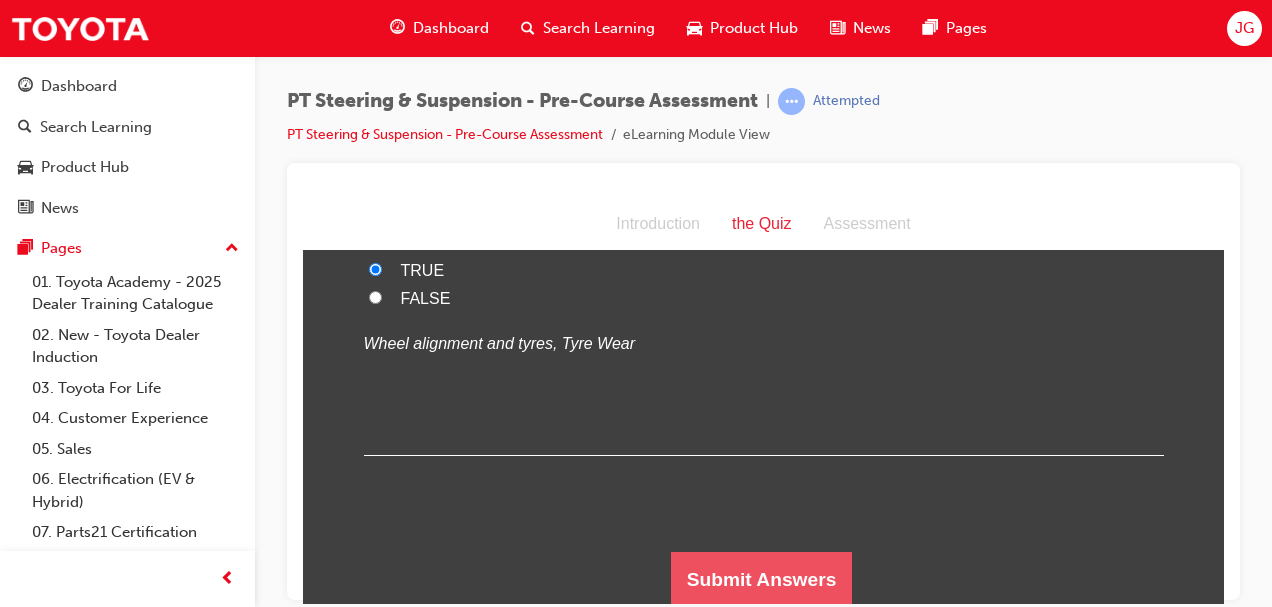 click on "Submit Answers" at bounding box center [762, 579] 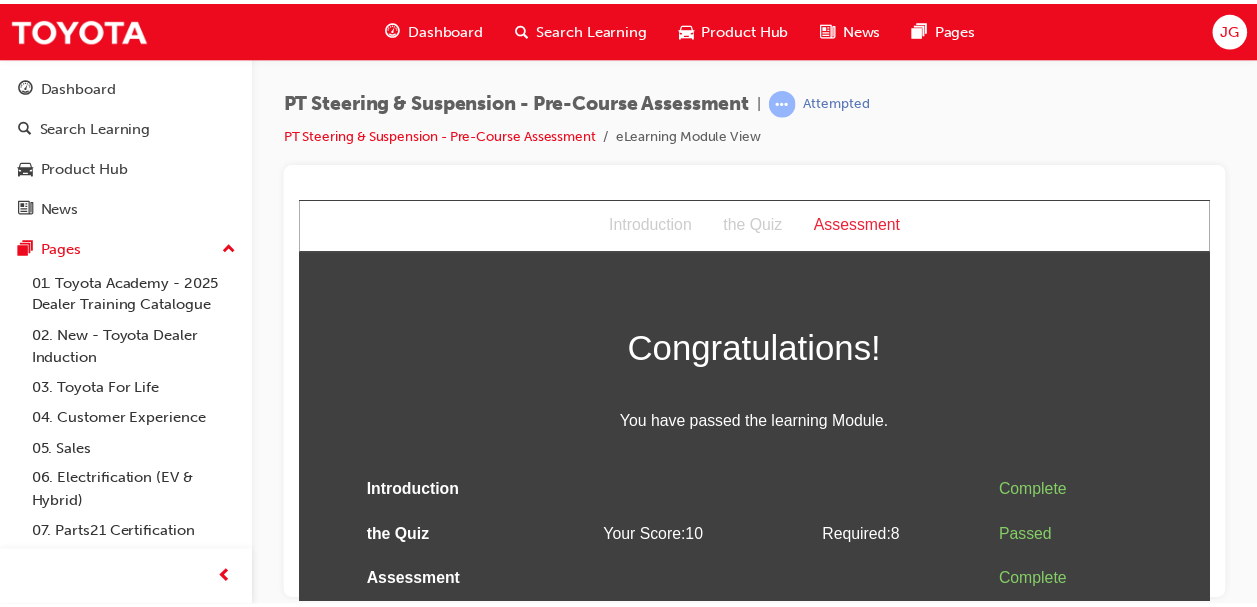 scroll, scrollTop: 0, scrollLeft: 0, axis: both 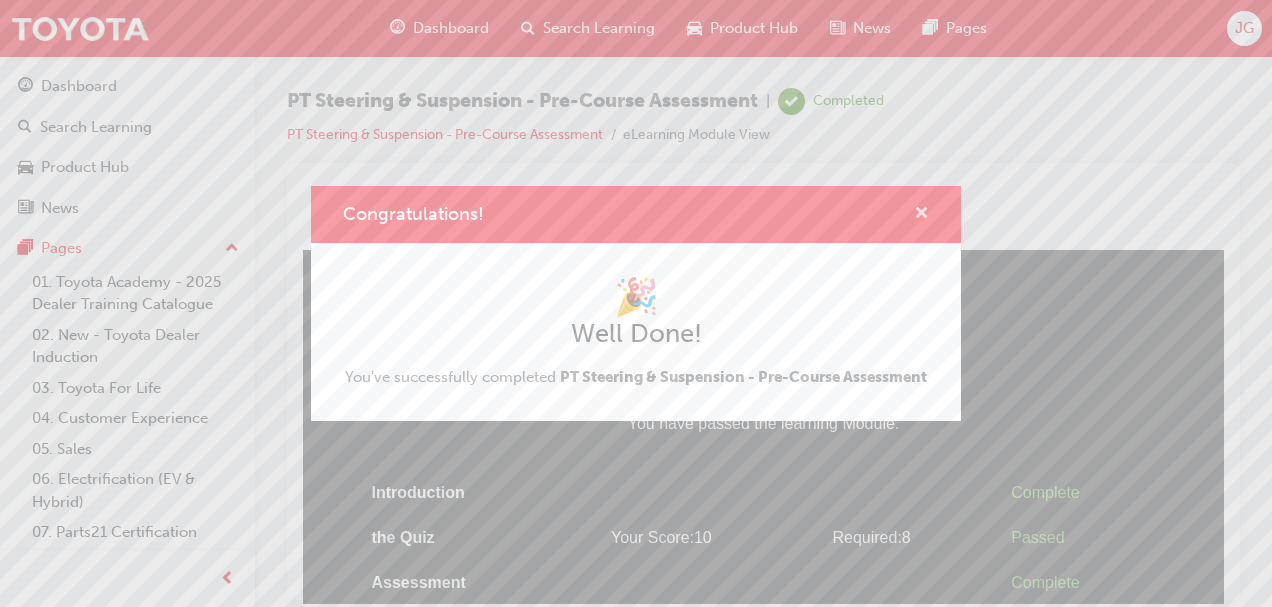 click at bounding box center [921, 215] 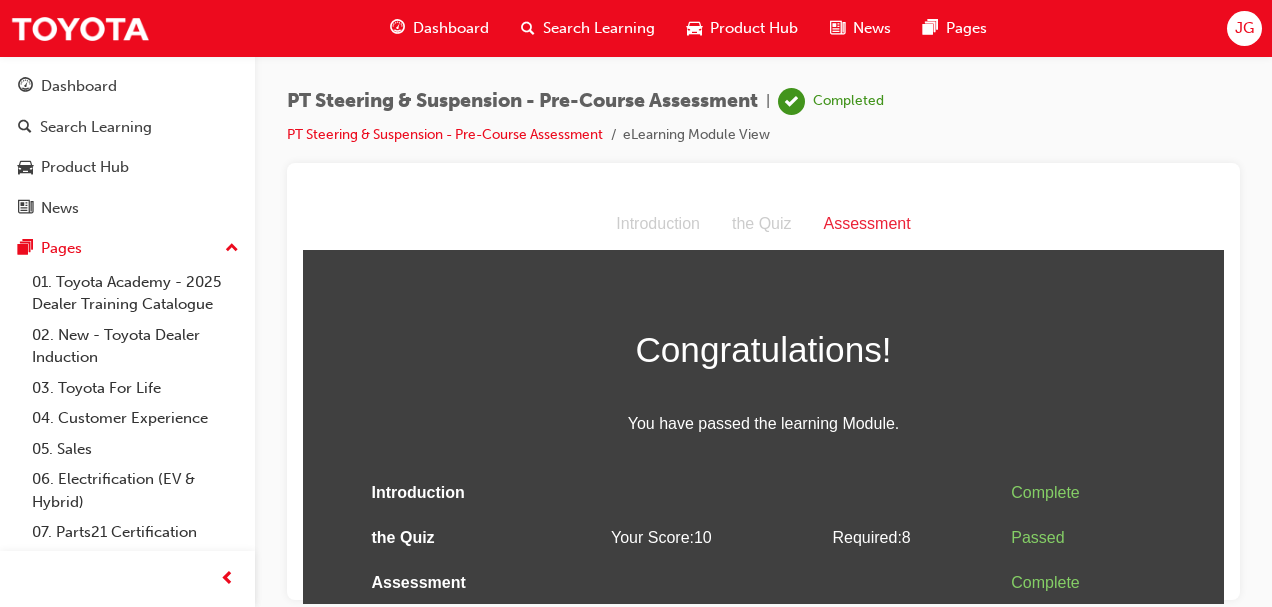 click on "Dashboard" at bounding box center [451, 28] 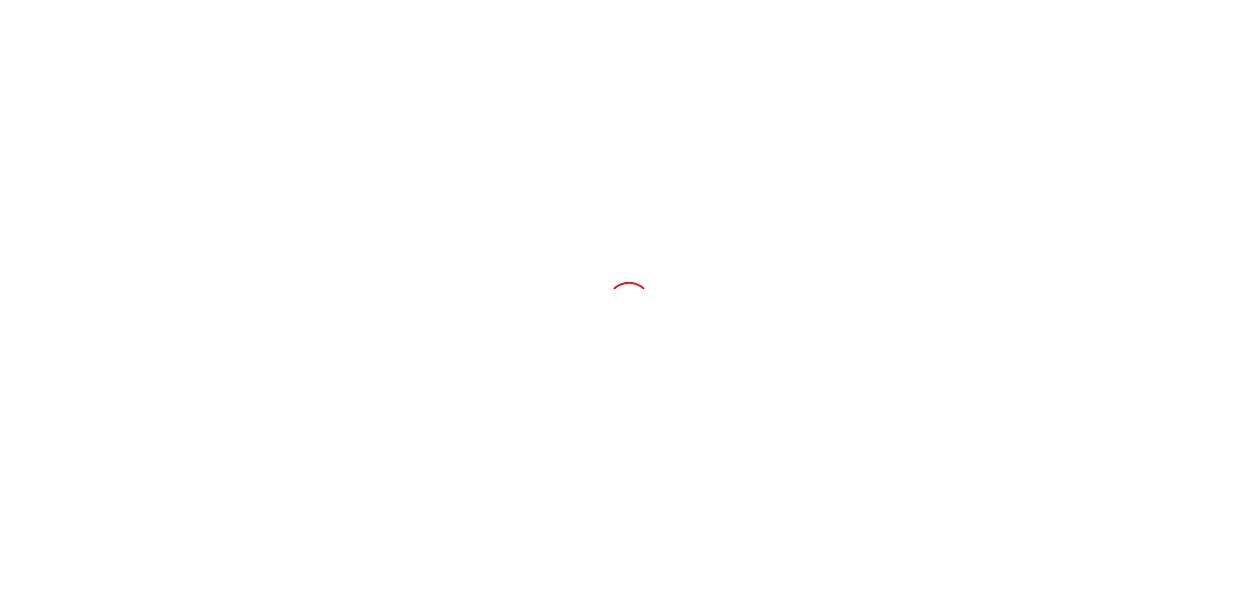 scroll, scrollTop: 0, scrollLeft: 0, axis: both 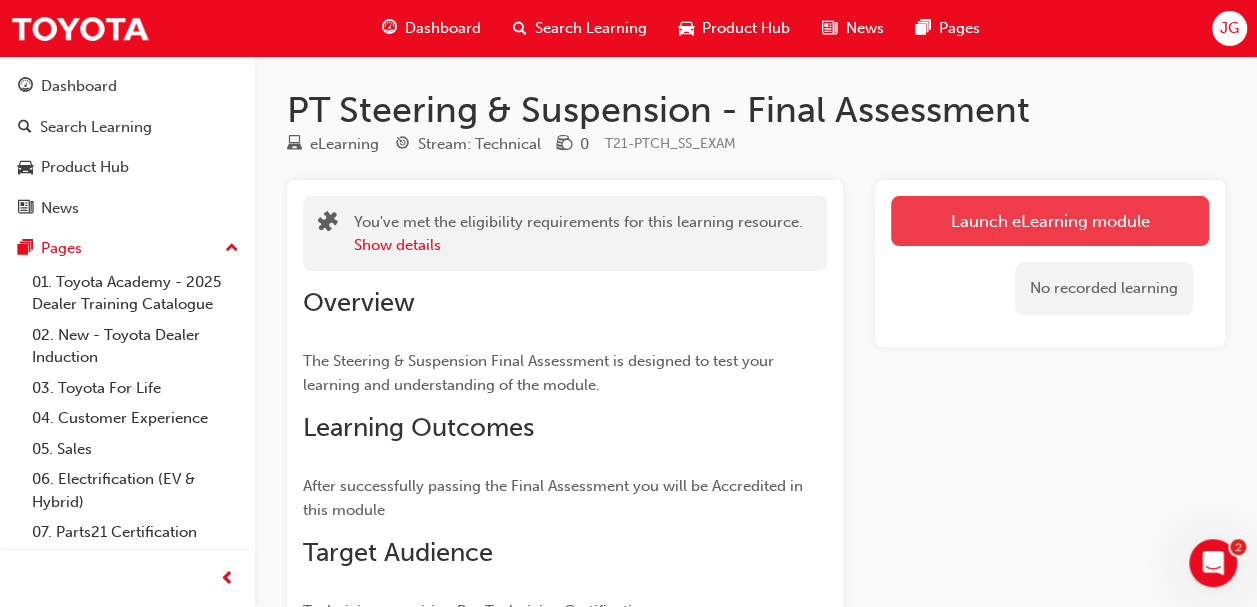 click on "Launch eLearning module" at bounding box center (1050, 221) 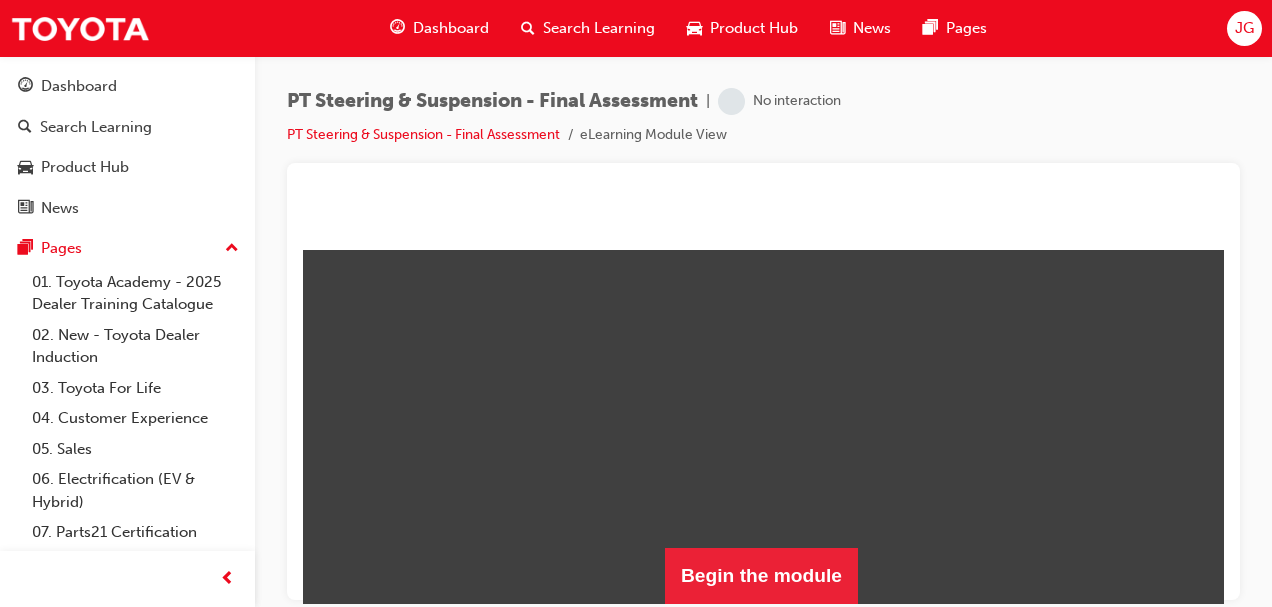 scroll, scrollTop: 290, scrollLeft: 0, axis: vertical 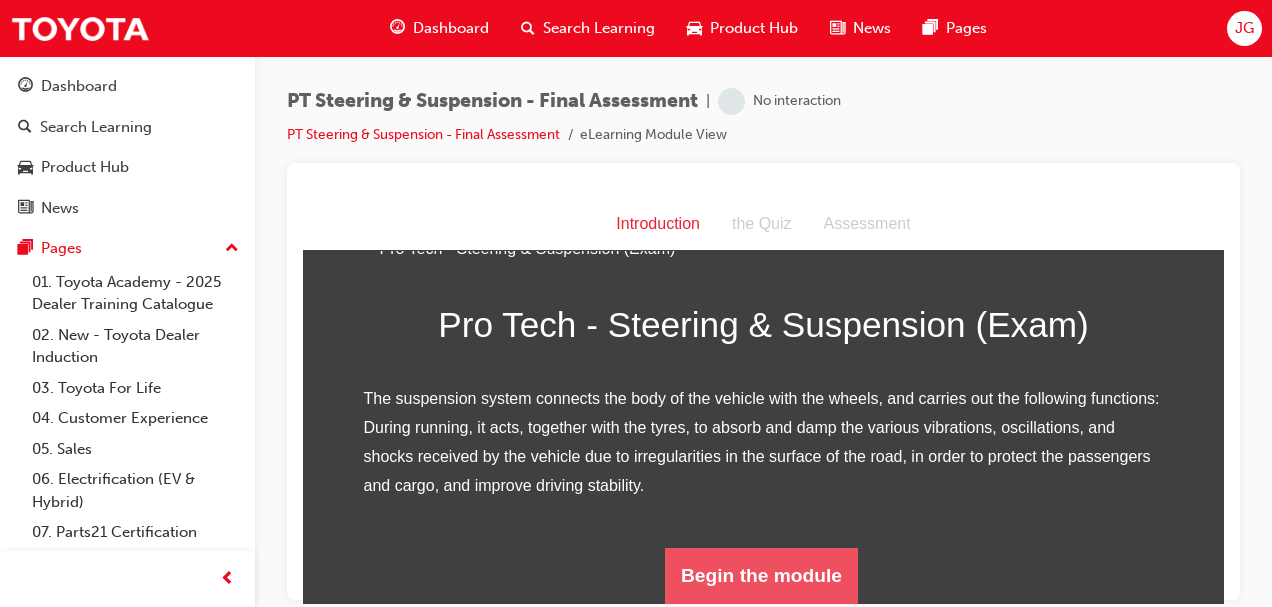 click on "Begin the module" at bounding box center (761, 575) 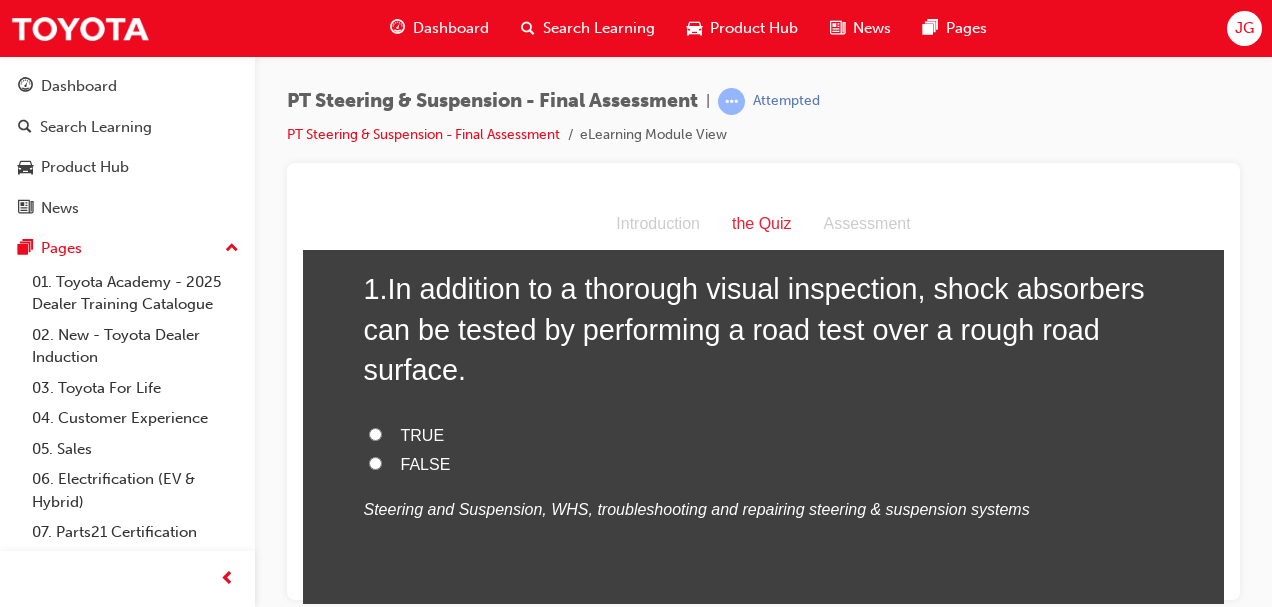 scroll, scrollTop: 110, scrollLeft: 0, axis: vertical 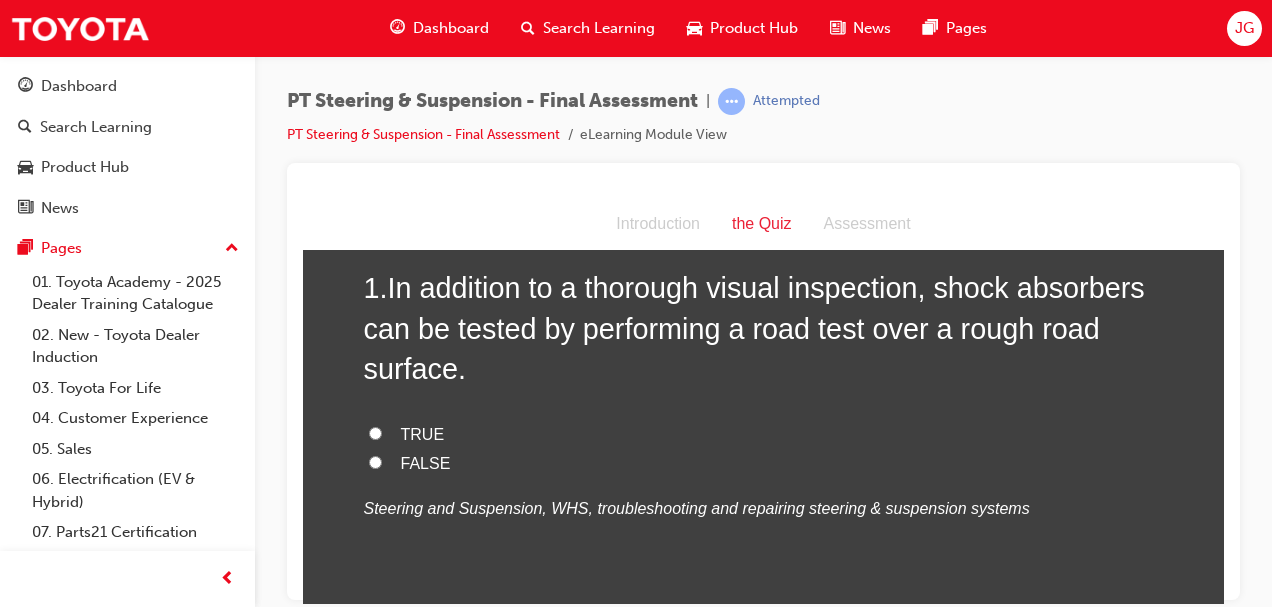 click on "TRUE" at bounding box center [375, 432] 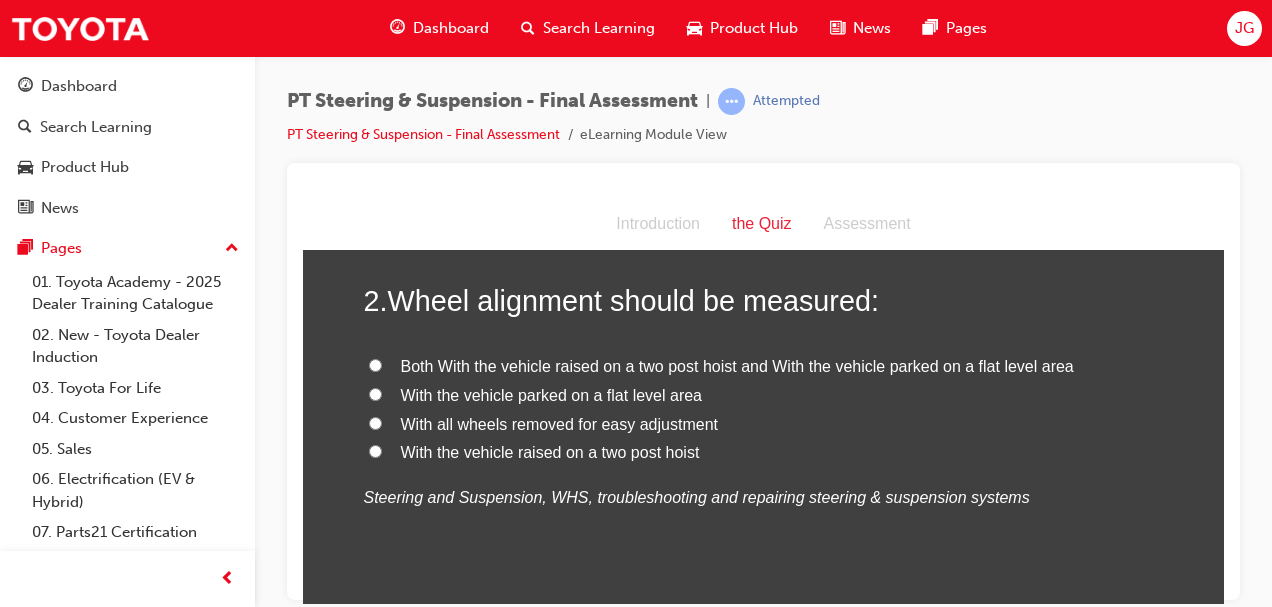 scroll, scrollTop: 547, scrollLeft: 0, axis: vertical 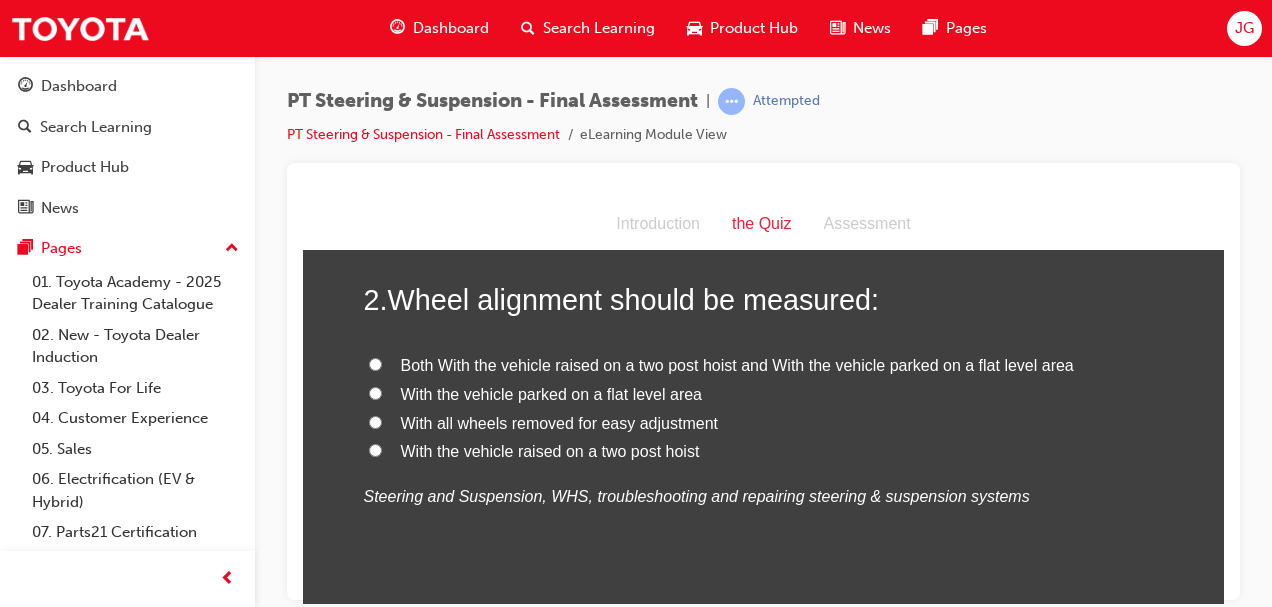 click on "With the vehicle parked on a flat level area" at bounding box center [375, 392] 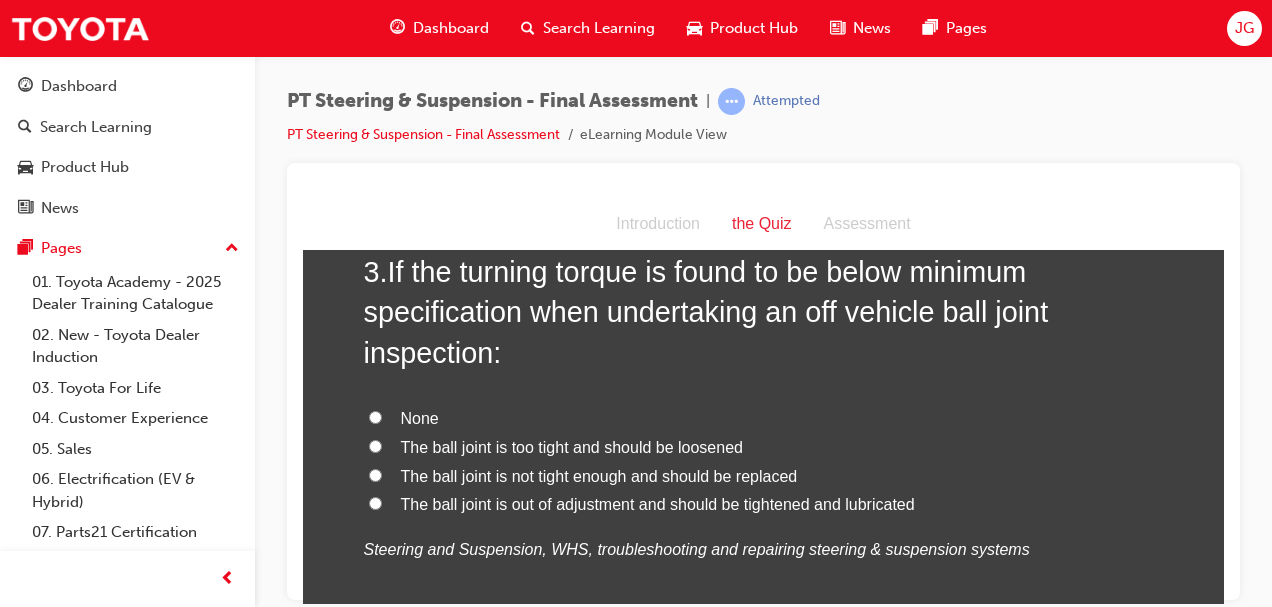 scroll, scrollTop: 1001, scrollLeft: 0, axis: vertical 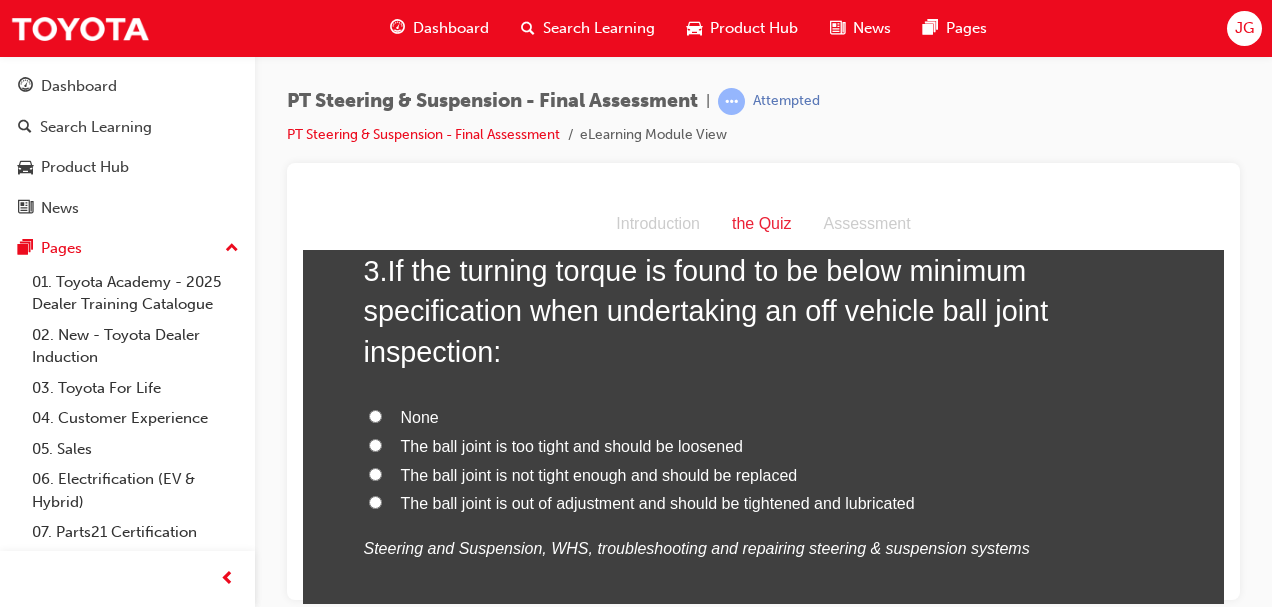 click on "The ball joint is out of adjustment and should be tightened and lubricated" at bounding box center [375, 501] 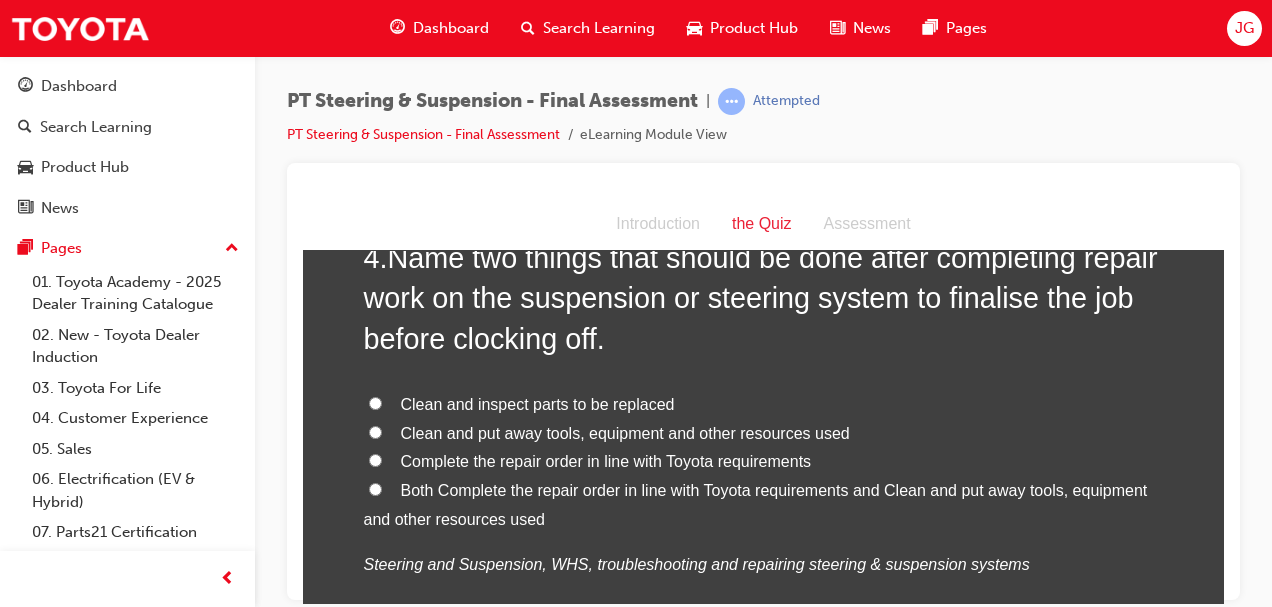 scroll, scrollTop: 1524, scrollLeft: 0, axis: vertical 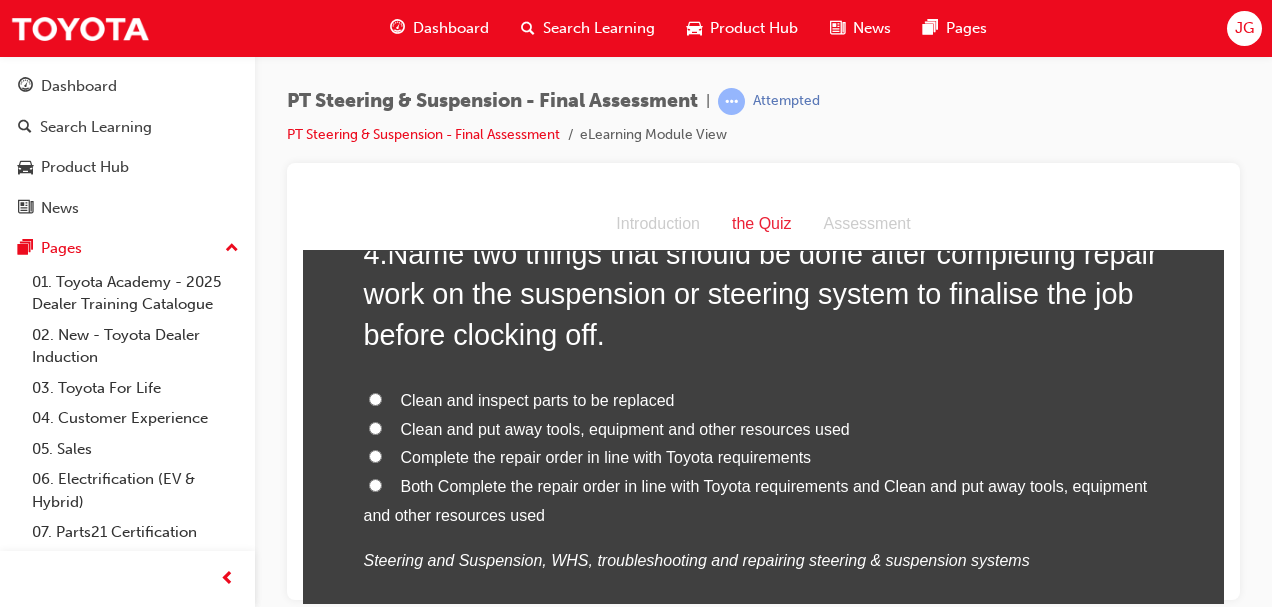 click on "Both Complete the repair order in line with Toyota requirements and Clean and put away tools, equipment and other resources used" at bounding box center (375, 484) 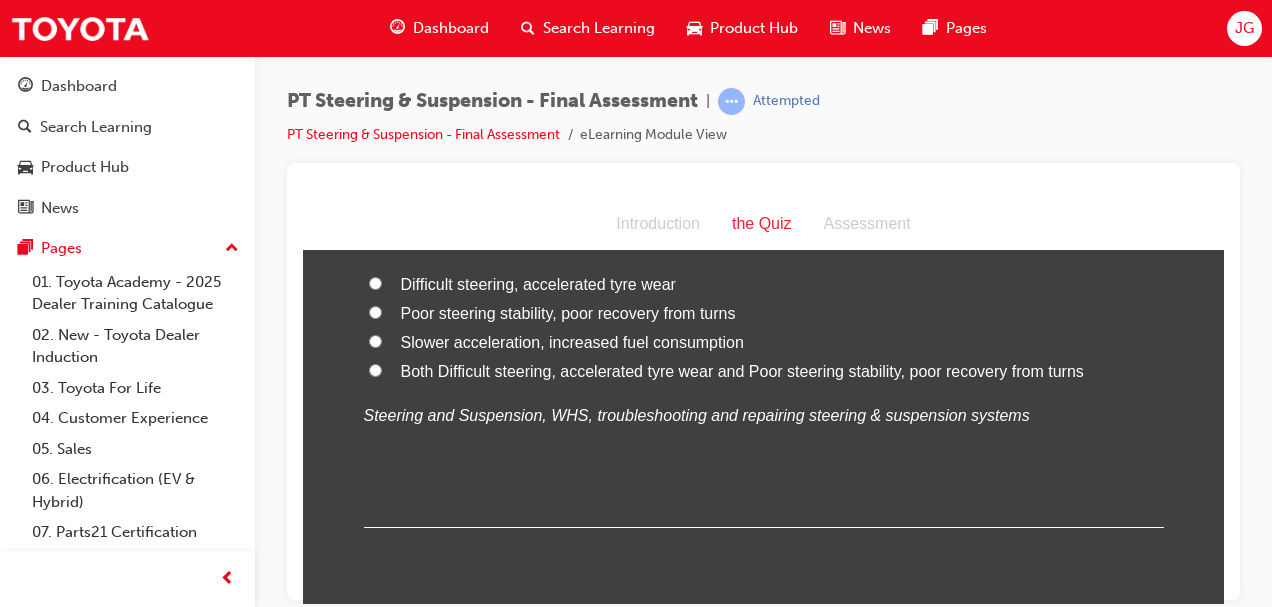 scroll, scrollTop: 2135, scrollLeft: 0, axis: vertical 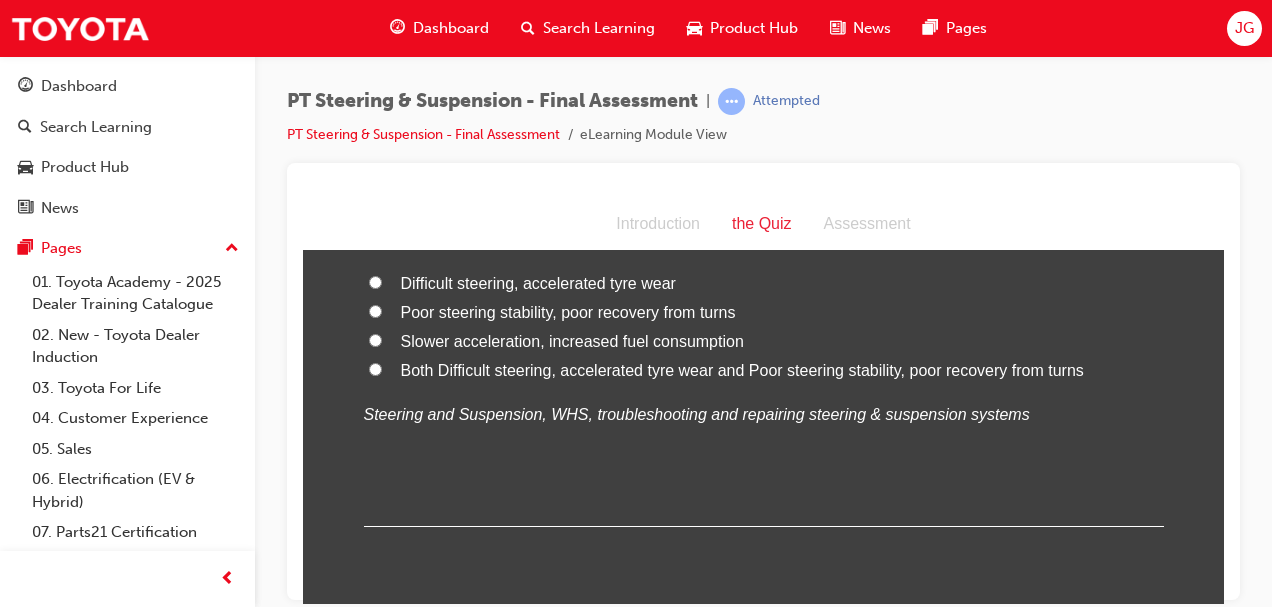 click on "Both Difficult steering, accelerated tyre wear and Poor steering stability, poor recovery from turns" at bounding box center (375, 368) 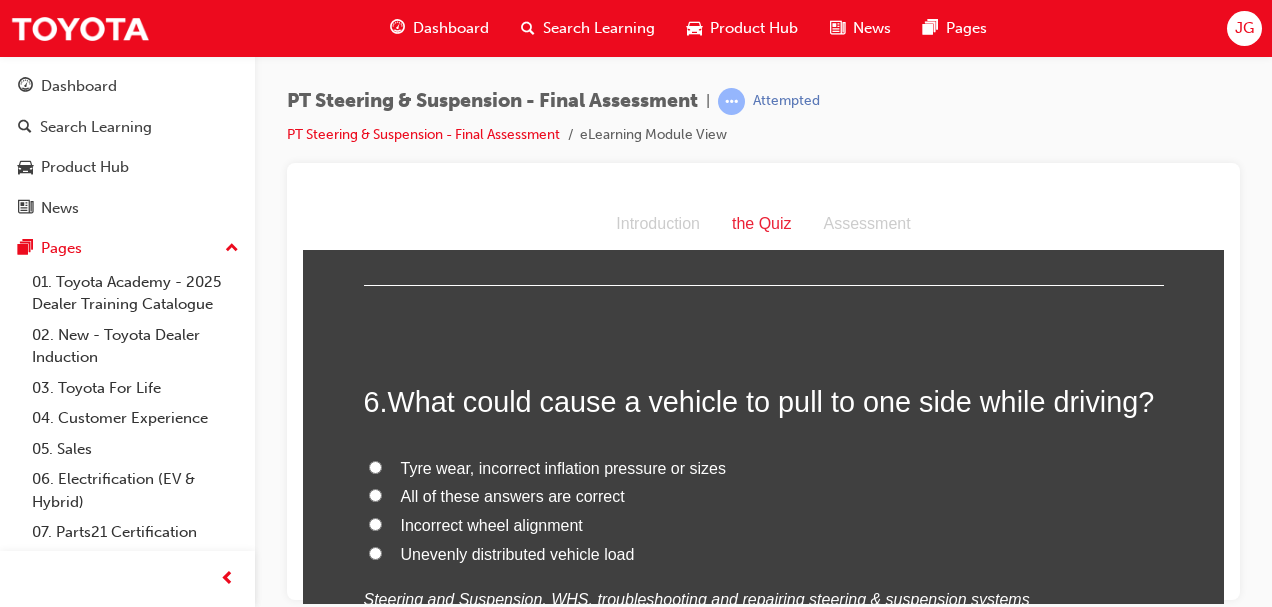 scroll, scrollTop: 2463, scrollLeft: 0, axis: vertical 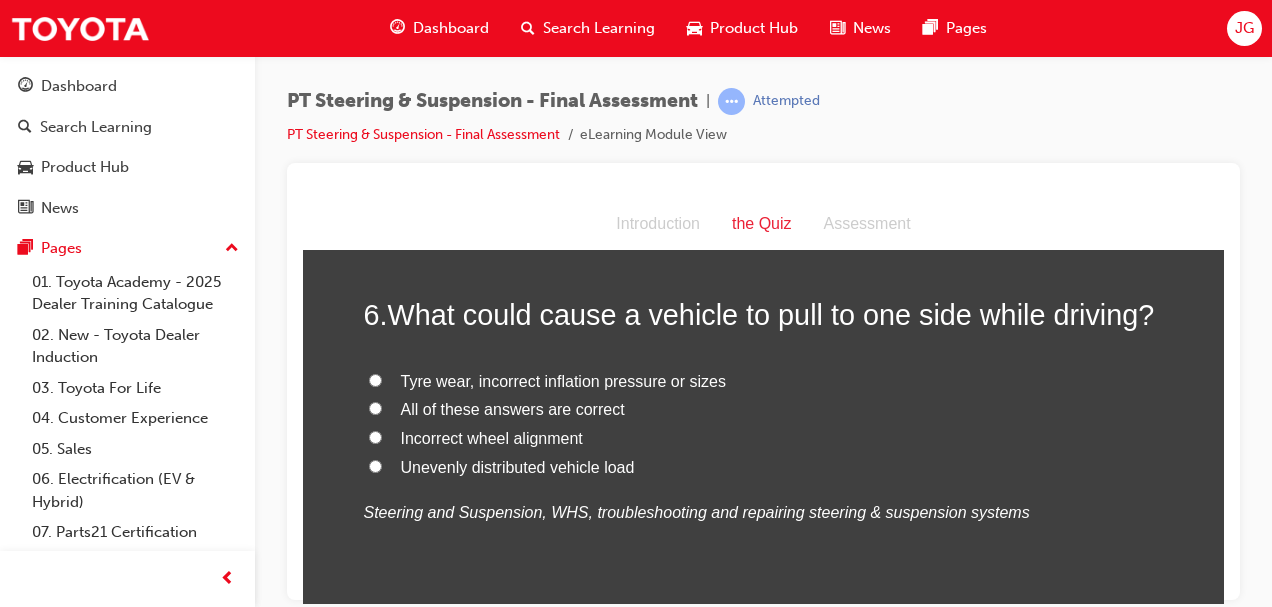 click on "All of these answers are correct" at bounding box center [375, 407] 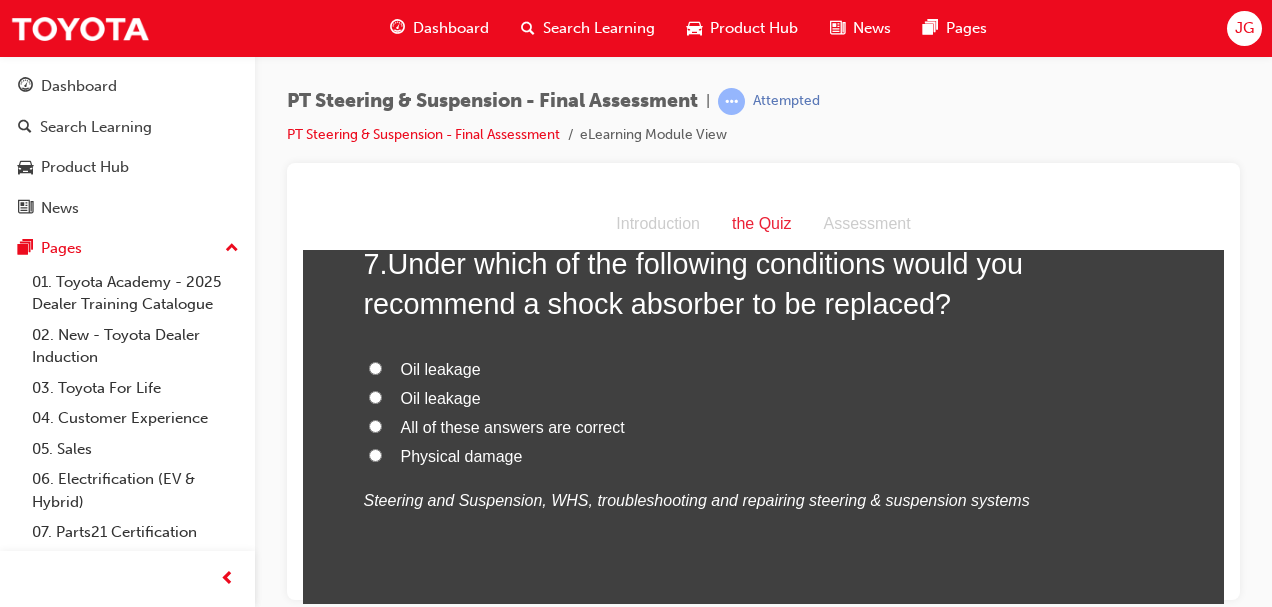 scroll, scrollTop: 2939, scrollLeft: 0, axis: vertical 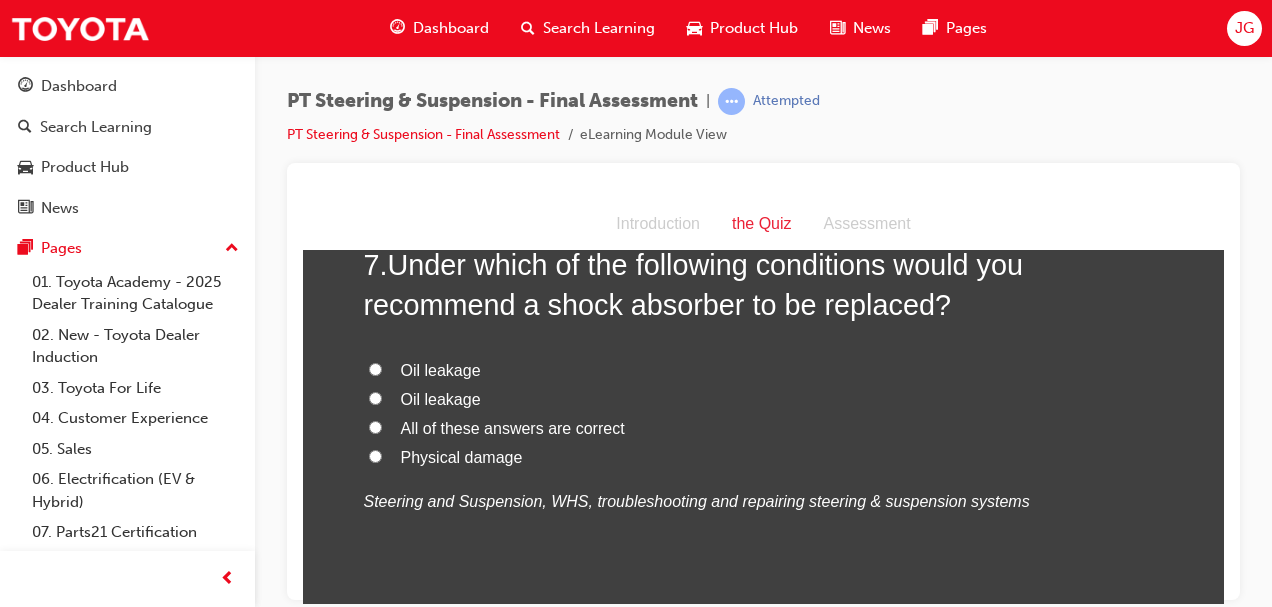 click on "All of these answers are correct" at bounding box center [375, 426] 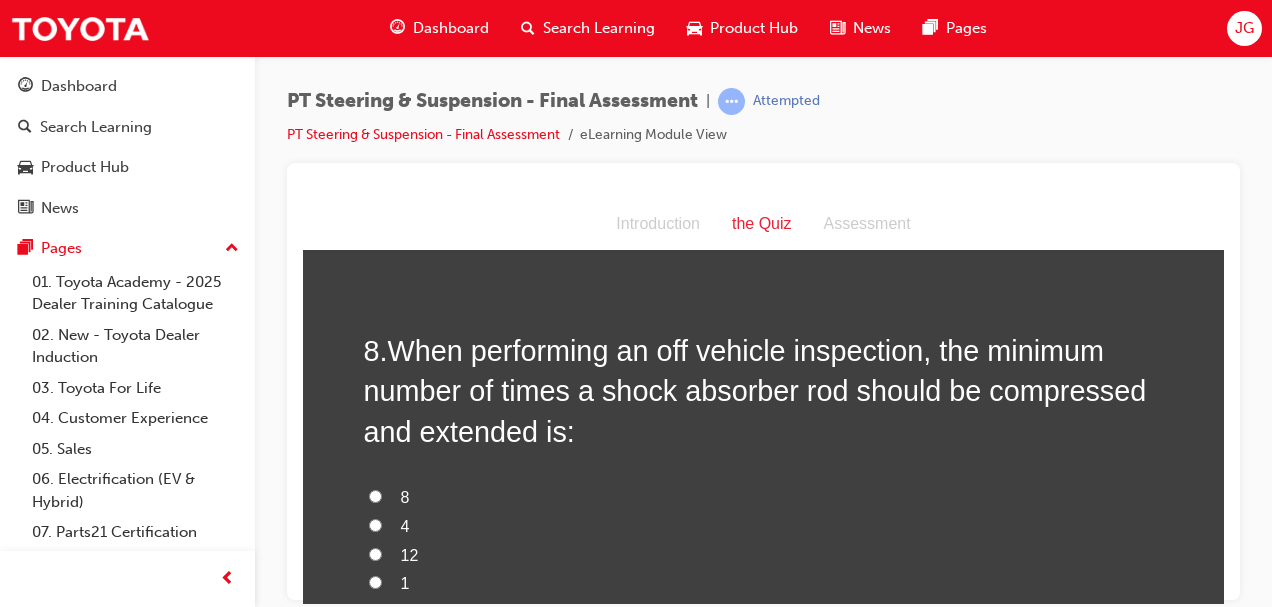 scroll, scrollTop: 3319, scrollLeft: 0, axis: vertical 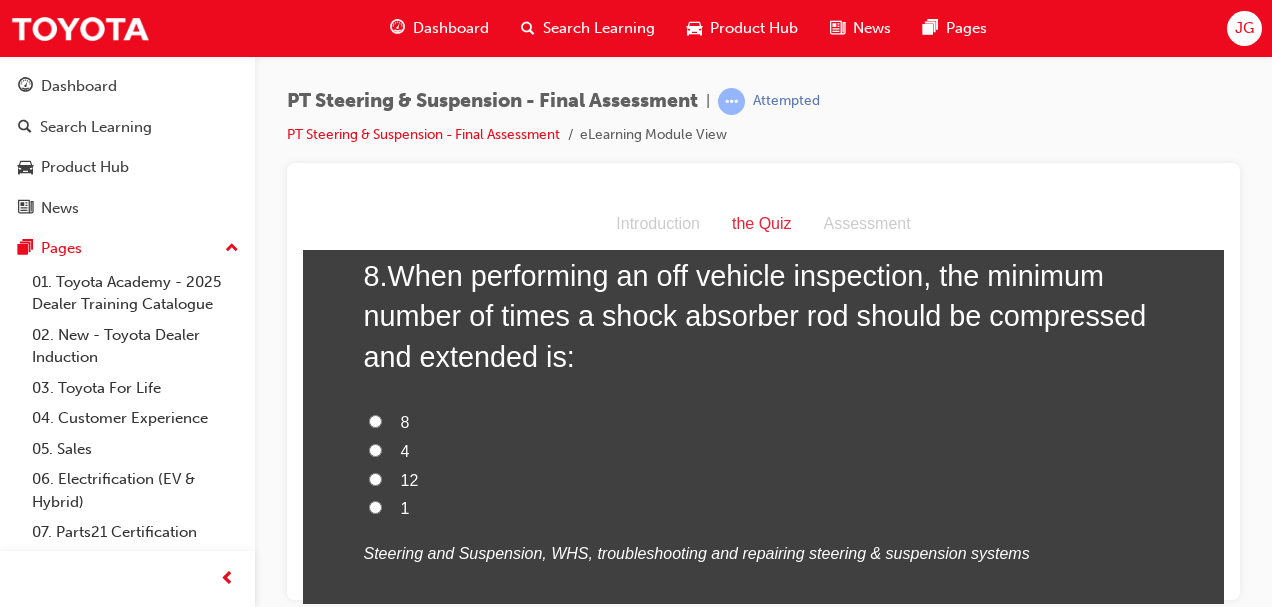 click on "1" at bounding box center [375, 506] 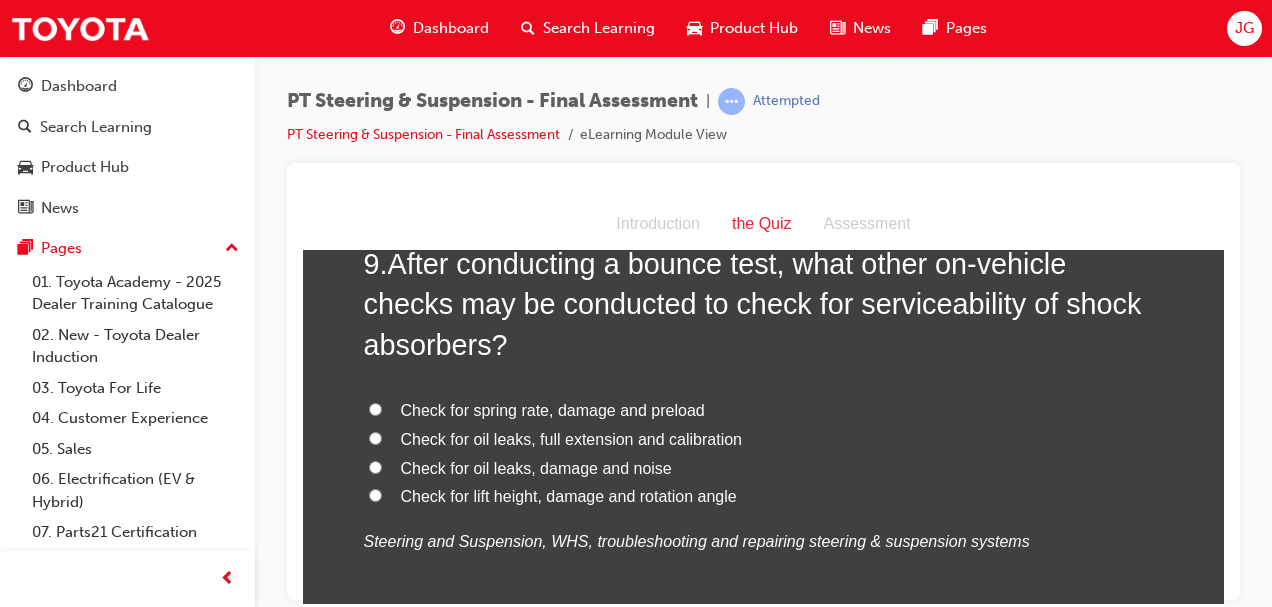 scroll, scrollTop: 3912, scrollLeft: 0, axis: vertical 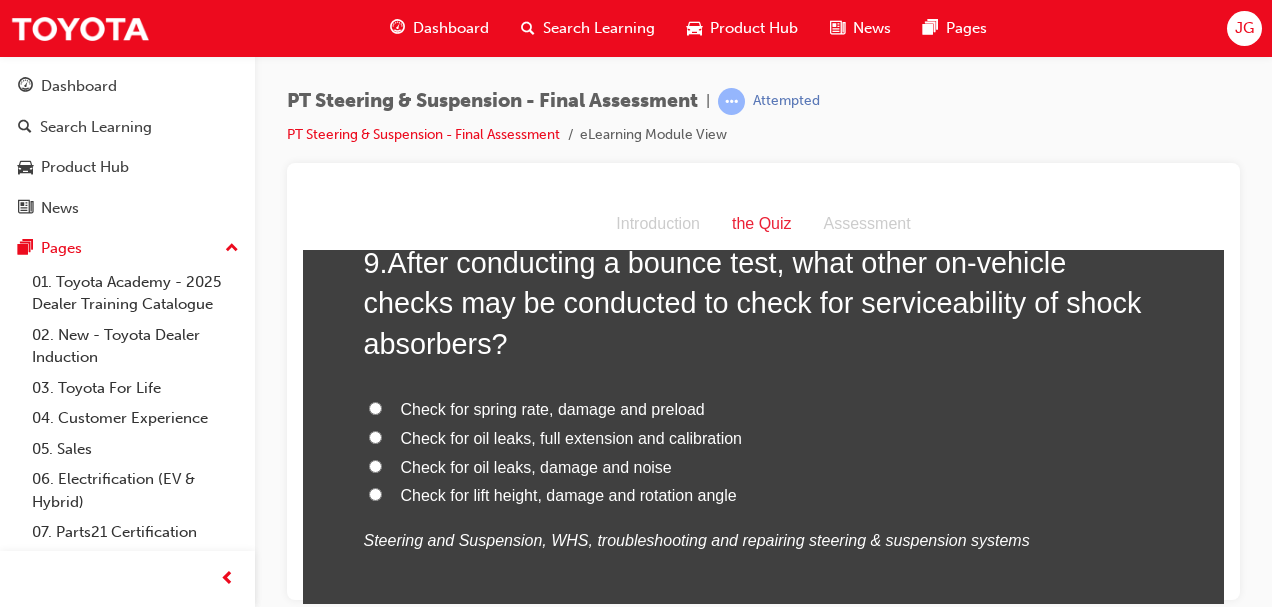 click on "Check for oil leaks, damage and noise" at bounding box center (375, 465) 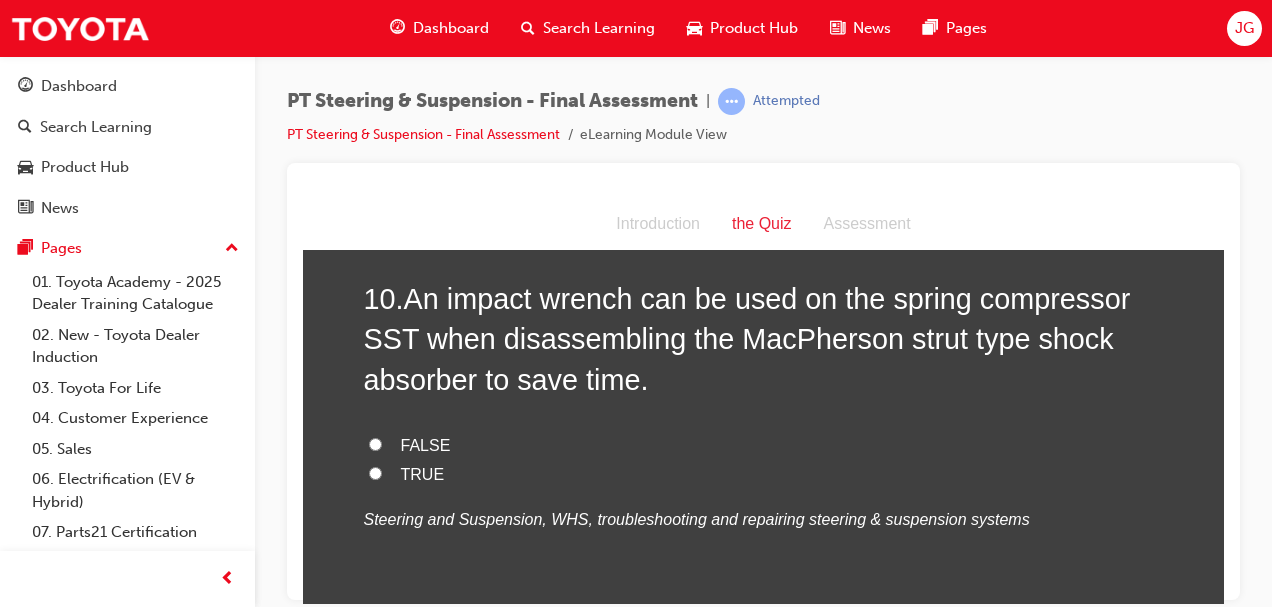 scroll, scrollTop: 4385, scrollLeft: 0, axis: vertical 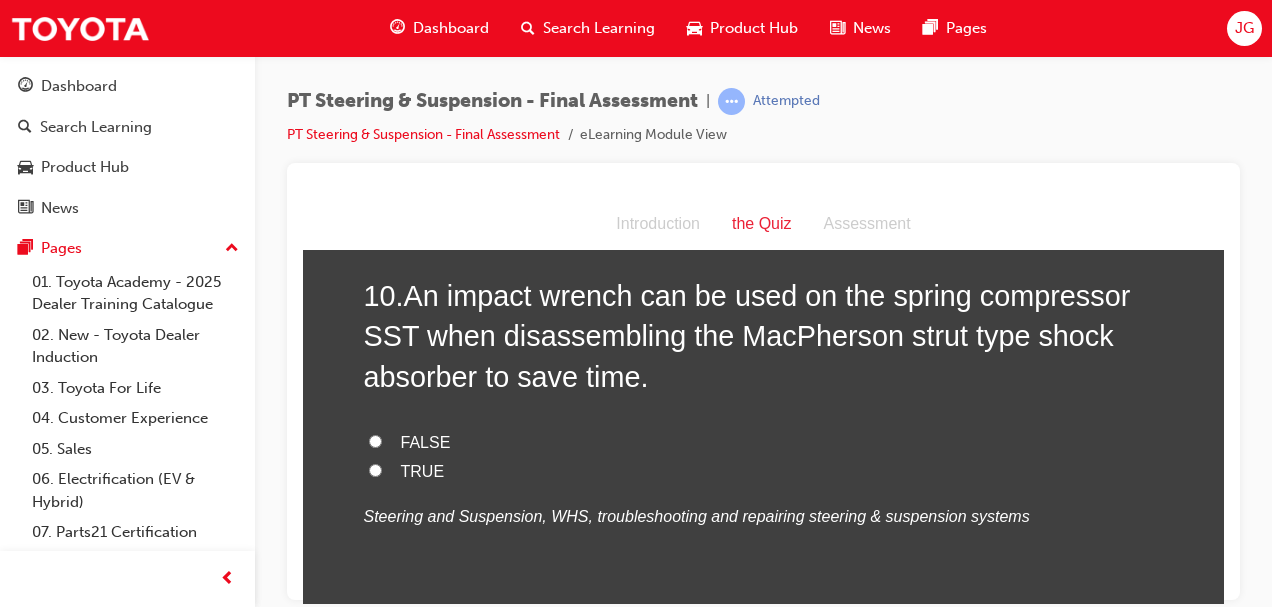 click on "FALSE" at bounding box center [375, 440] 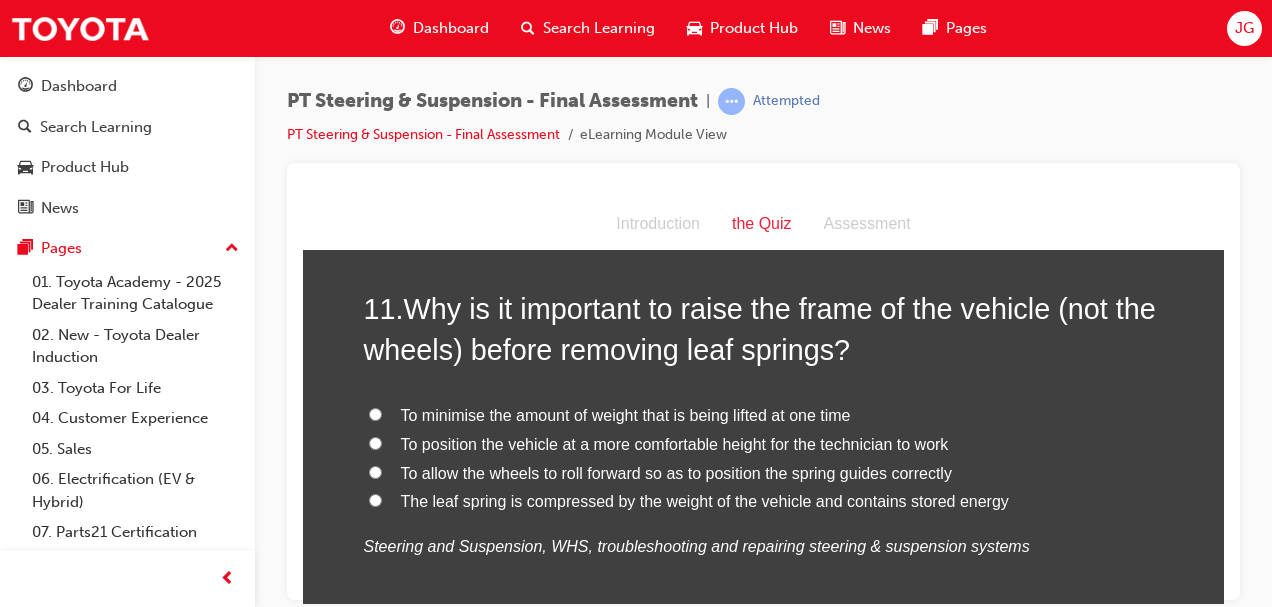scroll, scrollTop: 4821, scrollLeft: 0, axis: vertical 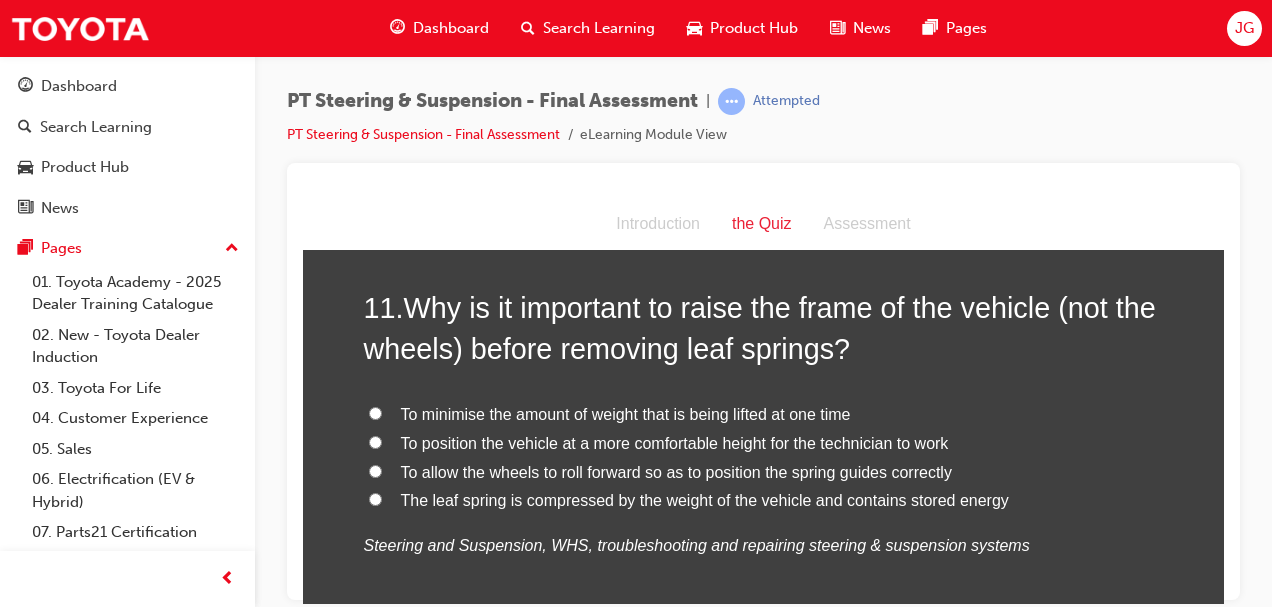 click on "The leaf spring is compressed by the weight of the vehicle and contains stored energy" at bounding box center [375, 498] 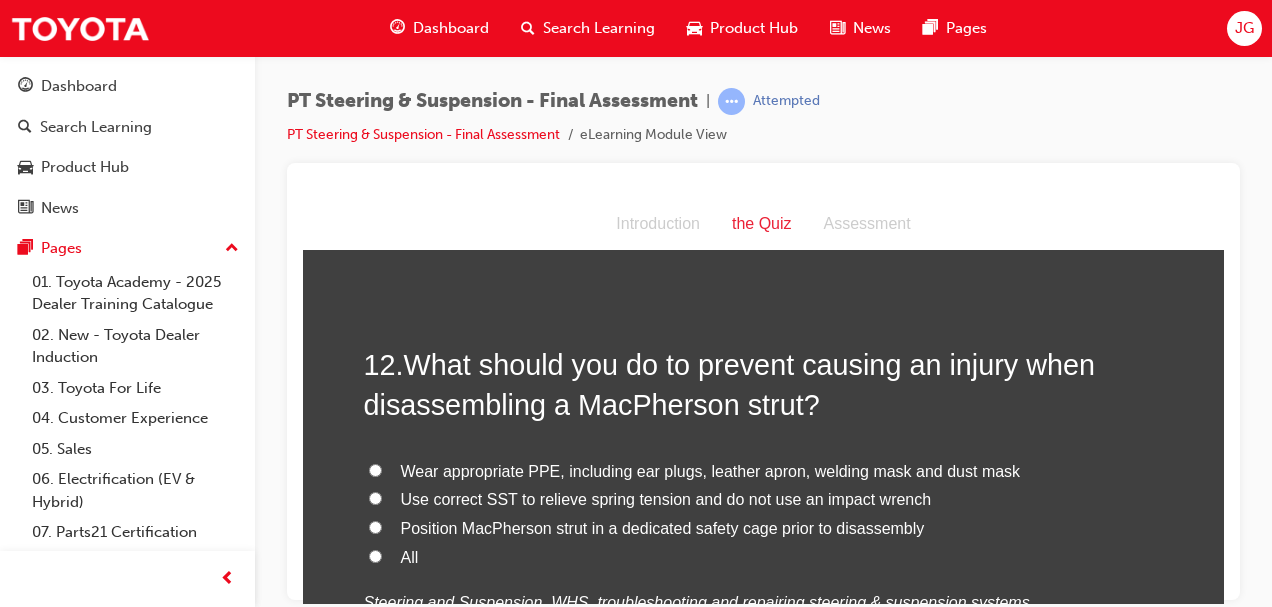 scroll, scrollTop: 5232, scrollLeft: 0, axis: vertical 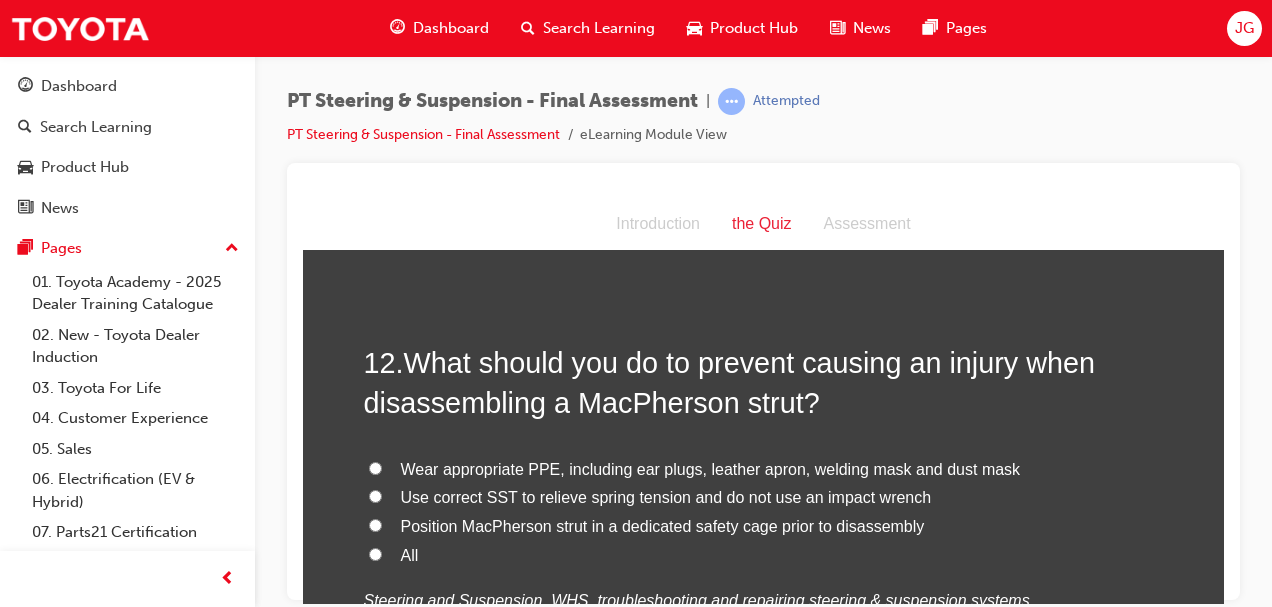 click on "All" at bounding box center (375, 553) 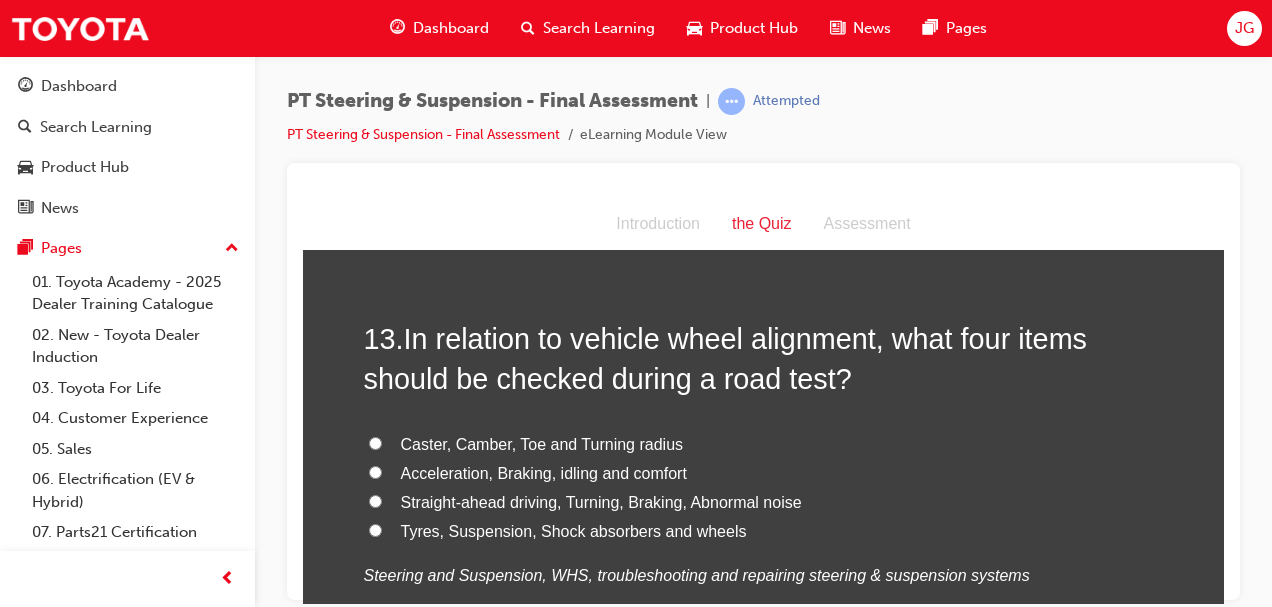 scroll, scrollTop: 5724, scrollLeft: 0, axis: vertical 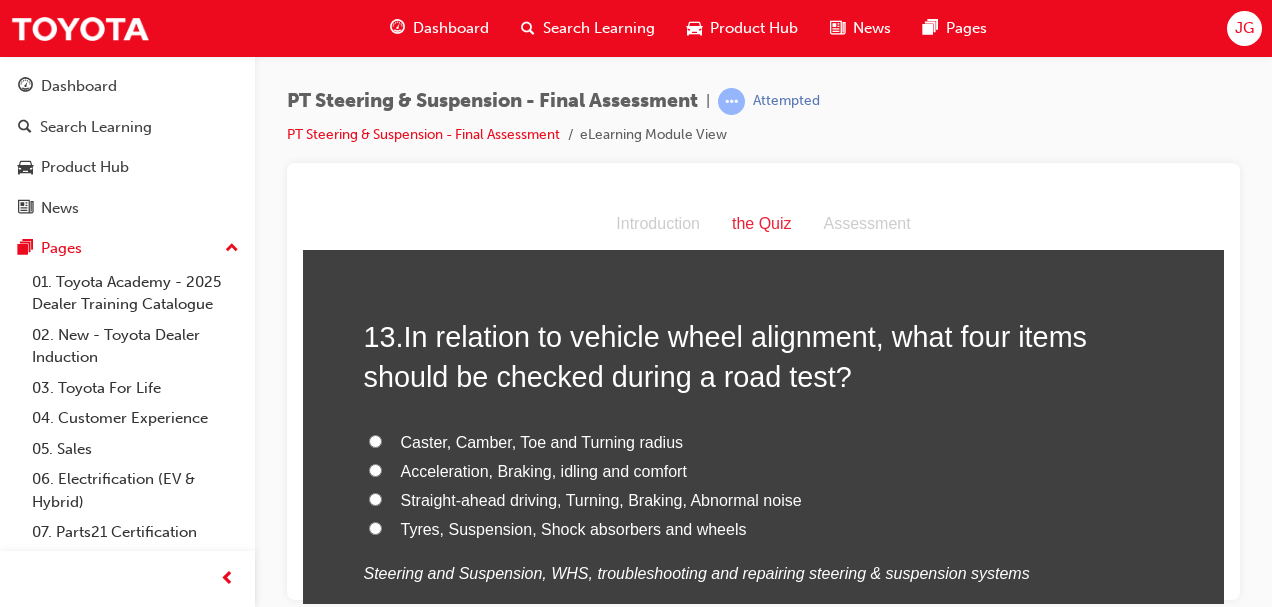 click on "Straight-ahead driving, Turning, Braking, Abnormal noise" at bounding box center [375, 498] 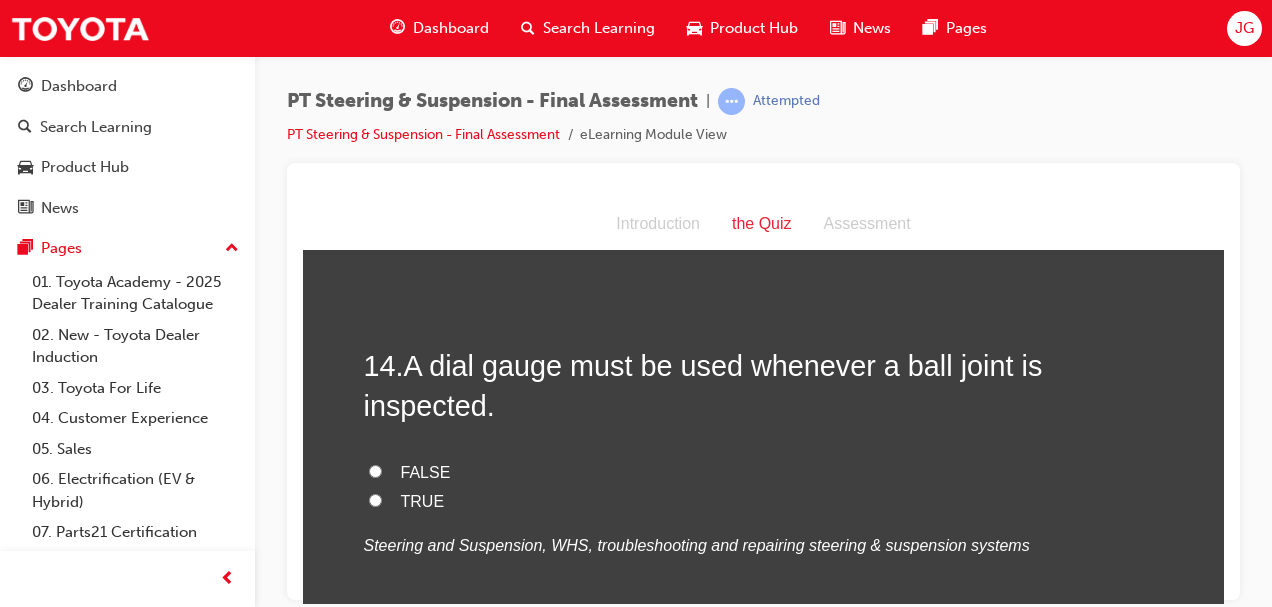 scroll, scrollTop: 6162, scrollLeft: 0, axis: vertical 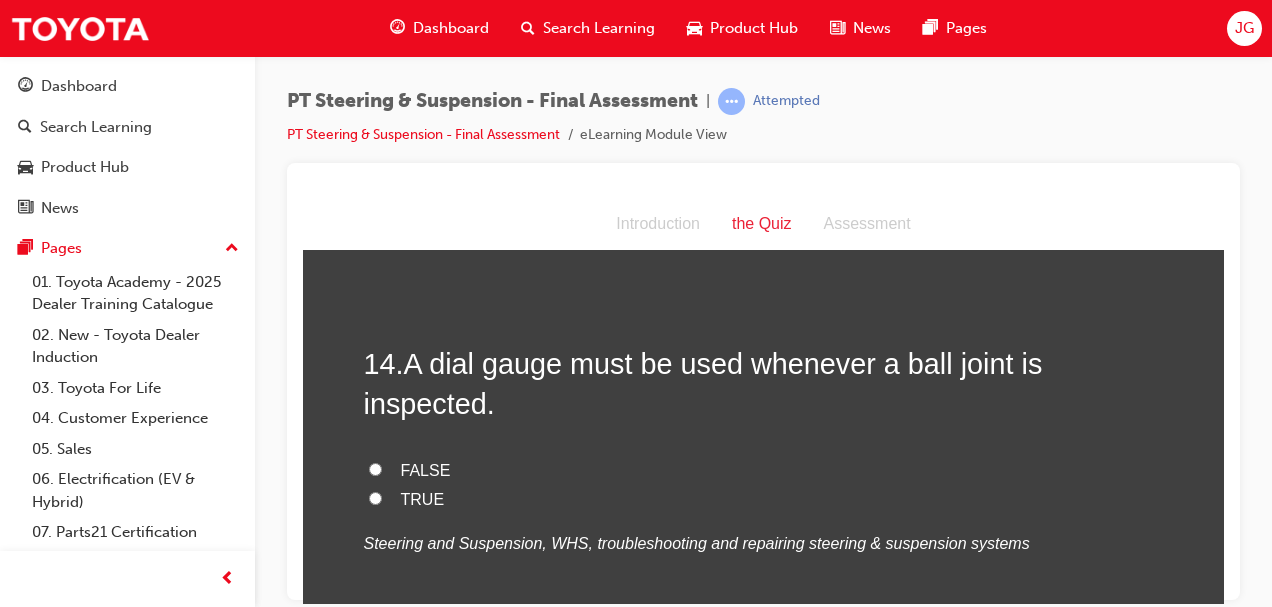 click on "FALSE" at bounding box center (375, 468) 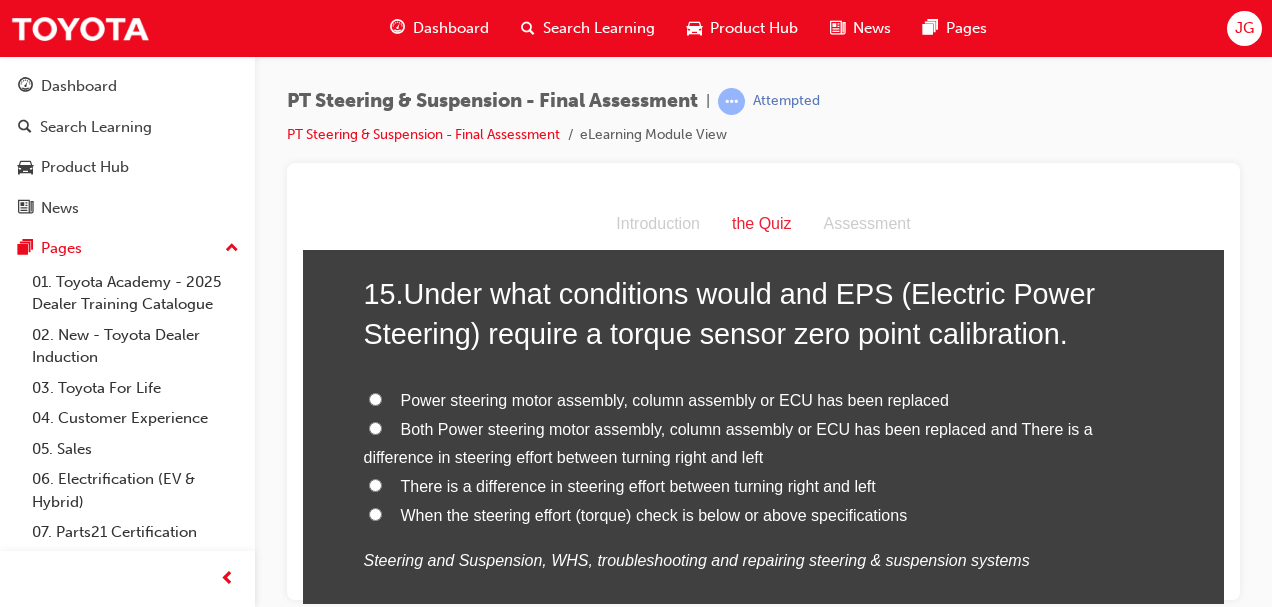 scroll, scrollTop: 6642, scrollLeft: 0, axis: vertical 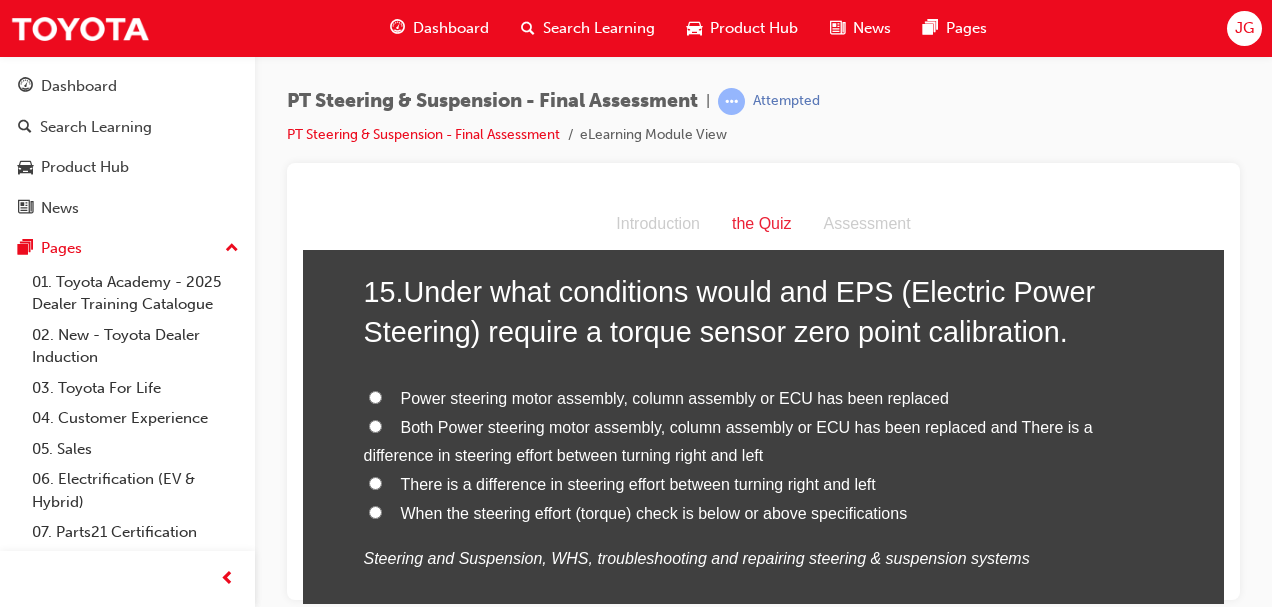 click on "Power steering motor assembly, column assembly or ECU has been replaced" at bounding box center [375, 396] 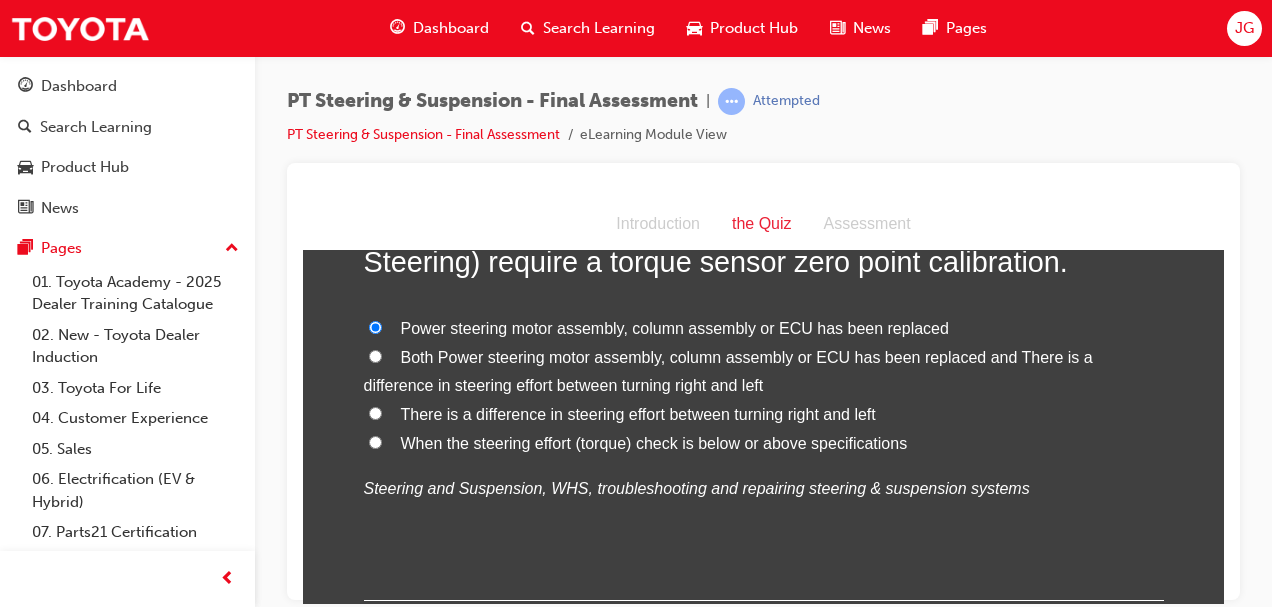 scroll, scrollTop: 6854, scrollLeft: 0, axis: vertical 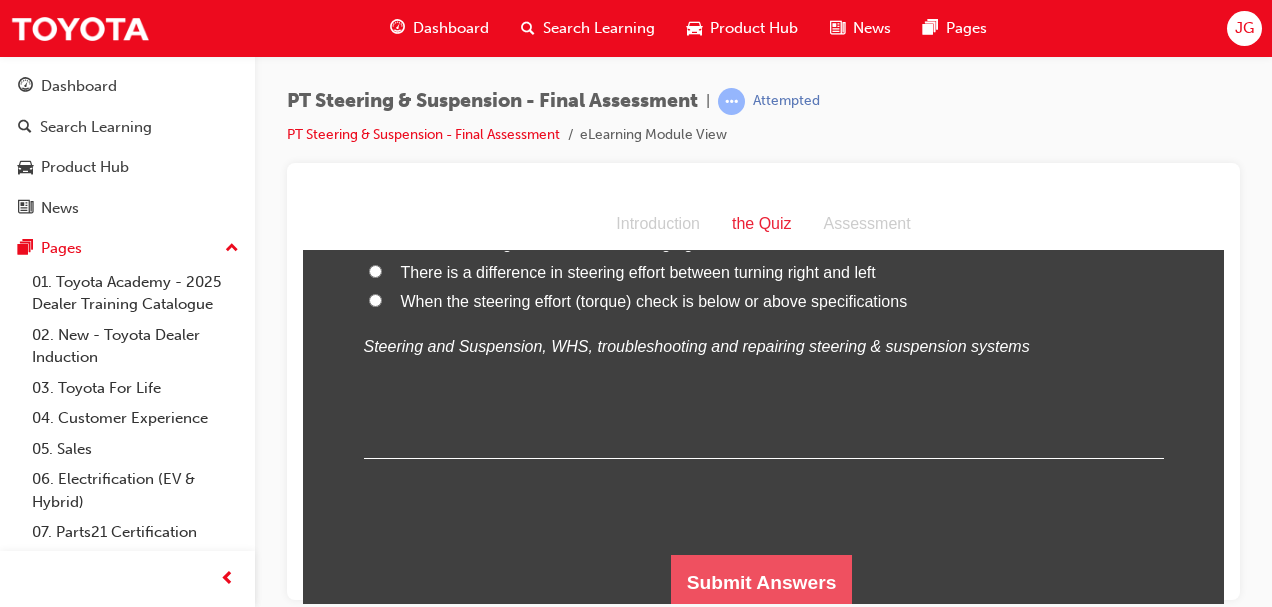 click on "Submit Answers" at bounding box center (762, 582) 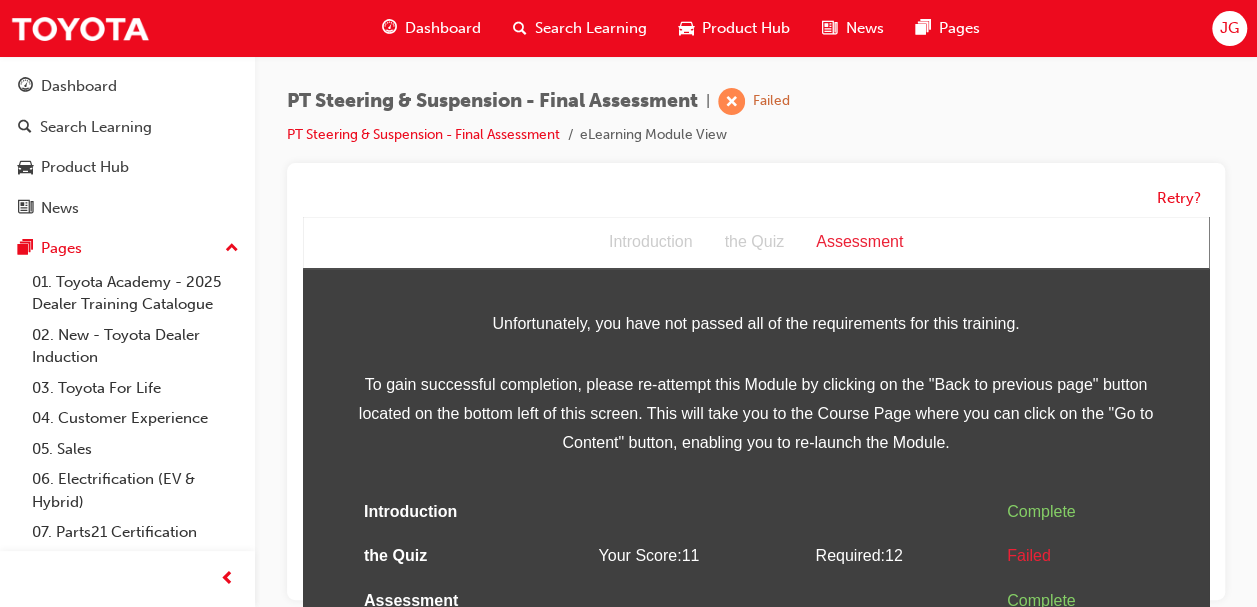 scroll, scrollTop: 14, scrollLeft: 0, axis: vertical 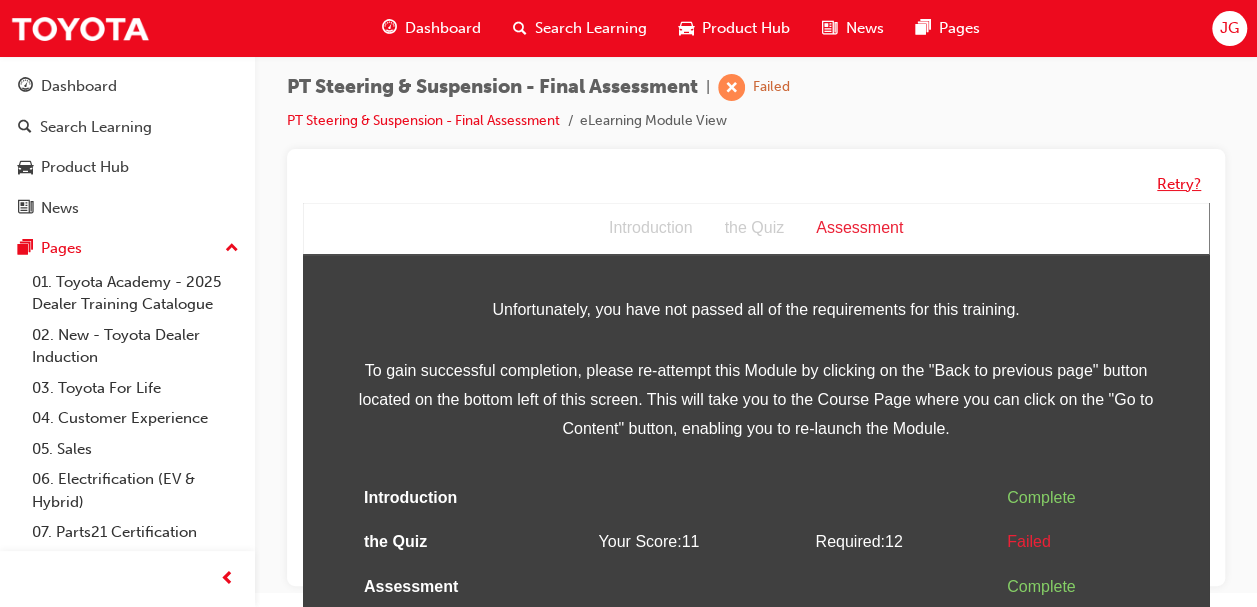 click on "Retry?" at bounding box center [1179, 184] 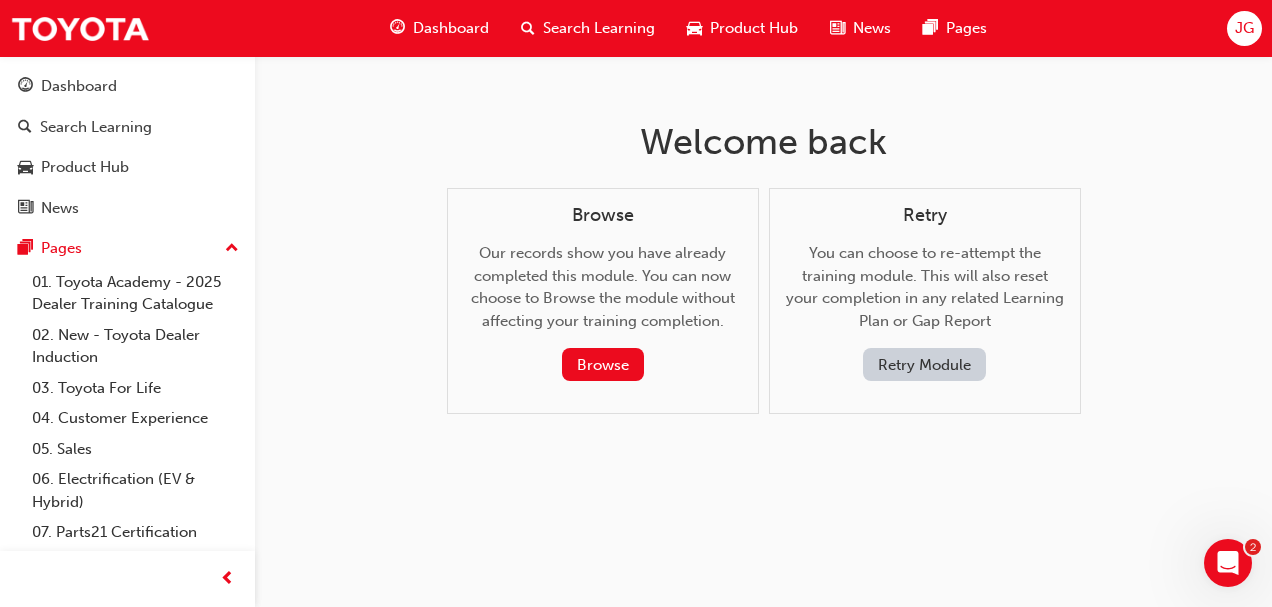 click on "Retry Module" at bounding box center [924, 364] 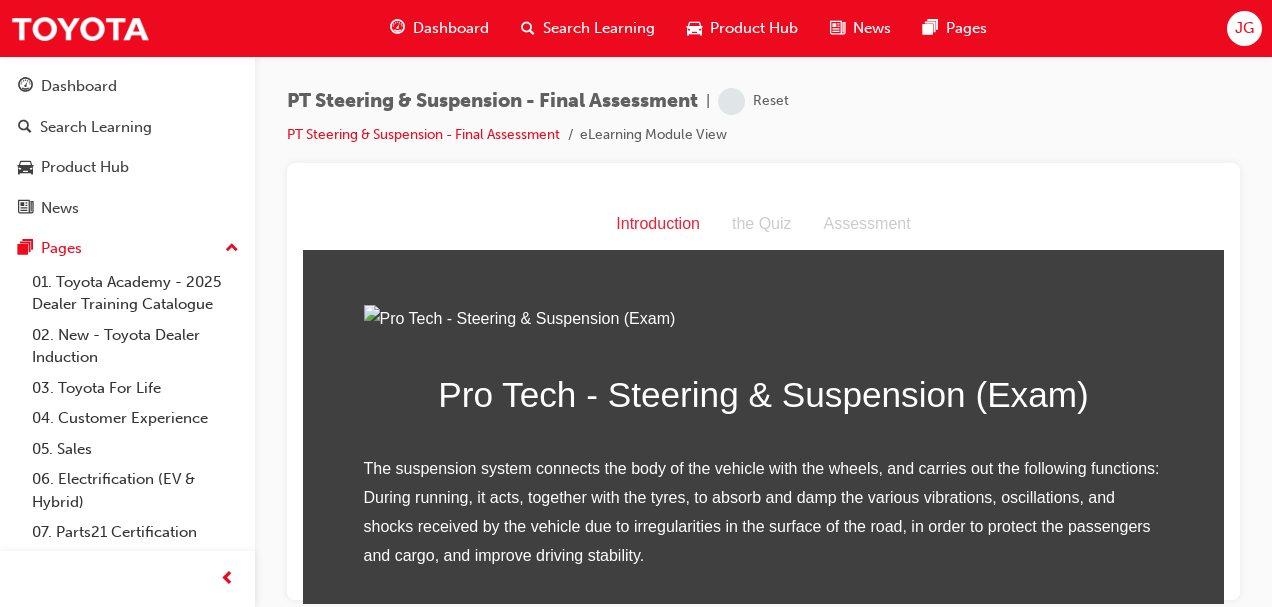 scroll, scrollTop: 290, scrollLeft: 0, axis: vertical 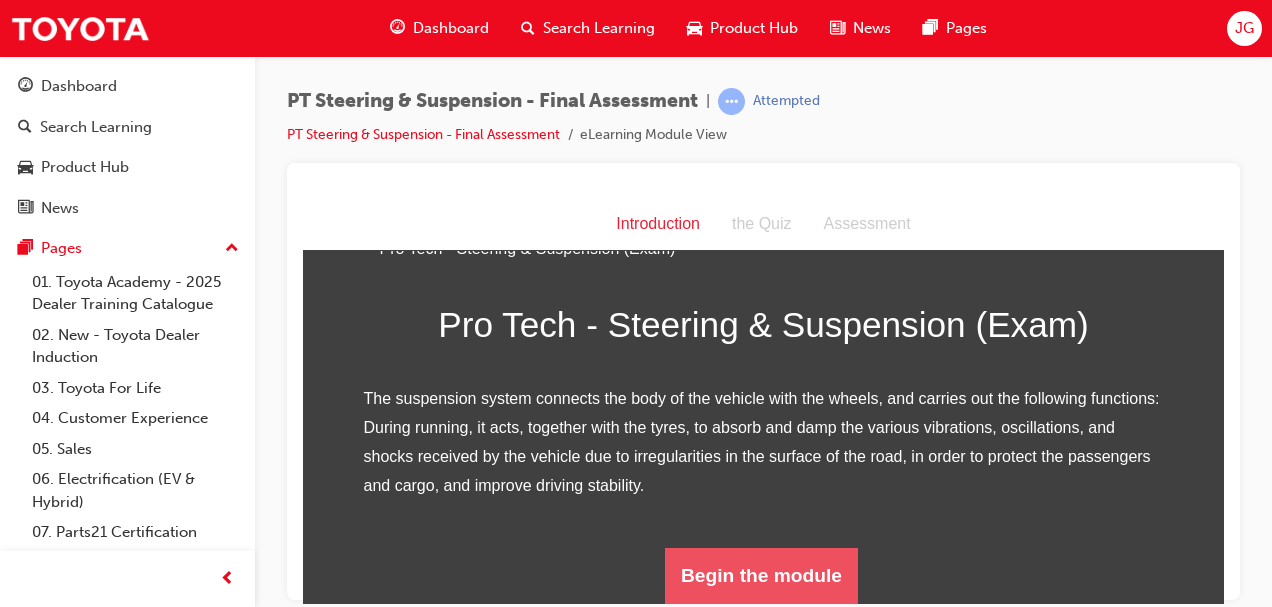click on "Begin the module" at bounding box center (761, 575) 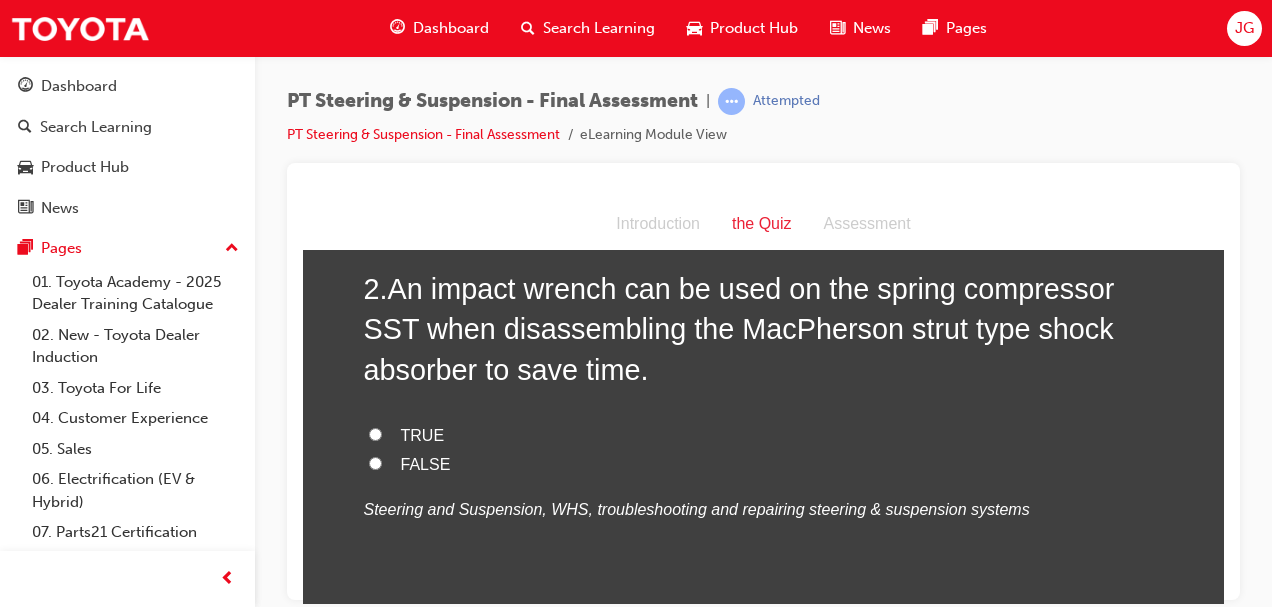 scroll, scrollTop: 571, scrollLeft: 0, axis: vertical 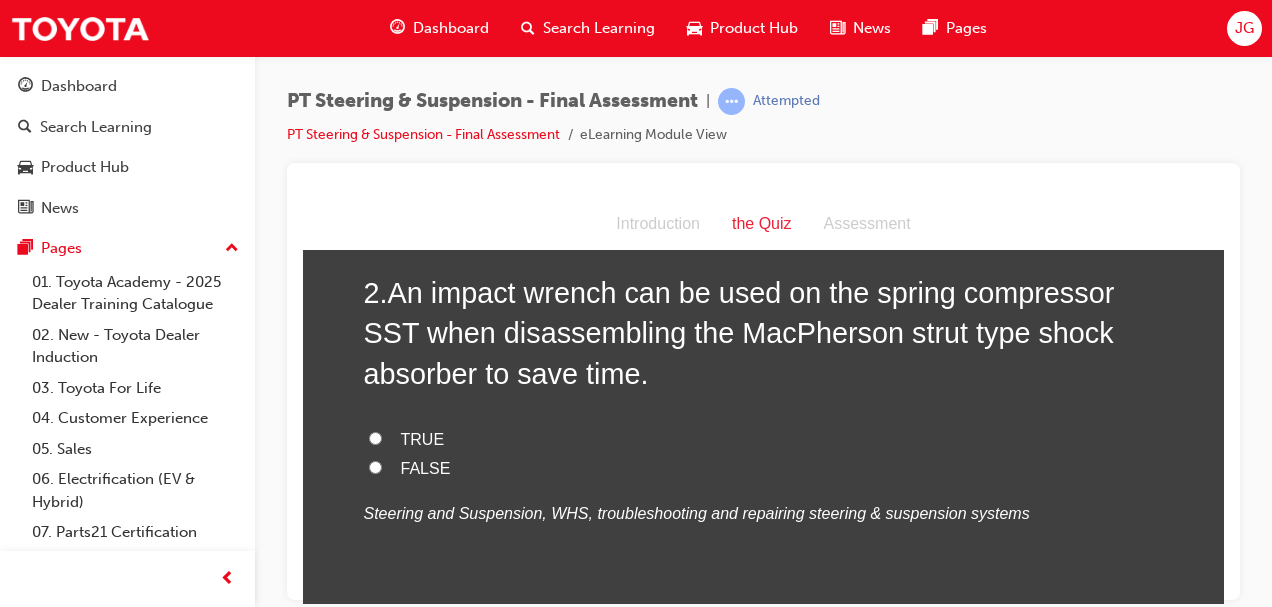 click on "FALSE" at bounding box center [375, 466] 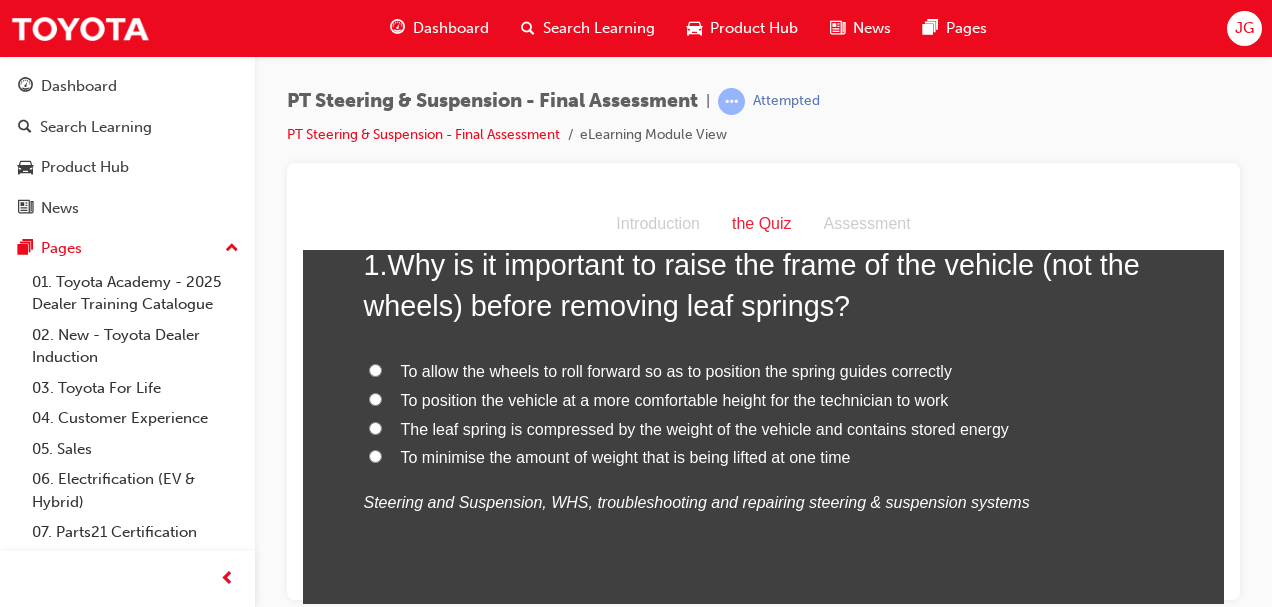 scroll, scrollTop: 103, scrollLeft: 0, axis: vertical 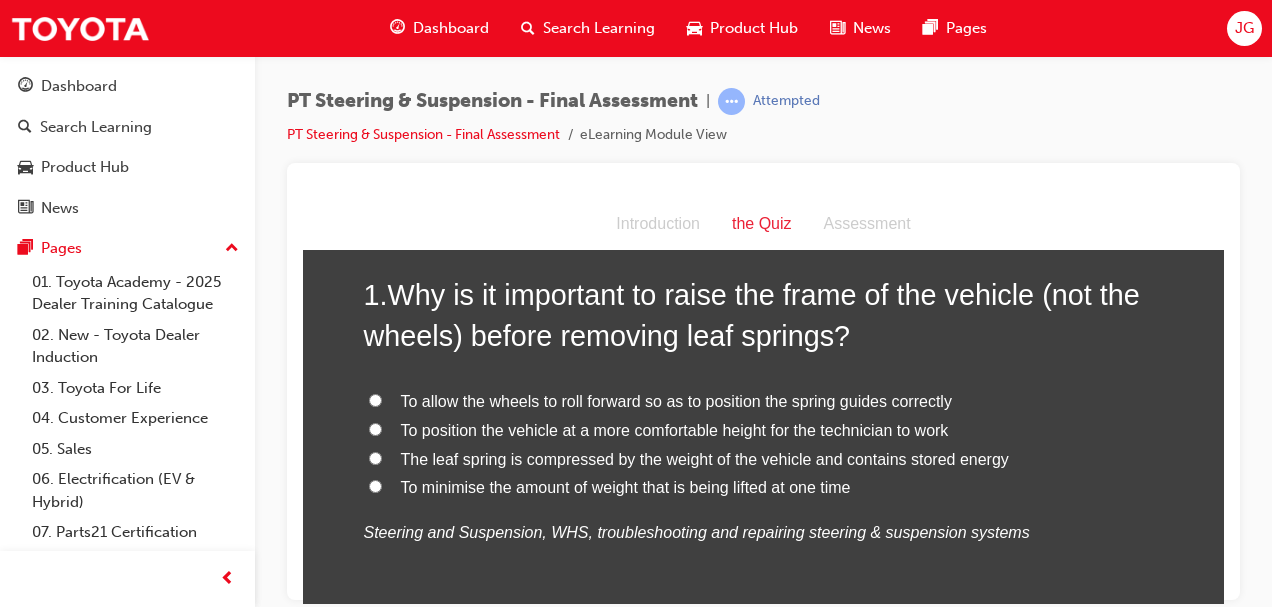 click on "The leaf spring is compressed by the weight of the vehicle and contains stored energy" at bounding box center (705, 458) 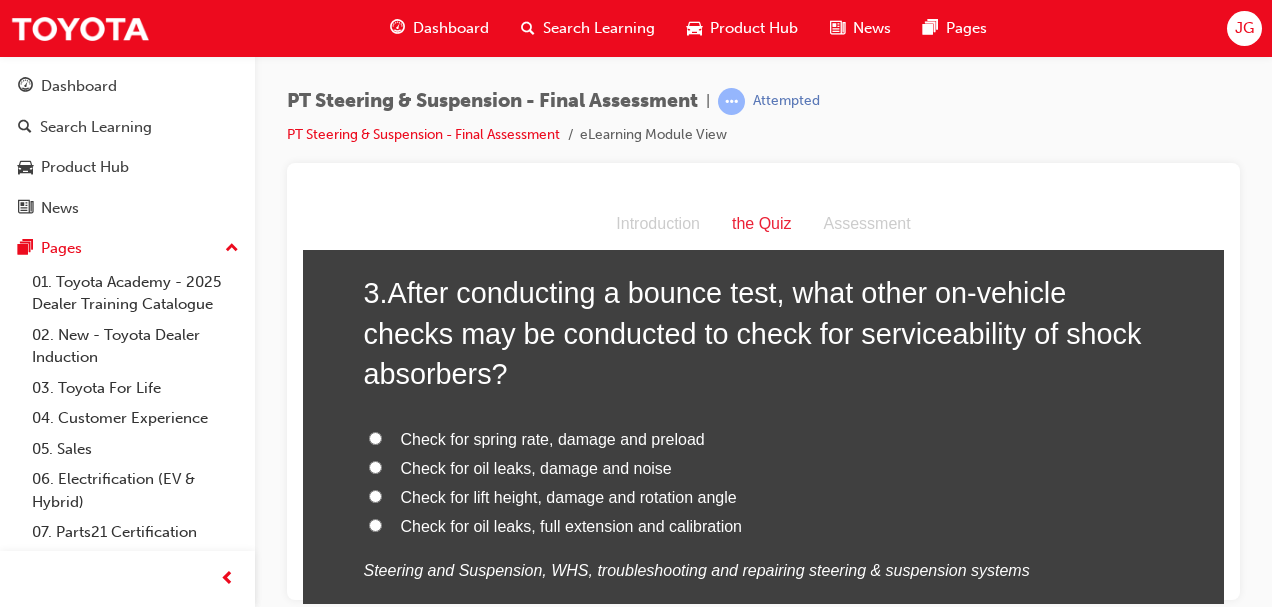 scroll, scrollTop: 1020, scrollLeft: 0, axis: vertical 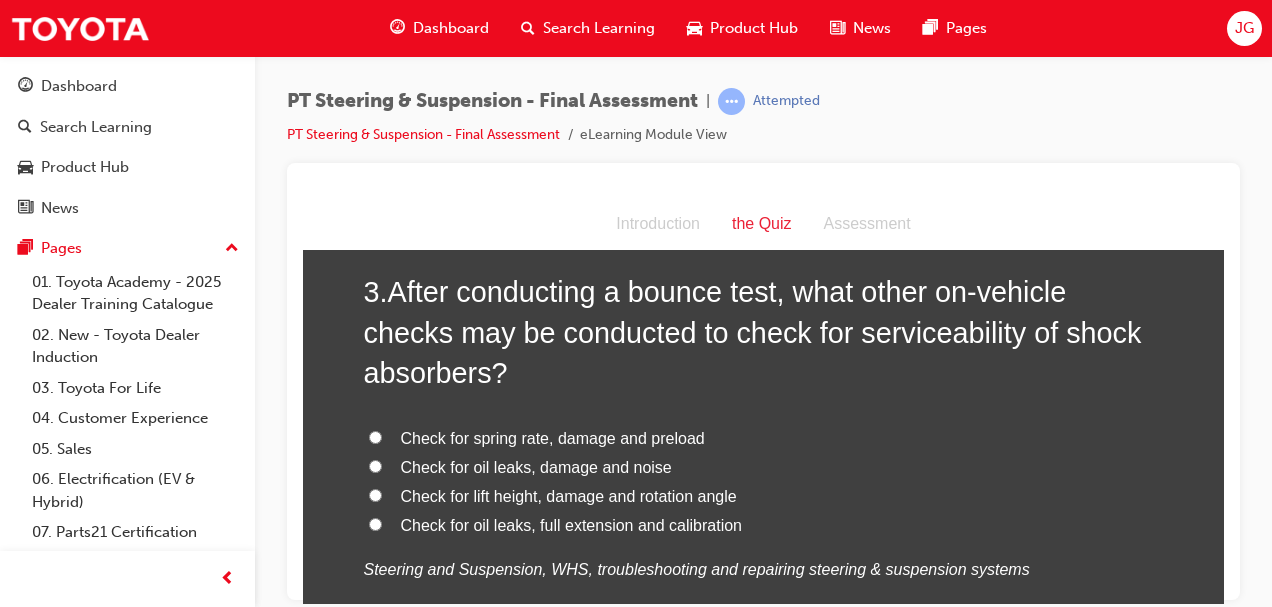 click on "Check for oil leaks, damage and noise" at bounding box center (375, 465) 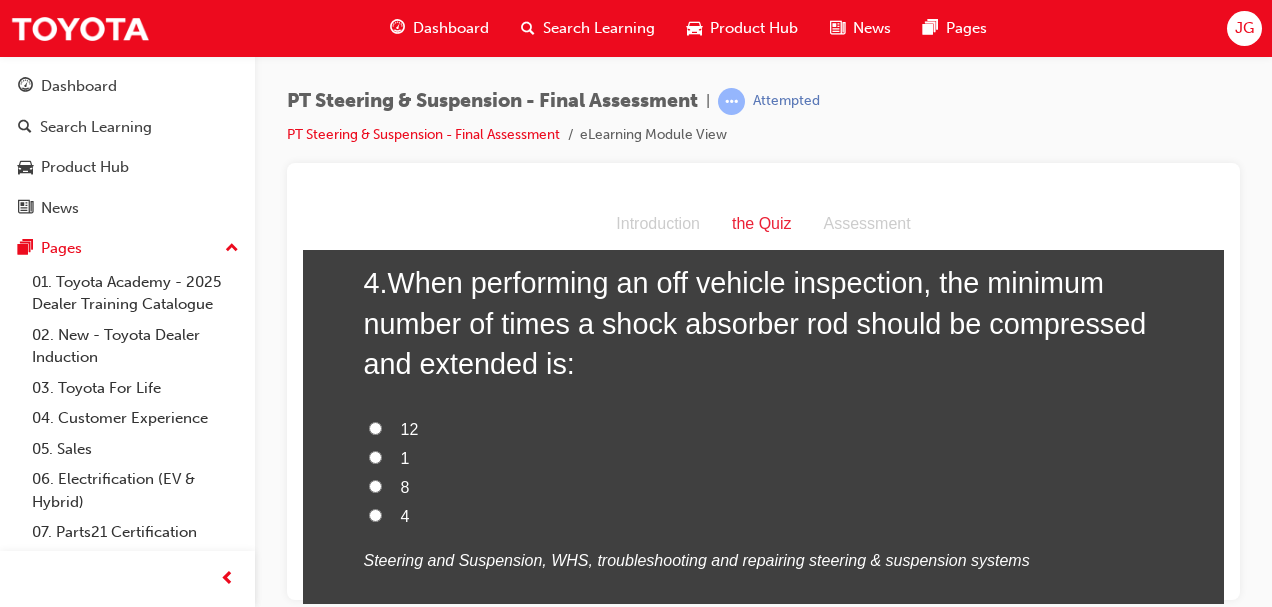 scroll, scrollTop: 1538, scrollLeft: 0, axis: vertical 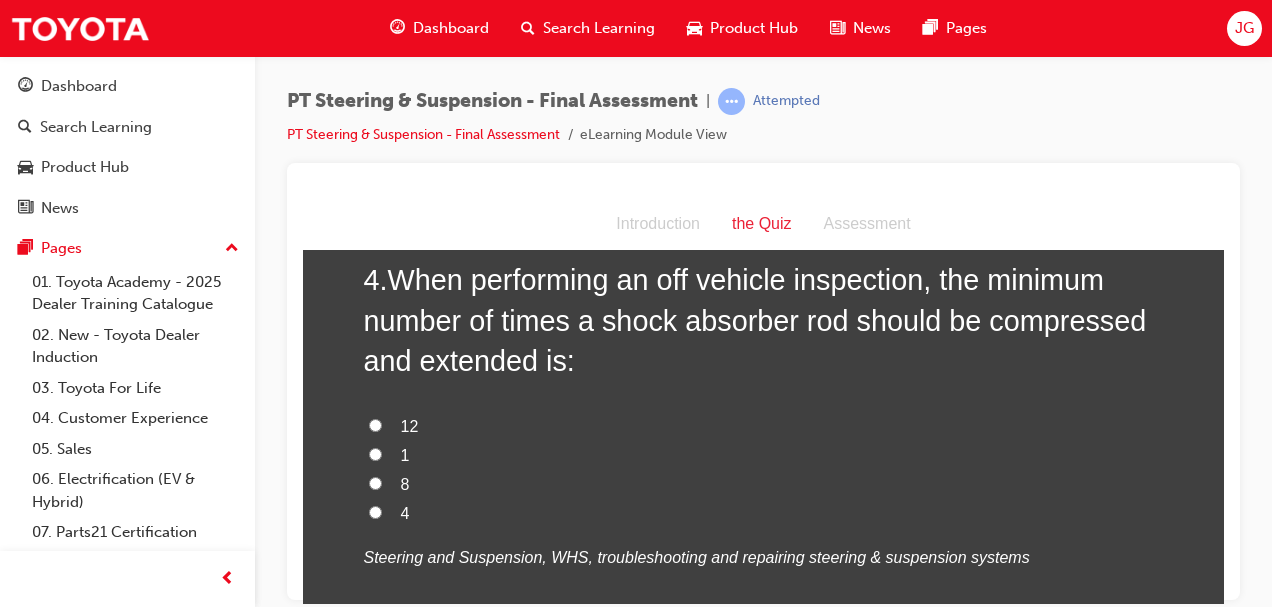 click on "1" at bounding box center (375, 453) 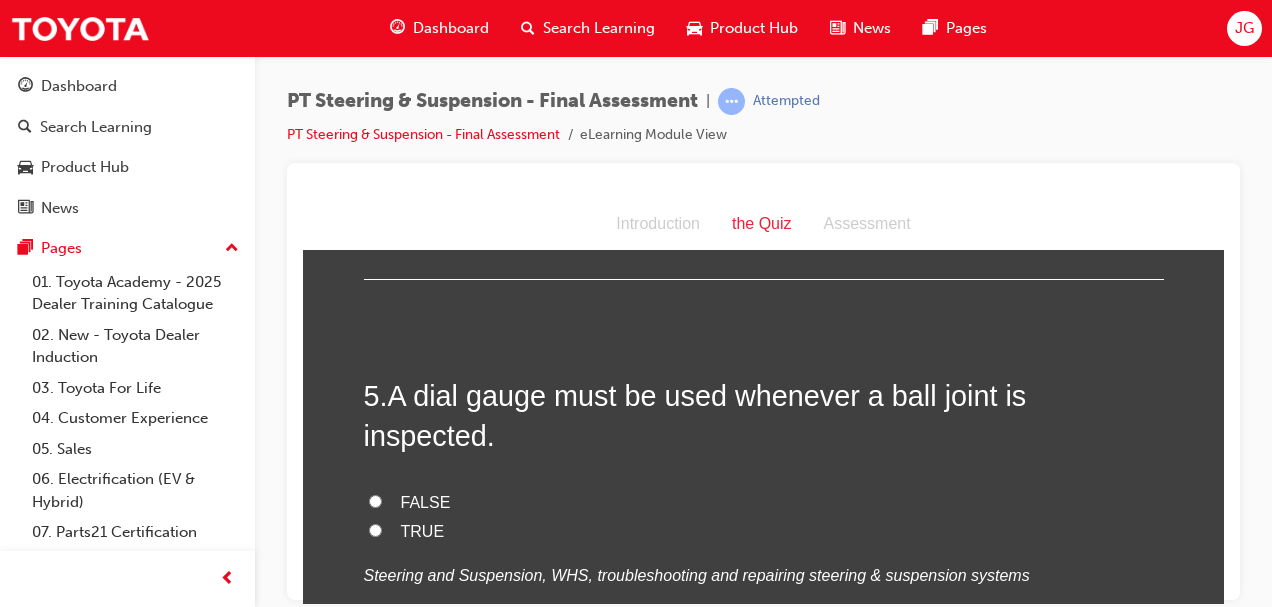 scroll, scrollTop: 1929, scrollLeft: 0, axis: vertical 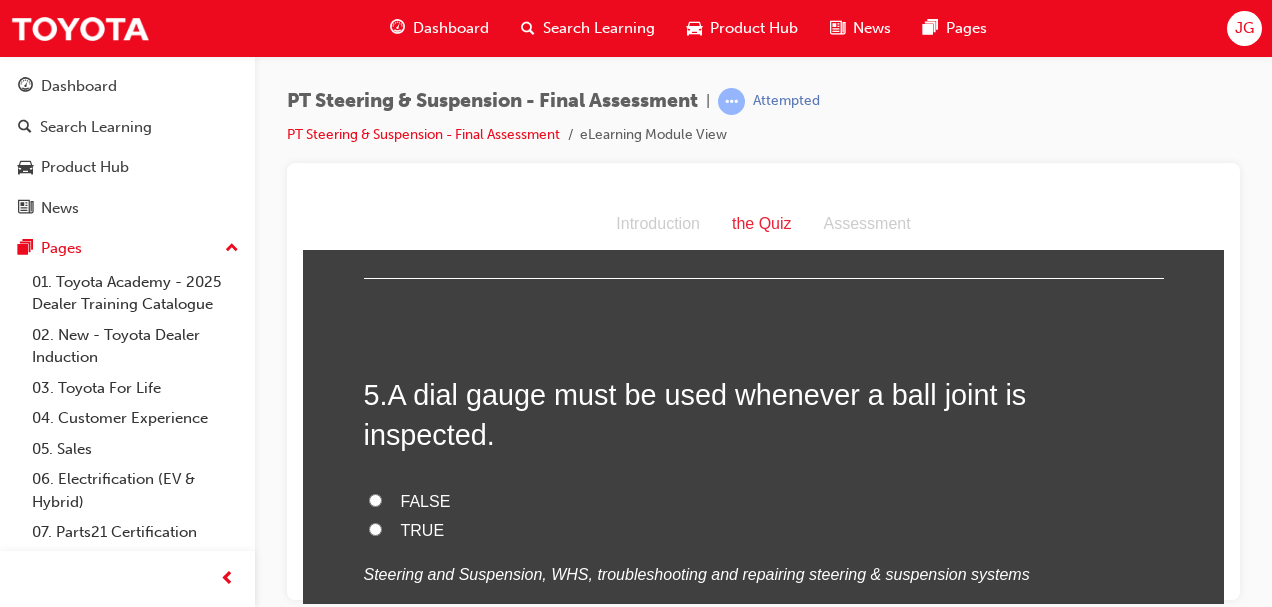 click on "FALSE" at bounding box center (375, 499) 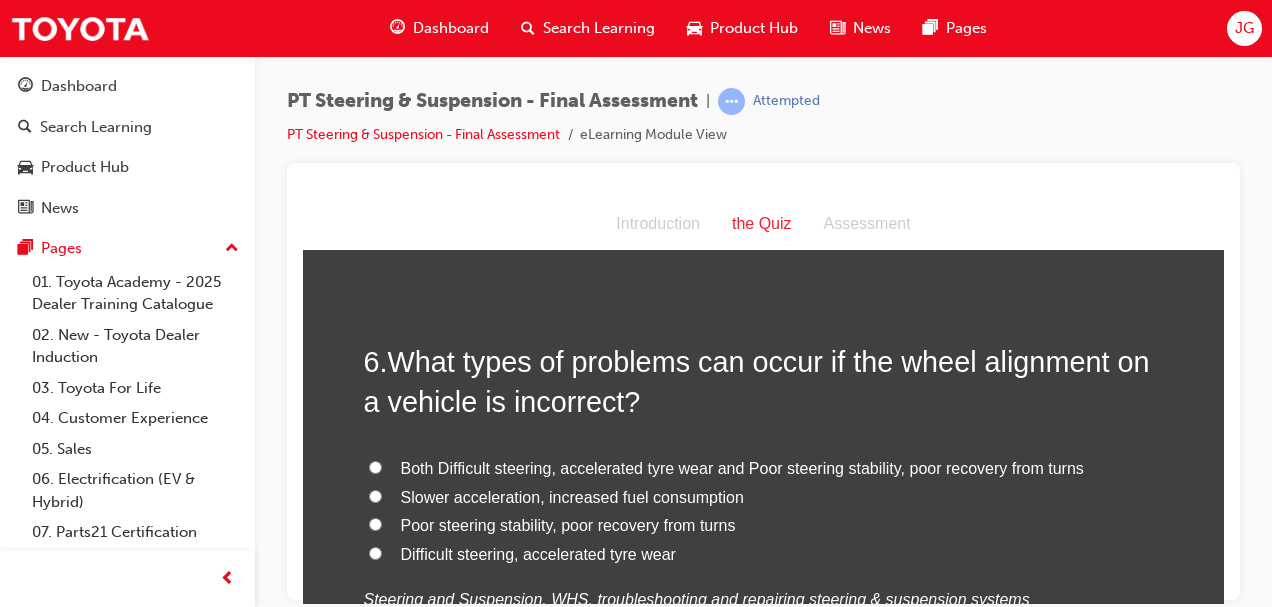 scroll, scrollTop: 2372, scrollLeft: 0, axis: vertical 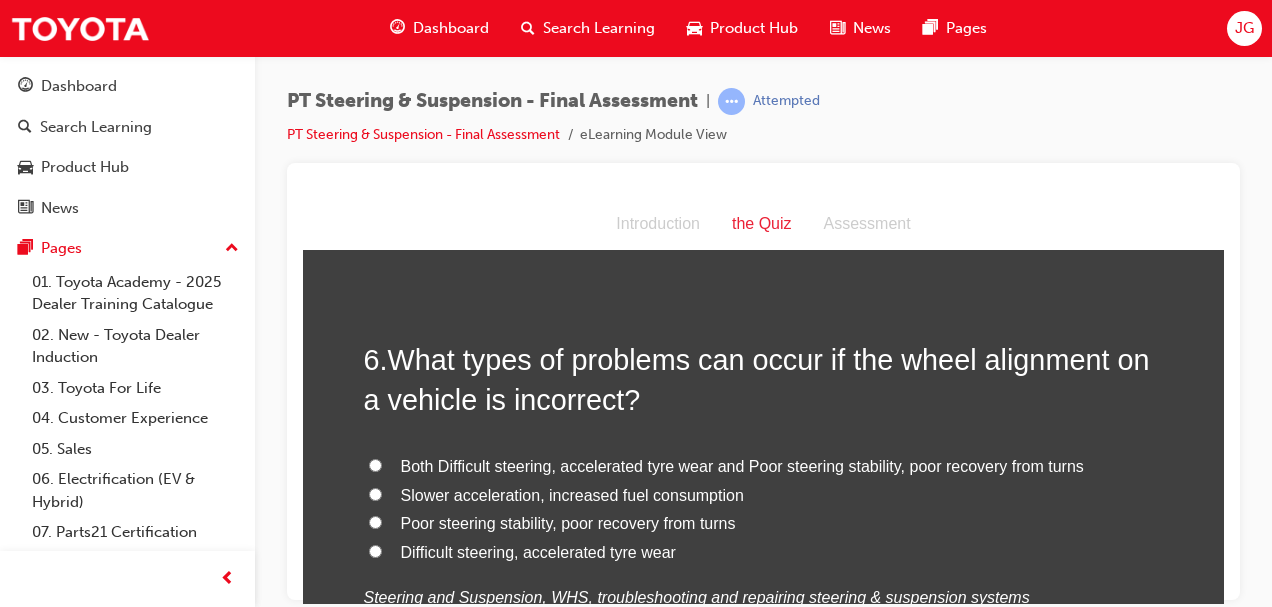 click on "Both Difficult steering, accelerated tyre wear and Poor steering stability, poor recovery from turns" at bounding box center [764, 466] 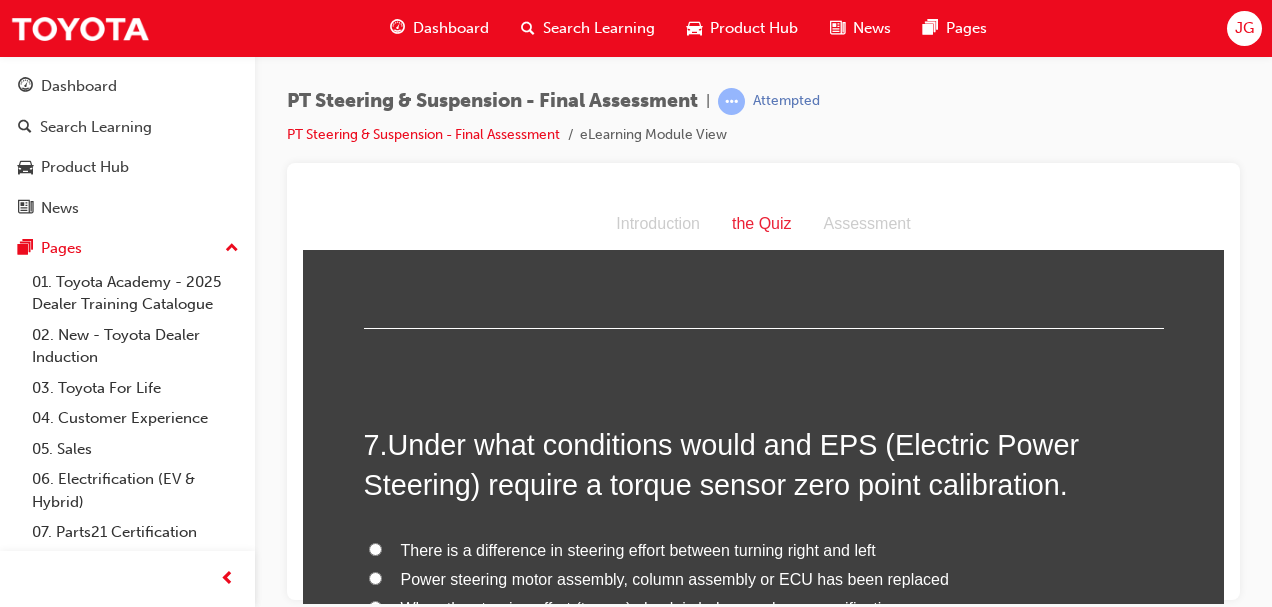 scroll, scrollTop: 2798, scrollLeft: 0, axis: vertical 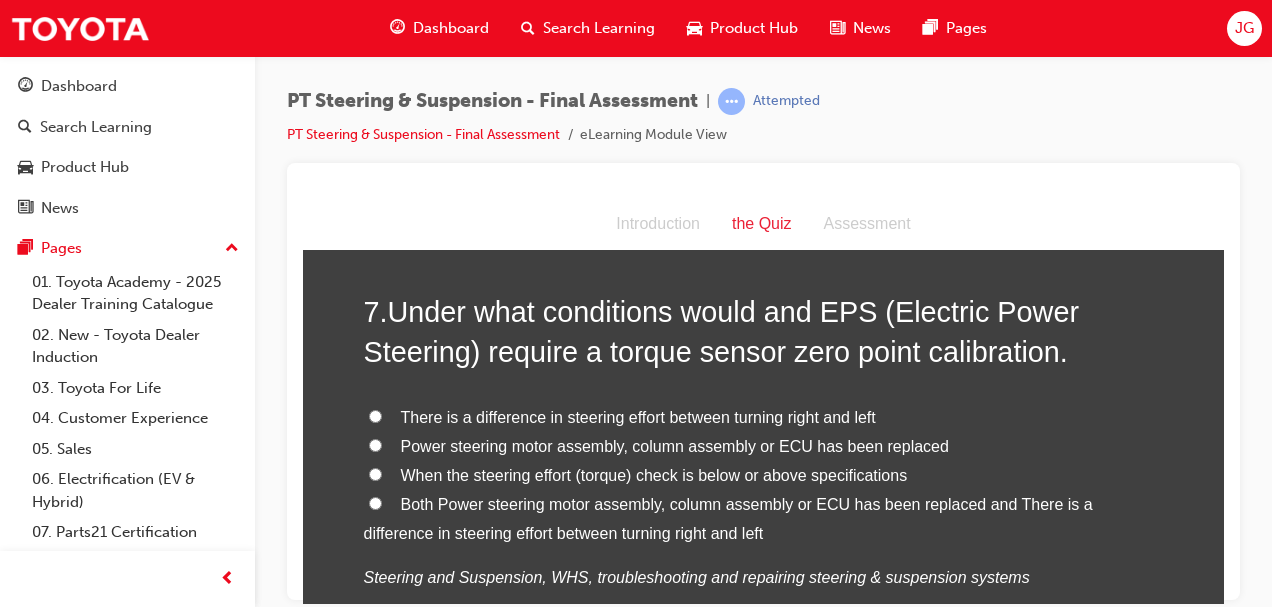click on "Both Power steering motor assembly, column assembly or ECU has been replaced and There is a difference in steering effort between turning right and left" at bounding box center [764, 519] 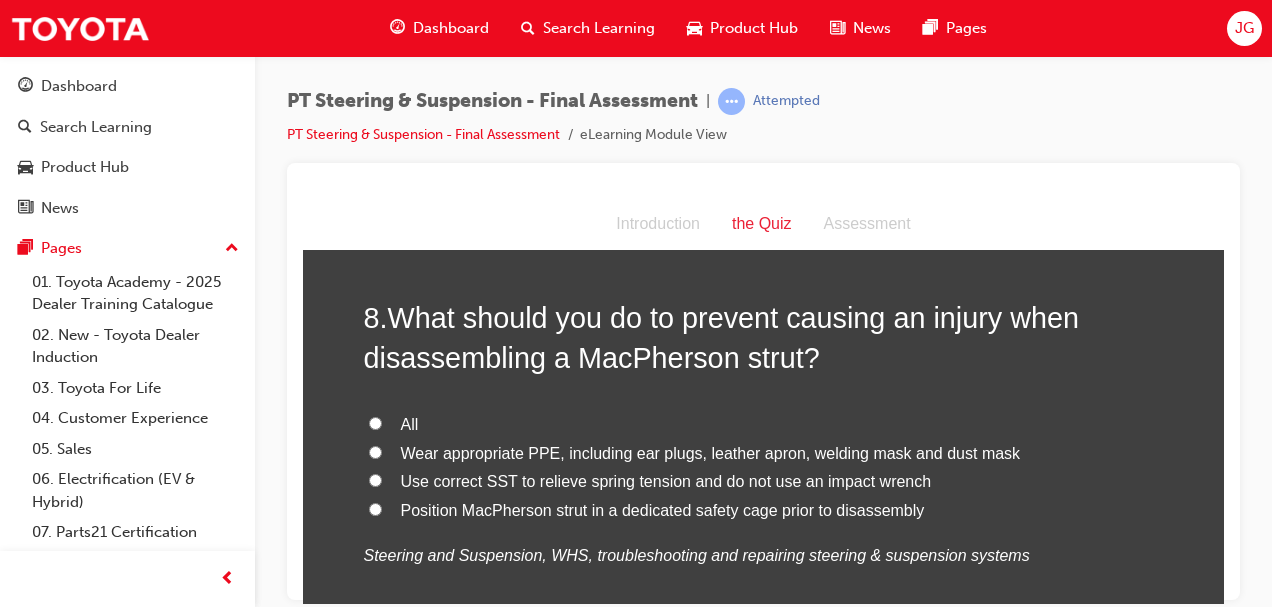 scroll, scrollTop: 3343, scrollLeft: 0, axis: vertical 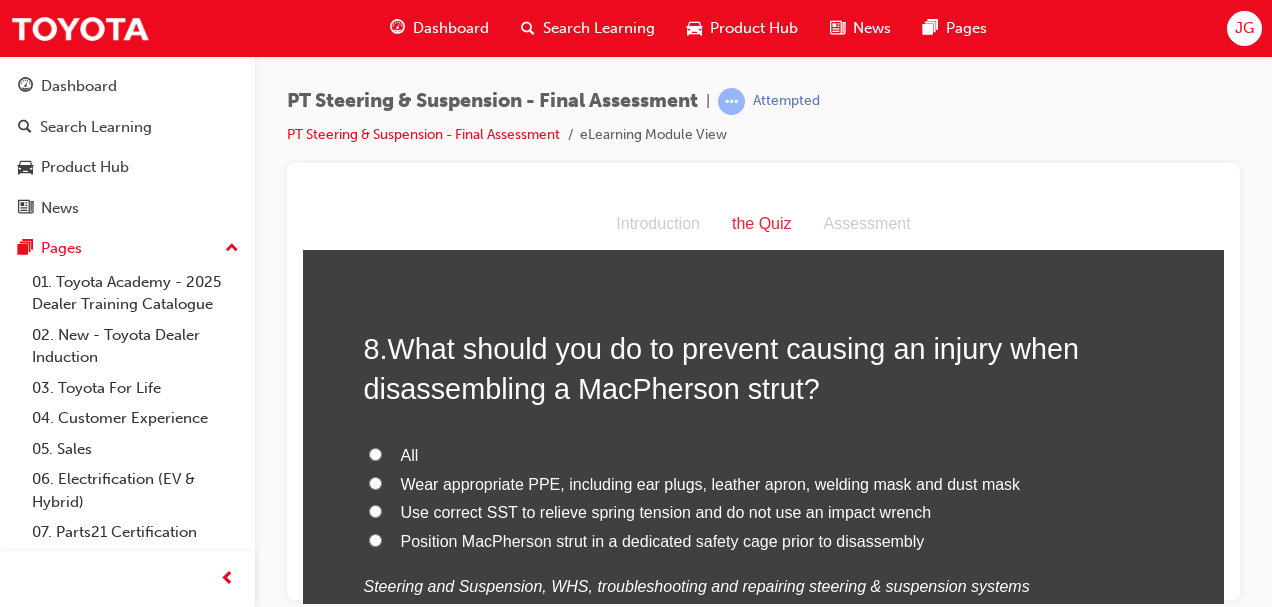 click on "All" at bounding box center [375, 453] 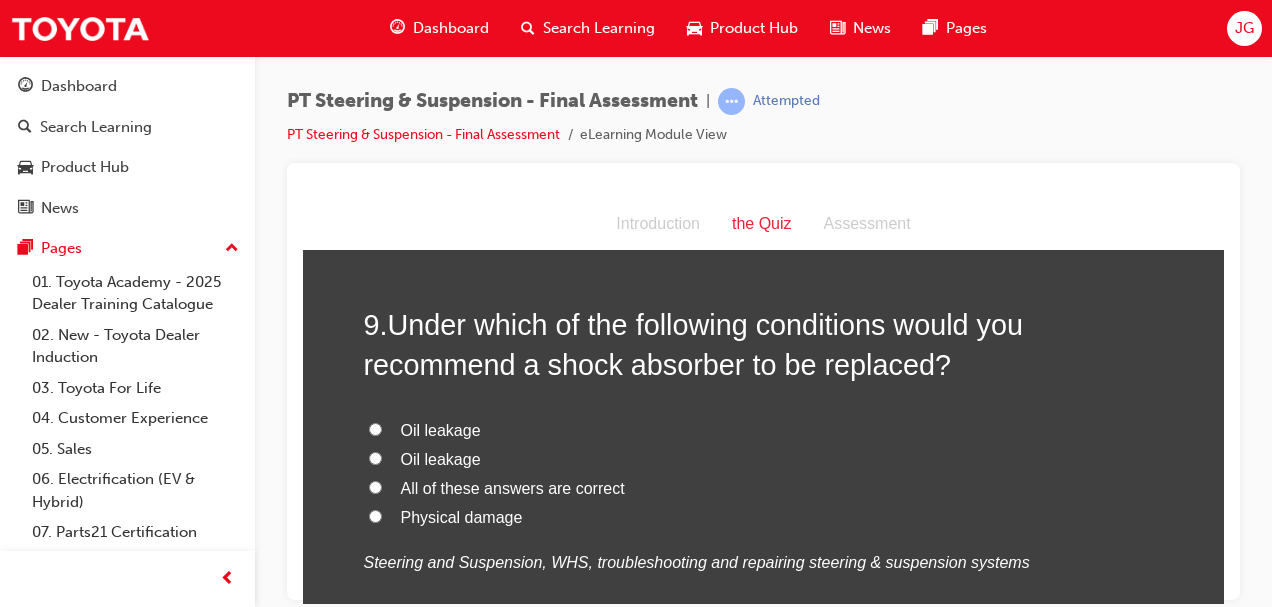 scroll, scrollTop: 3813, scrollLeft: 0, axis: vertical 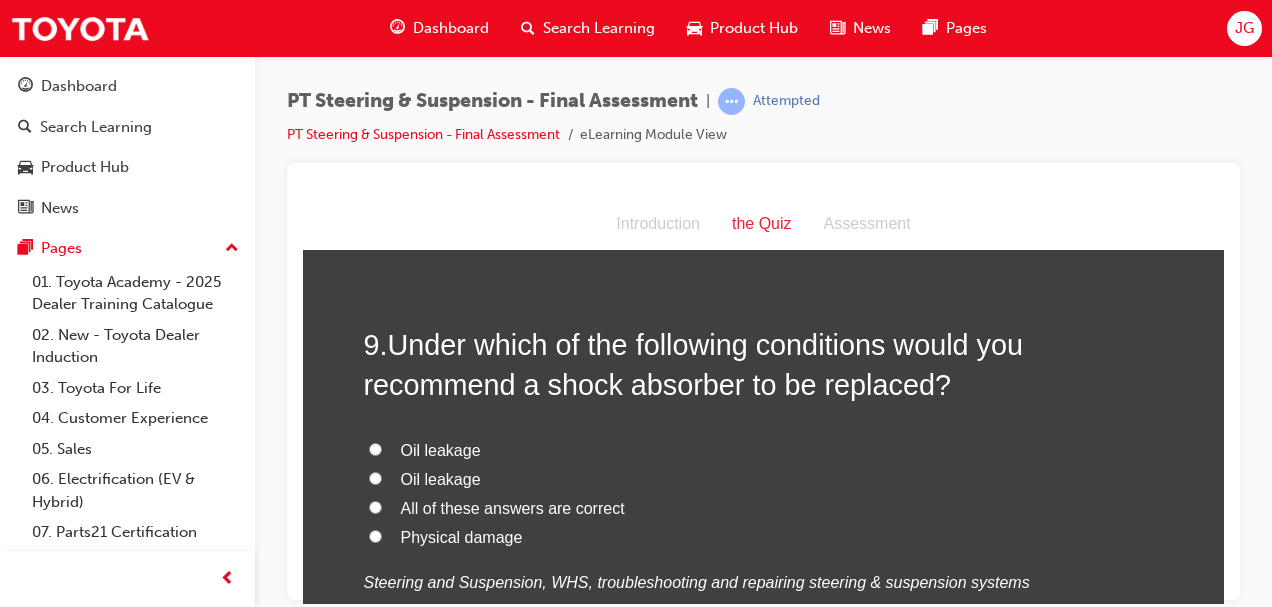 click on "All of these answers are correct" at bounding box center [375, 506] 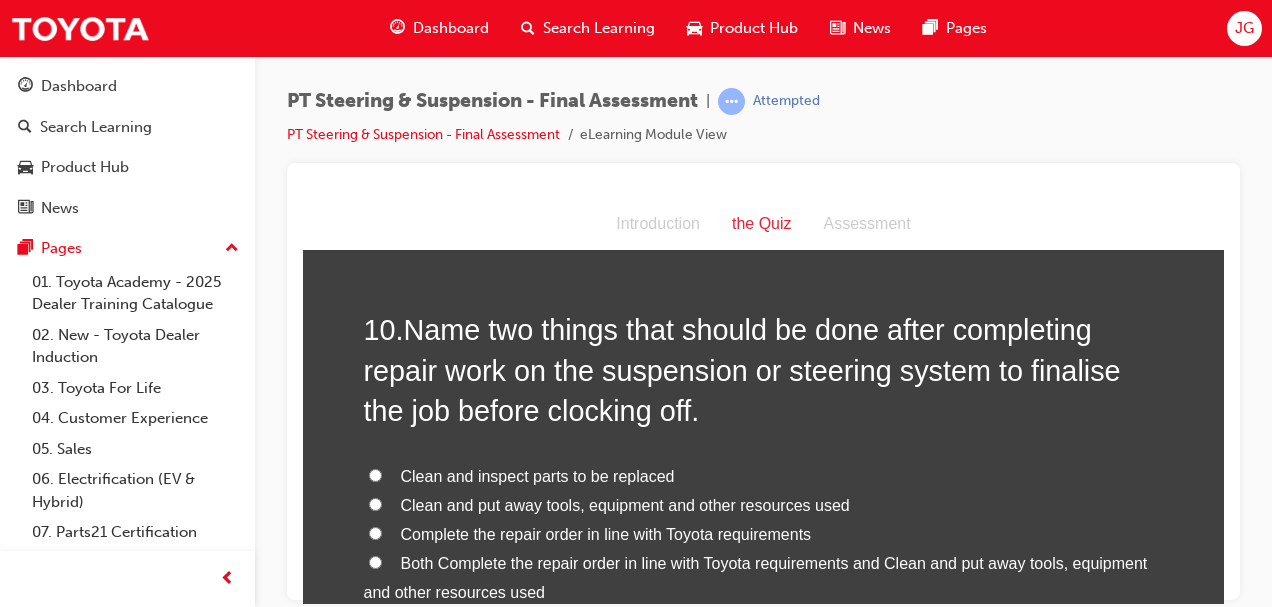 scroll, scrollTop: 4297, scrollLeft: 0, axis: vertical 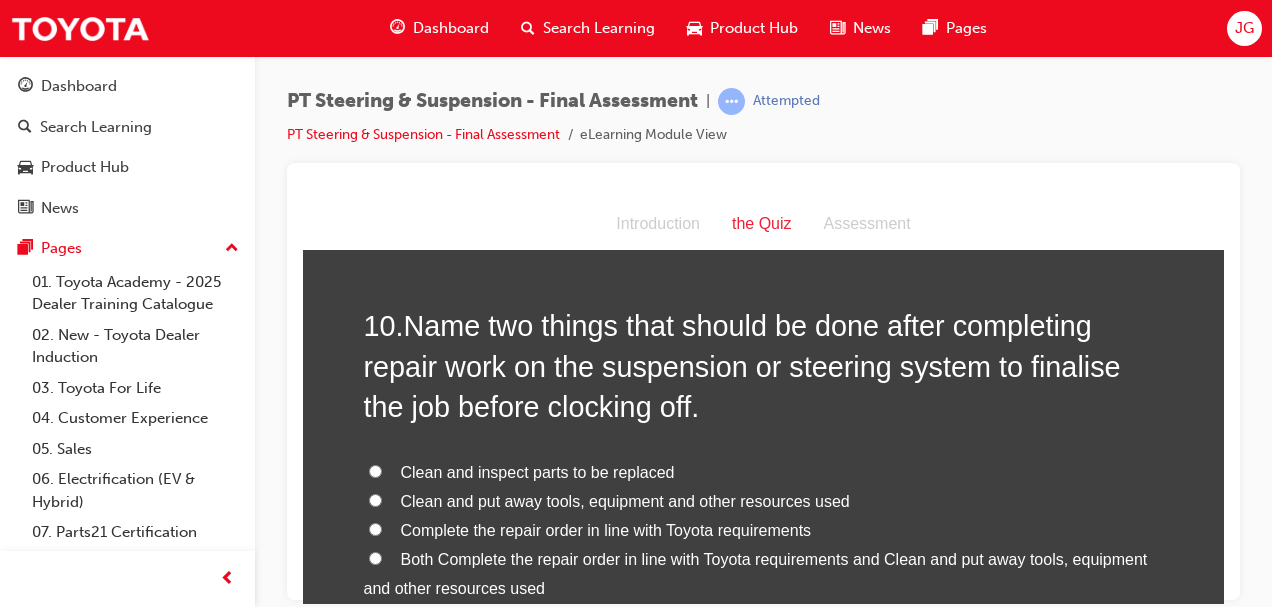 click on "Both Complete the repair order in line with Toyota requirements and Clean and put away tools, equipment and other resources used" at bounding box center (375, 557) 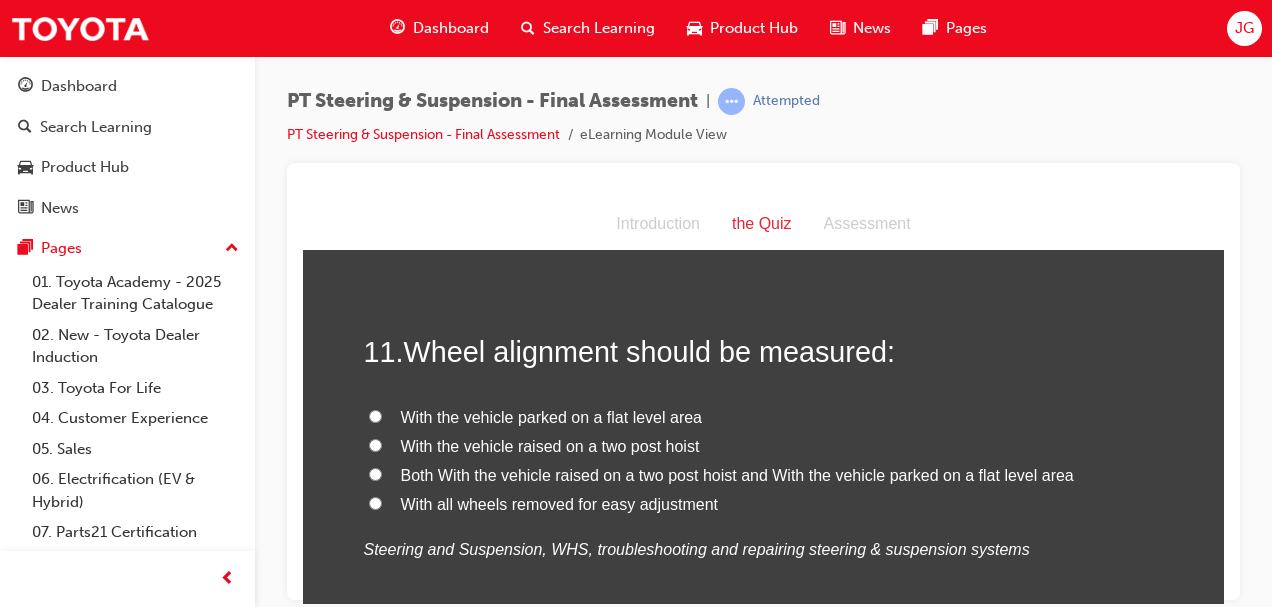 scroll, scrollTop: 4807, scrollLeft: 0, axis: vertical 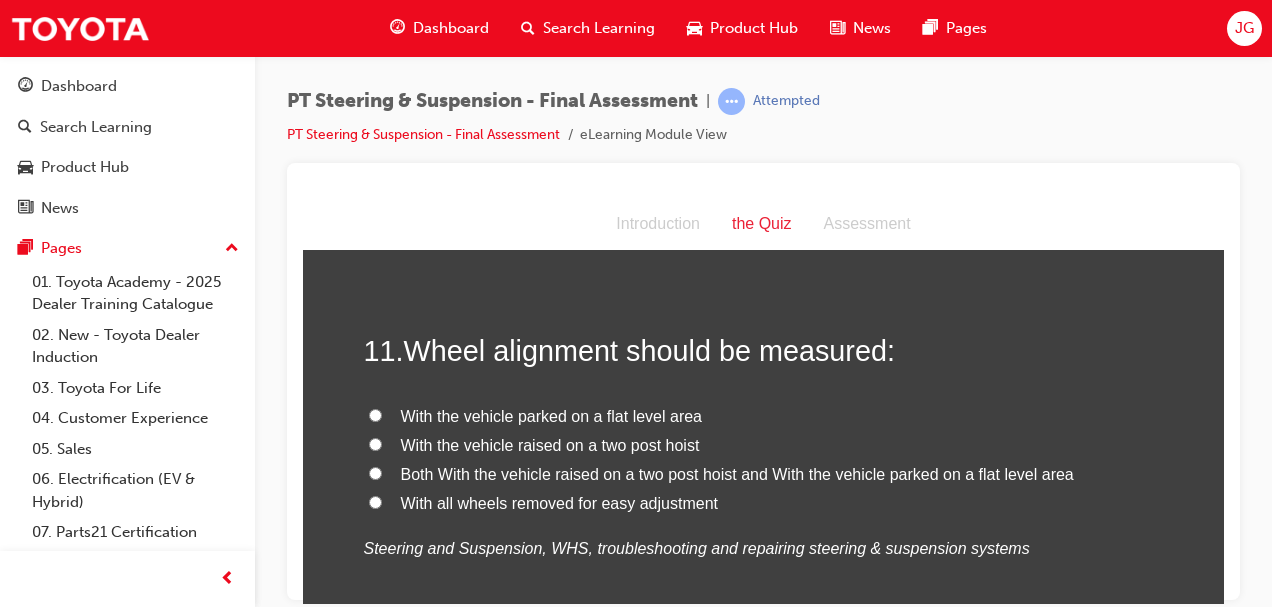 click on "Both With the vehicle raised on a two post hoist and With the vehicle parked on a flat level area" at bounding box center [375, 472] 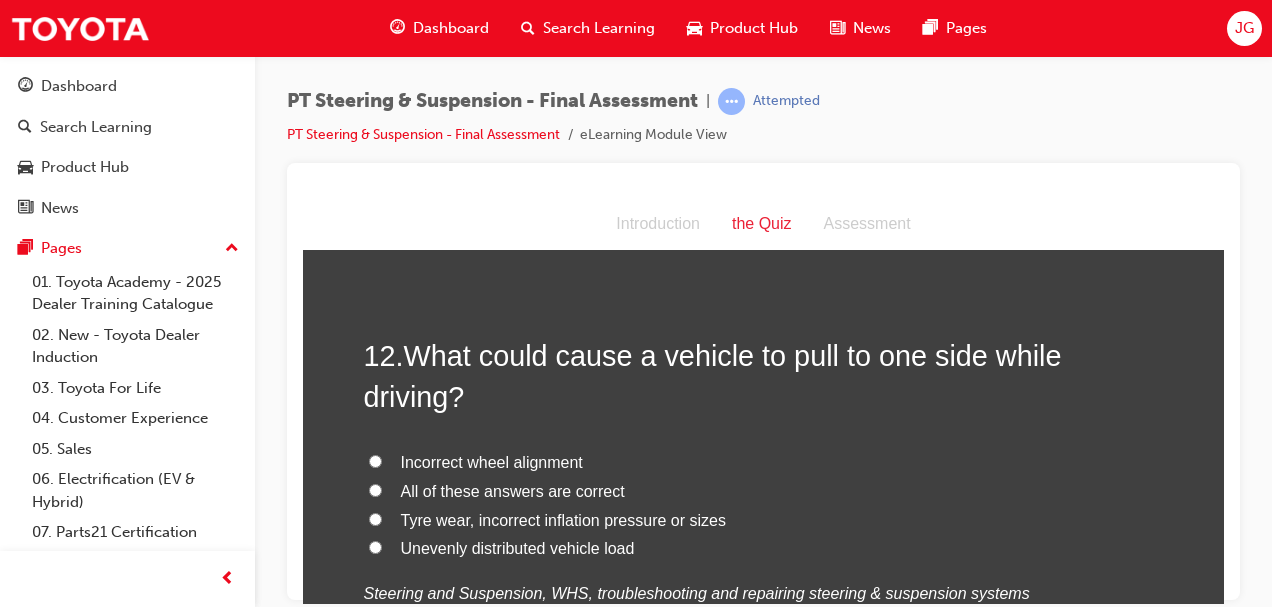 scroll, scrollTop: 5229, scrollLeft: 0, axis: vertical 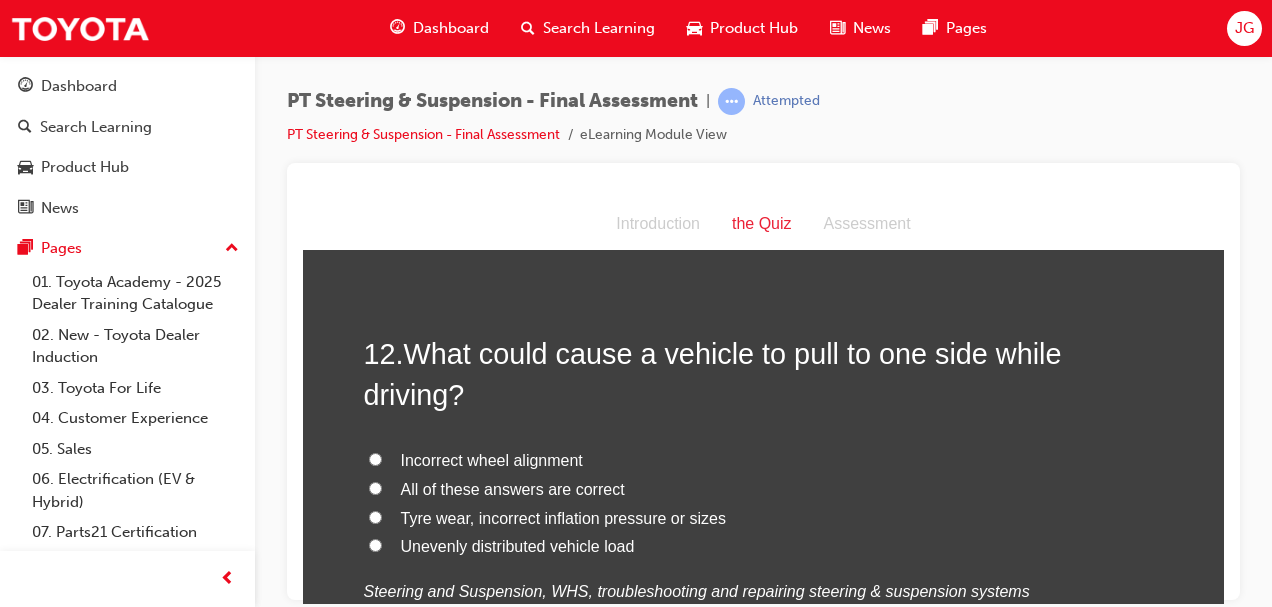 click on "All of these answers are correct" at bounding box center [375, 487] 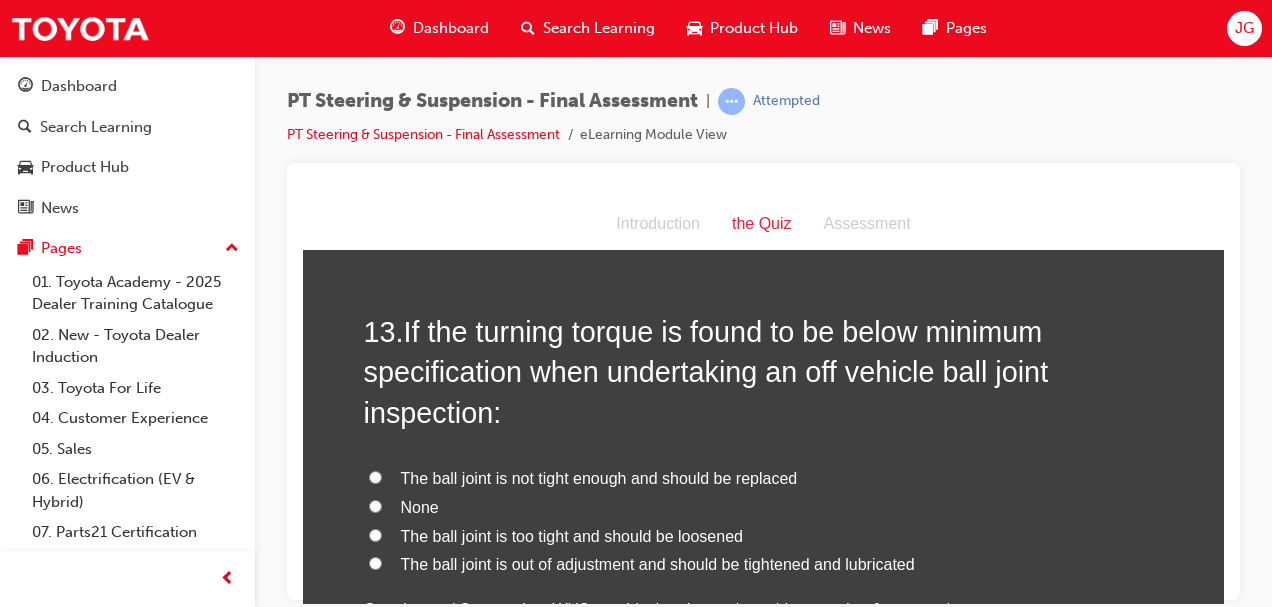 scroll, scrollTop: 5718, scrollLeft: 0, axis: vertical 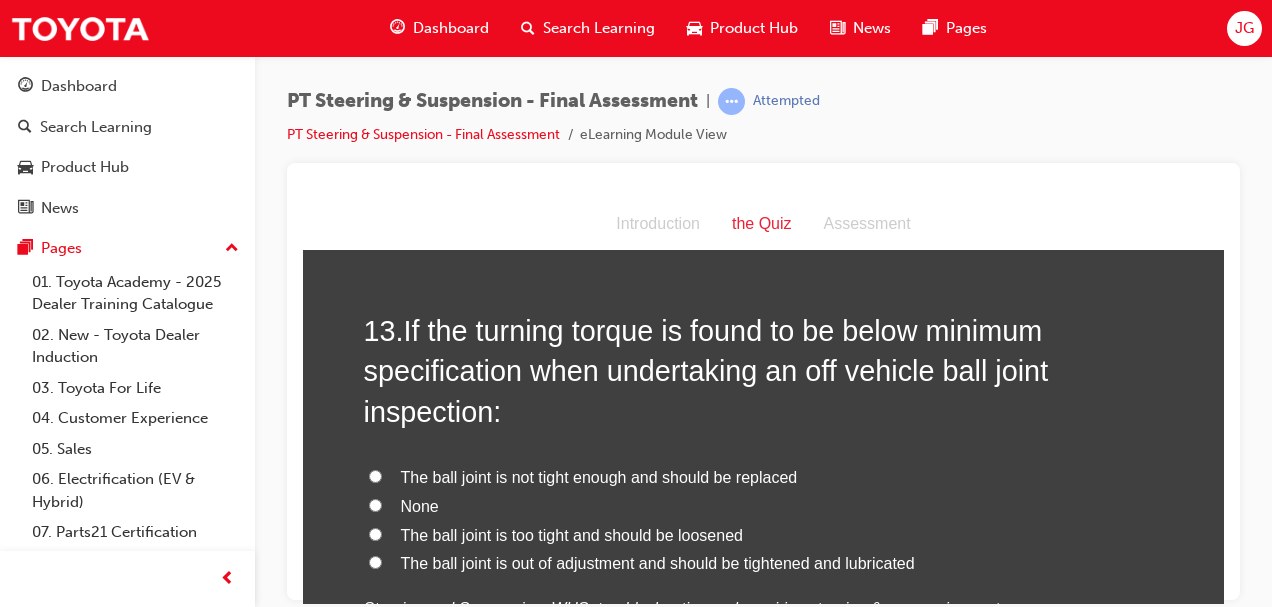 click on "The ball joint is not tight enough and should be replaced" at bounding box center (375, 475) 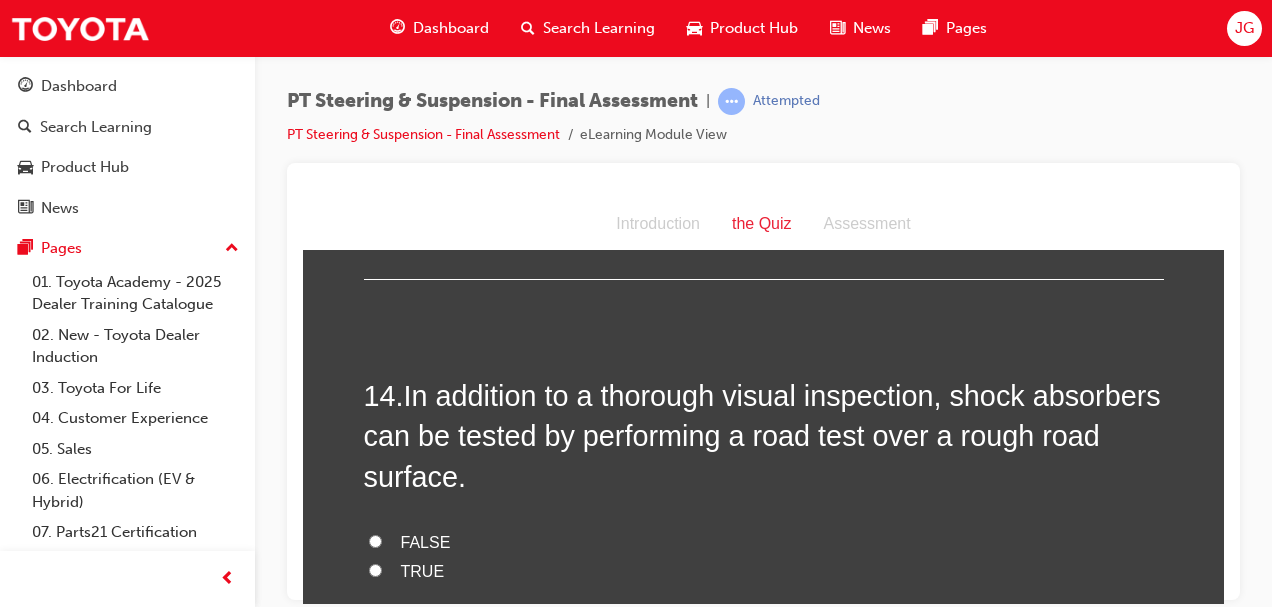 scroll, scrollTop: 6160, scrollLeft: 0, axis: vertical 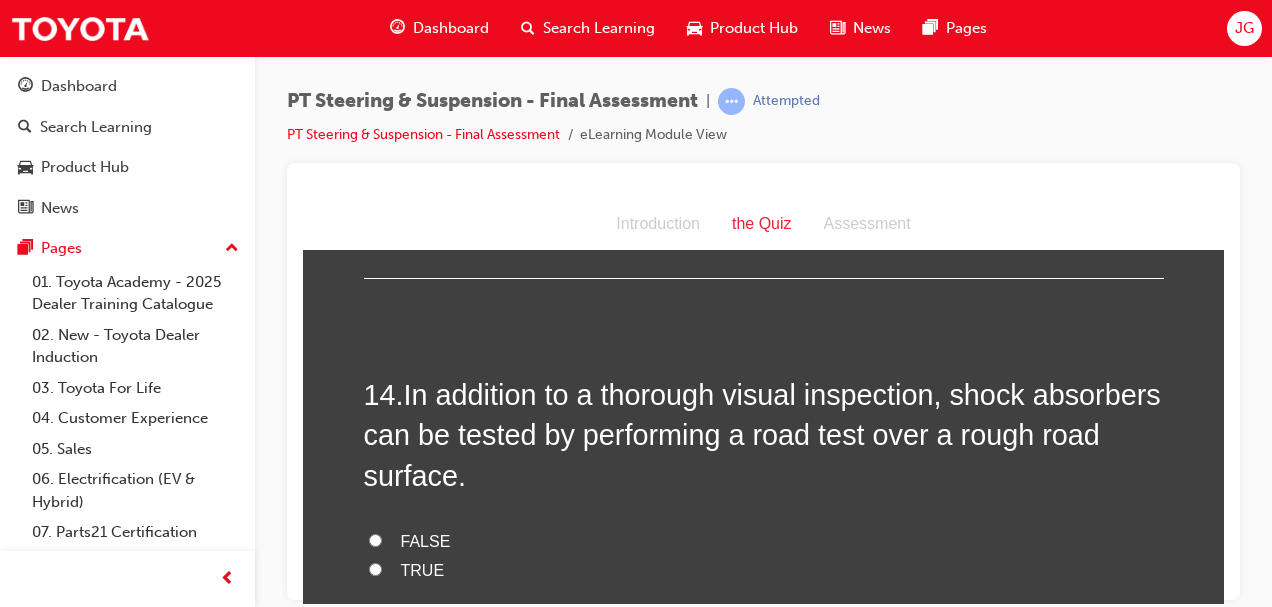 click on "TRUE" at bounding box center (375, 568) 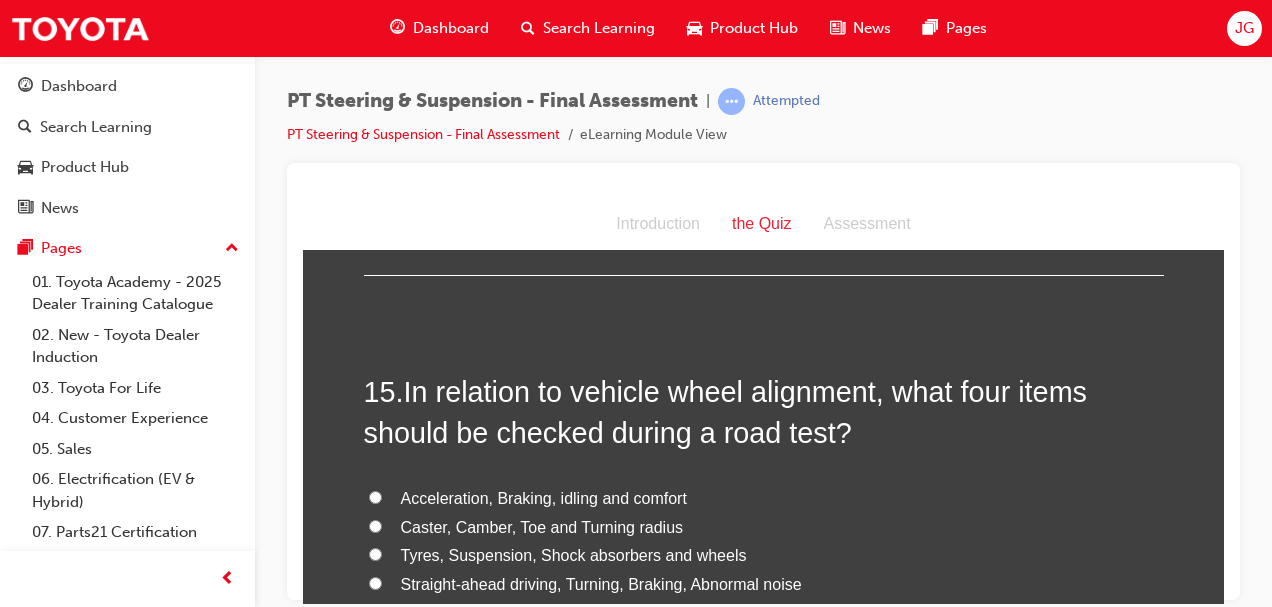 scroll, scrollTop: 6613, scrollLeft: 0, axis: vertical 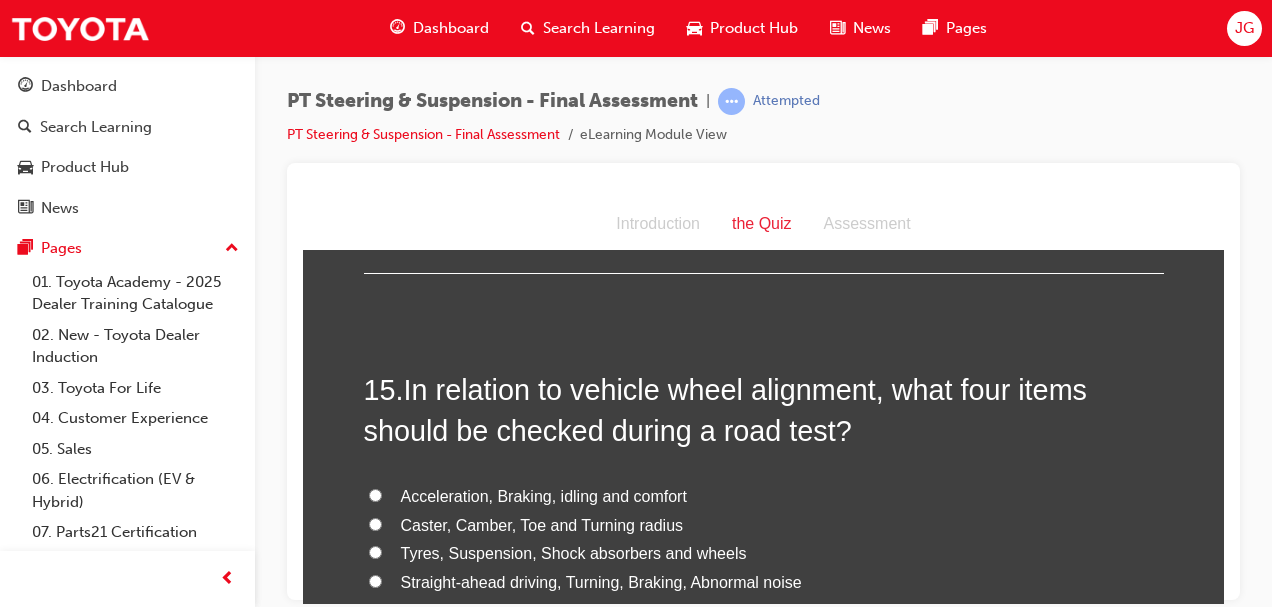 click on "Straight-ahead driving, Turning, Braking, Abnormal noise" at bounding box center (375, 580) 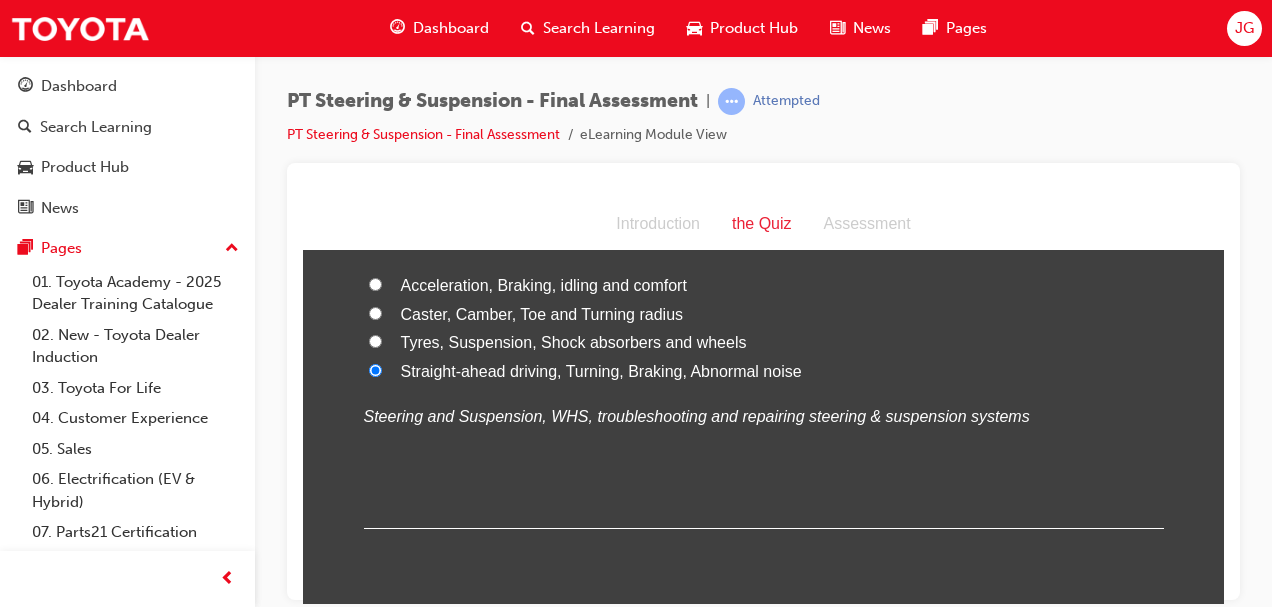scroll, scrollTop: 6825, scrollLeft: 0, axis: vertical 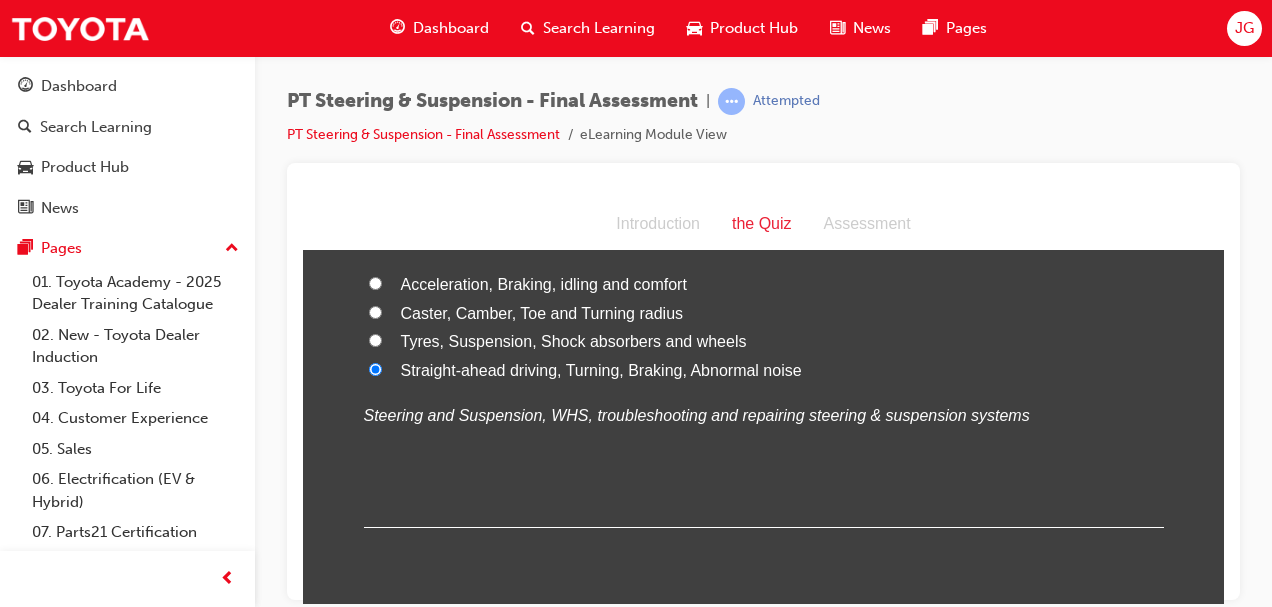 click on "Submit Answers" at bounding box center (762, 651) 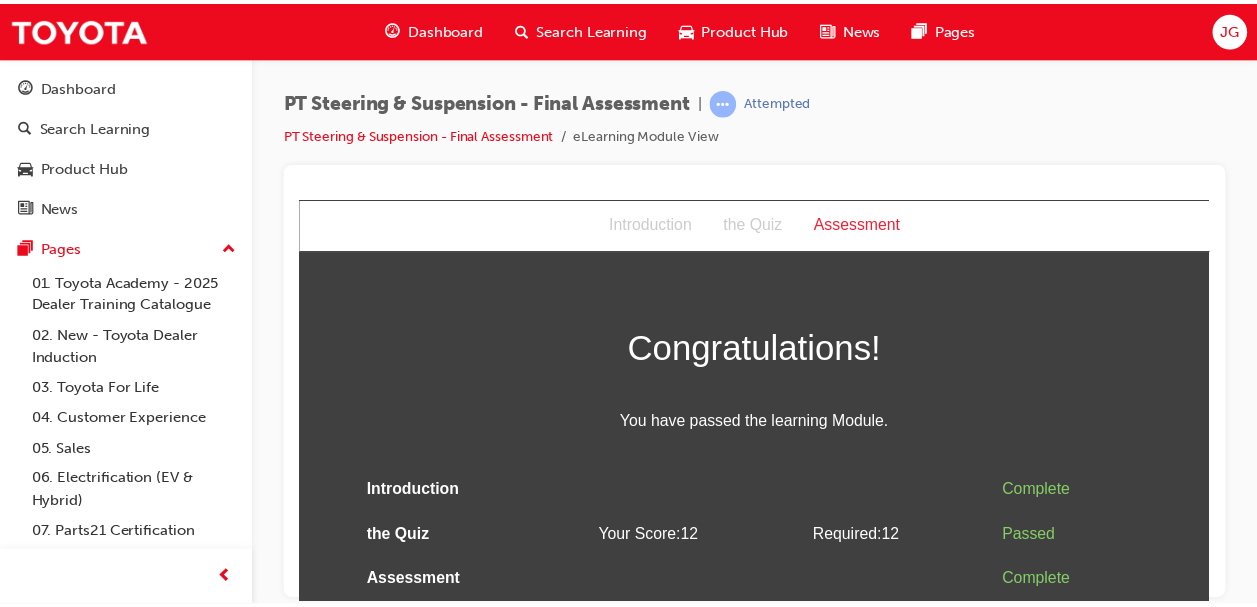 scroll, scrollTop: 0, scrollLeft: 0, axis: both 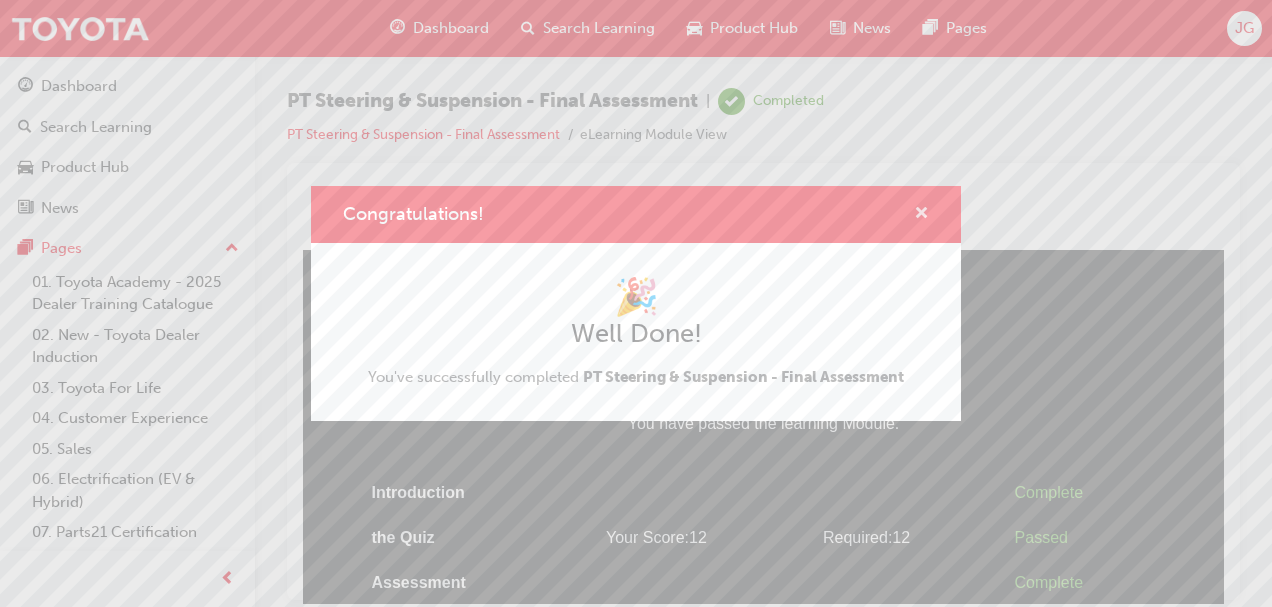 click at bounding box center [921, 215] 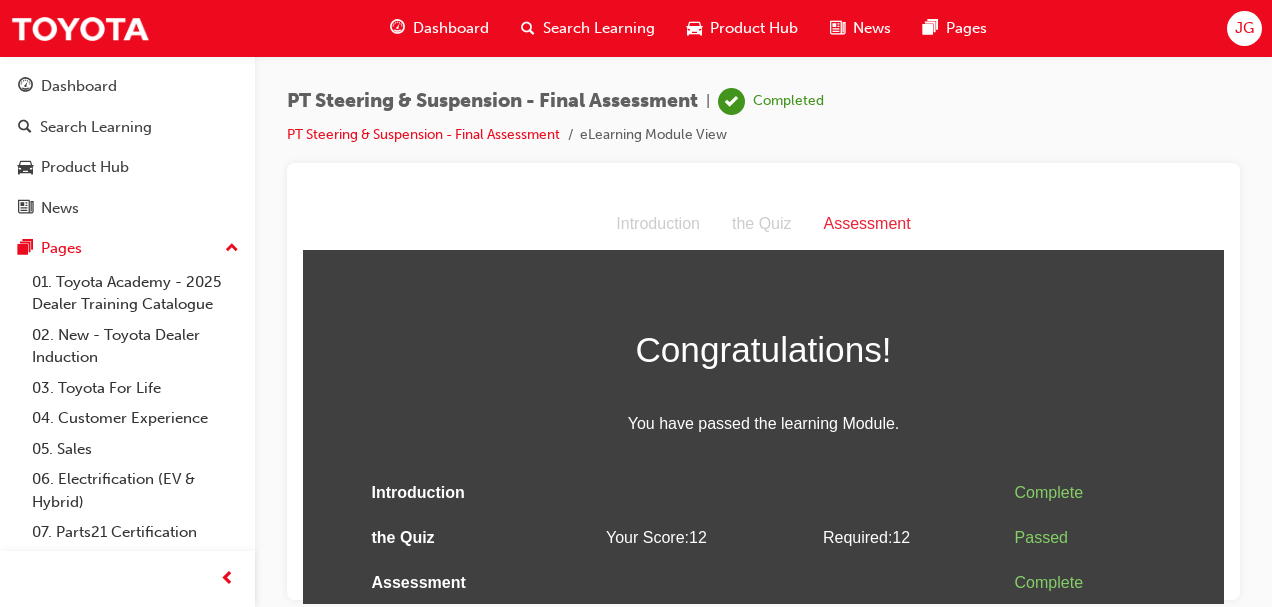 click on "Dashboard" at bounding box center (451, 28) 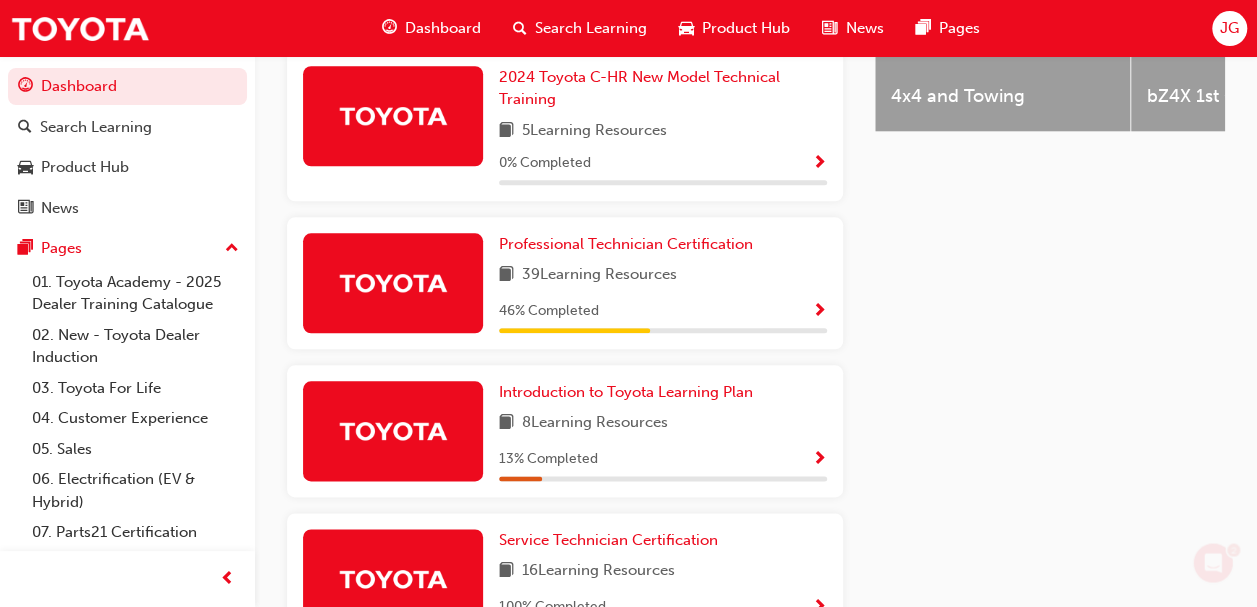 scroll, scrollTop: 960, scrollLeft: 0, axis: vertical 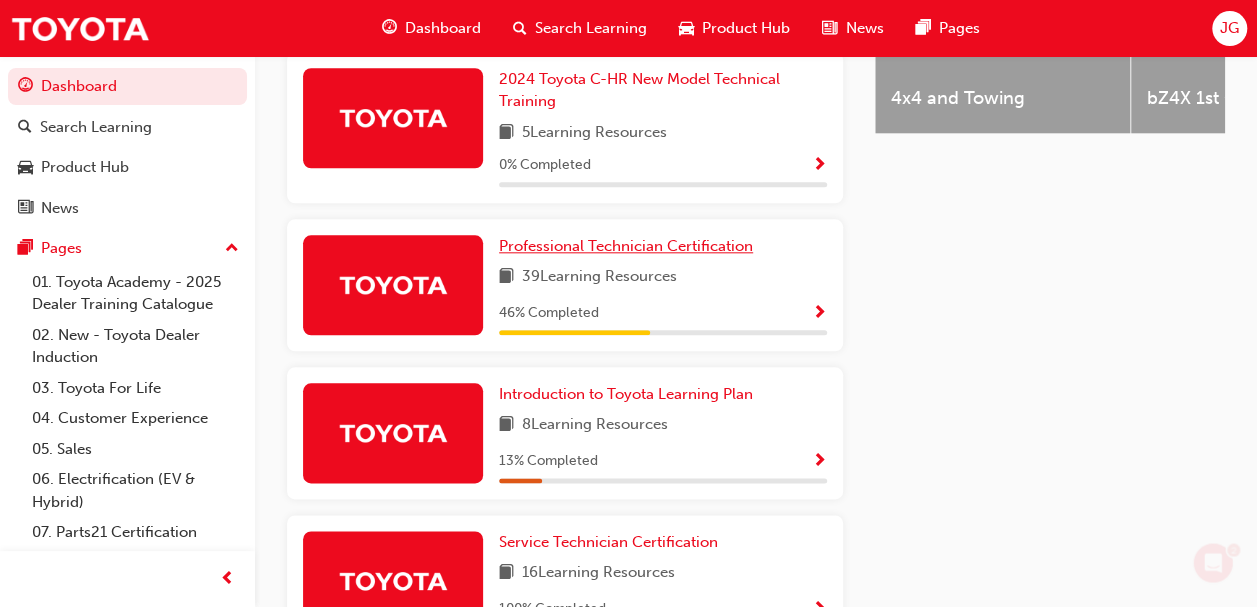 click on "Professional Technician Certification" at bounding box center (626, 246) 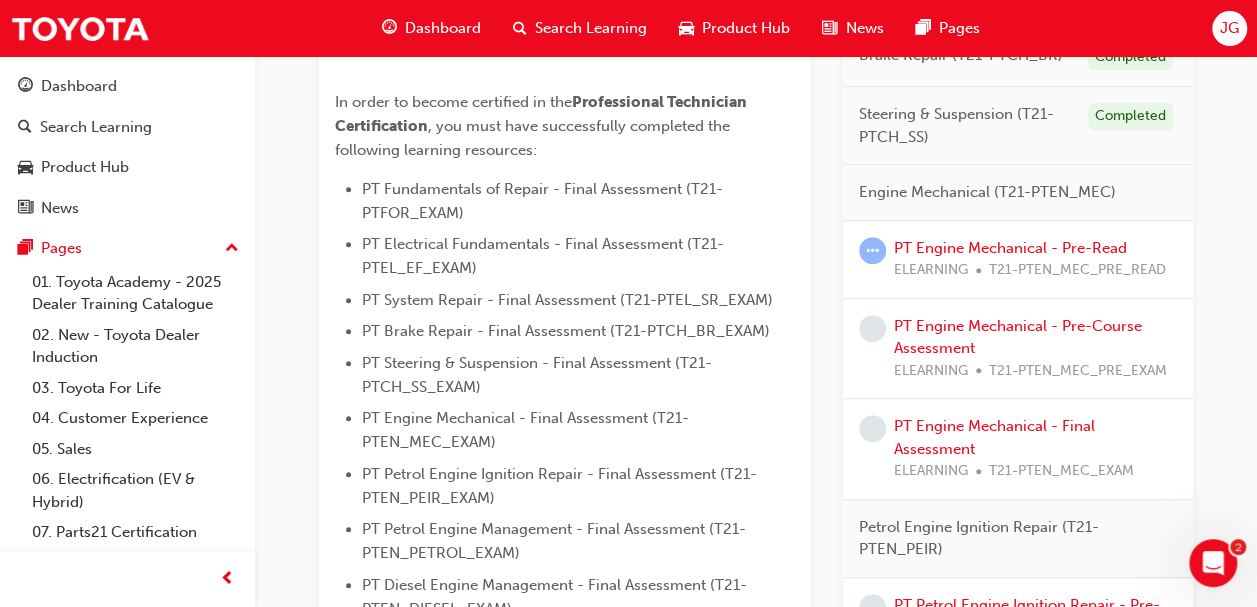 scroll, scrollTop: 534, scrollLeft: 0, axis: vertical 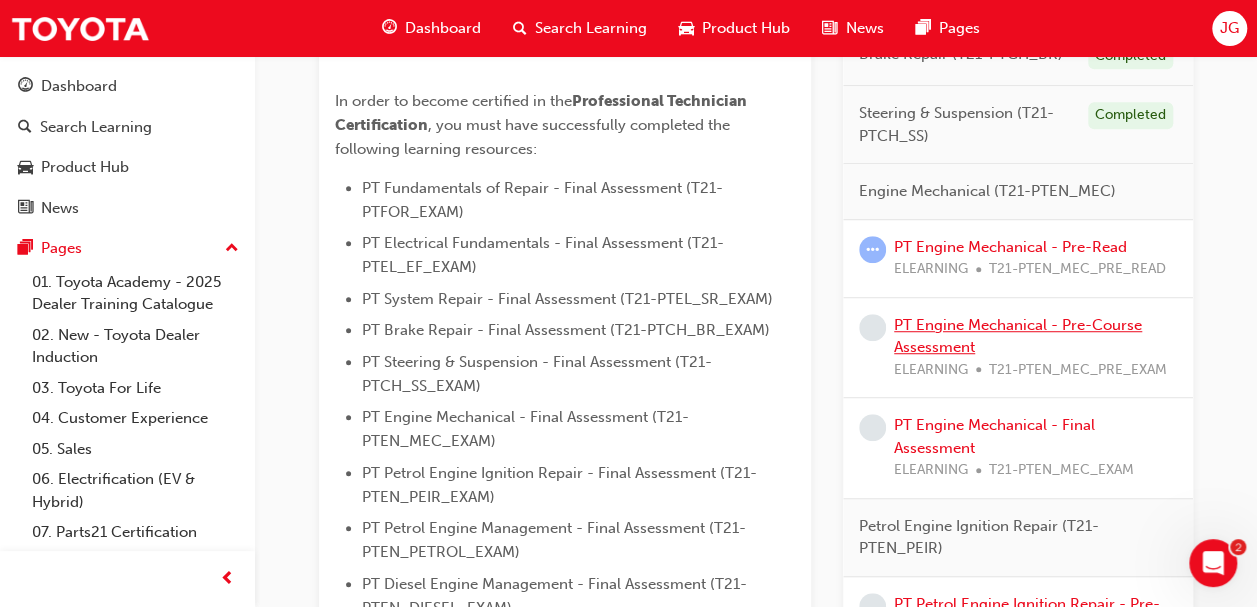 click on "PT Engine Mechanical - Pre-Course Assessment" at bounding box center [1018, 336] 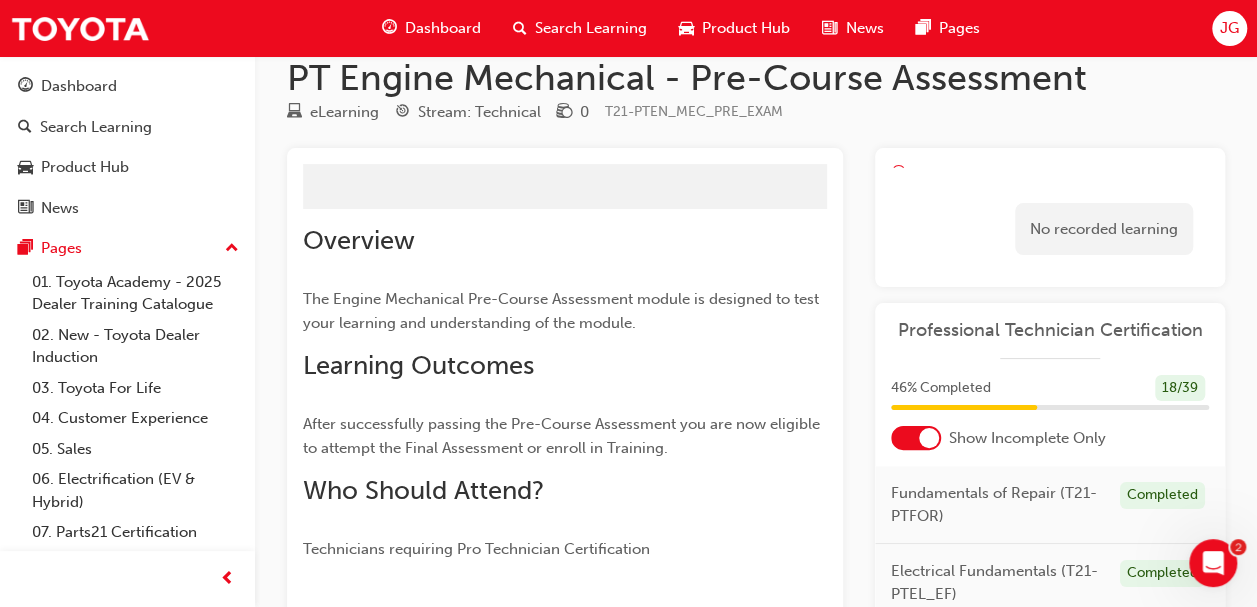 scroll, scrollTop: 0, scrollLeft: 0, axis: both 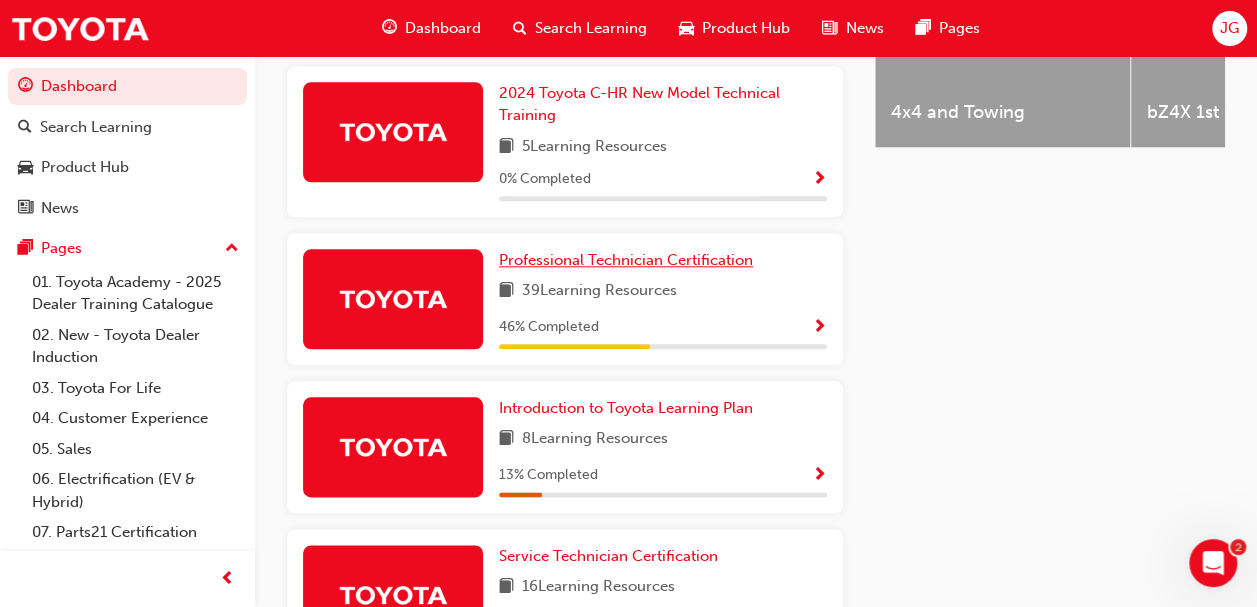 click on "Professional Technician Certification" at bounding box center (626, 260) 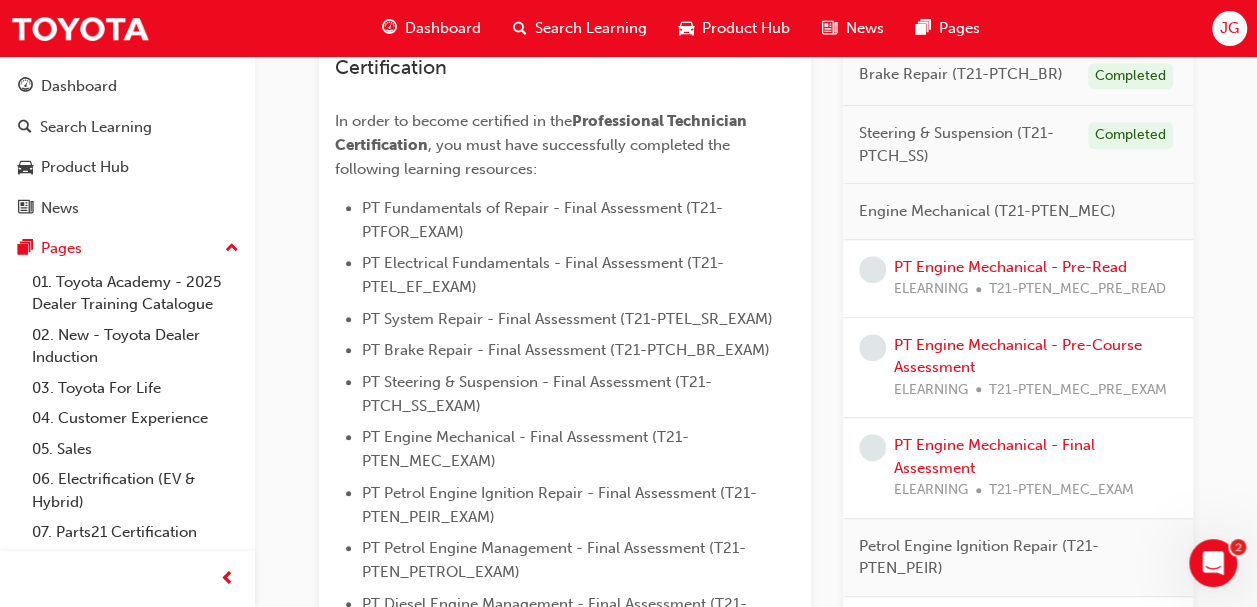 scroll, scrollTop: 512, scrollLeft: 0, axis: vertical 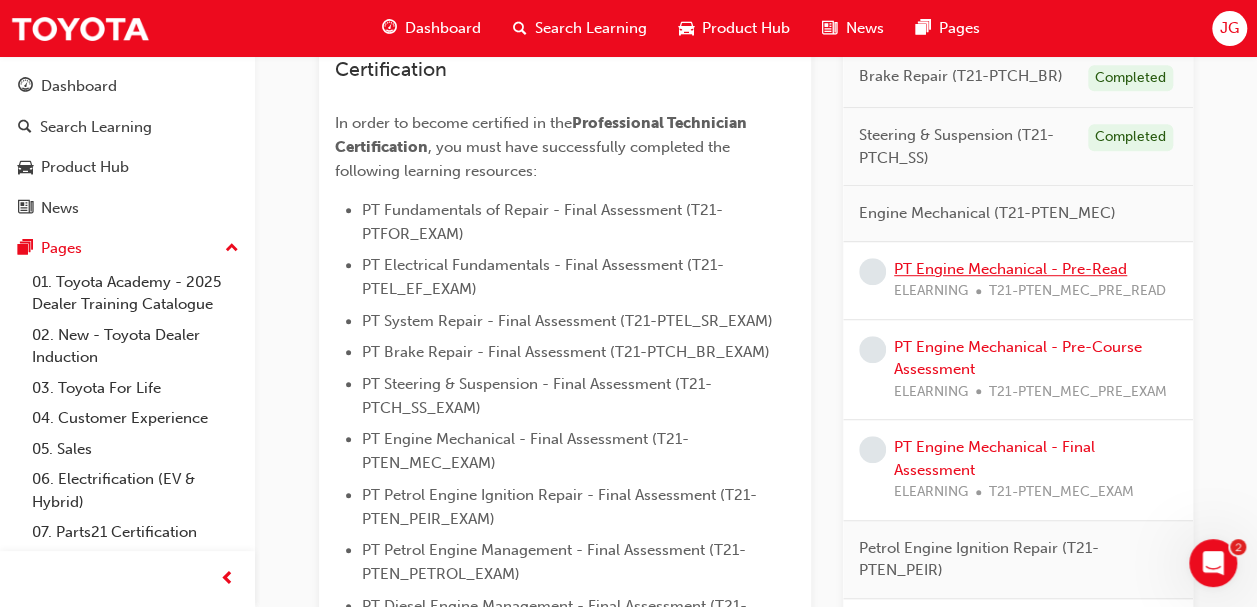 click on "PT Engine Mechanical - Pre-Read" at bounding box center (1010, 269) 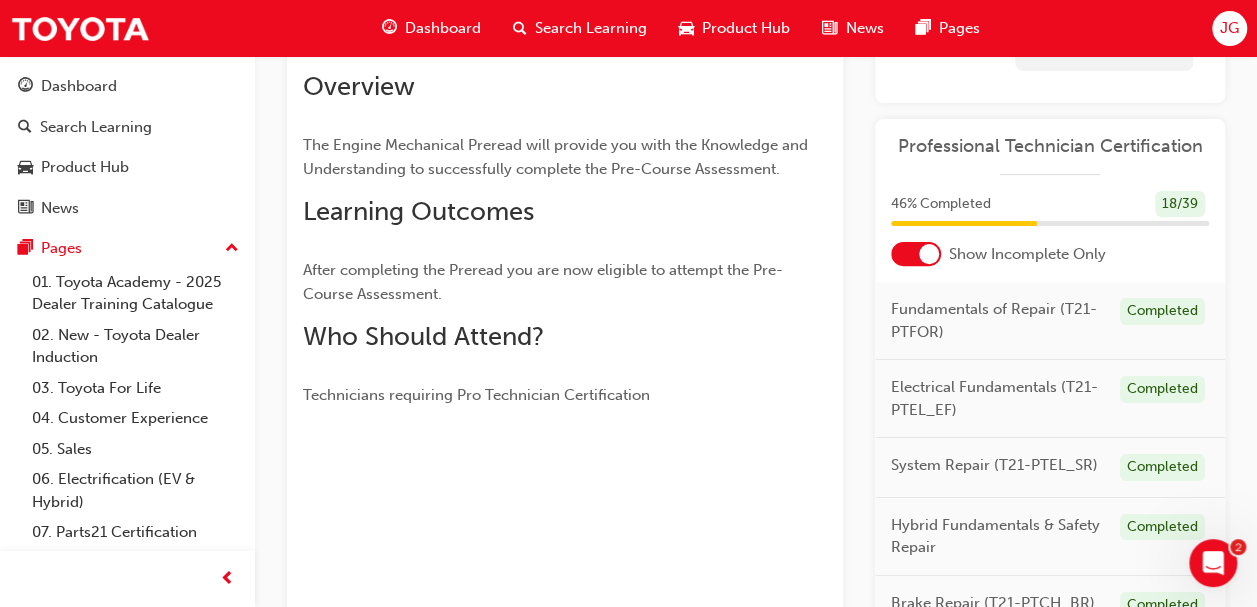 scroll, scrollTop: 214, scrollLeft: 0, axis: vertical 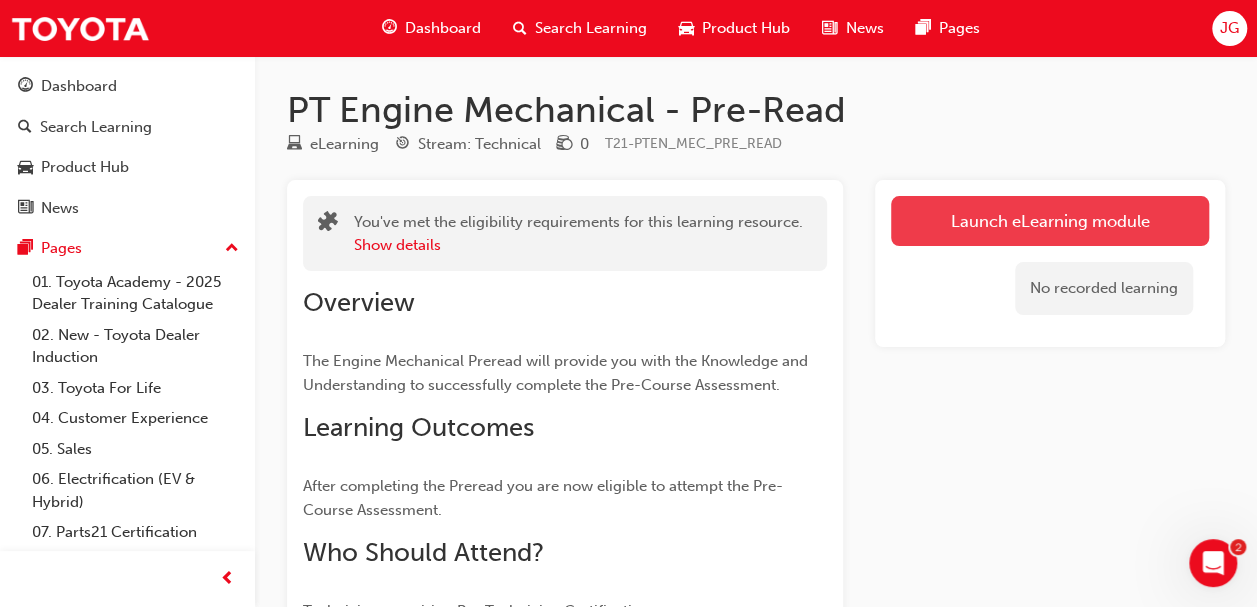 click on "Launch eLearning module" at bounding box center [1050, 221] 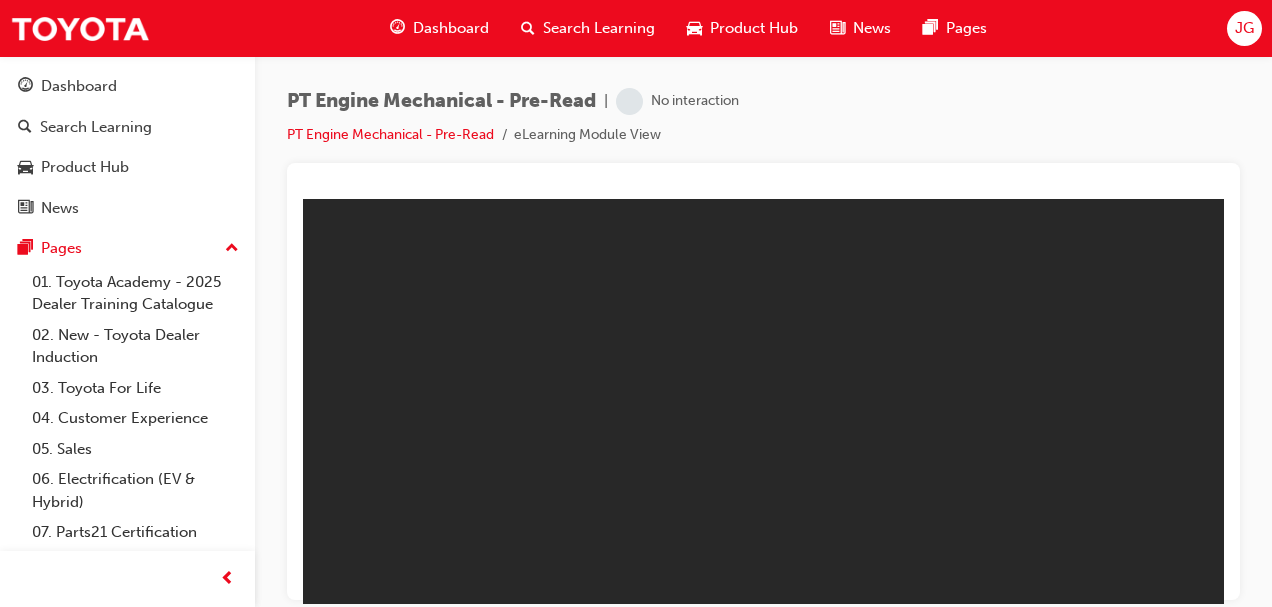 scroll, scrollTop: 0, scrollLeft: 0, axis: both 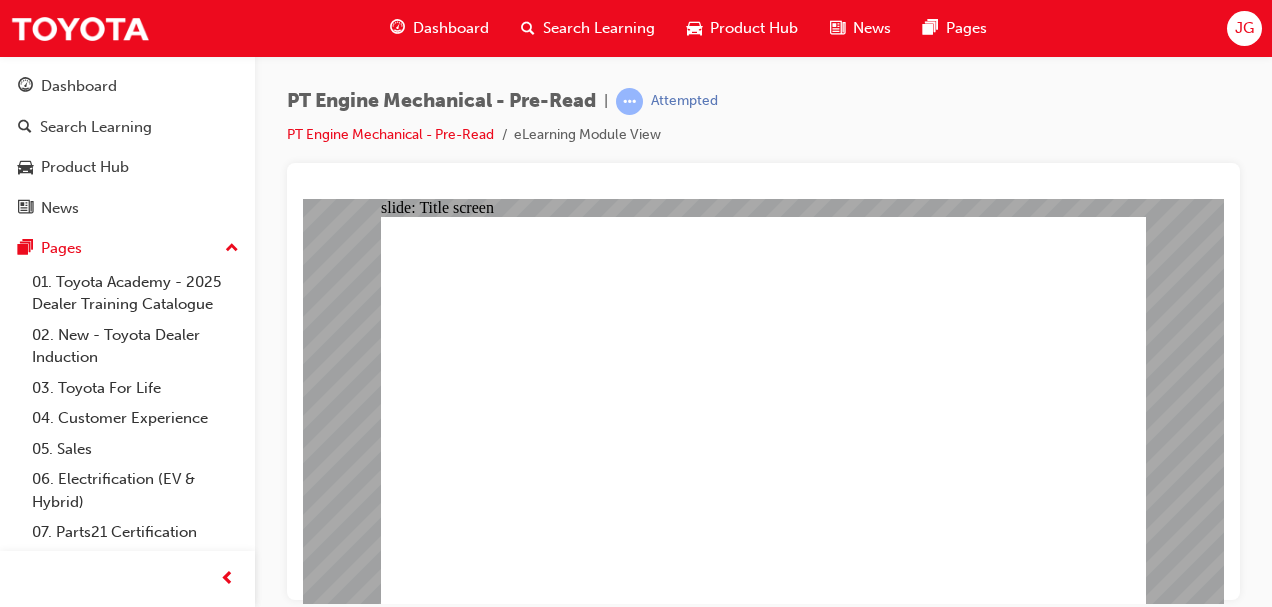 click 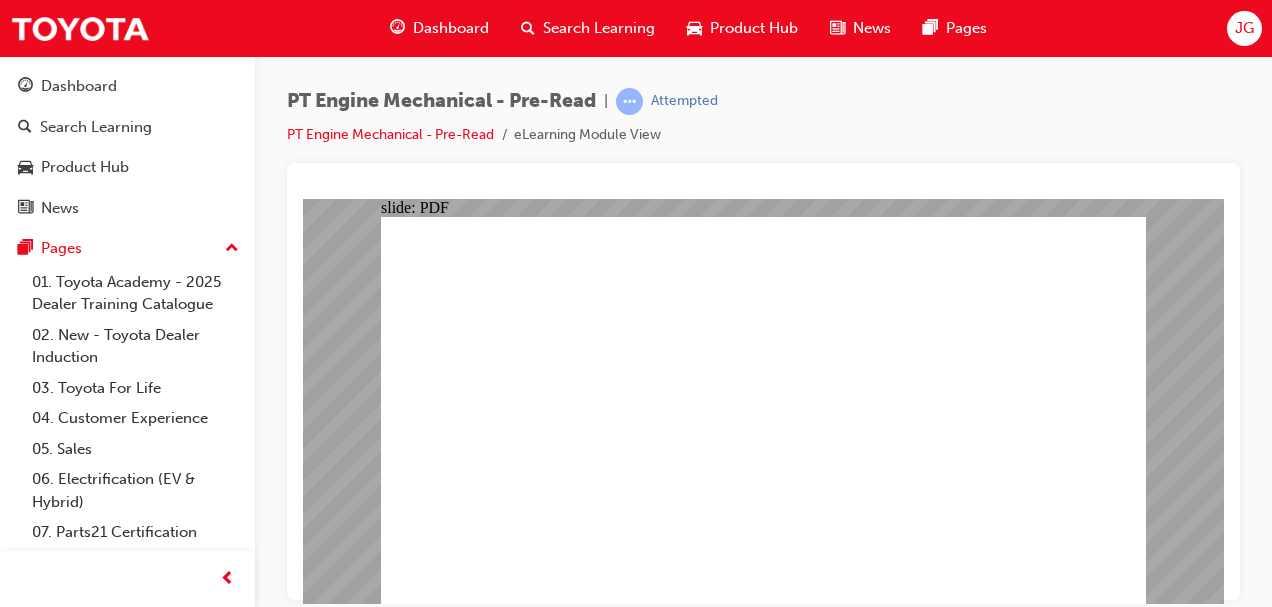 click 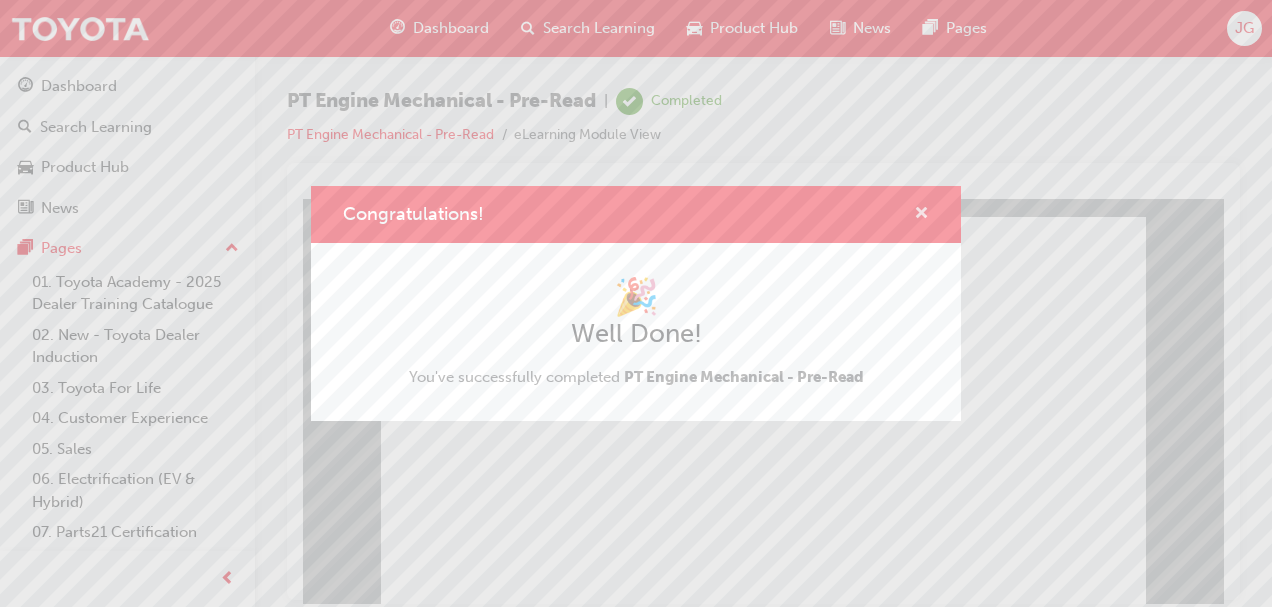 click at bounding box center [921, 215] 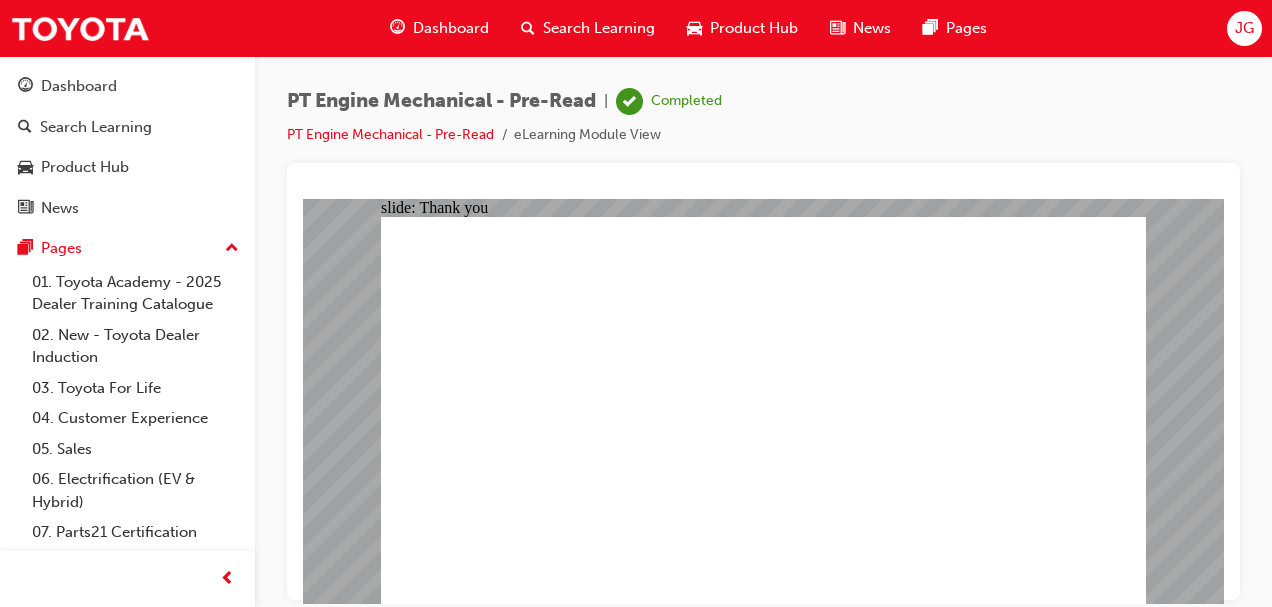 click 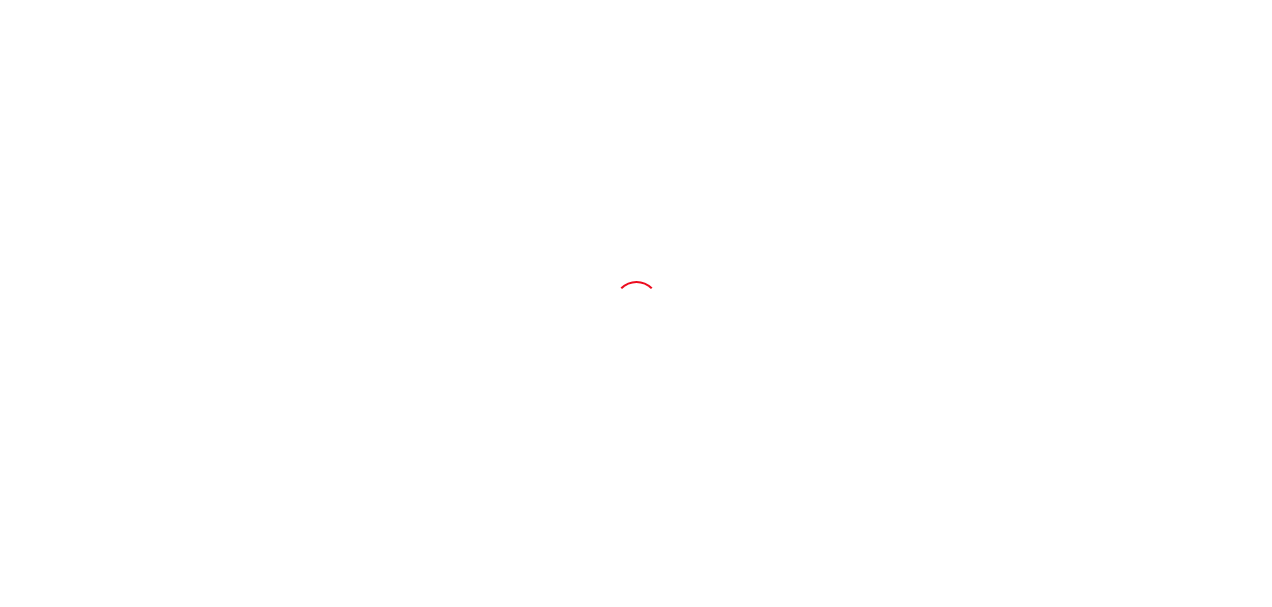 scroll, scrollTop: 0, scrollLeft: 0, axis: both 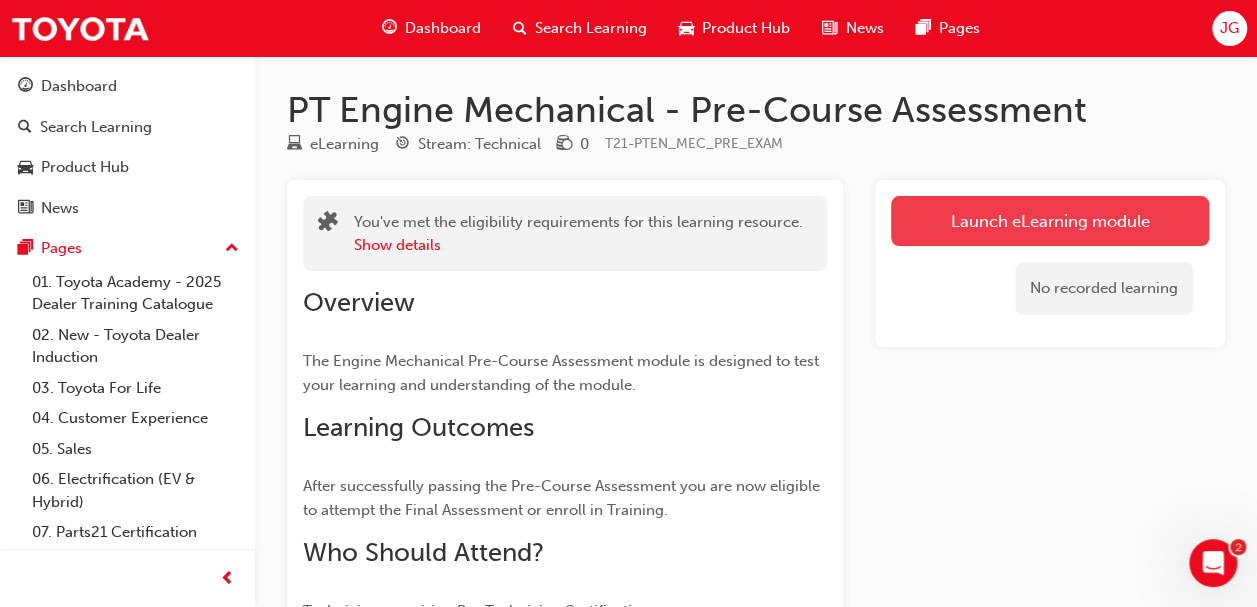 click on "Launch eLearning module" at bounding box center [1050, 221] 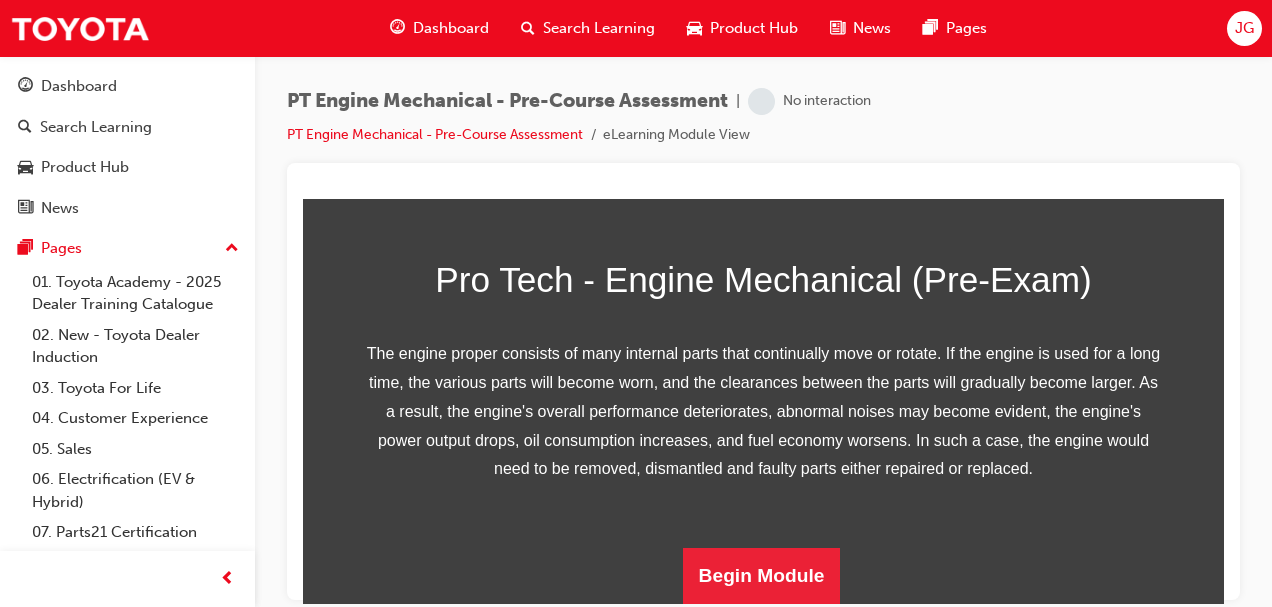 scroll, scrollTop: 432, scrollLeft: 0, axis: vertical 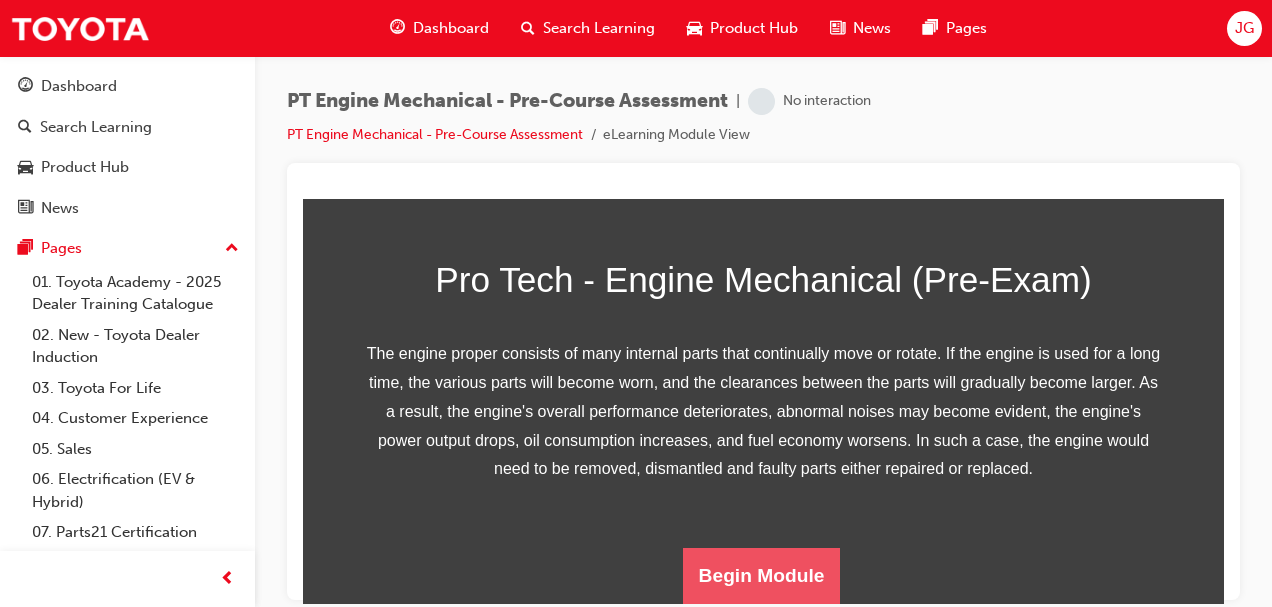 click on "Begin Module" at bounding box center [762, 575] 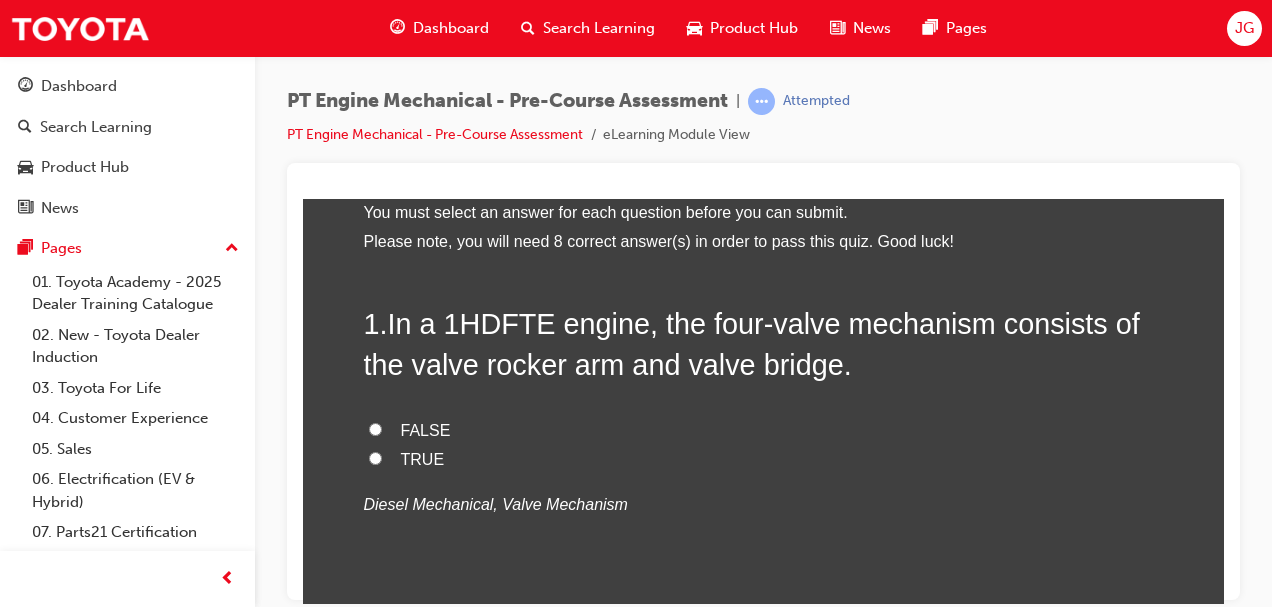 scroll, scrollTop: 137, scrollLeft: 0, axis: vertical 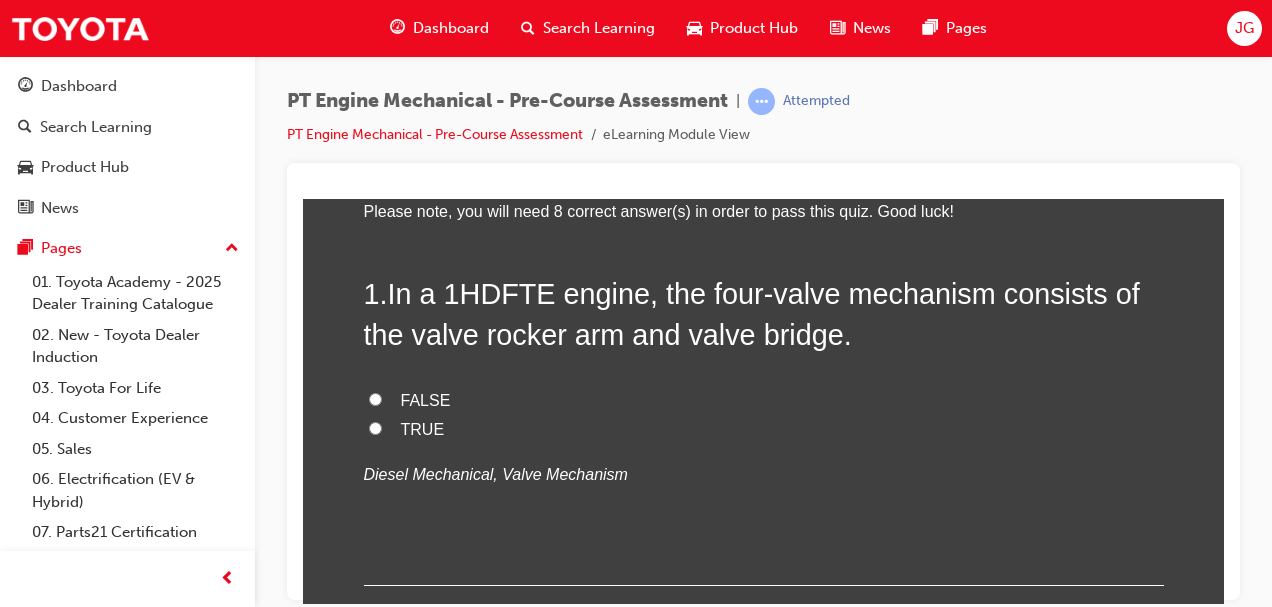 click on "TRUE" at bounding box center [375, 427] 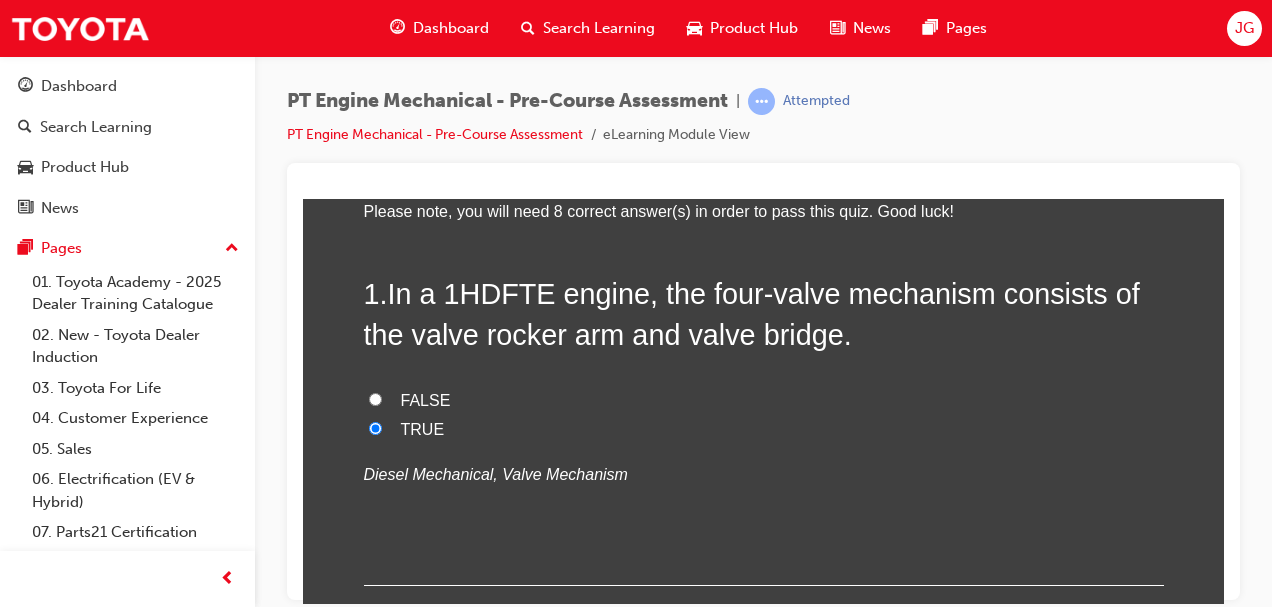 radio on "true" 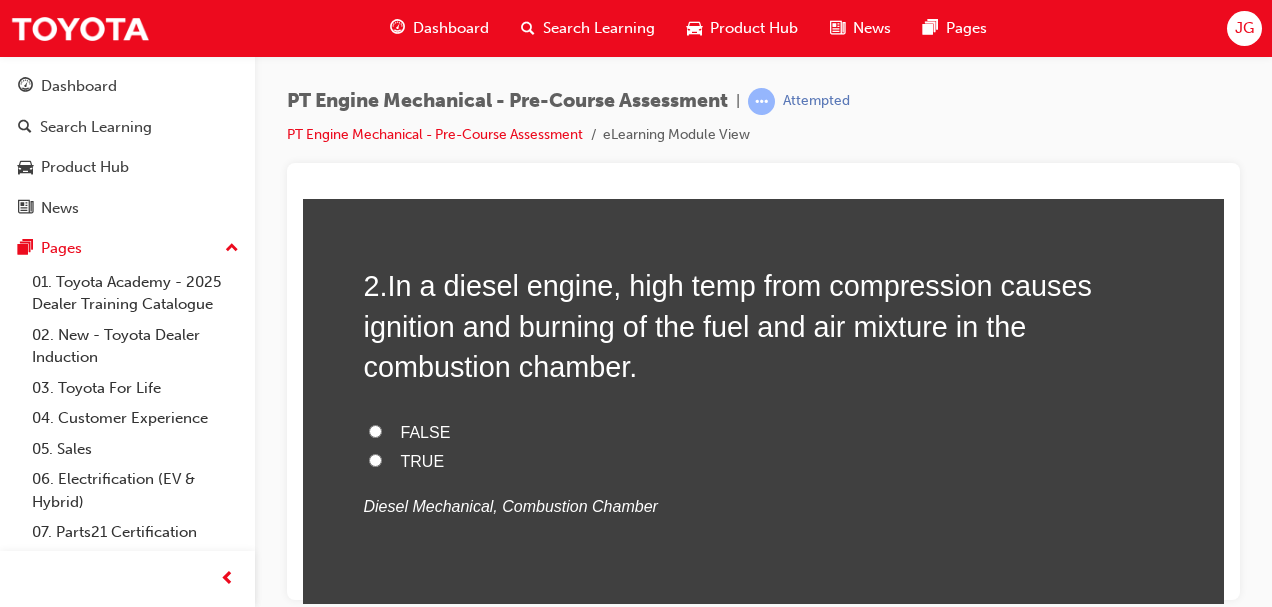 scroll, scrollTop: 557, scrollLeft: 0, axis: vertical 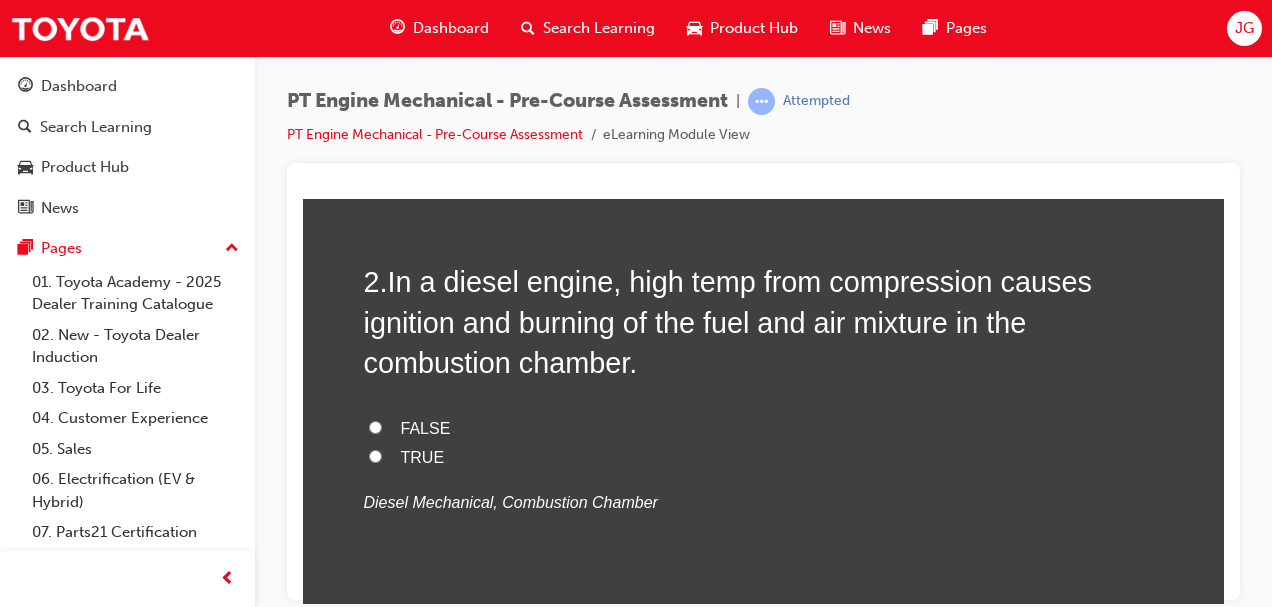 click on "TRUE" at bounding box center (375, 455) 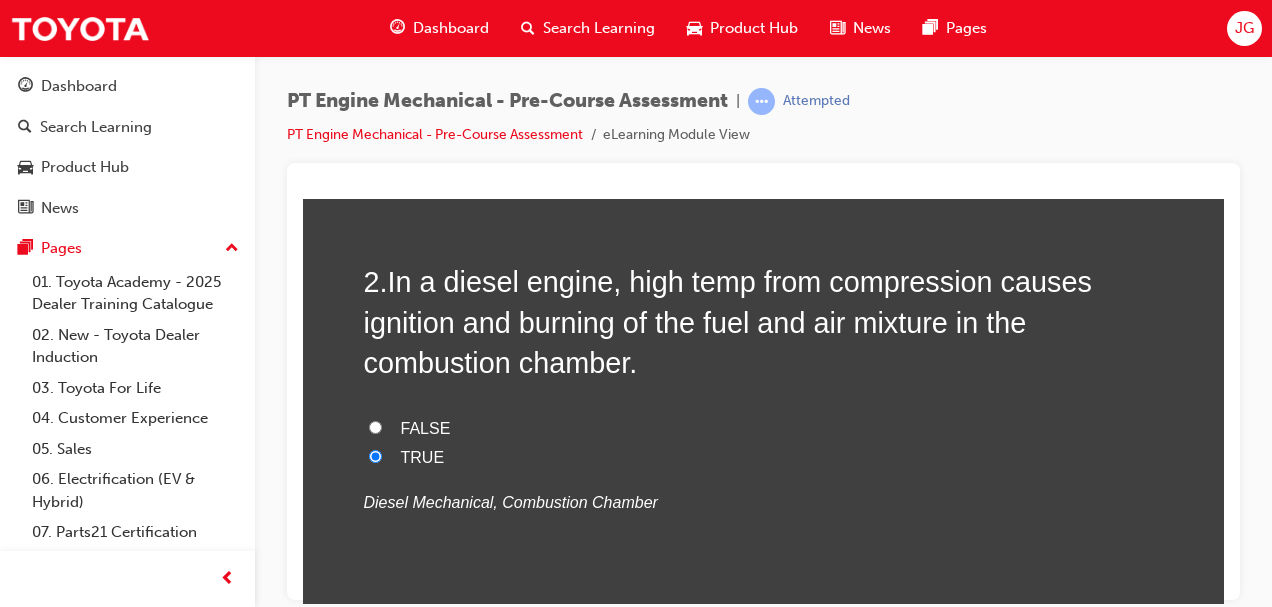 radio on "true" 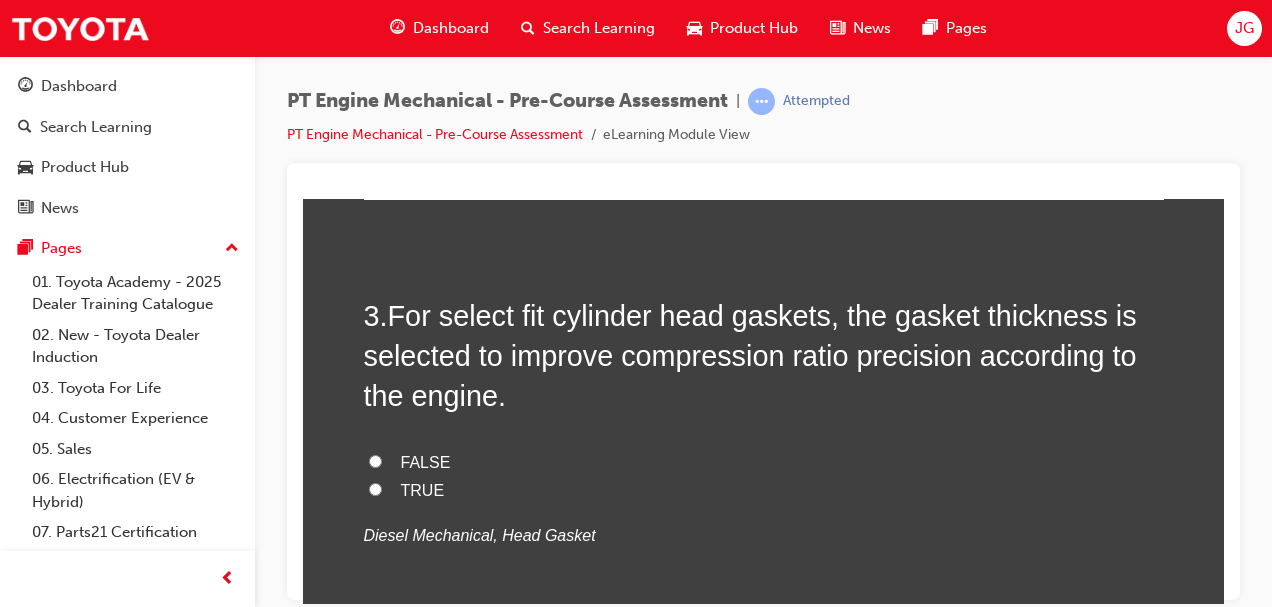 scroll, scrollTop: 982, scrollLeft: 0, axis: vertical 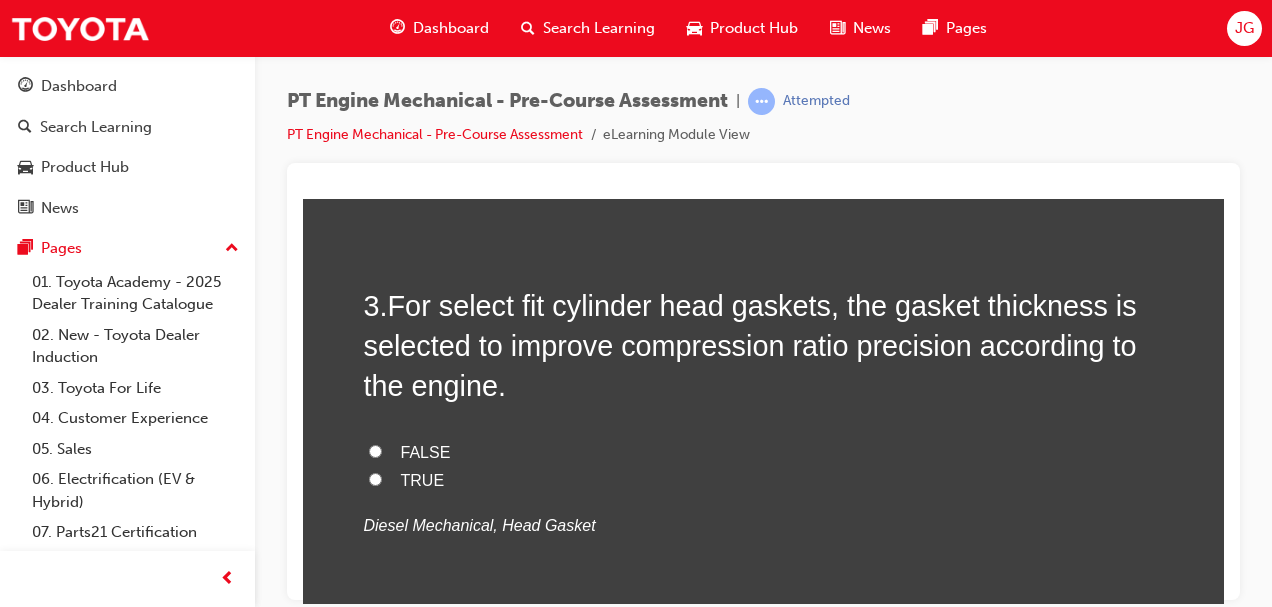 click on "For select fit cylinder head gaskets, the gasket thickness is selected to improve compression ratio precision according to the engine." at bounding box center (750, 345) 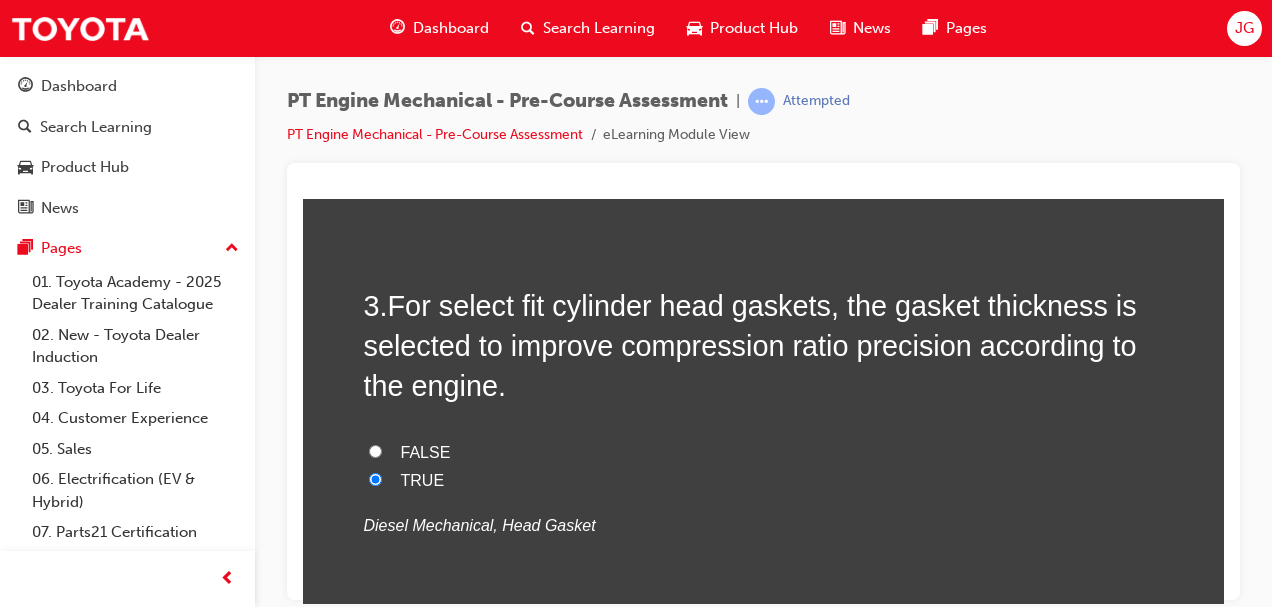 radio on "true" 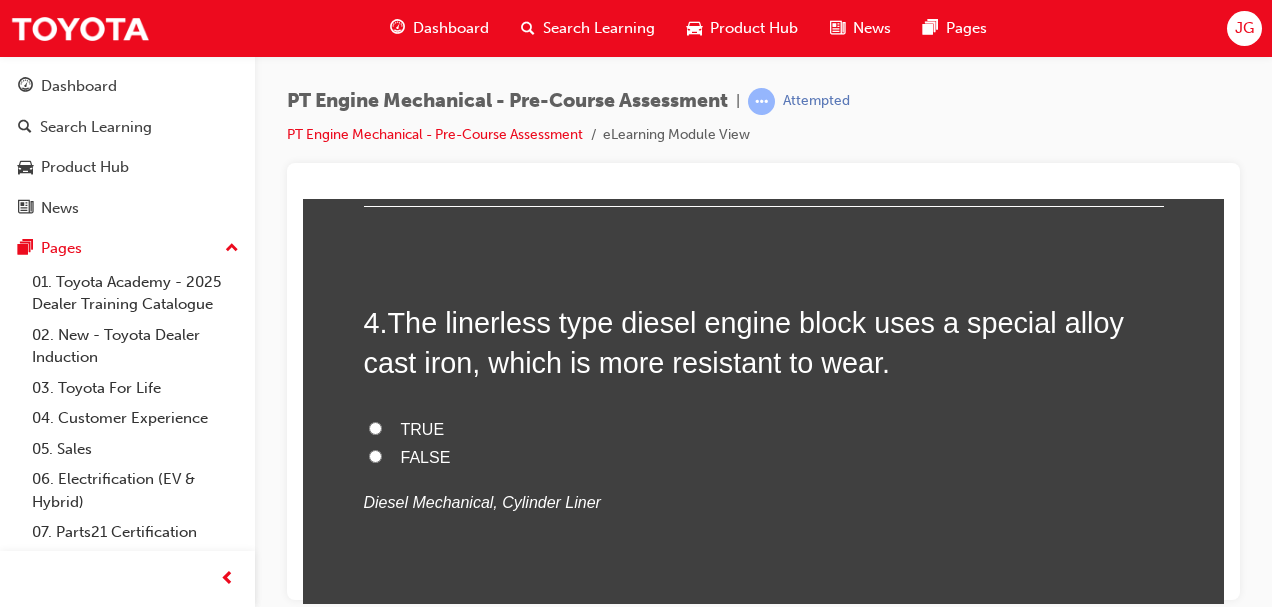 scroll, scrollTop: 1418, scrollLeft: 0, axis: vertical 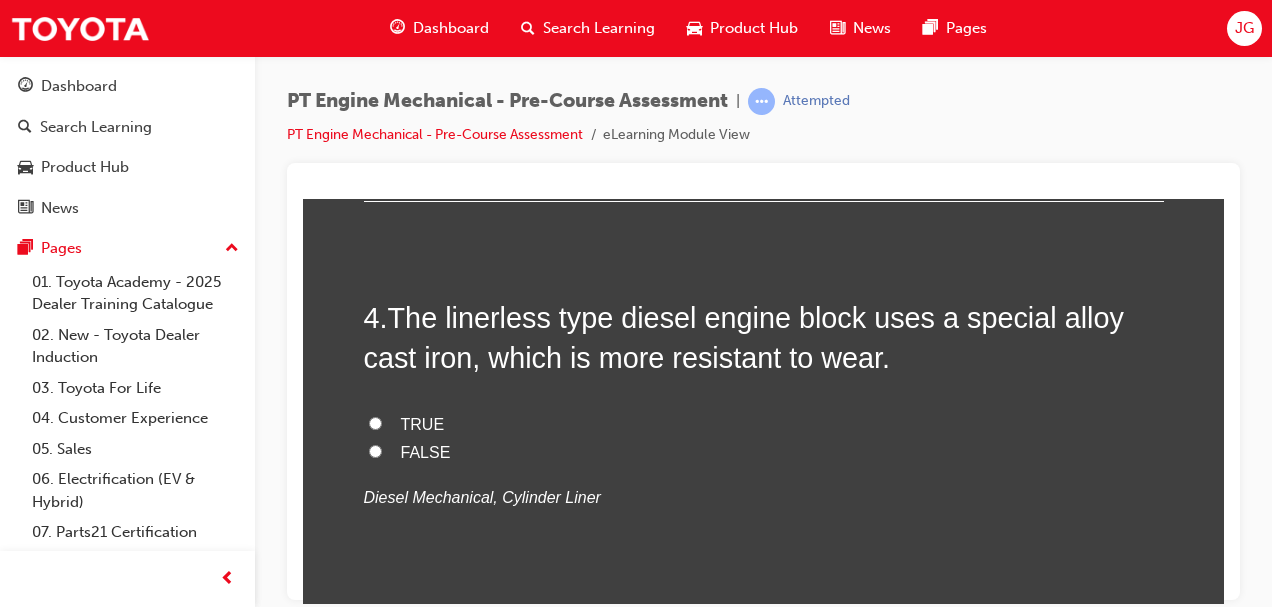 click on "FALSE" at bounding box center (375, 450) 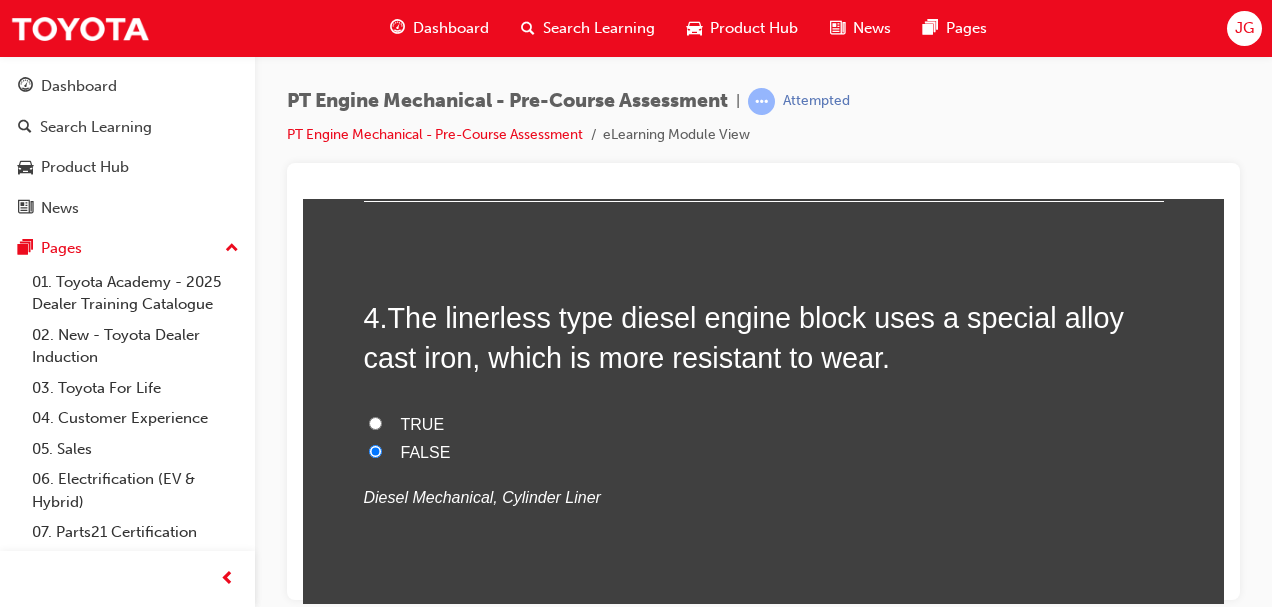 radio on "true" 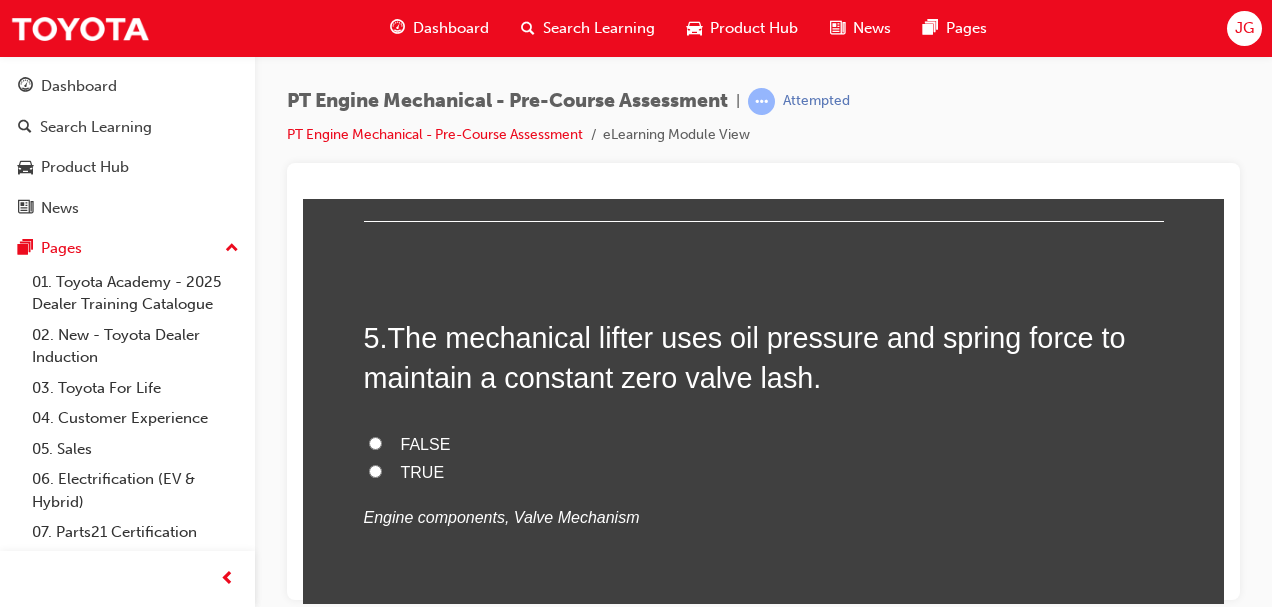scroll, scrollTop: 1809, scrollLeft: 0, axis: vertical 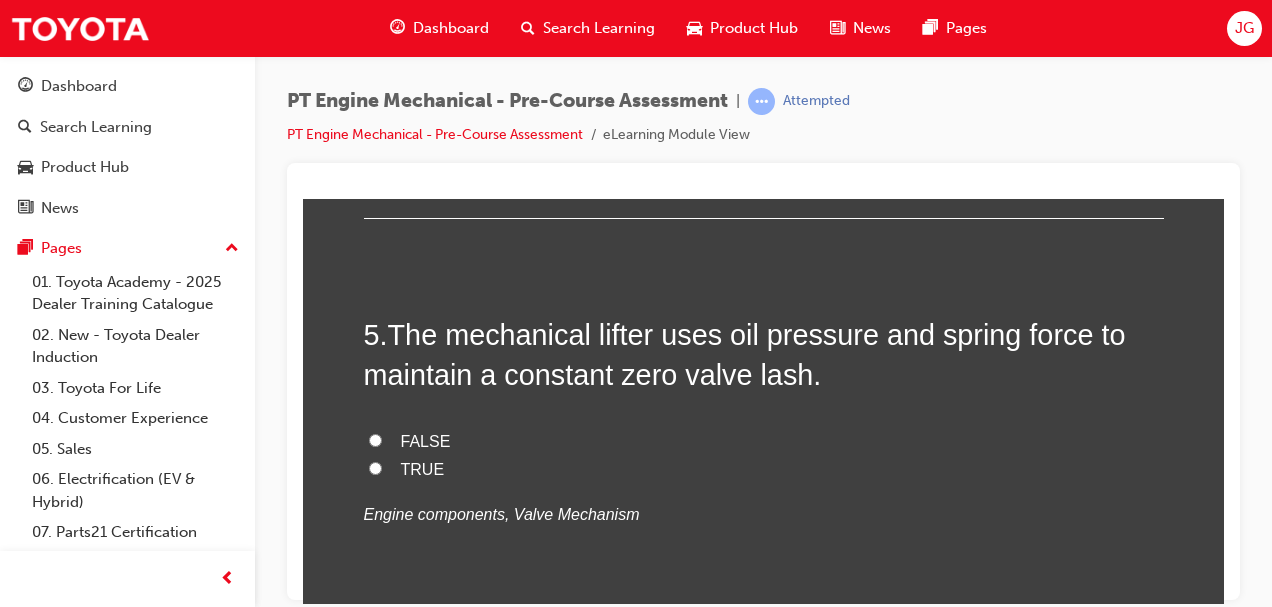 click on "TRUE" at bounding box center (375, 467) 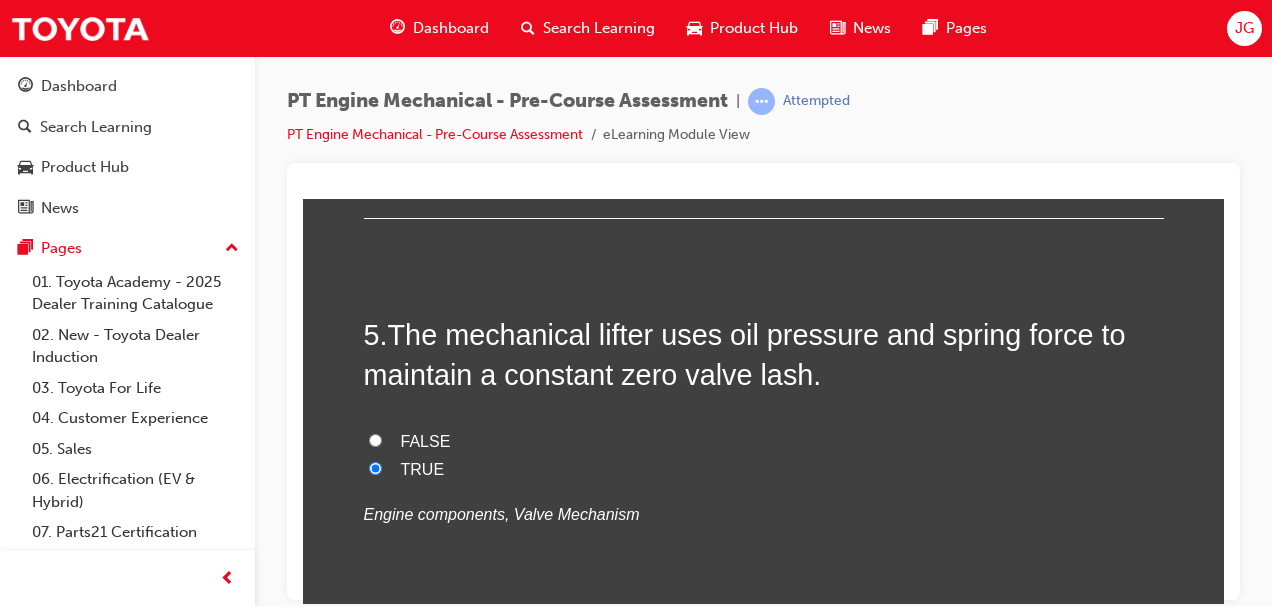 radio on "true" 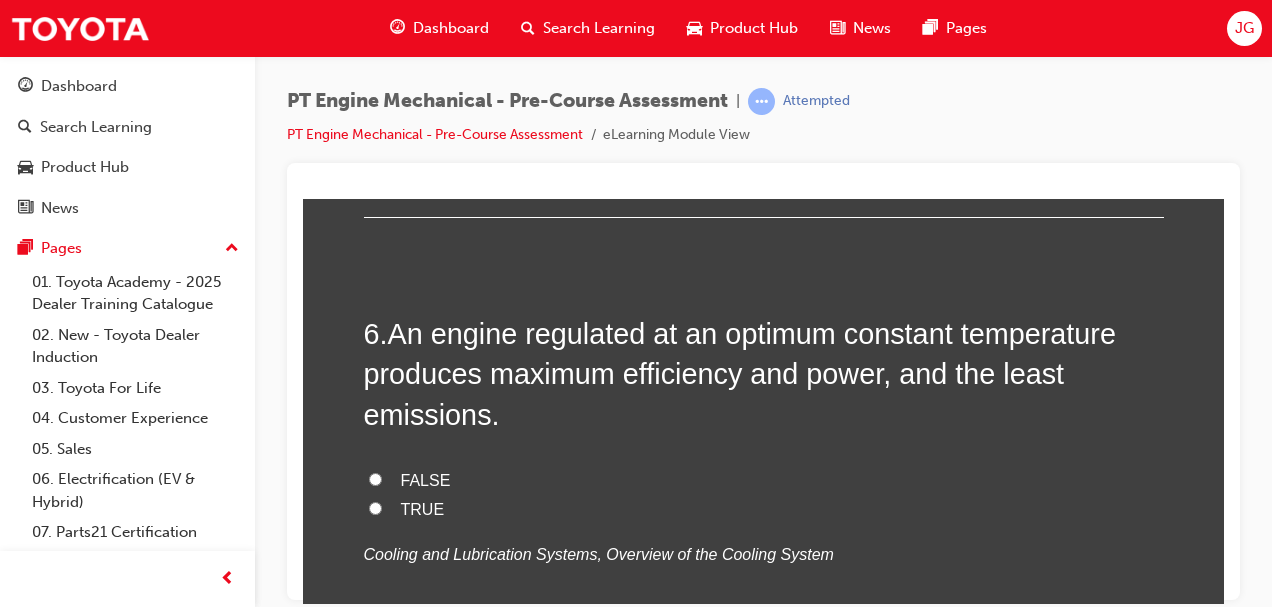 scroll, scrollTop: 2230, scrollLeft: 0, axis: vertical 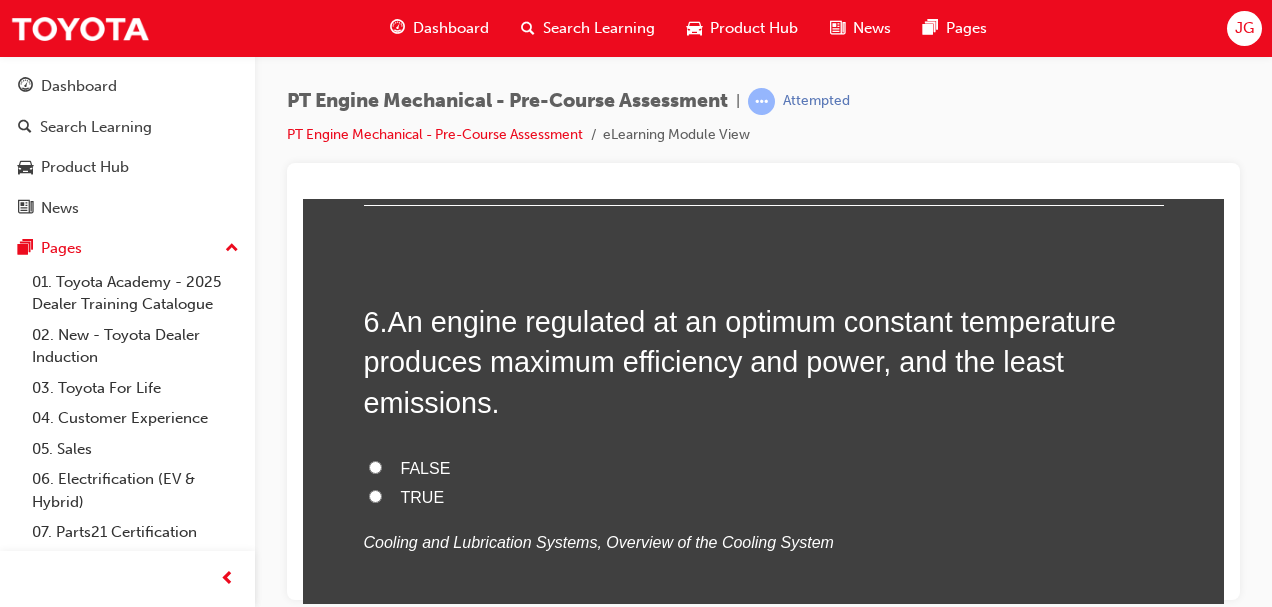 click on "TRUE" at bounding box center (375, 495) 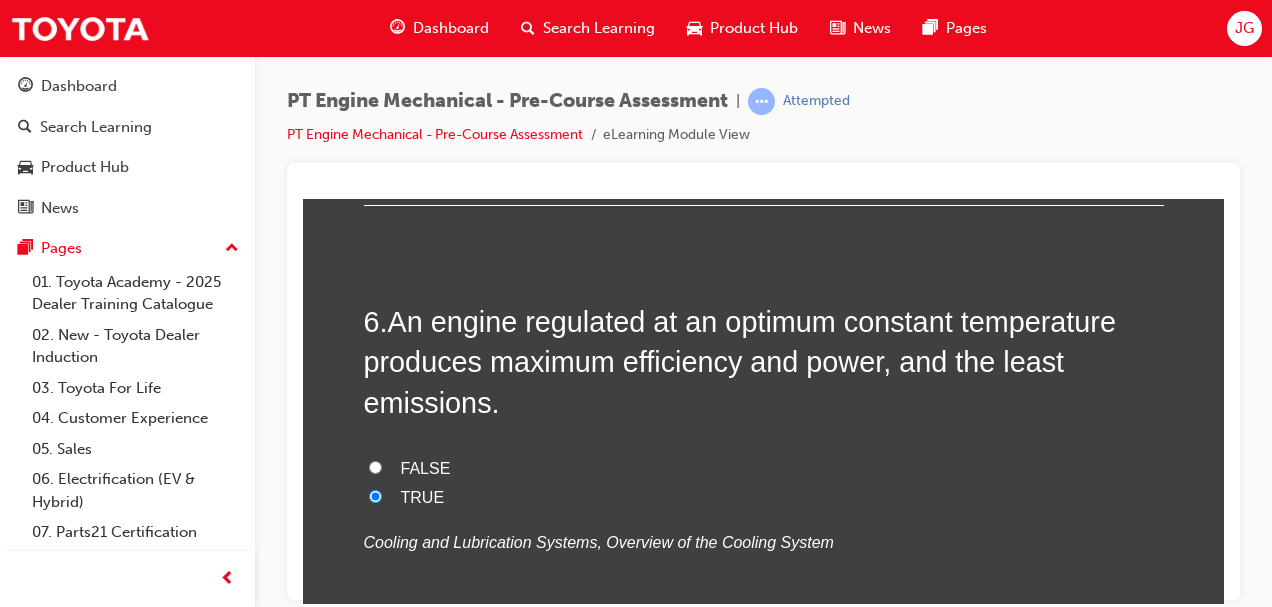 radio on "true" 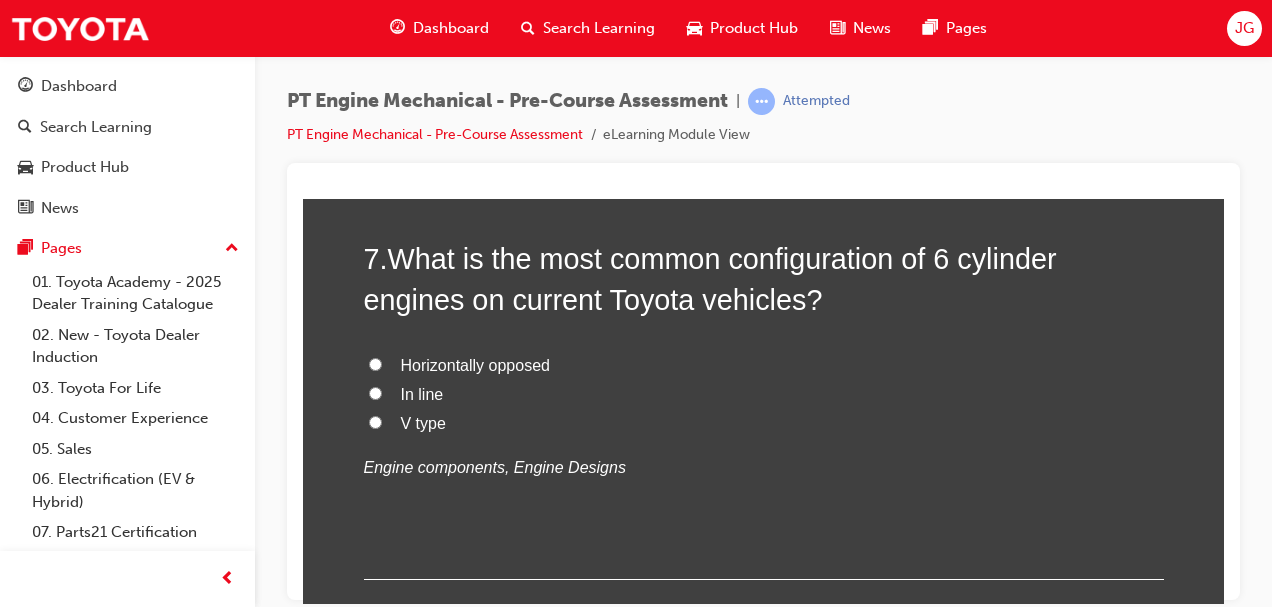 scroll, scrollTop: 2744, scrollLeft: 0, axis: vertical 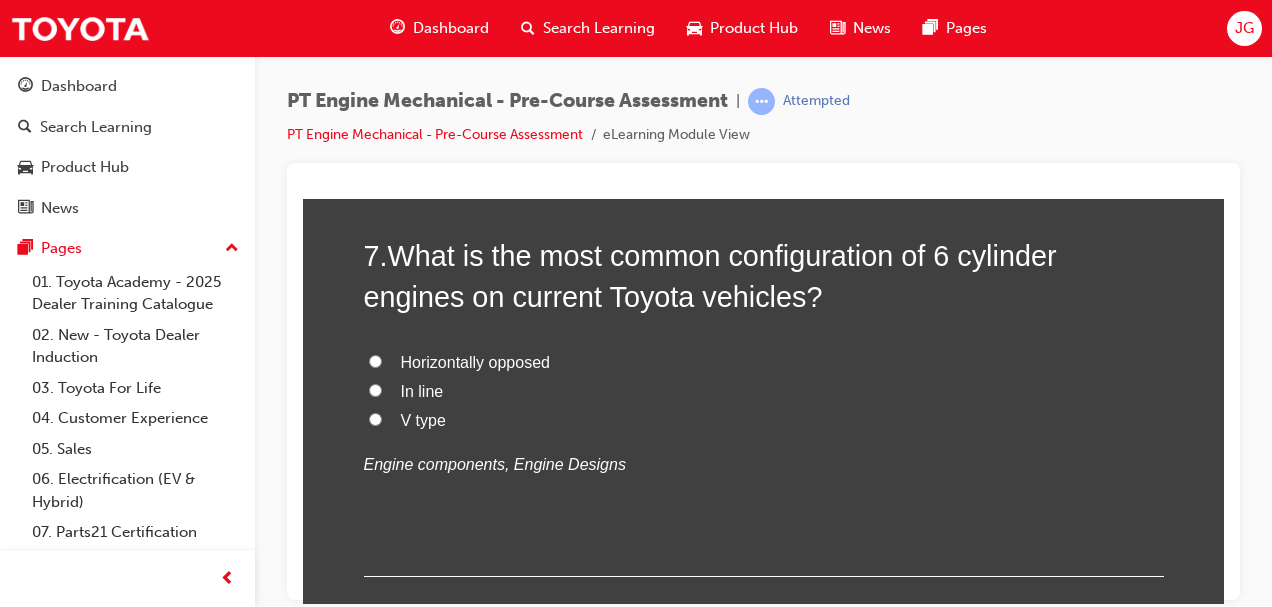 click on "In line" at bounding box center [375, 389] 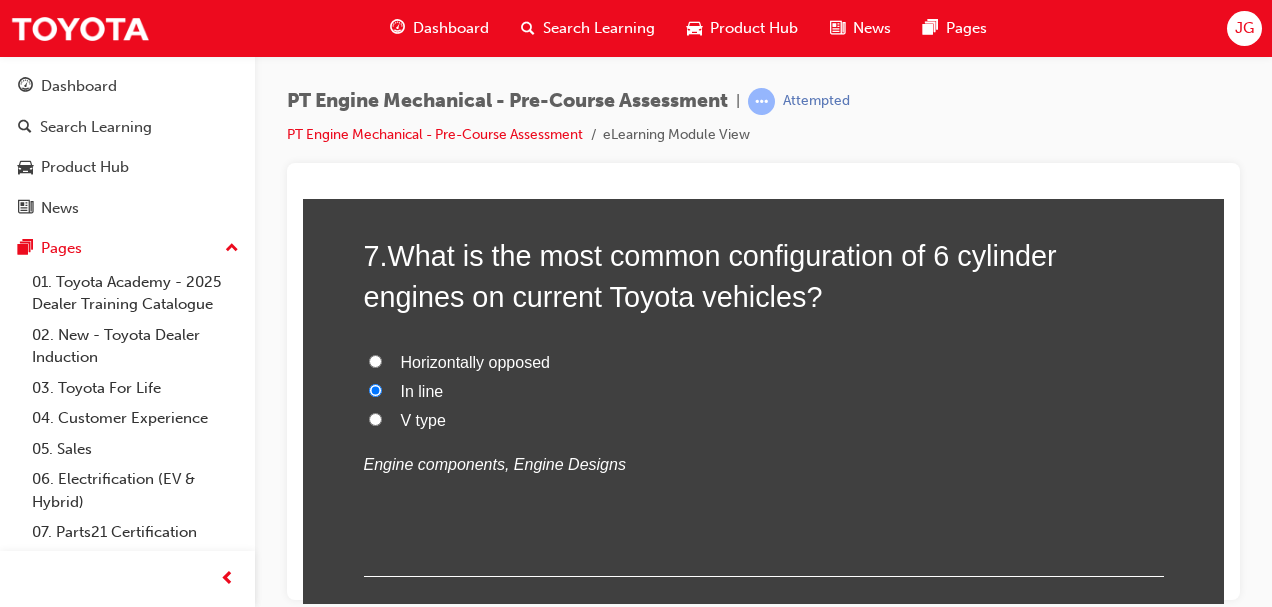 radio on "true" 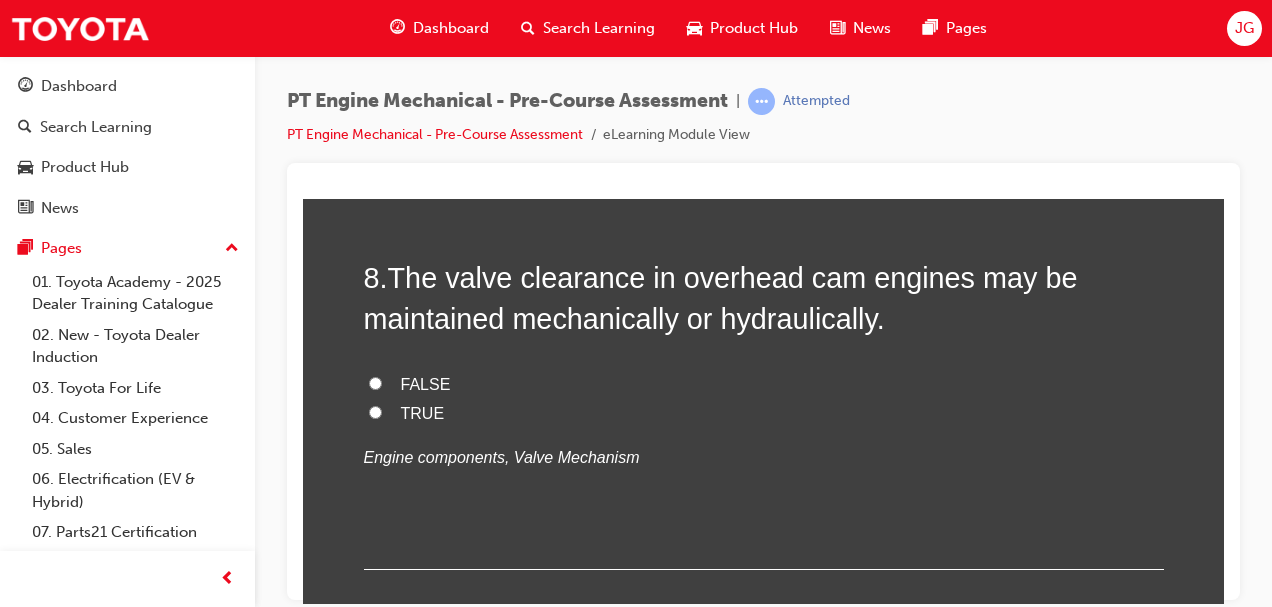 scroll, scrollTop: 3160, scrollLeft: 0, axis: vertical 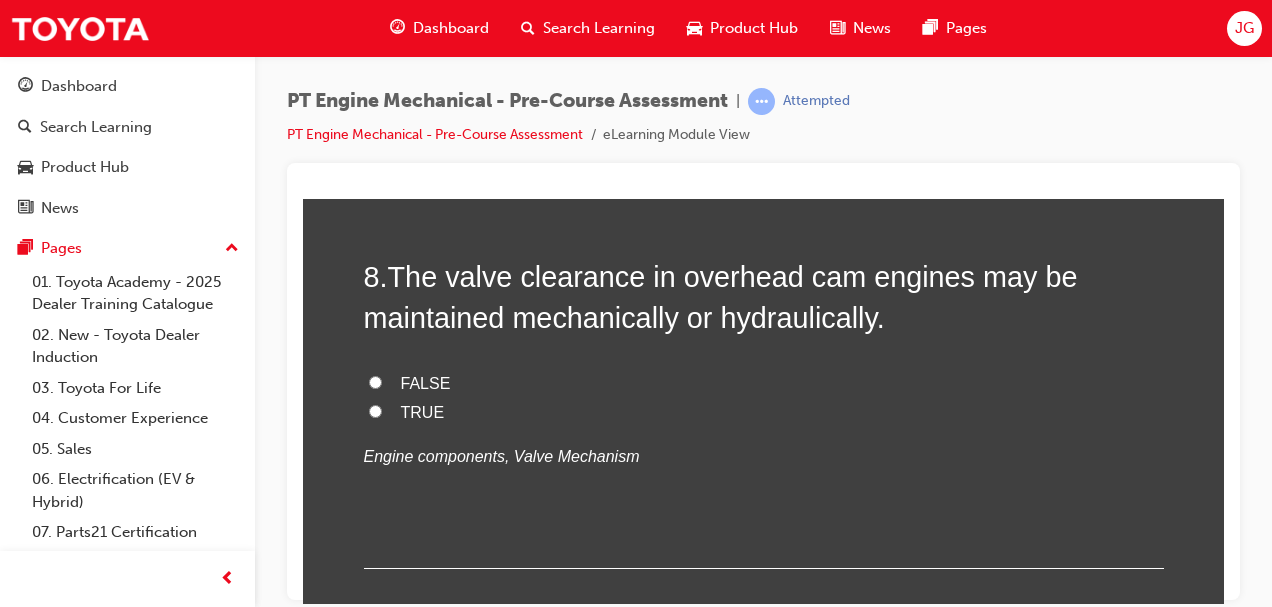 click on "TRUE" at bounding box center [375, 410] 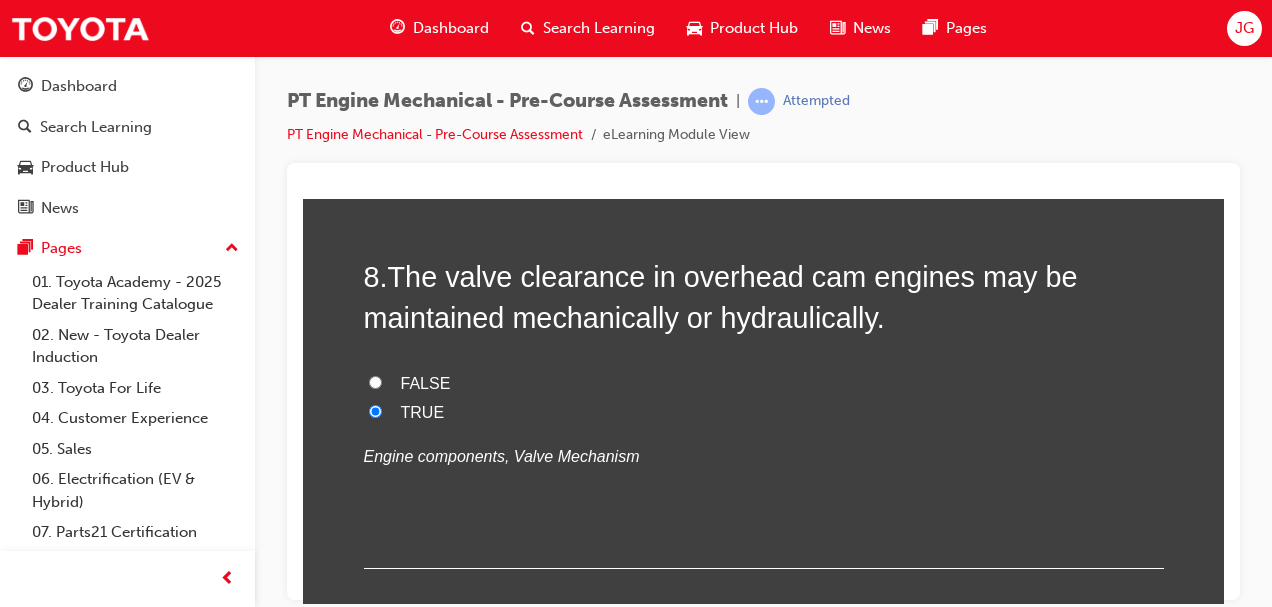 radio on "true" 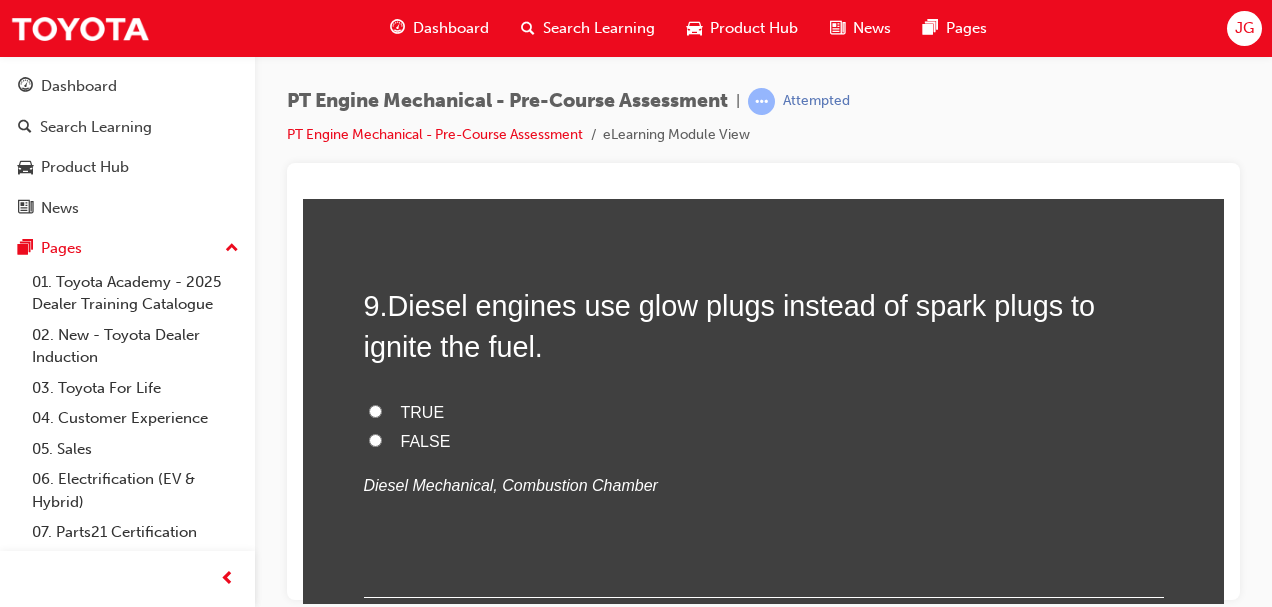 scroll, scrollTop: 3540, scrollLeft: 0, axis: vertical 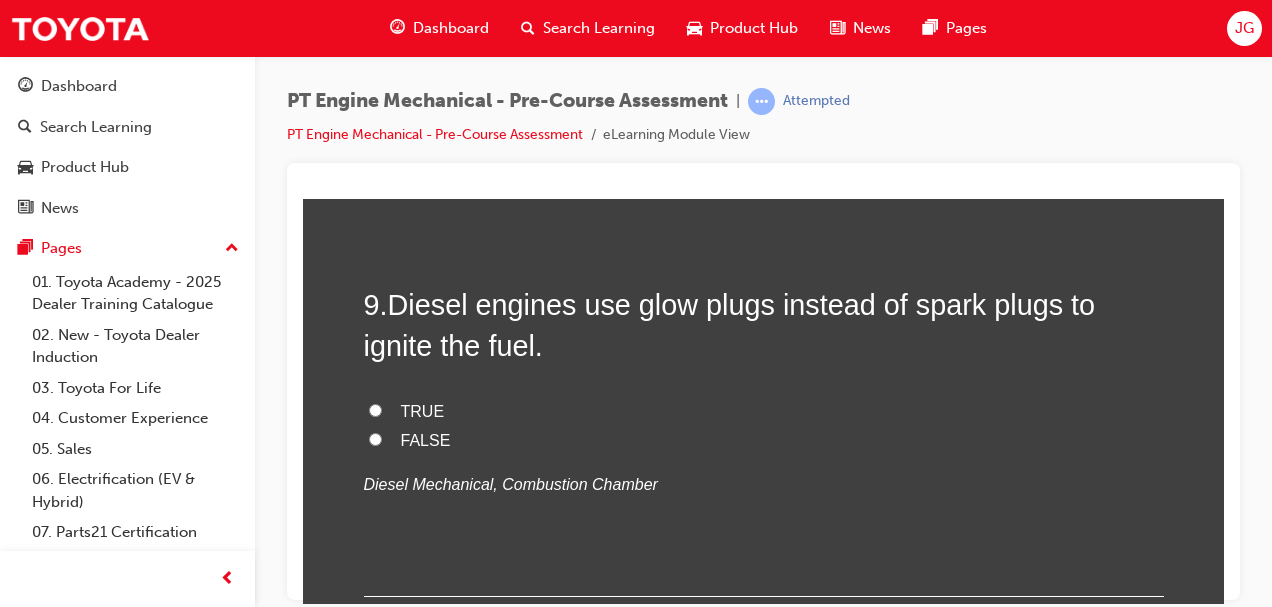 click on "FALSE" at bounding box center (375, 438) 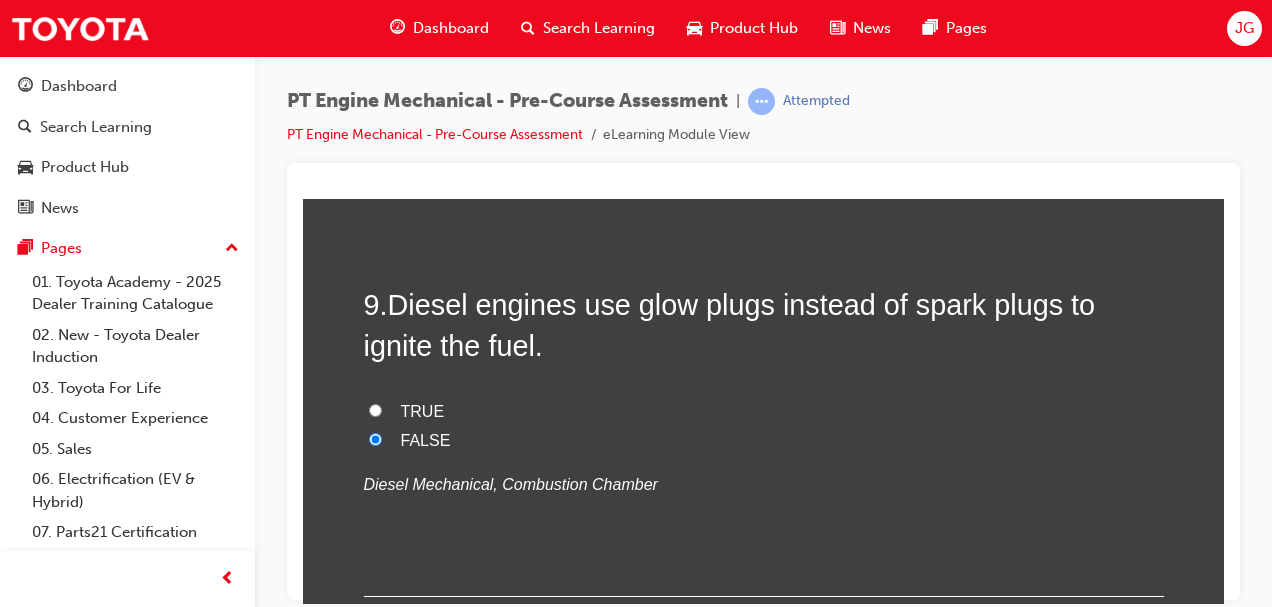 radio on "true" 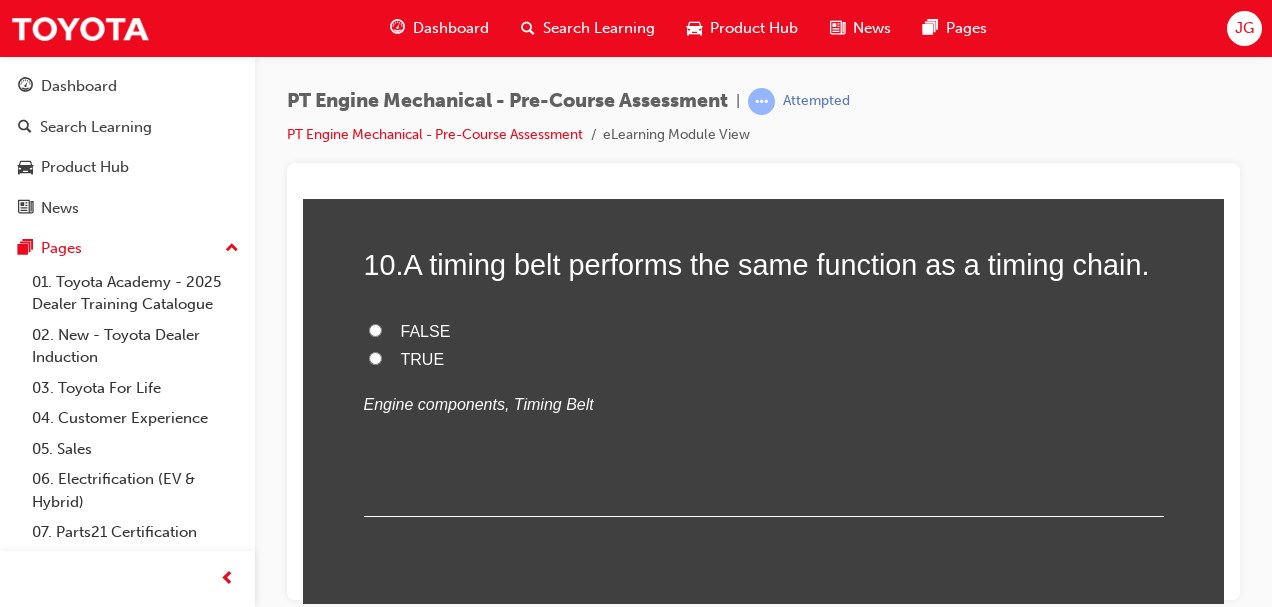 scroll, scrollTop: 3989, scrollLeft: 0, axis: vertical 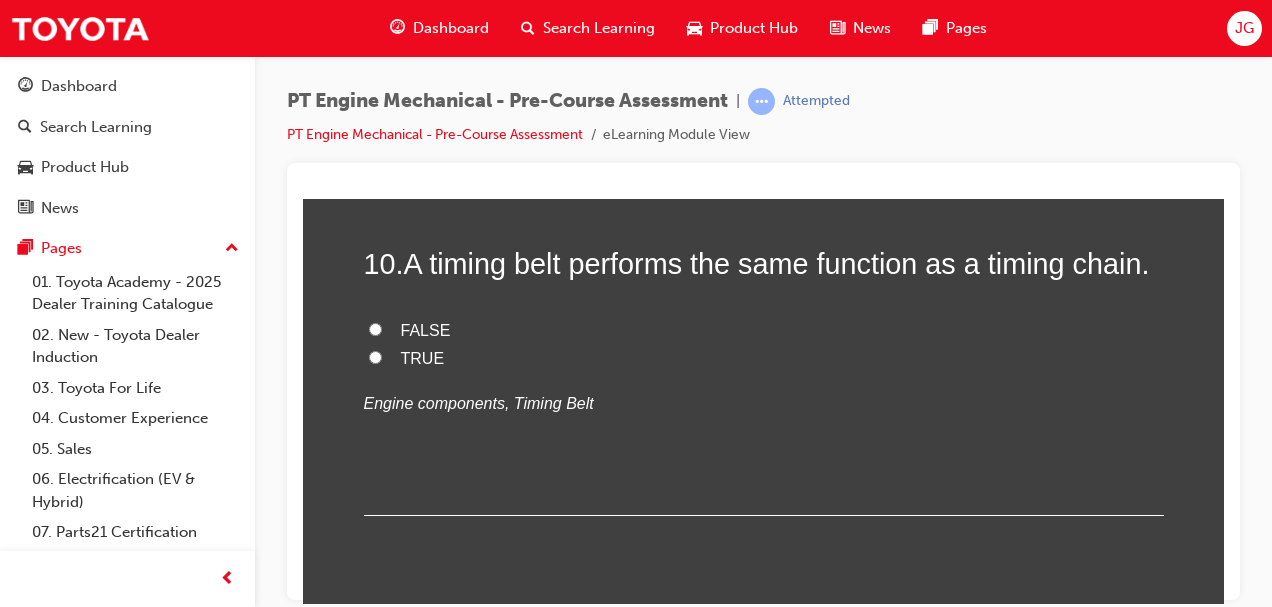 click on "TRUE" at bounding box center (375, 356) 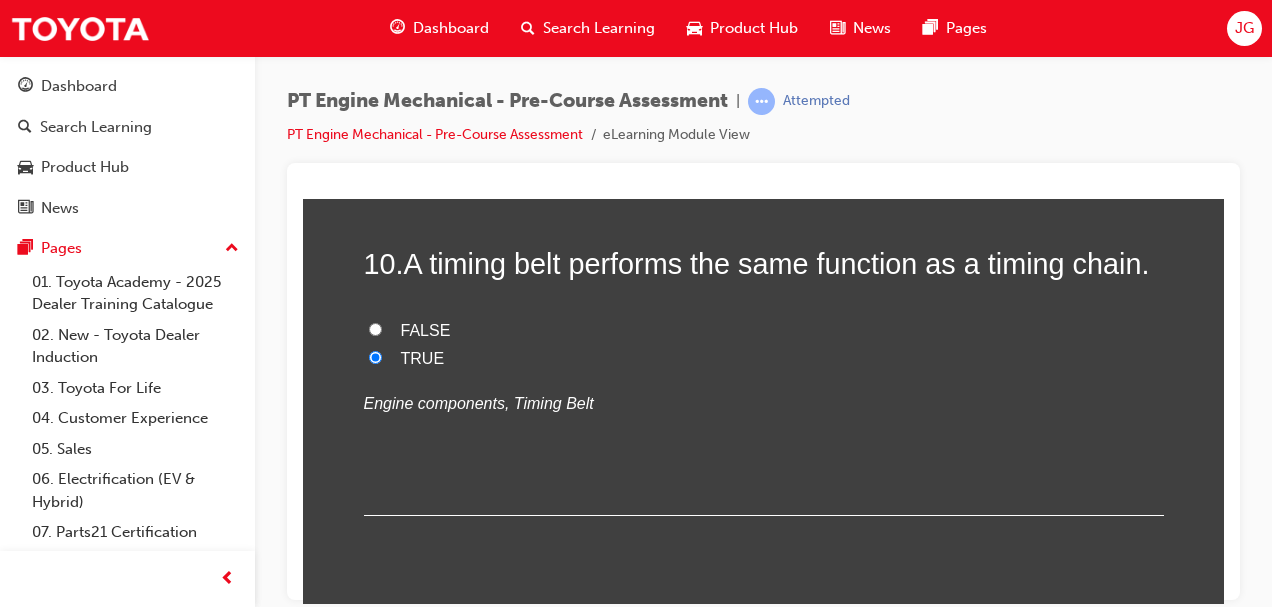 radio on "true" 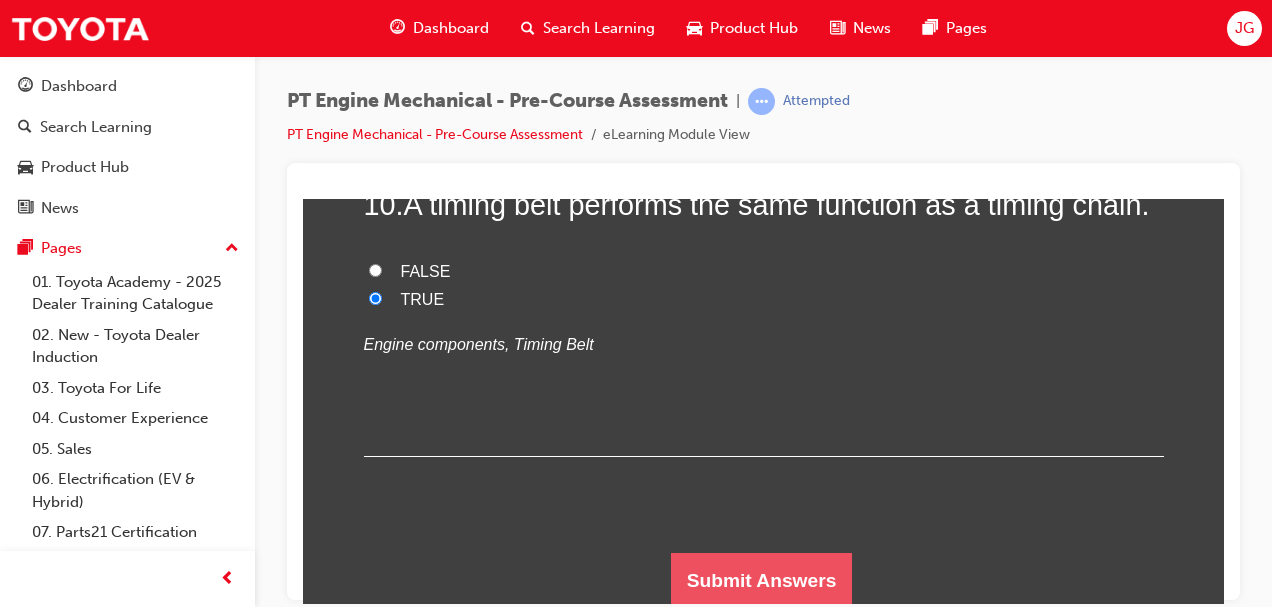 click on "Submit Answers" at bounding box center (762, 580) 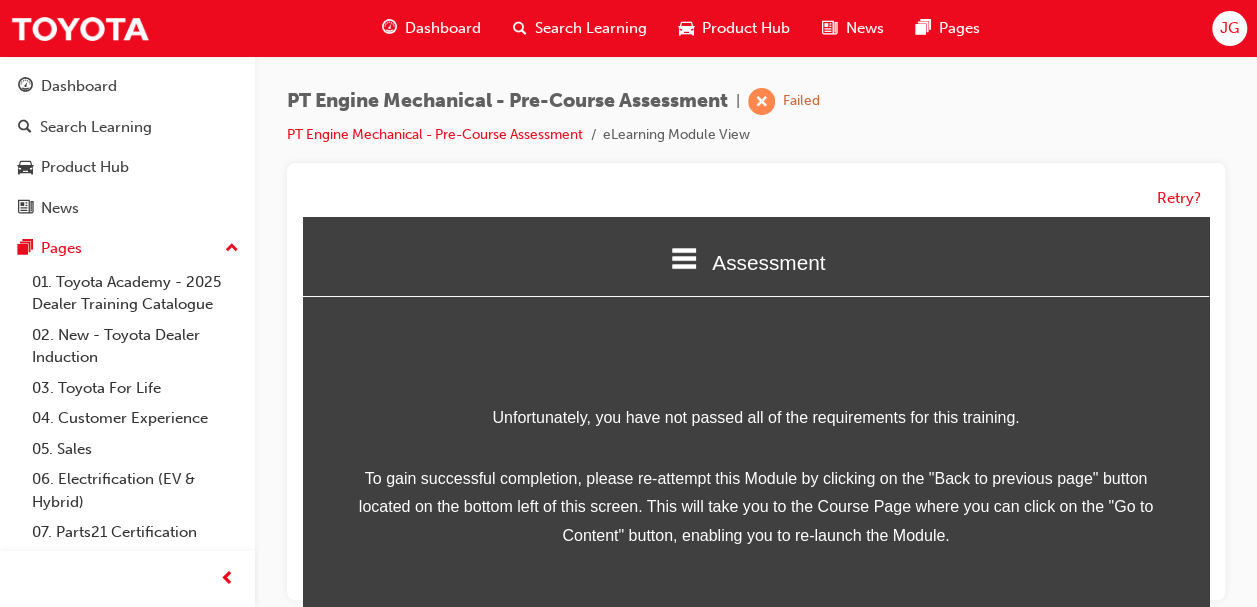scroll, scrollTop: 142, scrollLeft: 0, axis: vertical 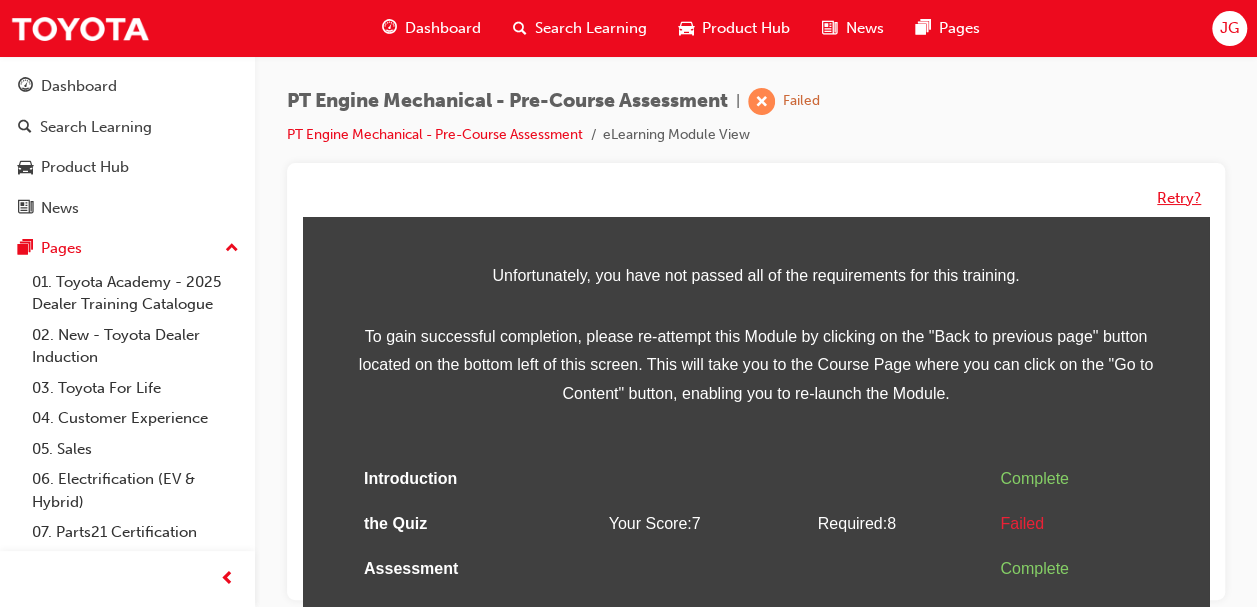 click on "Retry?" at bounding box center (1179, 198) 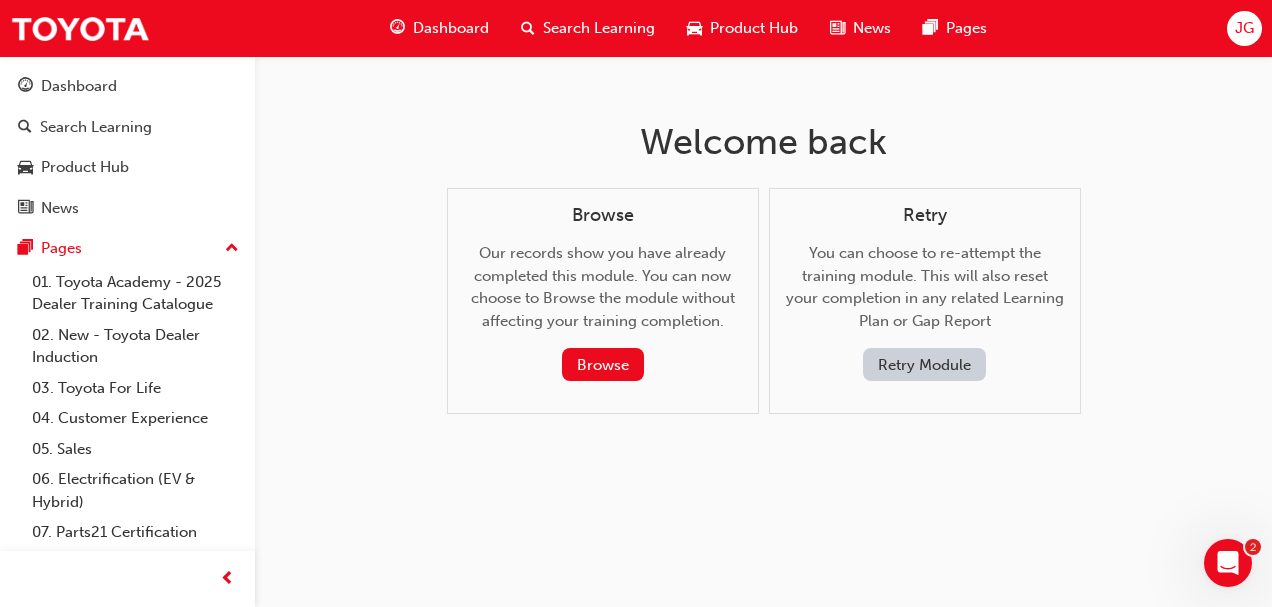 click on "Retry Module" at bounding box center [924, 364] 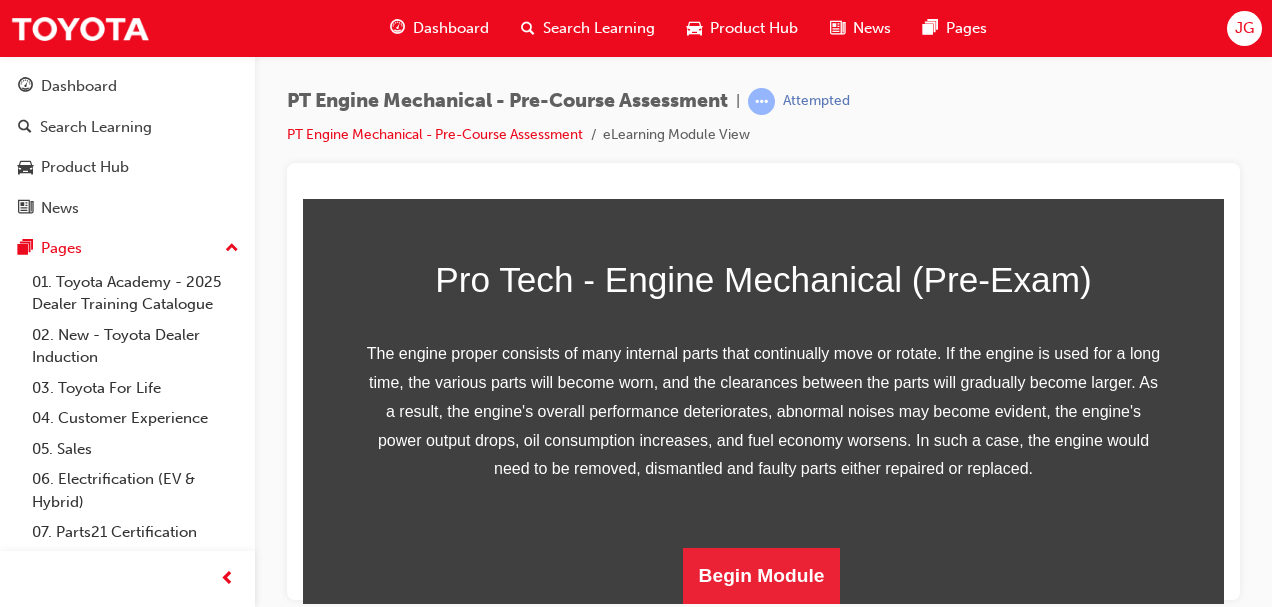 scroll, scrollTop: 432, scrollLeft: 0, axis: vertical 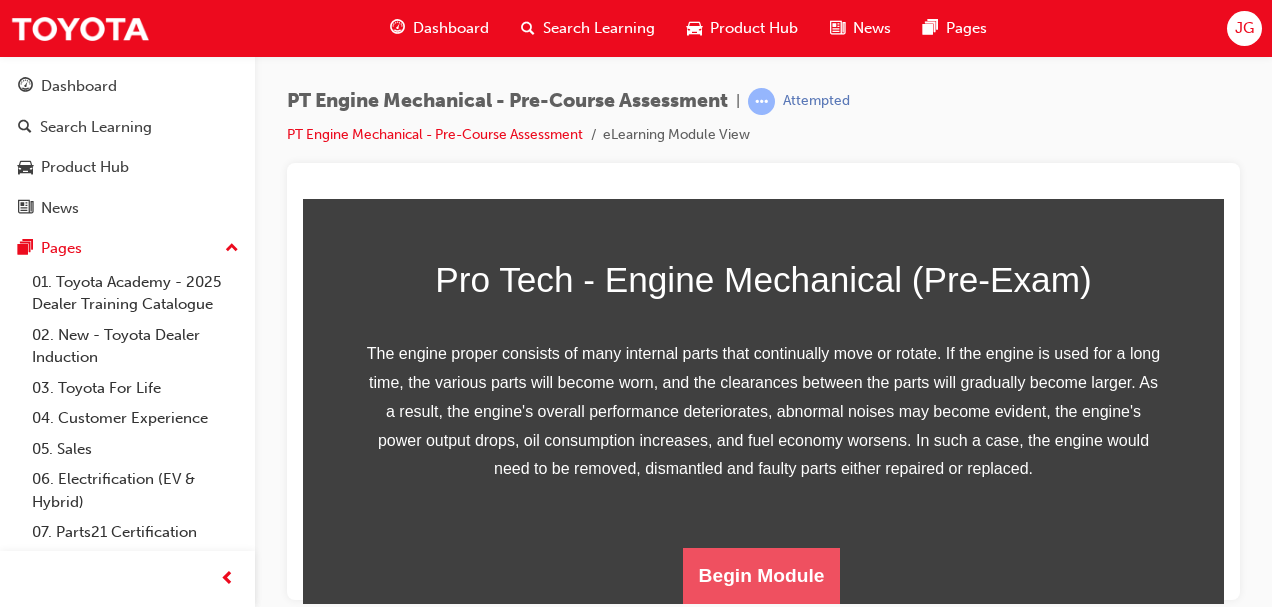 click on "Begin Module" at bounding box center [762, 575] 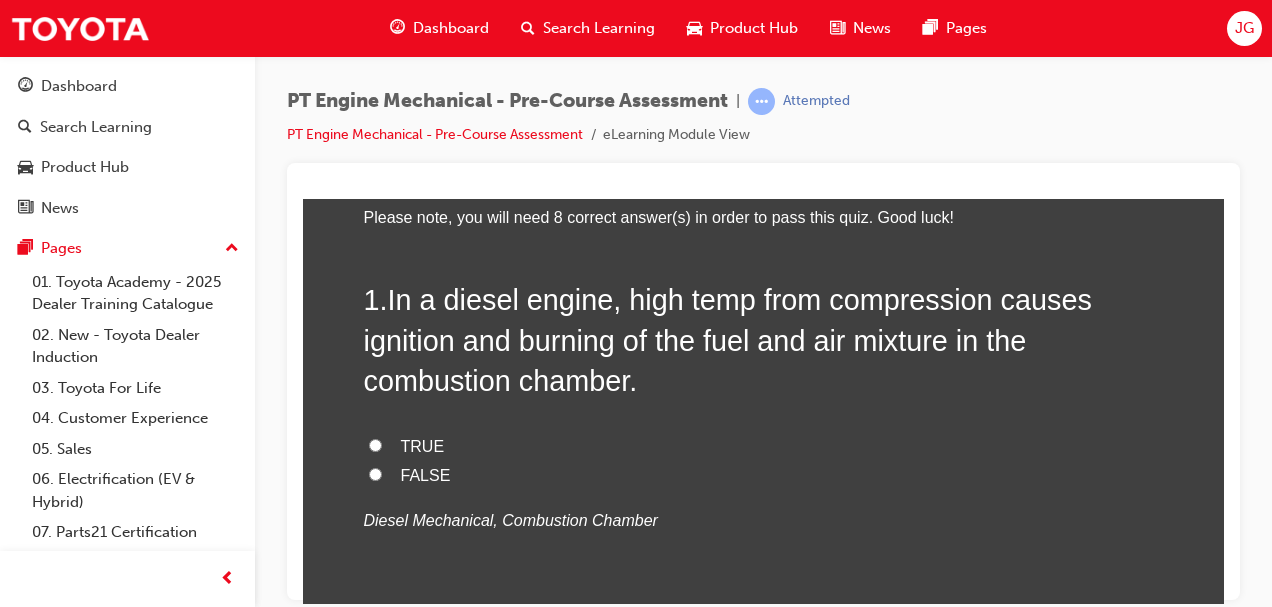 scroll, scrollTop: 132, scrollLeft: 0, axis: vertical 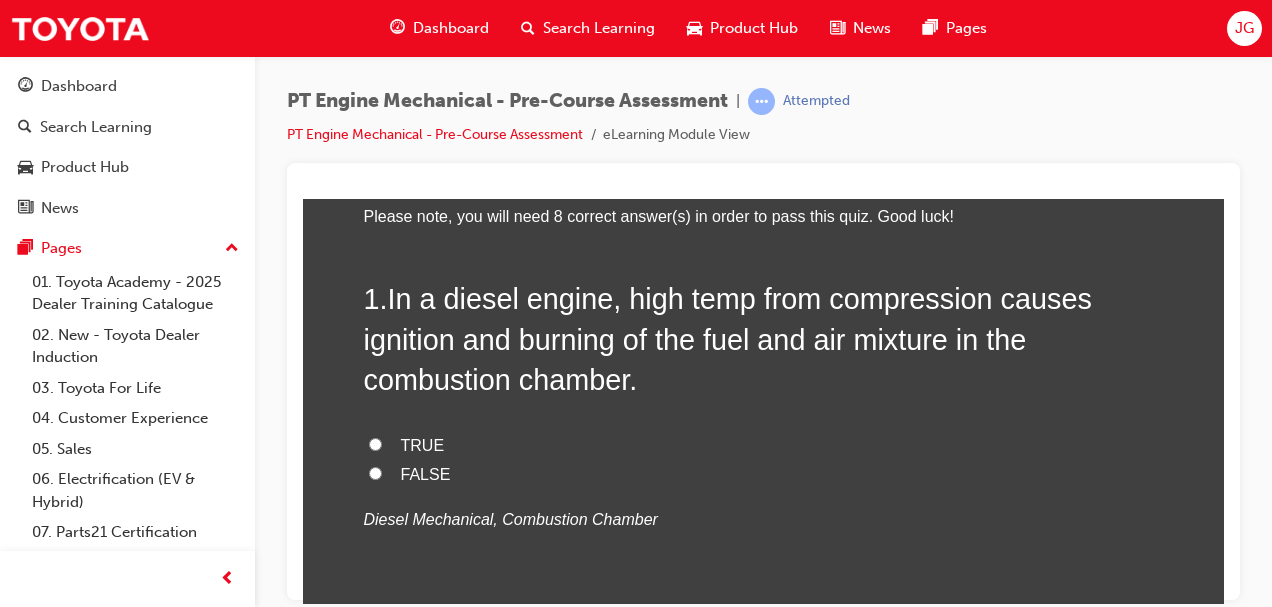 click on "TRUE" at bounding box center (375, 443) 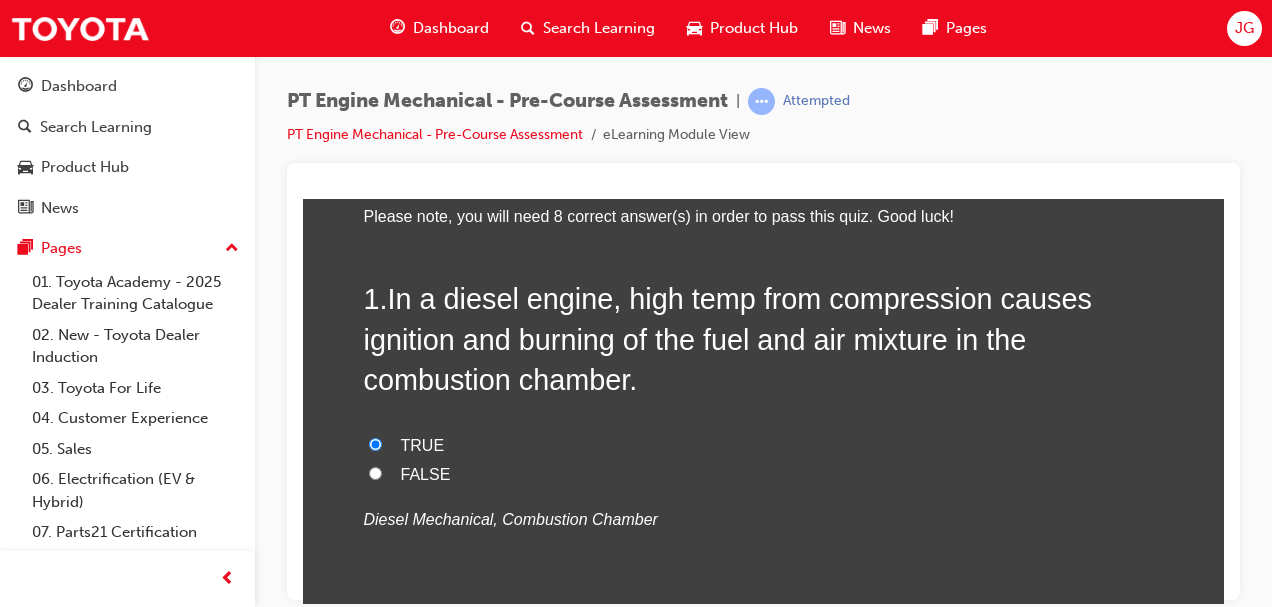 radio on "true" 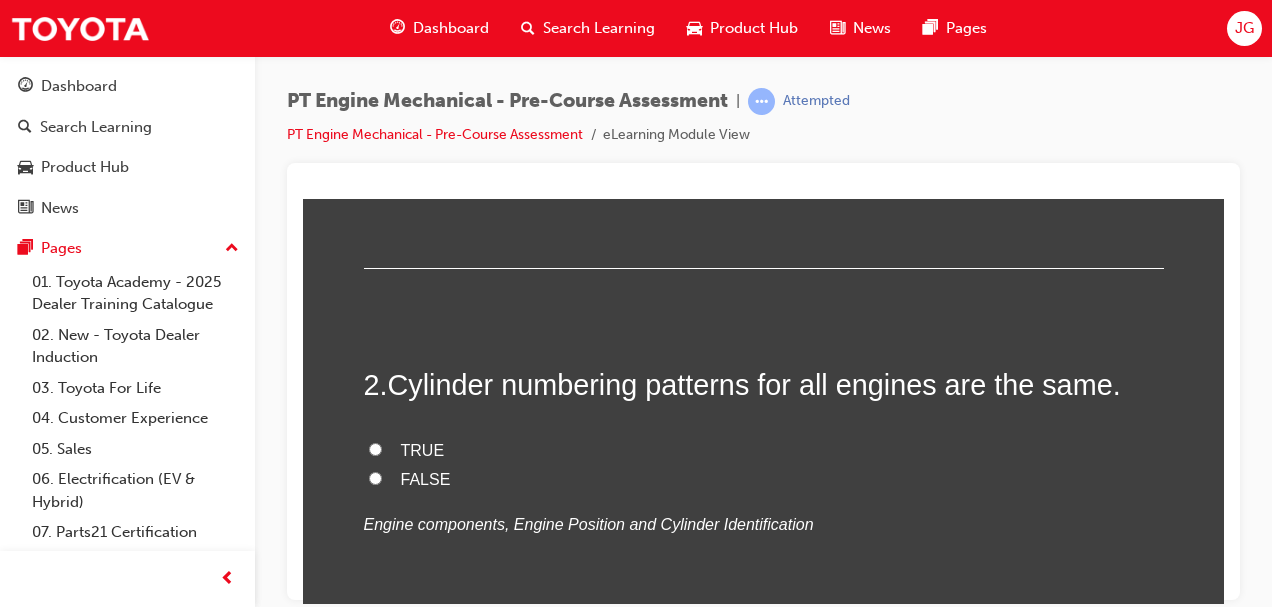 scroll, scrollTop: 496, scrollLeft: 0, axis: vertical 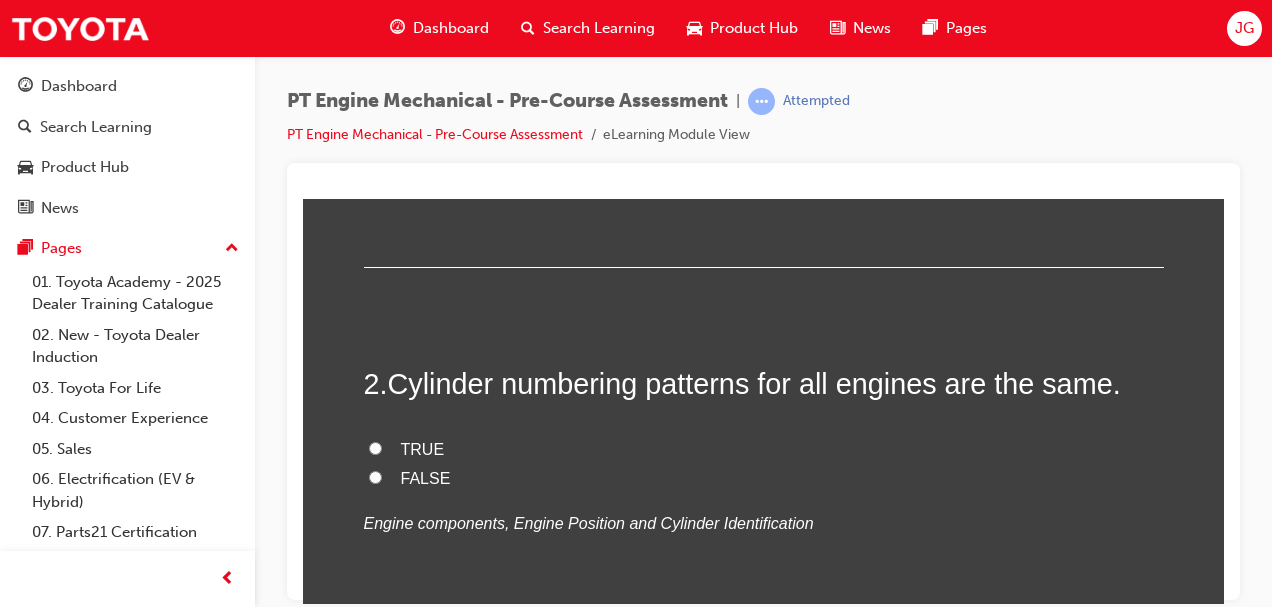 click on "FALSE" at bounding box center [764, 478] 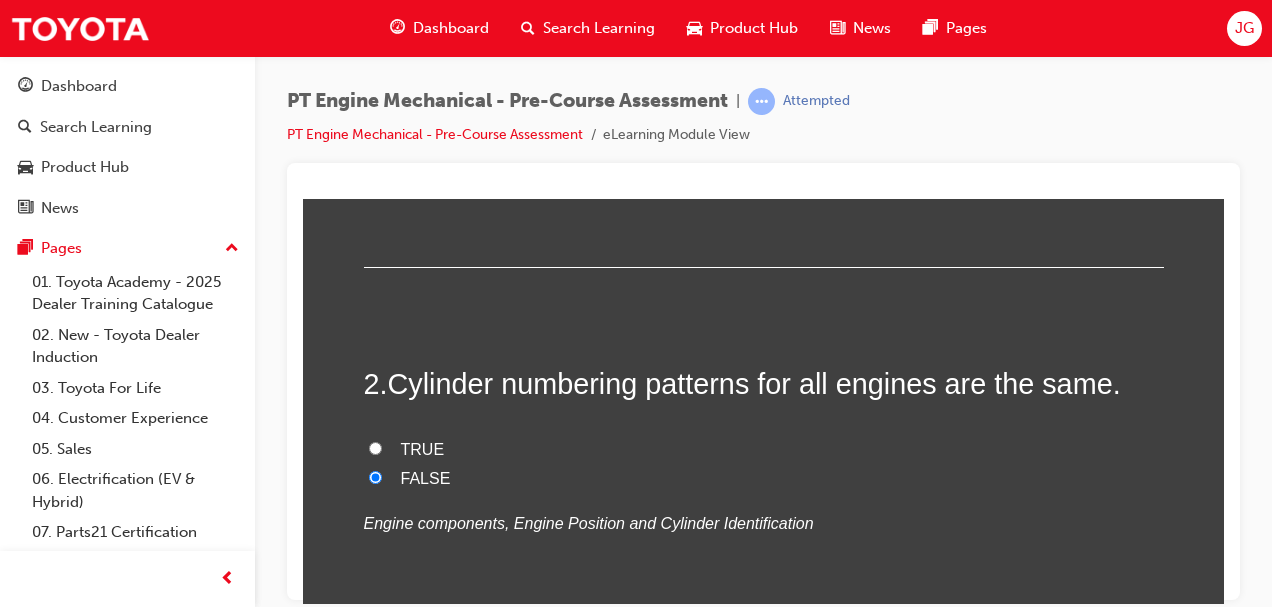 radio on "true" 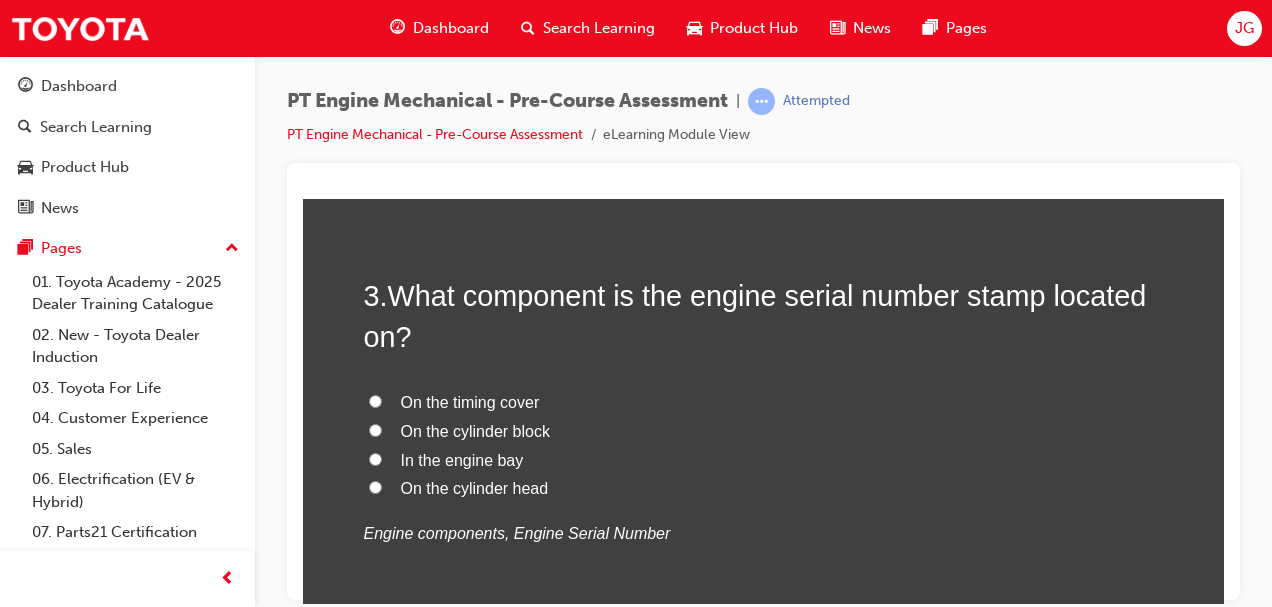 scroll, scrollTop: 962, scrollLeft: 0, axis: vertical 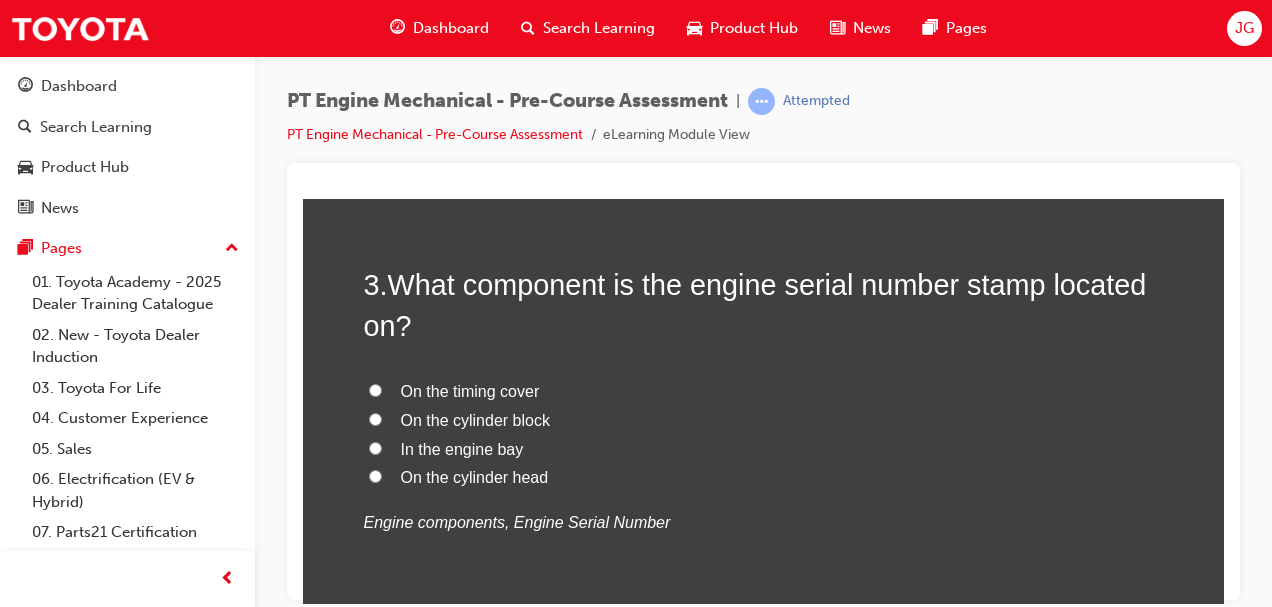 click on "On the cylinder block" at bounding box center (375, 418) 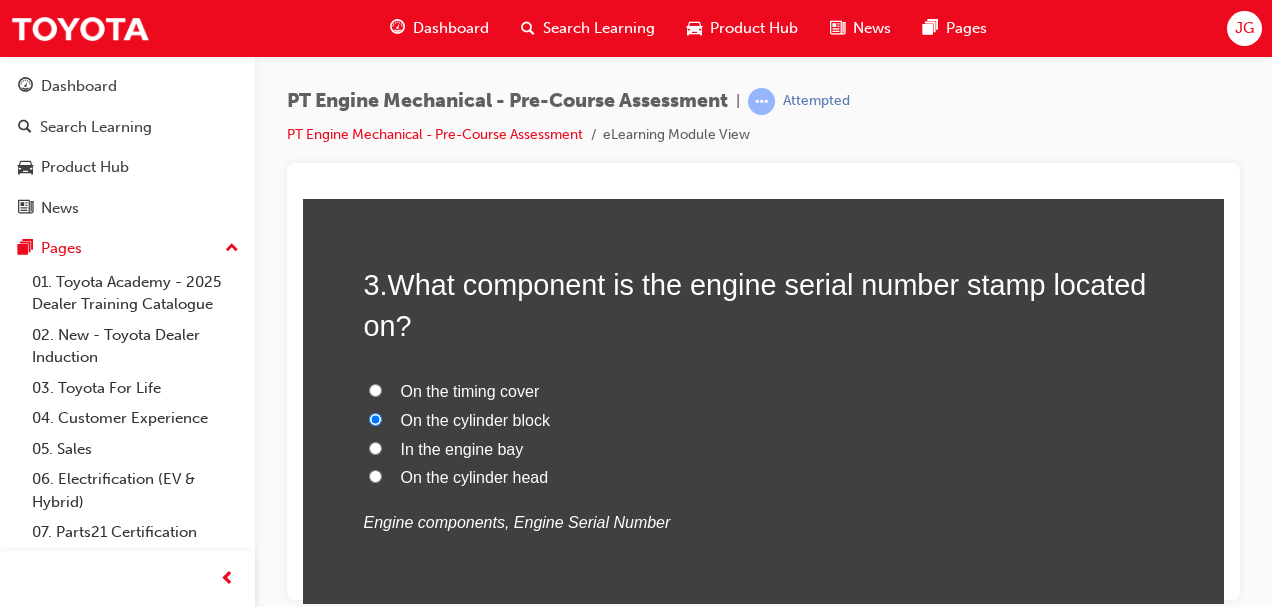 radio on "true" 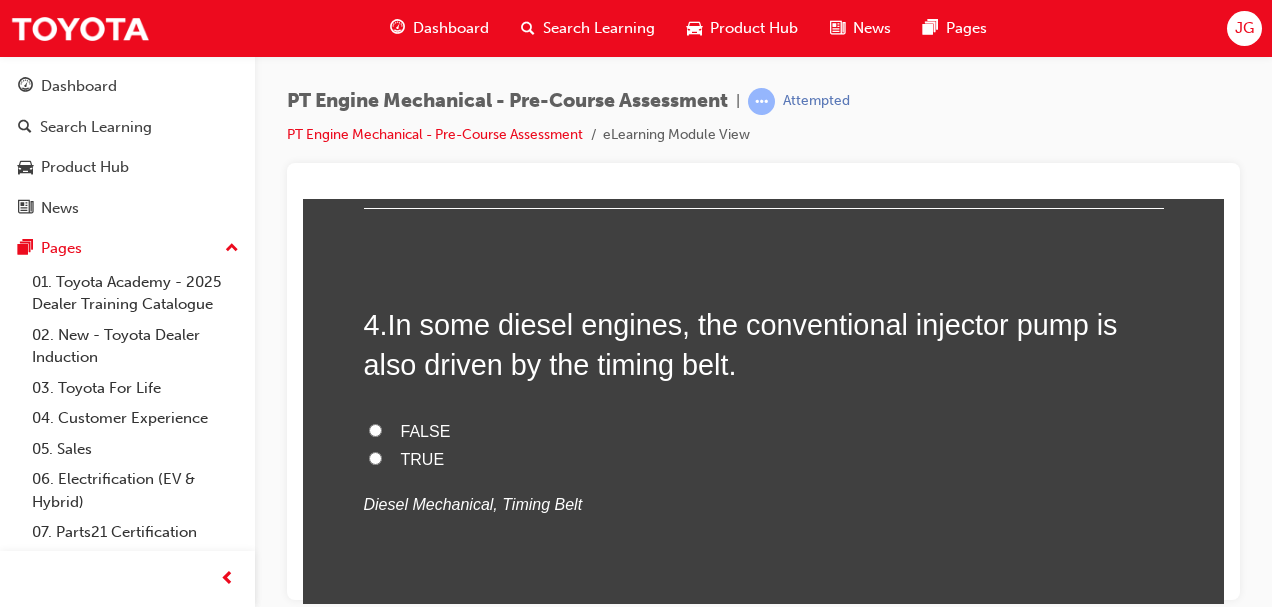 scroll, scrollTop: 1390, scrollLeft: 0, axis: vertical 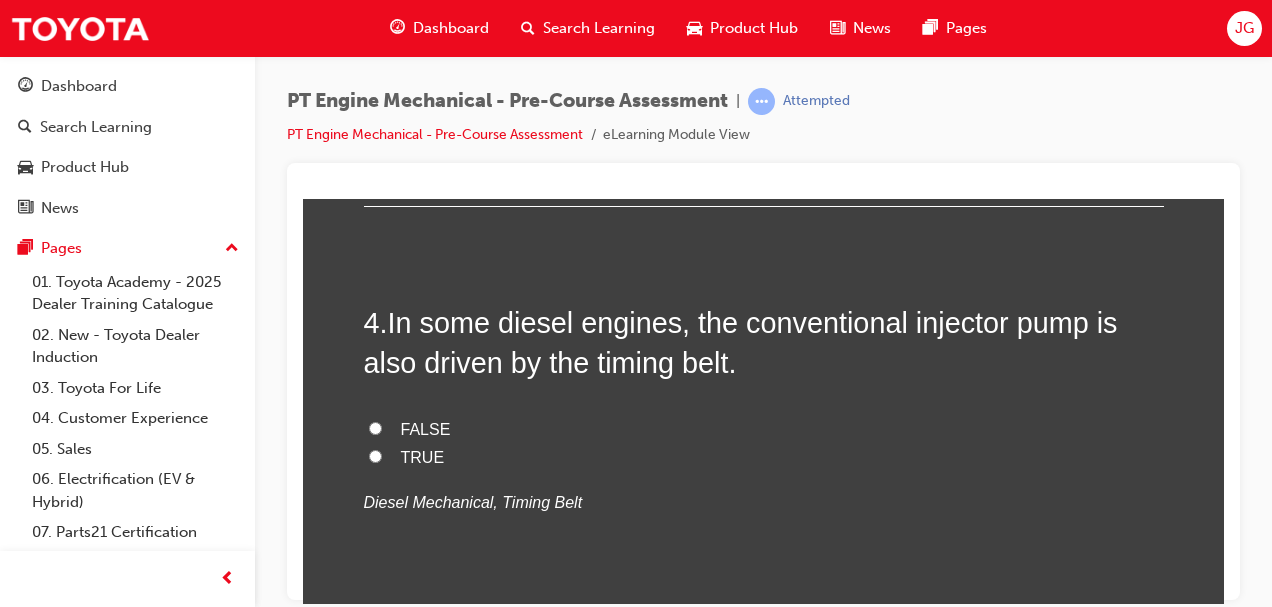 click on "TRUE" at bounding box center (375, 455) 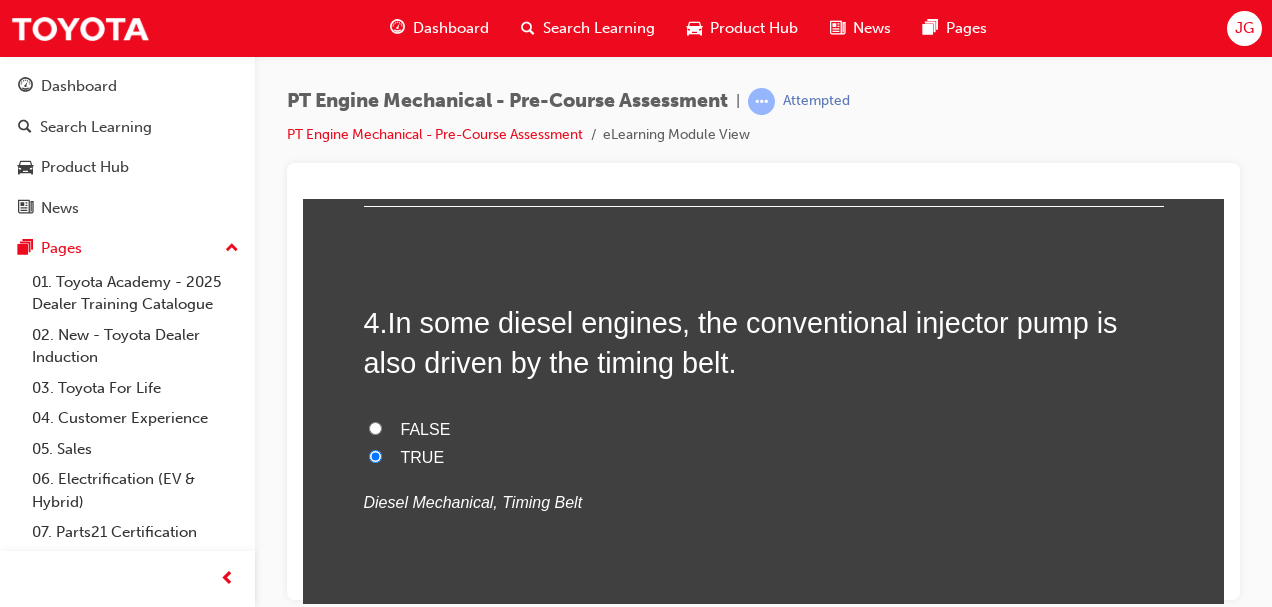 radio on "true" 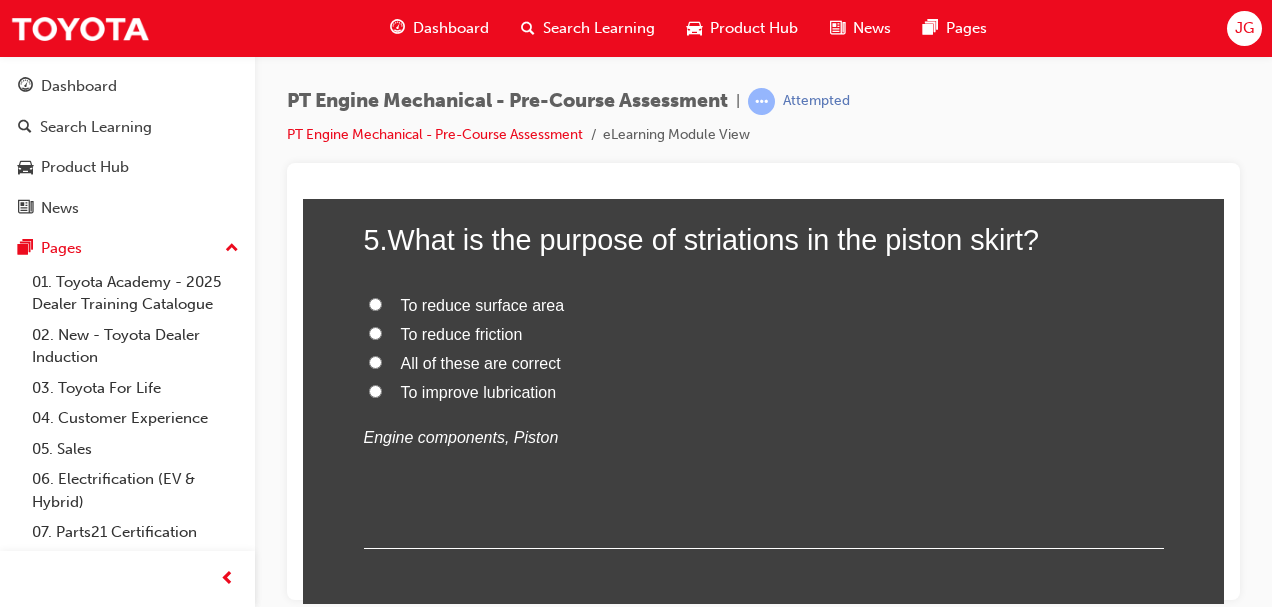 scroll, scrollTop: 1880, scrollLeft: 0, axis: vertical 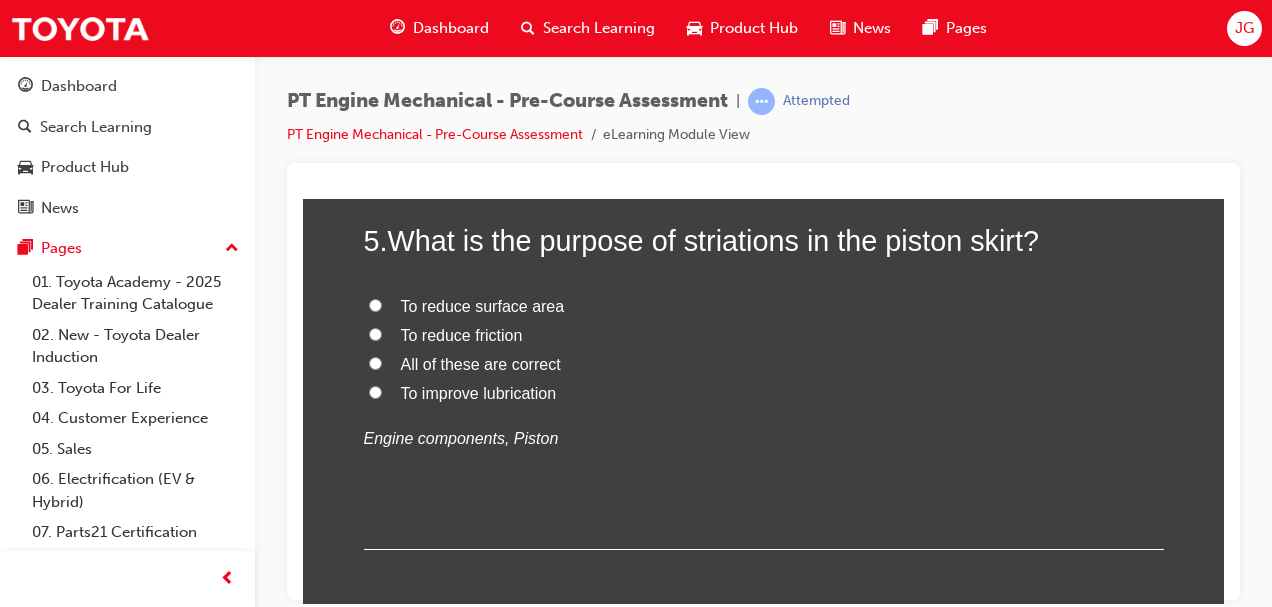 click on "All of these are correct" at bounding box center [375, 362] 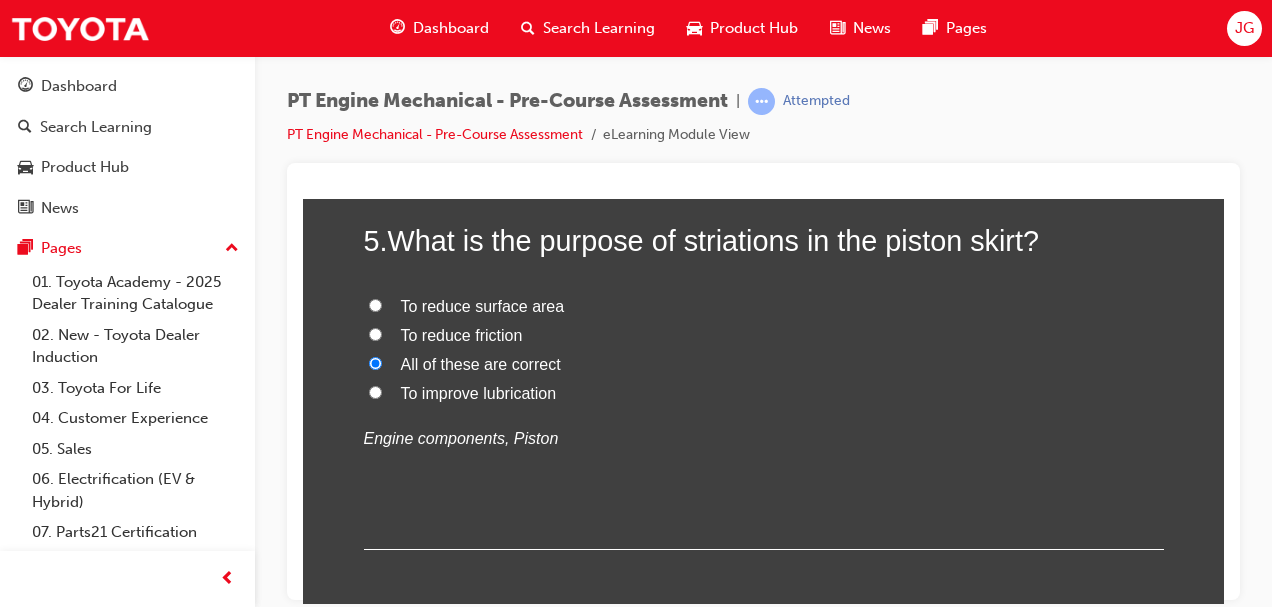 radio on "true" 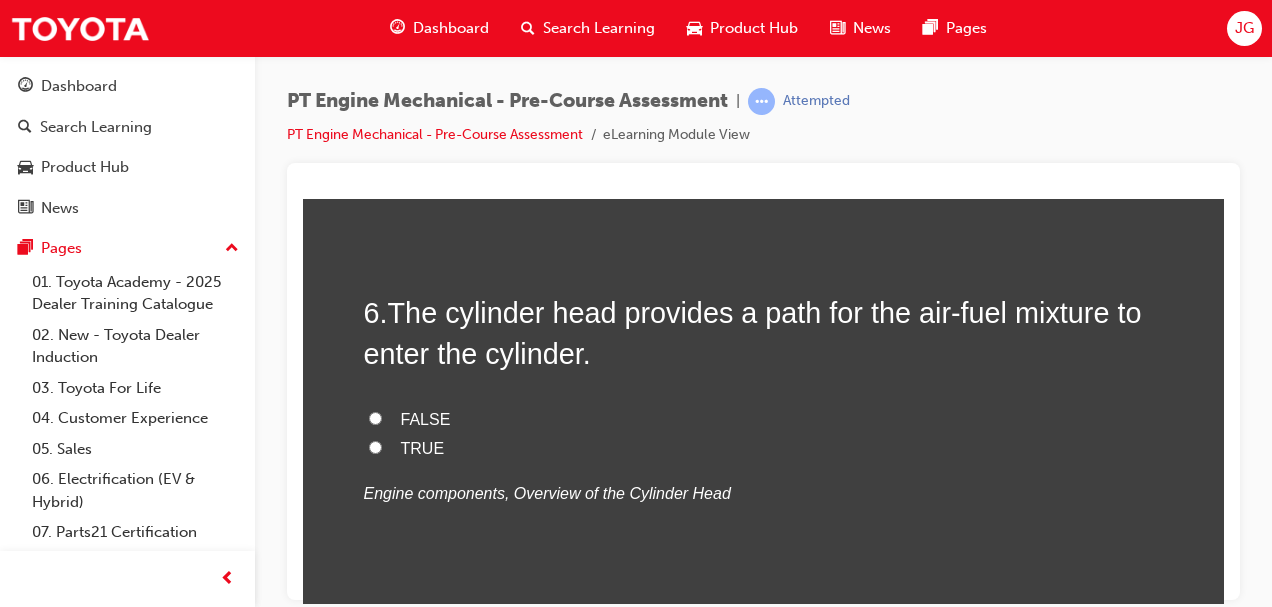 scroll, scrollTop: 2234, scrollLeft: 0, axis: vertical 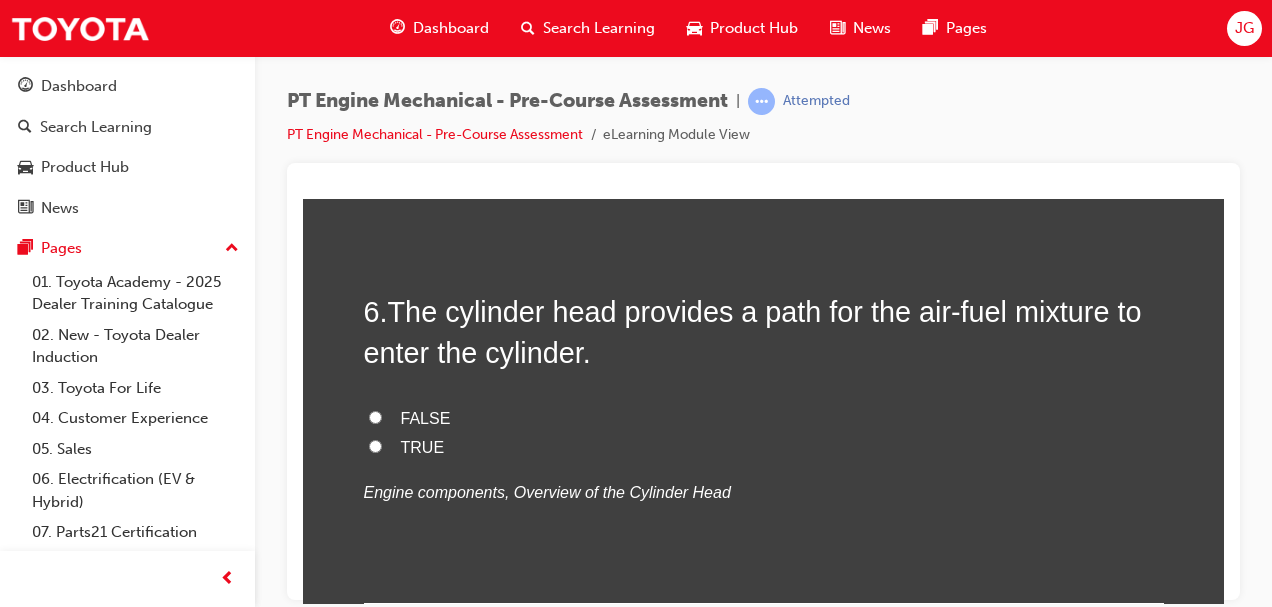click on "TRUE" at bounding box center [375, 445] 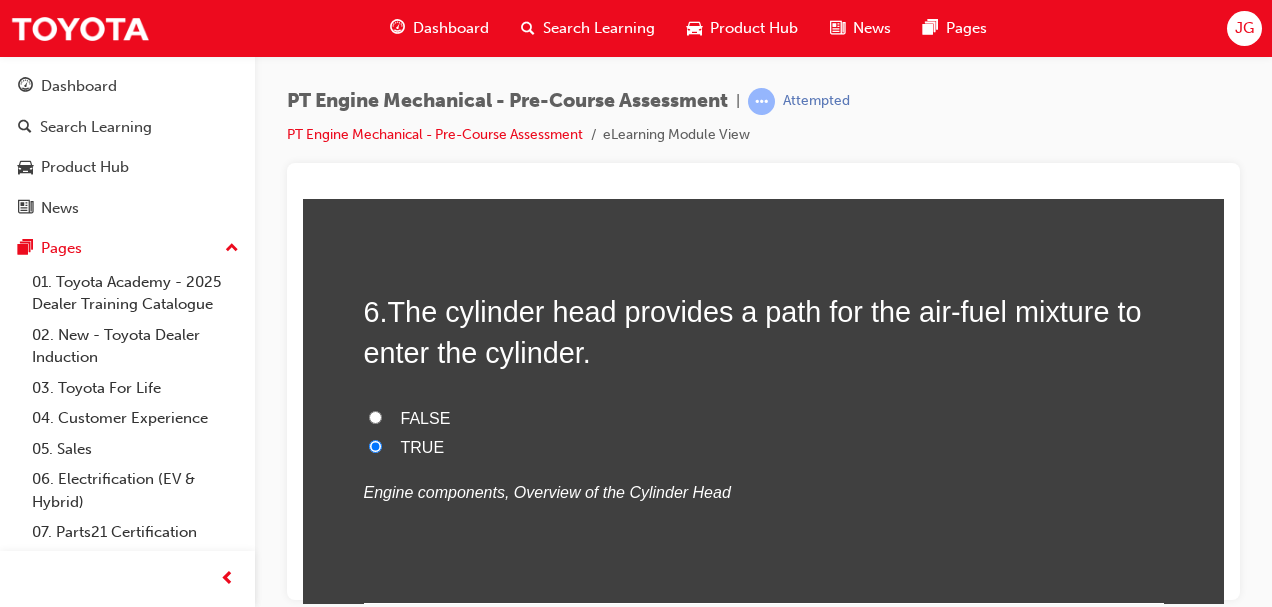 radio on "true" 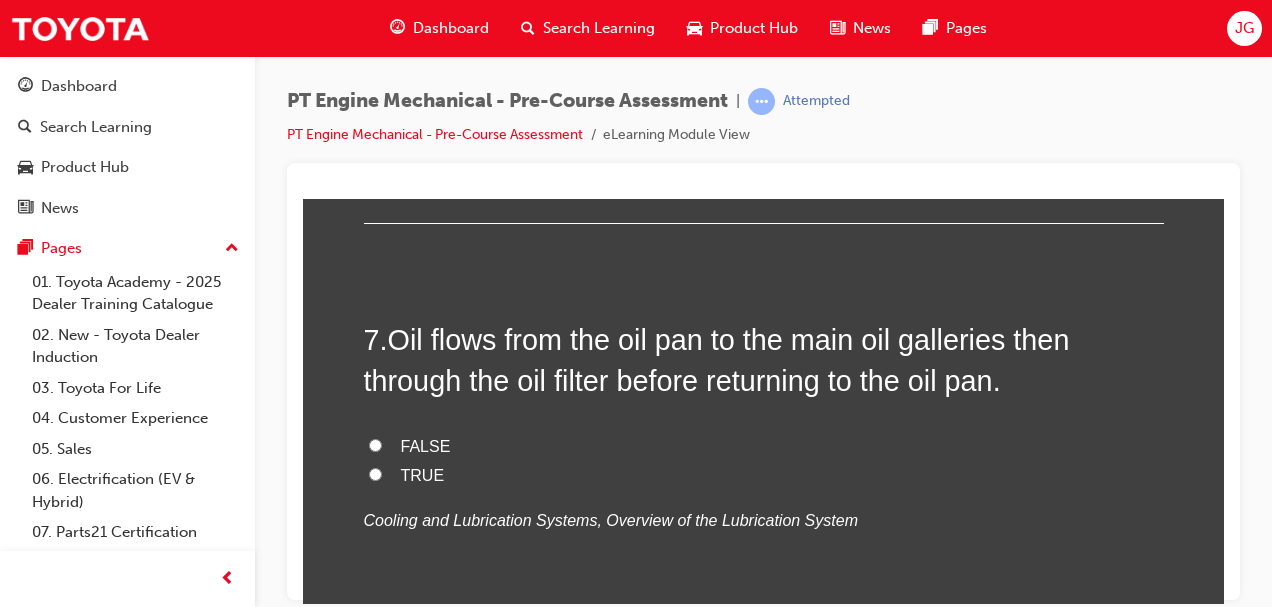 scroll, scrollTop: 2615, scrollLeft: 0, axis: vertical 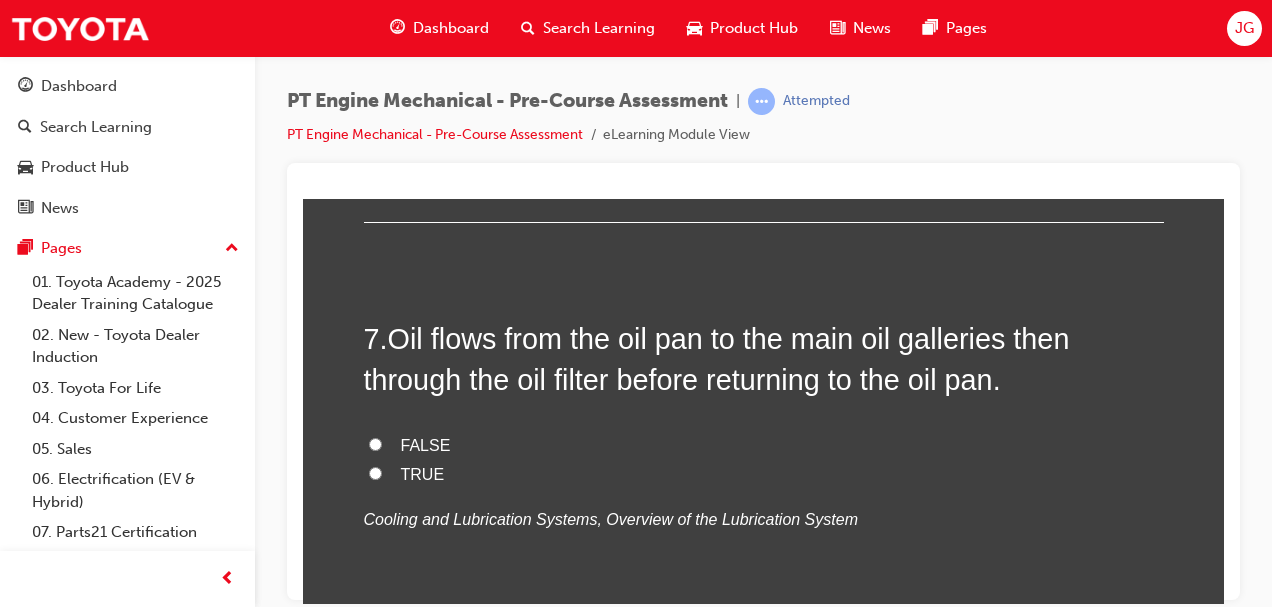 click on "TRUE" at bounding box center (375, 472) 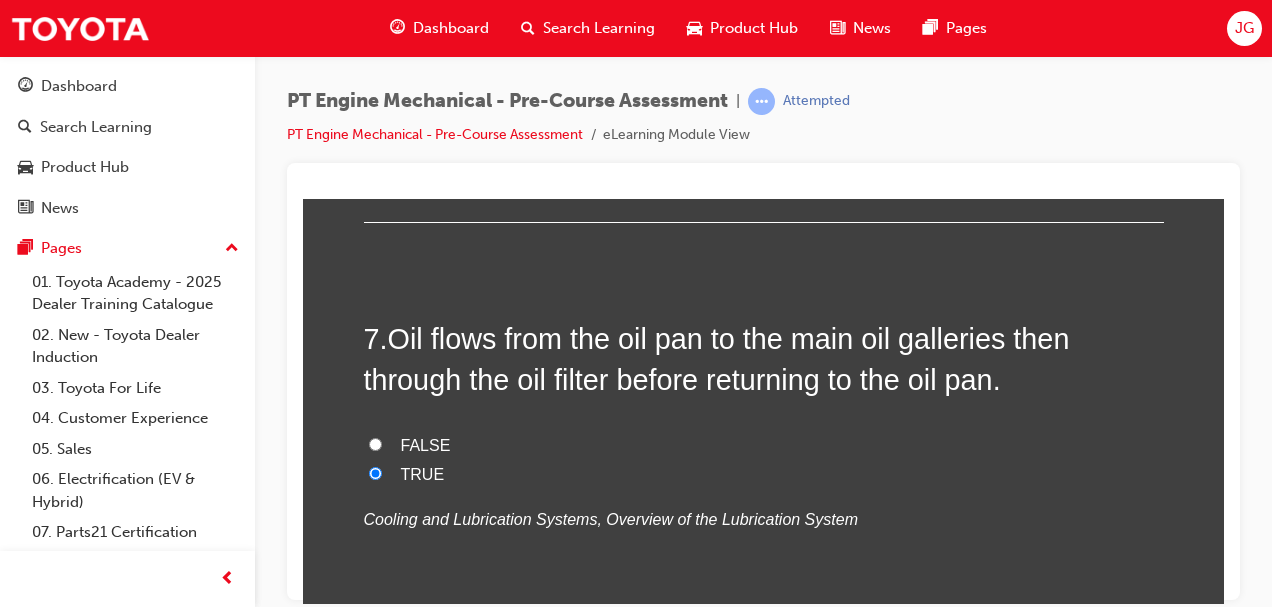 radio on "true" 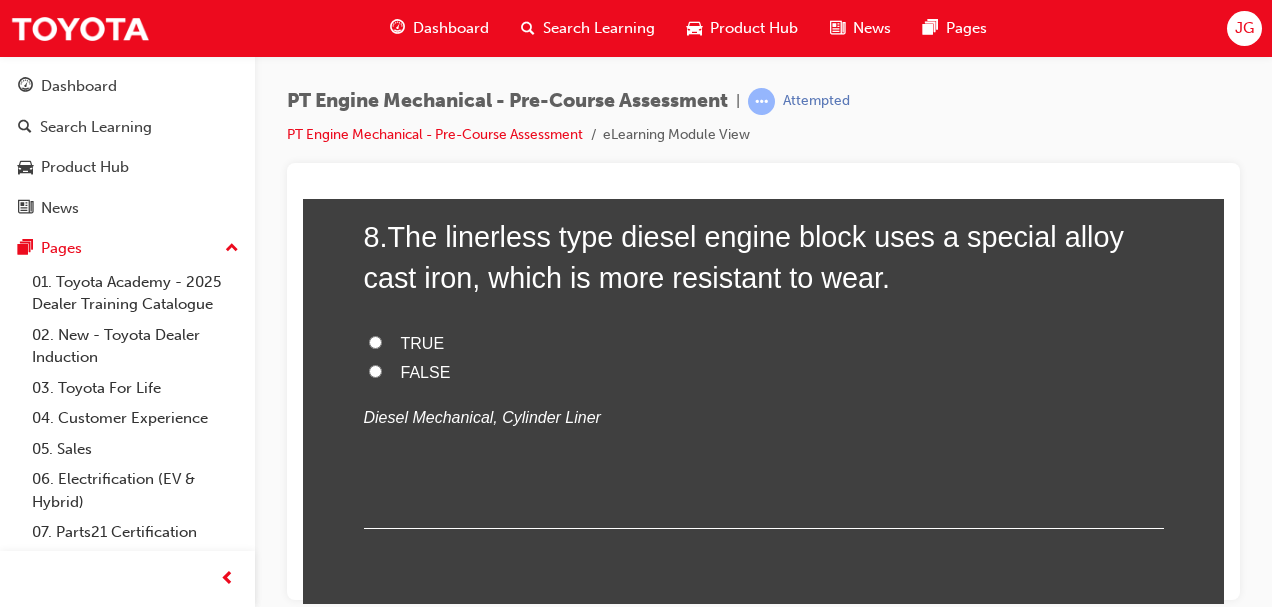 scroll, scrollTop: 3131, scrollLeft: 0, axis: vertical 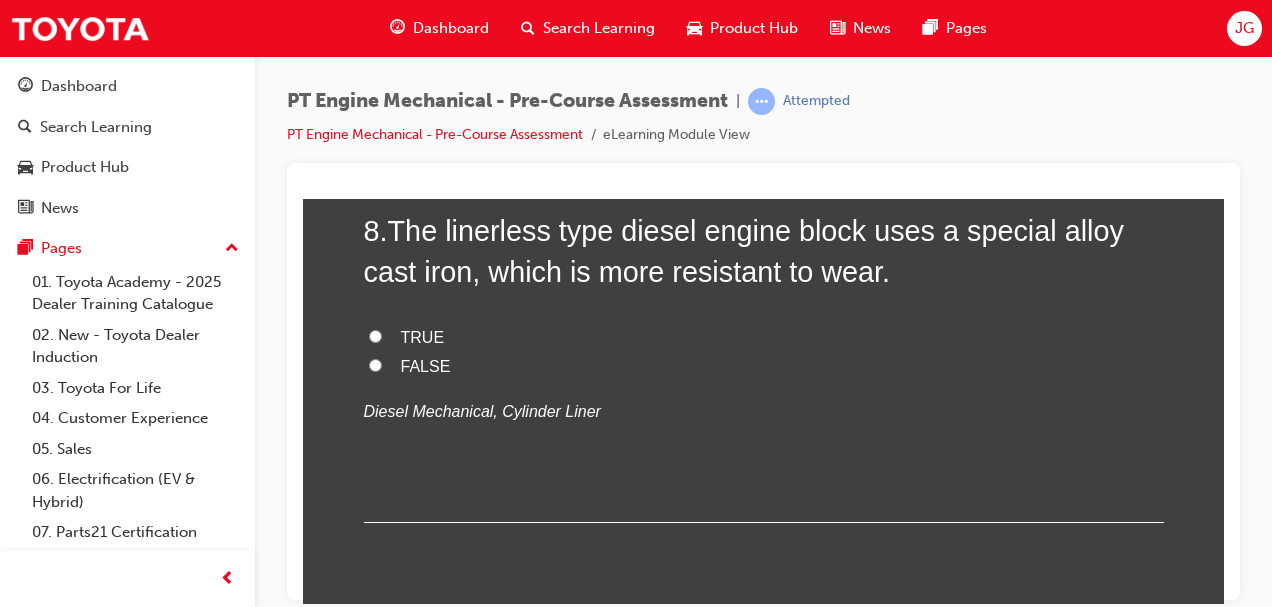 click on "FALSE" at bounding box center [375, 364] 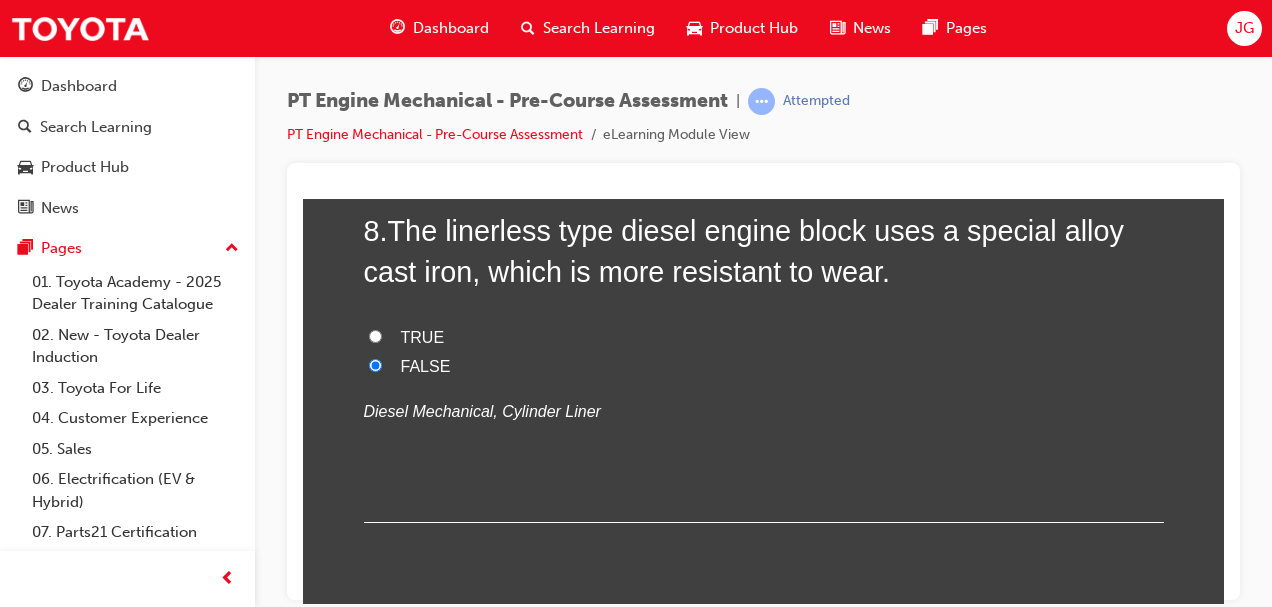 radio on "true" 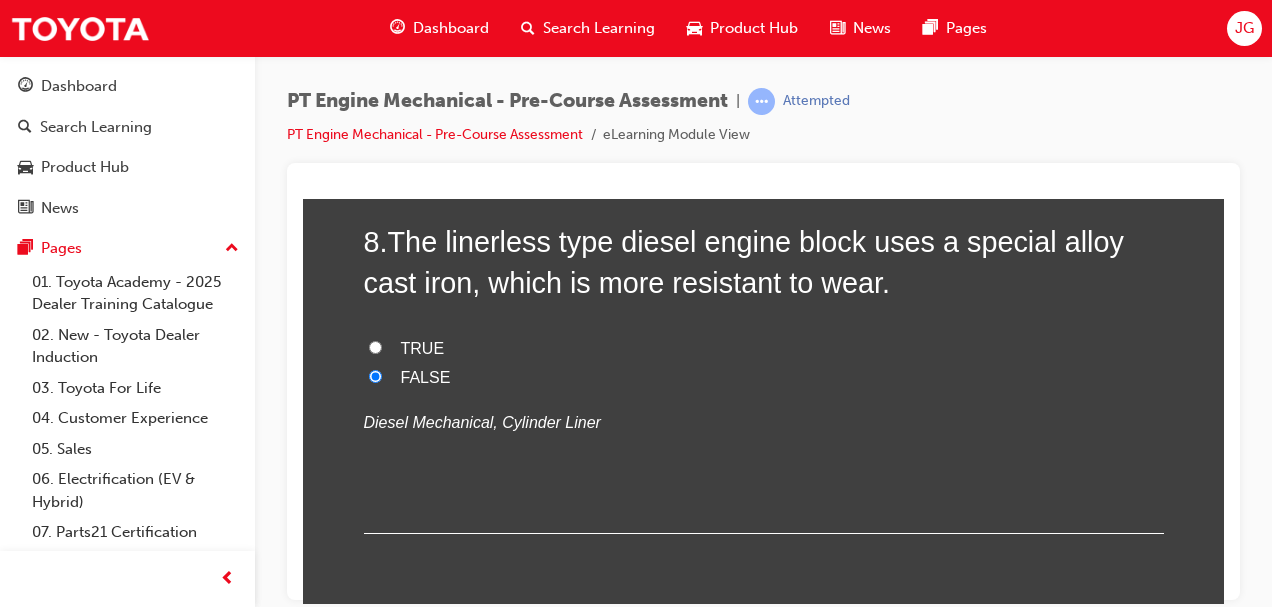 scroll, scrollTop: 3119, scrollLeft: 0, axis: vertical 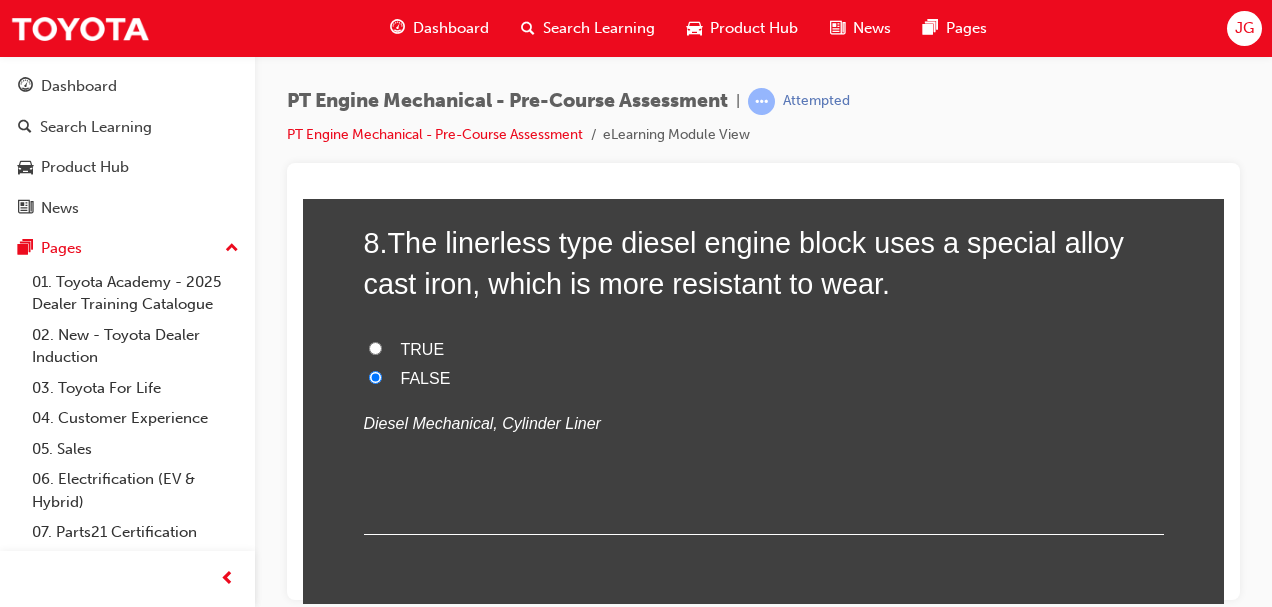 click on "TRUE" at bounding box center (375, 347) 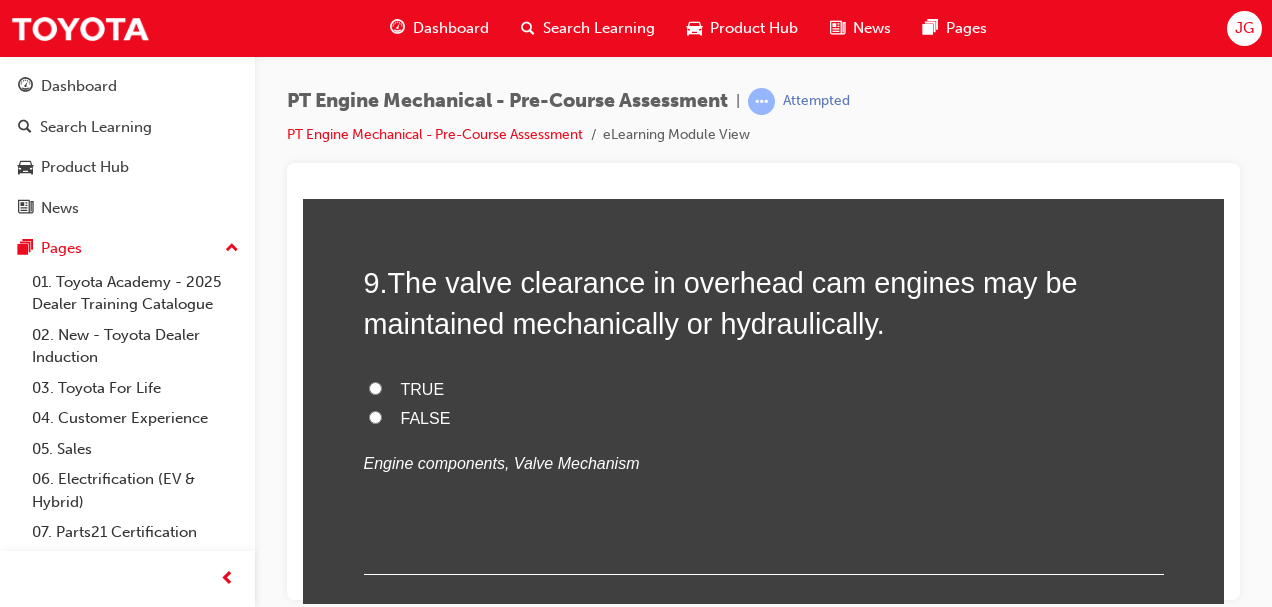 scroll, scrollTop: 3489, scrollLeft: 0, axis: vertical 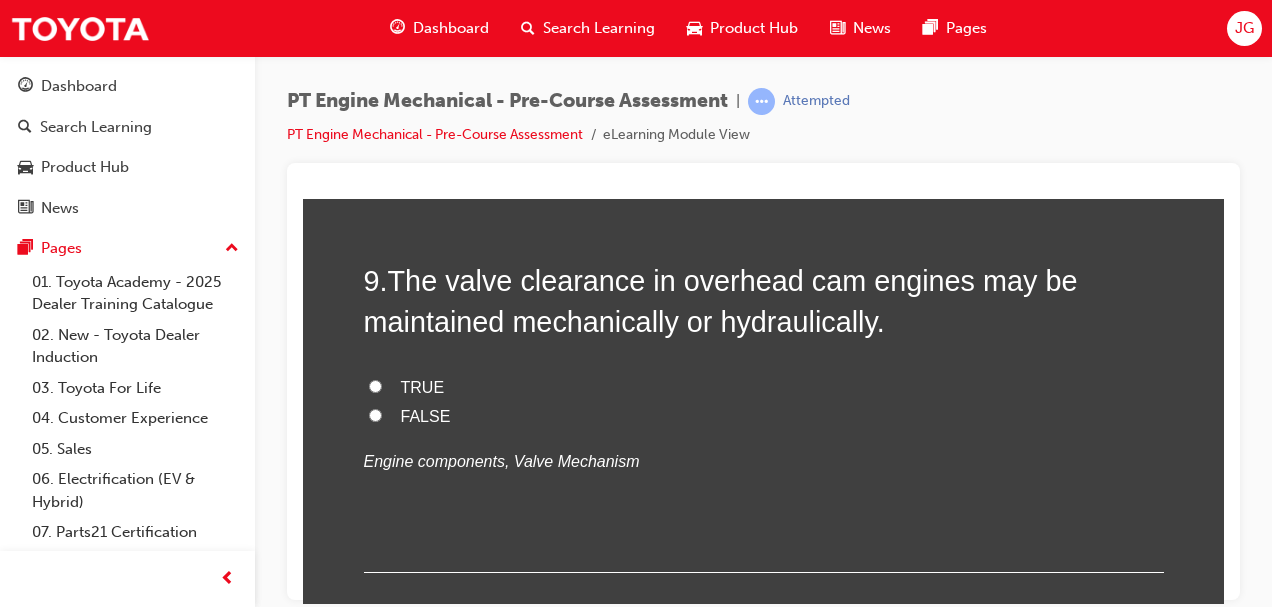 click on "TRUE" at bounding box center (375, 385) 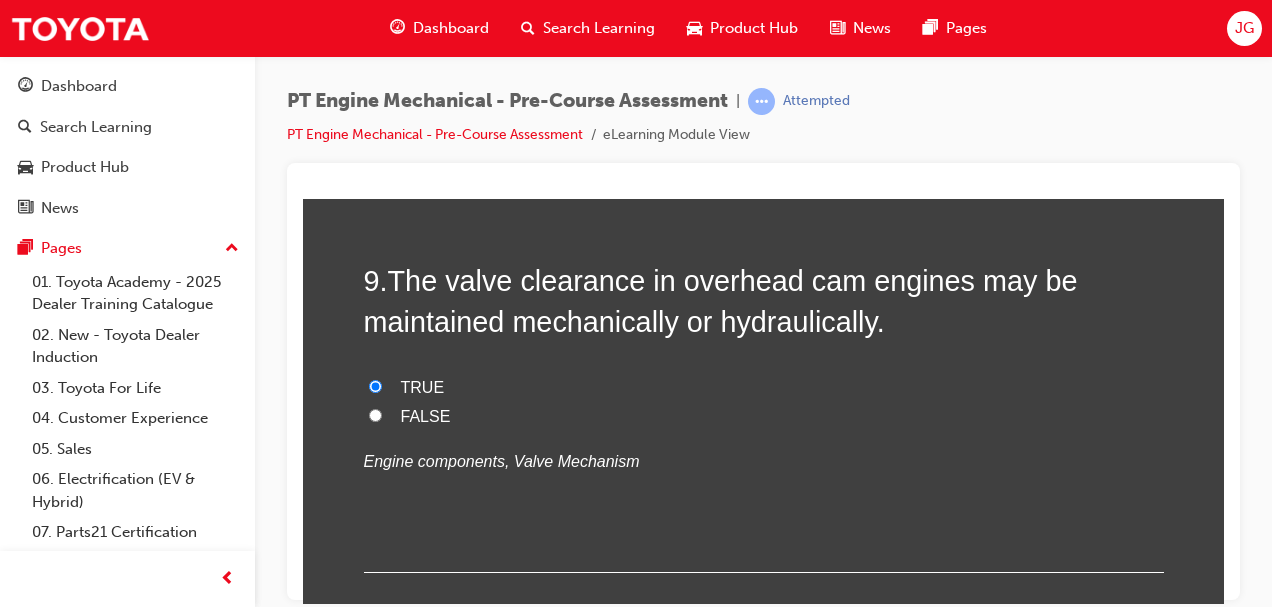 radio on "true" 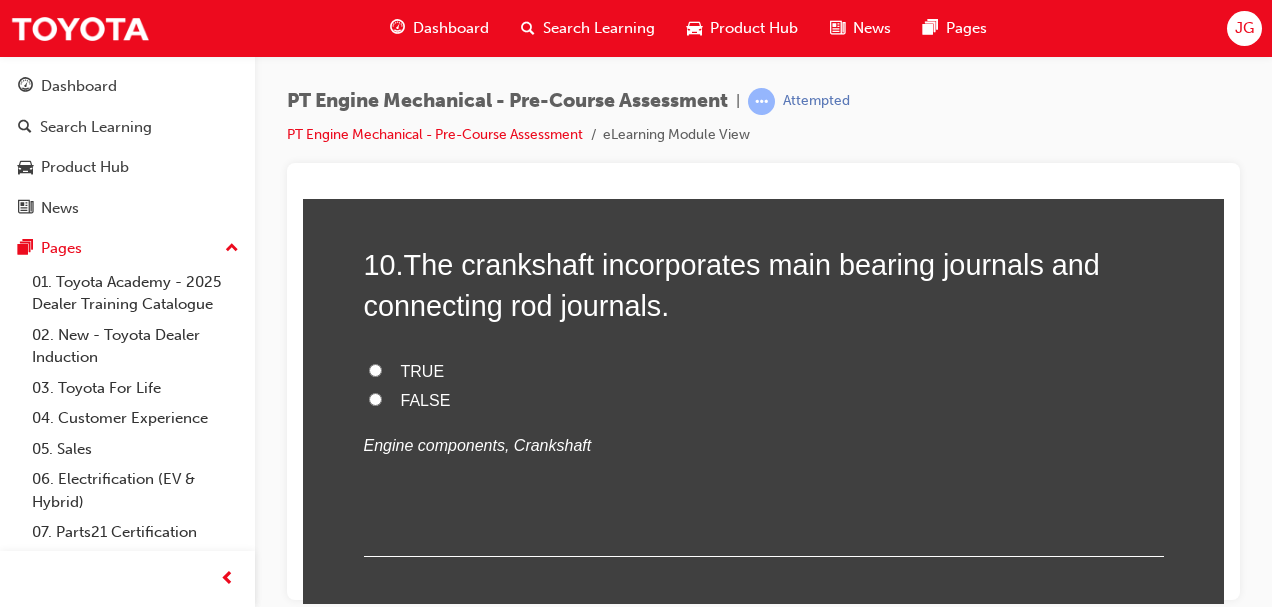 scroll, scrollTop: 3911, scrollLeft: 0, axis: vertical 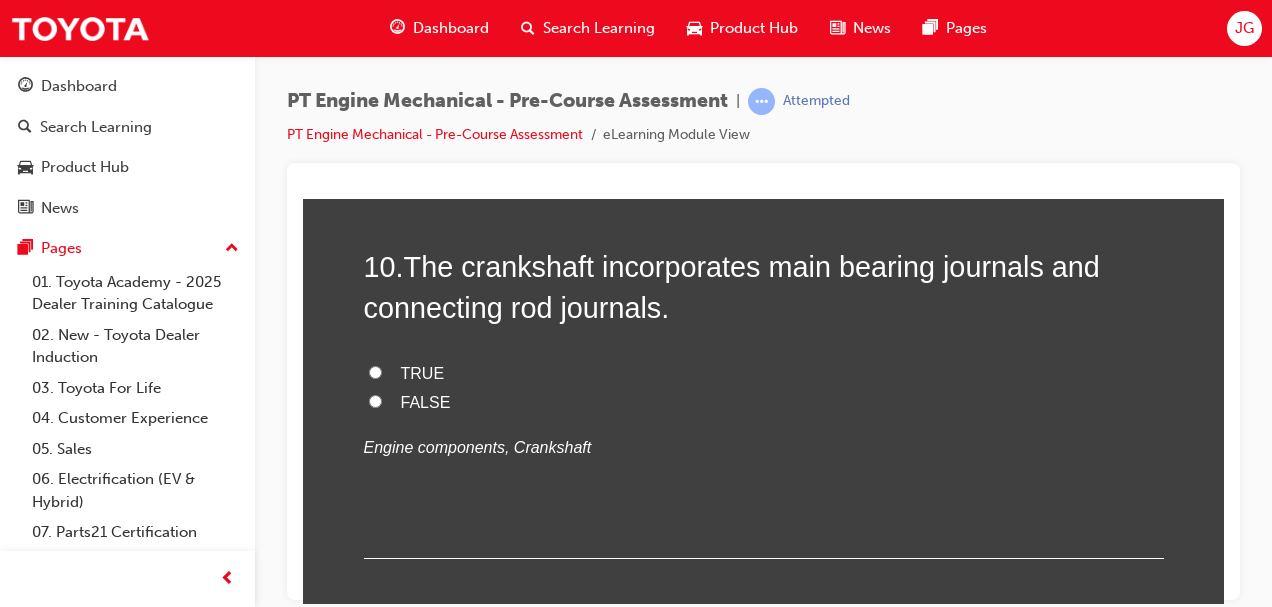 click on "TRUE" at bounding box center (375, 371) 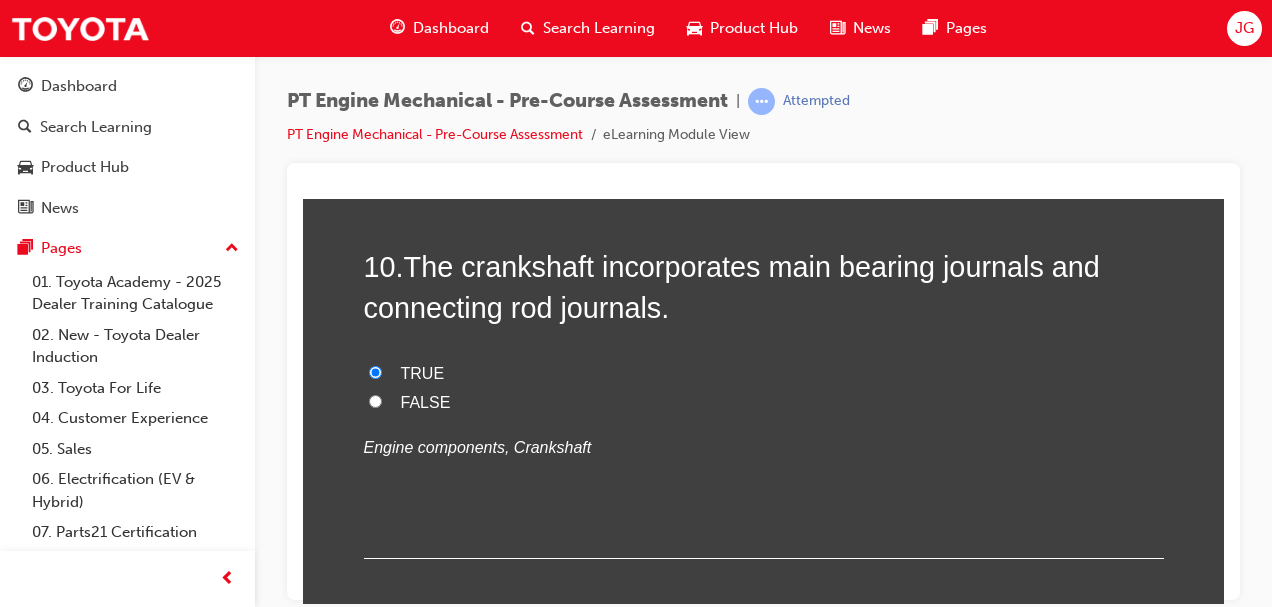 radio on "true" 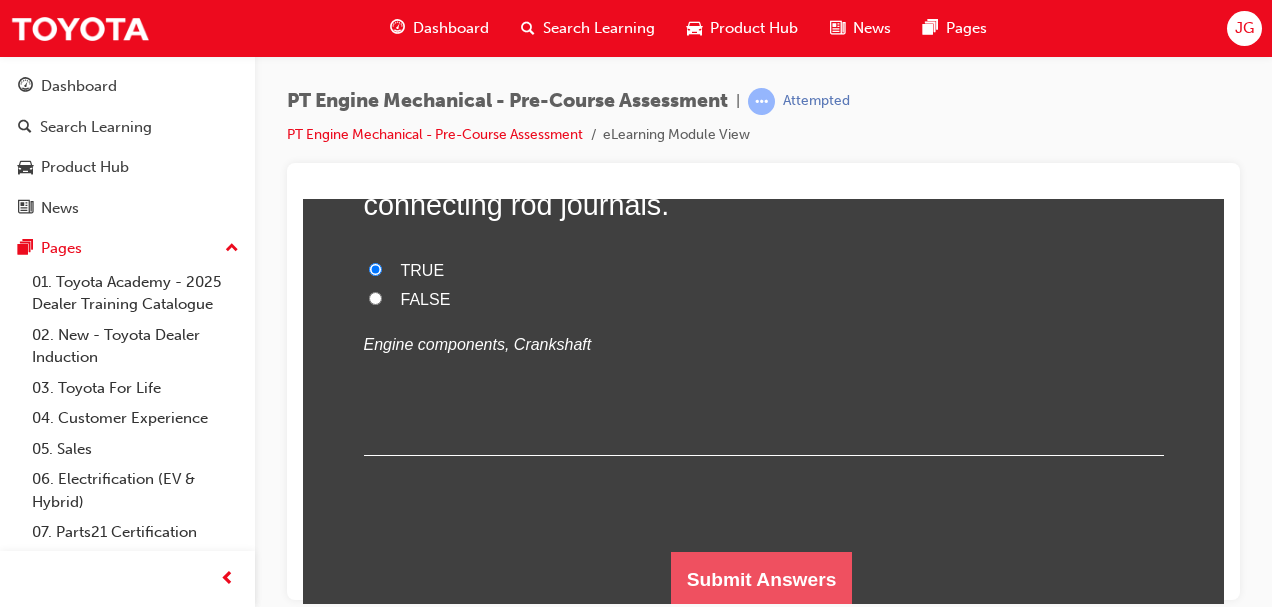 click on "Submit Answers" at bounding box center [762, 579] 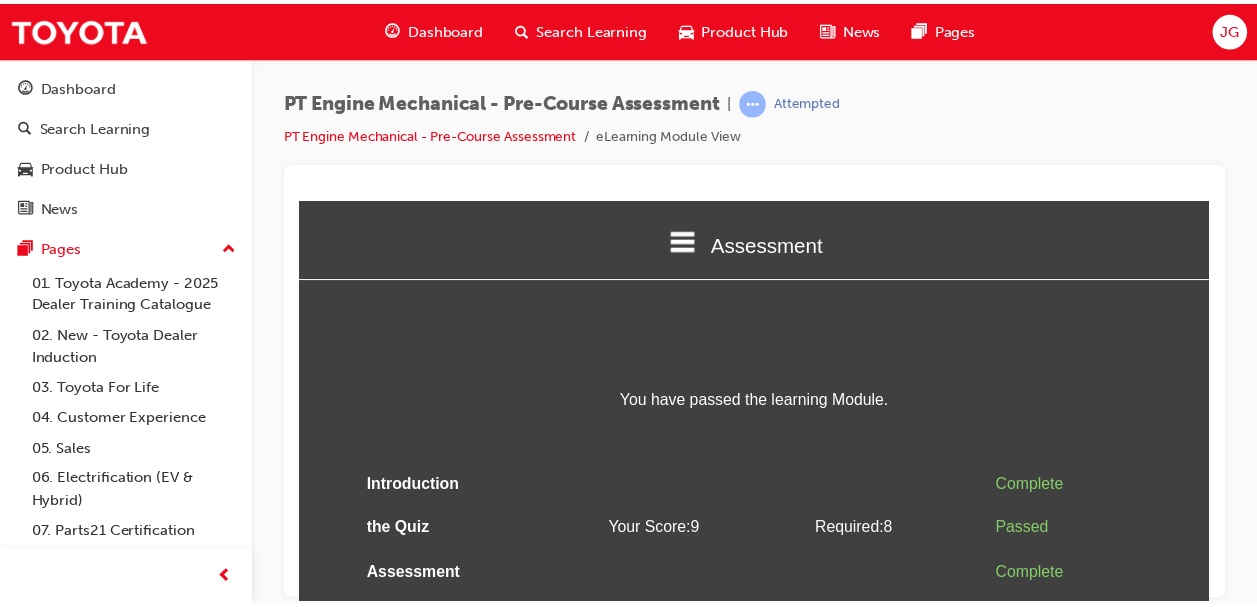 scroll, scrollTop: 24, scrollLeft: 0, axis: vertical 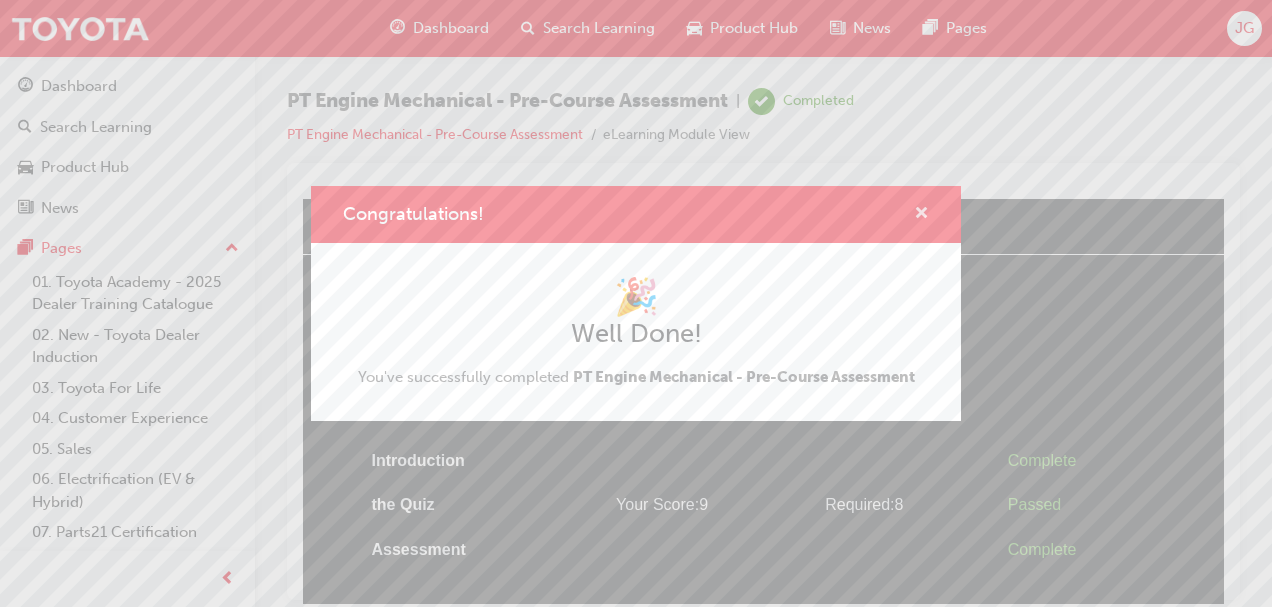 click at bounding box center [921, 215] 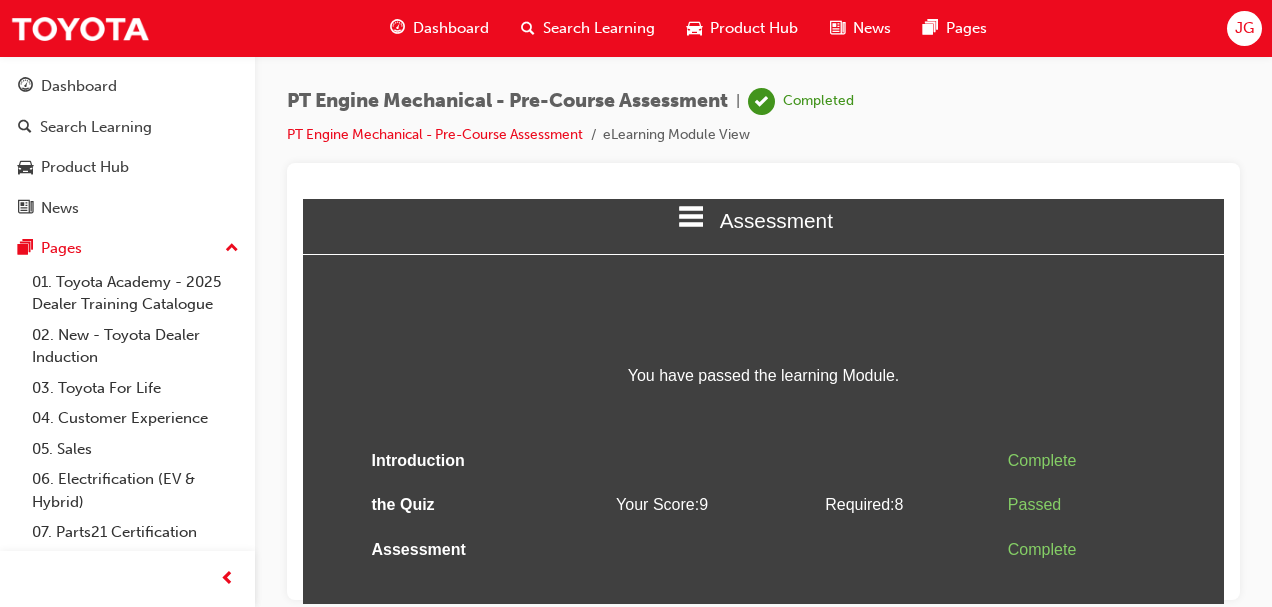 click on "Dashboard" at bounding box center (451, 28) 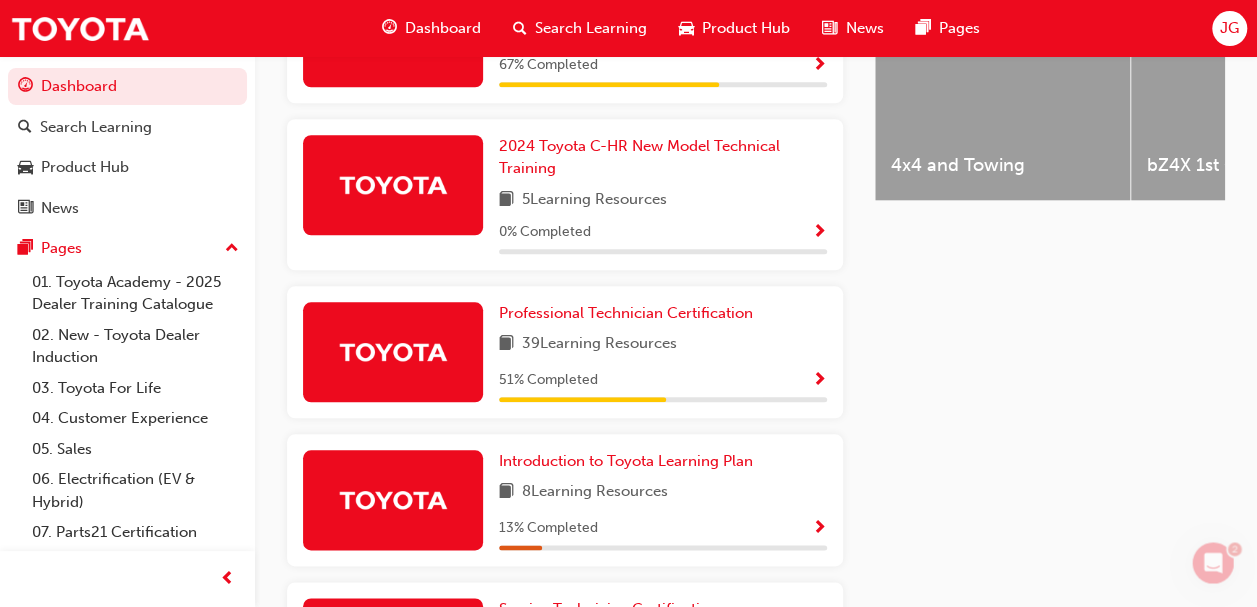 scroll, scrollTop: 897, scrollLeft: 0, axis: vertical 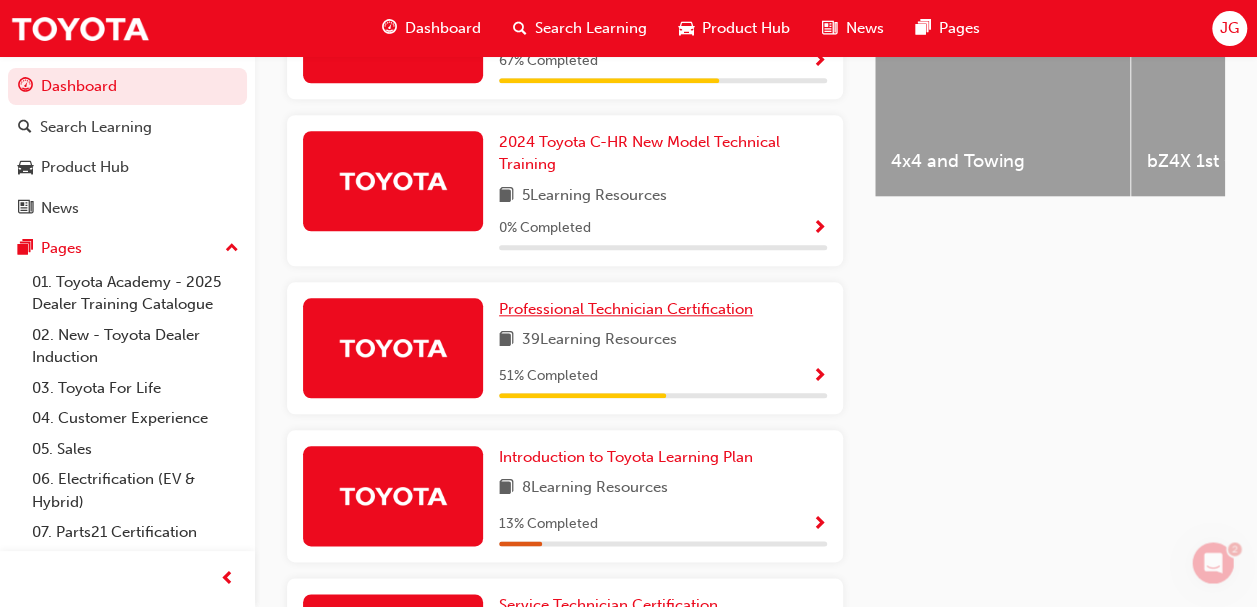 click on "Professional Technician Certification" at bounding box center (626, 309) 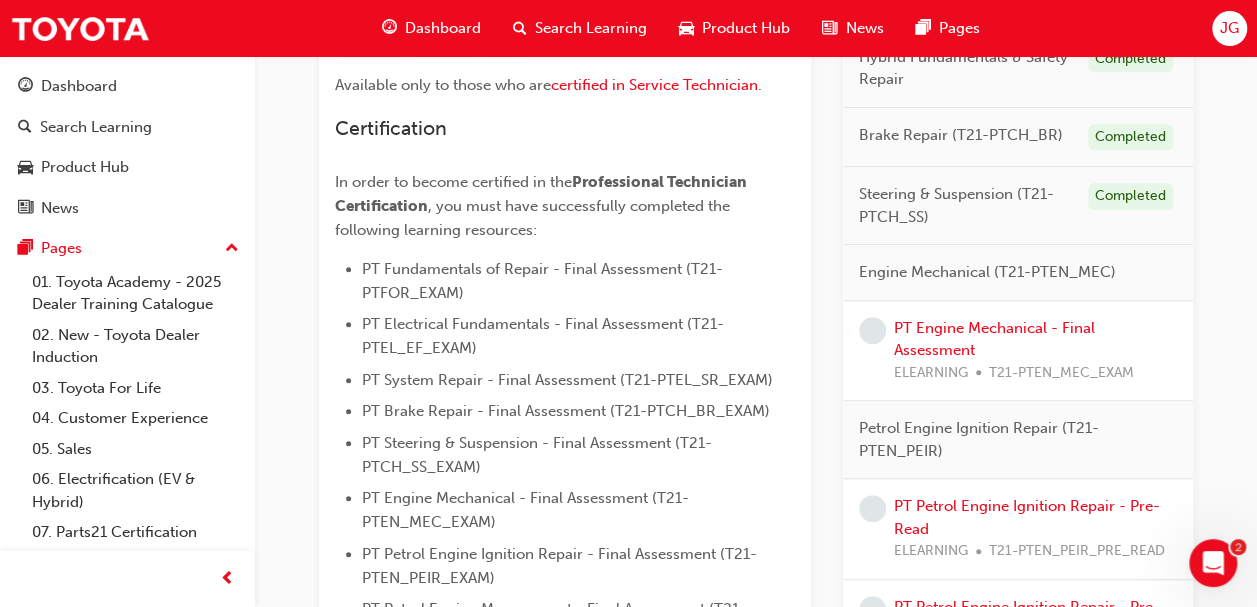scroll, scrollTop: 448, scrollLeft: 0, axis: vertical 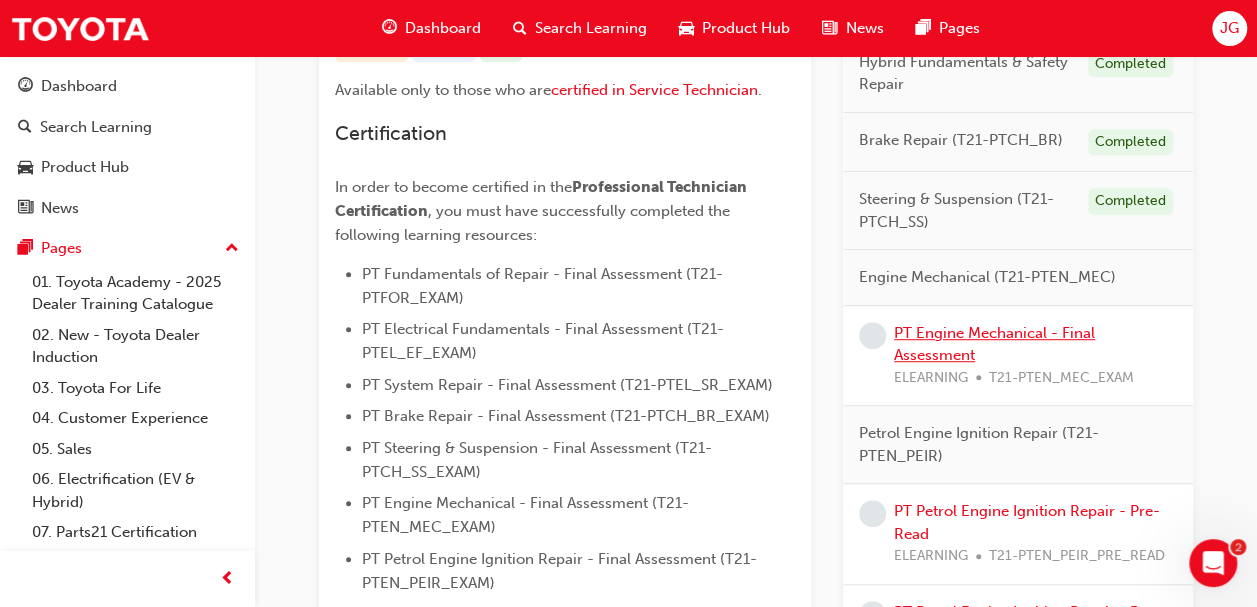 click on "PT Engine Mechanical - Final Assessment" at bounding box center [994, 344] 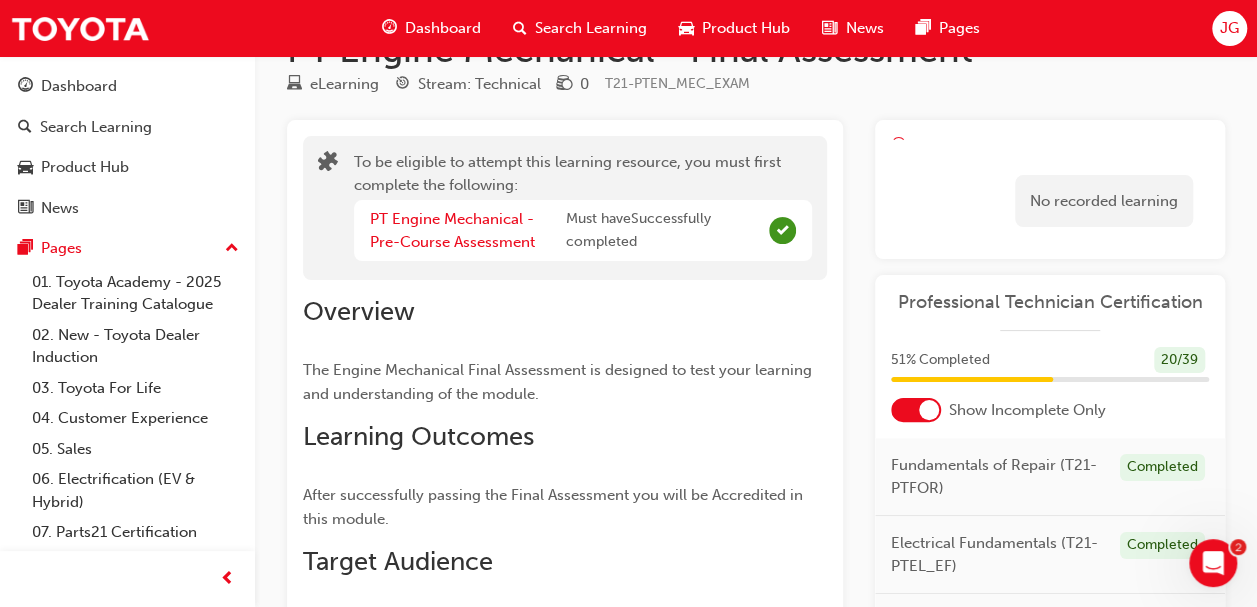 scroll, scrollTop: 0, scrollLeft: 0, axis: both 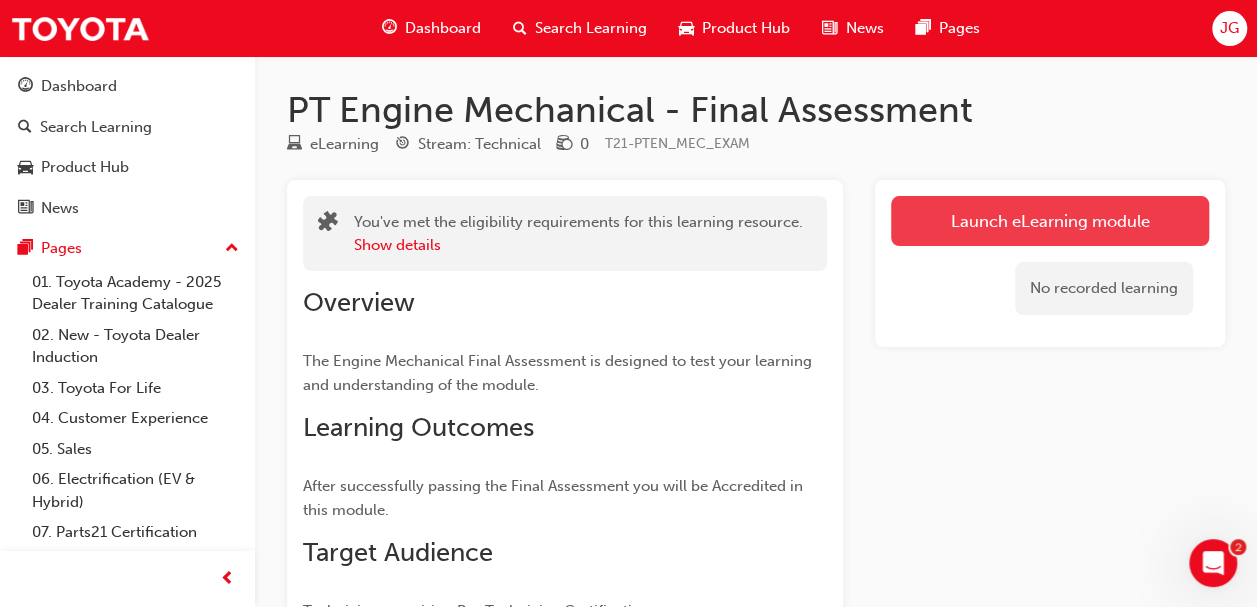 click on "Launch eLearning module" at bounding box center (1050, 221) 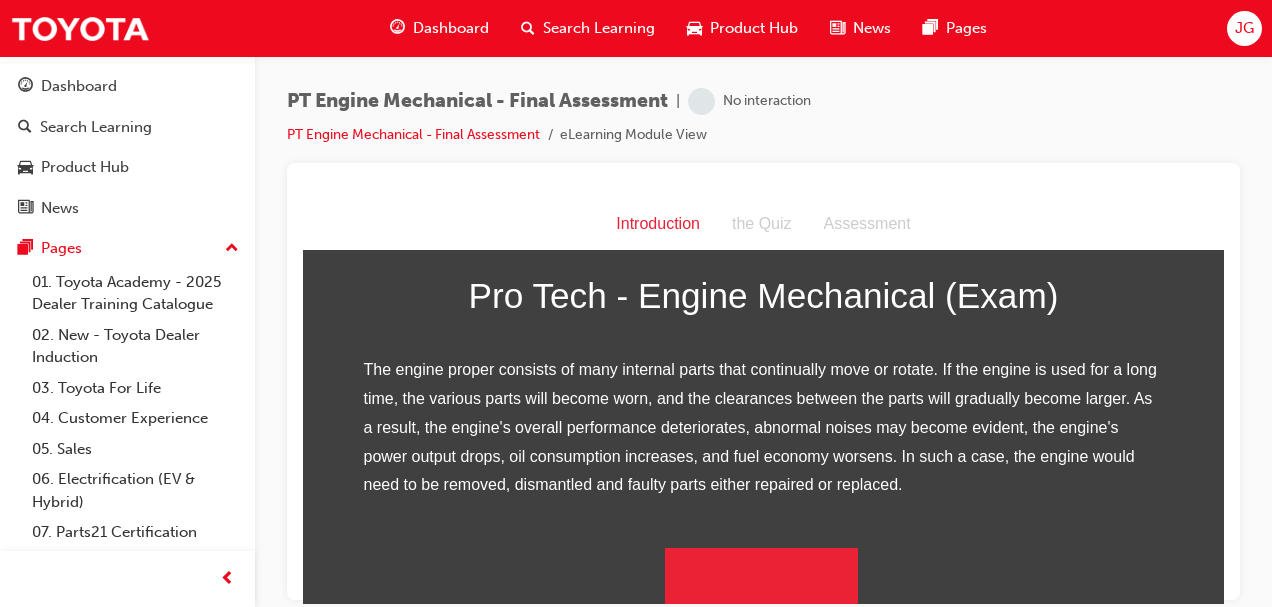 scroll, scrollTop: 319, scrollLeft: 0, axis: vertical 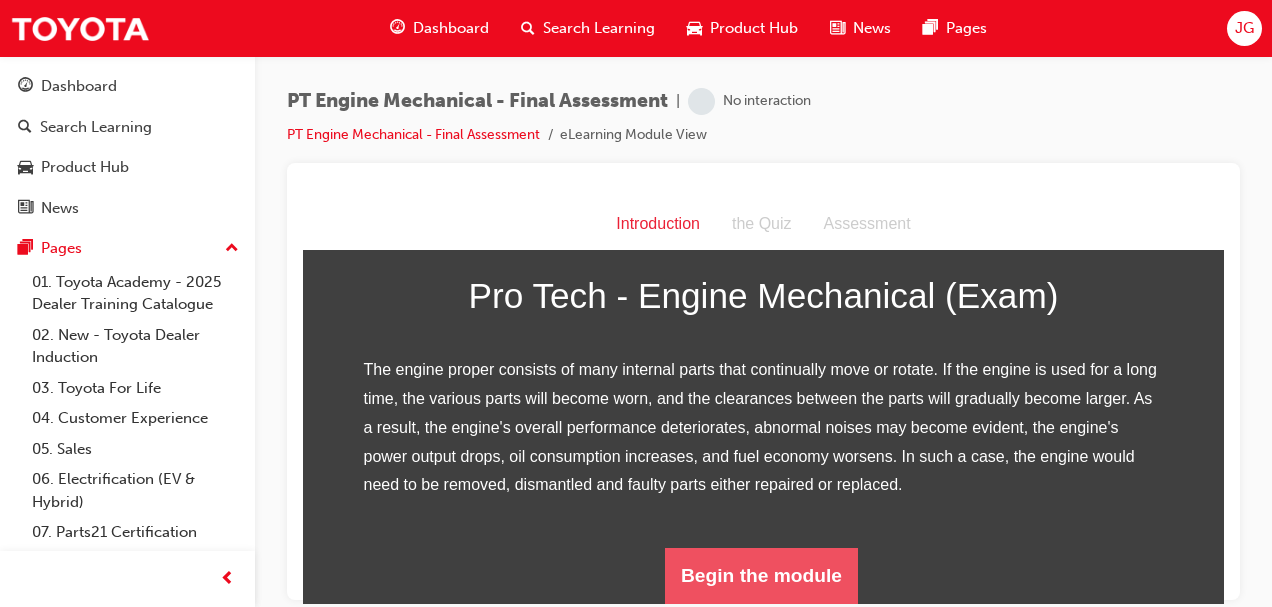 click on "Begin the module" at bounding box center (761, 575) 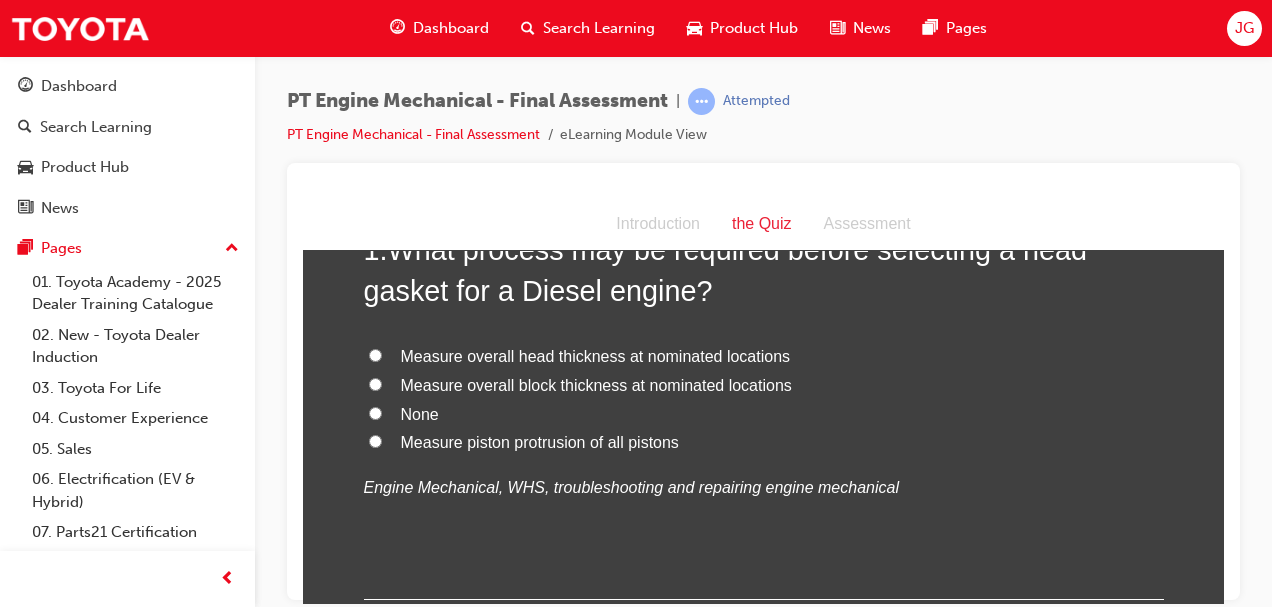 scroll, scrollTop: 130, scrollLeft: 0, axis: vertical 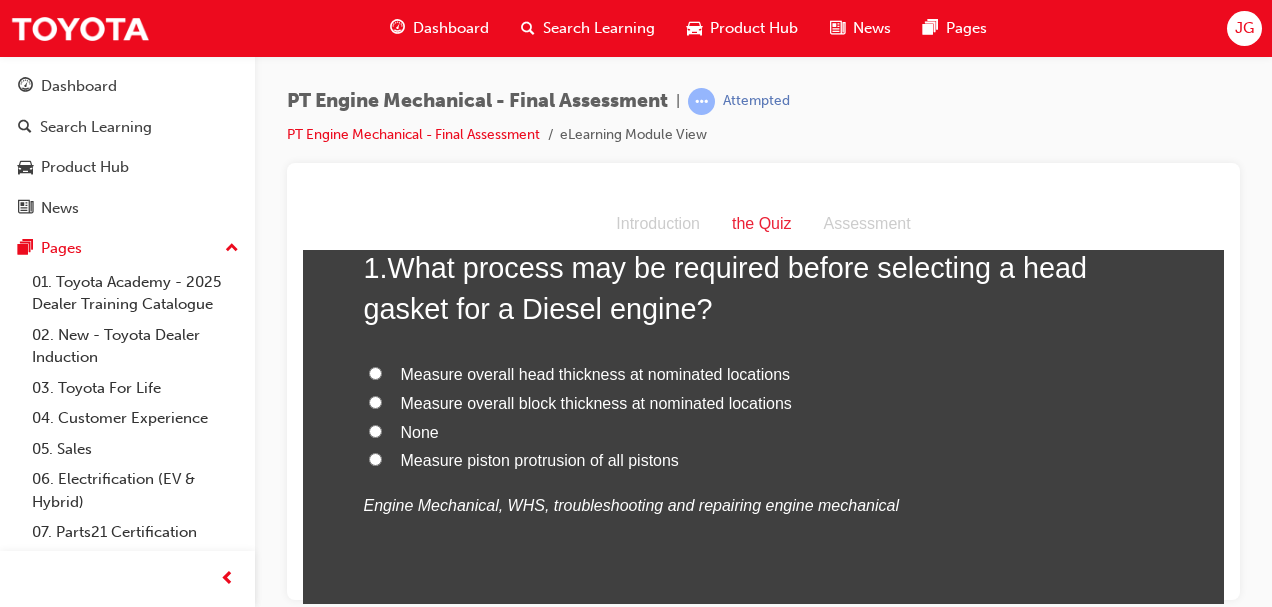 click on "Measure piston protrusion of all pistons" at bounding box center [375, 458] 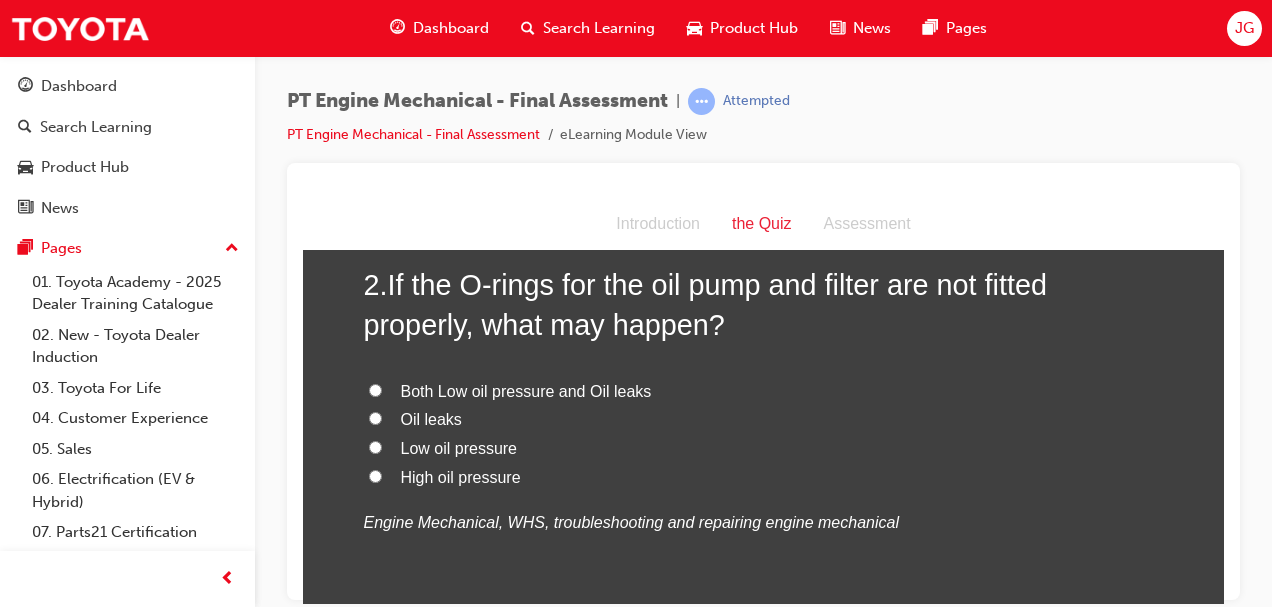 scroll, scrollTop: 583, scrollLeft: 0, axis: vertical 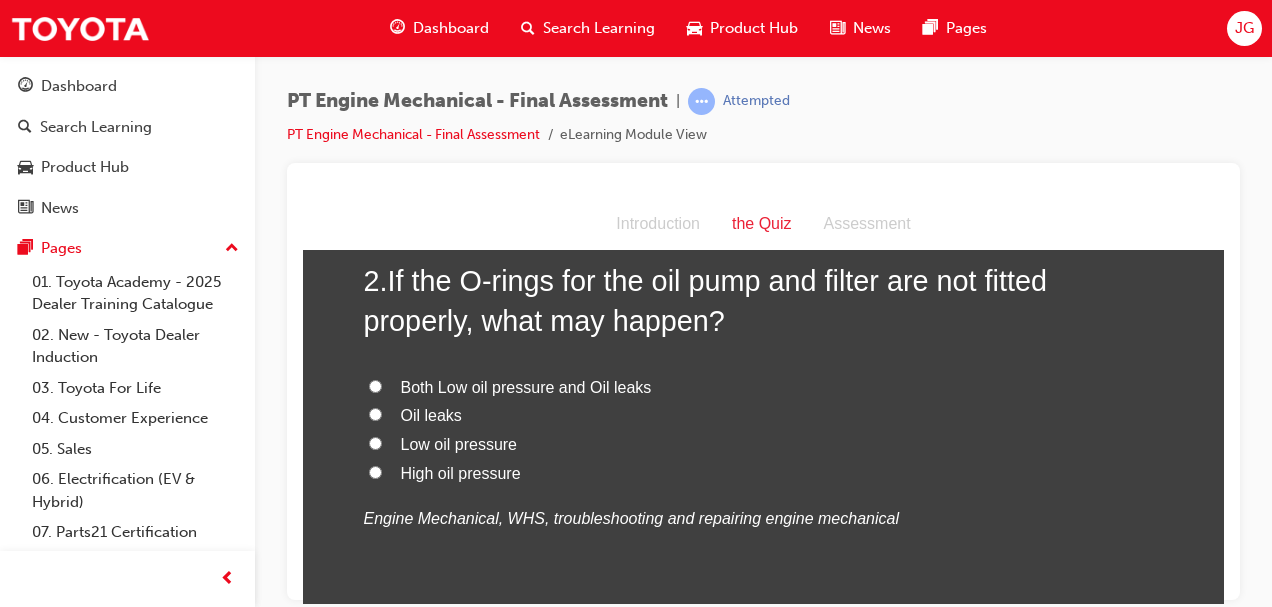 click on "Both Low oil pressure and Oil leaks" at bounding box center [375, 385] 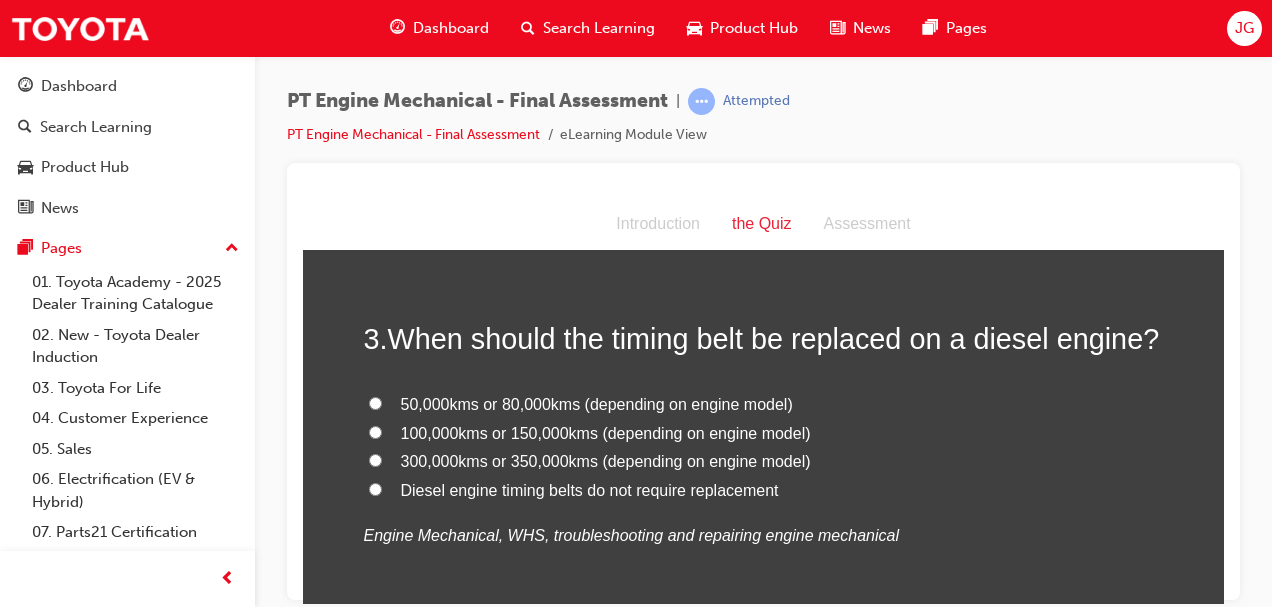 scroll, scrollTop: 992, scrollLeft: 0, axis: vertical 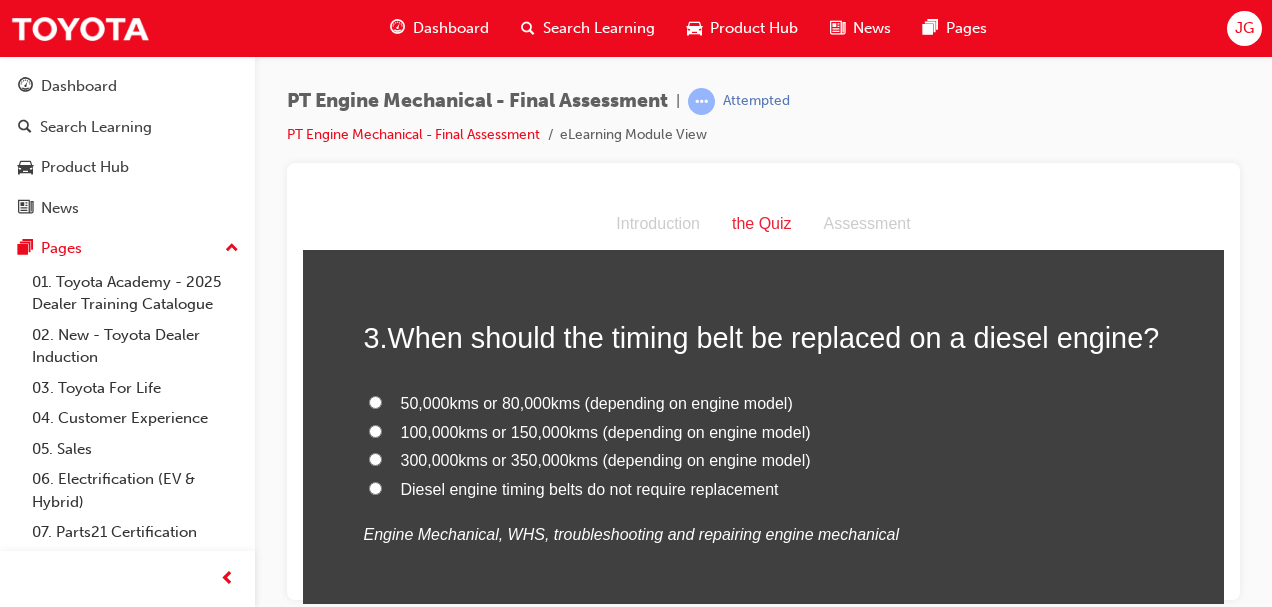 click on "100,000kms or 150,000kms (depending on engine model)" at bounding box center (764, 432) 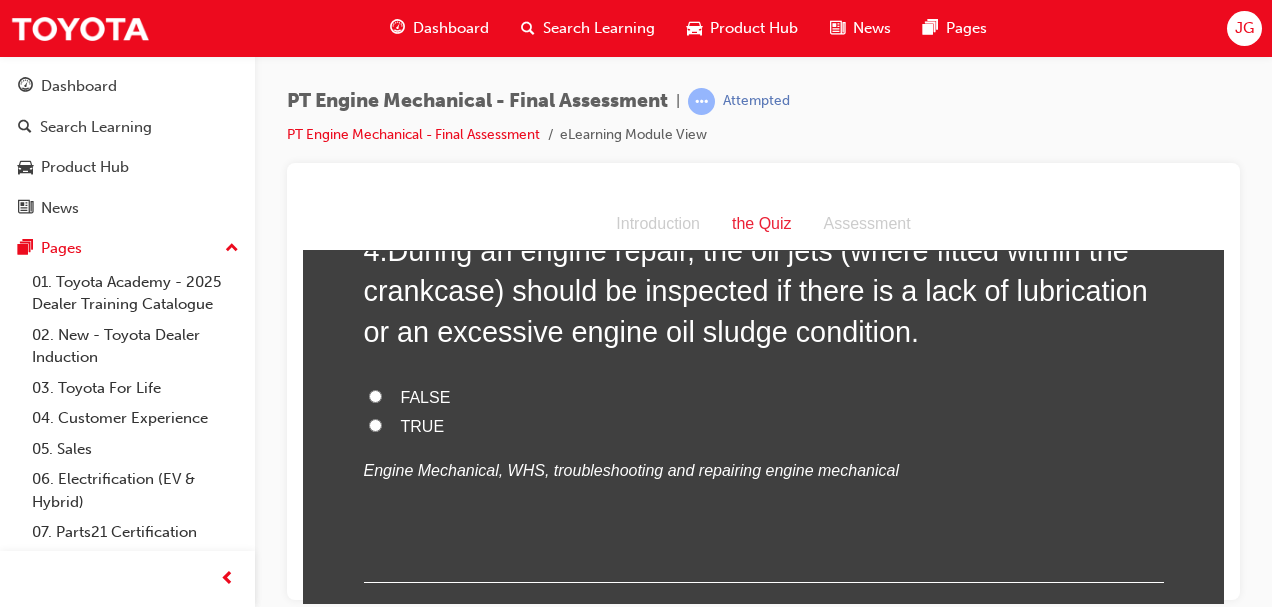 scroll, scrollTop: 1483, scrollLeft: 0, axis: vertical 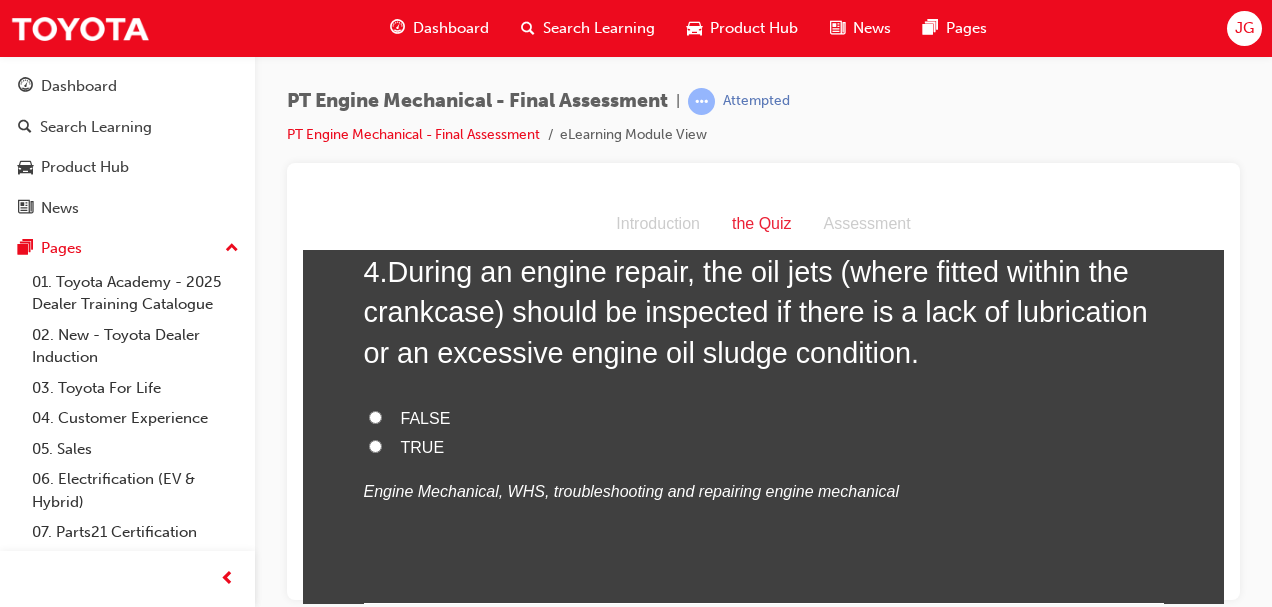 click on "TRUE" at bounding box center (375, 445) 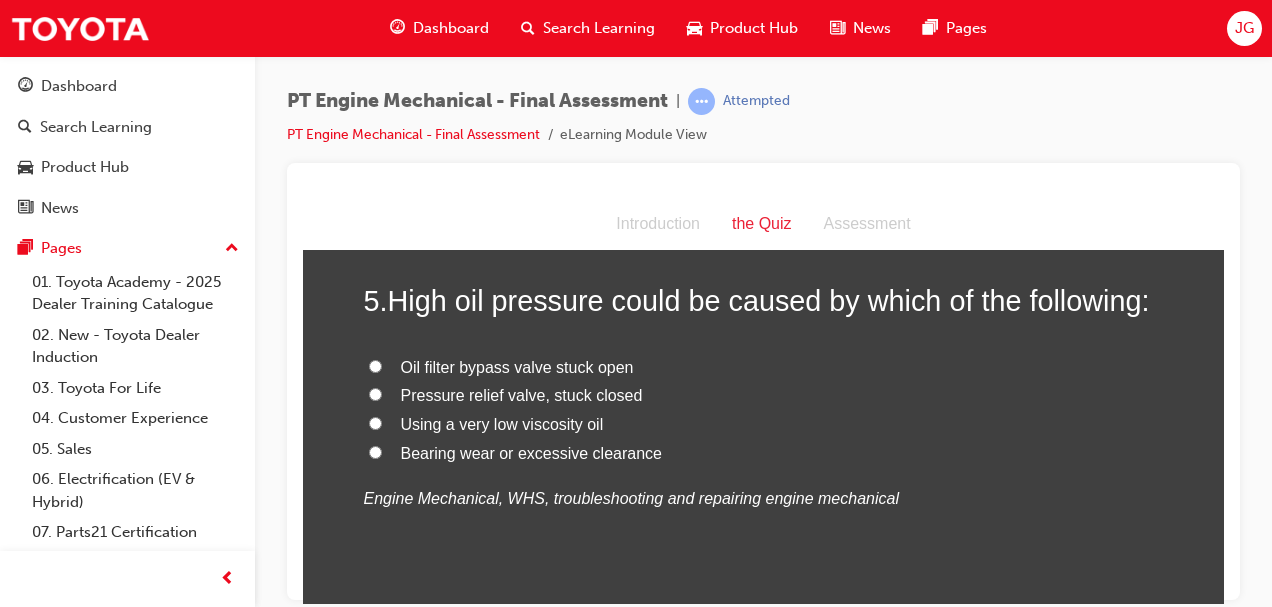 scroll, scrollTop: 1901, scrollLeft: 0, axis: vertical 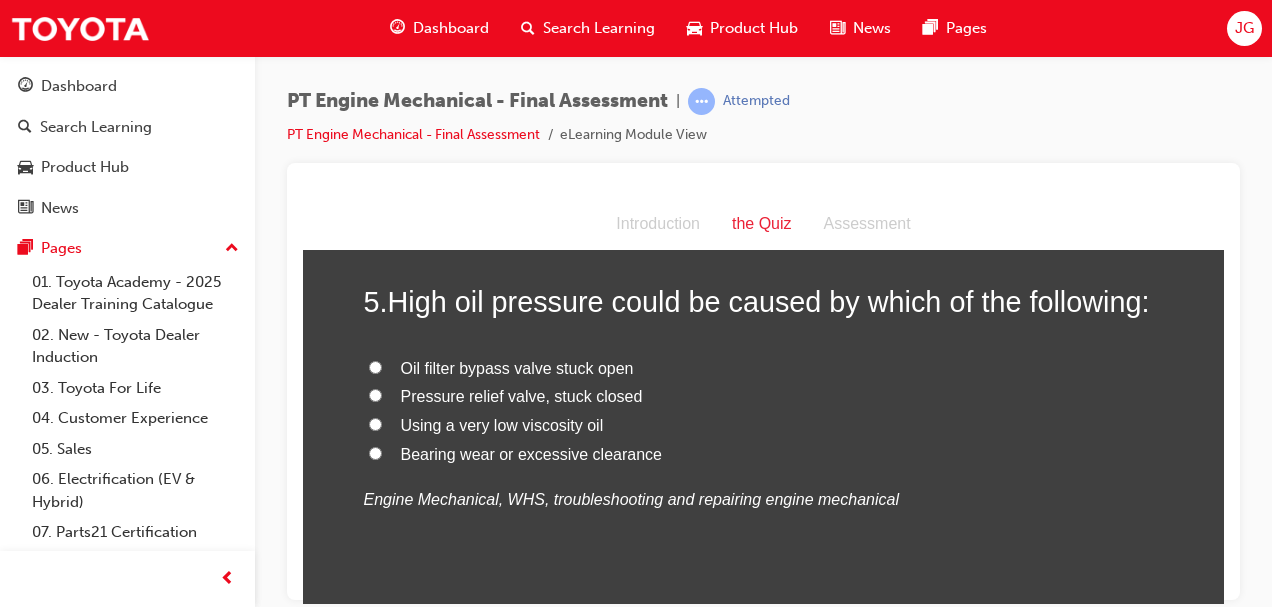 click on "Pressure relief valve, stuck closed" at bounding box center (375, 394) 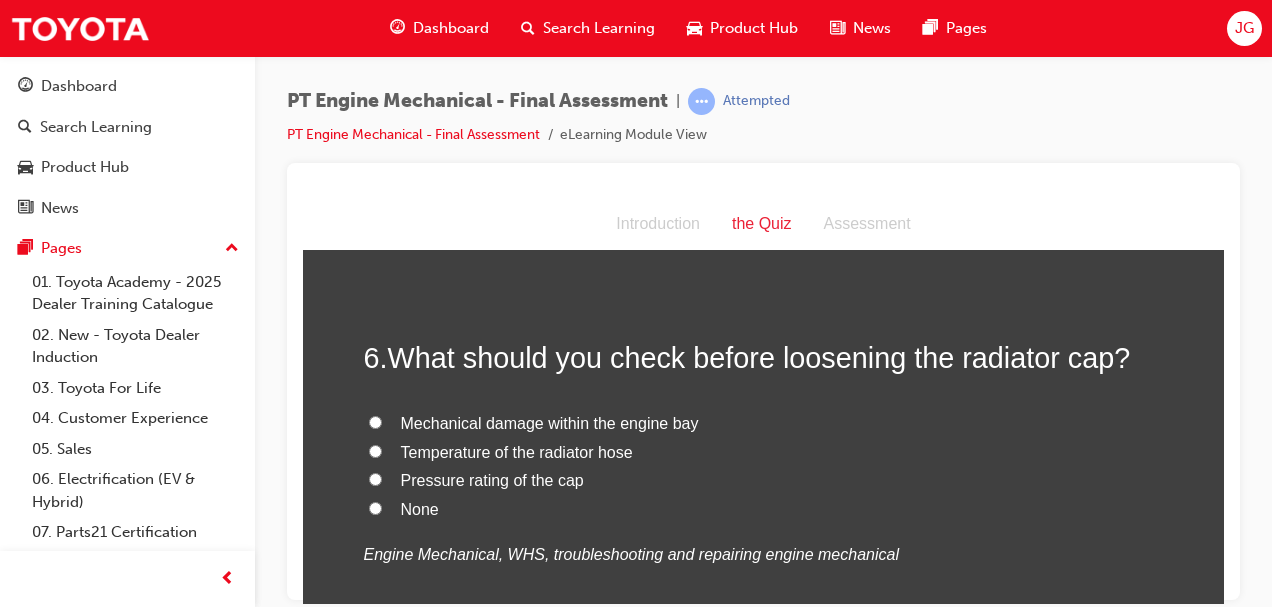 scroll, scrollTop: 2281, scrollLeft: 0, axis: vertical 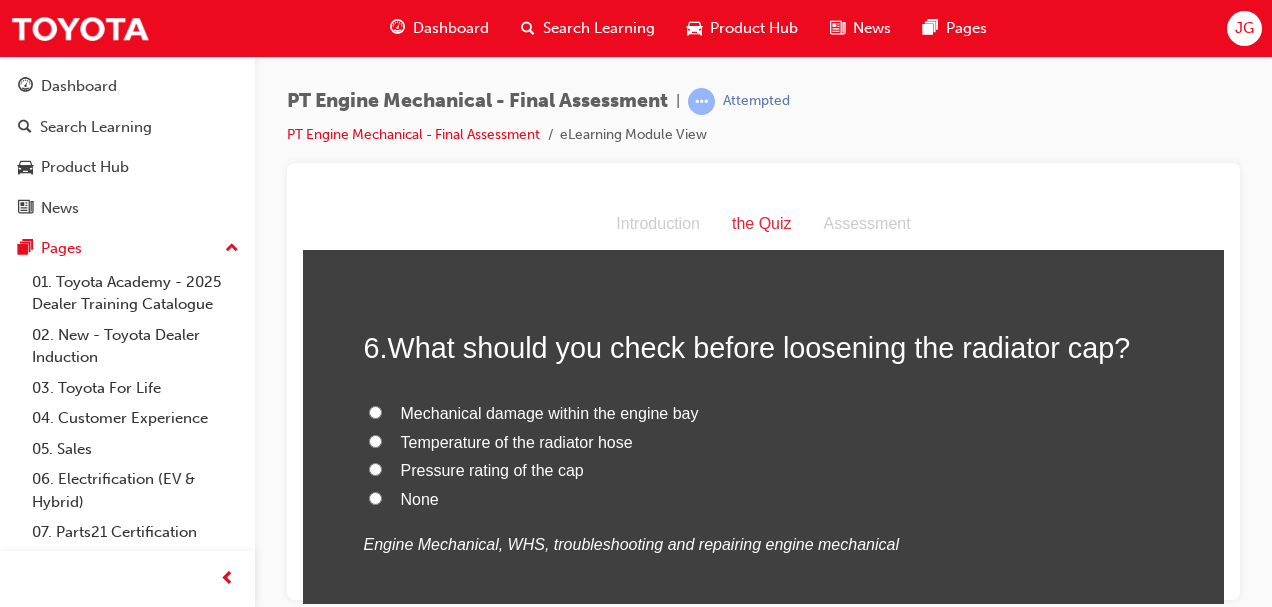 click on "Temperature of the radiator hose" at bounding box center (375, 440) 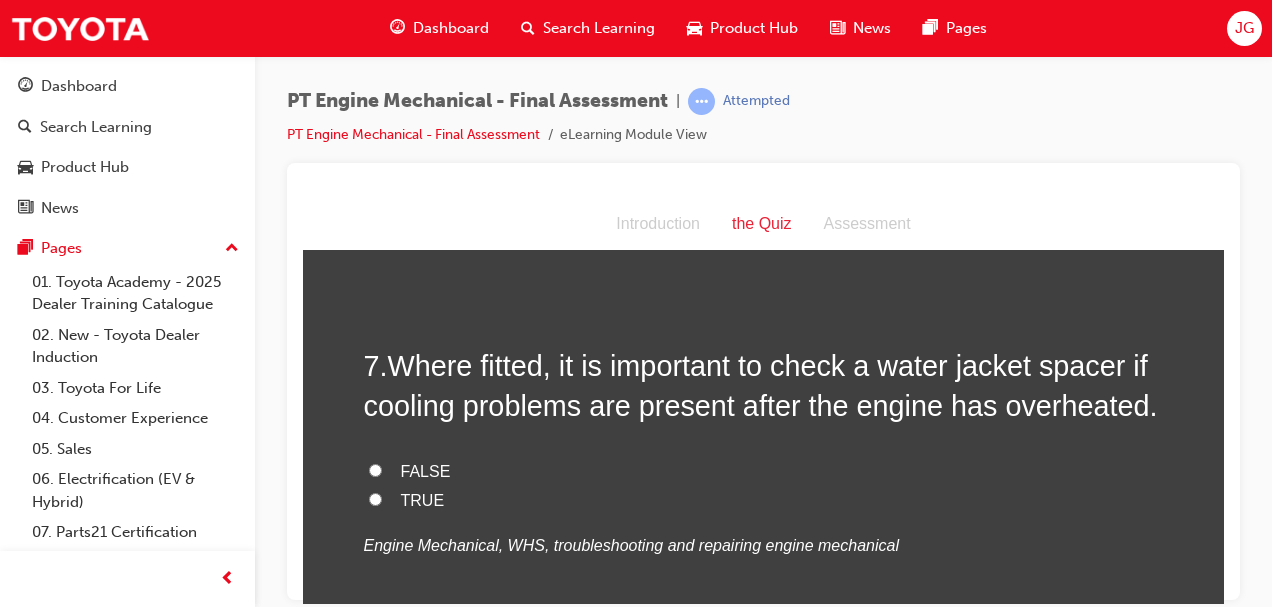 scroll, scrollTop: 2689, scrollLeft: 0, axis: vertical 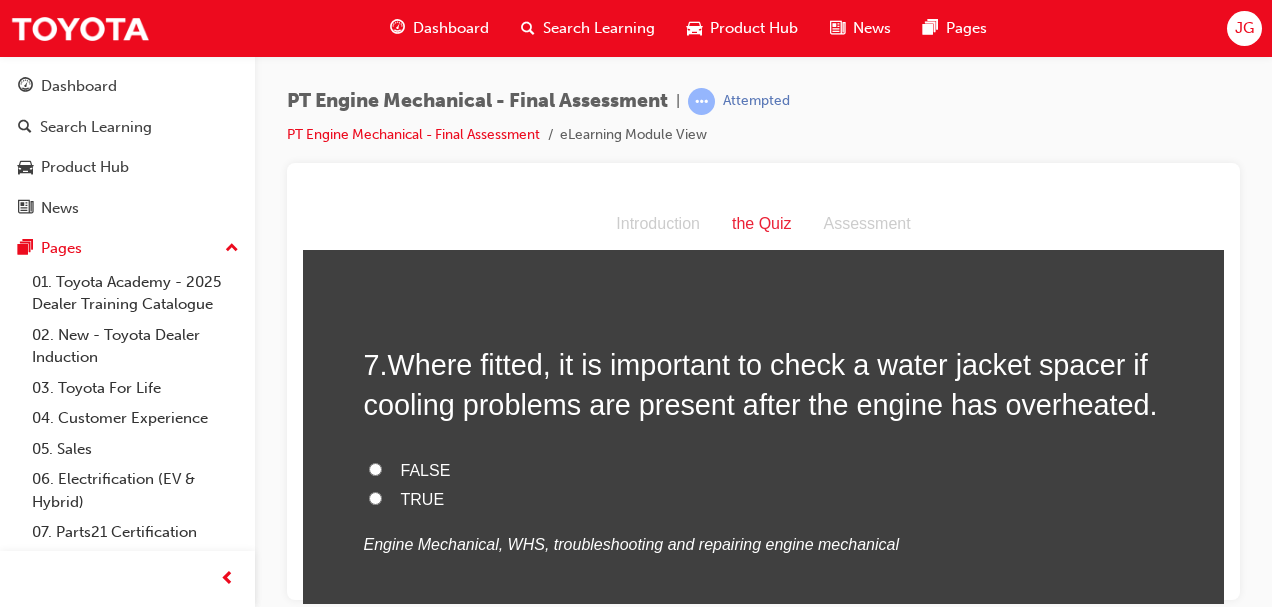 click on "TRUE" at bounding box center [375, 497] 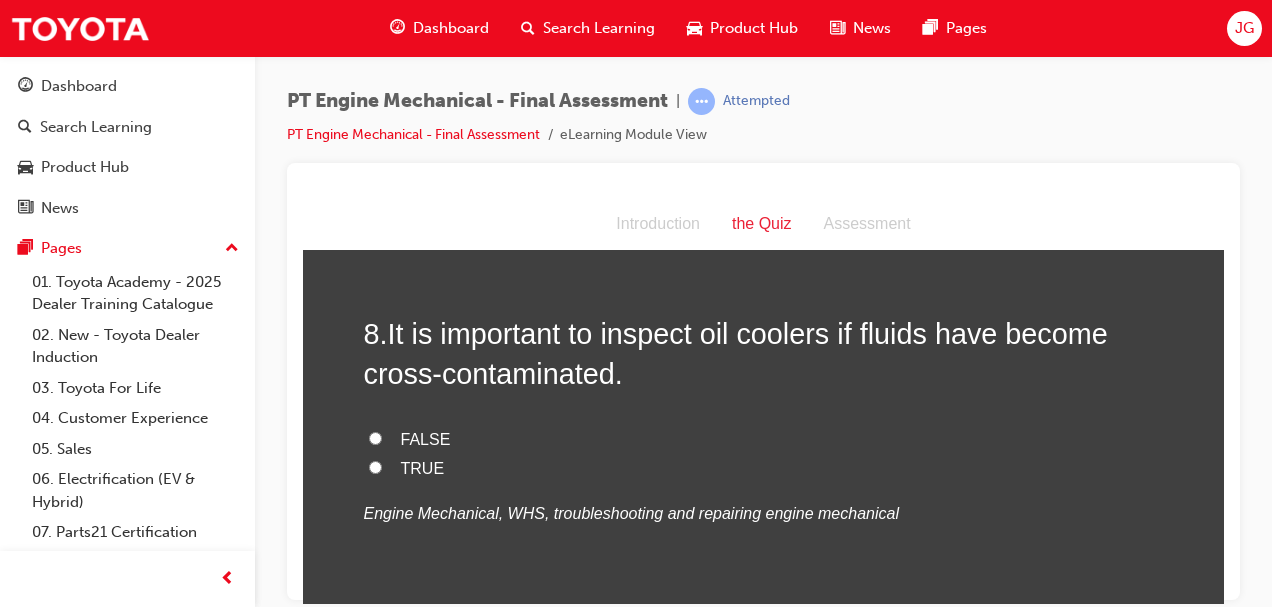 scroll, scrollTop: 3132, scrollLeft: 0, axis: vertical 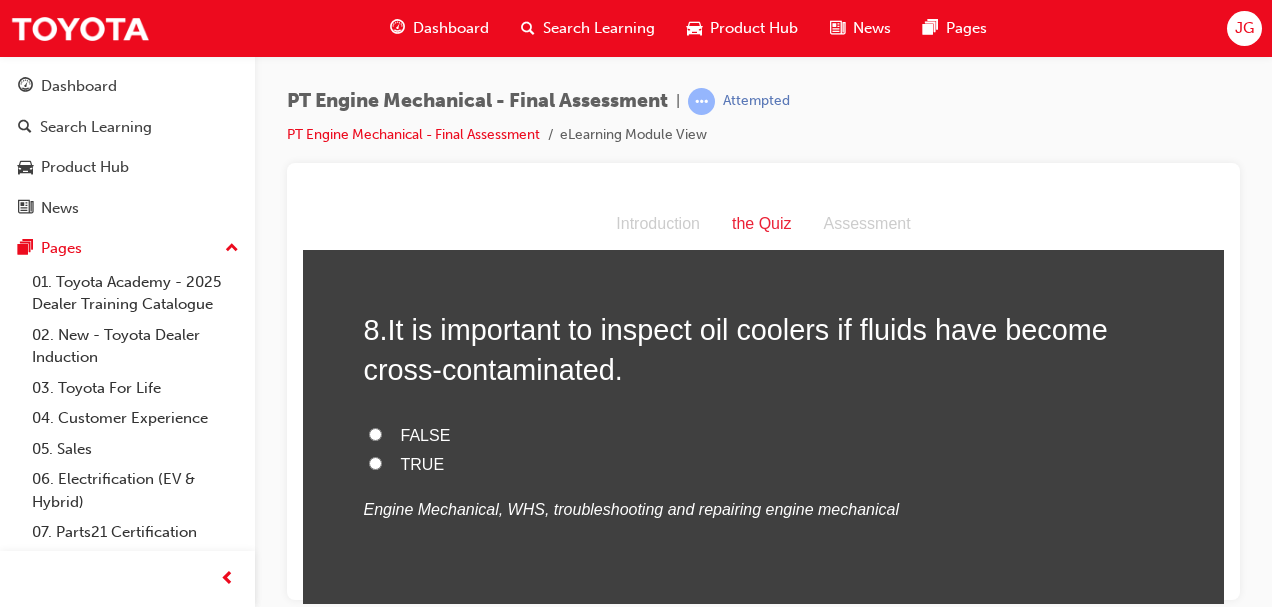 click on "TRUE" at bounding box center [375, 462] 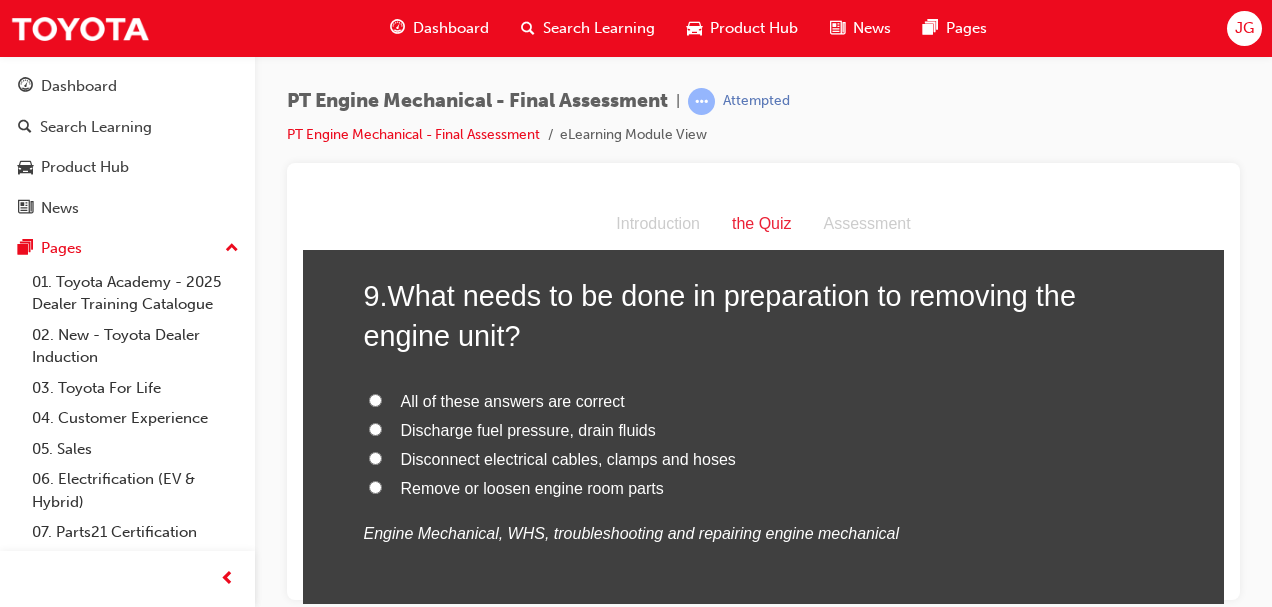 scroll, scrollTop: 3578, scrollLeft: 0, axis: vertical 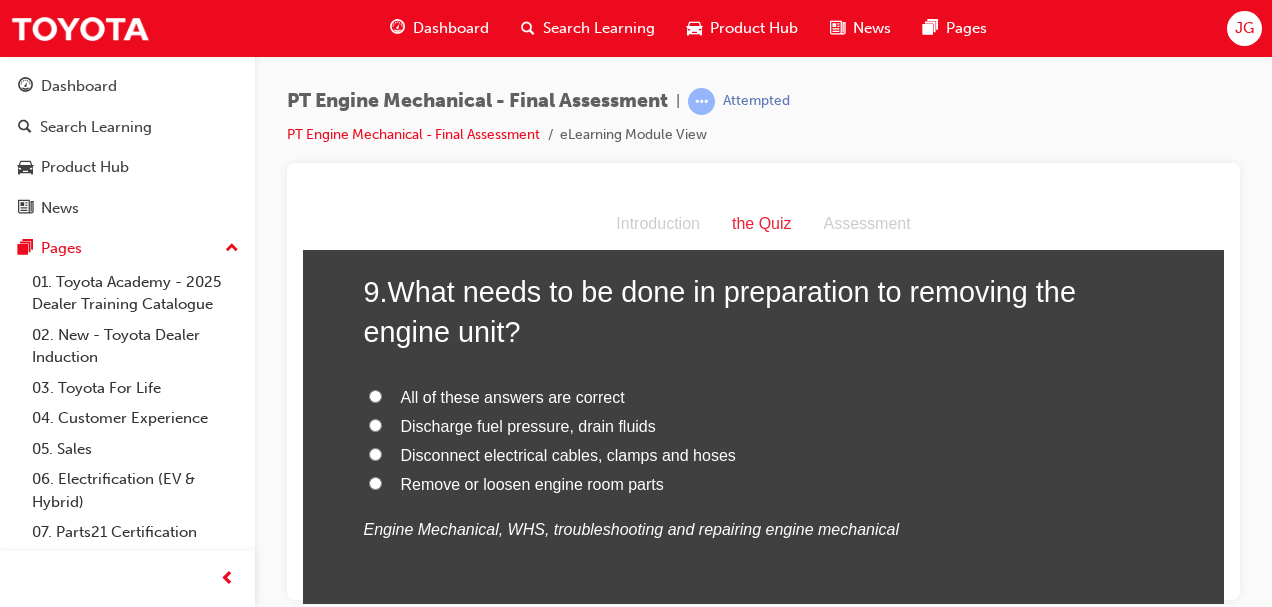 click on "All of these answers are correct" at bounding box center [375, 395] 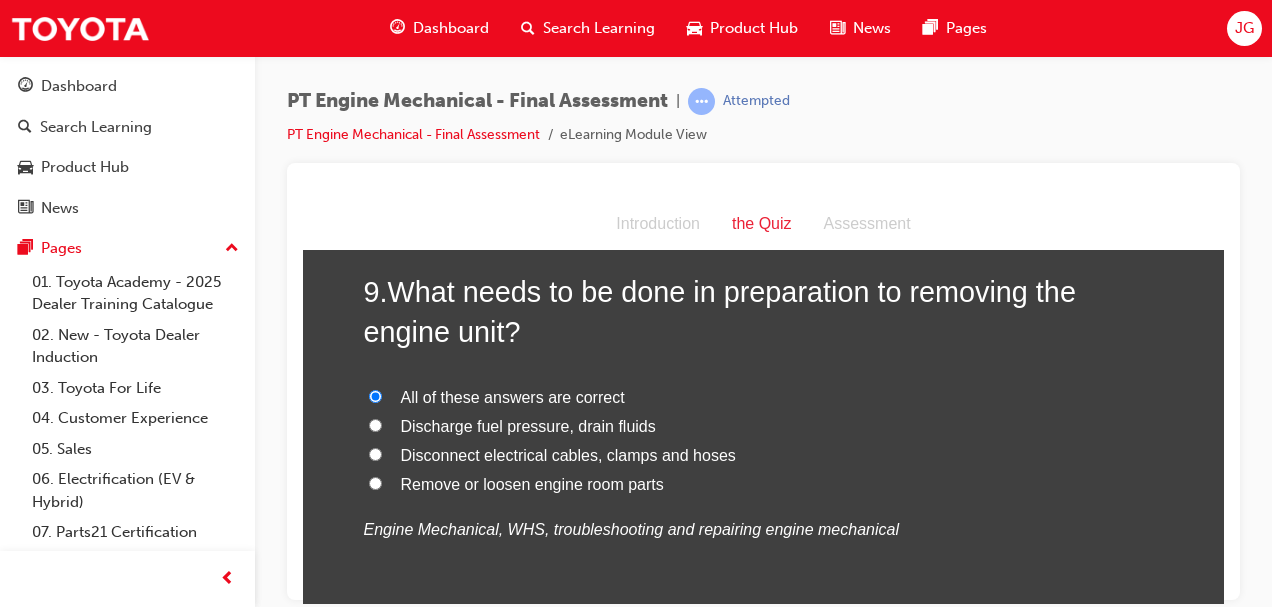 scroll, scrollTop: 3763, scrollLeft: 0, axis: vertical 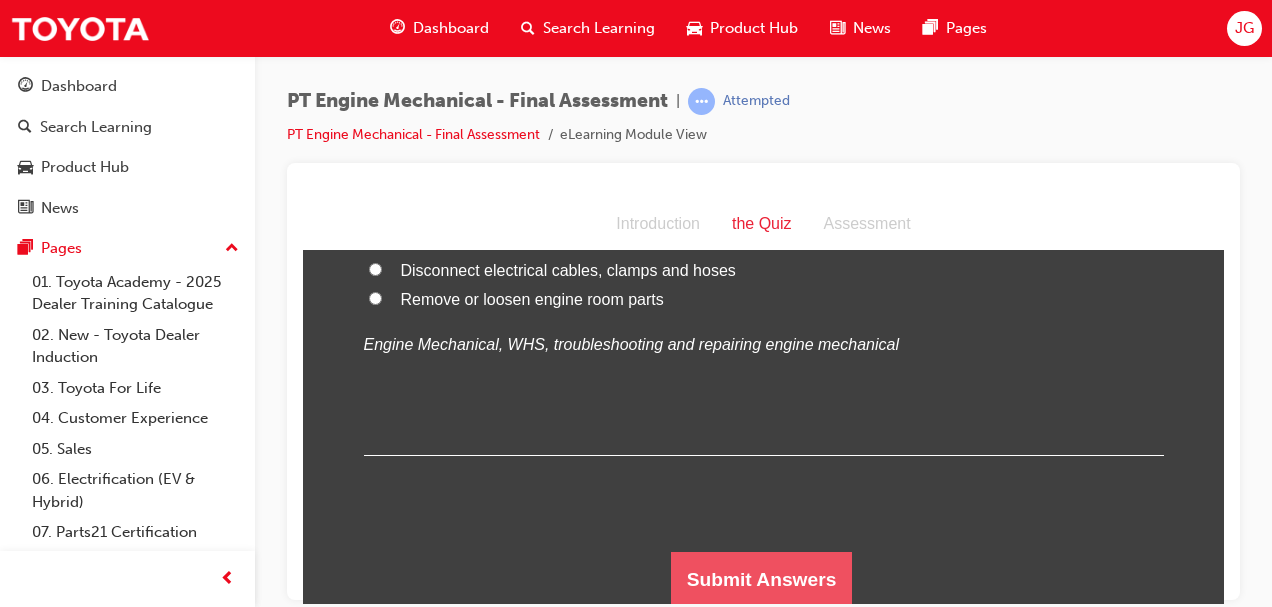 click on "Submit Answers" at bounding box center (762, 579) 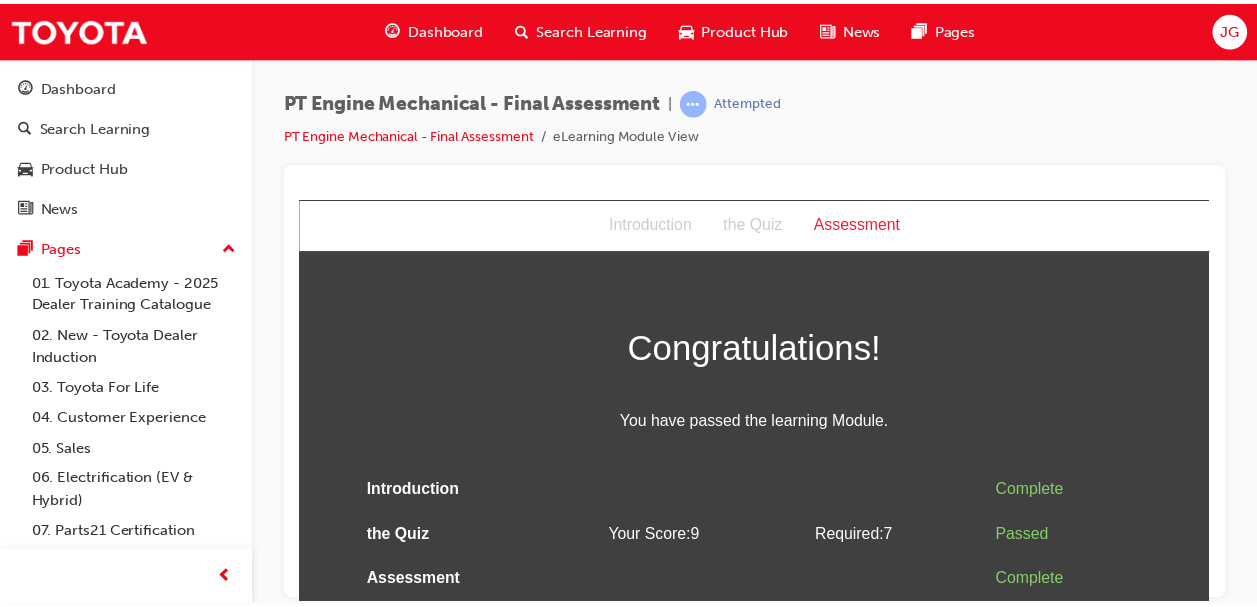scroll, scrollTop: 0, scrollLeft: 0, axis: both 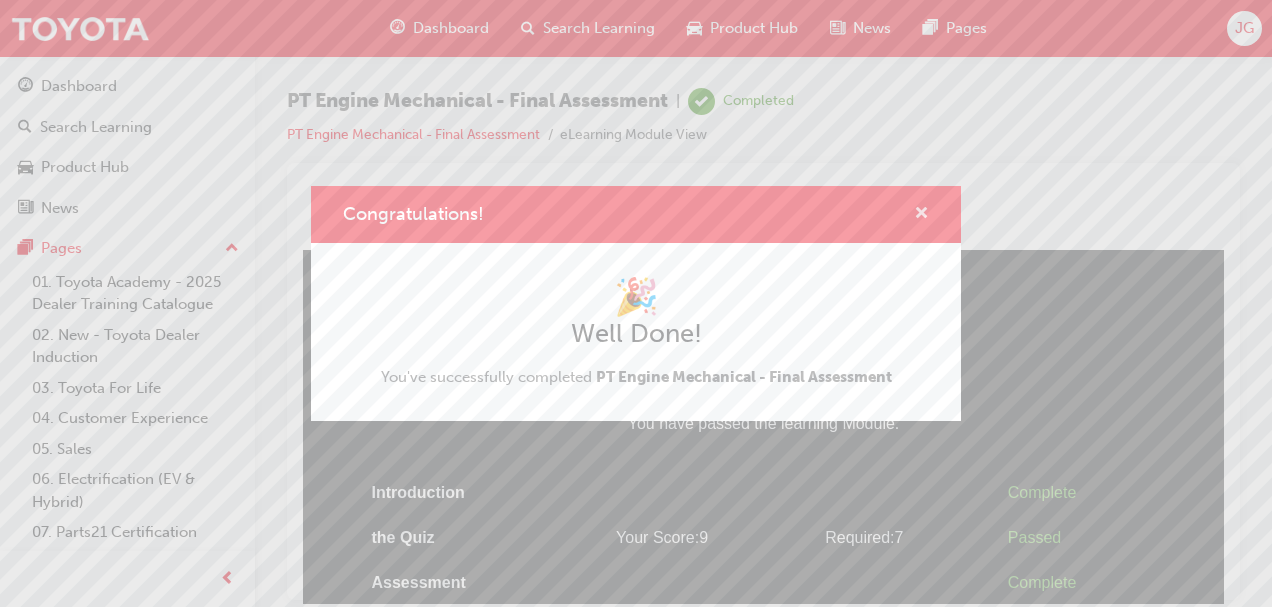 click at bounding box center [921, 215] 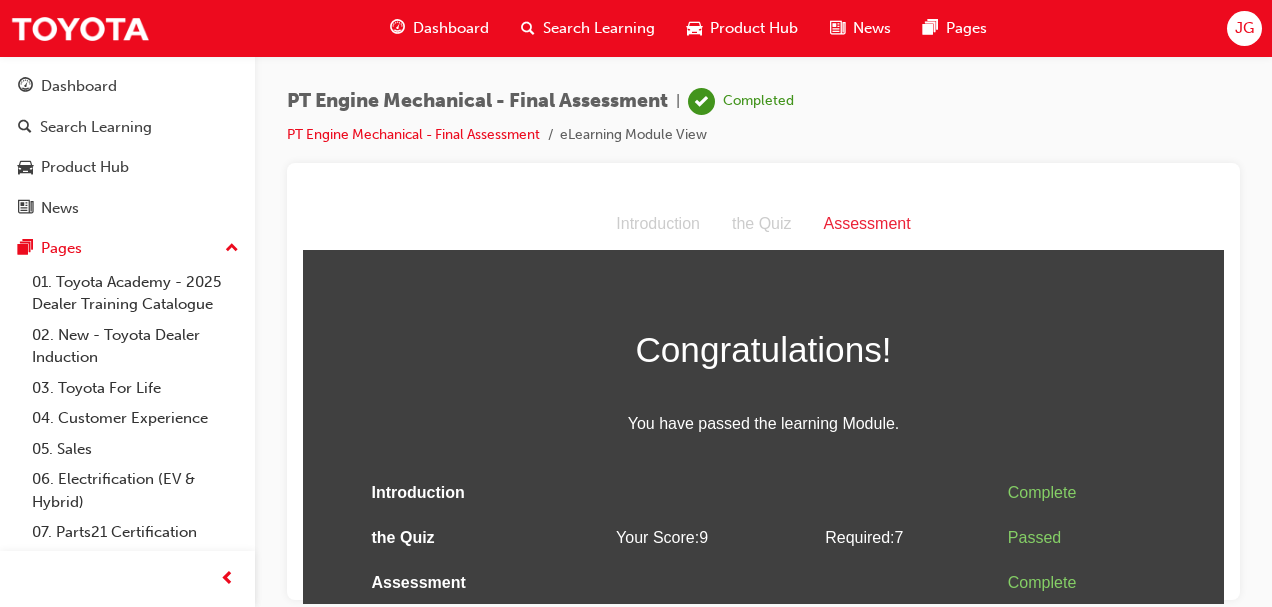 click on "Dashboard" at bounding box center (451, 28) 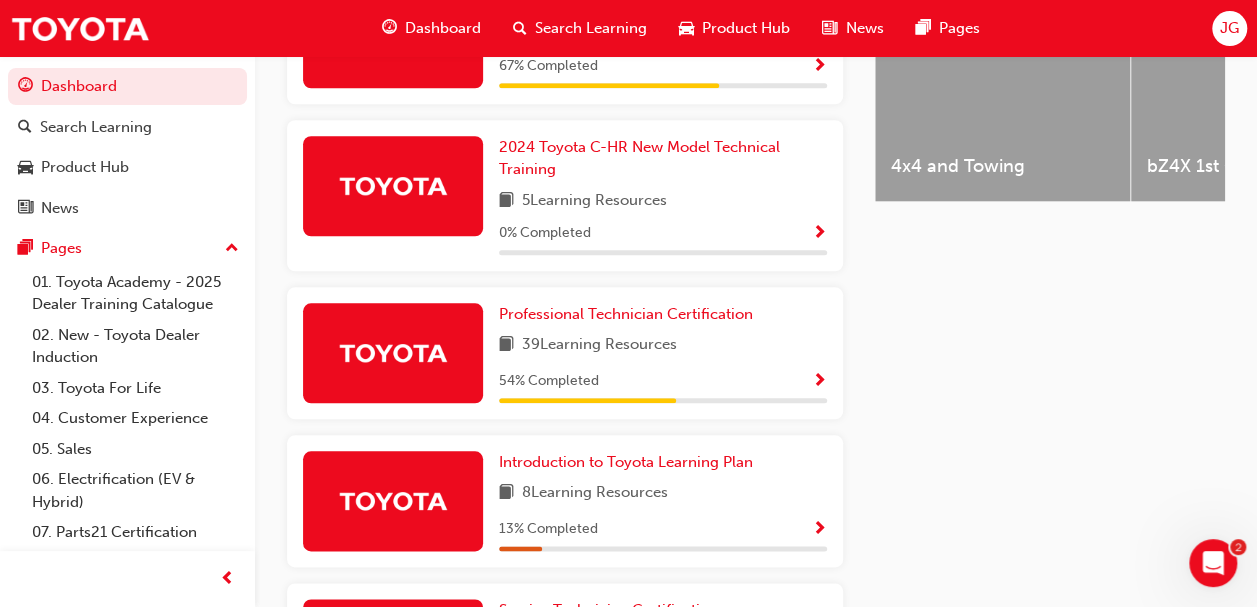 scroll, scrollTop: 910, scrollLeft: 0, axis: vertical 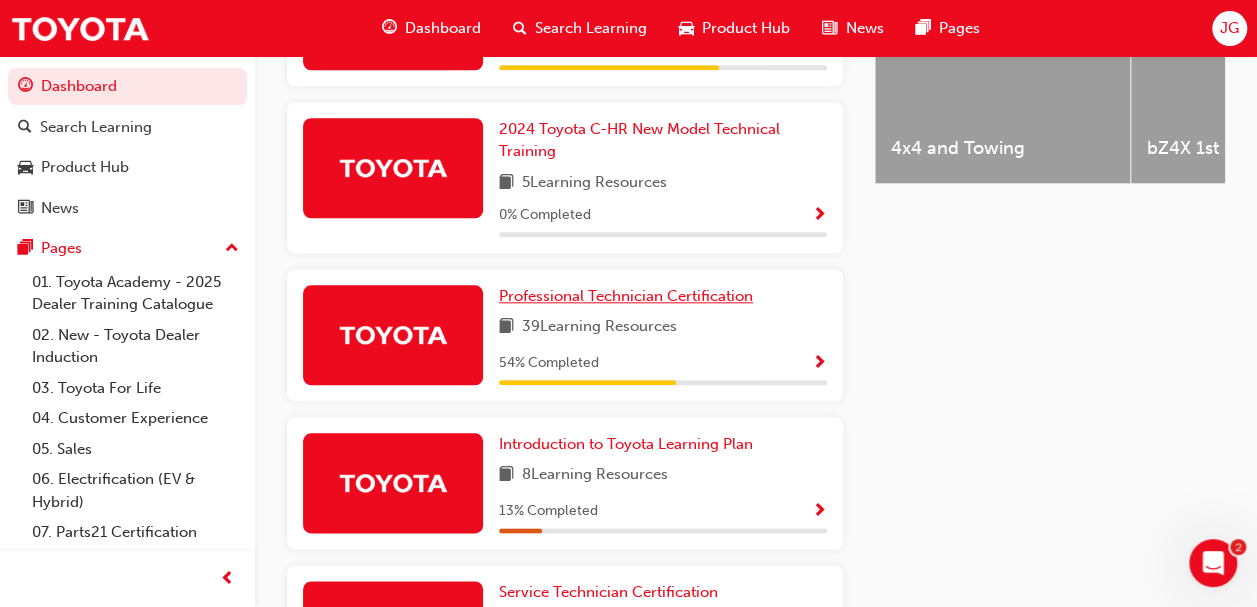 click on "Professional Technician Certification" at bounding box center [626, 296] 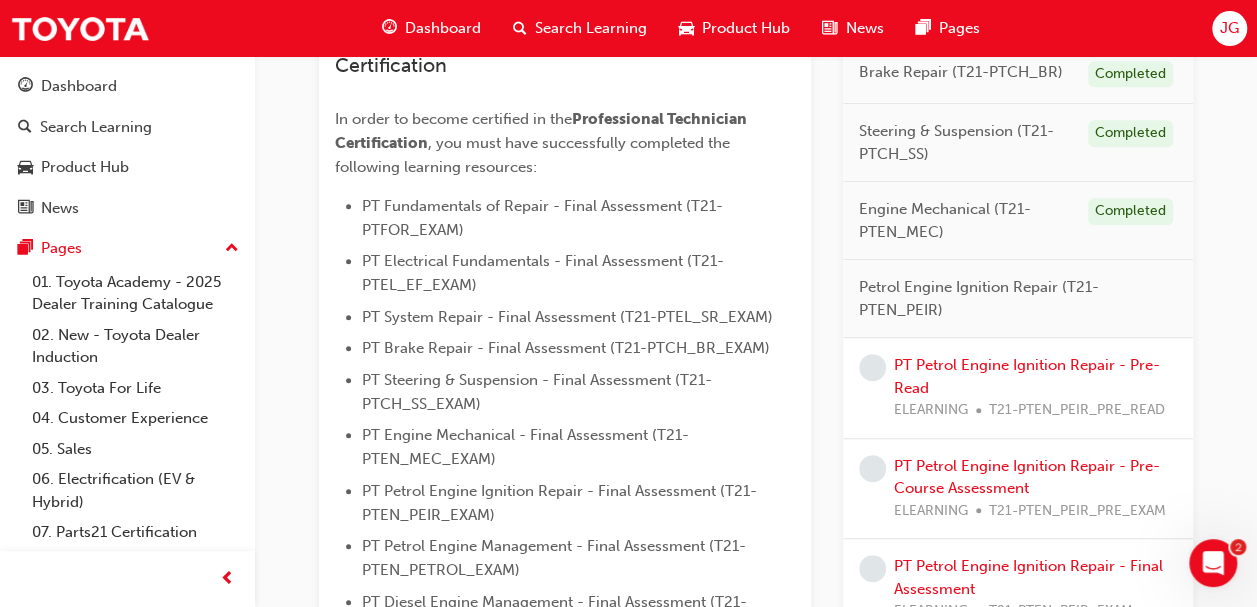 scroll, scrollTop: 518, scrollLeft: 0, axis: vertical 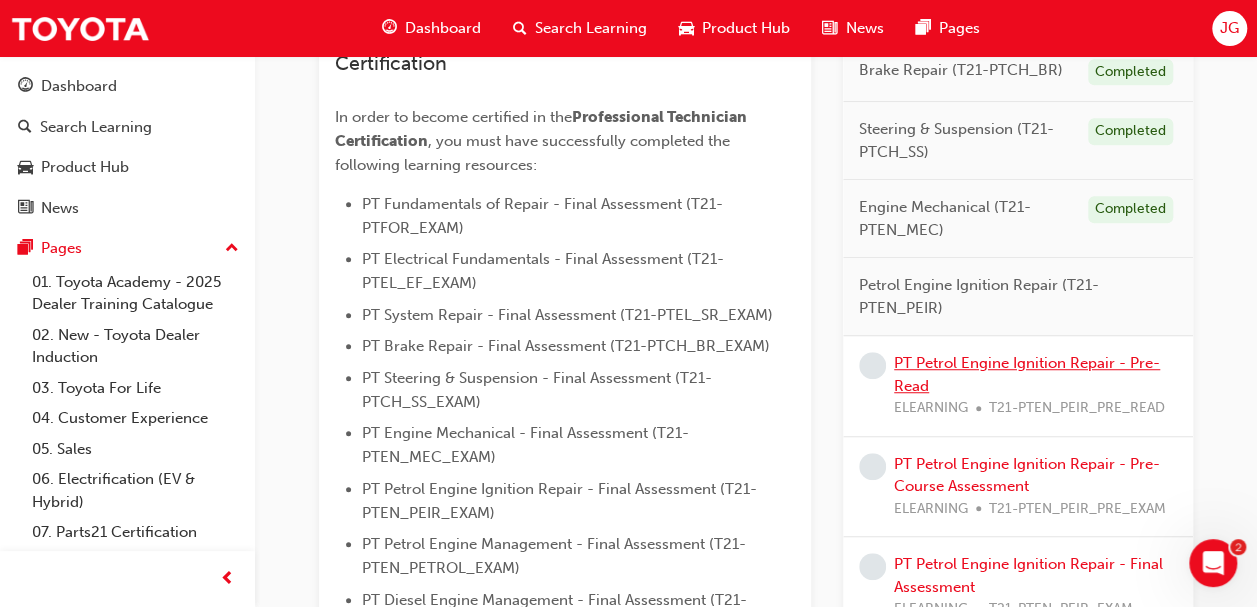 click on "PT Petrol Engine Ignition Repair - Pre-Read" at bounding box center [1027, 374] 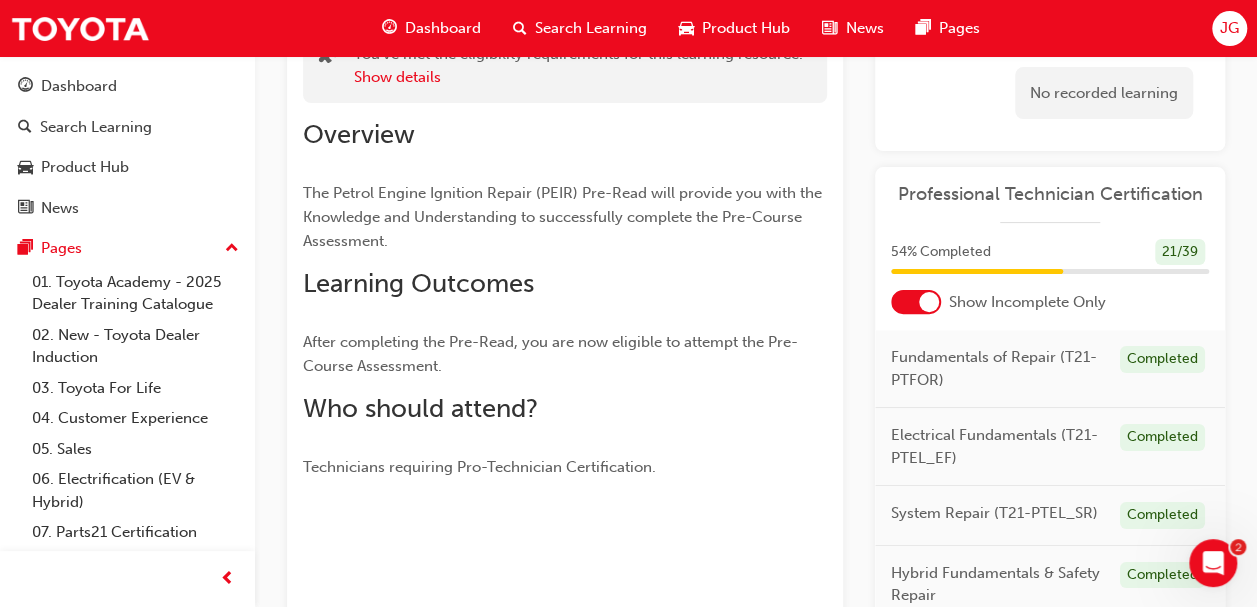 scroll, scrollTop: 0, scrollLeft: 0, axis: both 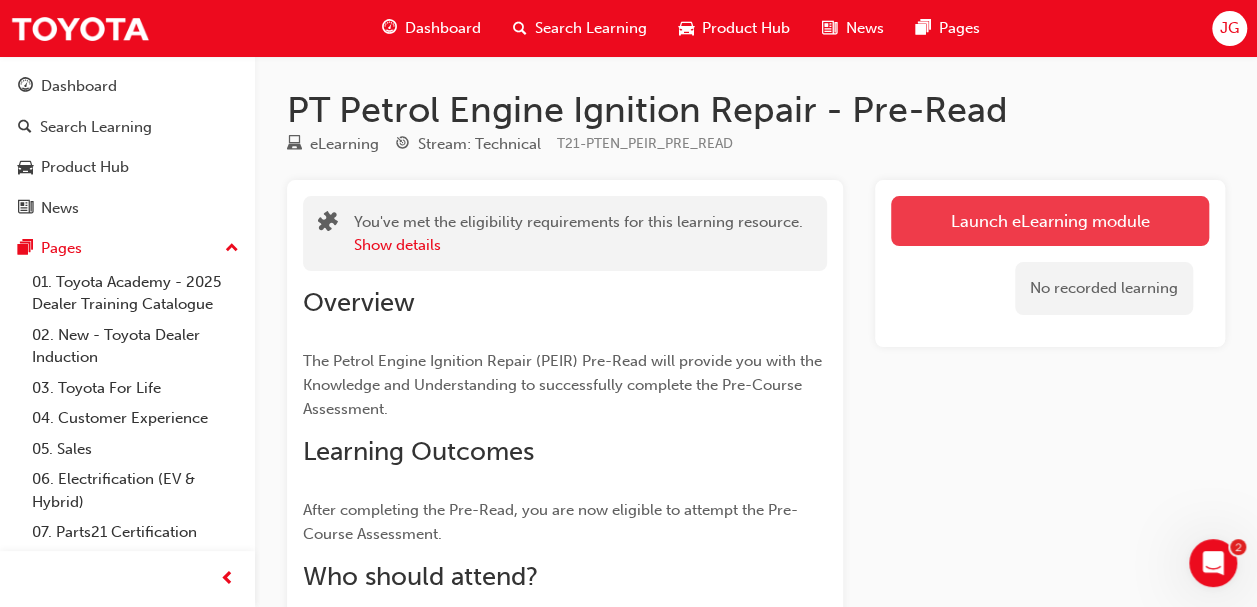 click on "Launch eLearning module" at bounding box center [1050, 221] 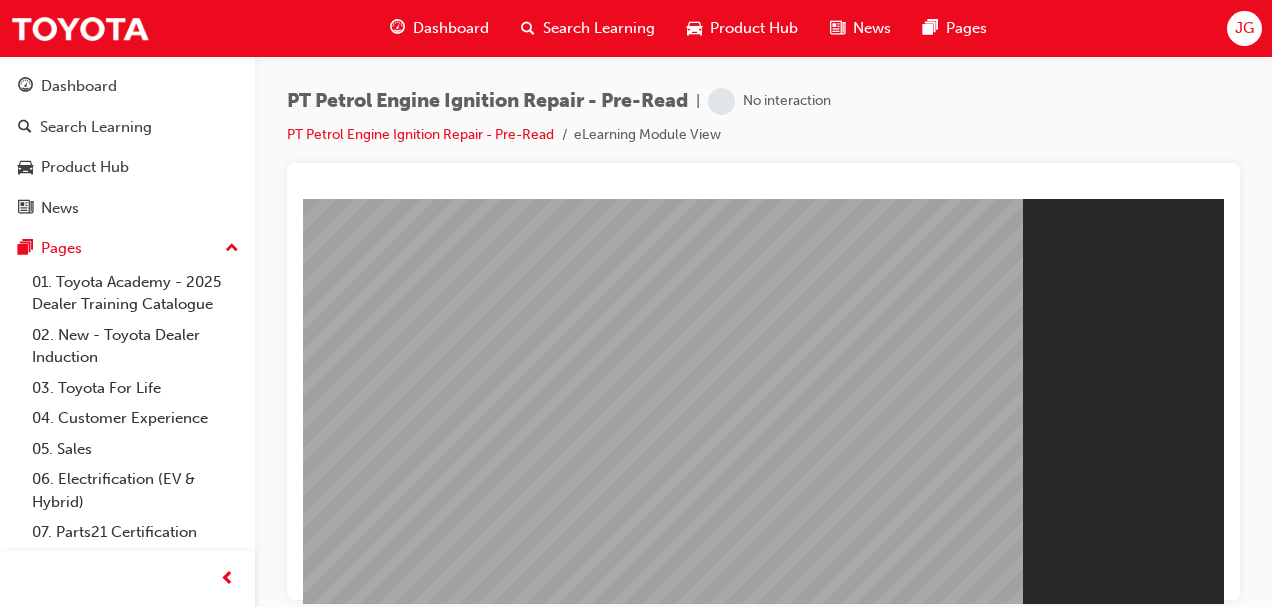 scroll, scrollTop: 0, scrollLeft: 0, axis: both 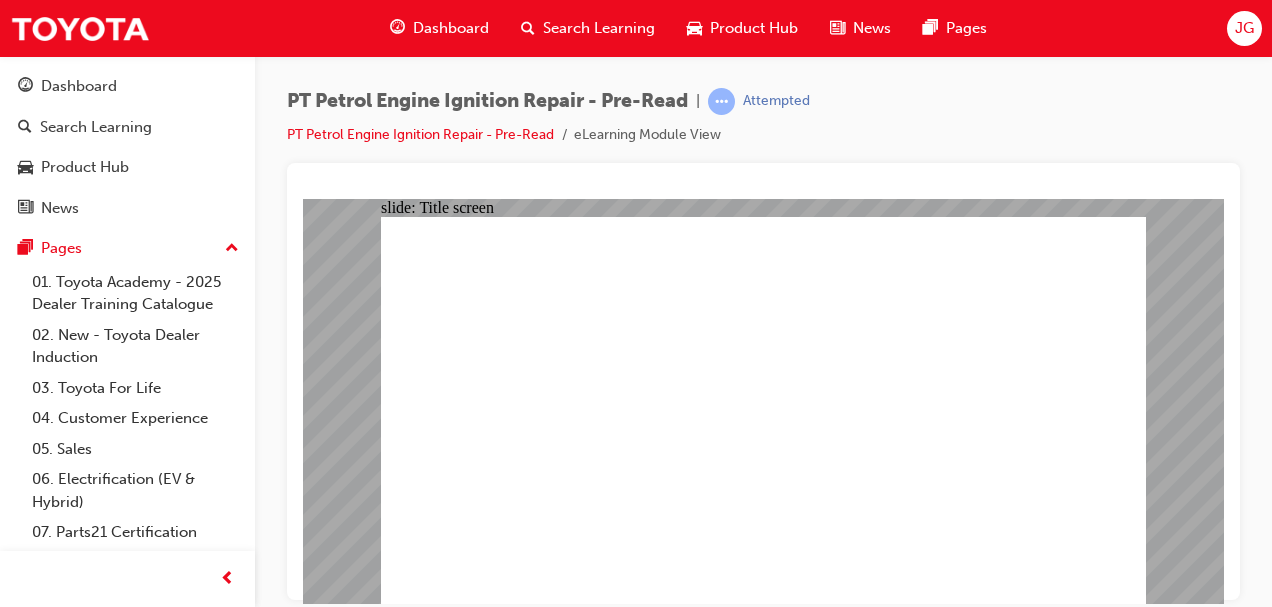 click 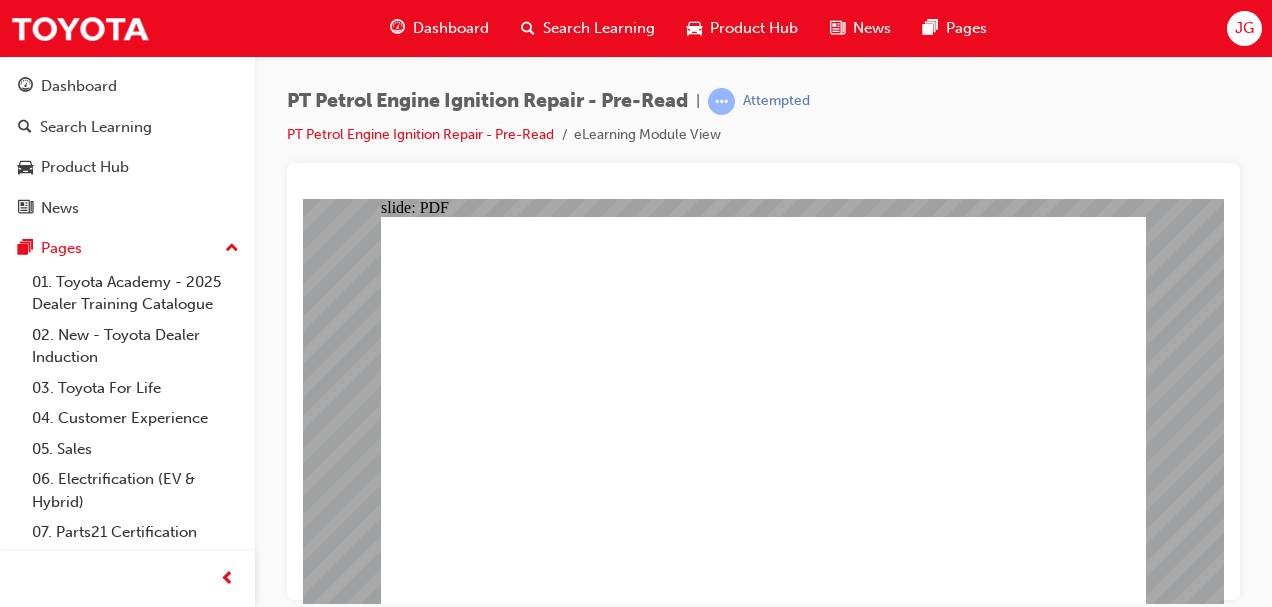scroll, scrollTop: 0, scrollLeft: 0, axis: both 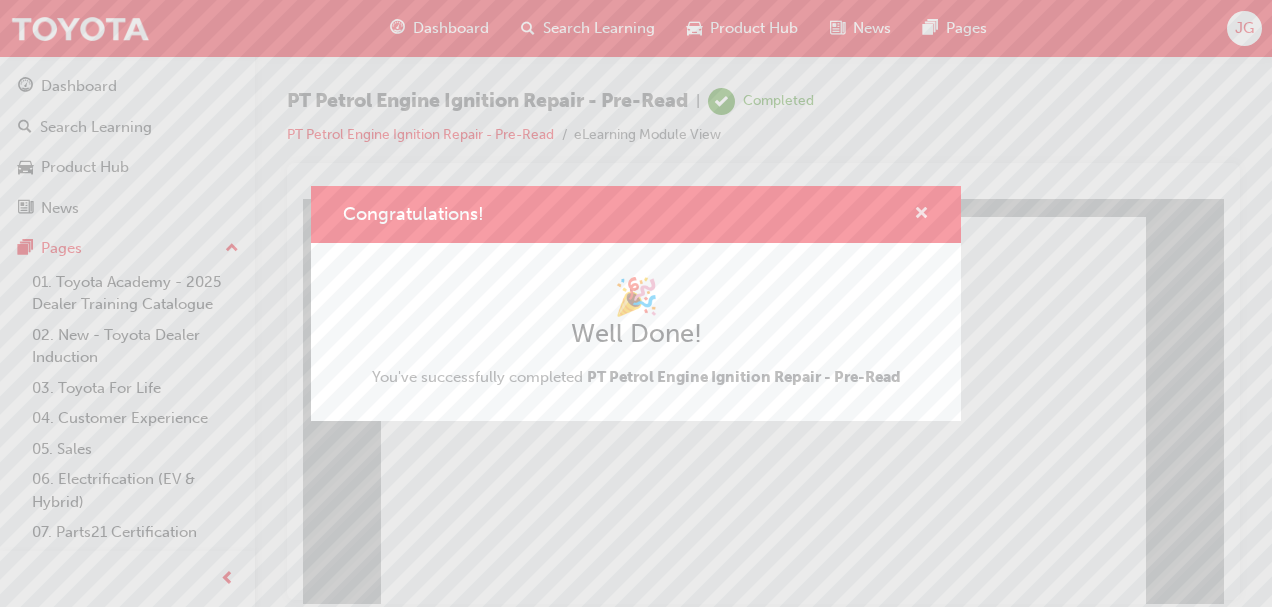 click at bounding box center [921, 215] 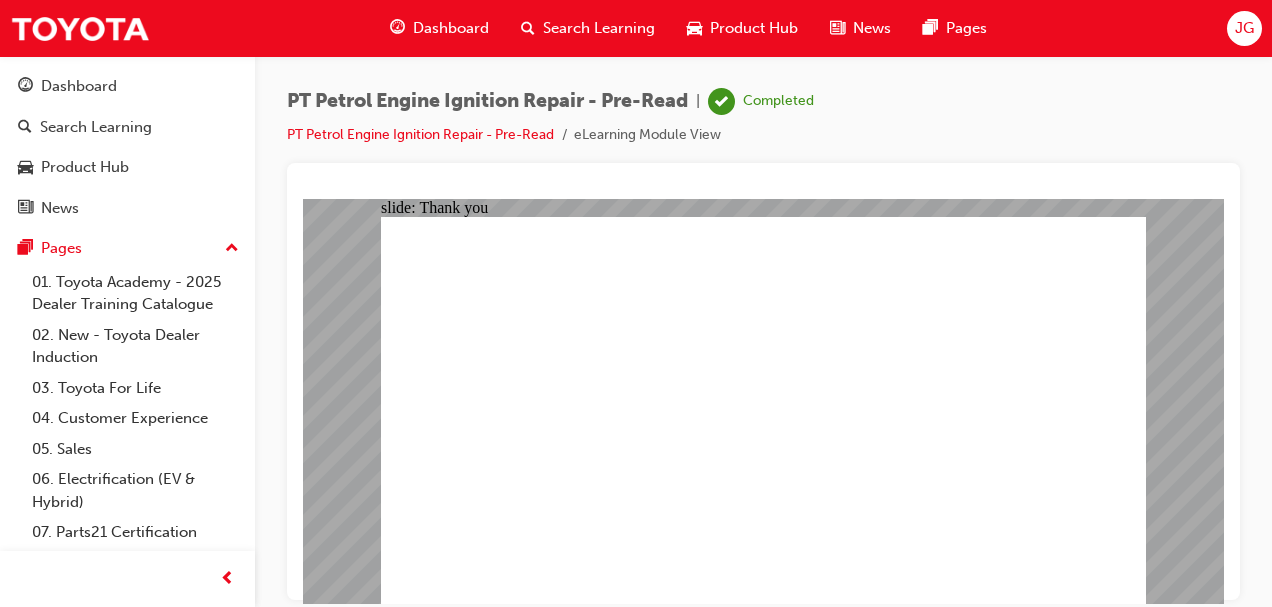 click 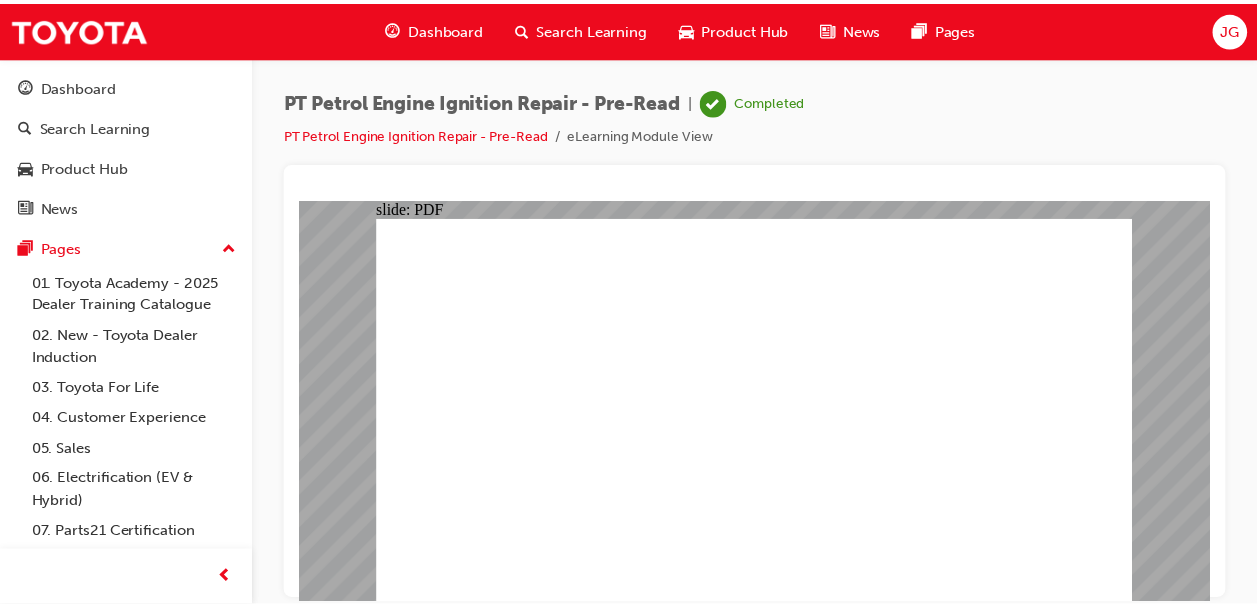 scroll, scrollTop: 0, scrollLeft: 0, axis: both 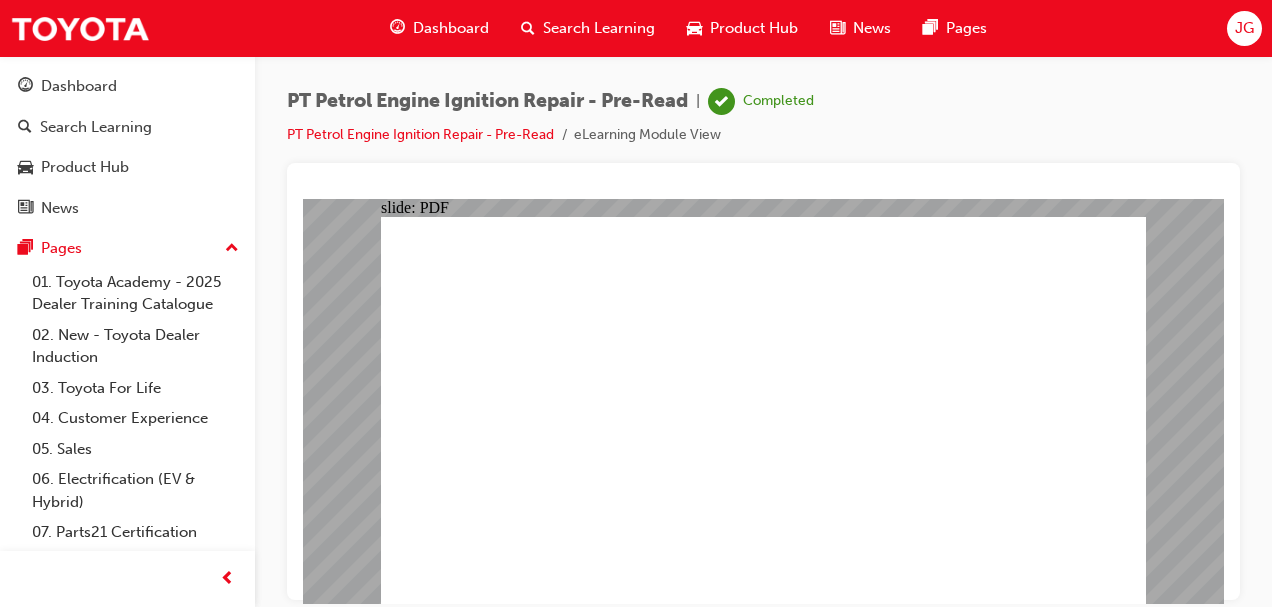 click on "Dashboard" at bounding box center (439, 28) 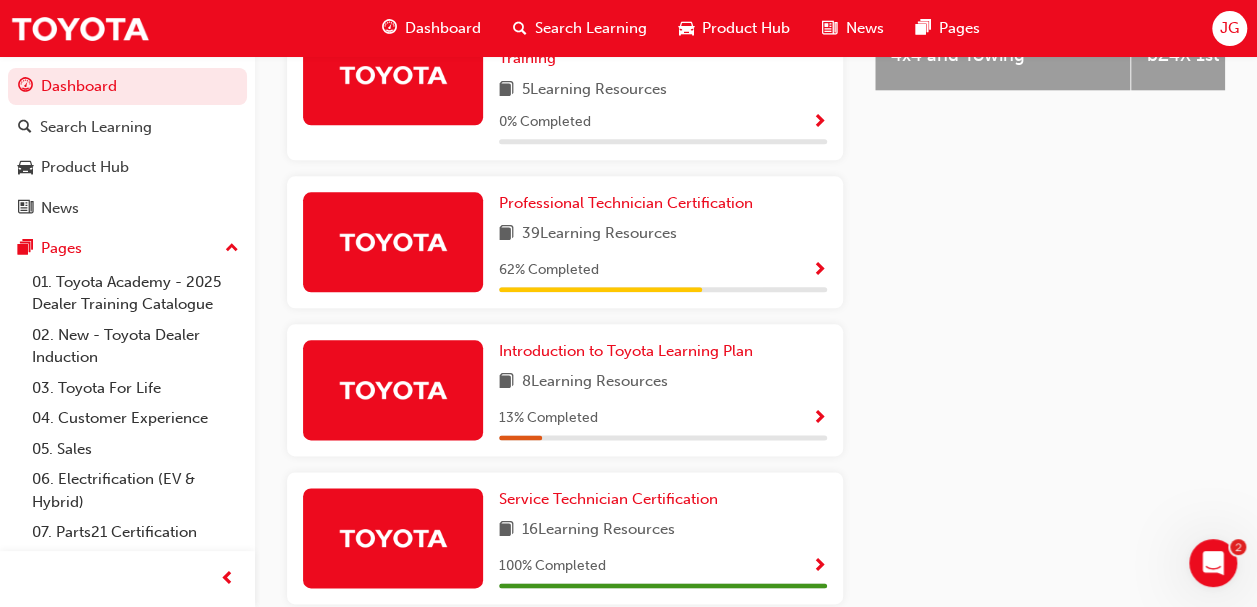 scroll, scrollTop: 1027, scrollLeft: 0, axis: vertical 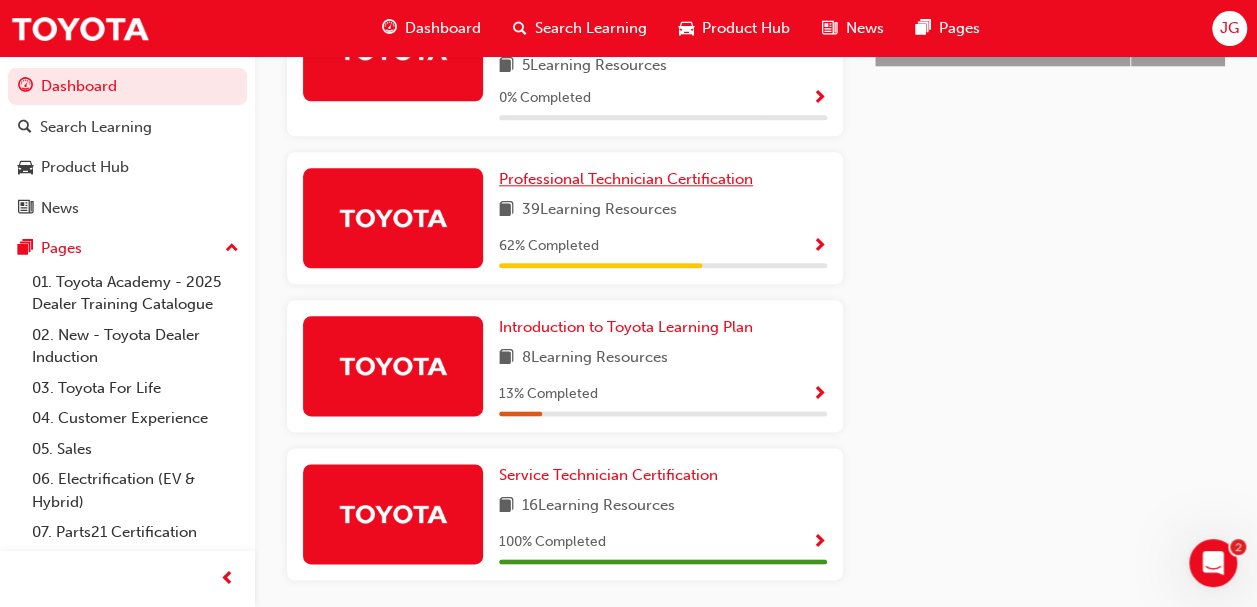 click on "Professional Technician Certification" at bounding box center [630, 179] 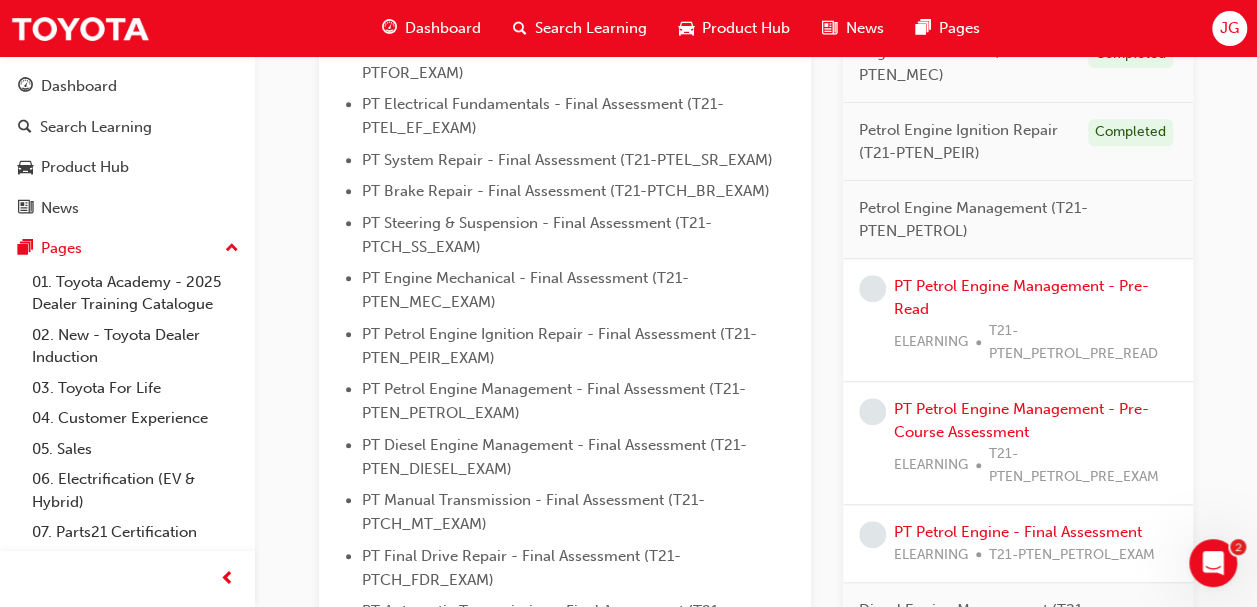 scroll, scrollTop: 672, scrollLeft: 0, axis: vertical 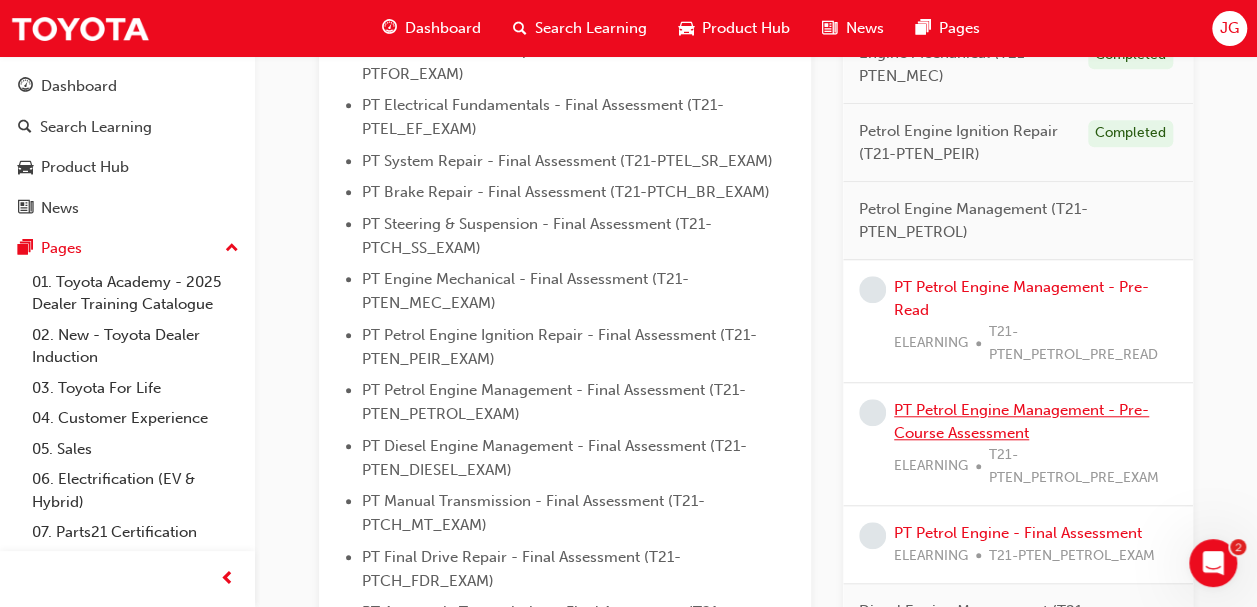 click on "PT Petrol Engine Management - Pre-Course Assessment" at bounding box center (1021, 421) 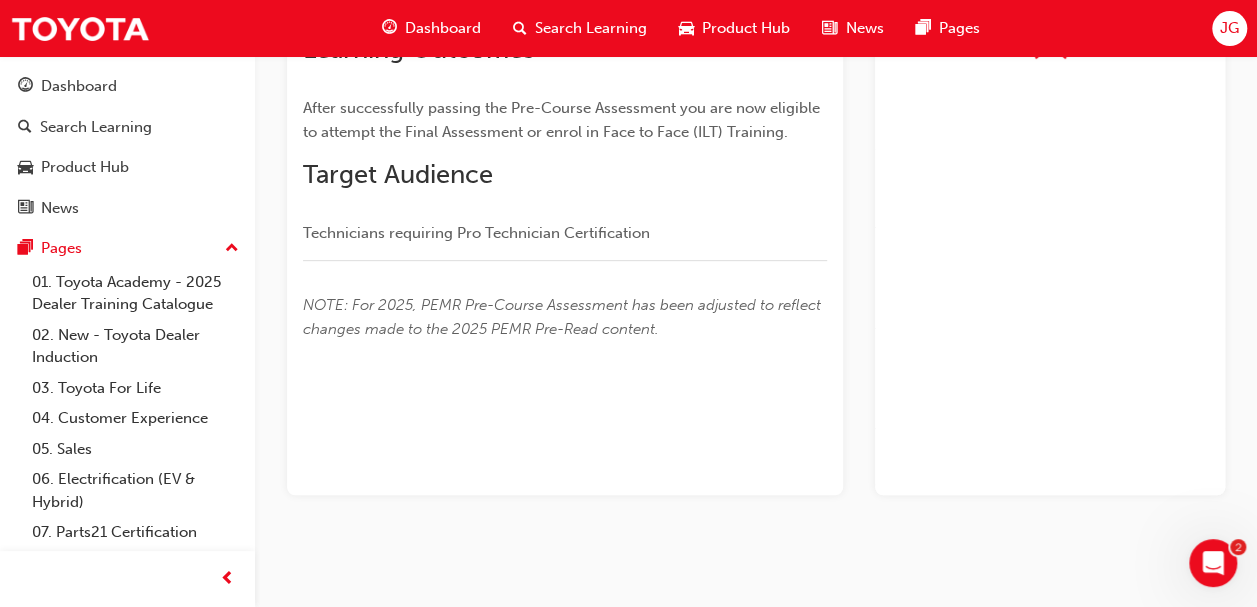 scroll, scrollTop: 0, scrollLeft: 0, axis: both 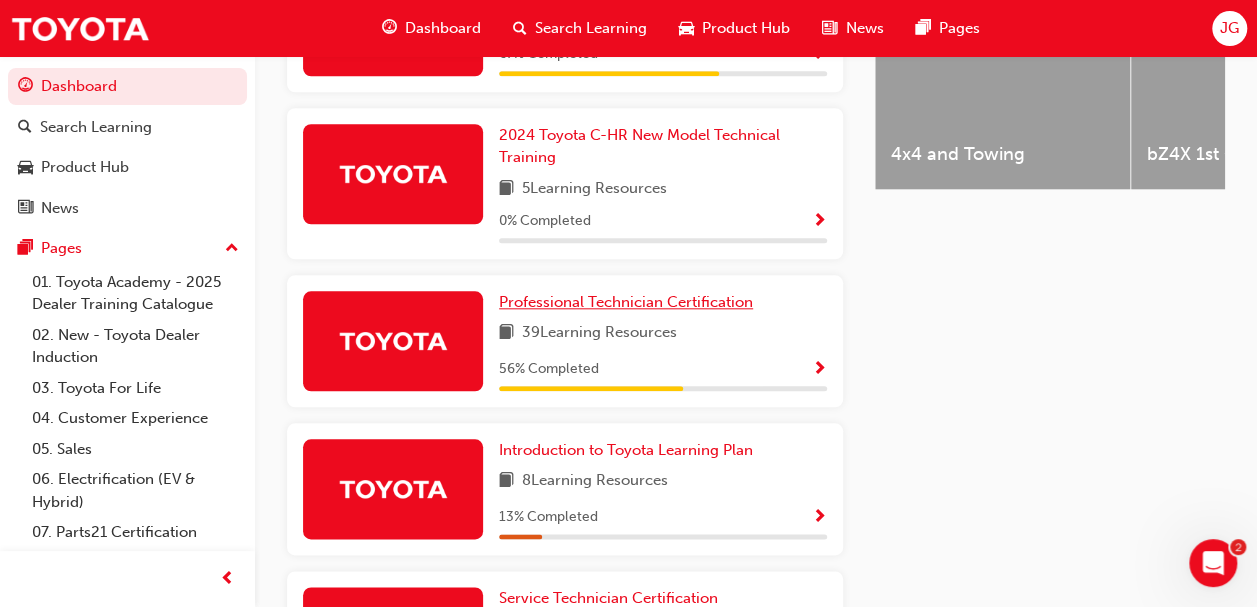 click on "Professional Technician Certification" at bounding box center (626, 302) 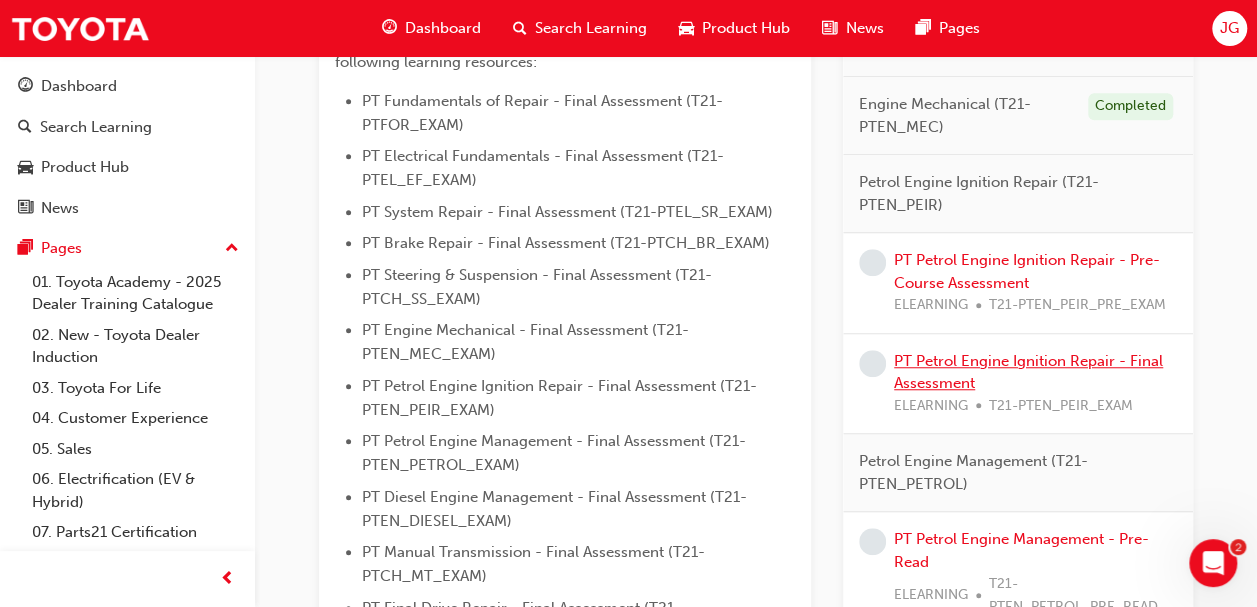 scroll, scrollTop: 628, scrollLeft: 0, axis: vertical 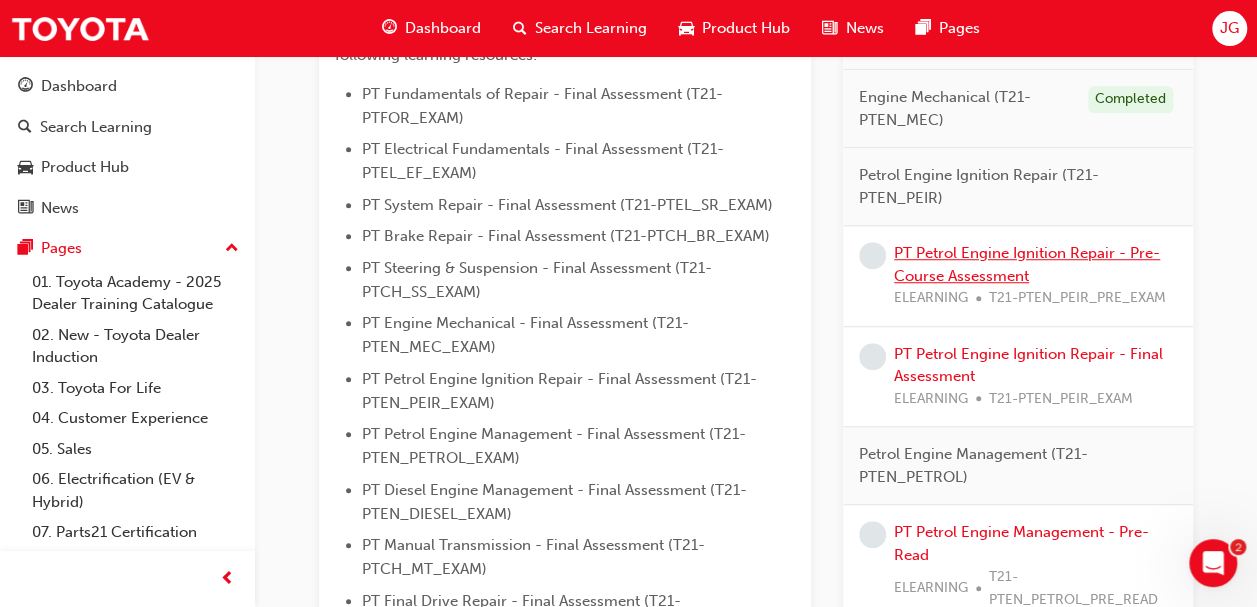 click on "PT Petrol Engine Ignition Repair - Pre-Course Assessment" at bounding box center [1027, 264] 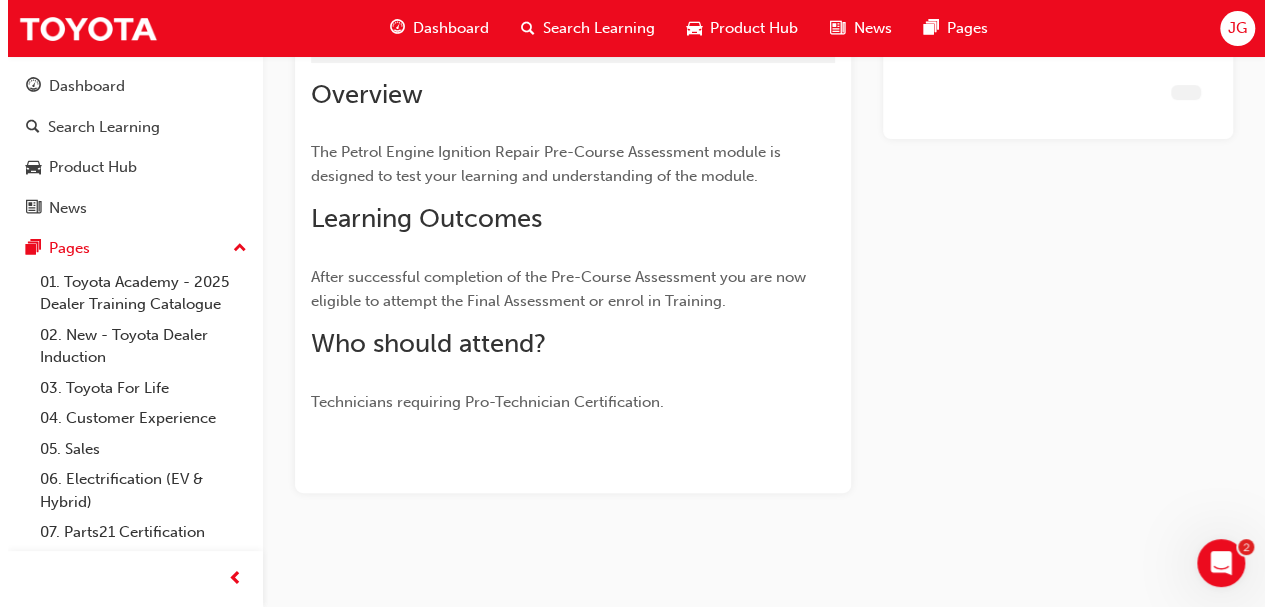 scroll, scrollTop: 0, scrollLeft: 0, axis: both 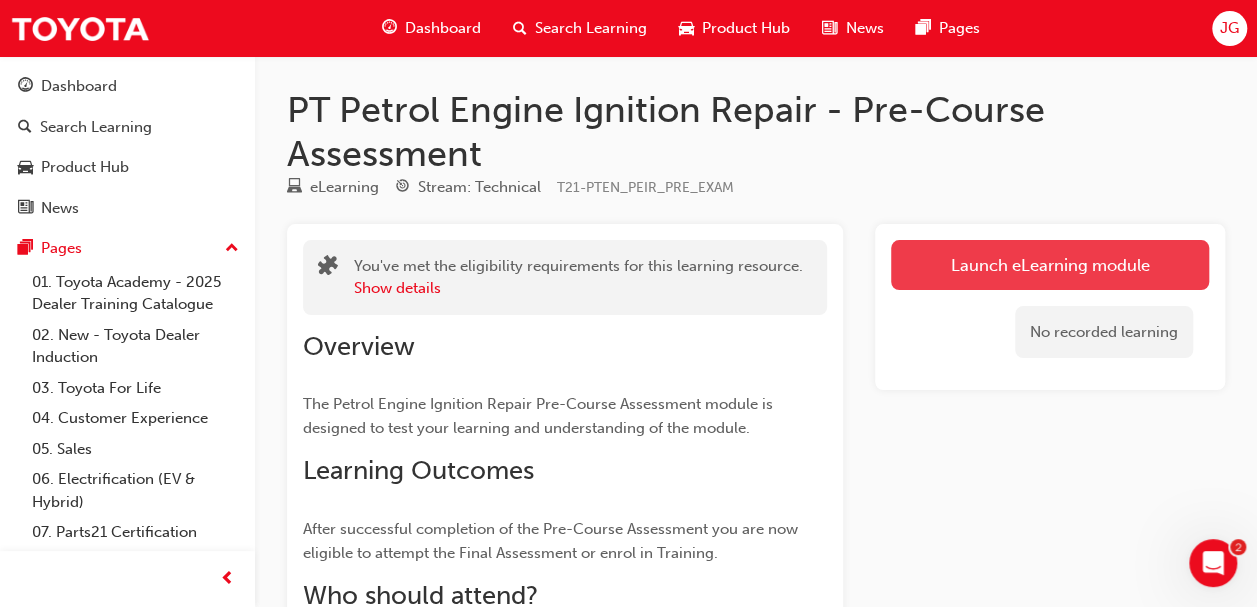 click on "Launch eLearning module" at bounding box center [1050, 265] 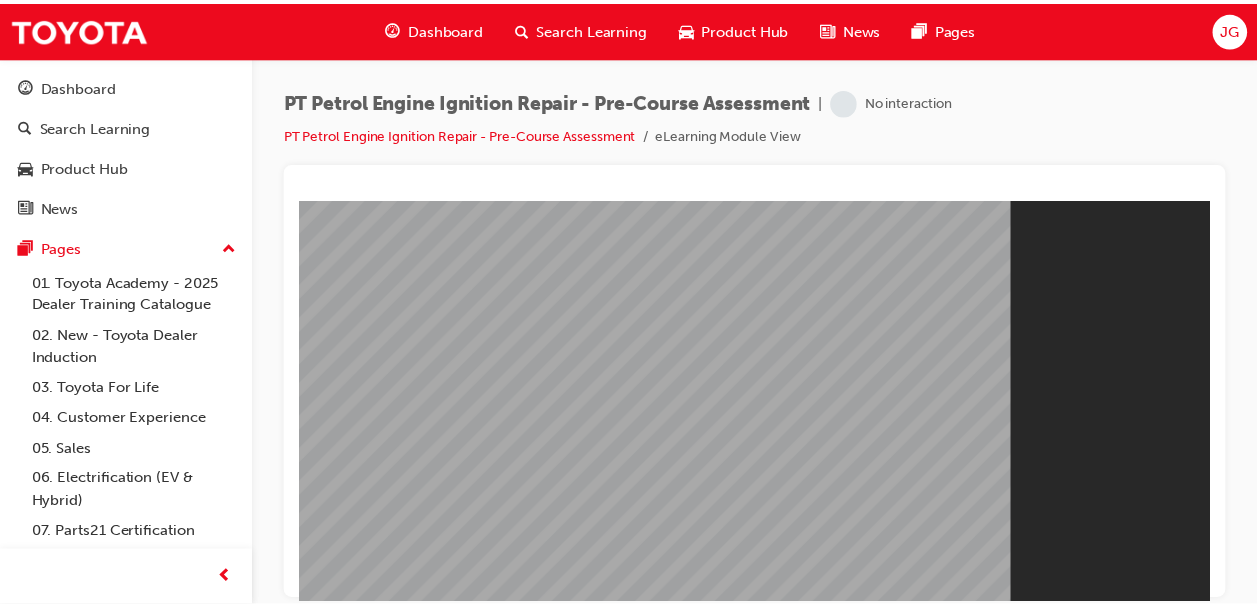 scroll, scrollTop: 0, scrollLeft: 0, axis: both 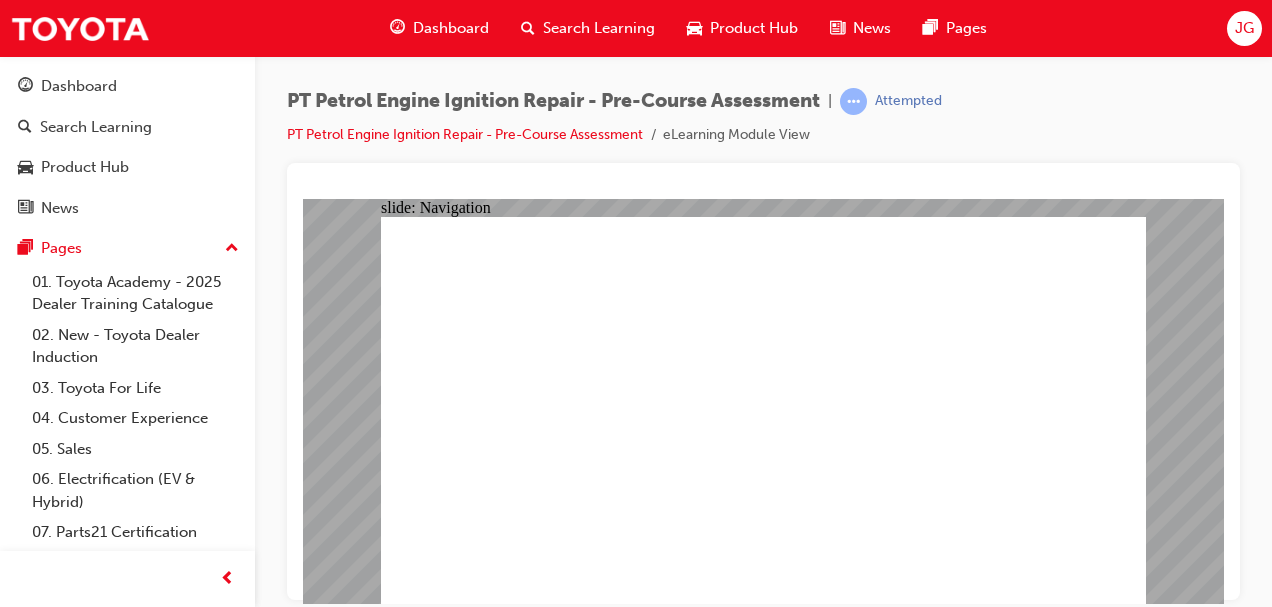 click 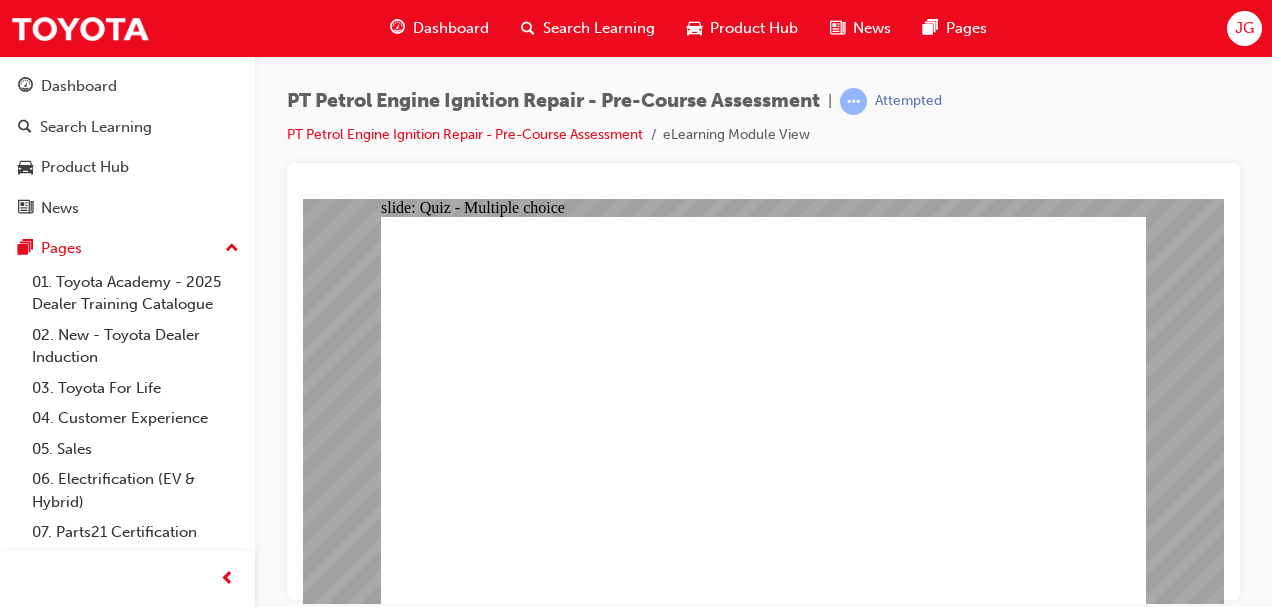 click 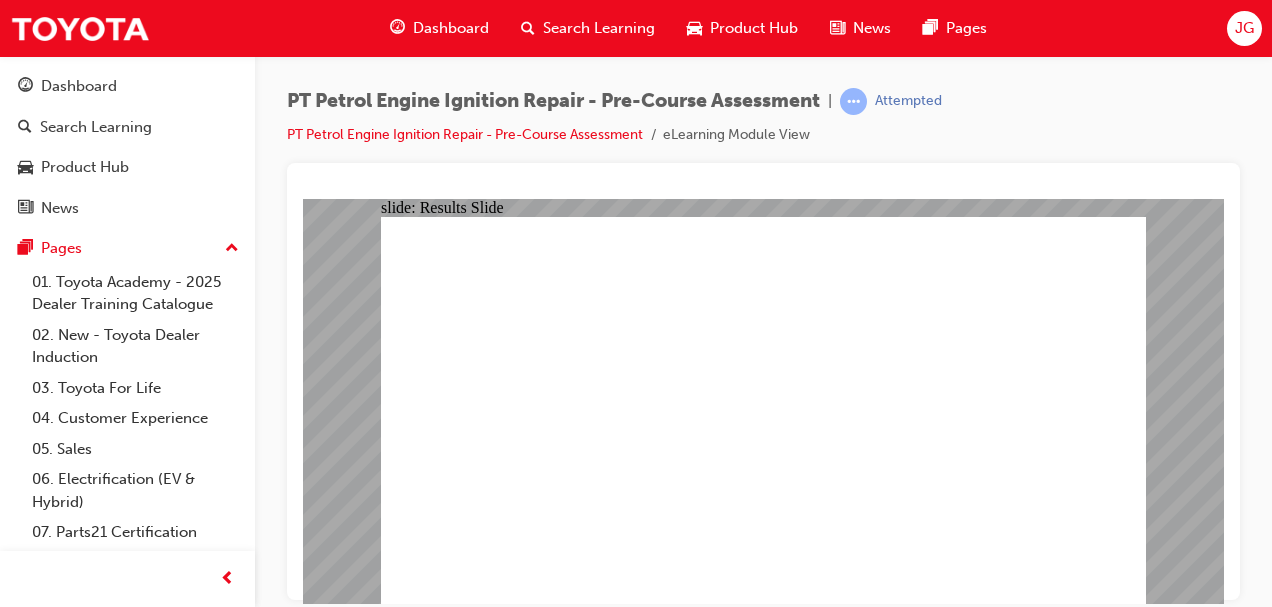 click 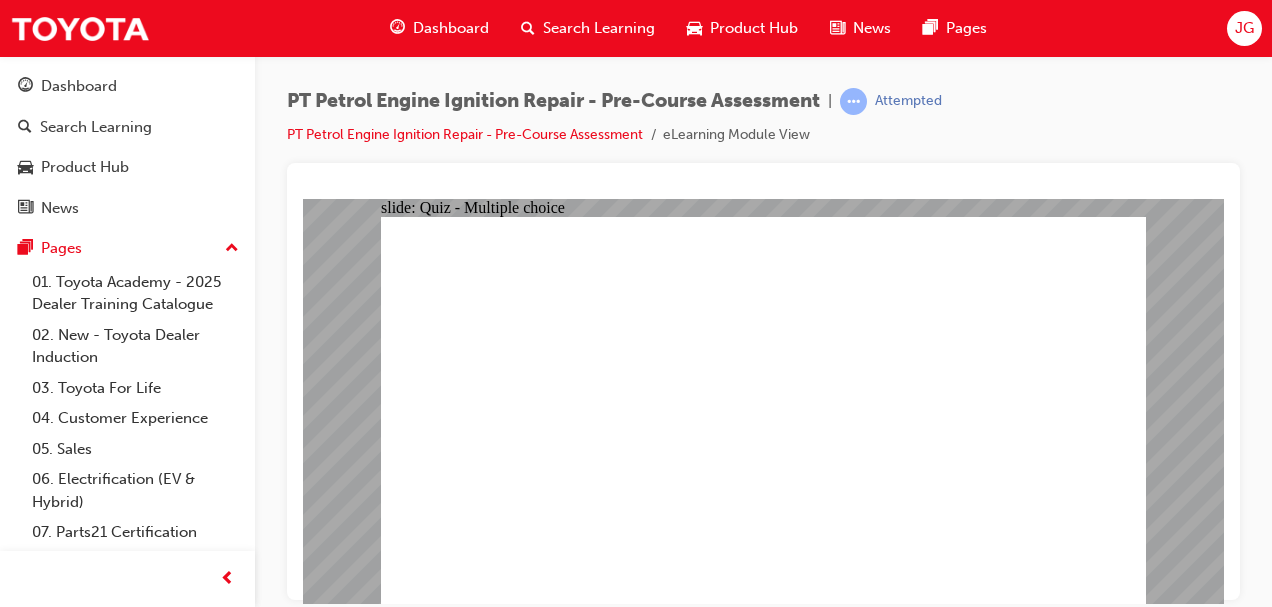 click 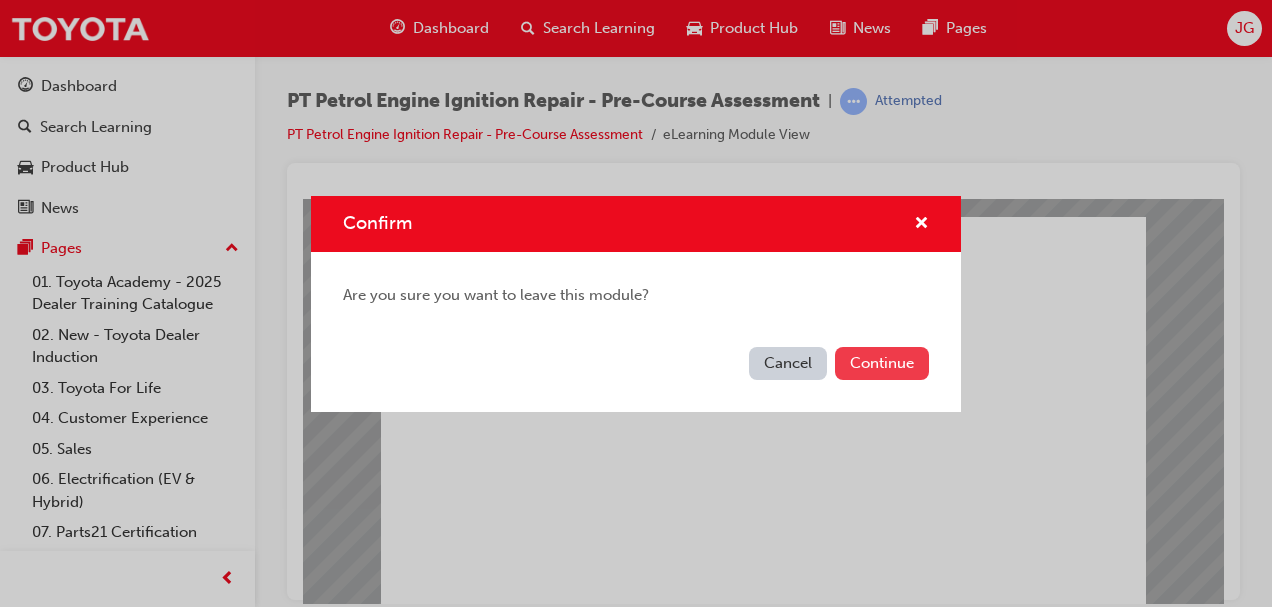 click on "Continue" at bounding box center [882, 363] 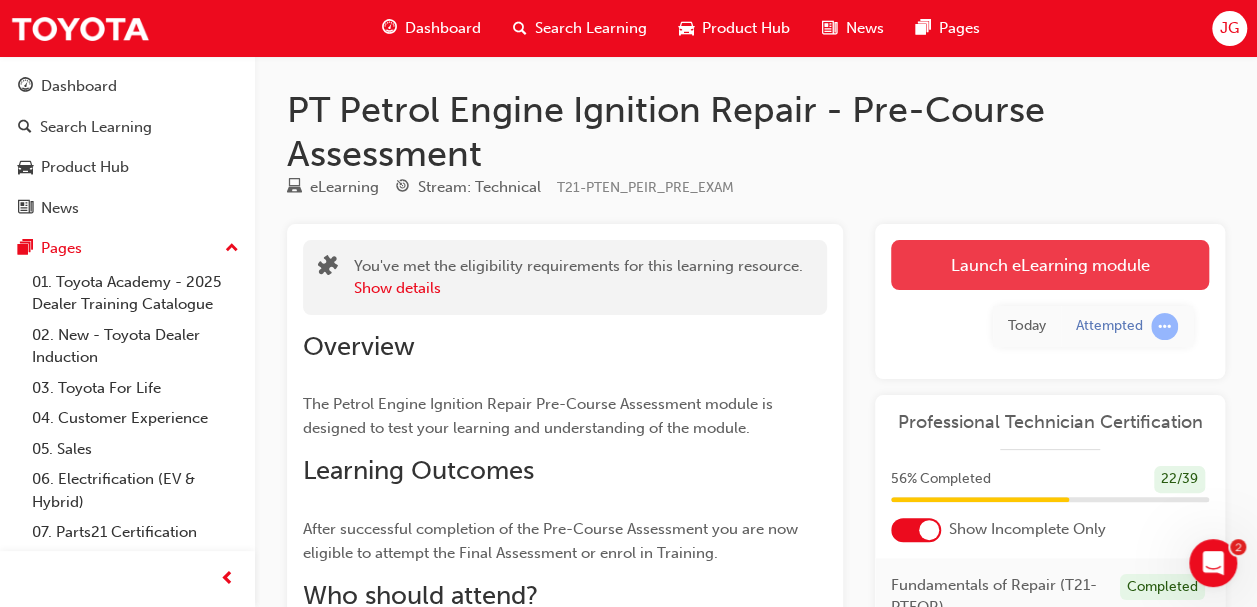 click on "Launch eLearning module" at bounding box center [1050, 265] 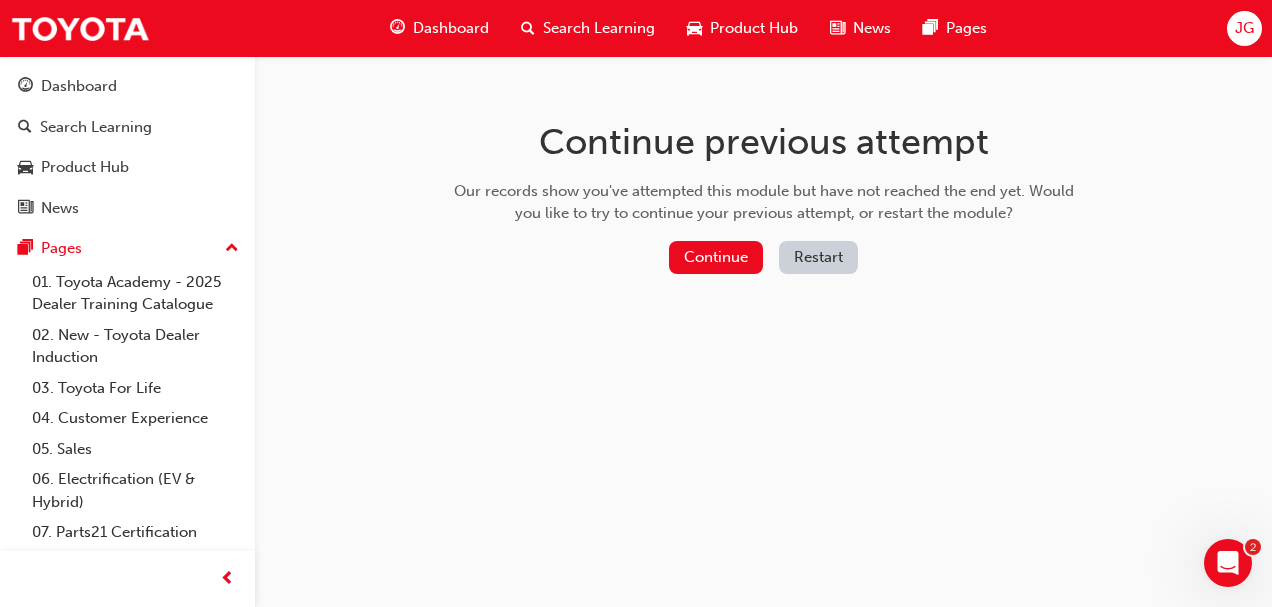 click on "Restart" at bounding box center [818, 257] 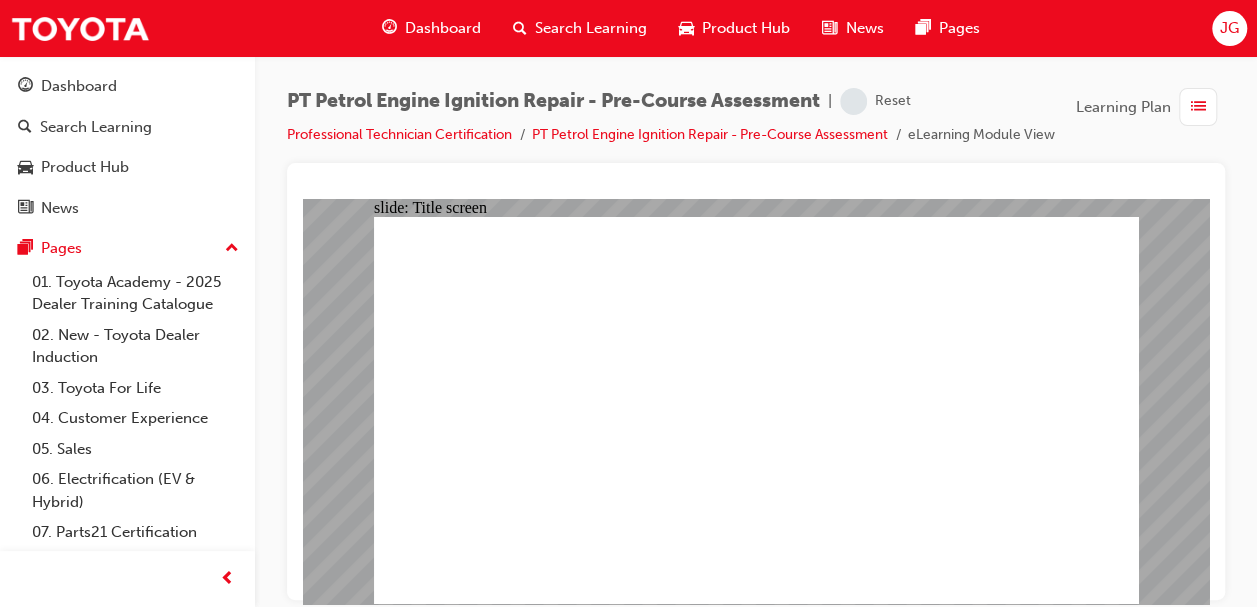 scroll, scrollTop: 19, scrollLeft: 0, axis: vertical 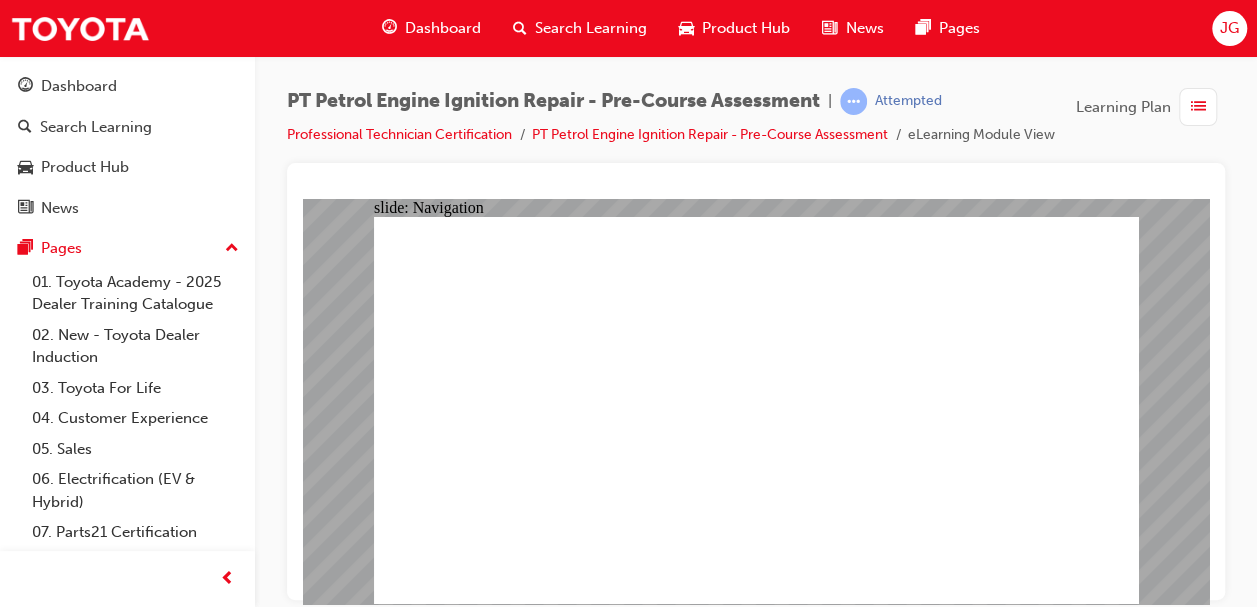 click 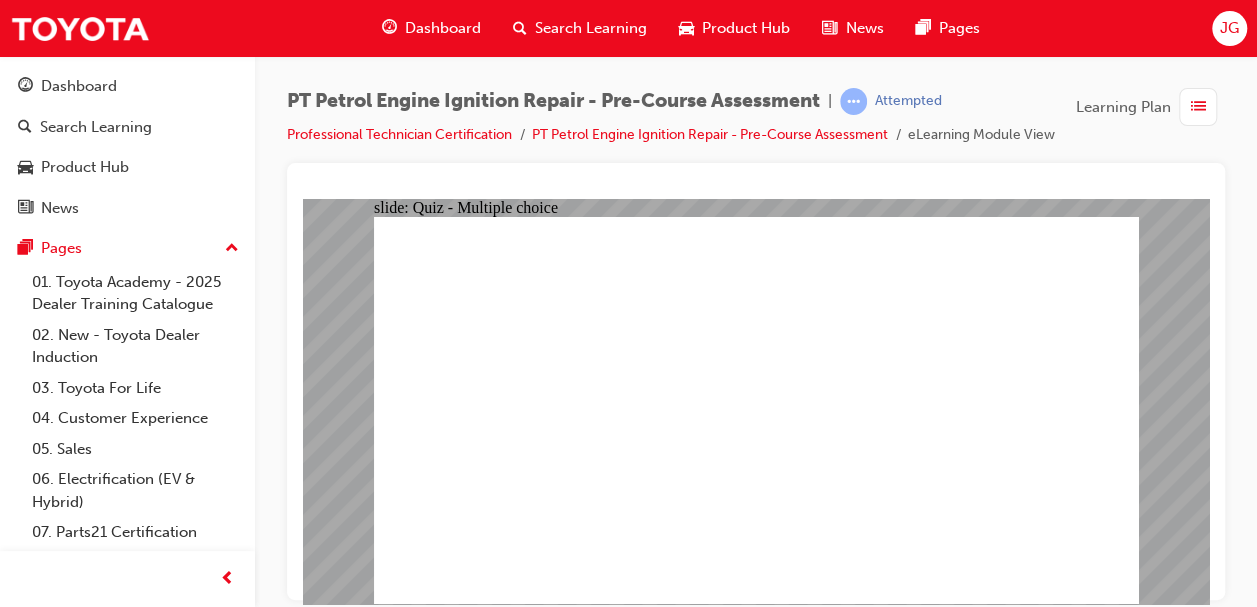 click 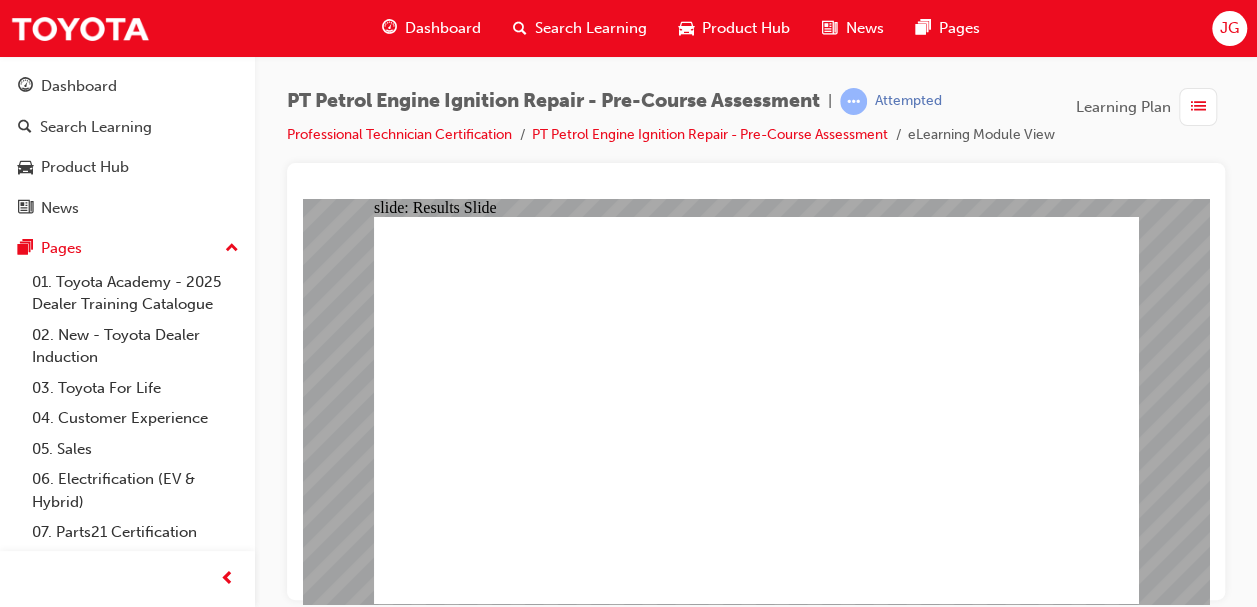click 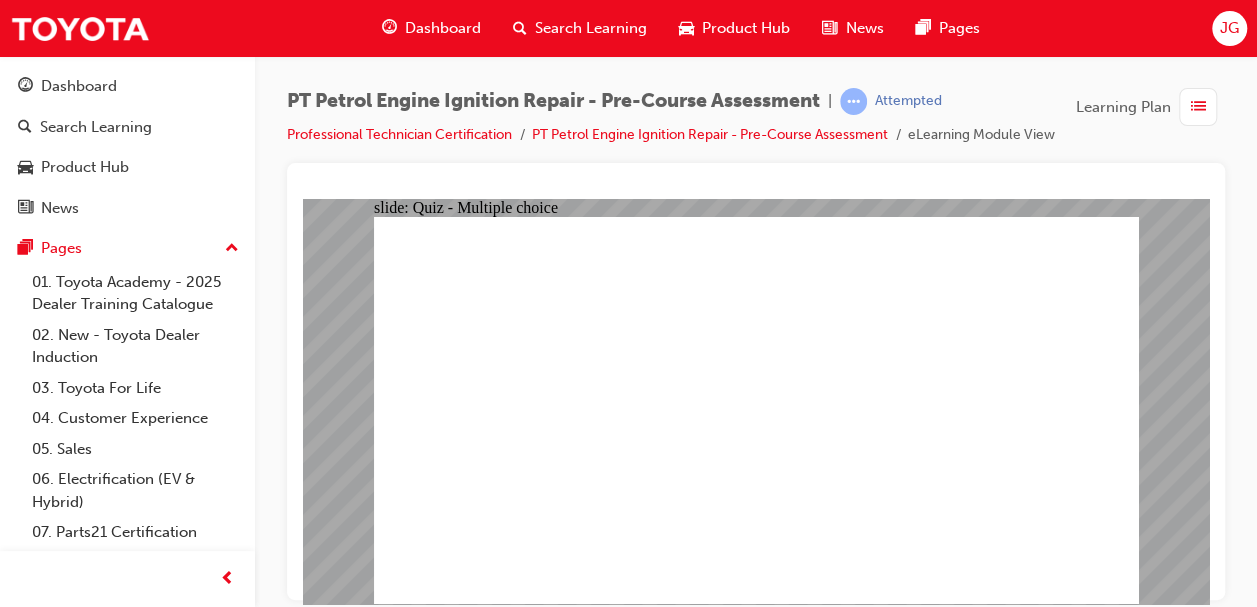 click 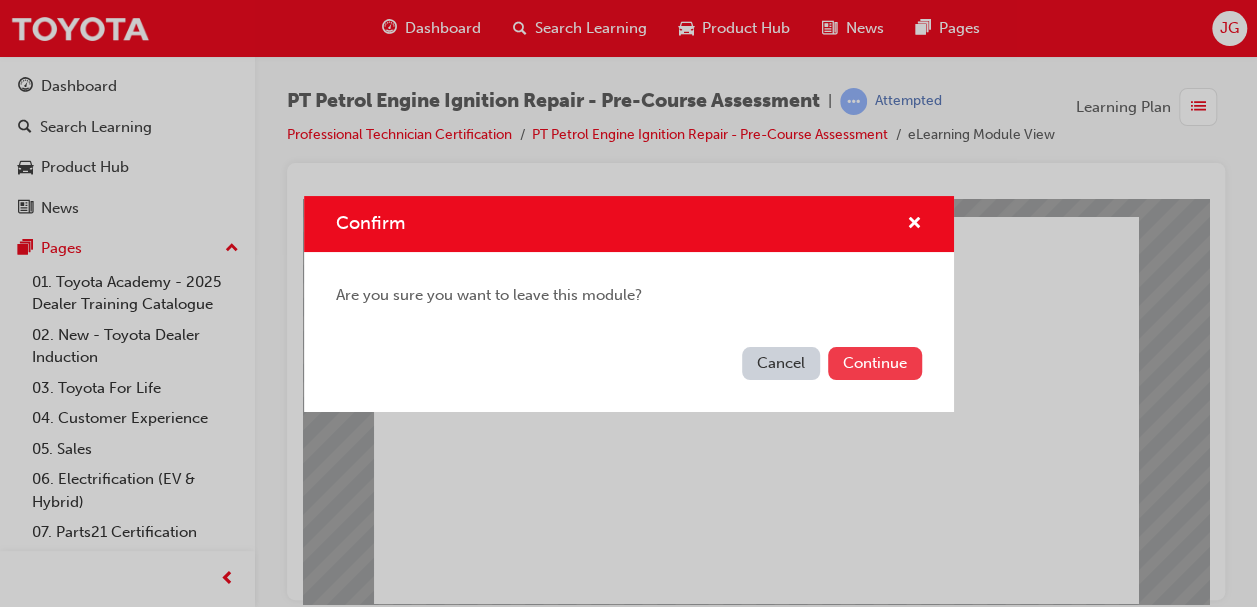 click on "Continue" at bounding box center [875, 363] 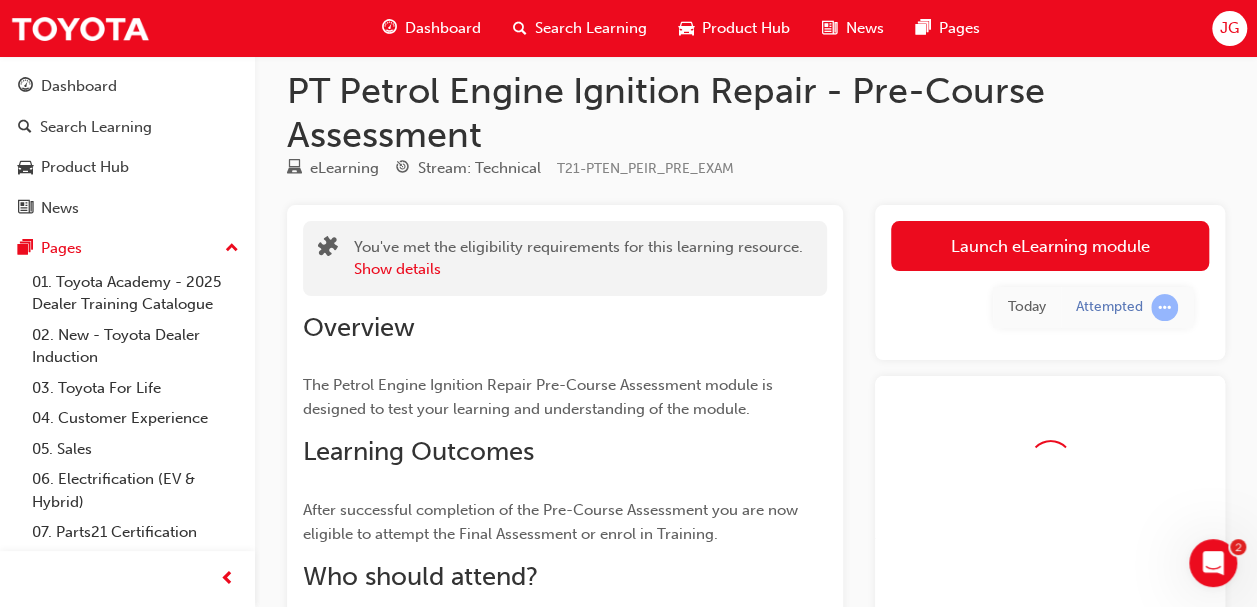 scroll, scrollTop: 0, scrollLeft: 0, axis: both 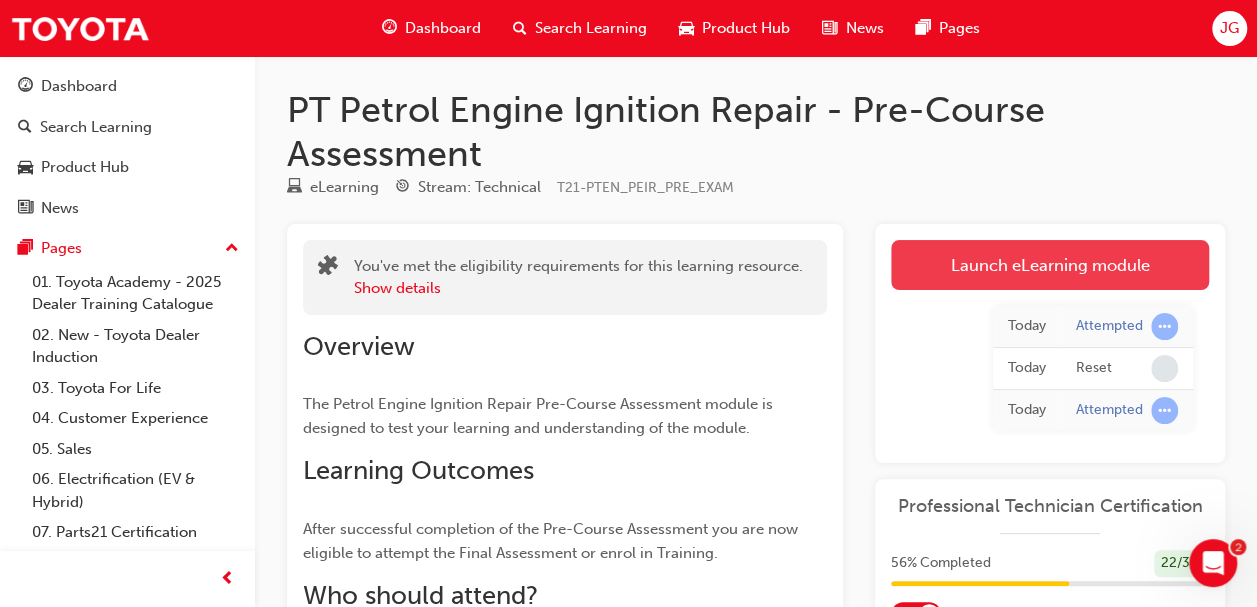 click on "Launch eLearning module" at bounding box center [1050, 265] 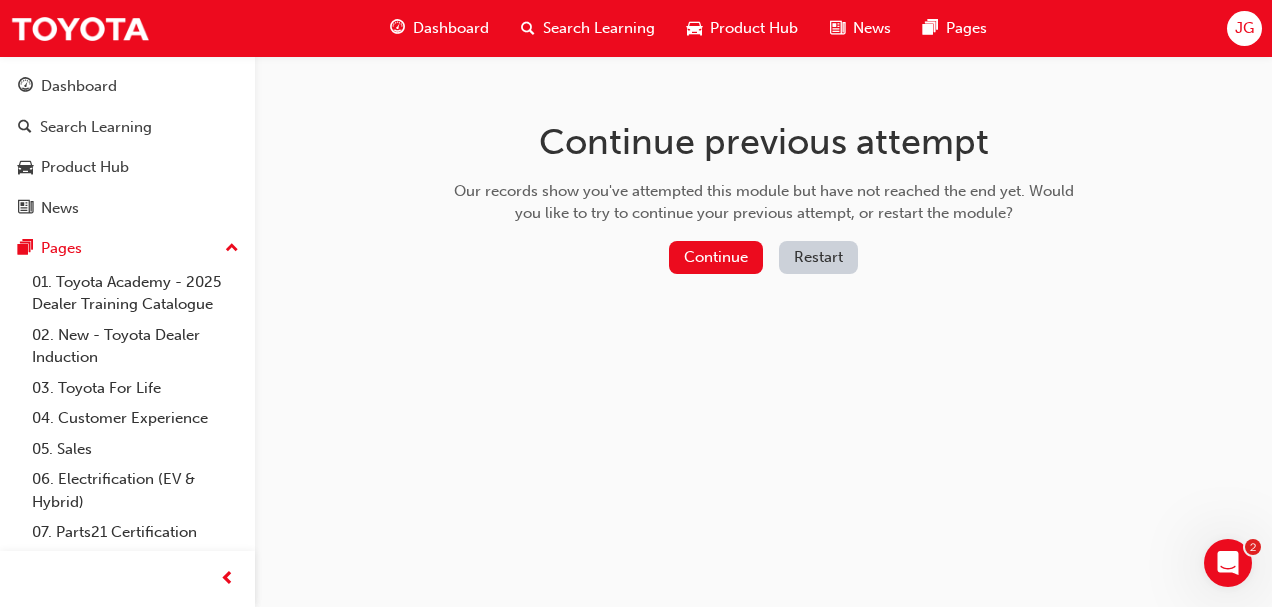 click on "Restart" at bounding box center [818, 257] 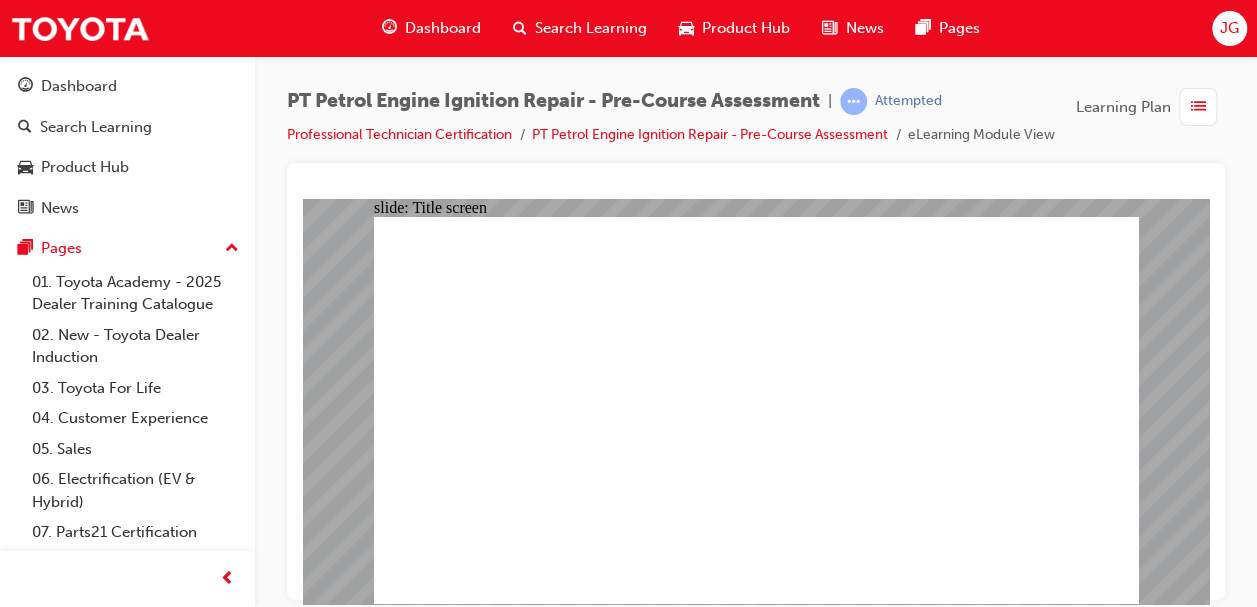 scroll, scrollTop: 19, scrollLeft: 0, axis: vertical 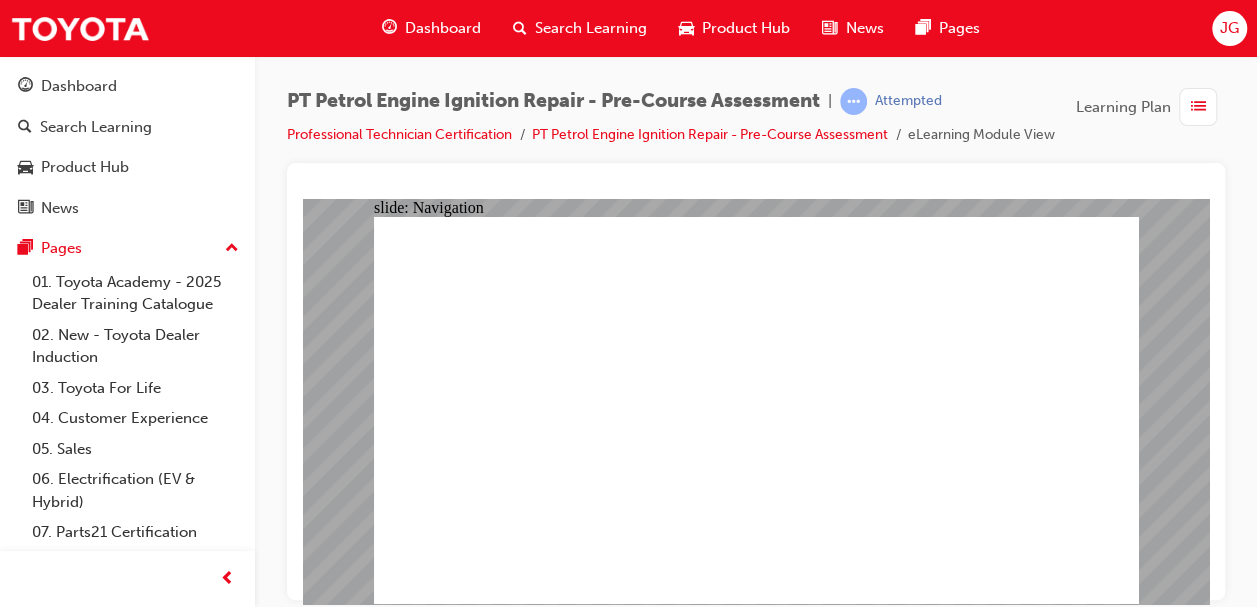 click 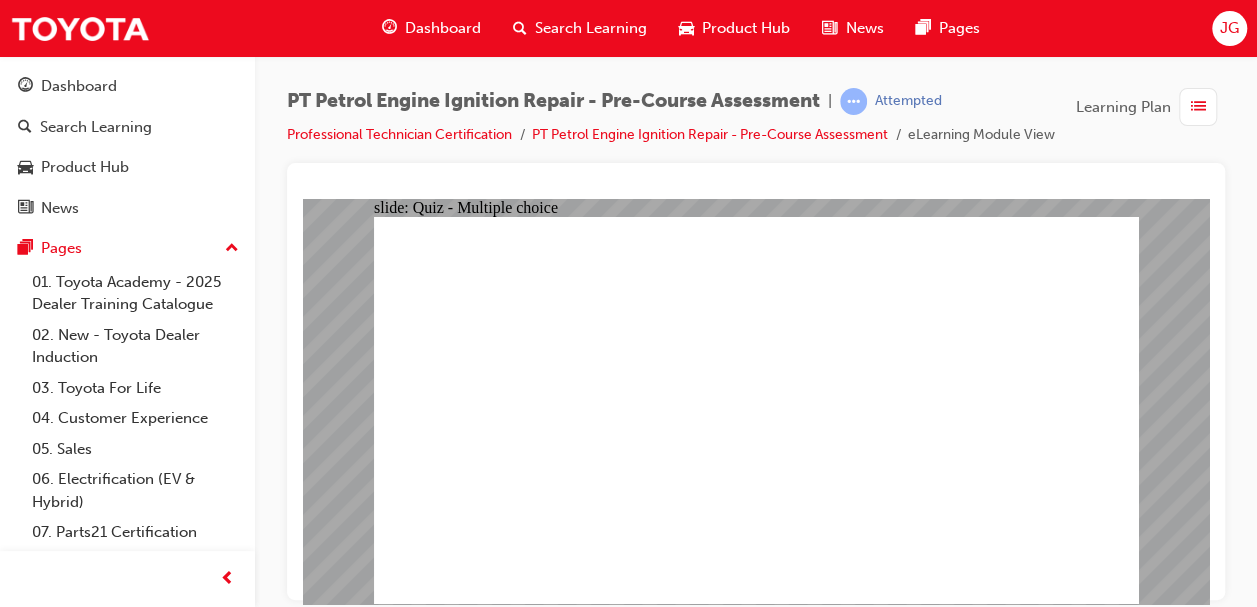 click 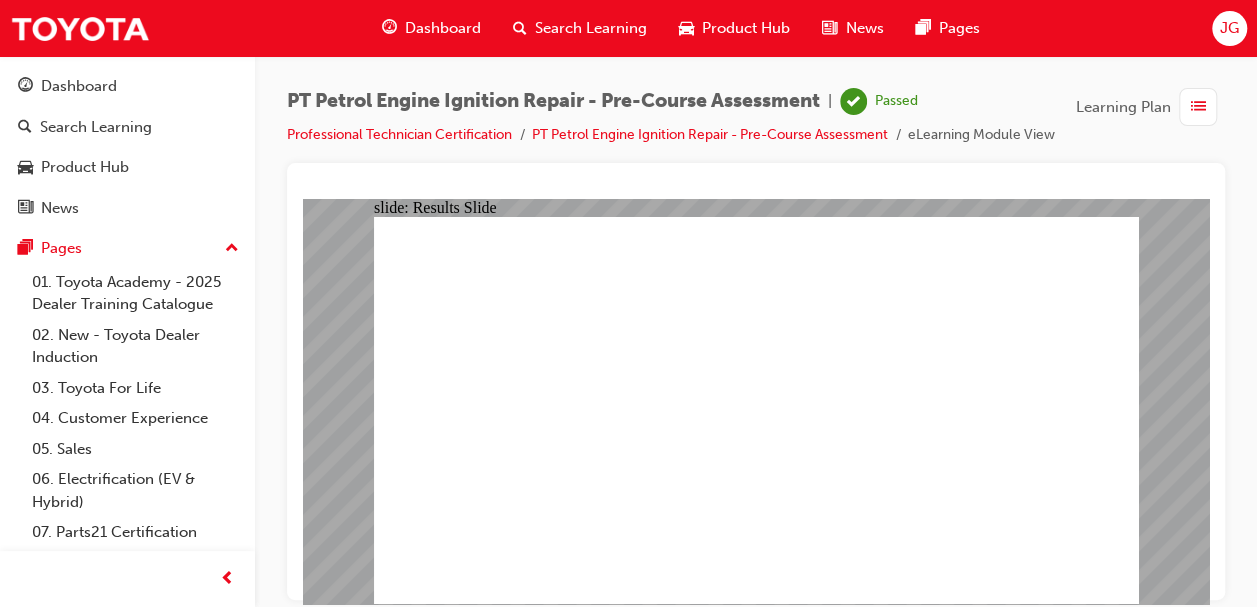 click 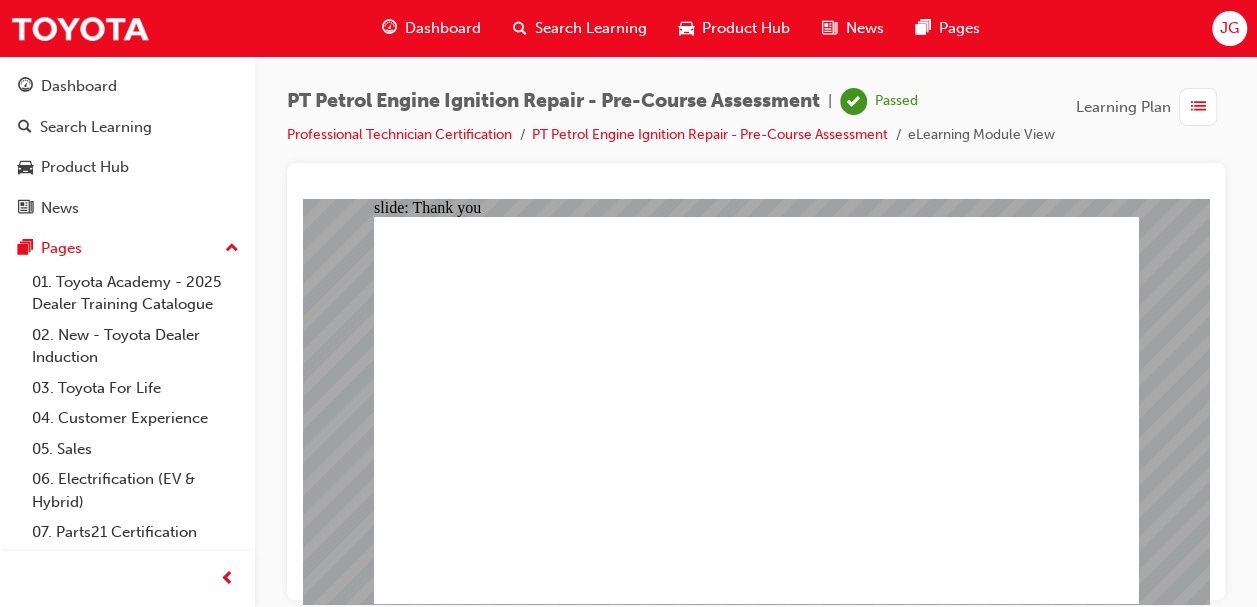 drag, startPoint x: 720, startPoint y: 512, endPoint x: 734, endPoint y: 524, distance: 18.439089 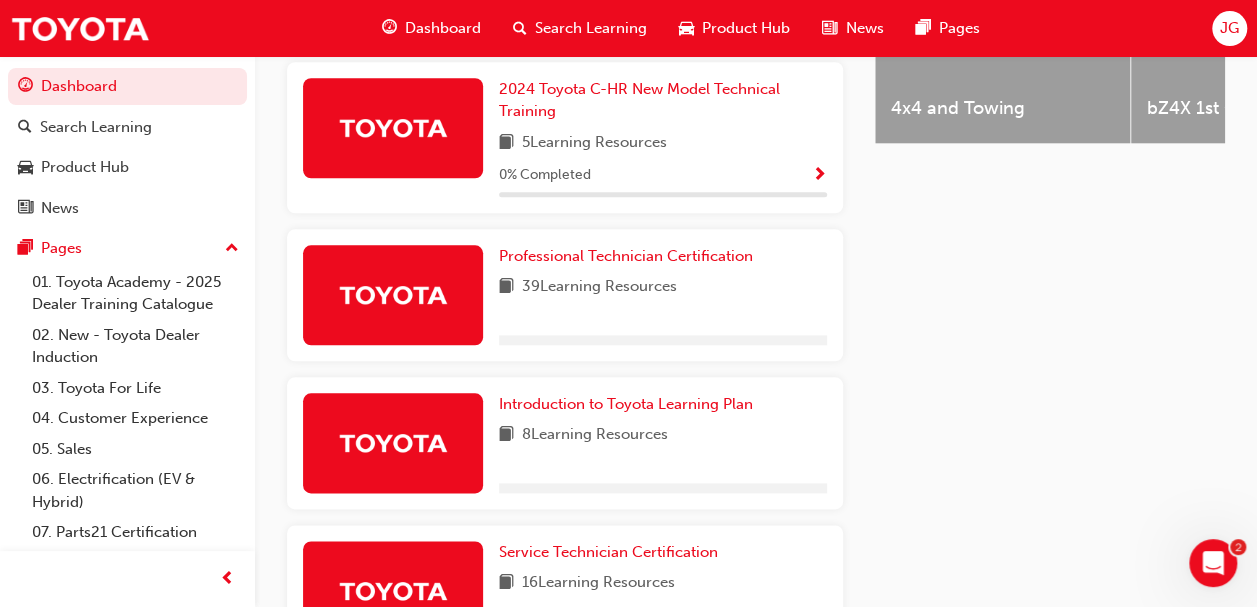 scroll, scrollTop: 957, scrollLeft: 0, axis: vertical 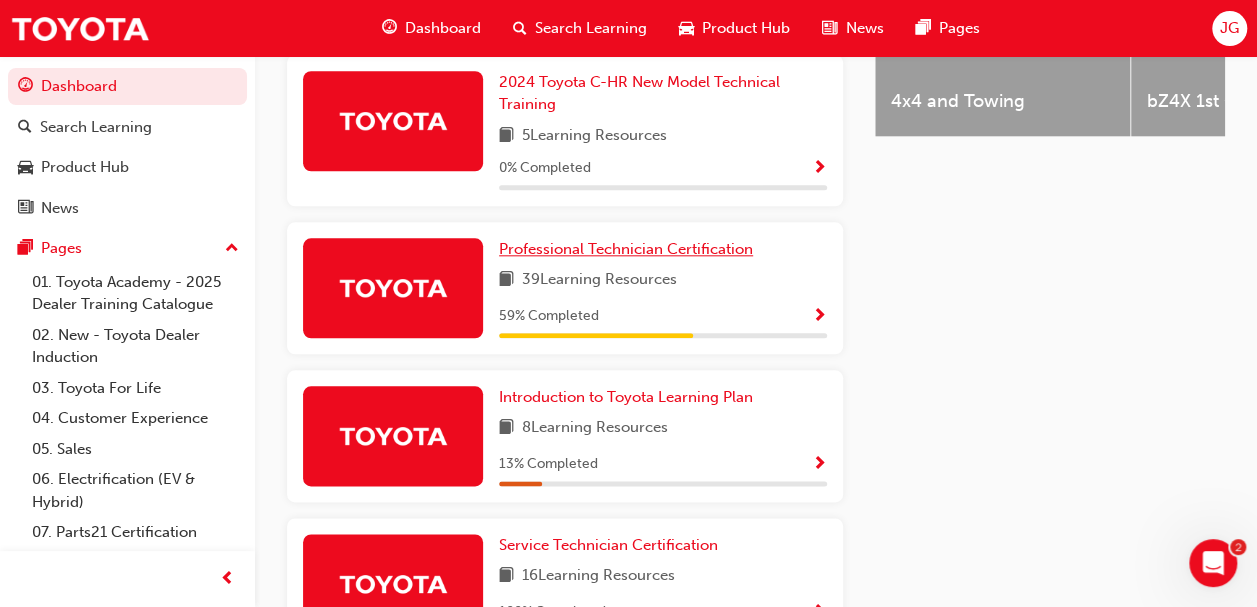 click on "Professional Technician Certification" at bounding box center [626, 249] 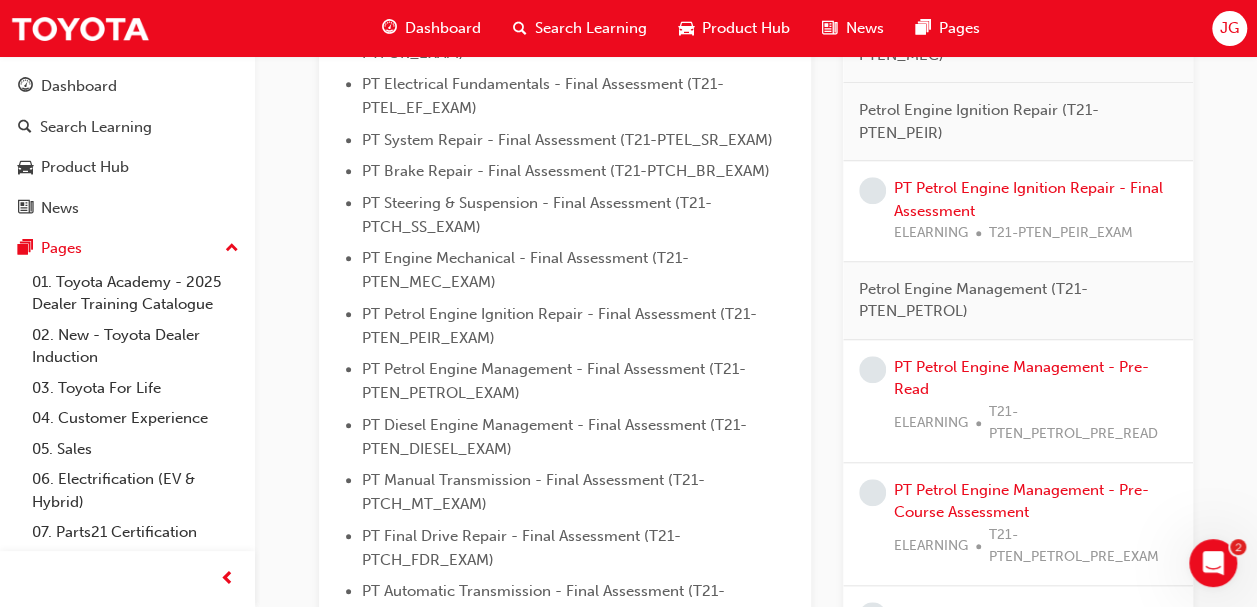 scroll, scrollTop: 692, scrollLeft: 0, axis: vertical 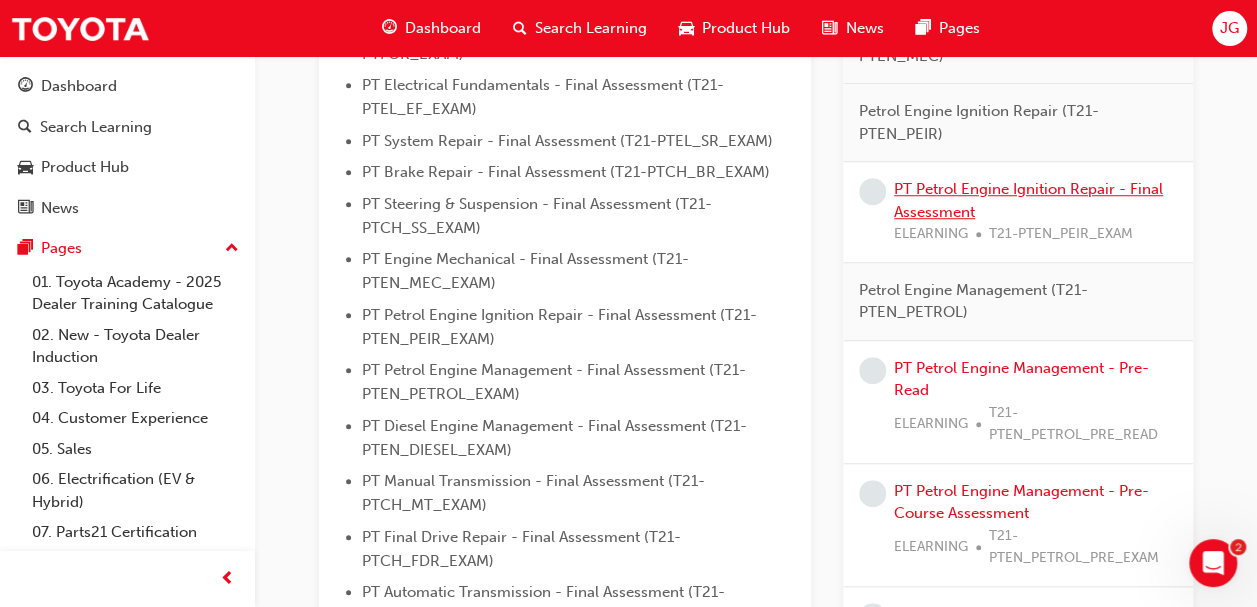 click on "PT Petrol Engine Ignition Repair - Final Assessment" at bounding box center [1028, 200] 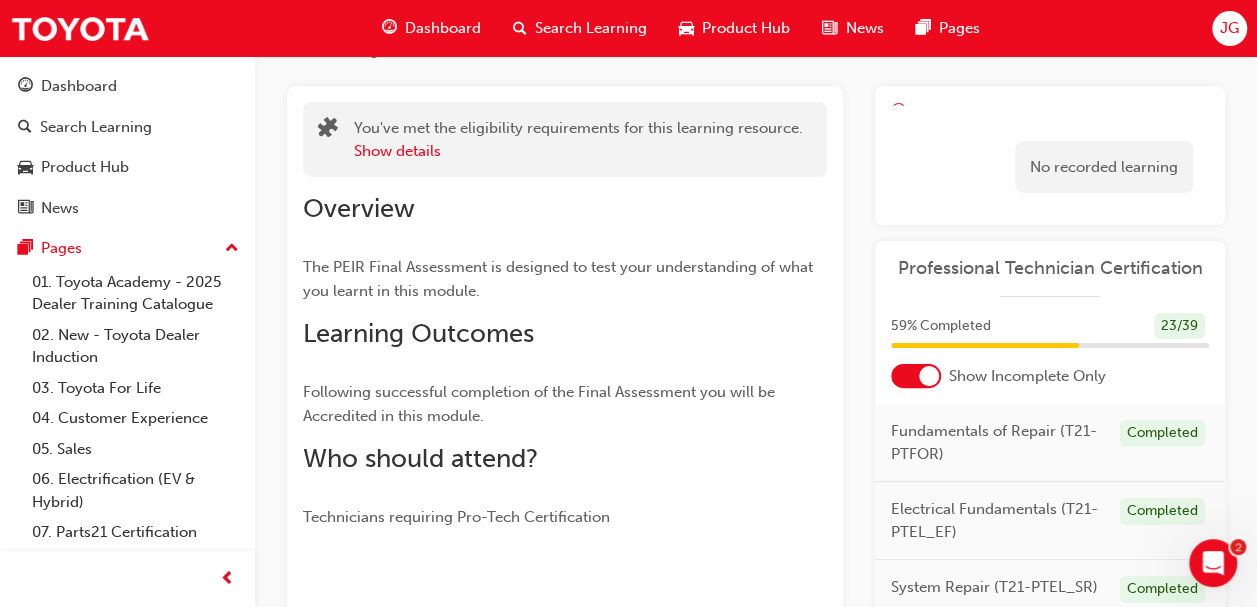 scroll, scrollTop: 92, scrollLeft: 0, axis: vertical 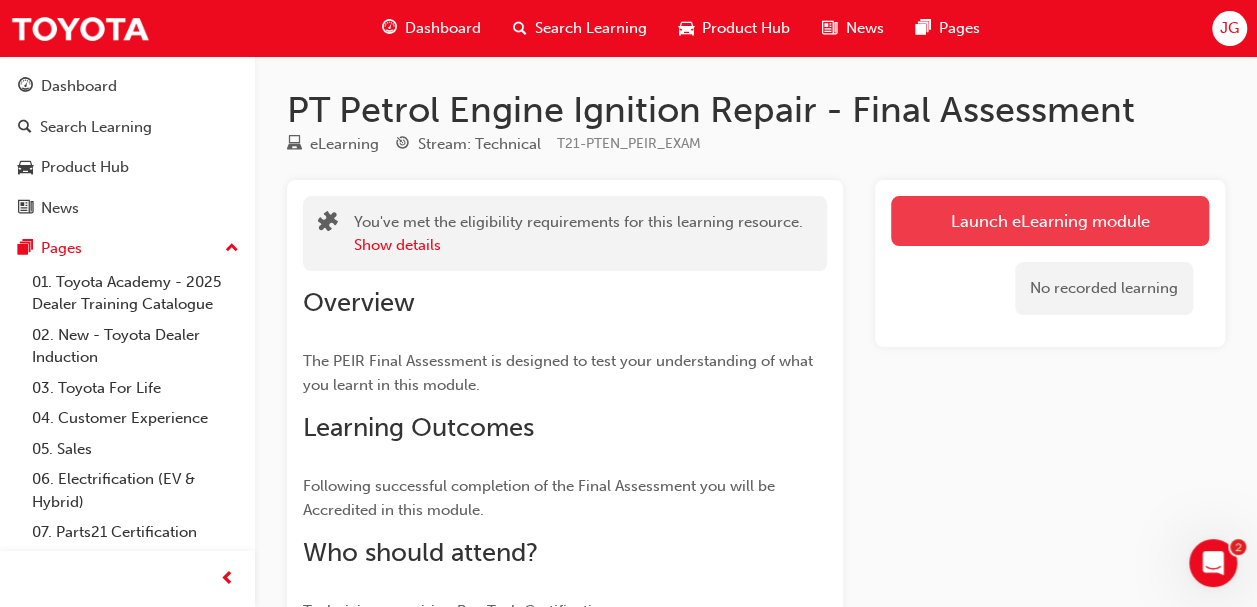 click on "Launch eLearning module" at bounding box center (1050, 221) 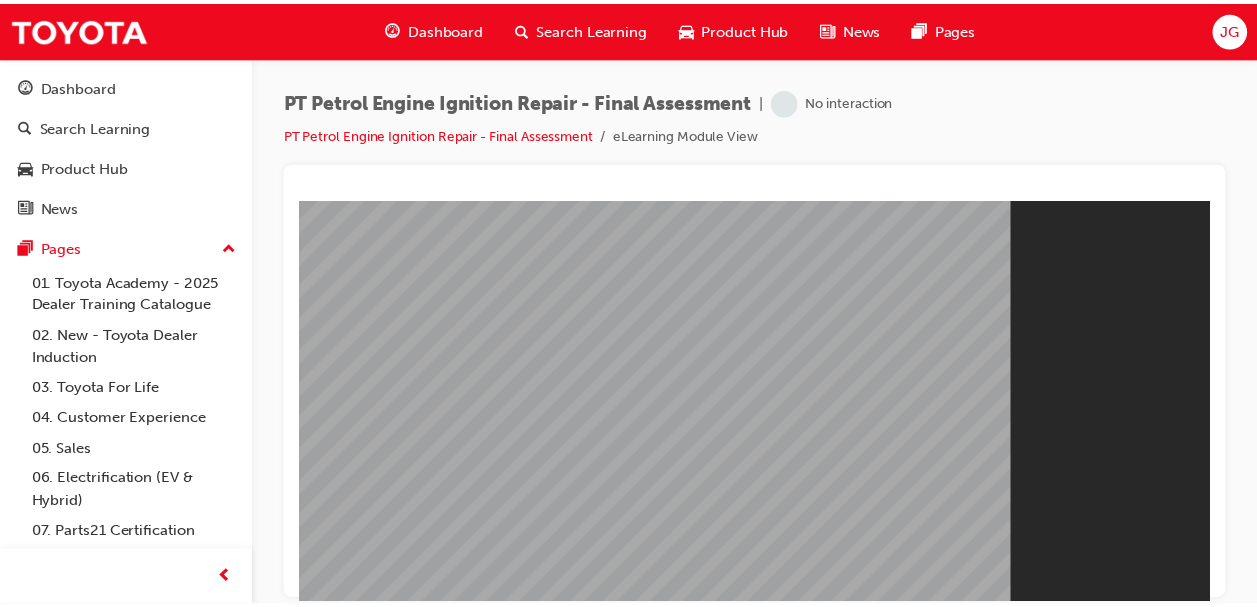scroll, scrollTop: 0, scrollLeft: 0, axis: both 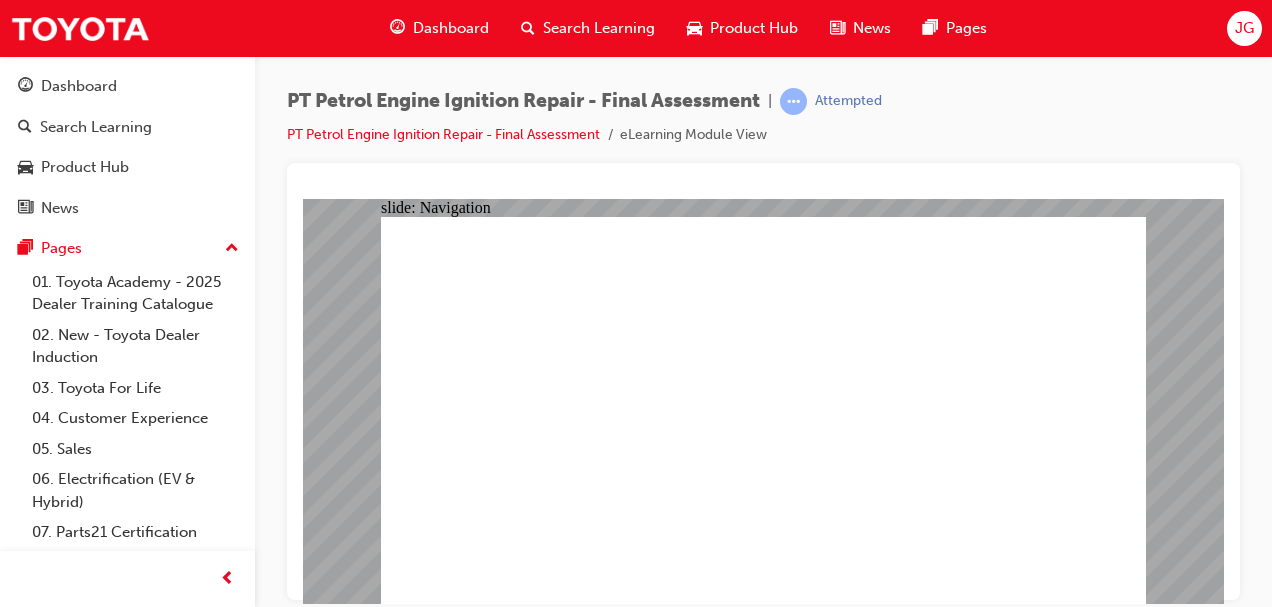 click 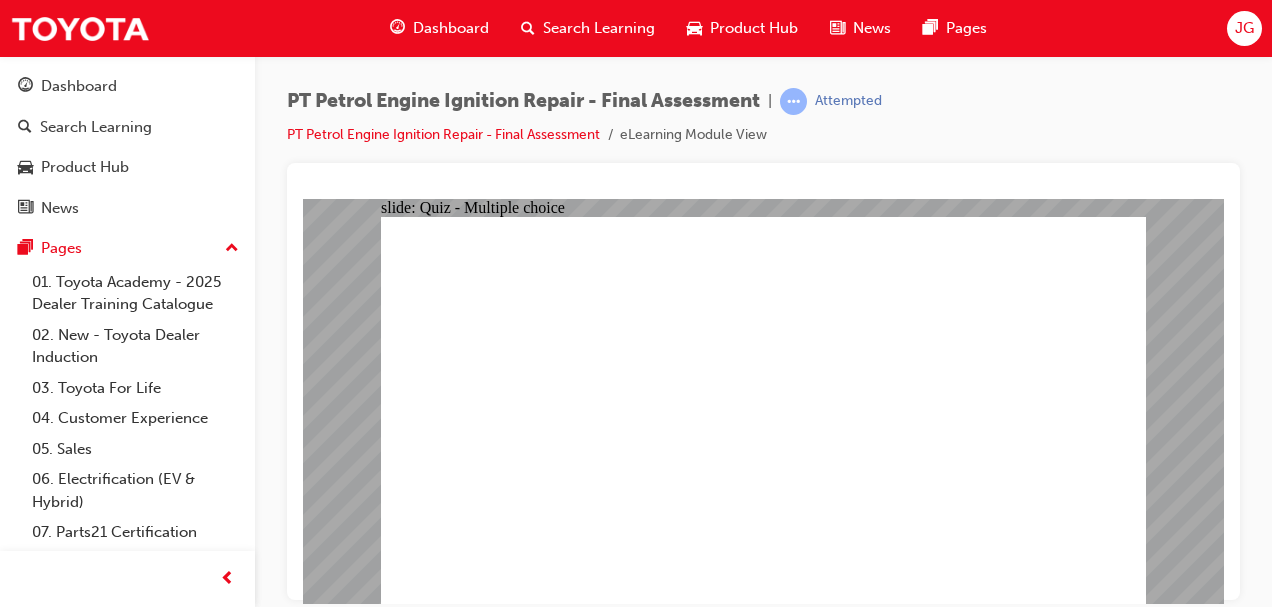 click 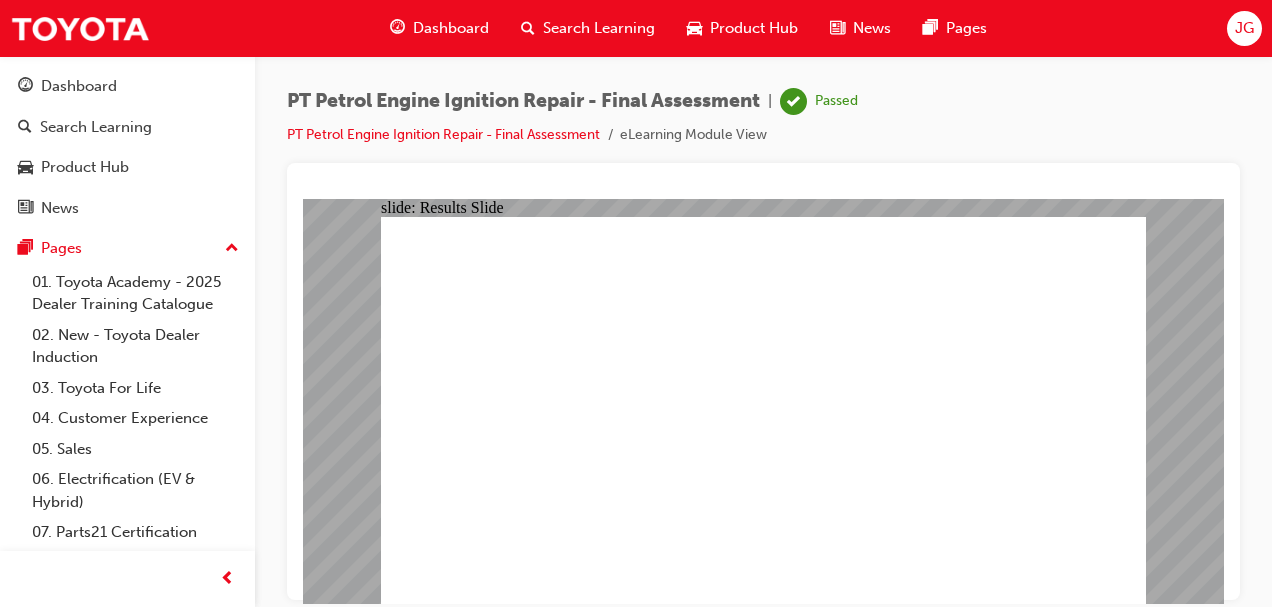 click 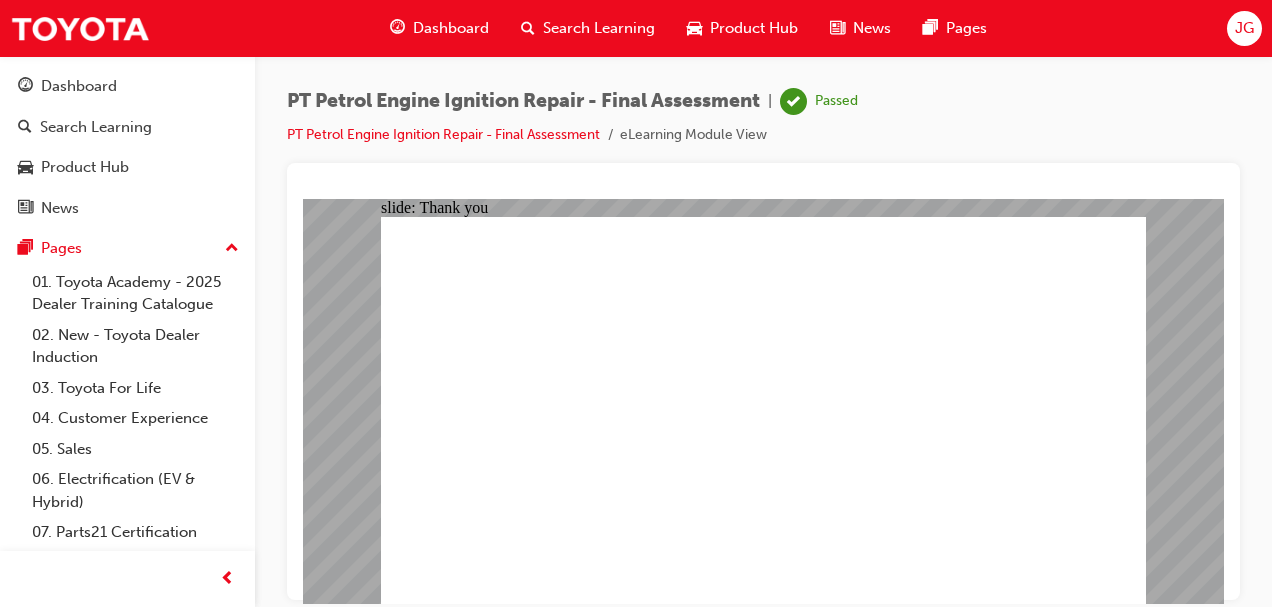 click 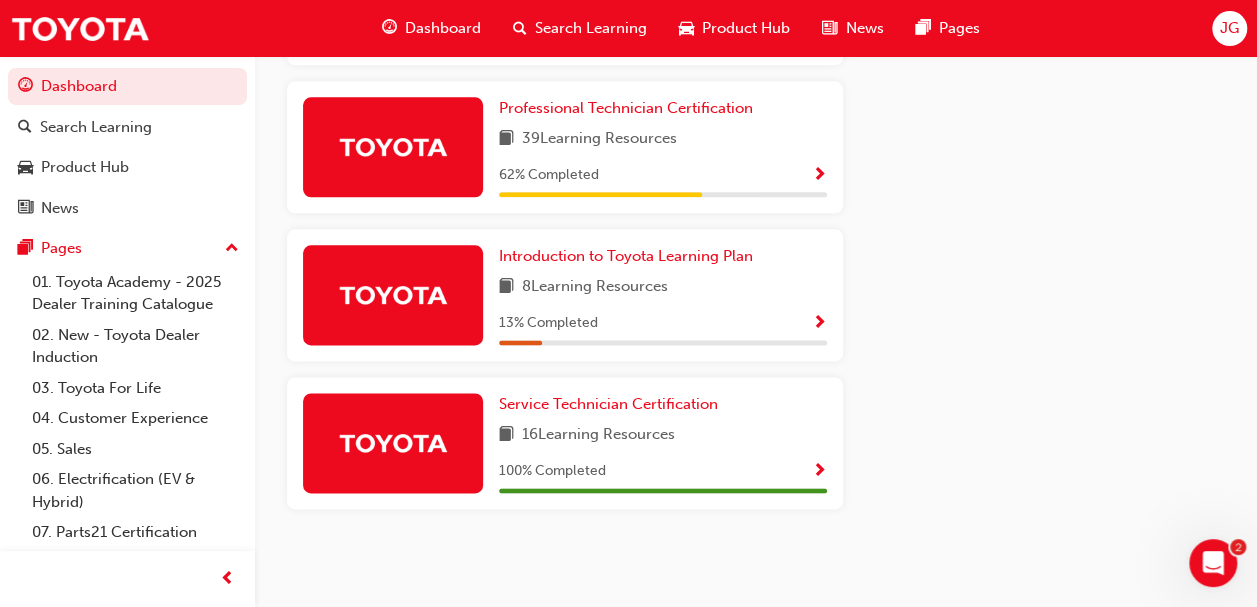 scroll, scrollTop: 1104, scrollLeft: 0, axis: vertical 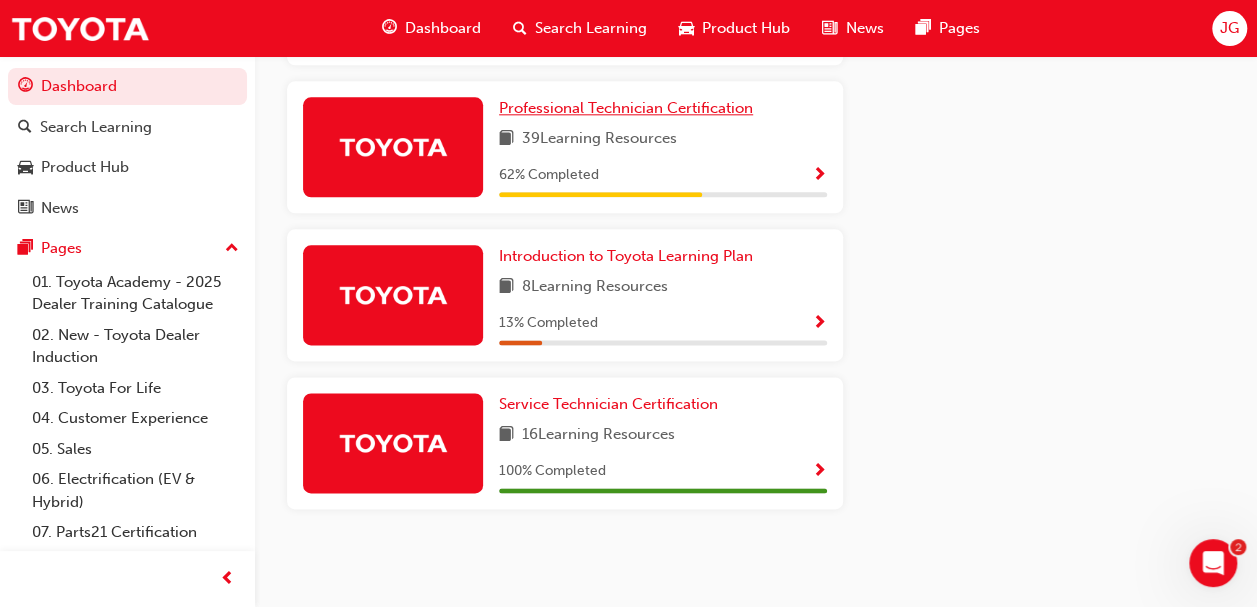 click on "Professional Technician Certification" at bounding box center (626, 108) 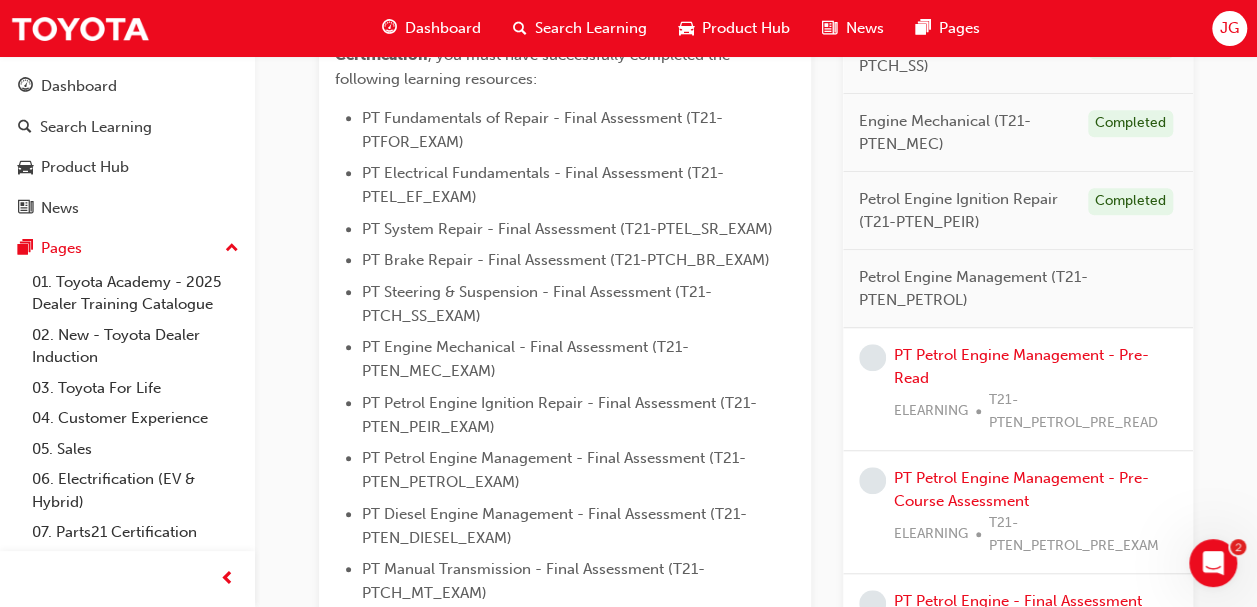 scroll, scrollTop: 605, scrollLeft: 0, axis: vertical 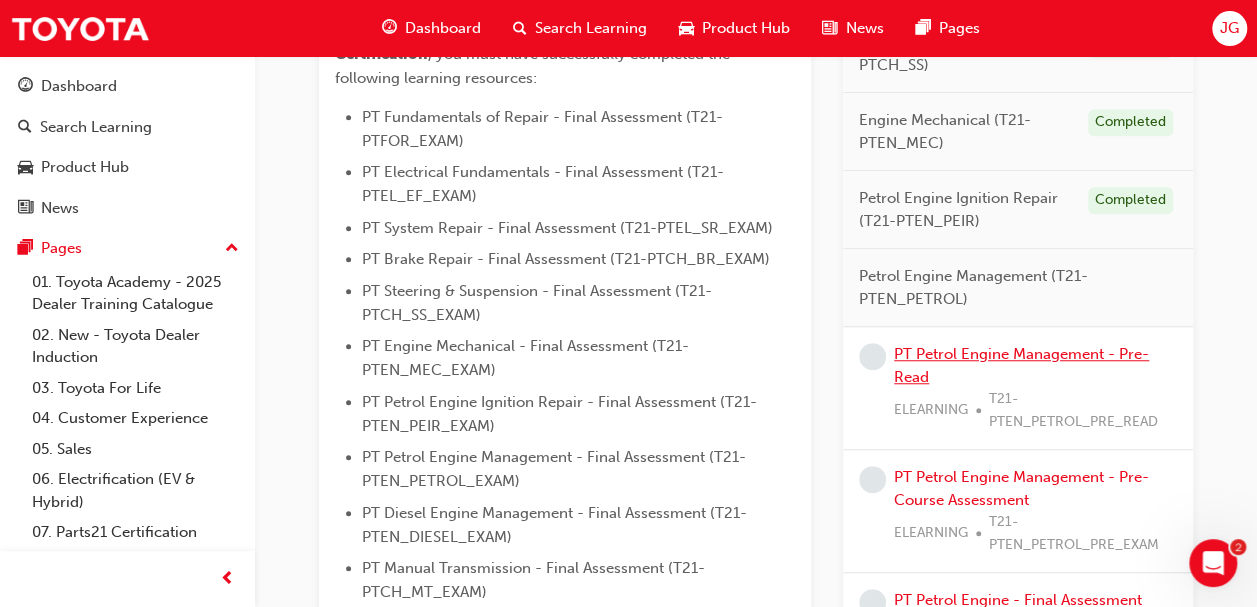 click on "PT Petrol Engine Management - Pre-Read" at bounding box center (1021, 365) 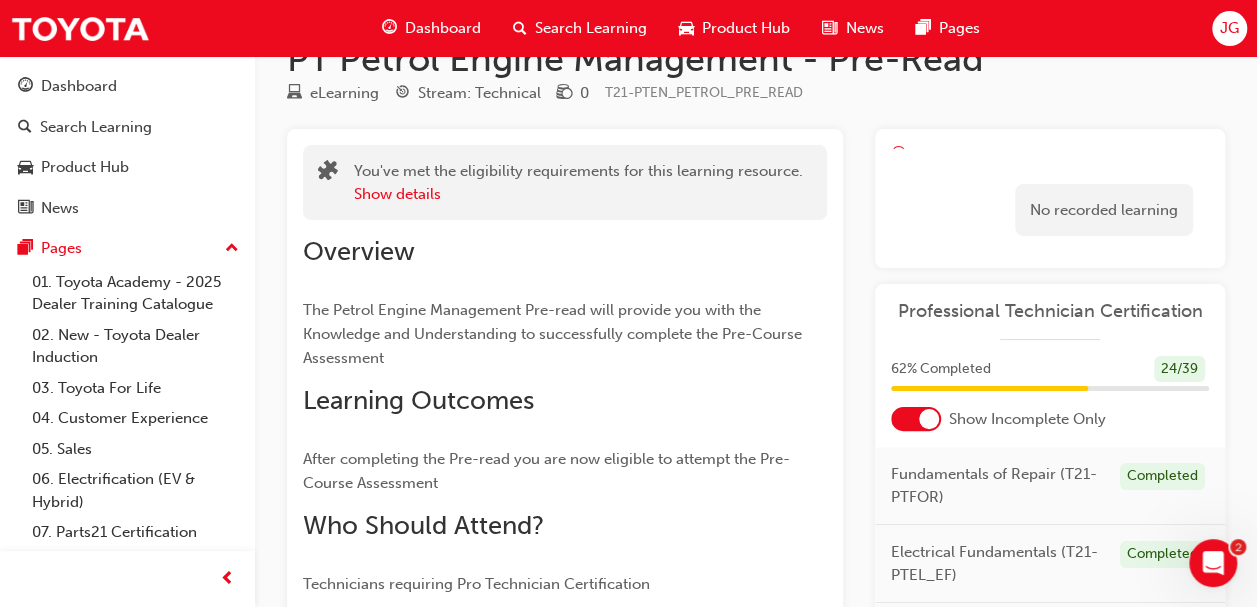 scroll, scrollTop: 0, scrollLeft: 0, axis: both 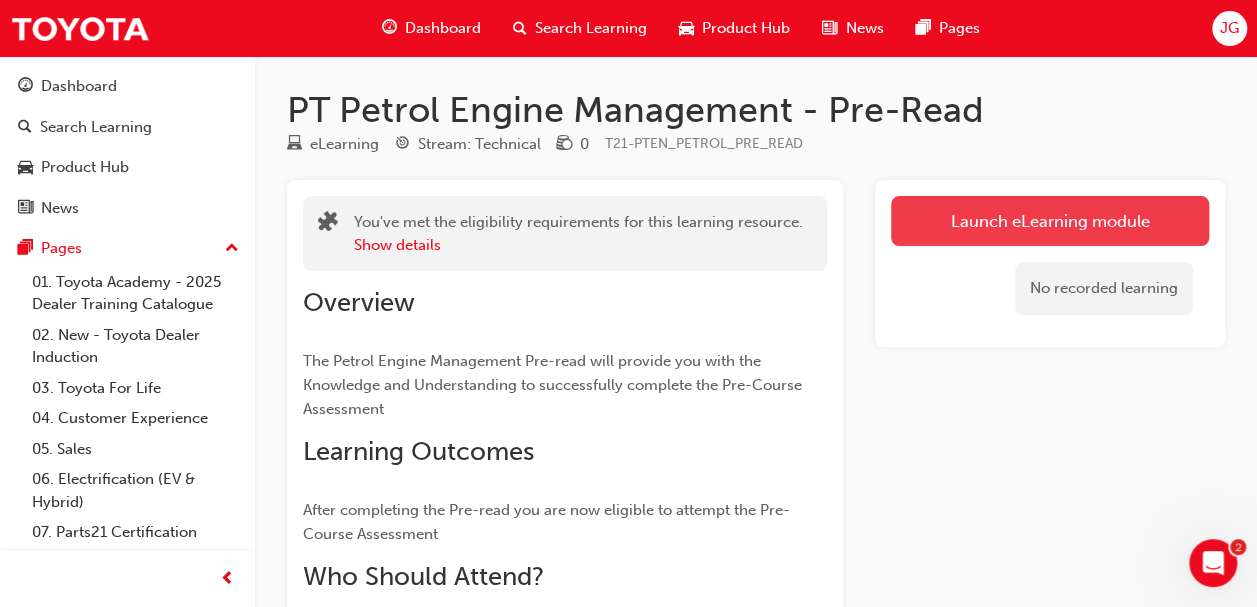 click on "Launch eLearning module" at bounding box center [1050, 221] 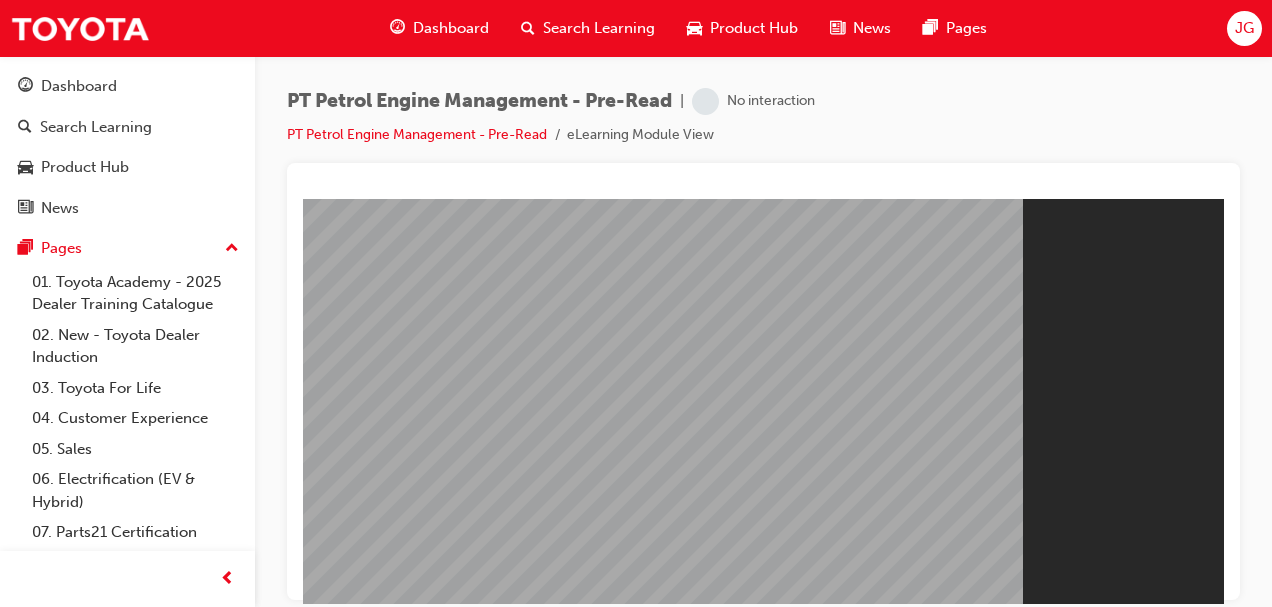 scroll, scrollTop: 0, scrollLeft: 0, axis: both 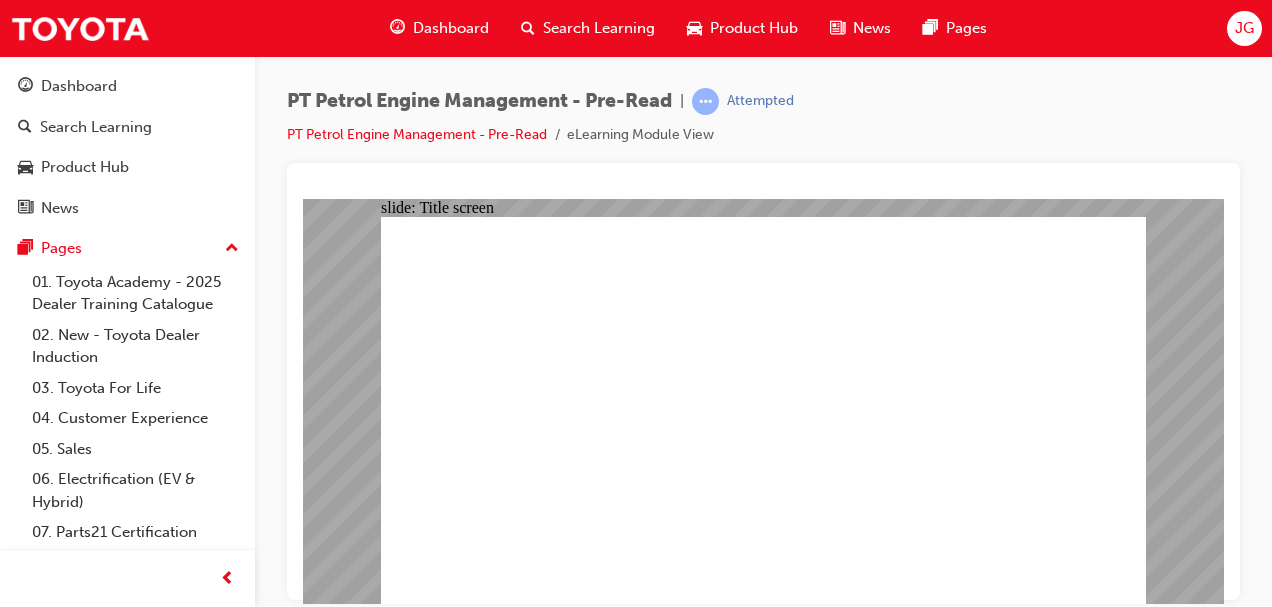 click 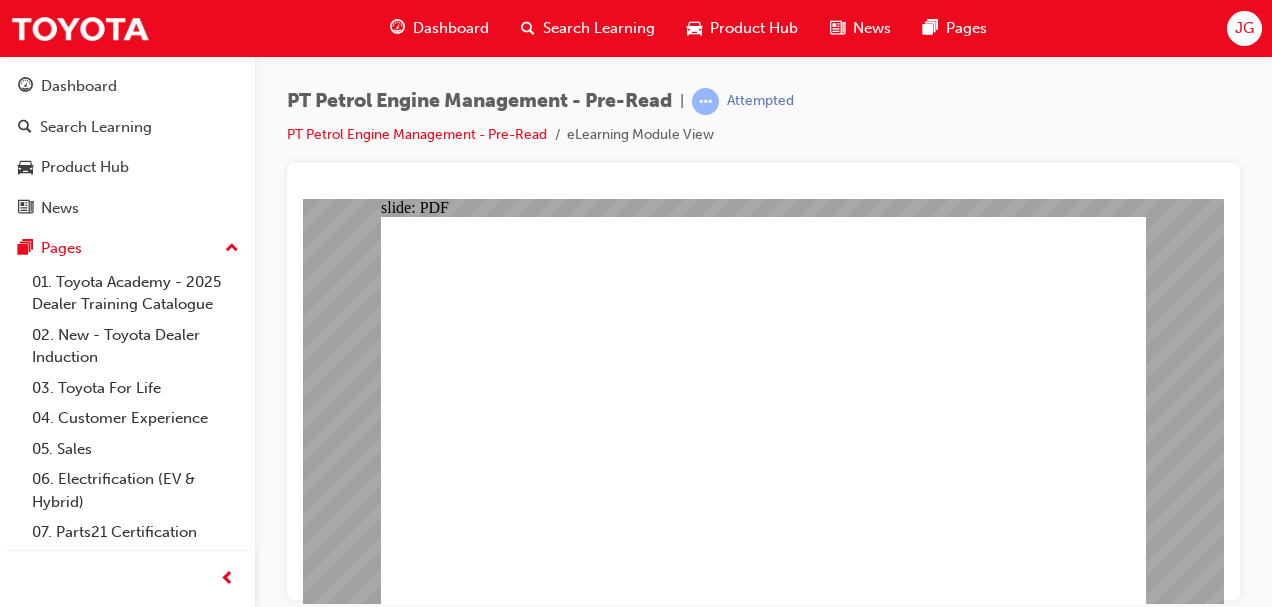 click 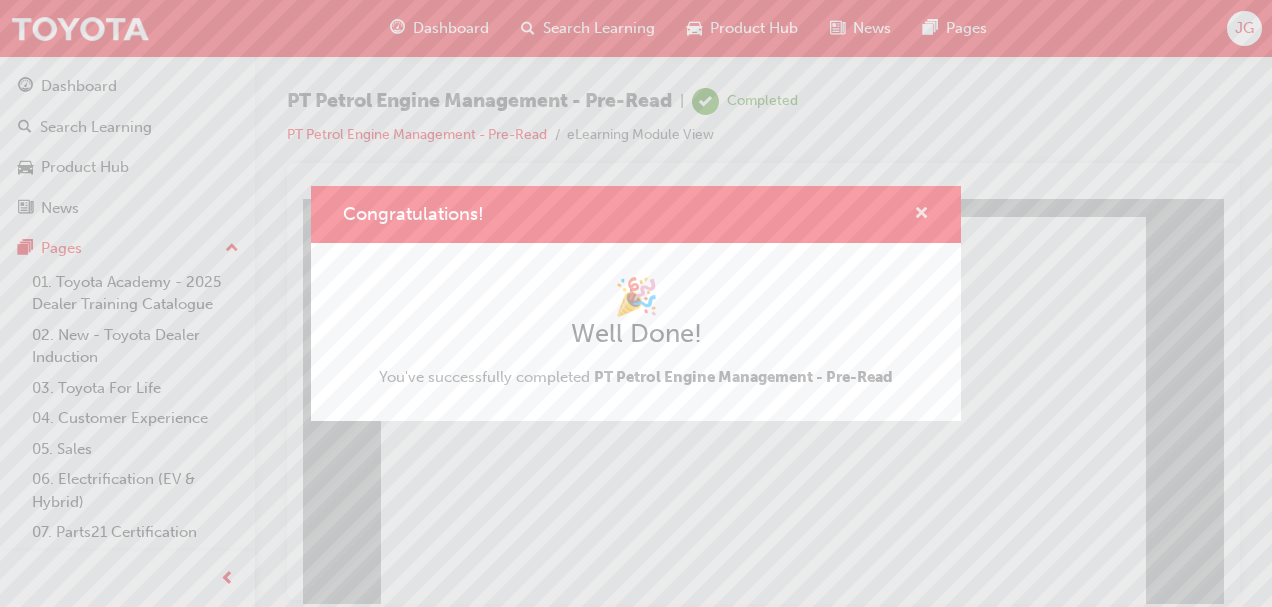 click at bounding box center (921, 215) 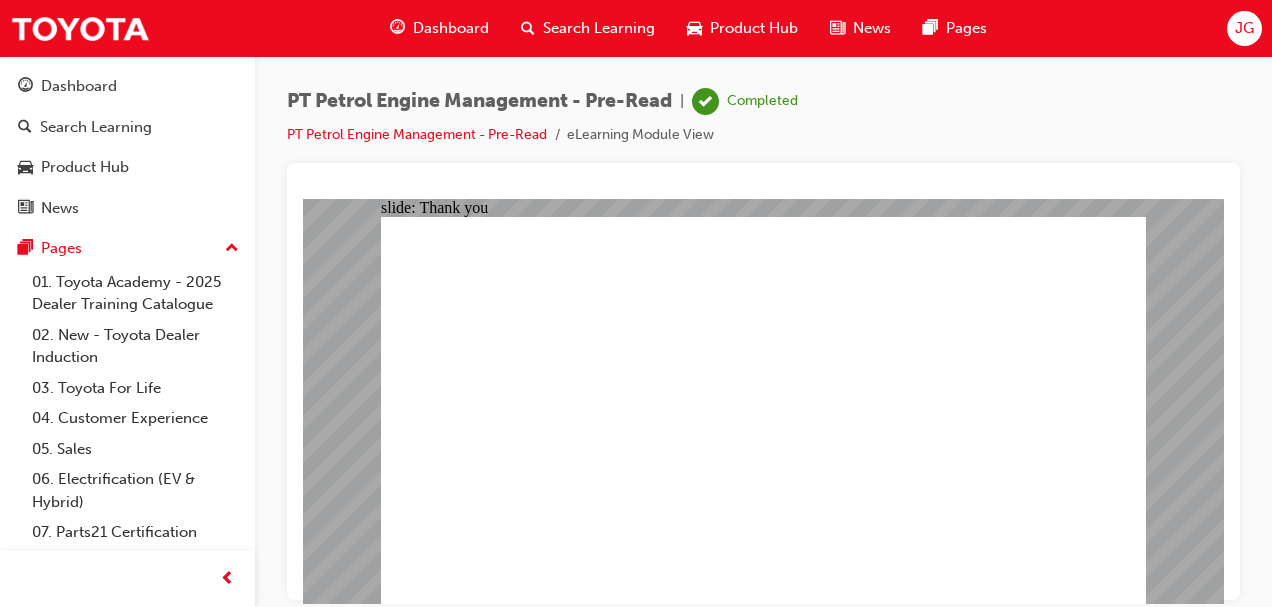 click 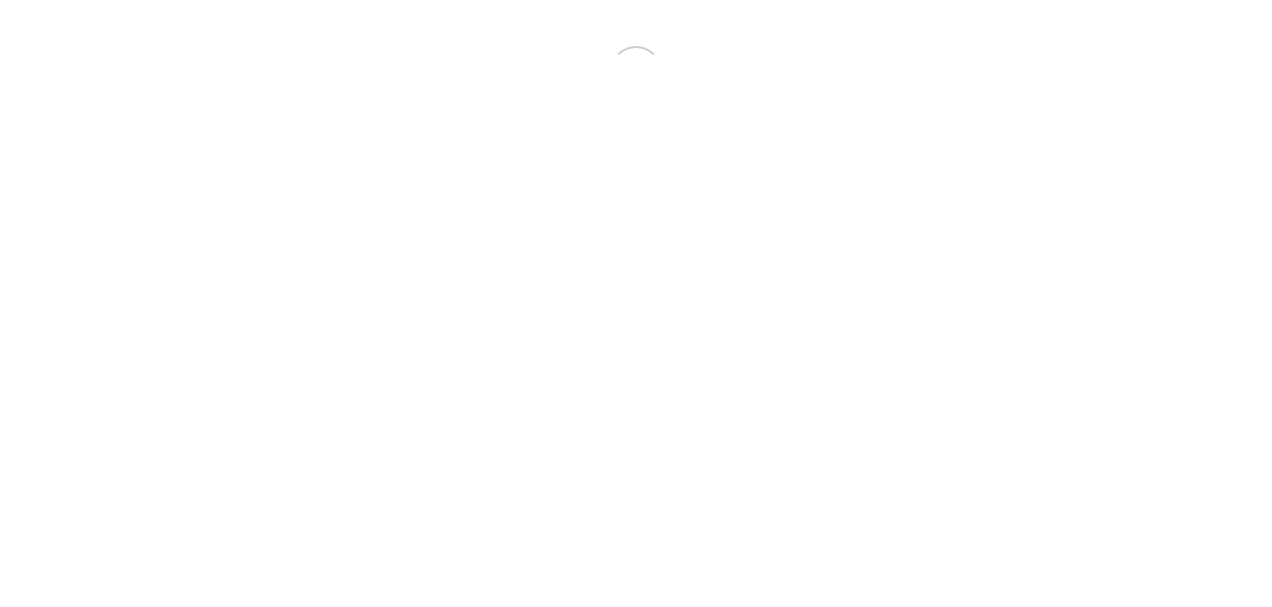 scroll, scrollTop: 0, scrollLeft: 0, axis: both 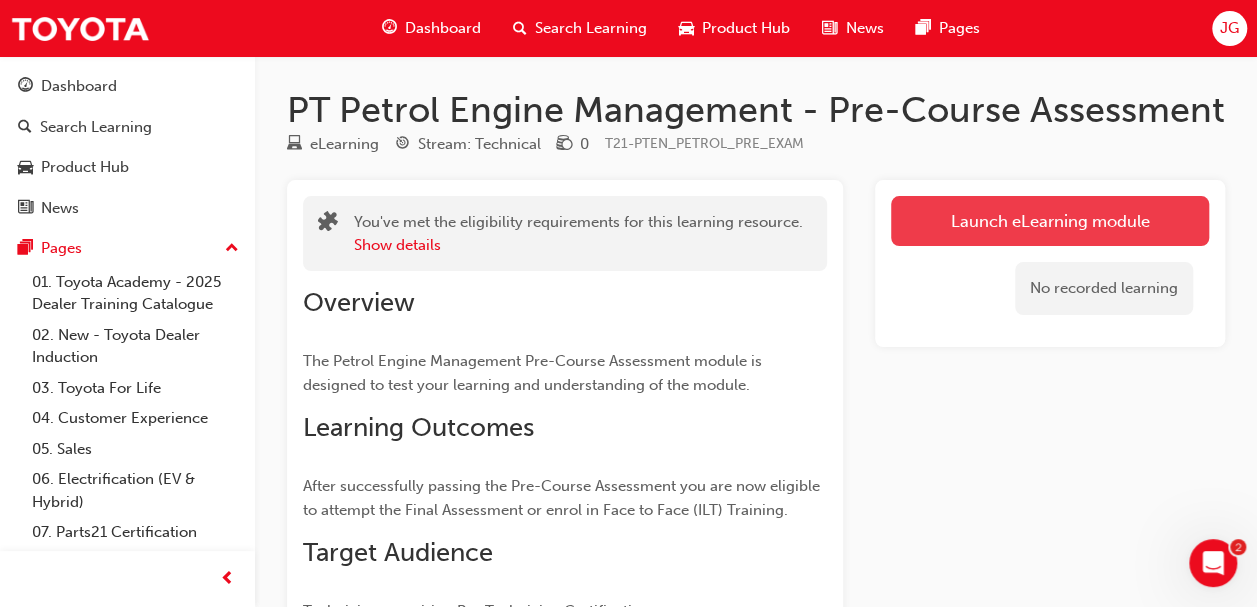 click on "Launch eLearning module" at bounding box center (1050, 221) 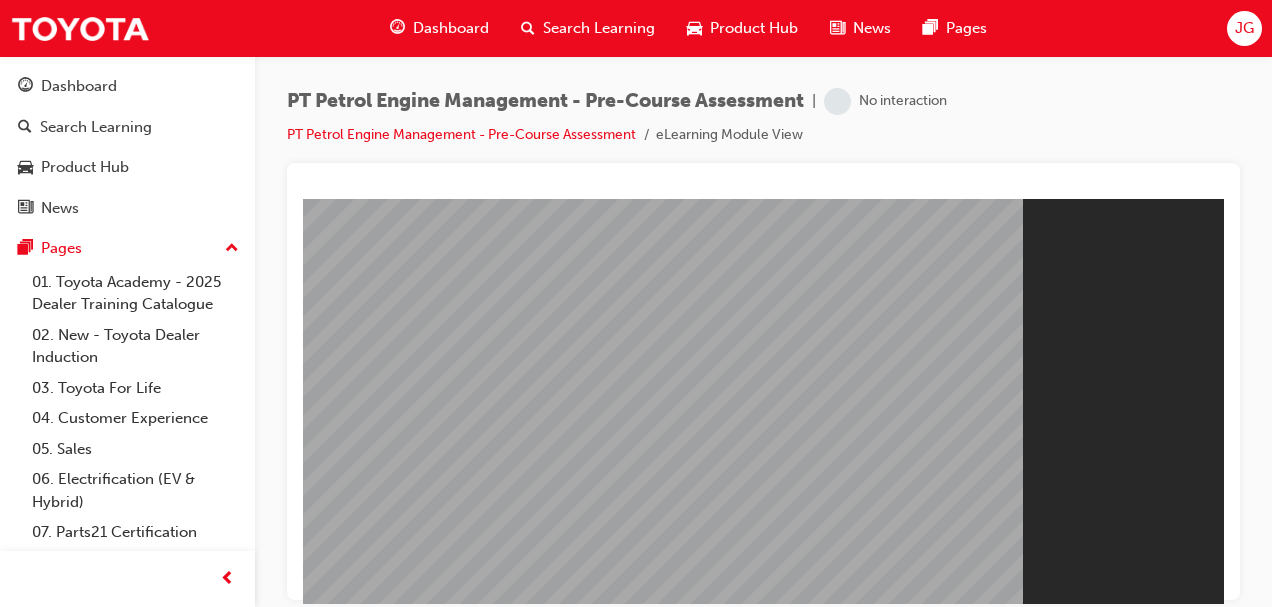 scroll, scrollTop: 0, scrollLeft: 0, axis: both 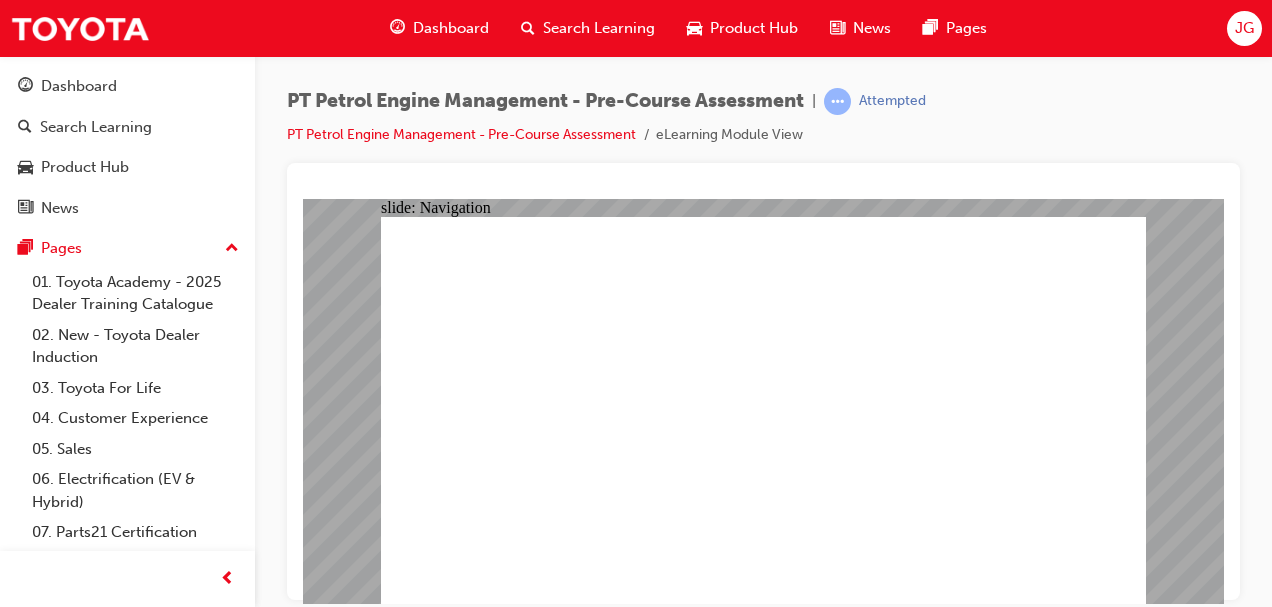 click 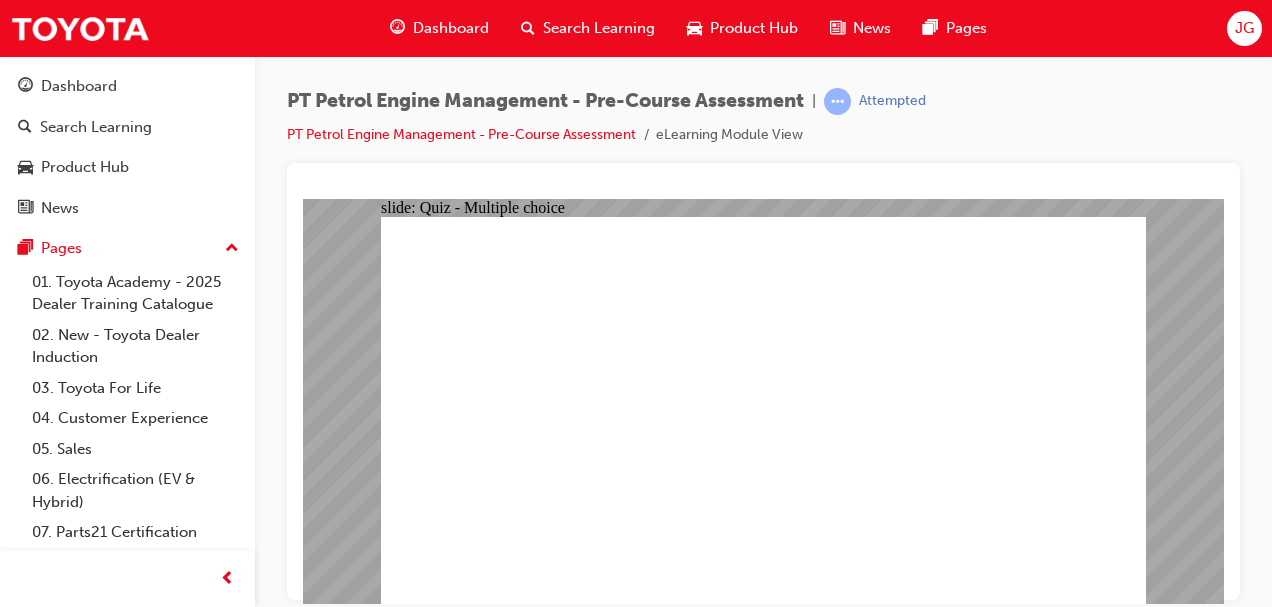 click 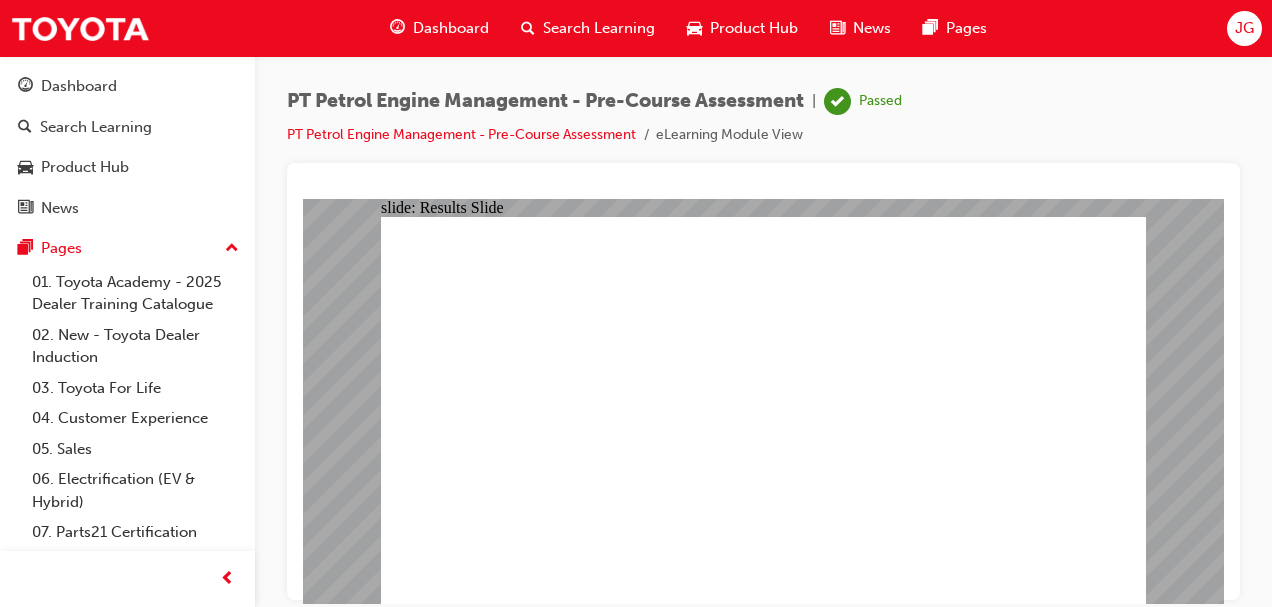 click 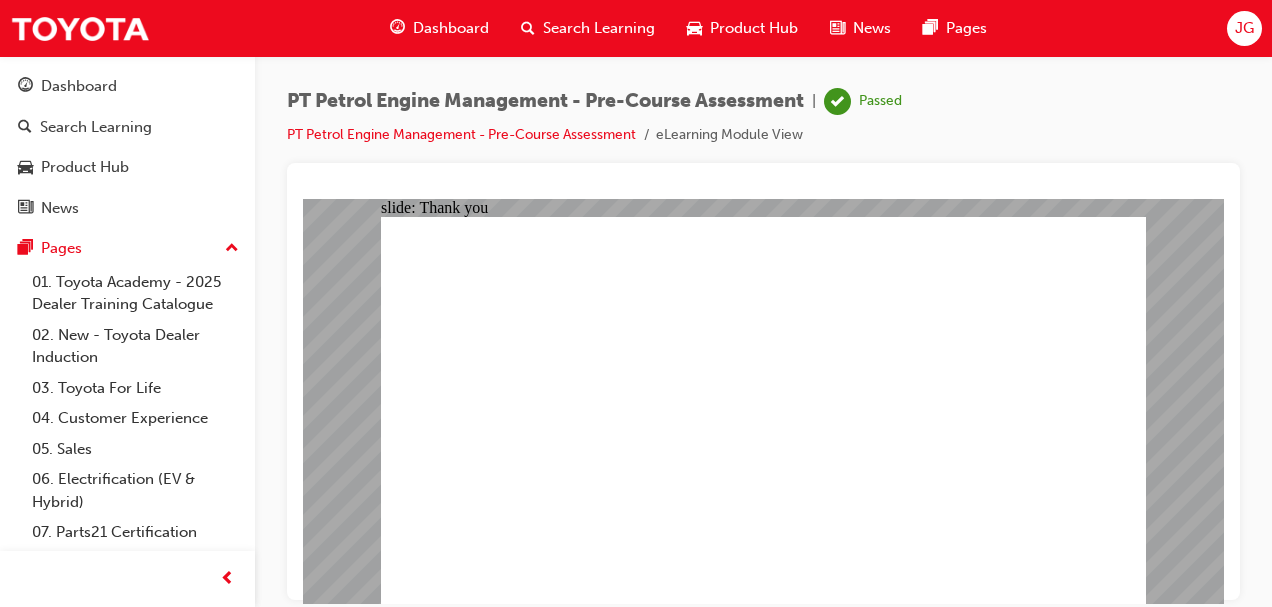 click 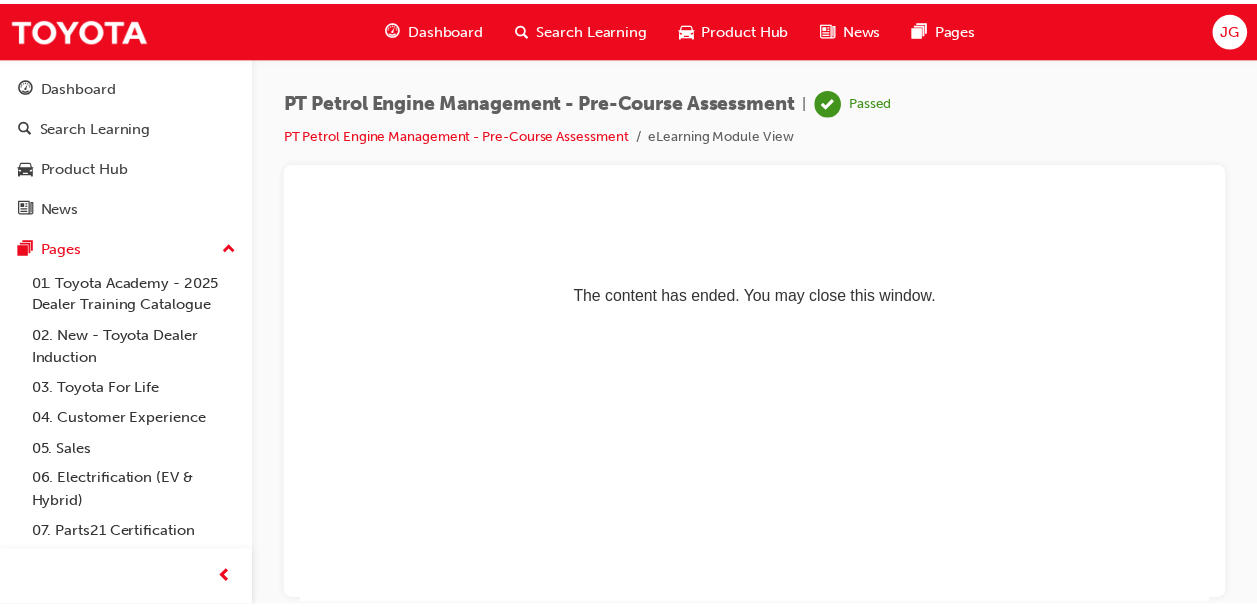 scroll, scrollTop: 0, scrollLeft: 0, axis: both 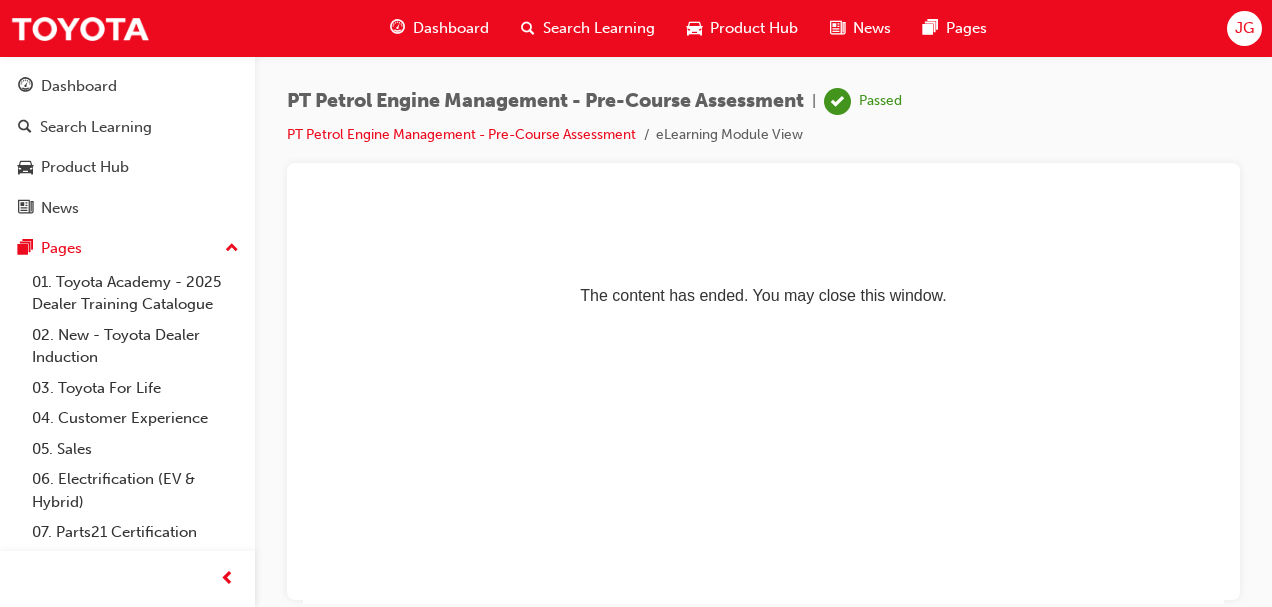click on "Dashboard" at bounding box center [451, 28] 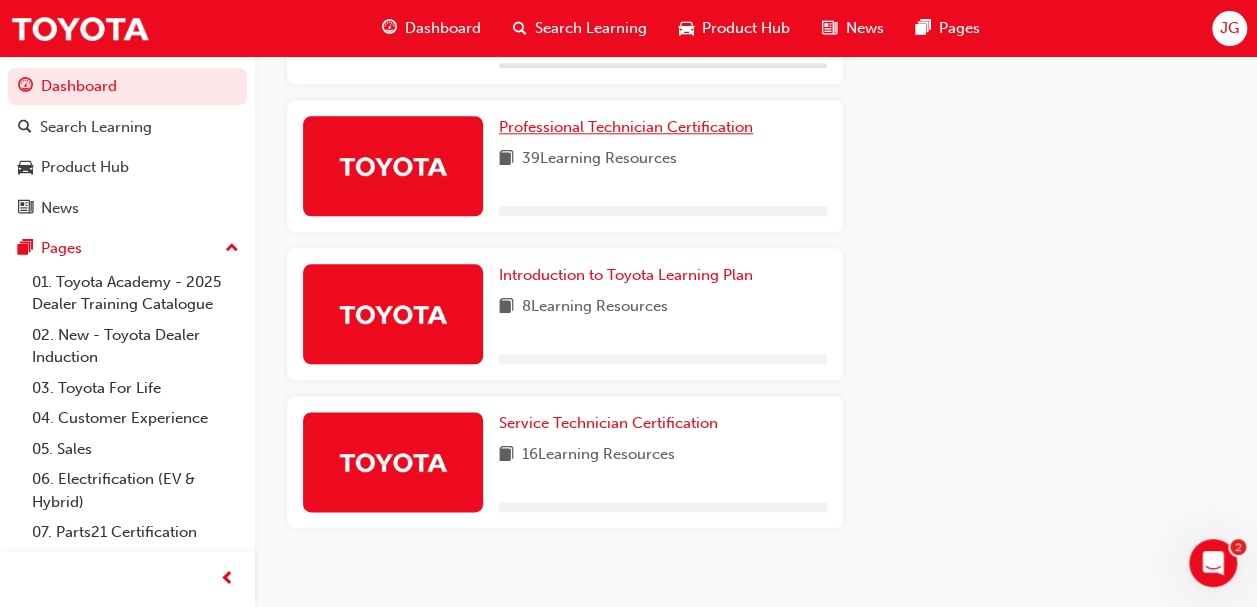 scroll, scrollTop: 1085, scrollLeft: 0, axis: vertical 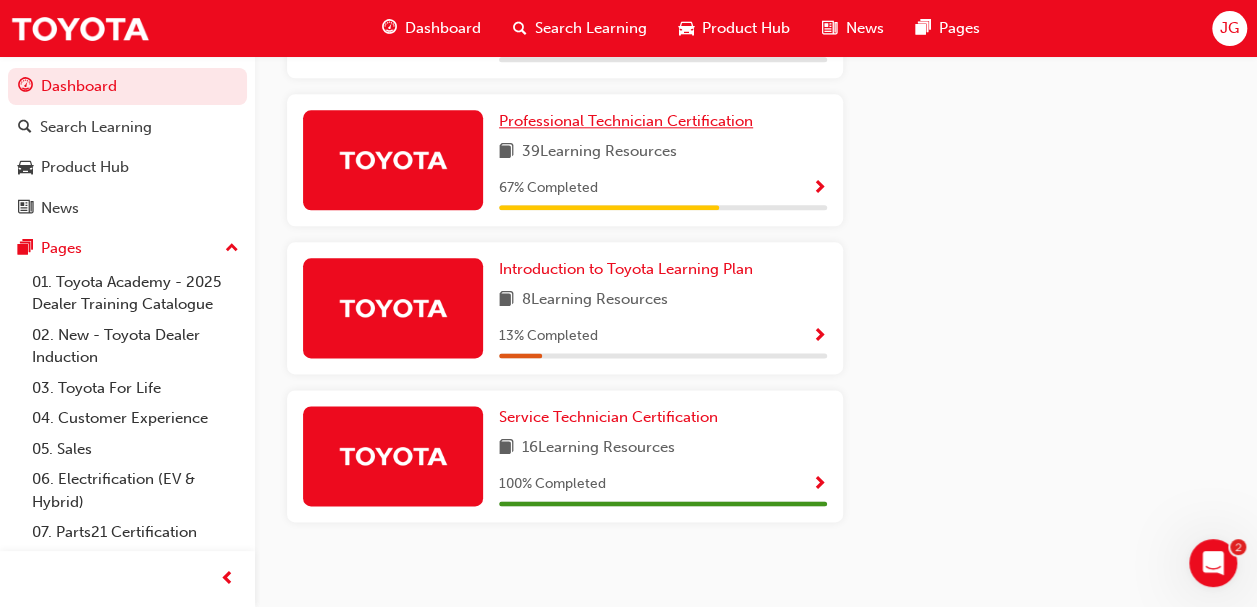 click on "Professional Technician Certification" at bounding box center (626, 121) 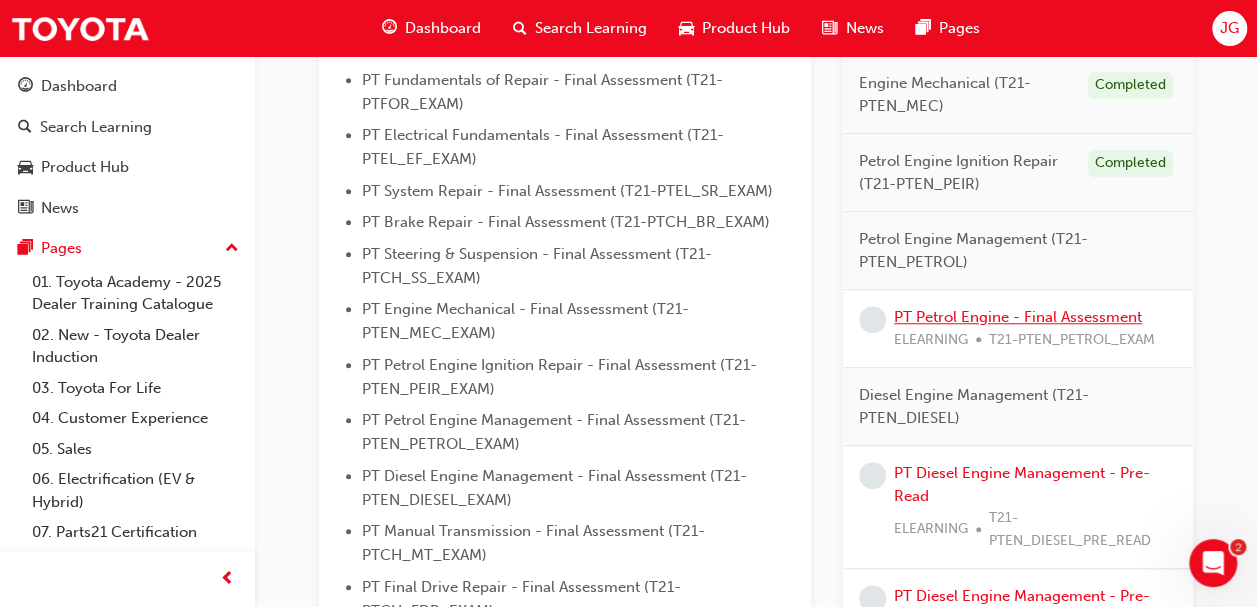 click on "PT Petrol Engine - Final Assessment" at bounding box center [1018, 317] 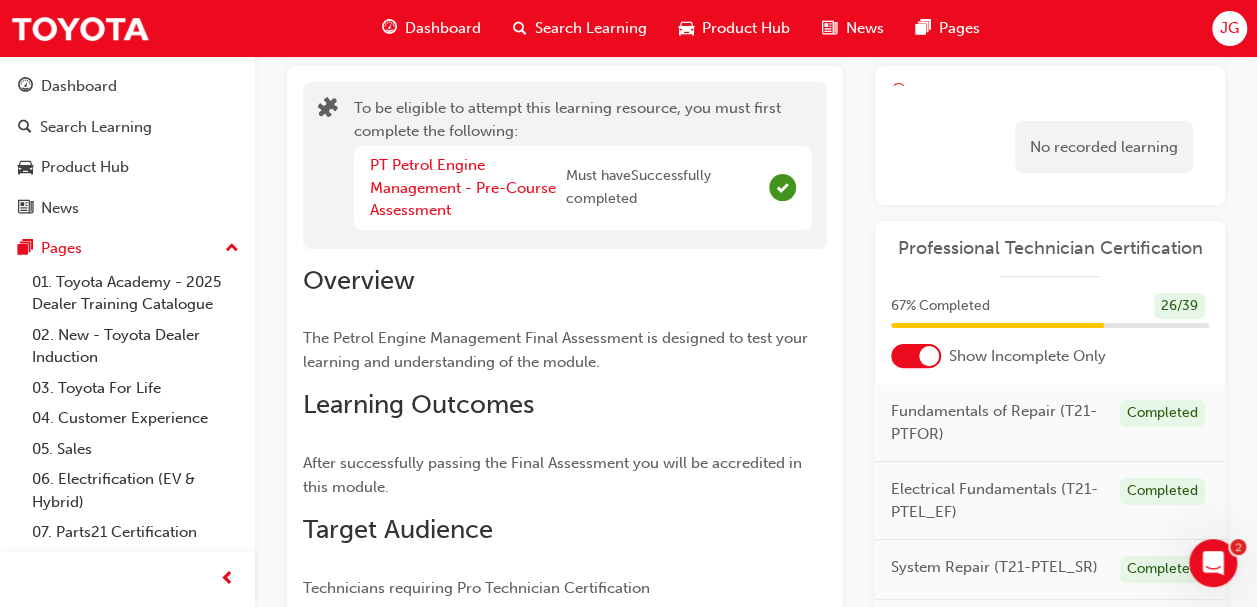scroll, scrollTop: 0, scrollLeft: 0, axis: both 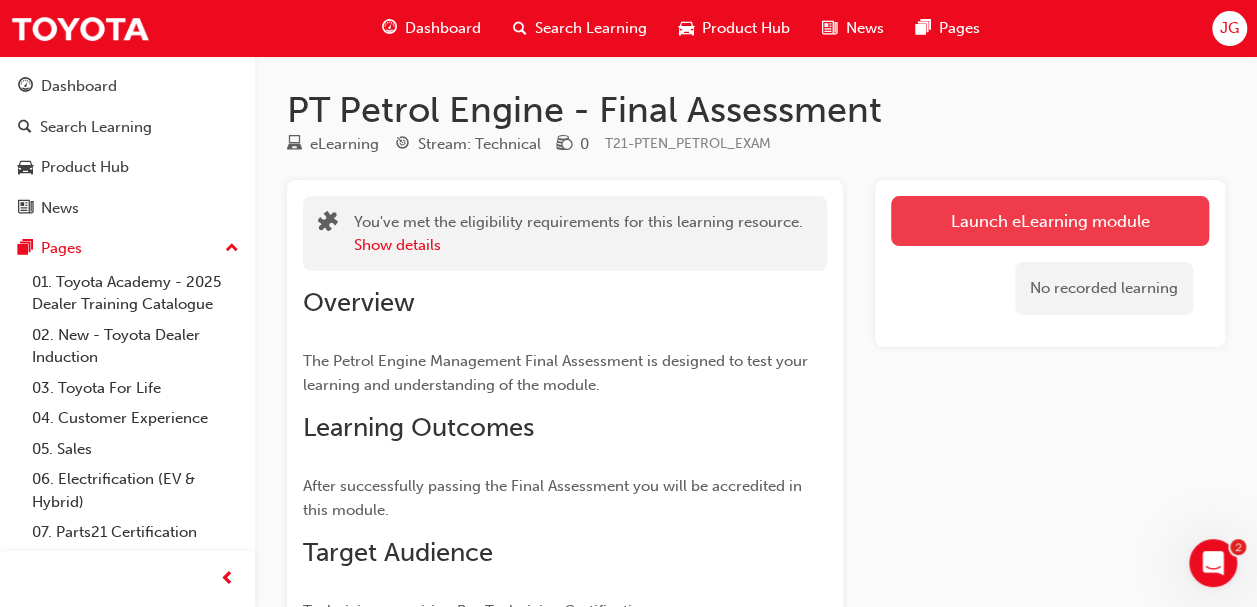 click on "Launch eLearning module" at bounding box center [1050, 221] 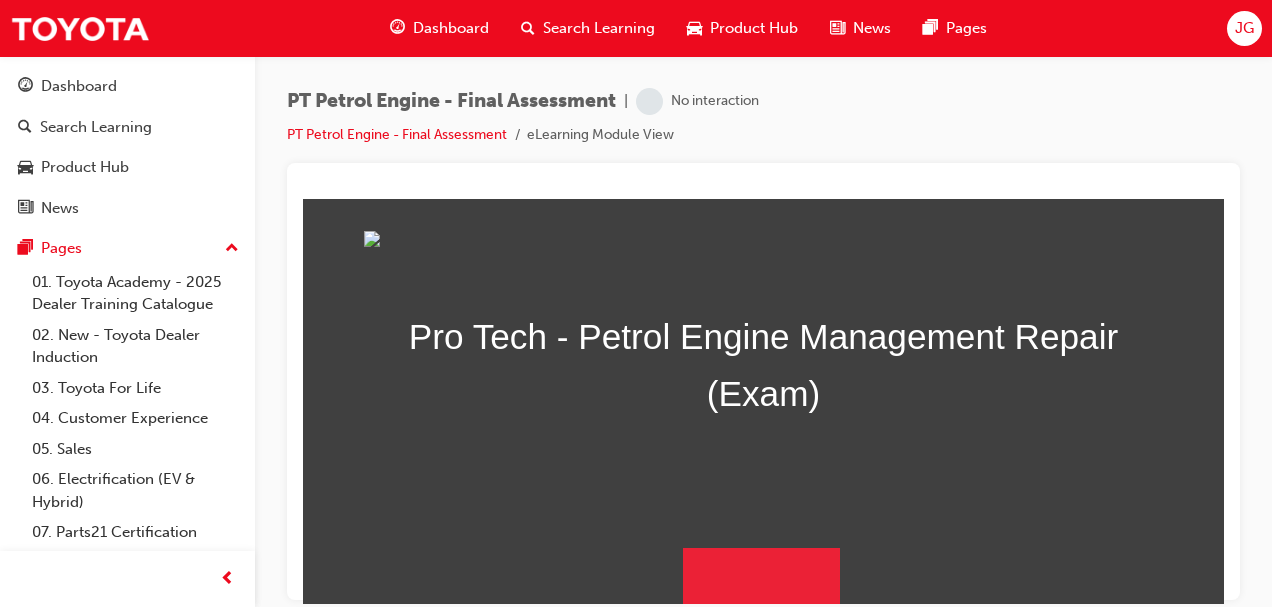 scroll, scrollTop: 374, scrollLeft: 0, axis: vertical 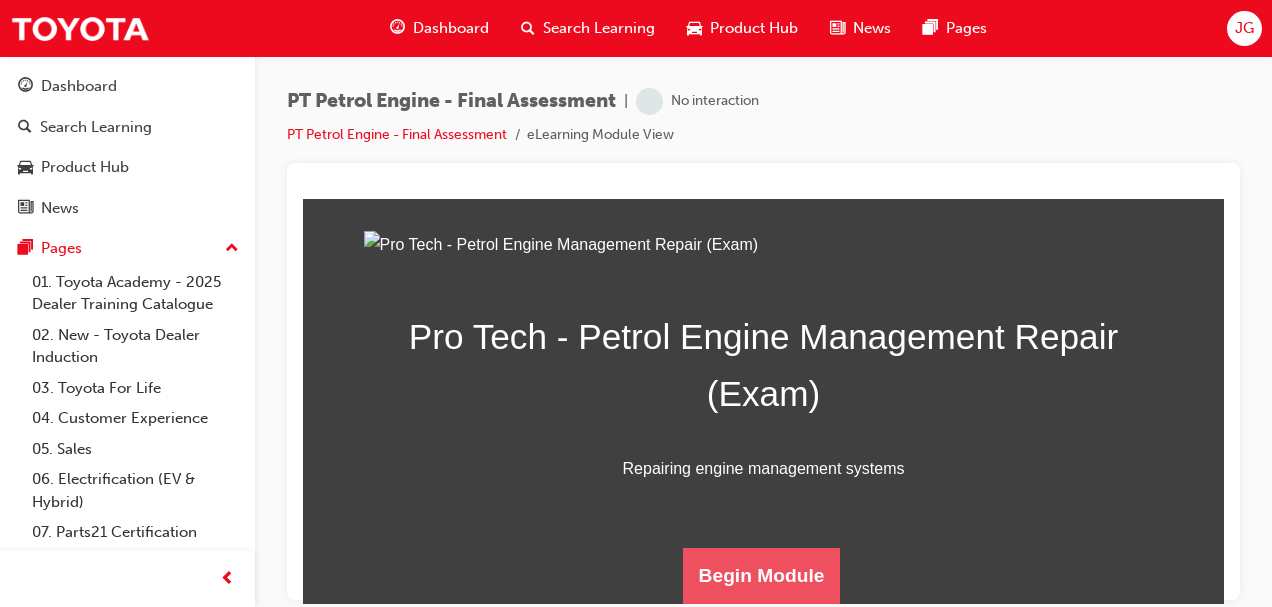 click on "Begin Module" at bounding box center (762, 575) 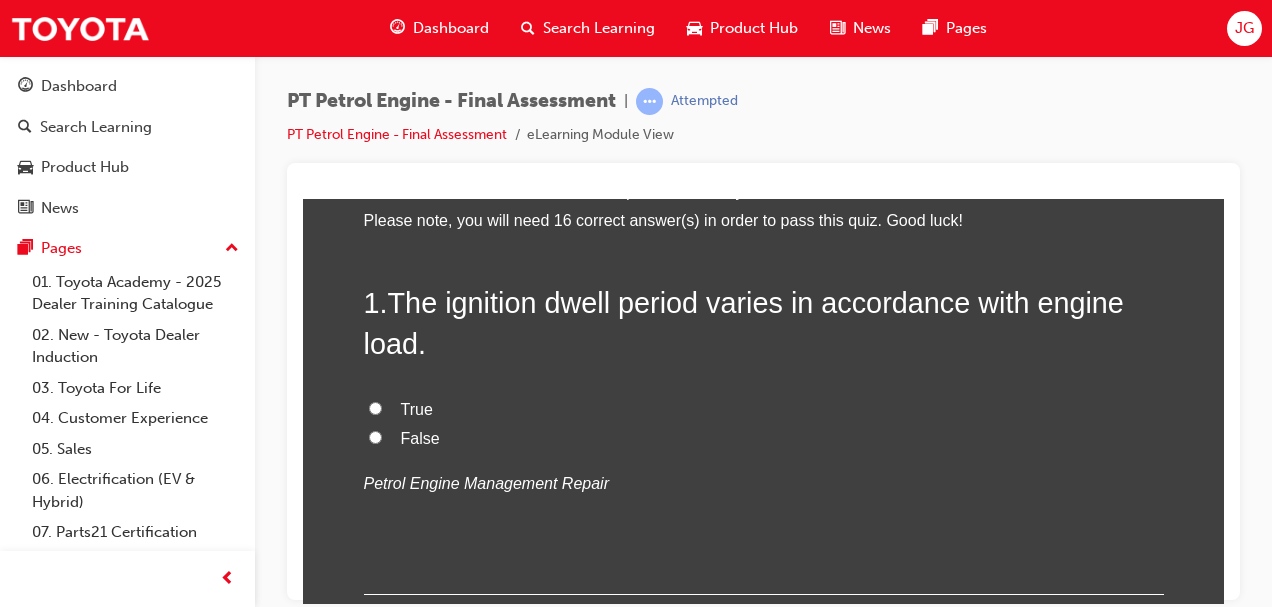 scroll, scrollTop: 127, scrollLeft: 0, axis: vertical 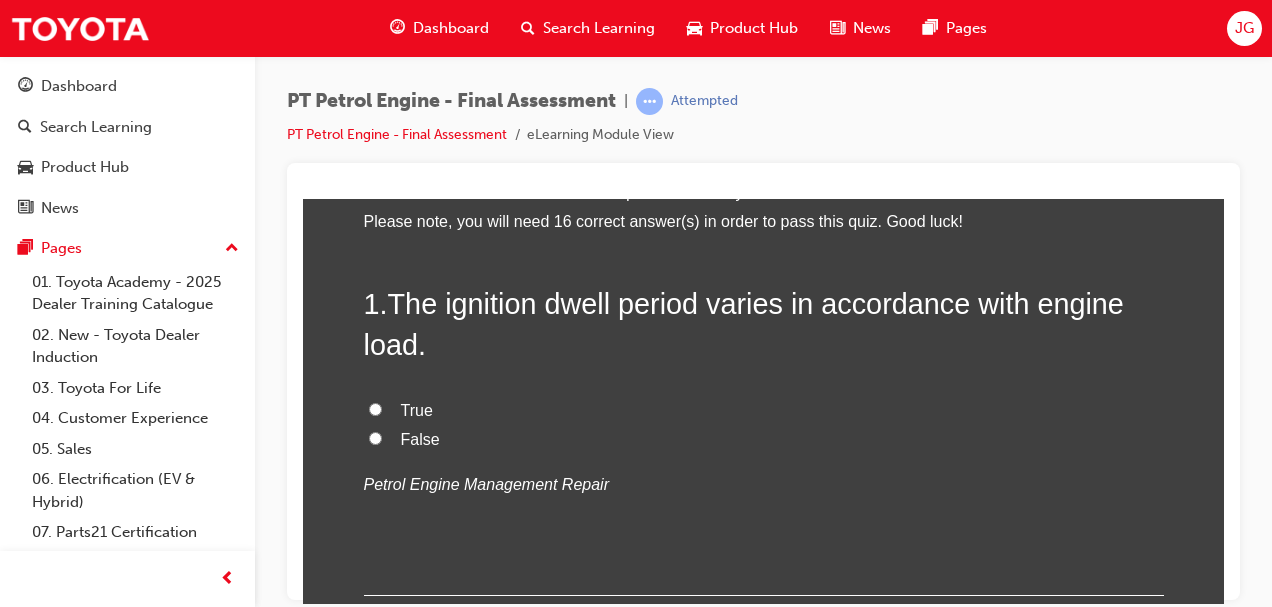 click on "True" at bounding box center (375, 408) 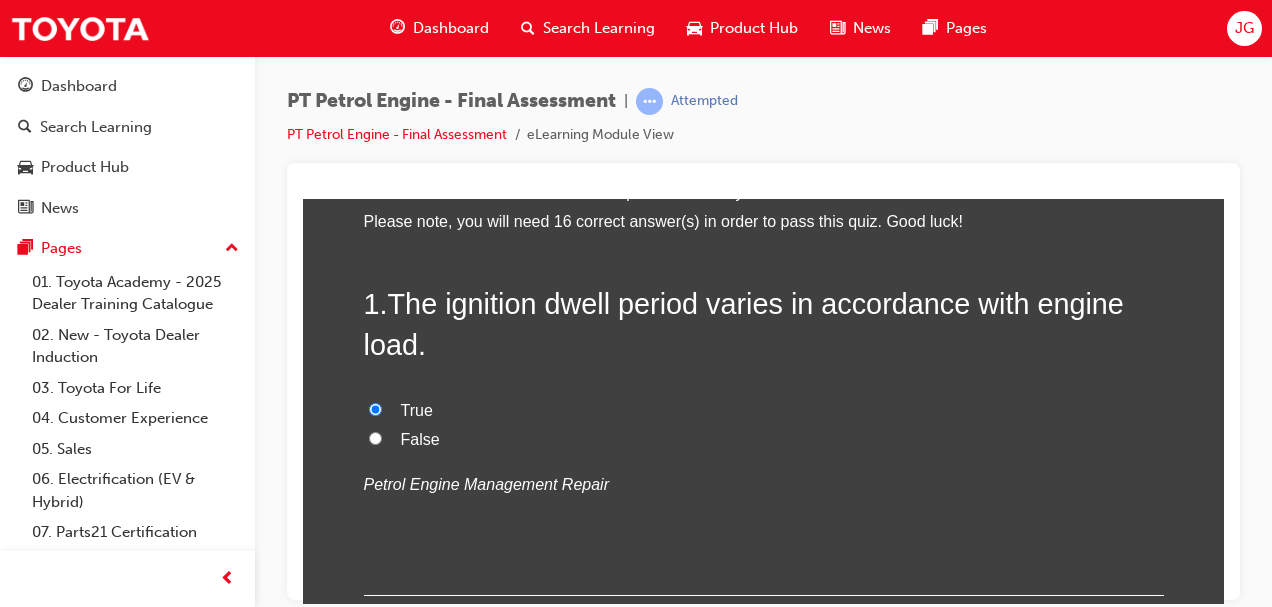 radio on "true" 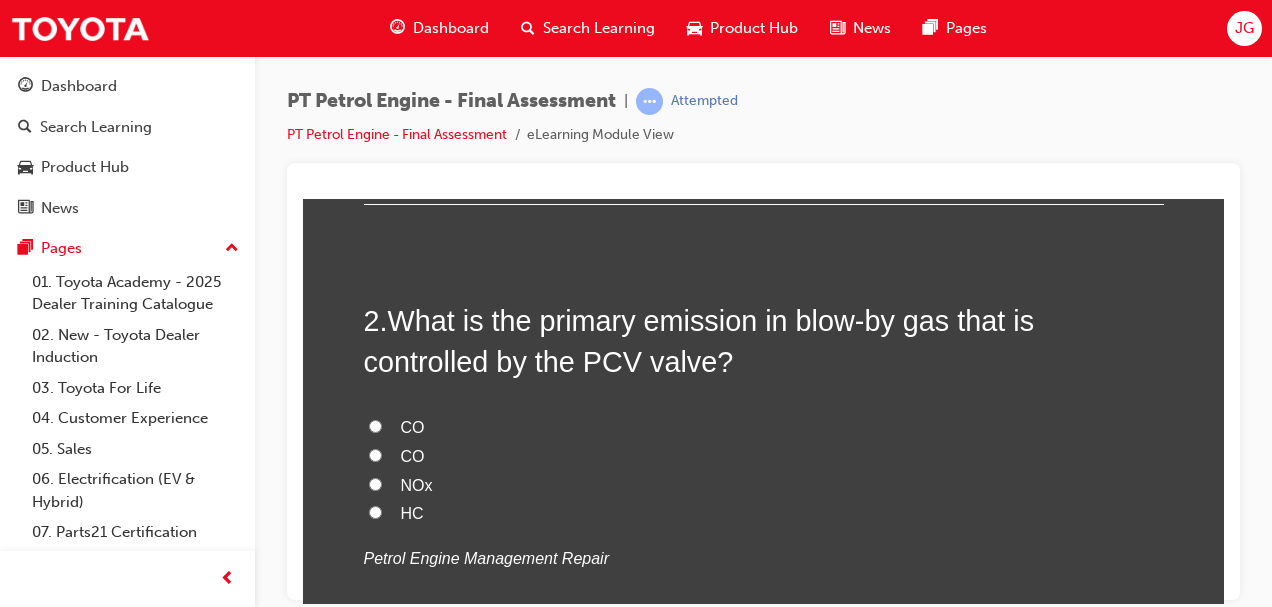 scroll, scrollTop: 520, scrollLeft: 0, axis: vertical 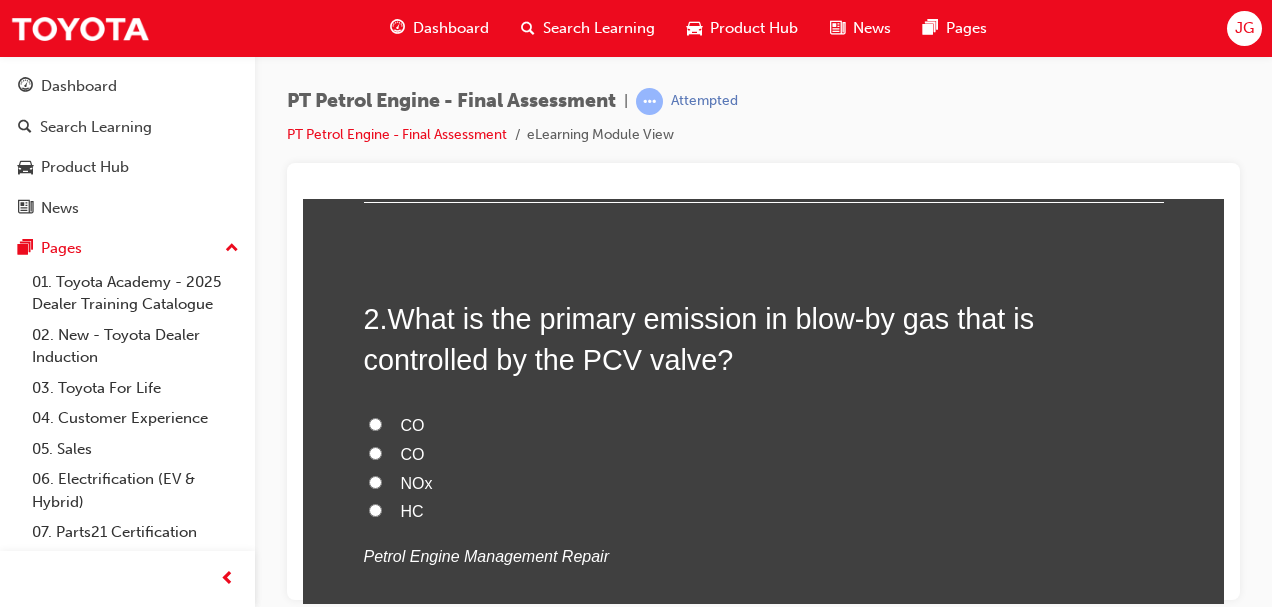 click on "CO" at bounding box center (375, 452) 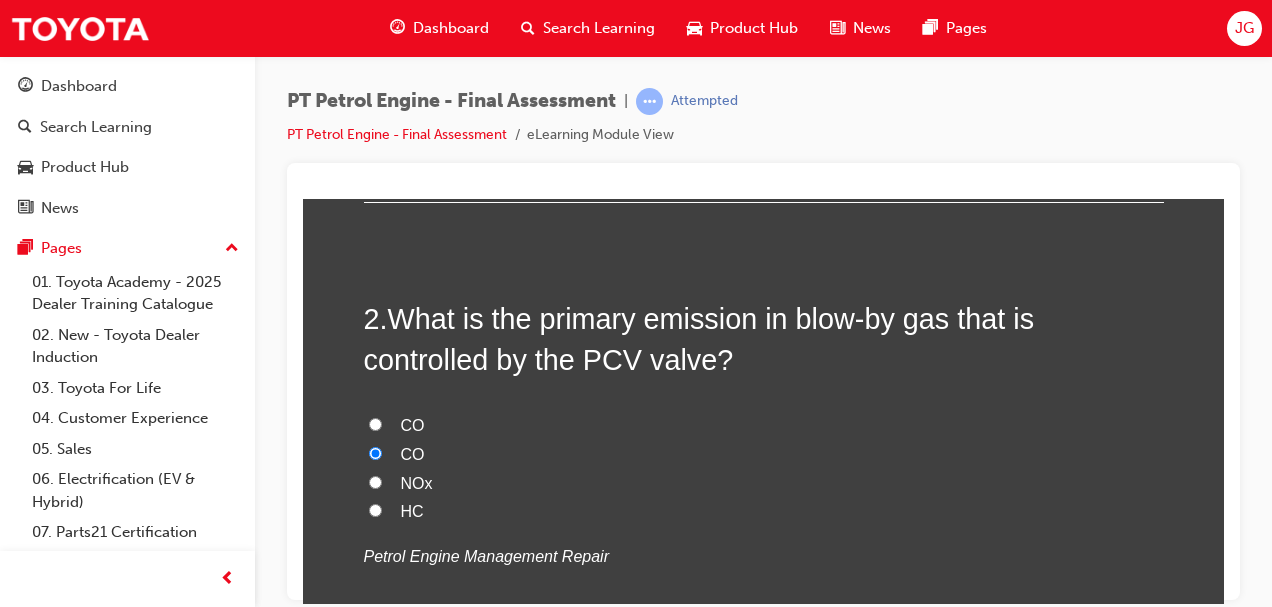 radio on "true" 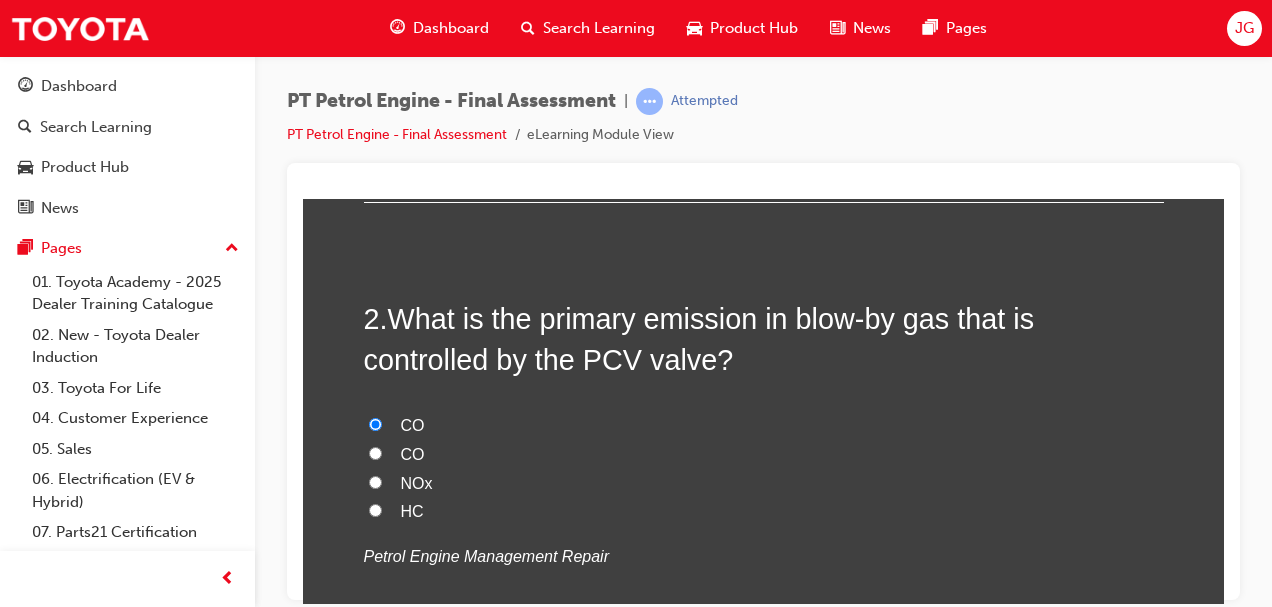click on "CO" at bounding box center [375, 452] 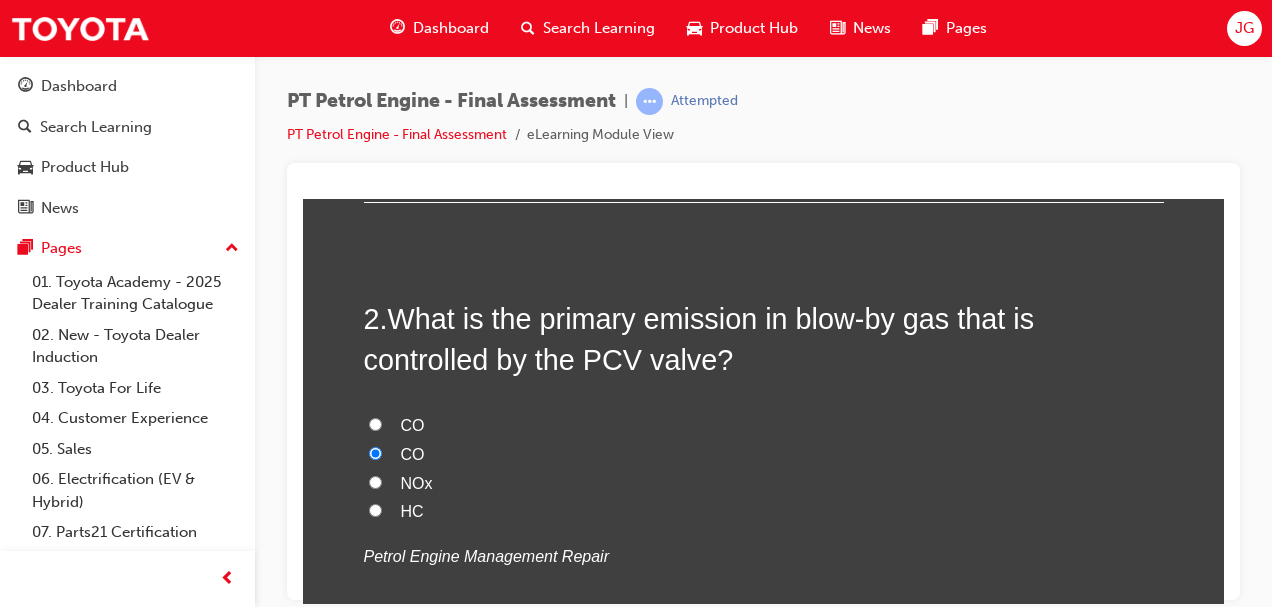 click on "CO" at bounding box center [375, 423] 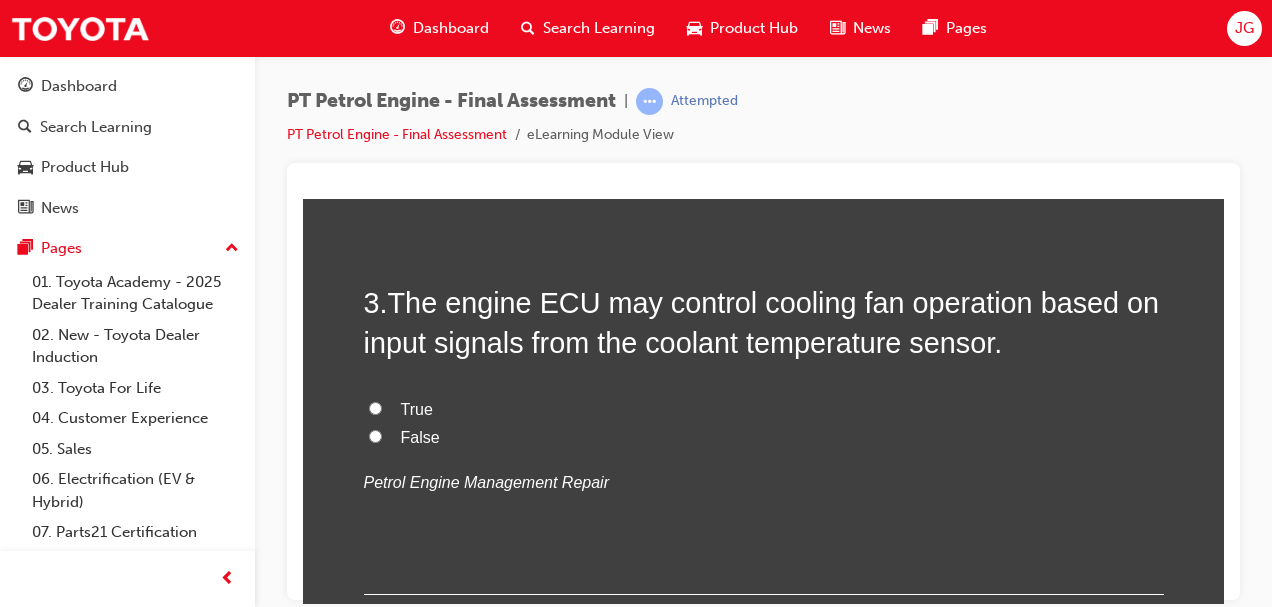 scroll, scrollTop: 1007, scrollLeft: 0, axis: vertical 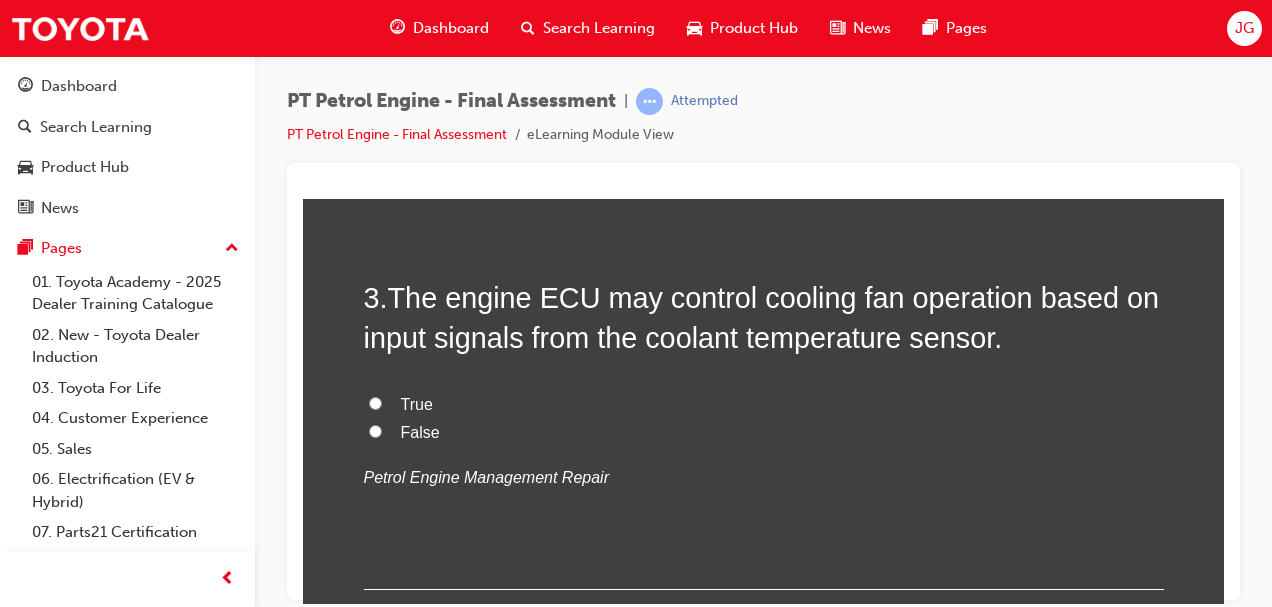 click on "True" at bounding box center [375, 402] 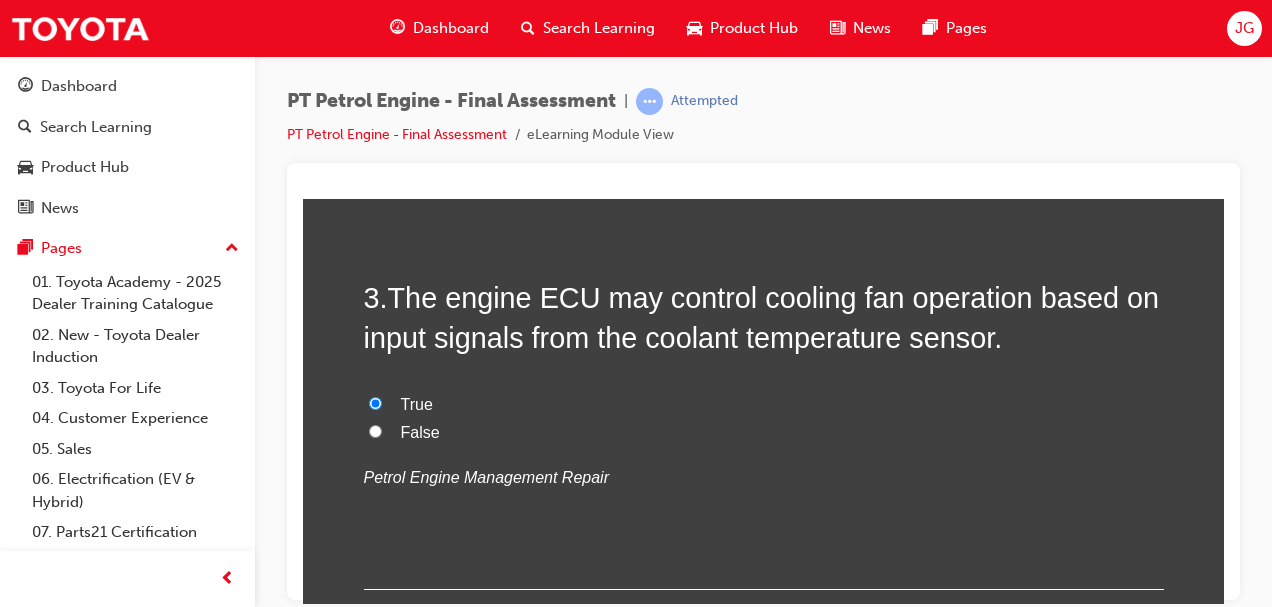 radio on "true" 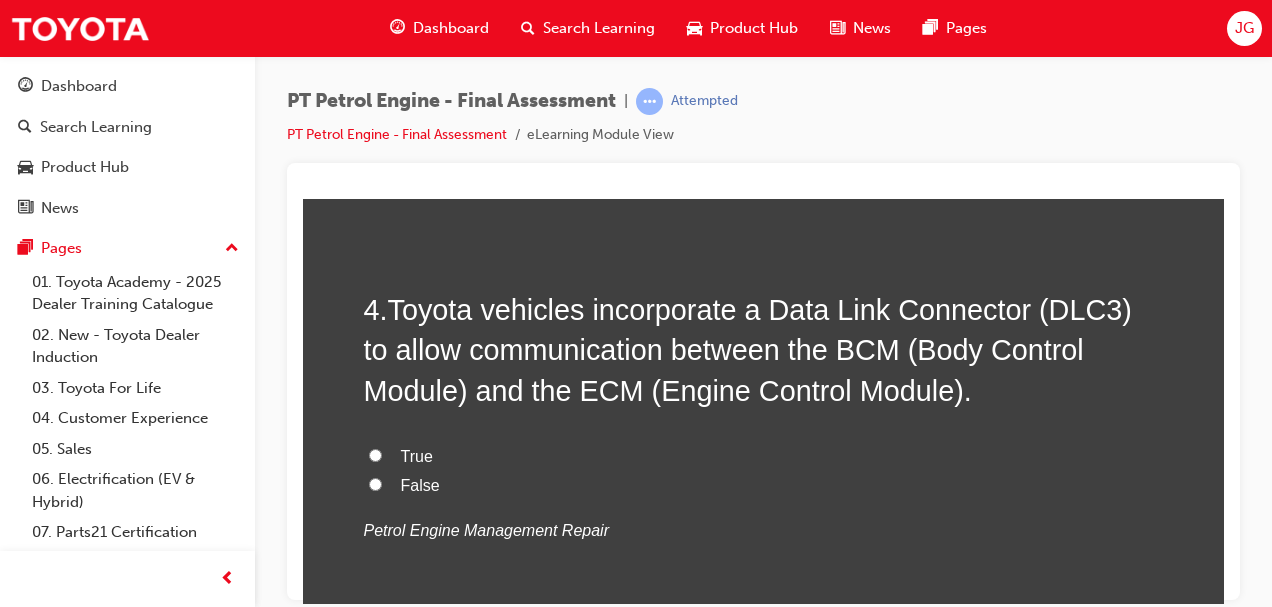 scroll, scrollTop: 1405, scrollLeft: 0, axis: vertical 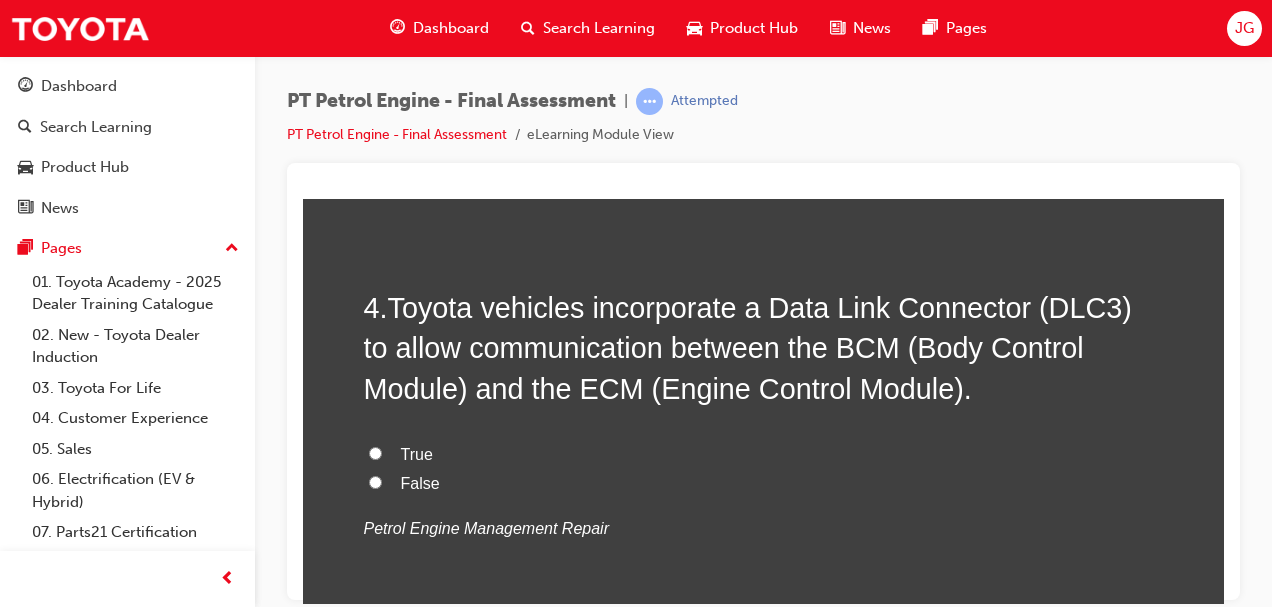 click on "False" at bounding box center [375, 481] 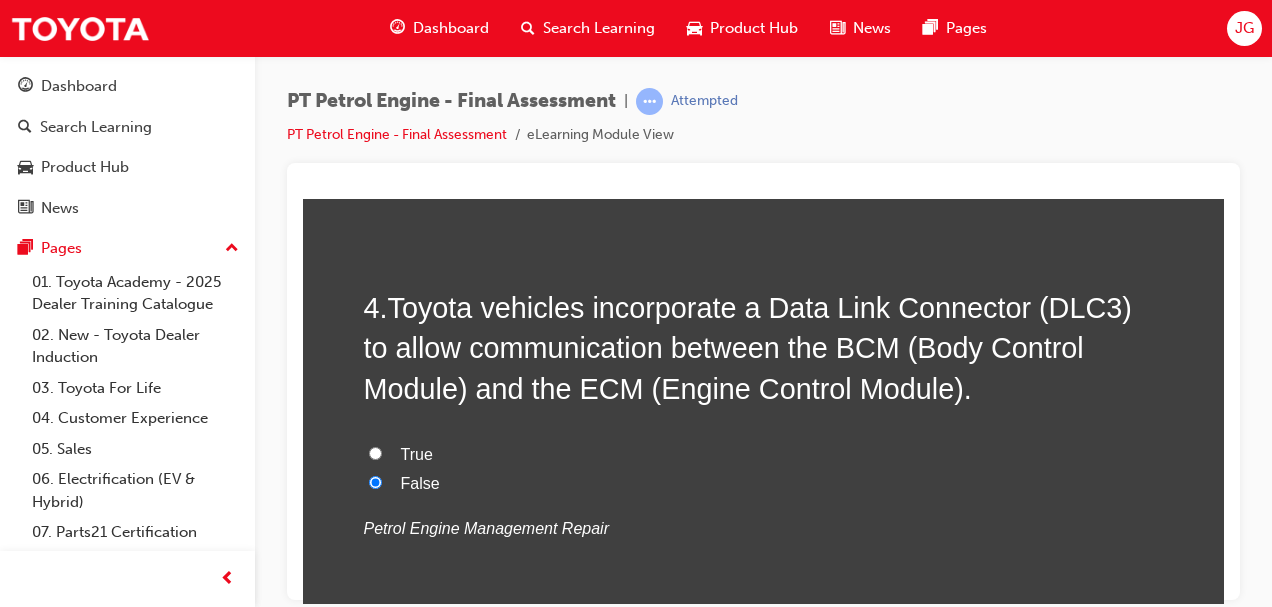 radio on "true" 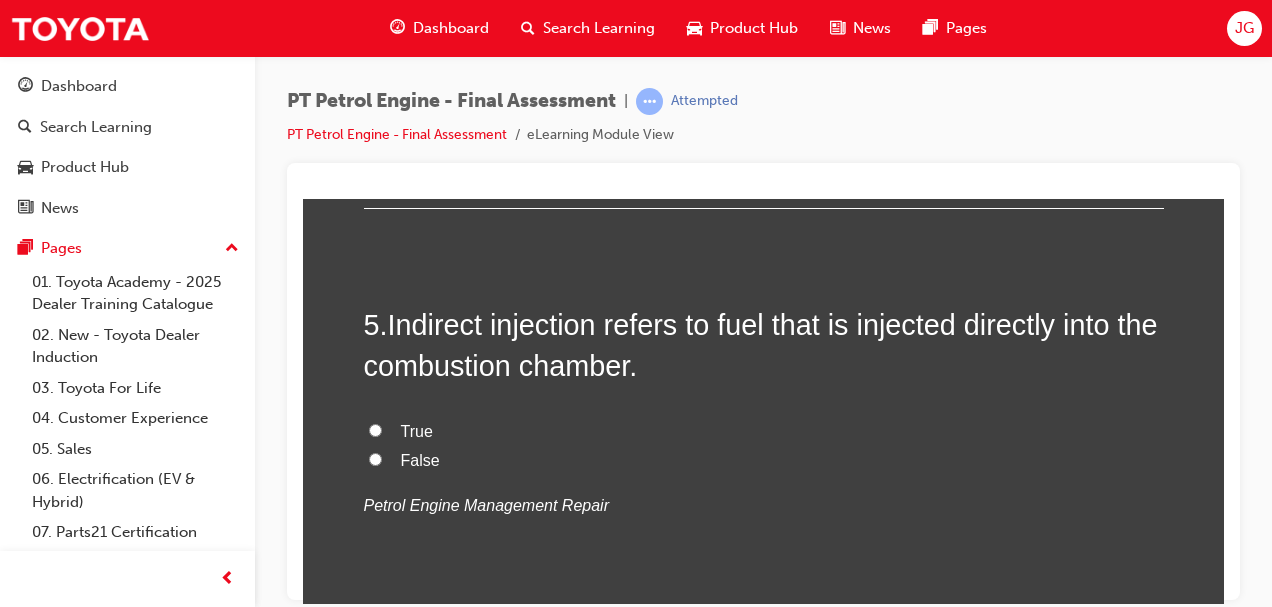 scroll, scrollTop: 1837, scrollLeft: 0, axis: vertical 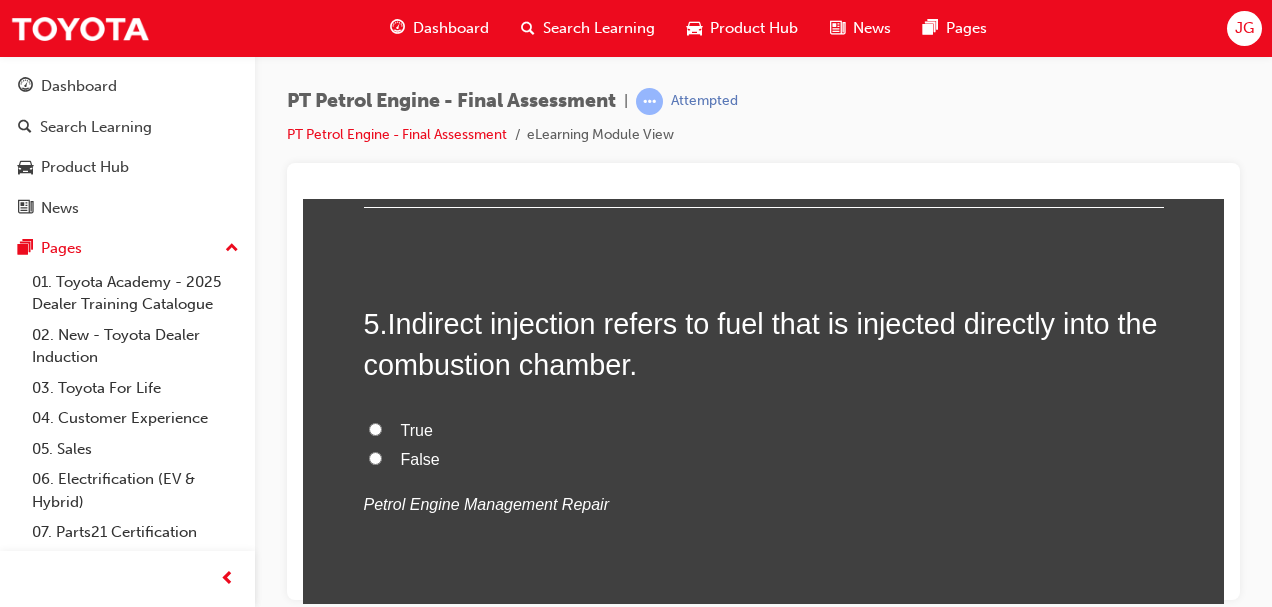 click on "False" at bounding box center (375, 457) 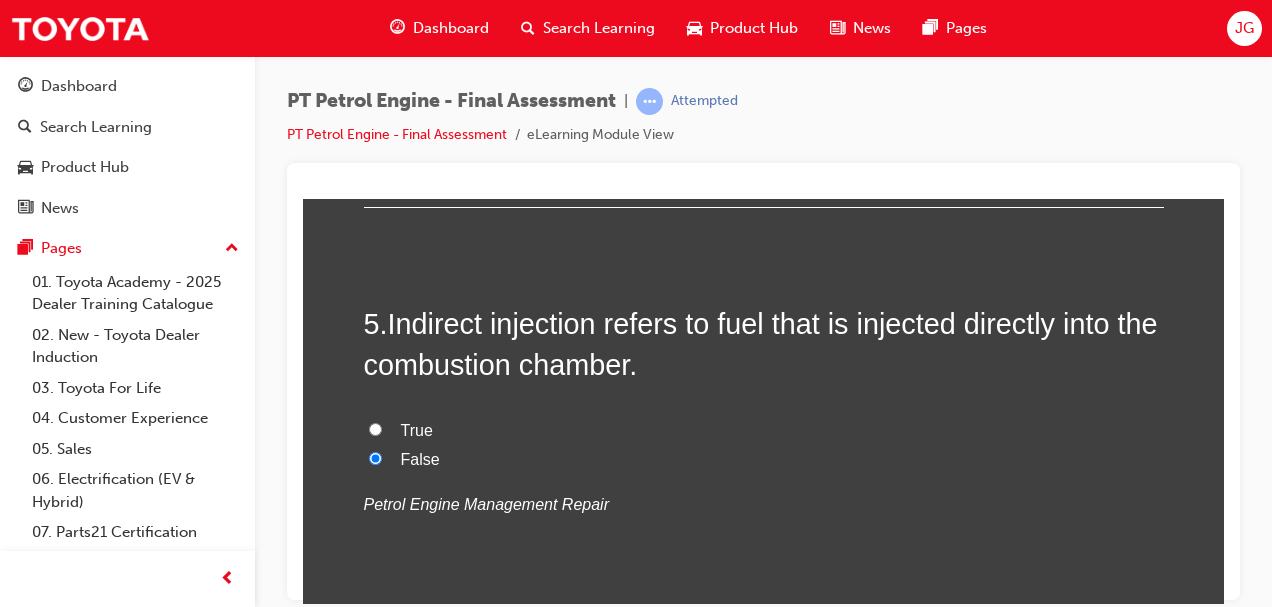 radio on "true" 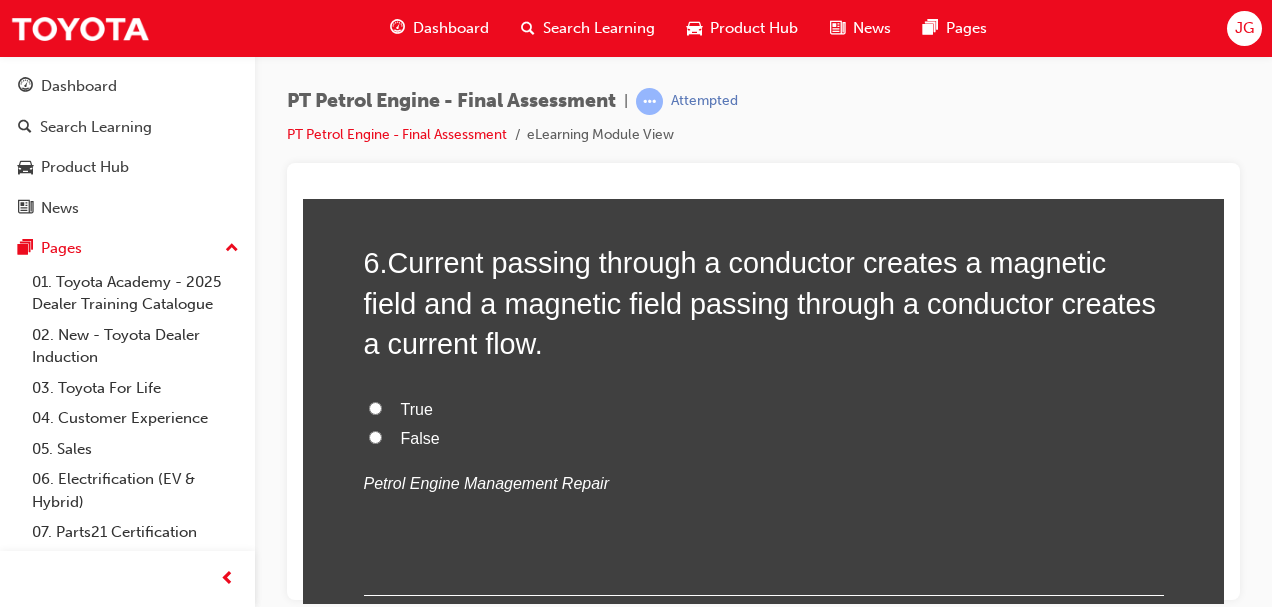 scroll, scrollTop: 2305, scrollLeft: 0, axis: vertical 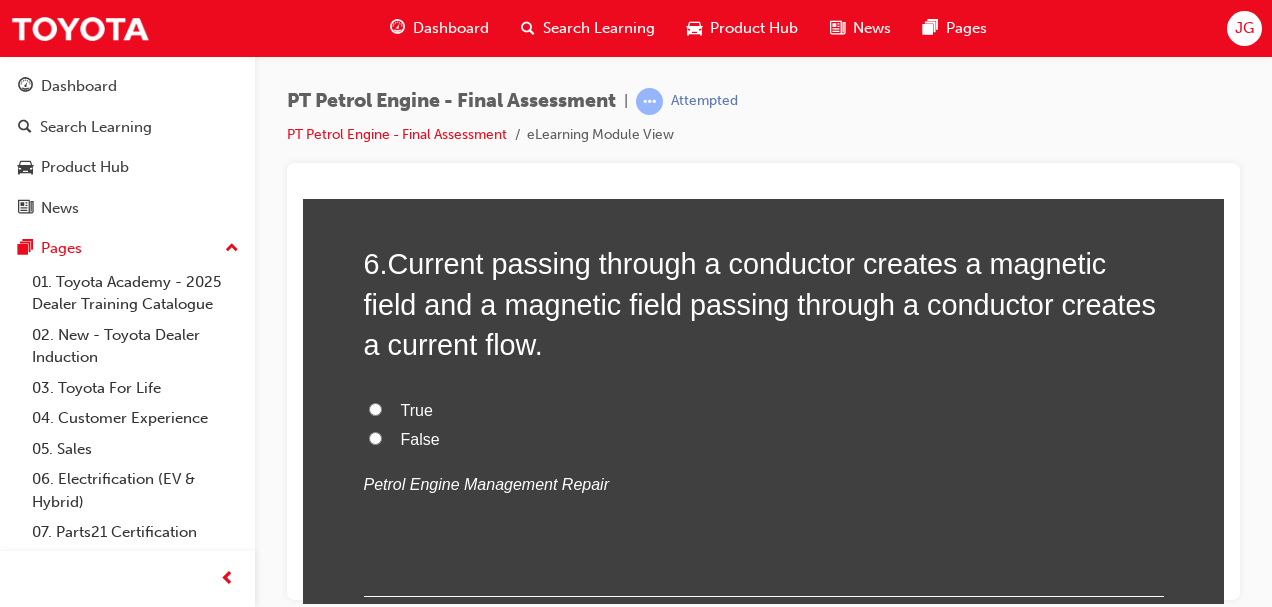 click on "True" at bounding box center (375, 408) 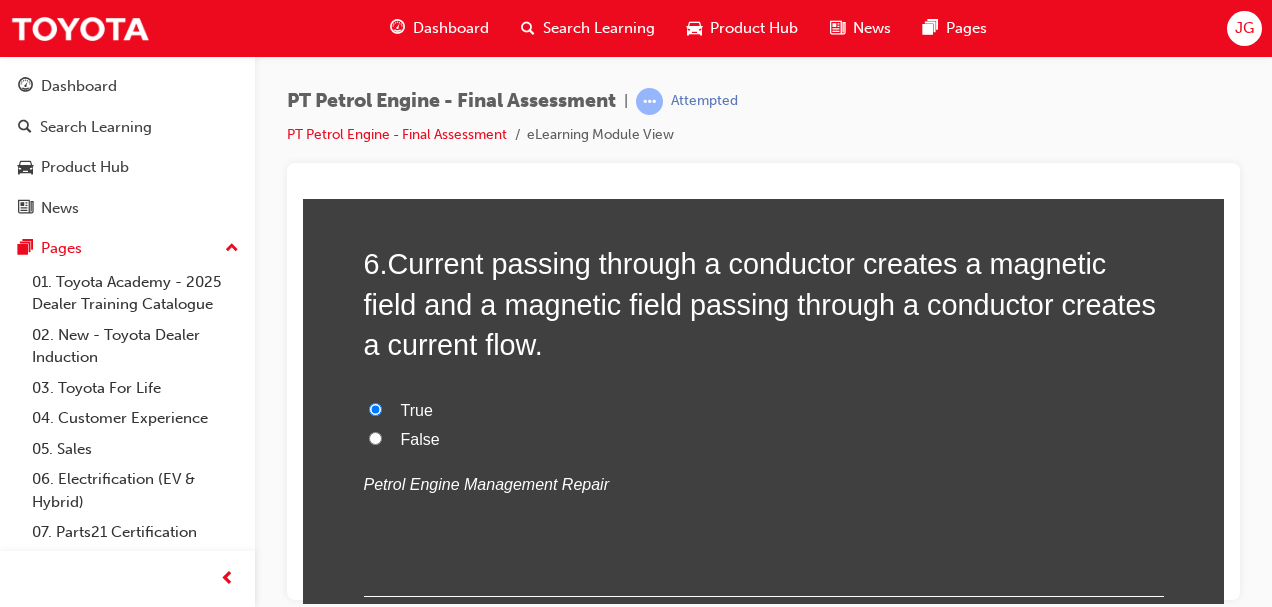 radio on "true" 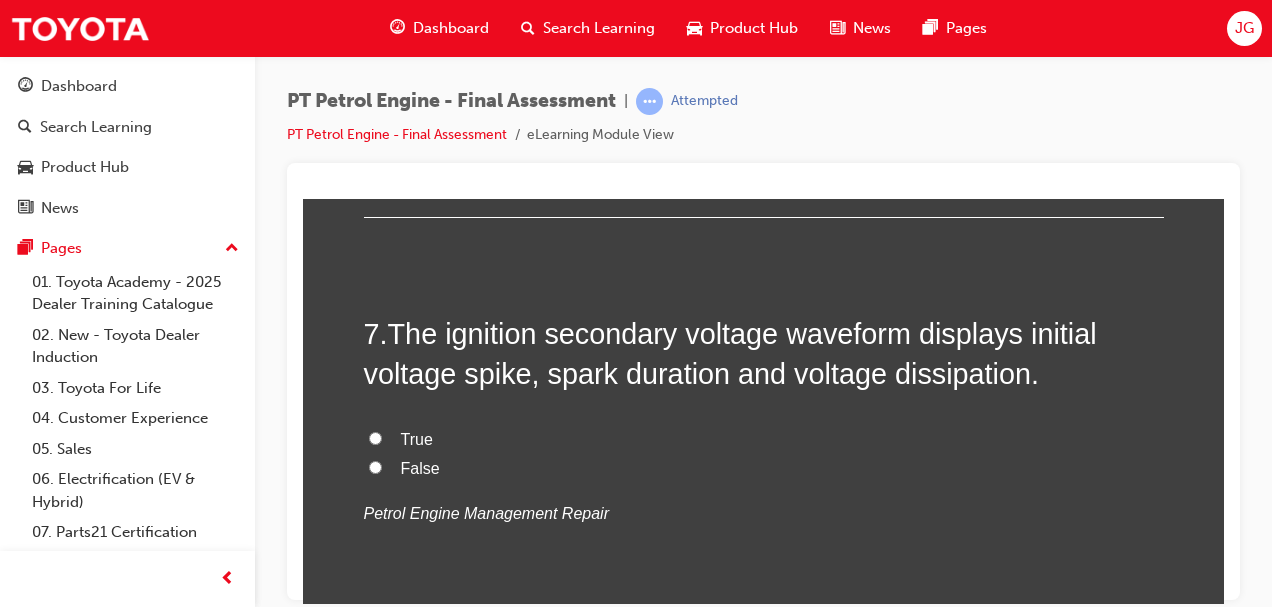 scroll, scrollTop: 2721, scrollLeft: 0, axis: vertical 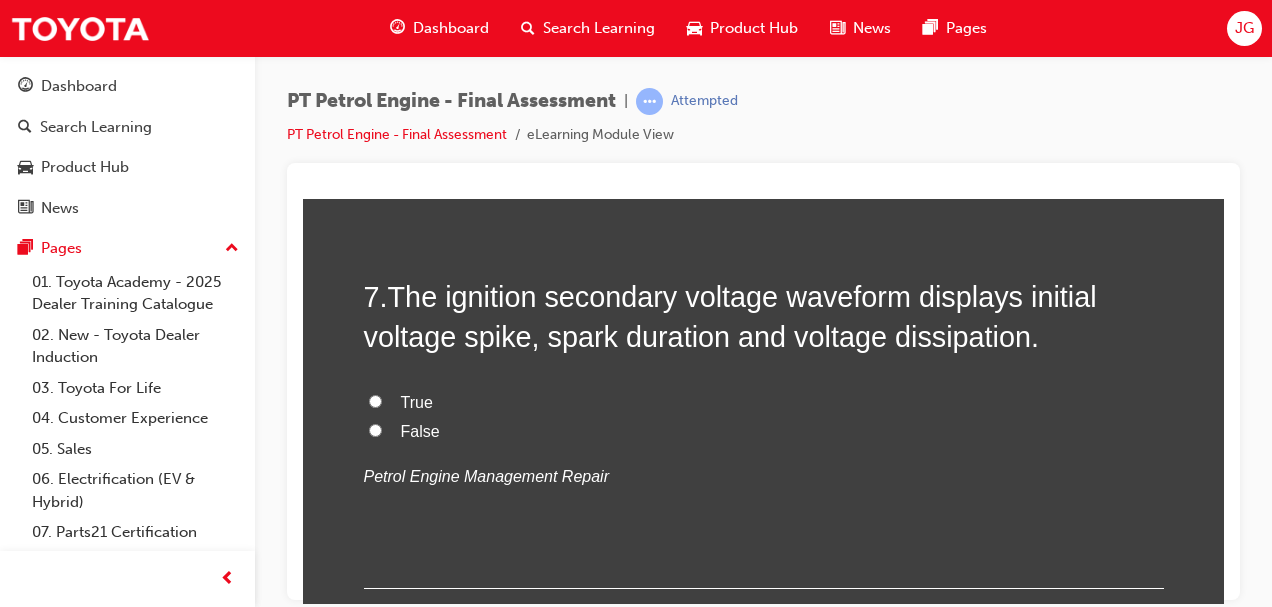 click on "True" at bounding box center (375, 400) 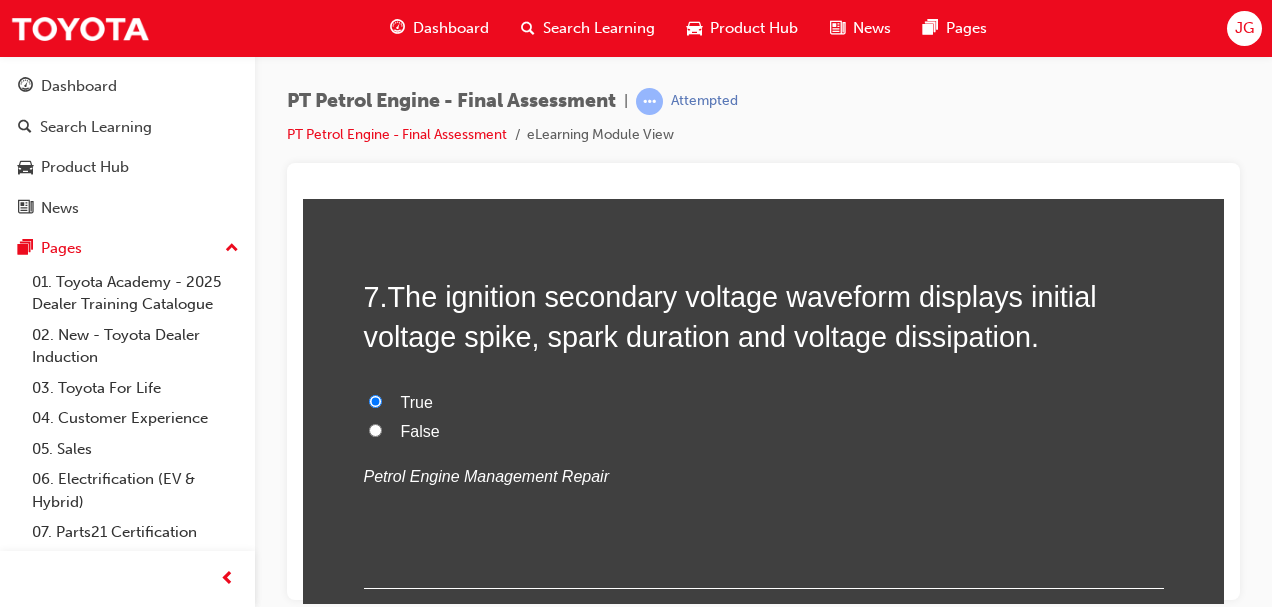 radio on "true" 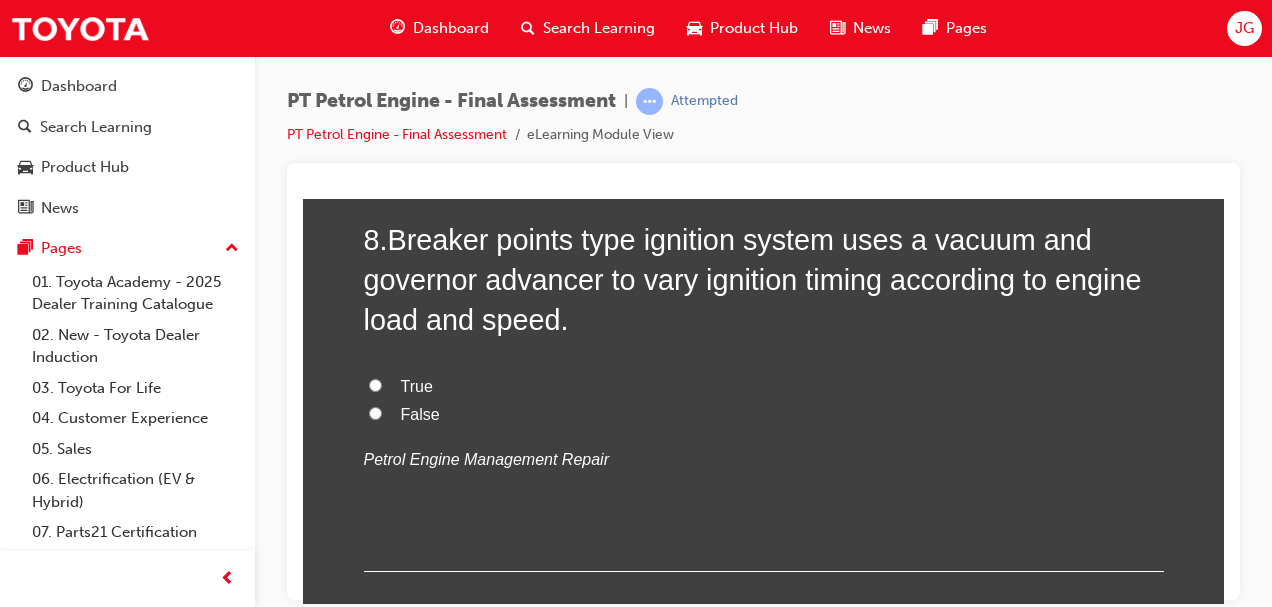scroll, scrollTop: 3191, scrollLeft: 0, axis: vertical 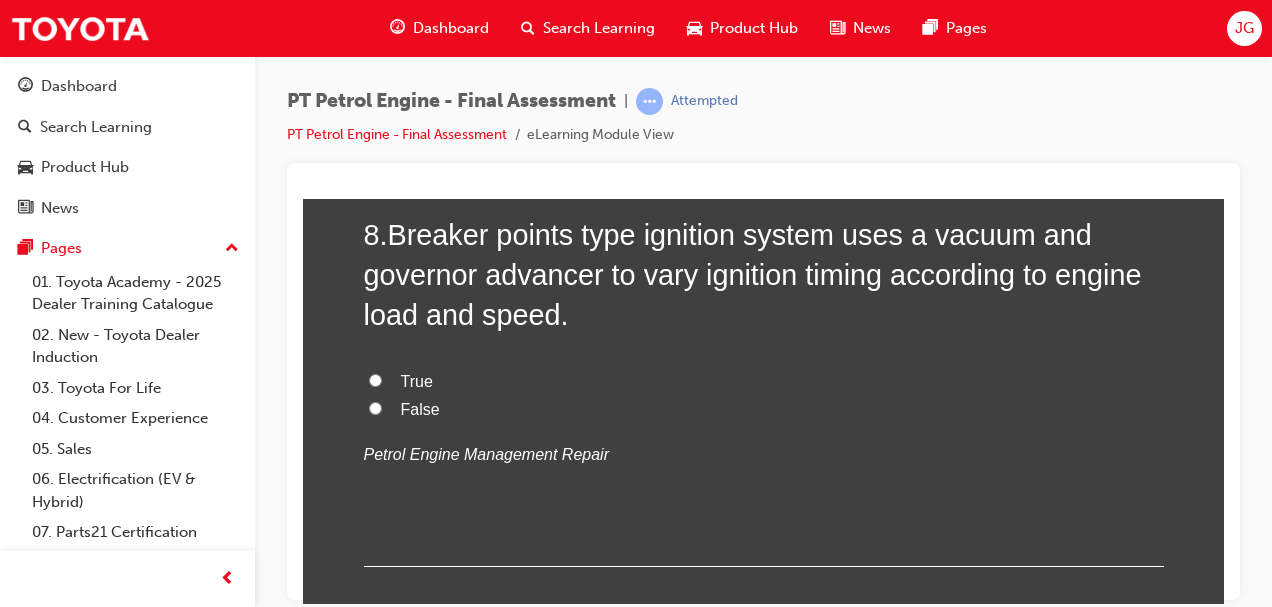 click on "True" at bounding box center (375, 379) 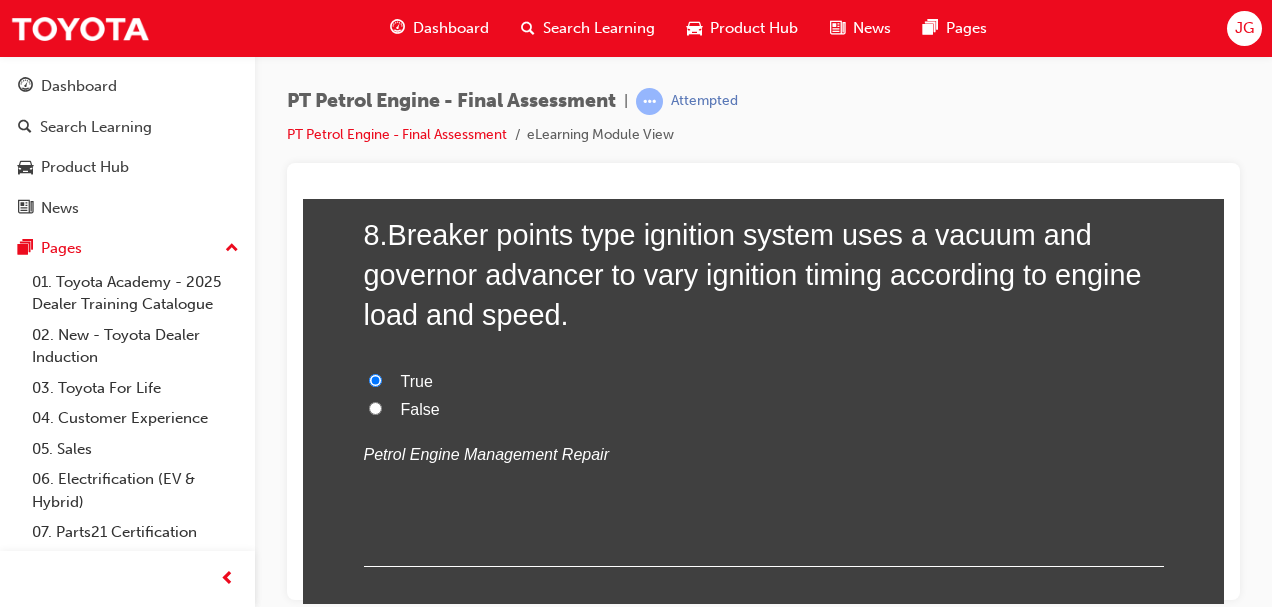 radio on "true" 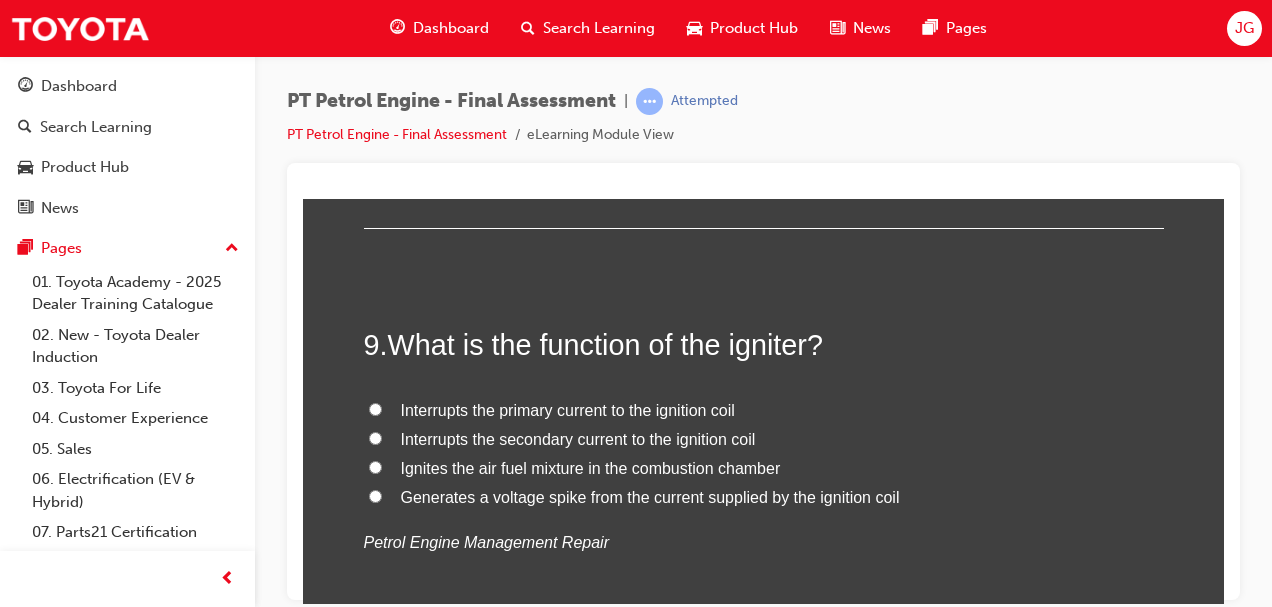 scroll, scrollTop: 3530, scrollLeft: 0, axis: vertical 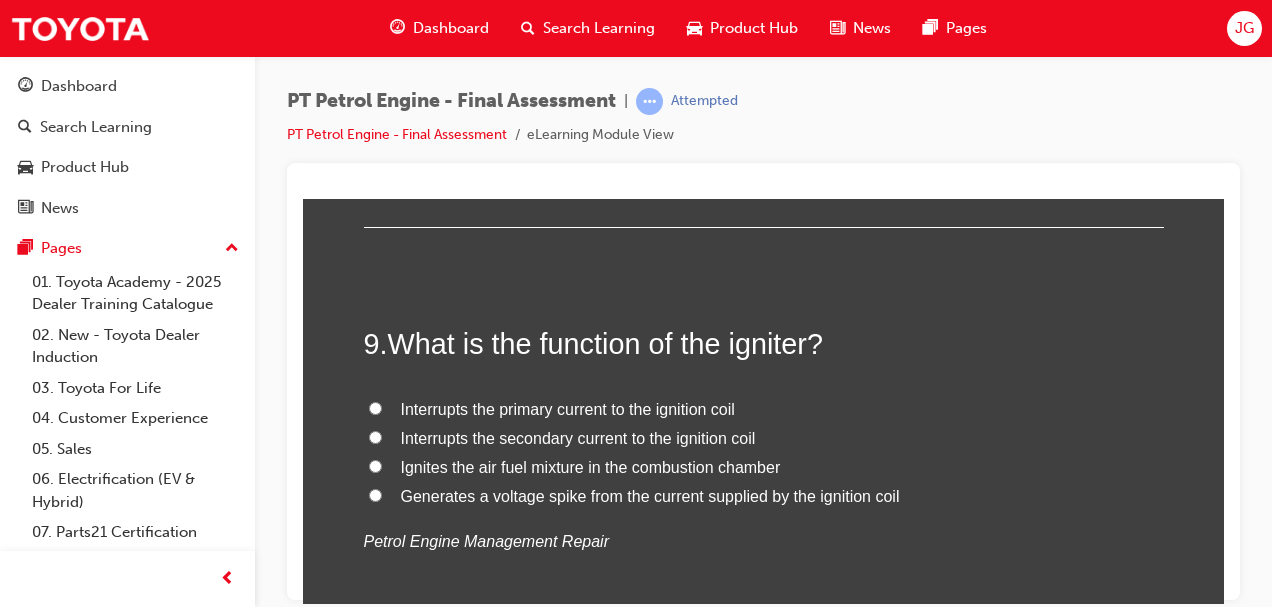 click on "Generates a voltage spike from the current supplied by the ignition coil" at bounding box center (375, 494) 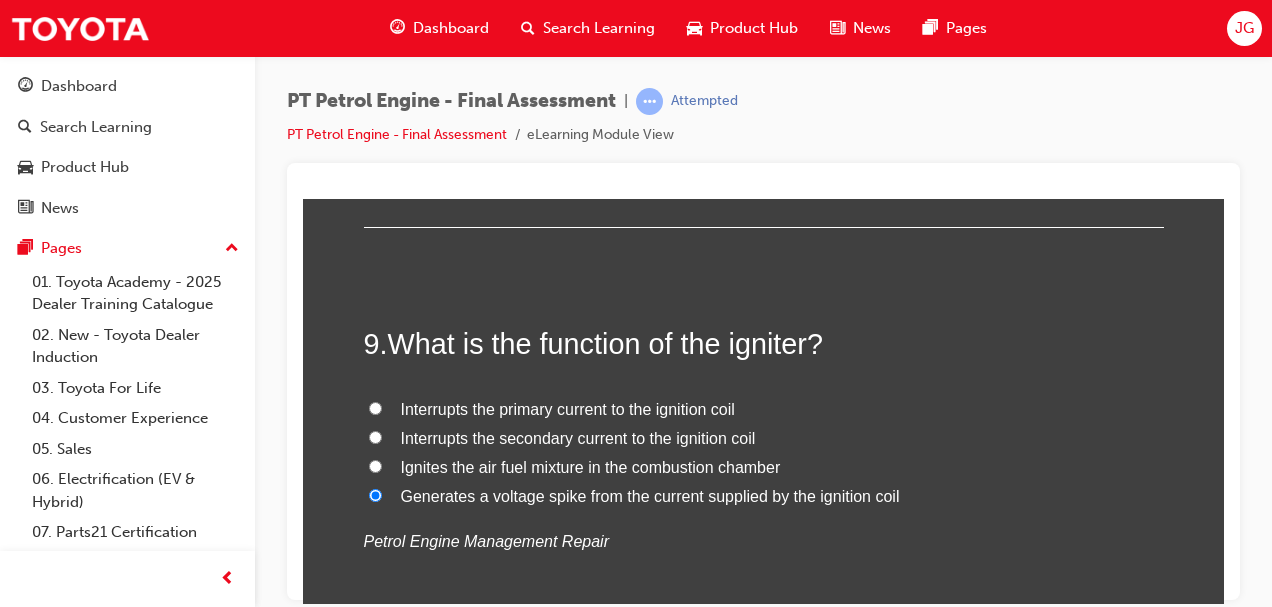 radio on "true" 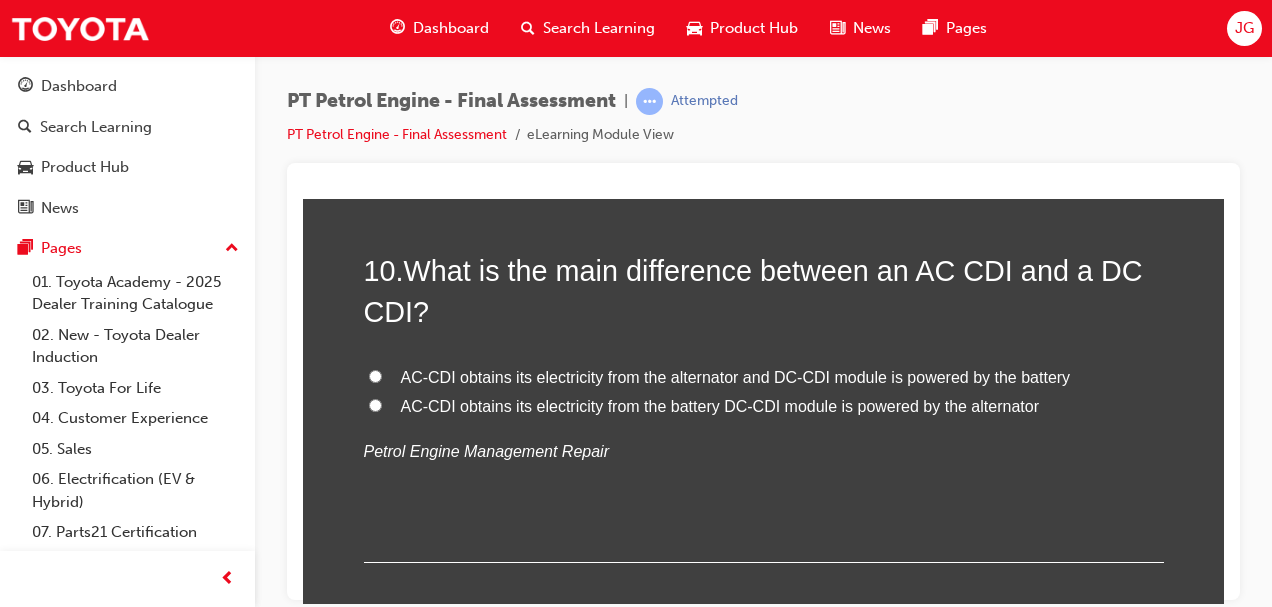 scroll, scrollTop: 4040, scrollLeft: 0, axis: vertical 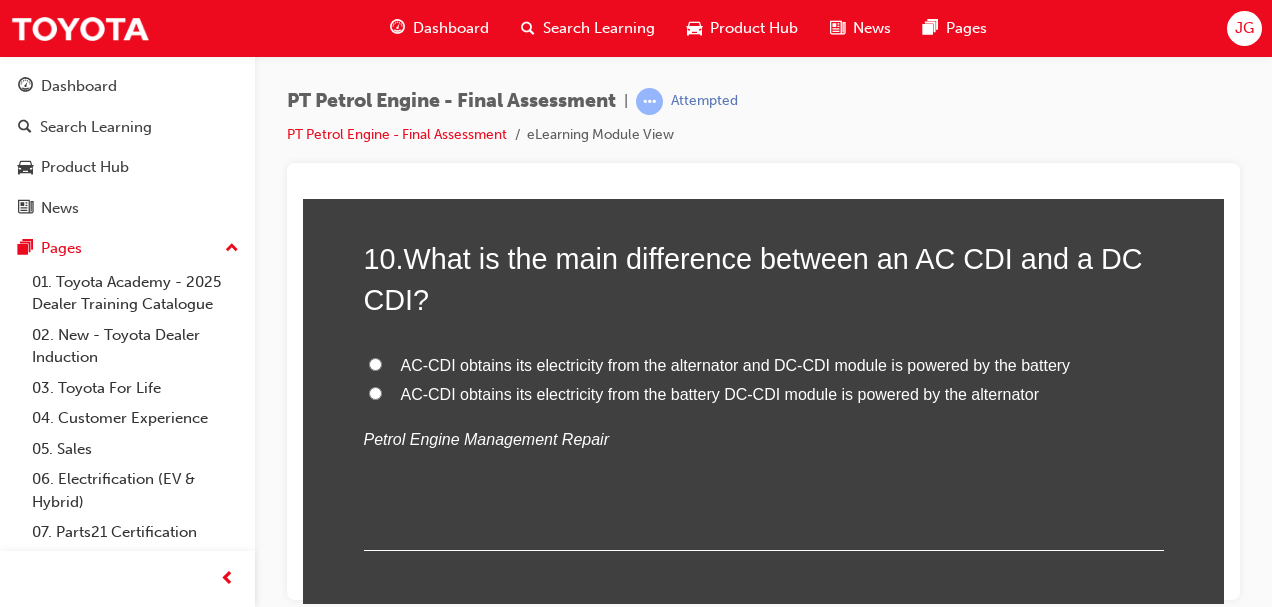 click on "AC-CDI obtains its electricity from the alternator and DC-CDI module is powered by the battery" at bounding box center [375, 363] 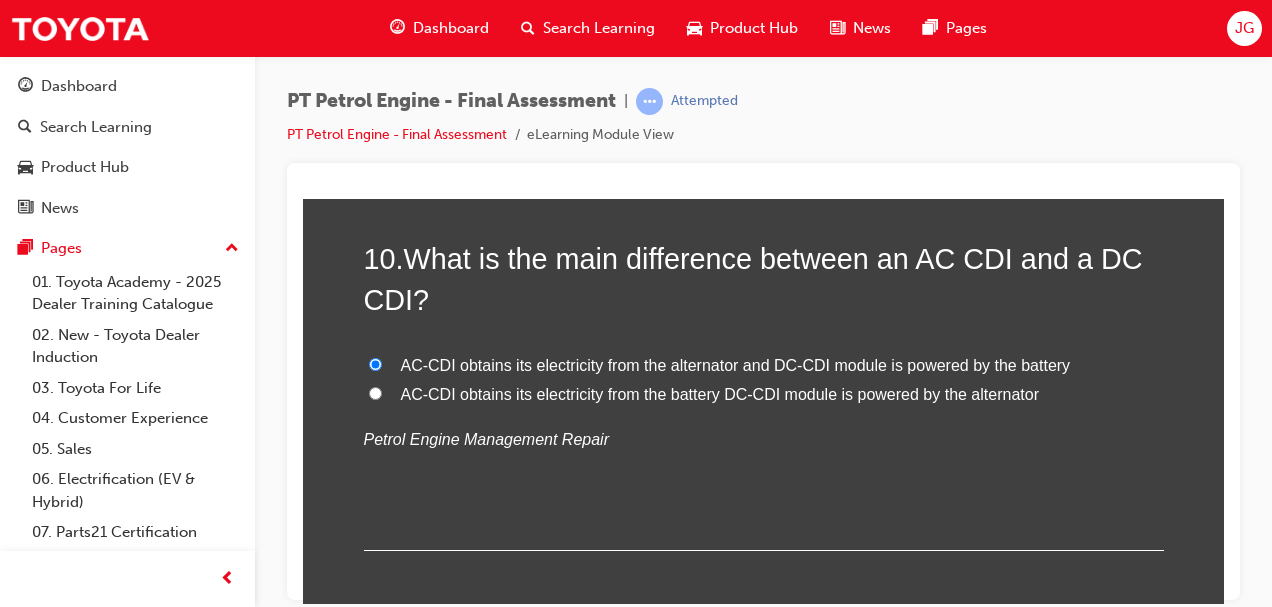 radio on "true" 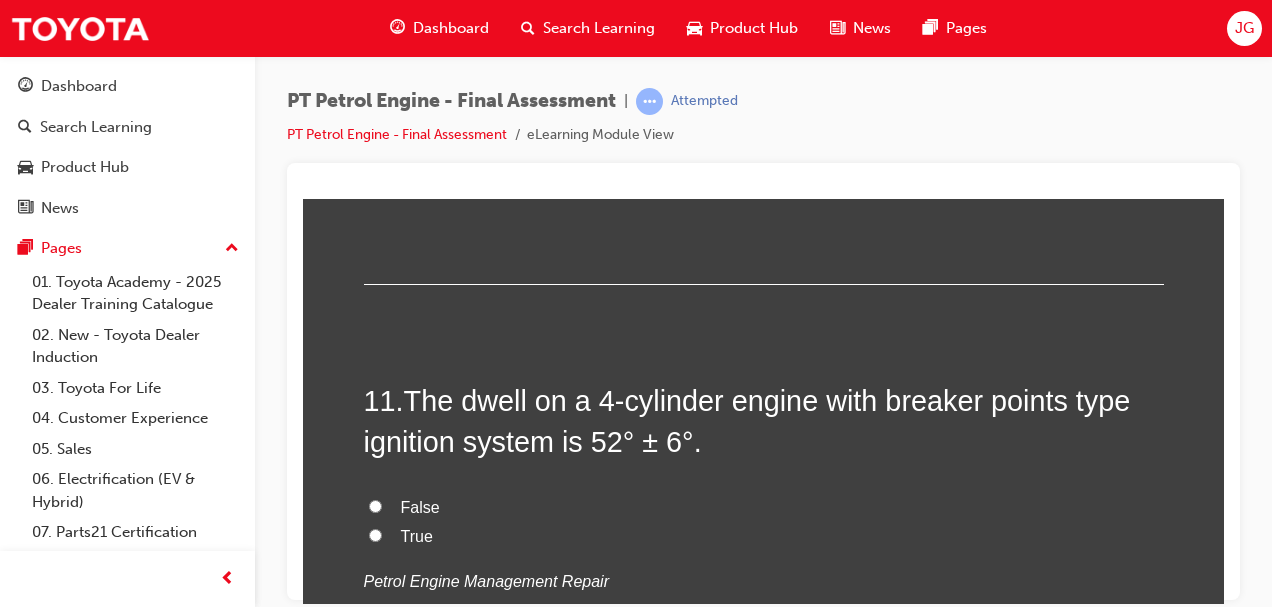 scroll, scrollTop: 4307, scrollLeft: 0, axis: vertical 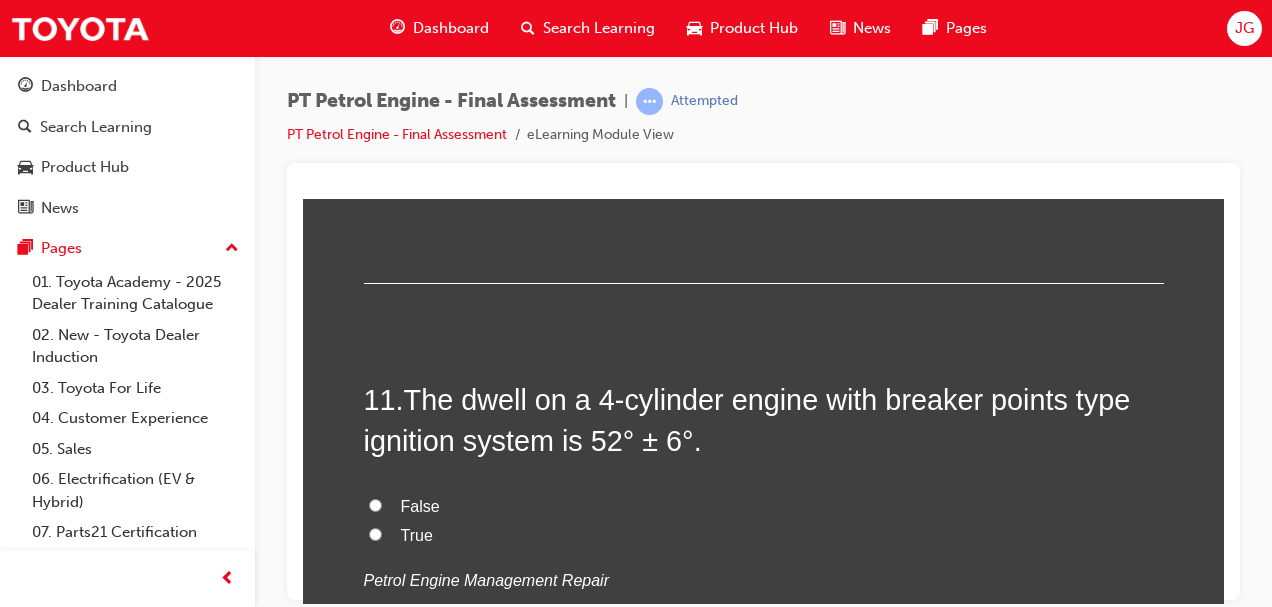 click on "True" at bounding box center (375, 533) 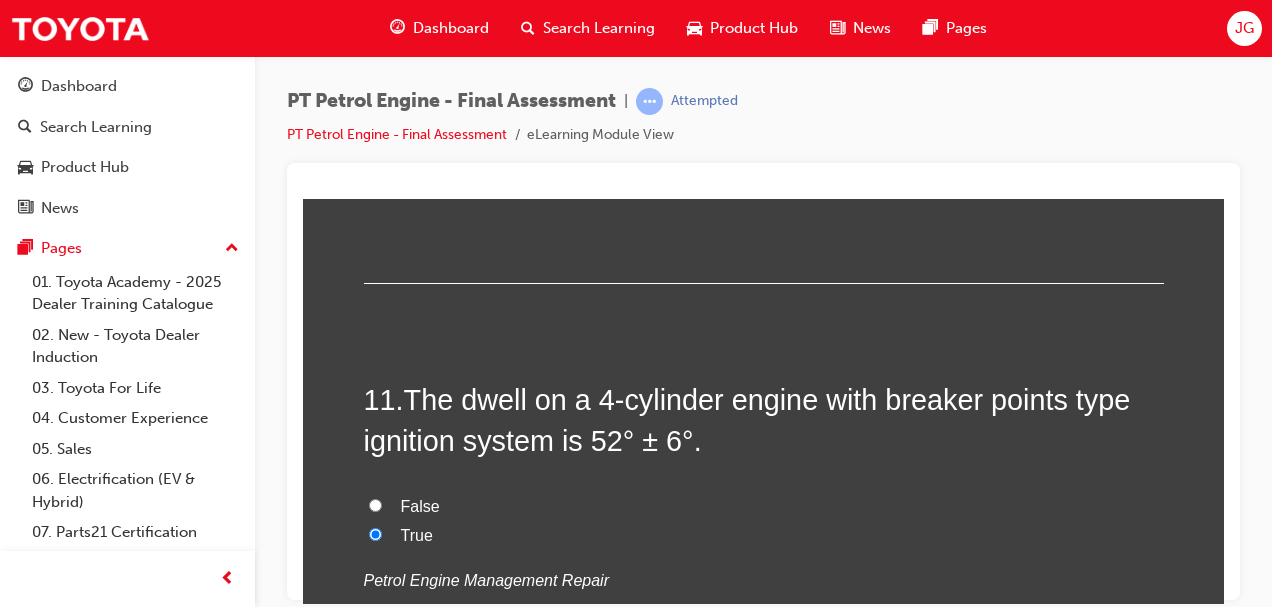 radio on "true" 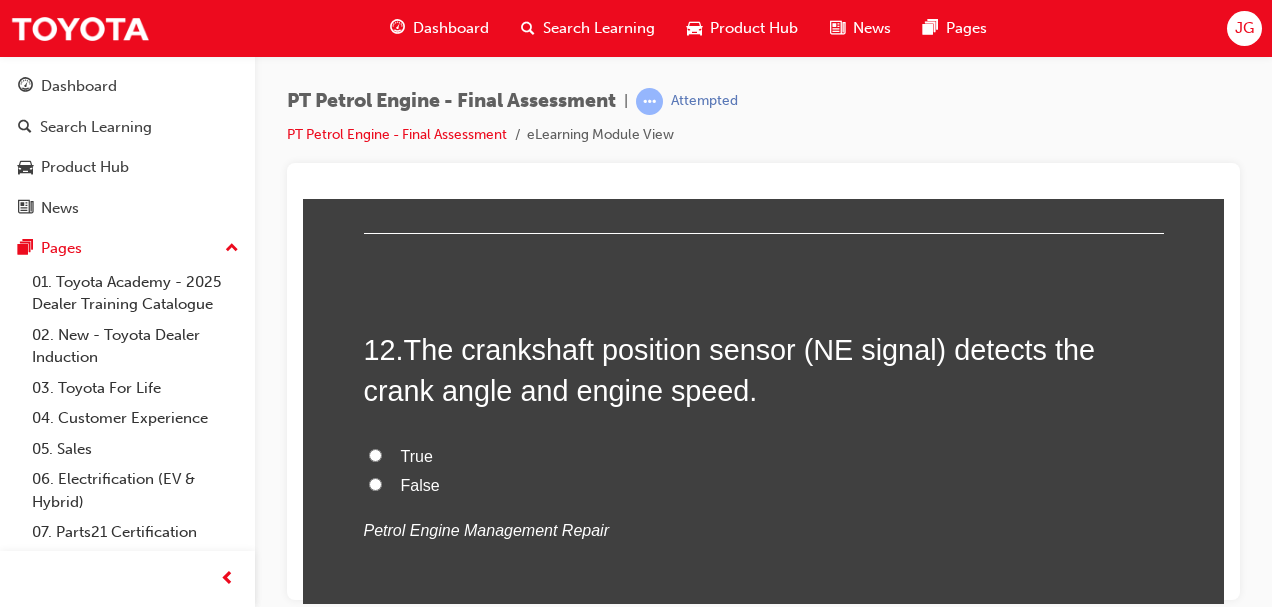 scroll, scrollTop: 4767, scrollLeft: 0, axis: vertical 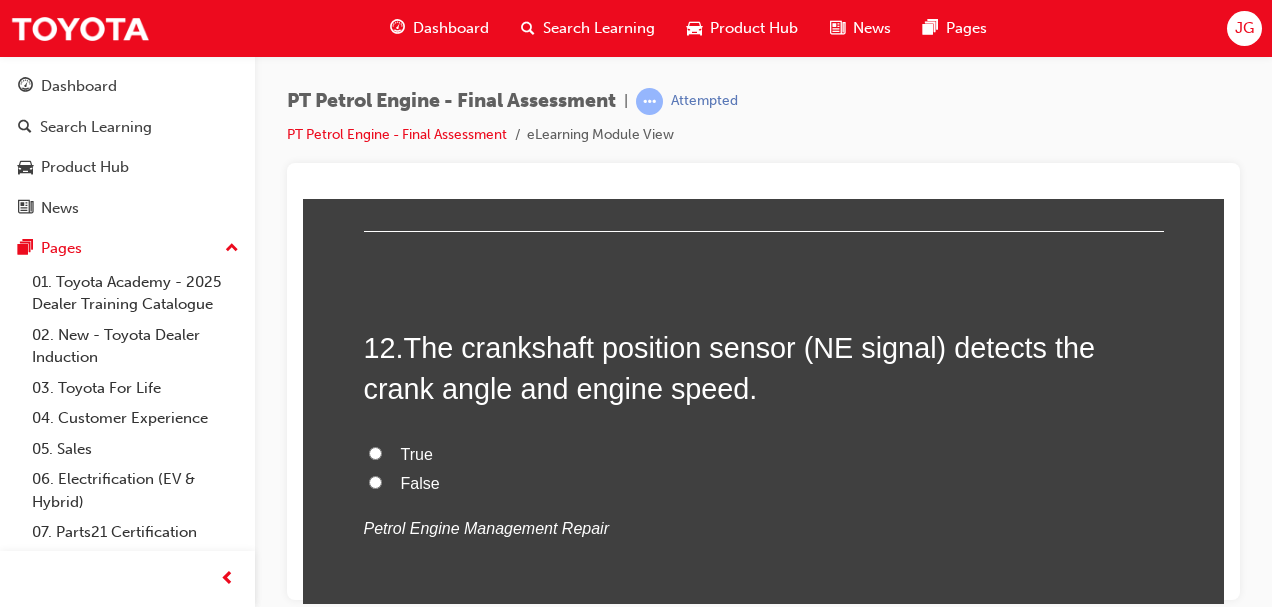 click on "True" at bounding box center [375, 452] 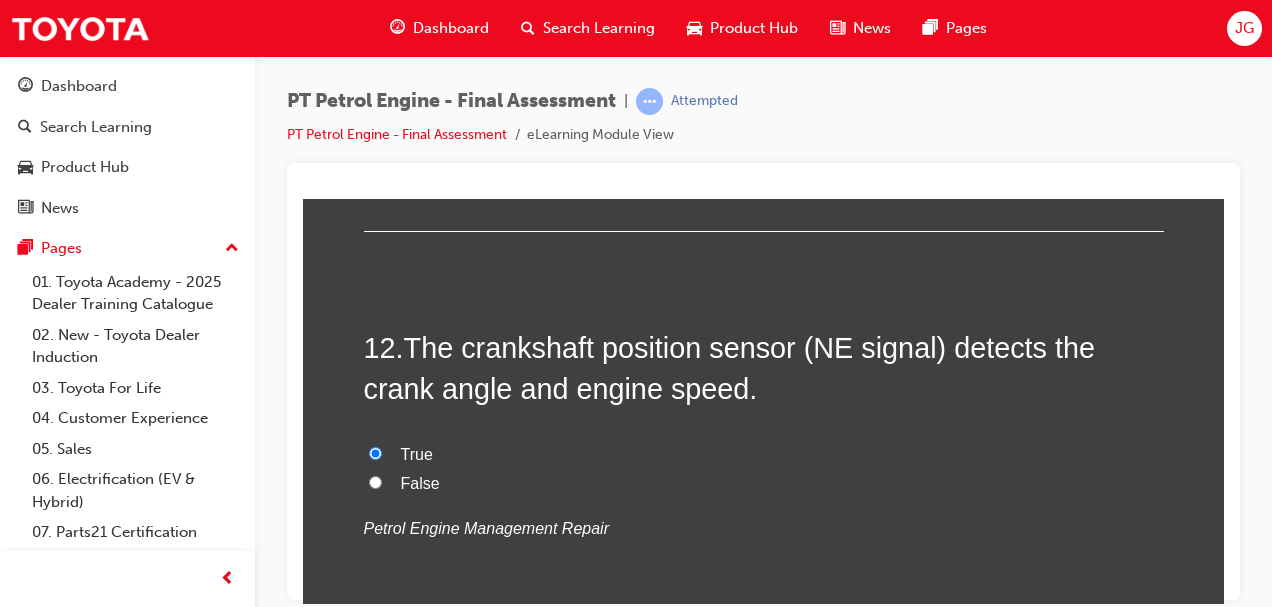 radio on "true" 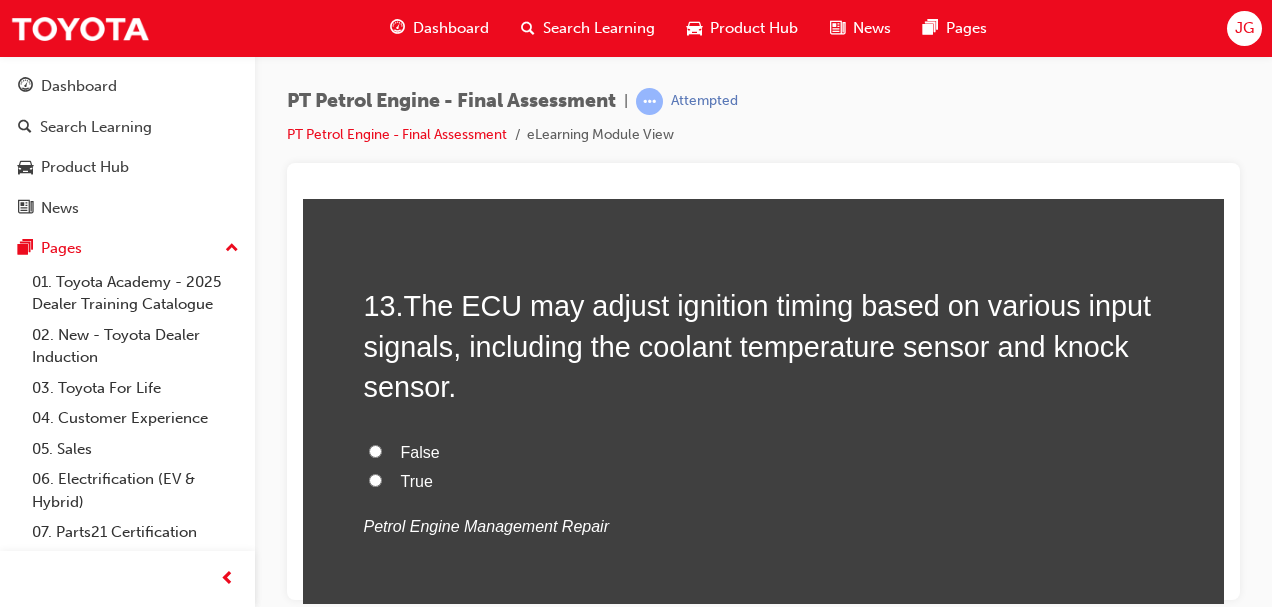 scroll, scrollTop: 5227, scrollLeft: 0, axis: vertical 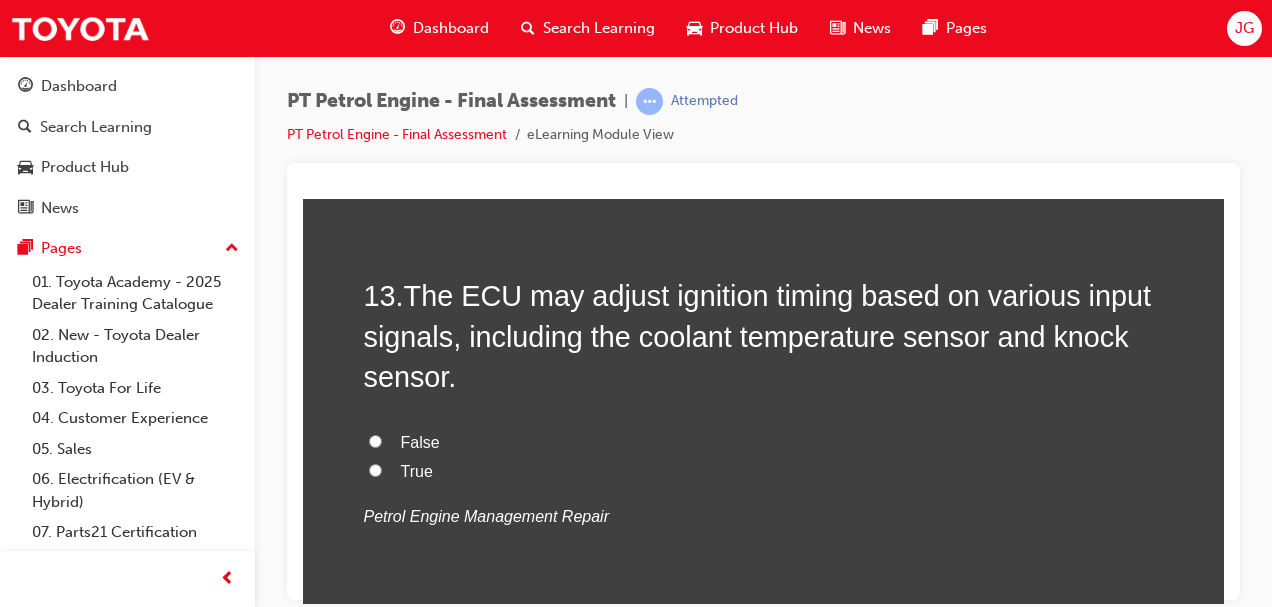 click on "True" at bounding box center (375, 469) 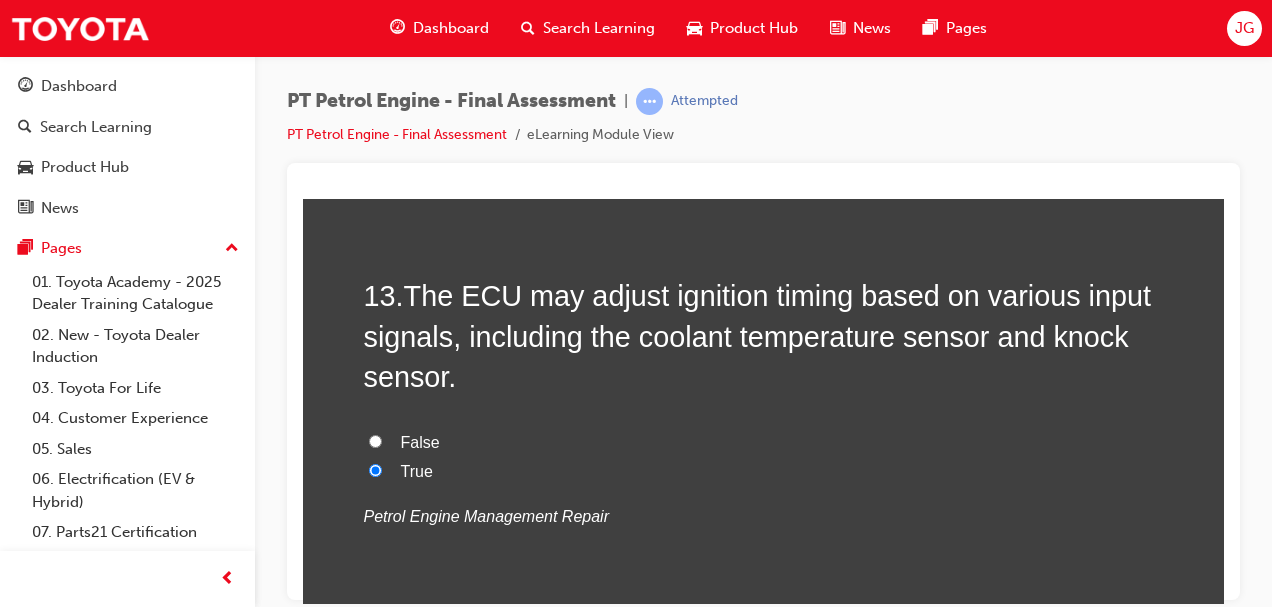 radio on "true" 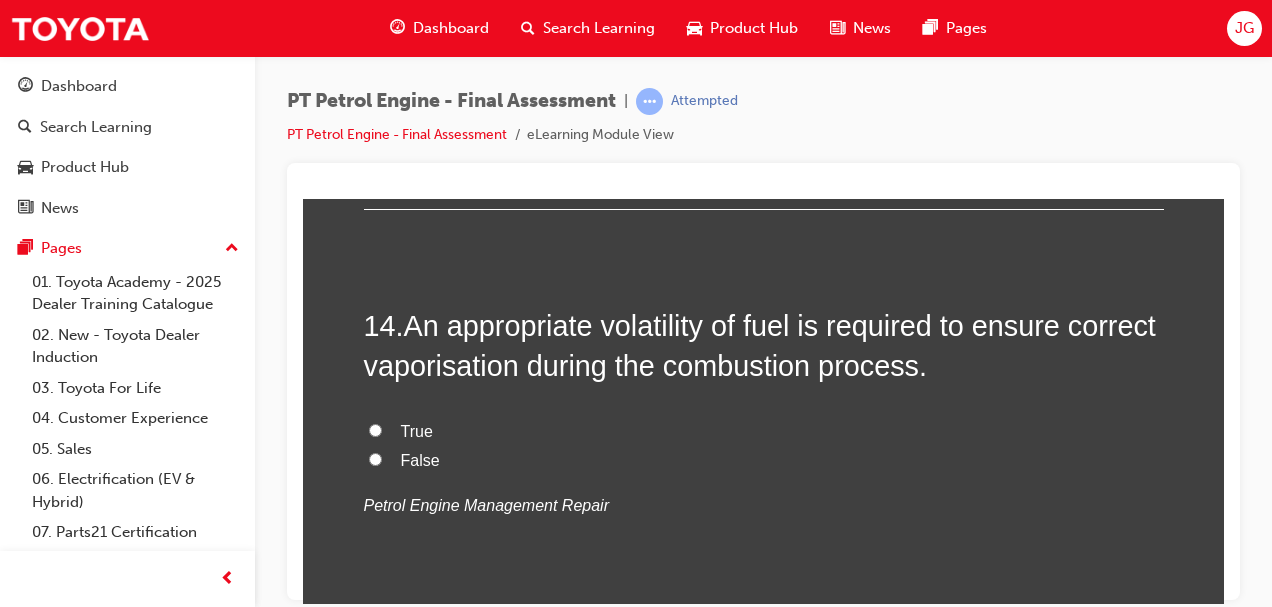 scroll, scrollTop: 5647, scrollLeft: 0, axis: vertical 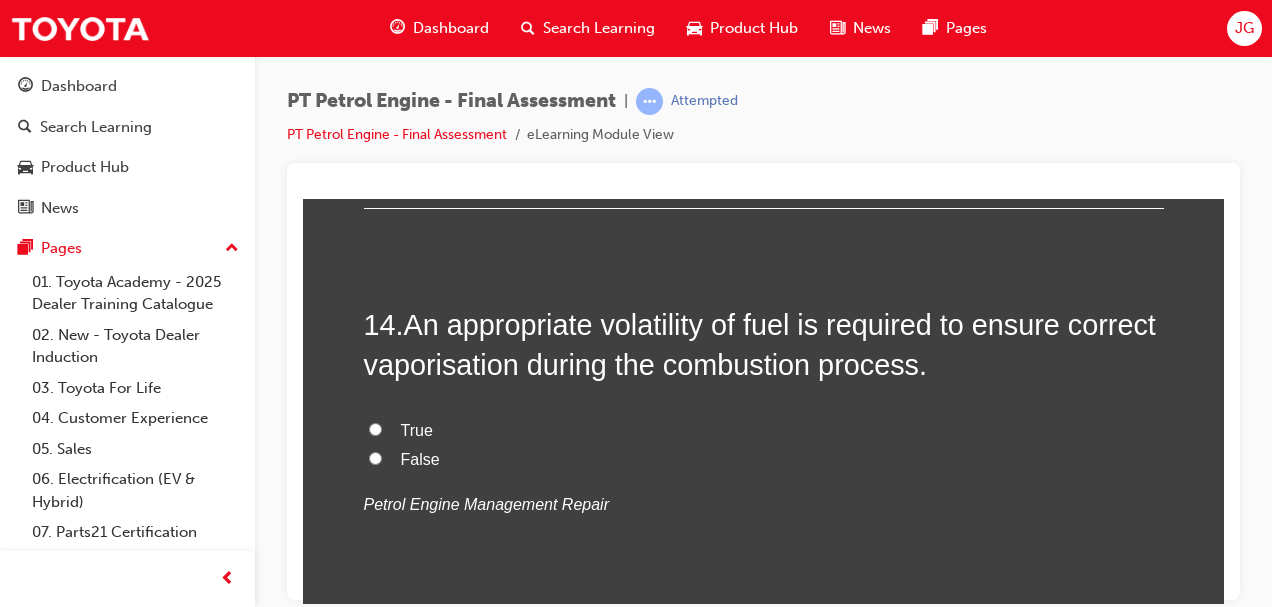 click on "True" at bounding box center [375, 428] 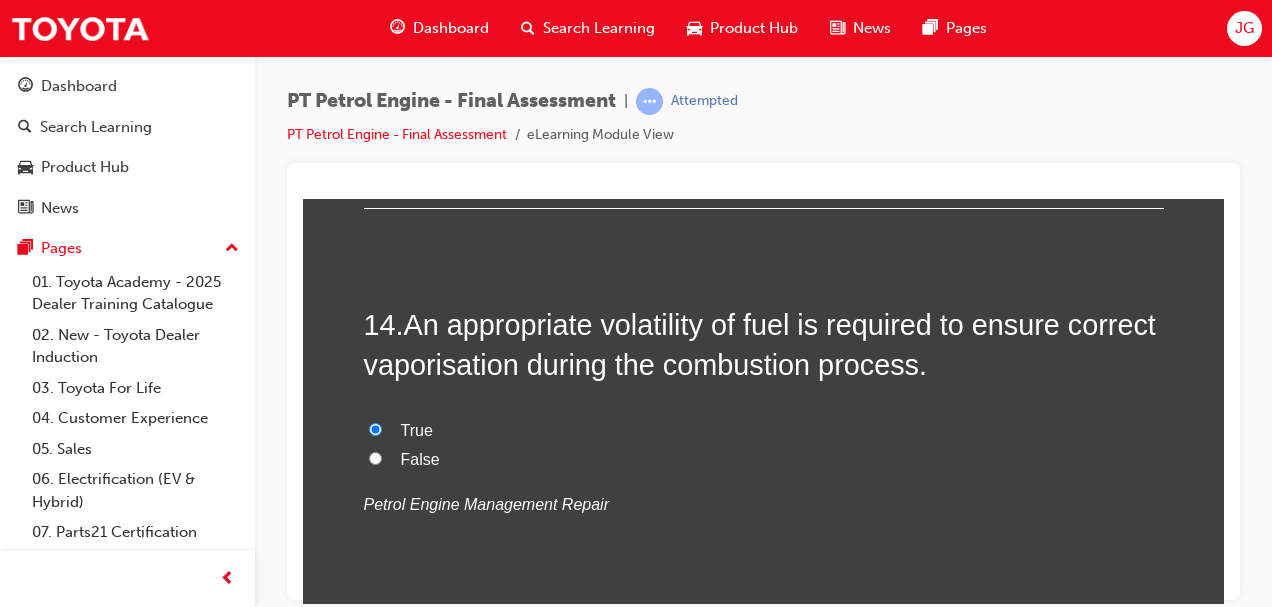radio on "true" 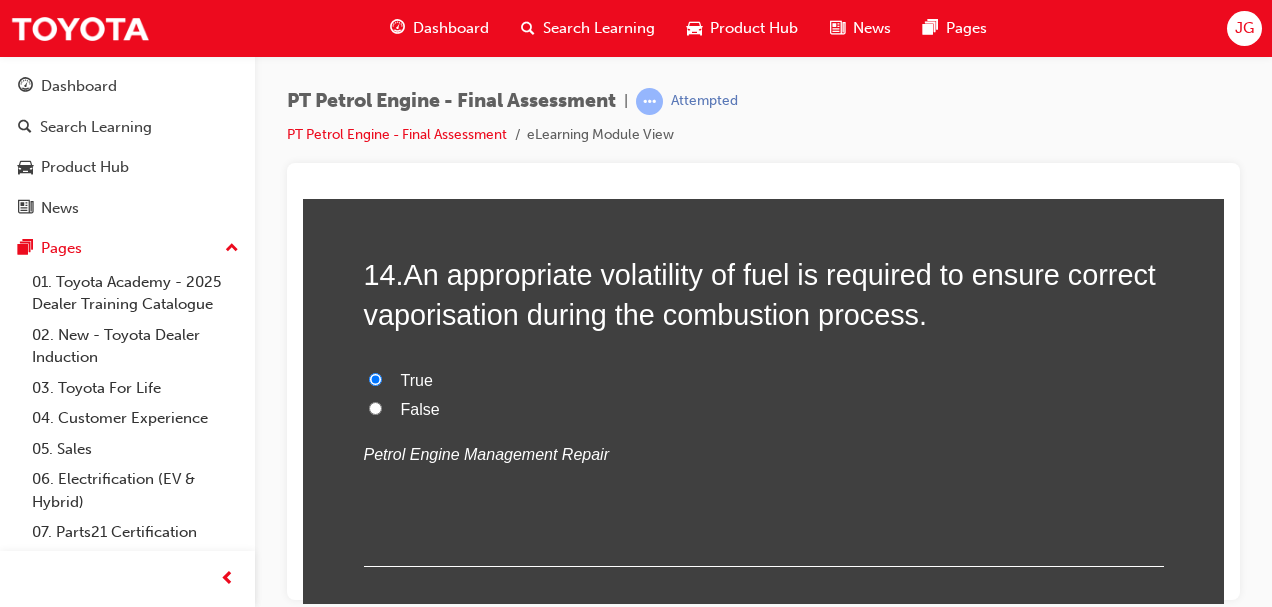scroll, scrollTop: 5692, scrollLeft: 0, axis: vertical 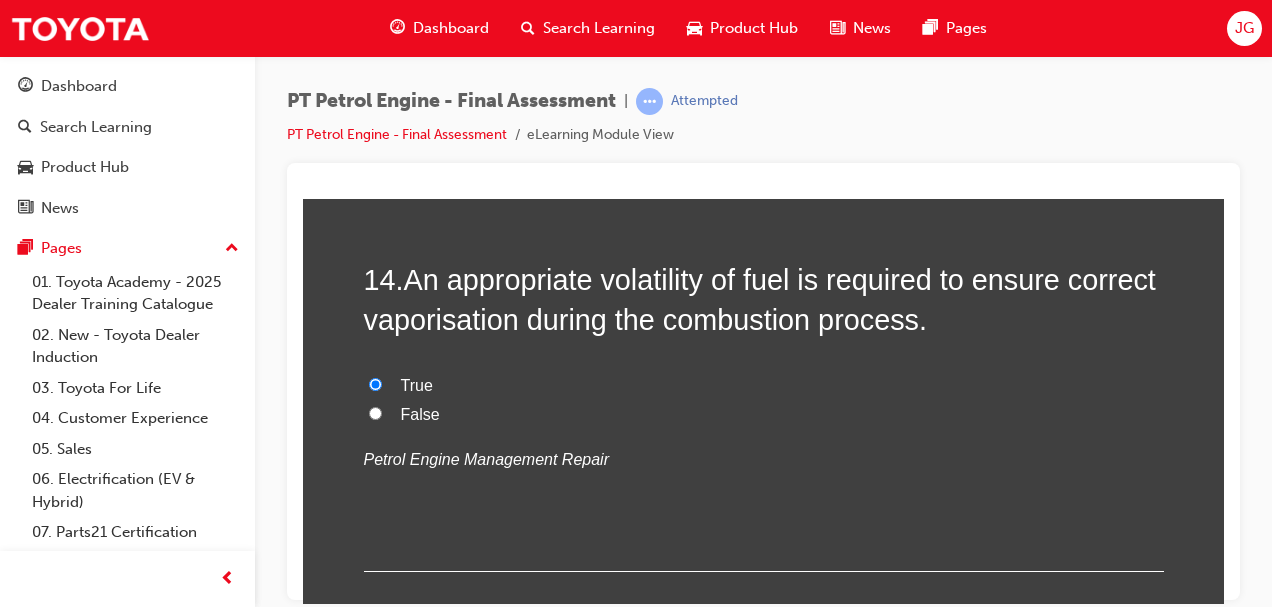click on "False" at bounding box center [375, 412] 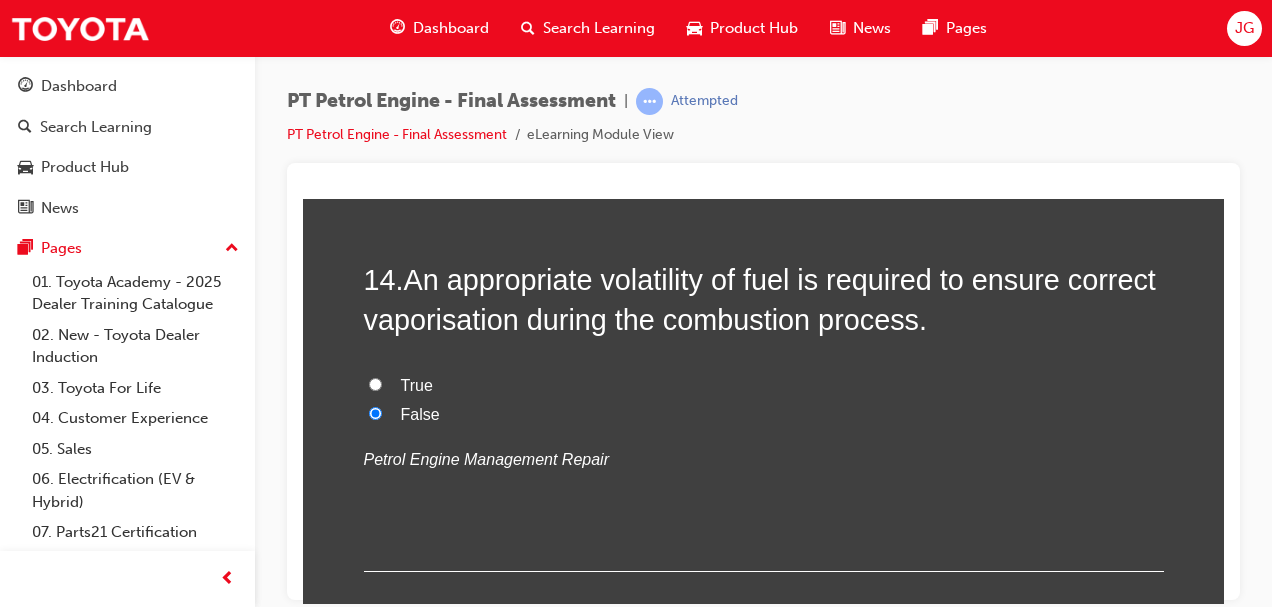 radio on "false" 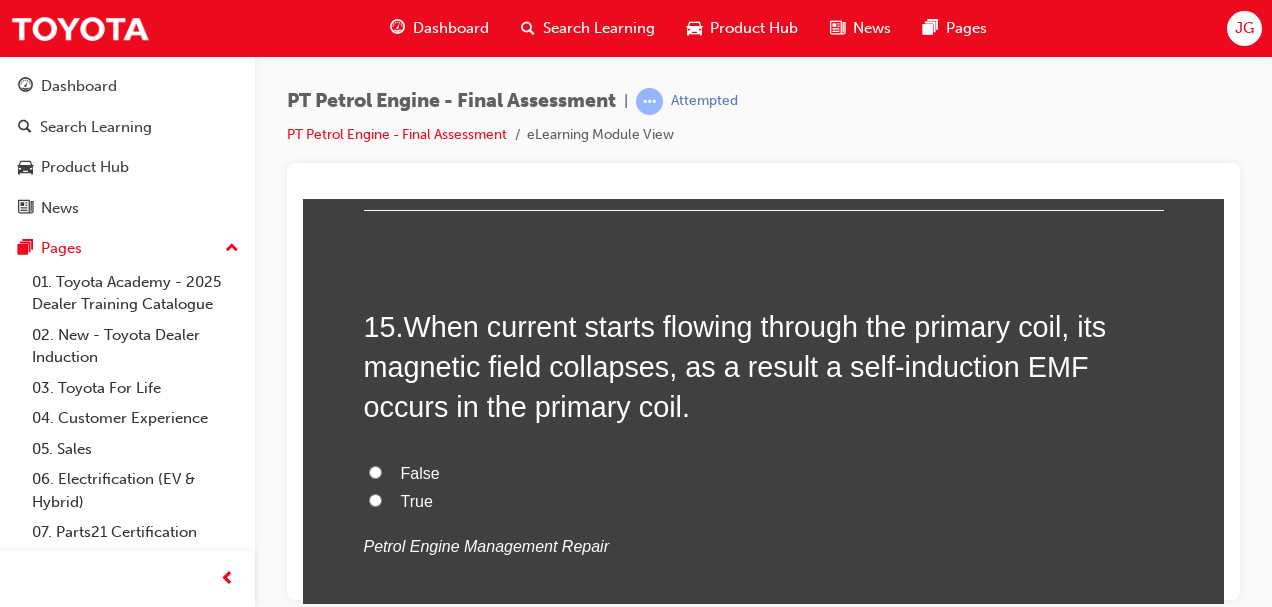 scroll, scrollTop: 6054, scrollLeft: 0, axis: vertical 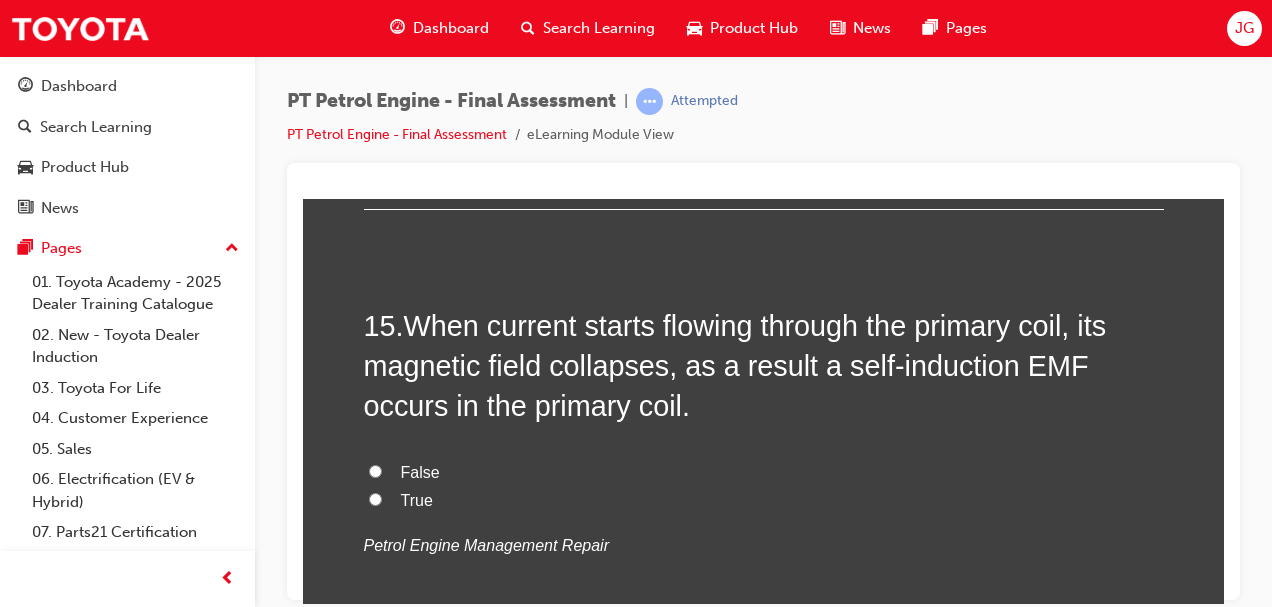 click on "True" at bounding box center [375, 498] 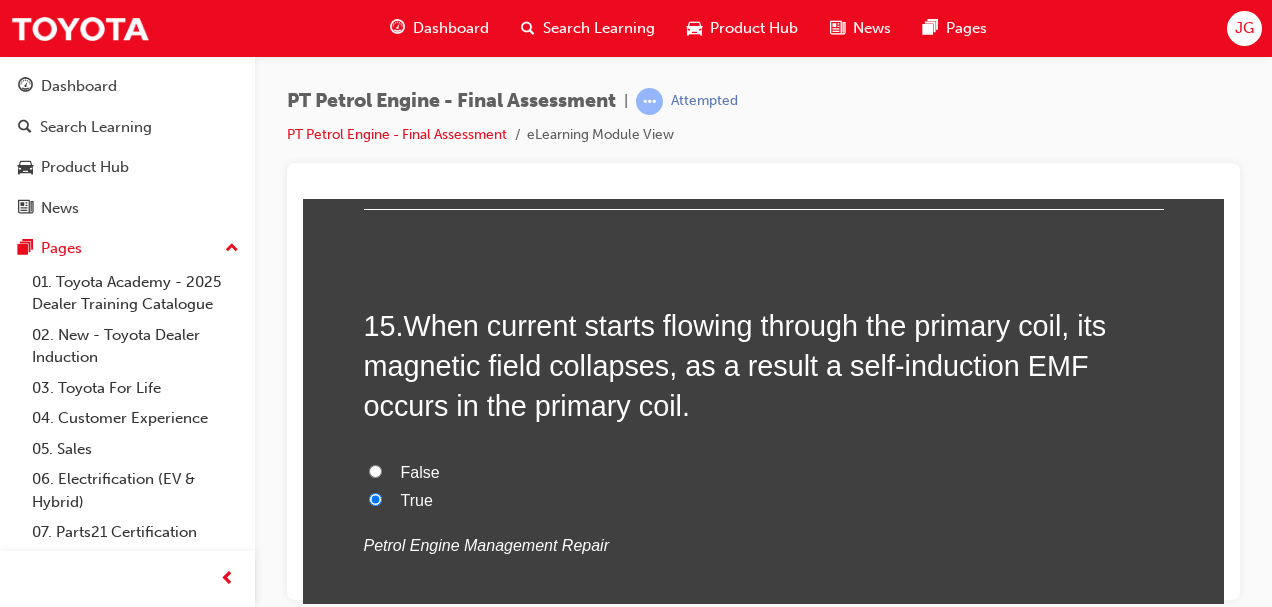 radio on "true" 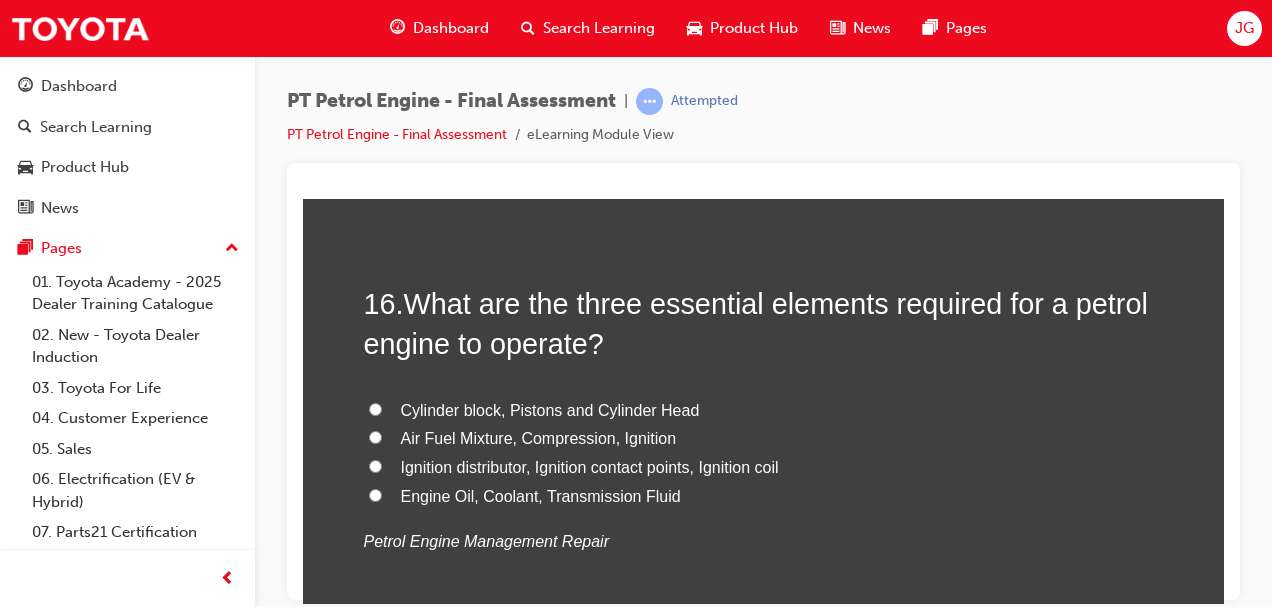 scroll, scrollTop: 6525, scrollLeft: 0, axis: vertical 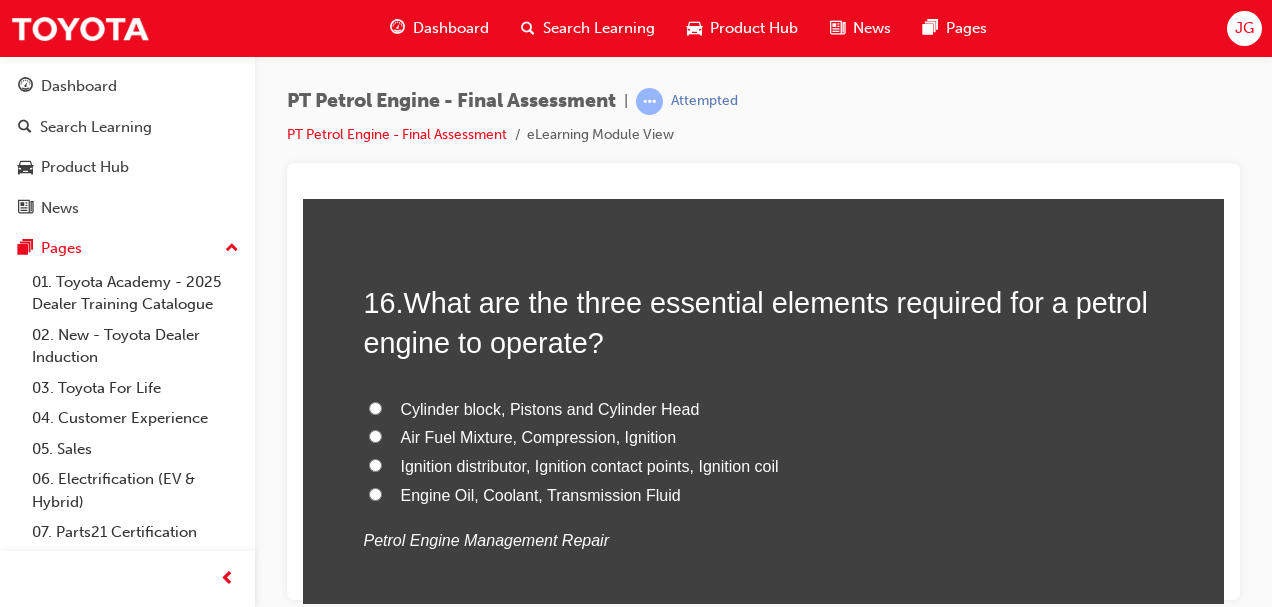 click on "Air Fuel Mixture, Compression, Ignition" at bounding box center [375, 435] 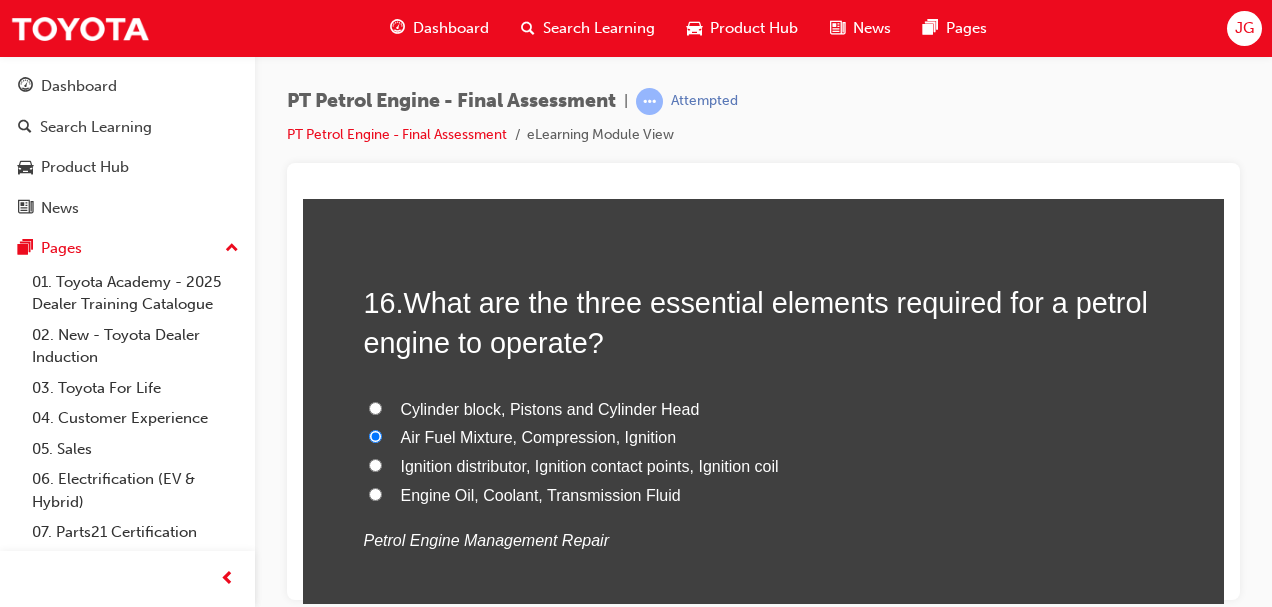 radio on "true" 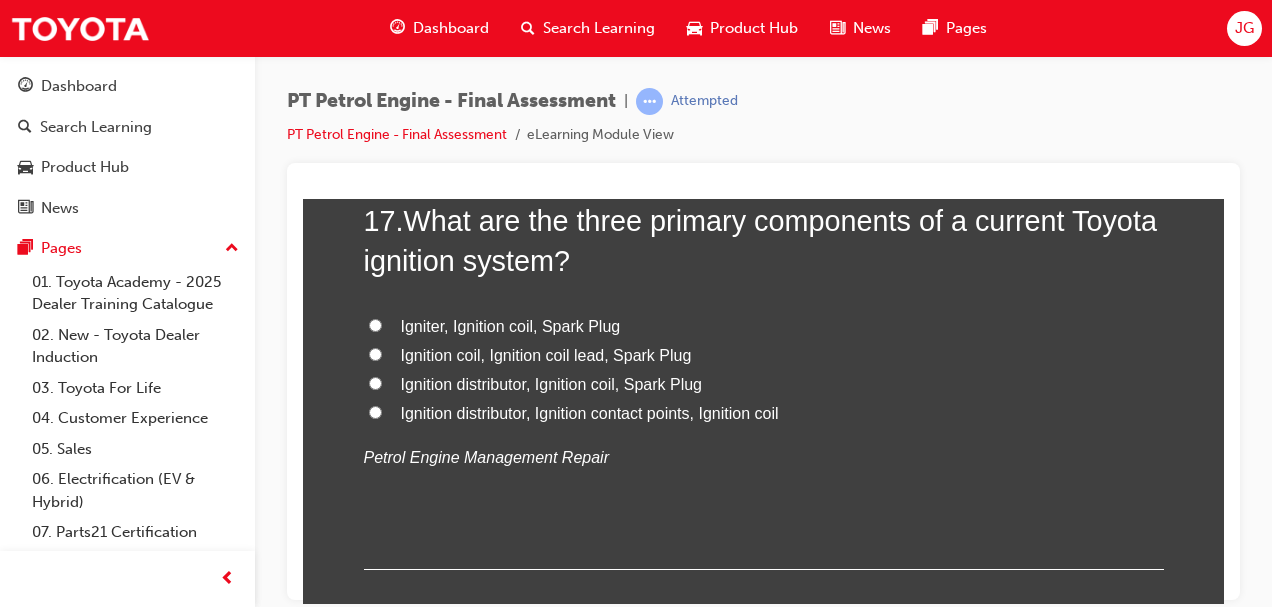 scroll, scrollTop: 7061, scrollLeft: 0, axis: vertical 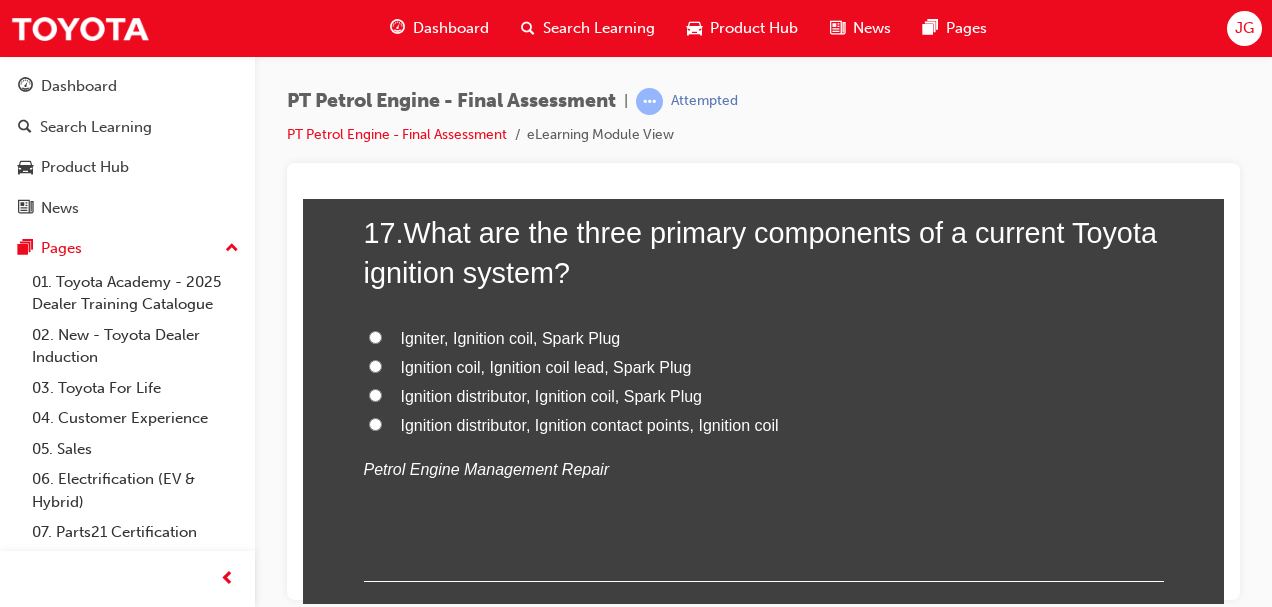 click on "Igniter, Ignition coil, Spark Plug" at bounding box center (375, 336) 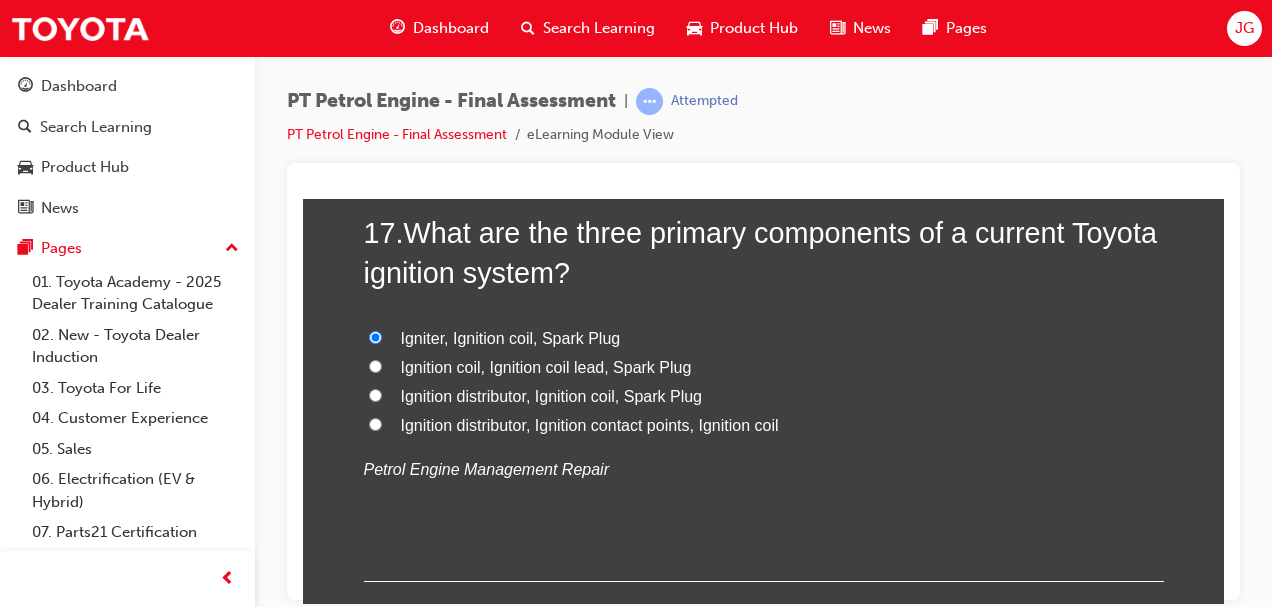 radio on "true" 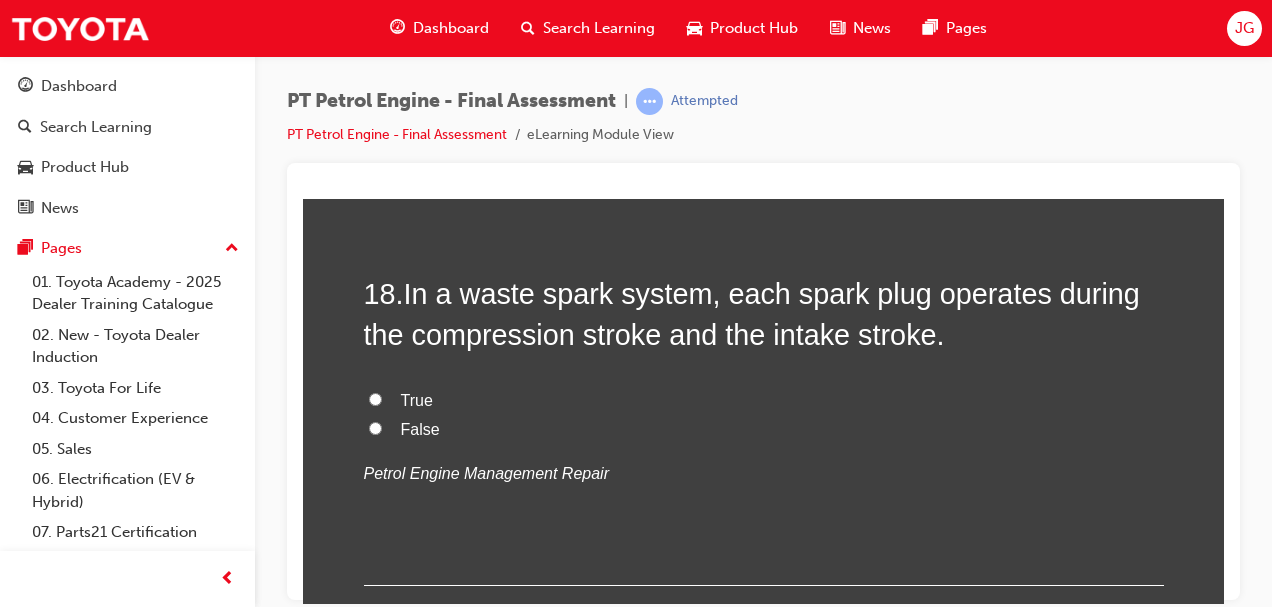 scroll, scrollTop: 7470, scrollLeft: 0, axis: vertical 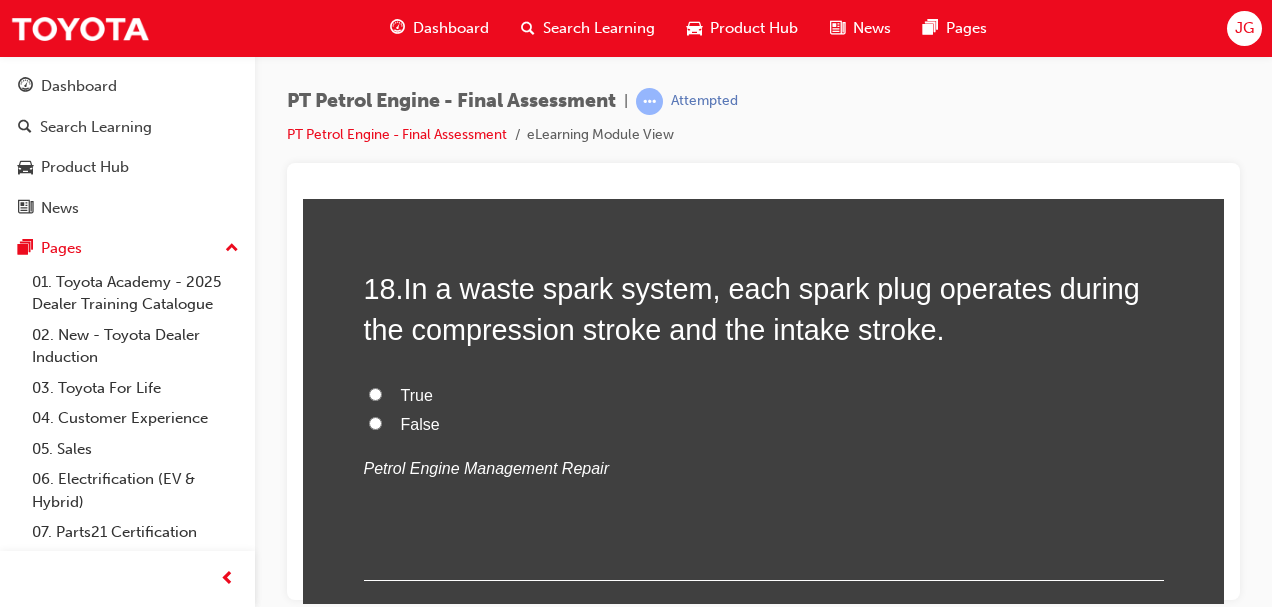 click on "False" at bounding box center [375, 422] 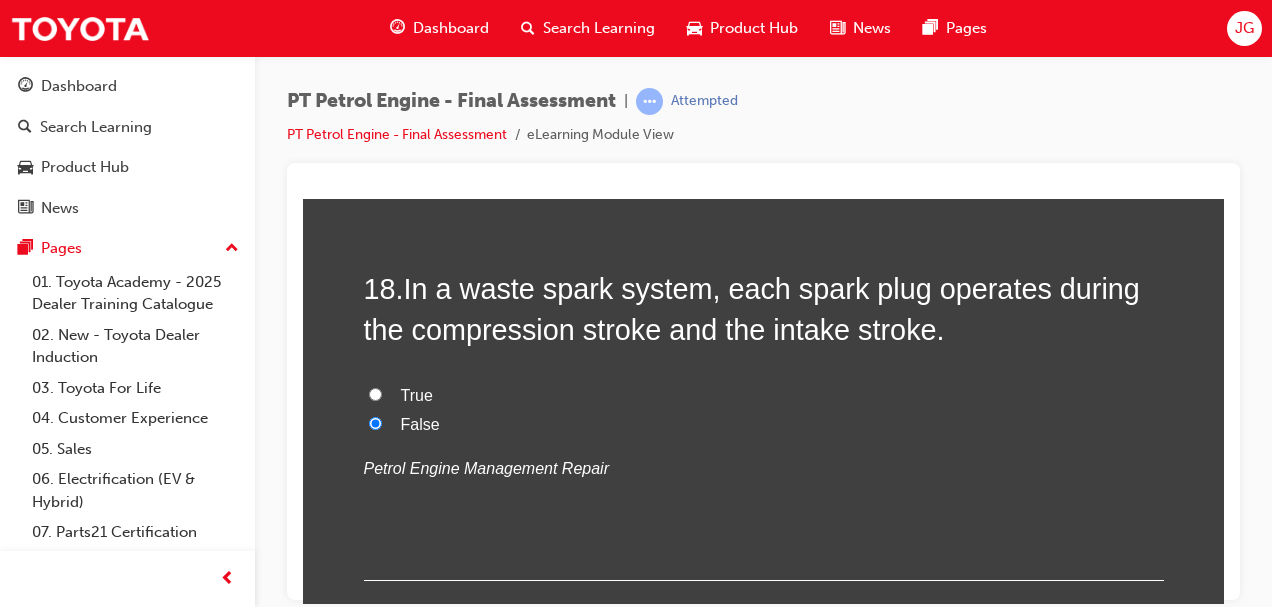 radio on "true" 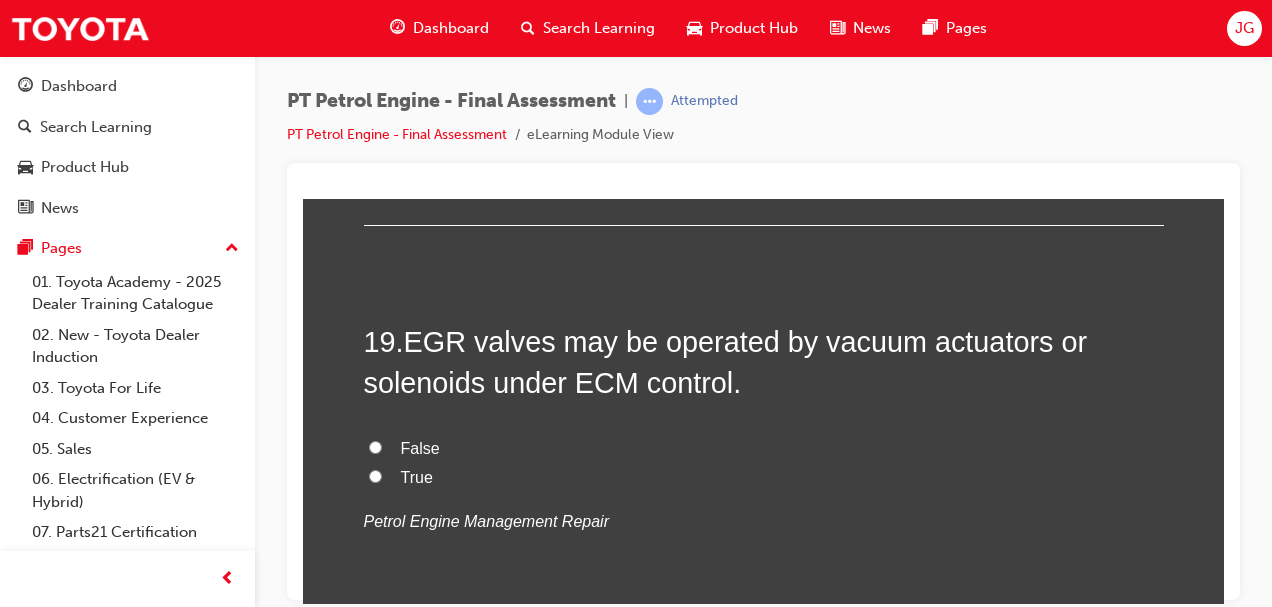 scroll, scrollTop: 7826, scrollLeft: 0, axis: vertical 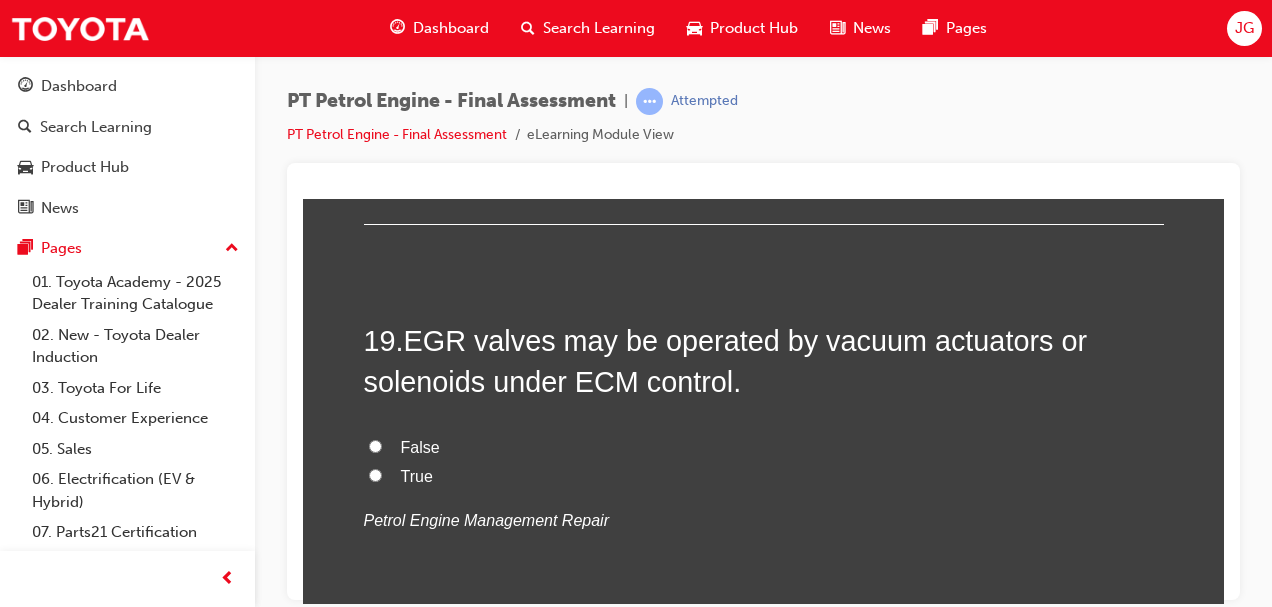 click on "True" at bounding box center (375, 474) 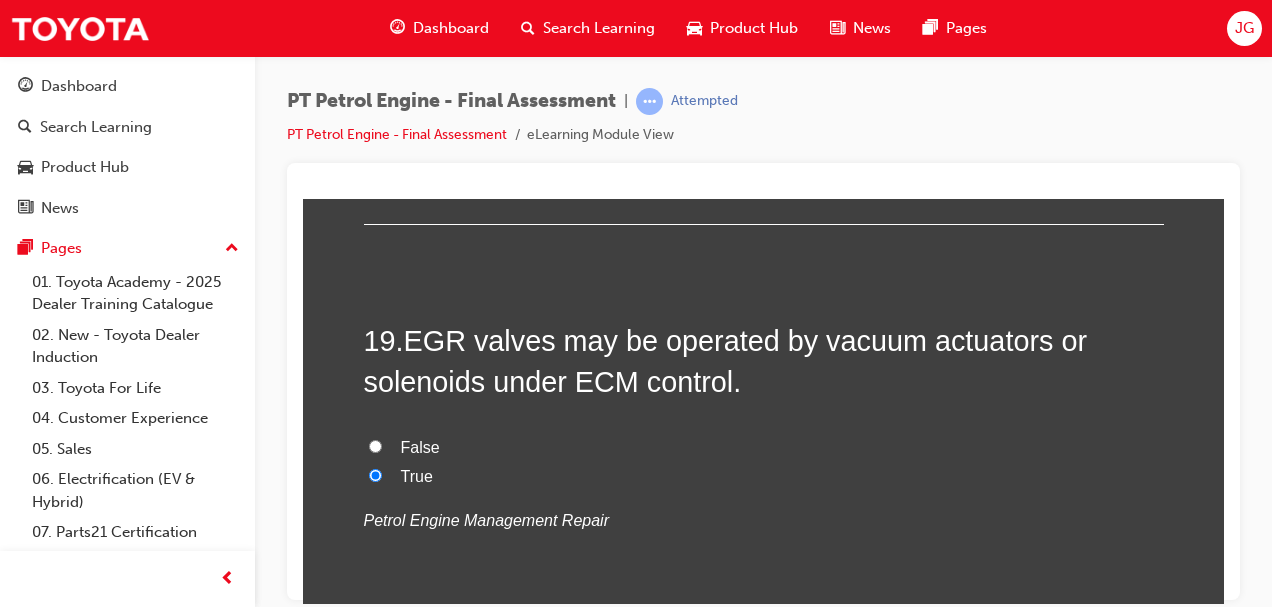 radio on "true" 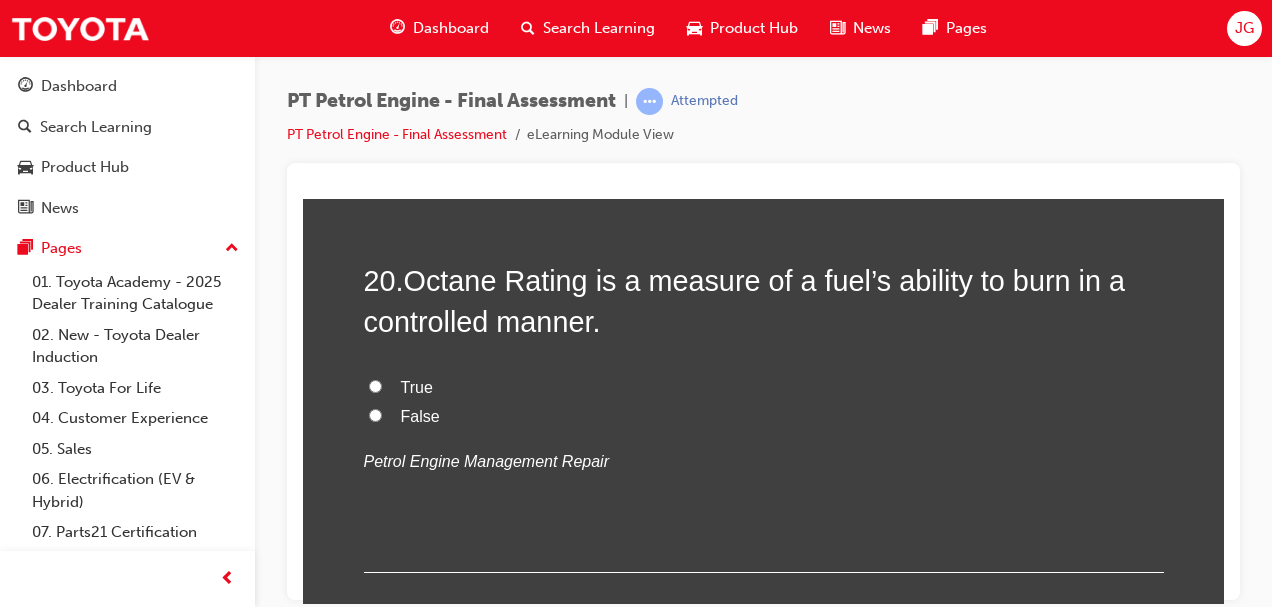scroll, scrollTop: 8270, scrollLeft: 0, axis: vertical 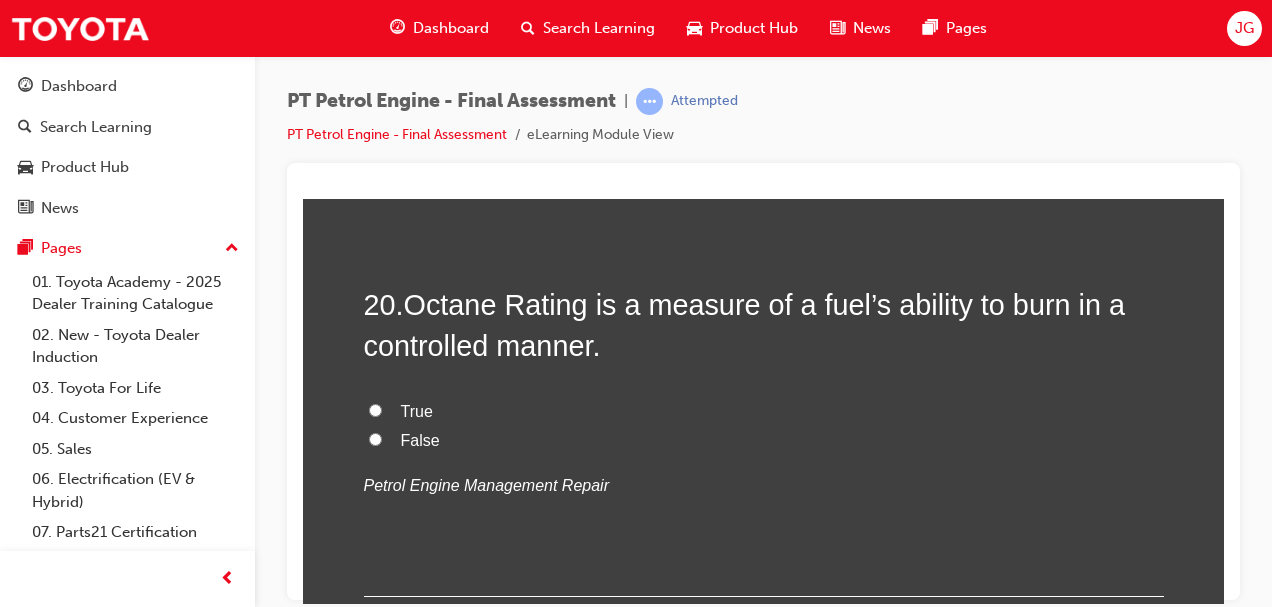 click on "True" at bounding box center (375, 409) 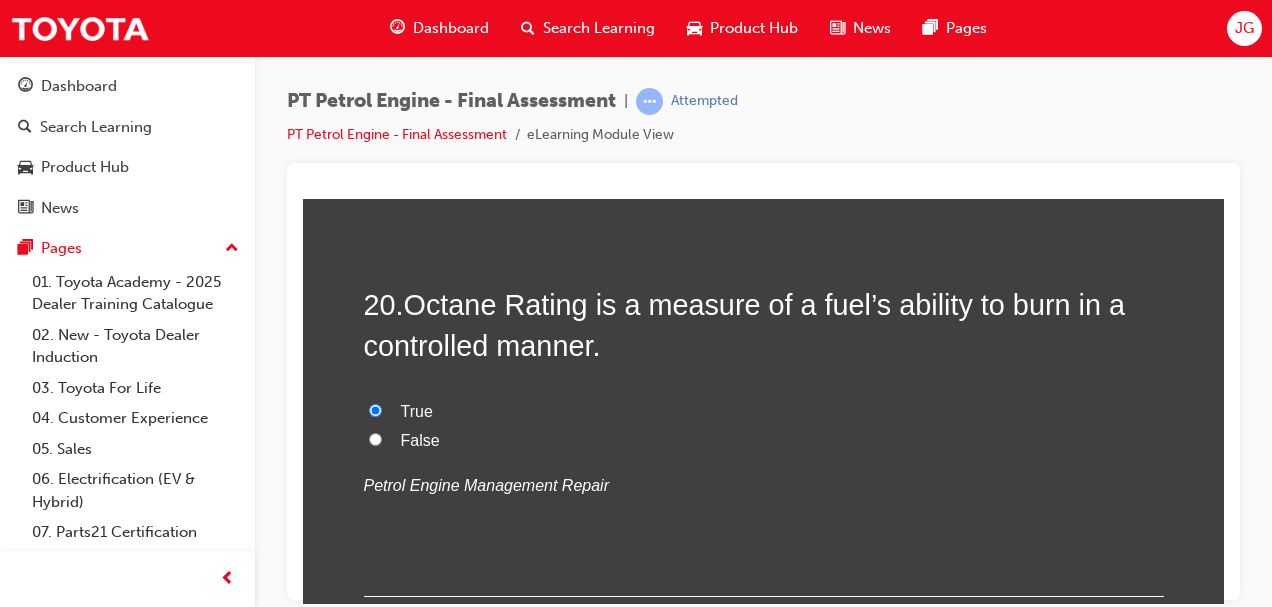 radio on "true" 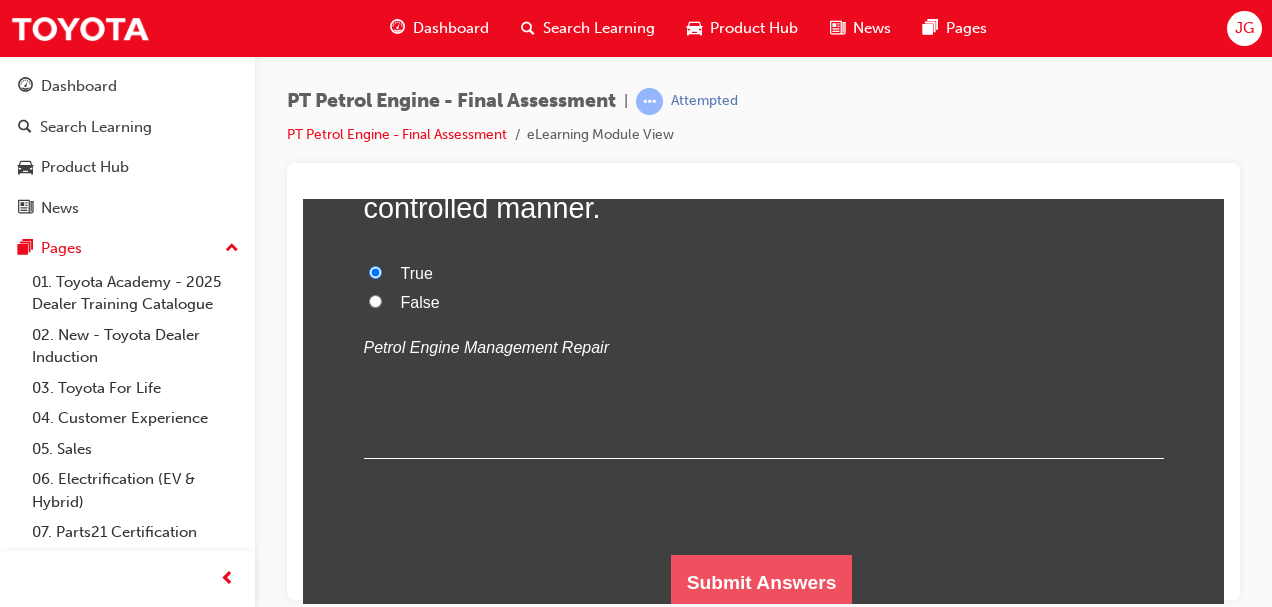 click on "Submit Answers" at bounding box center (762, 582) 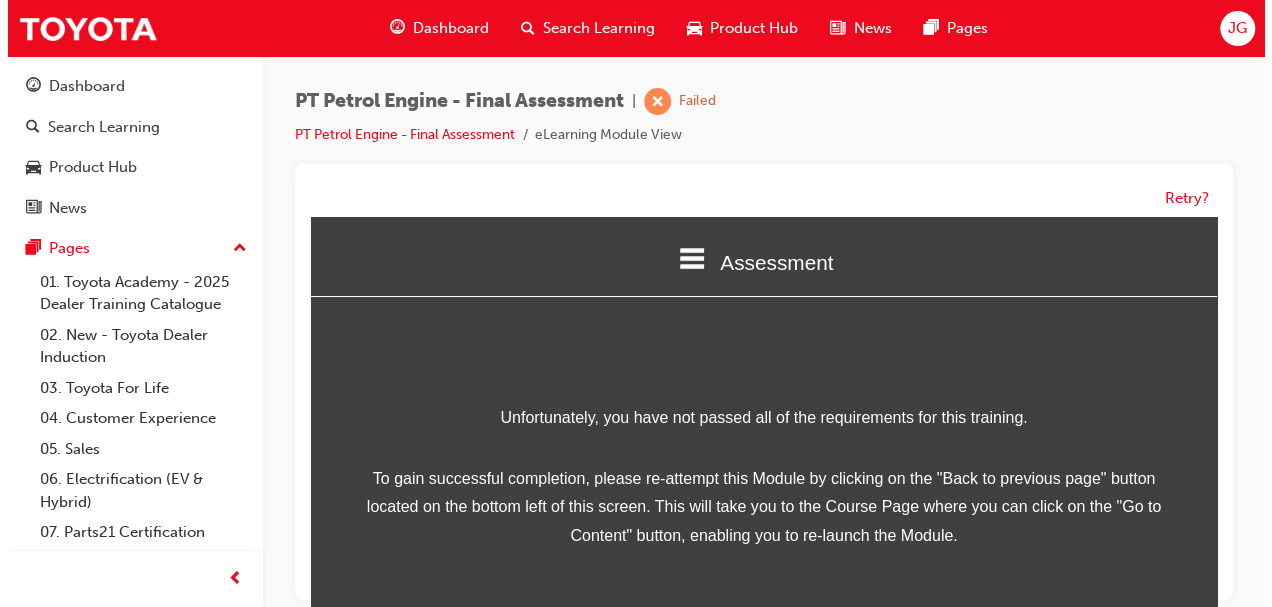 scroll, scrollTop: 142, scrollLeft: 0, axis: vertical 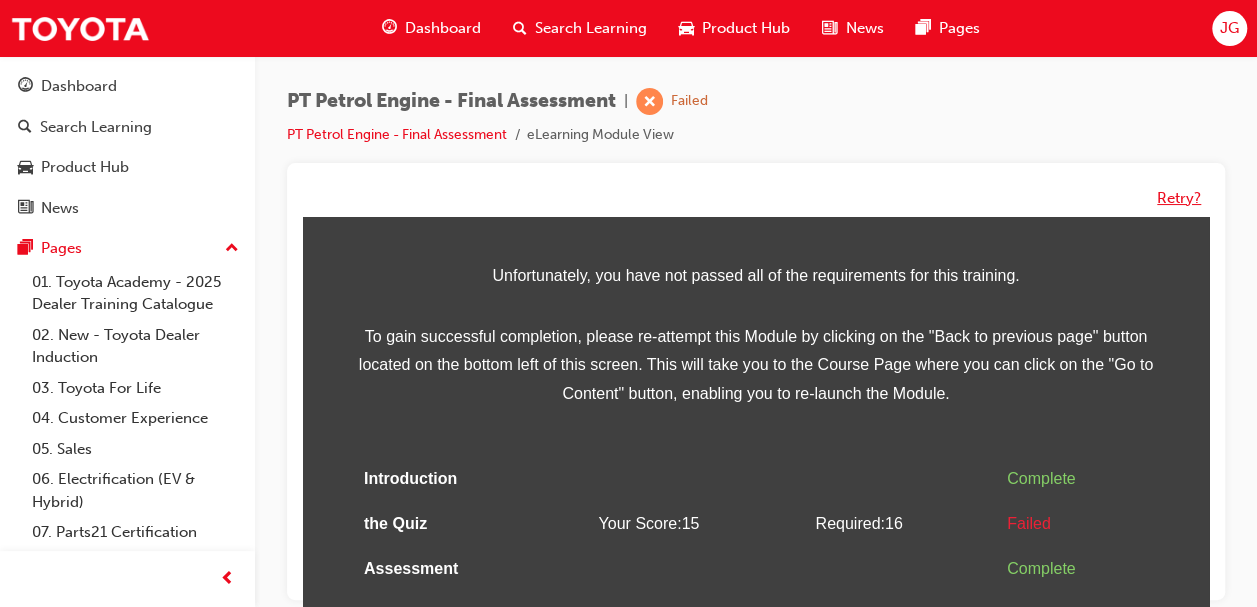 click on "Retry?" at bounding box center [1179, 198] 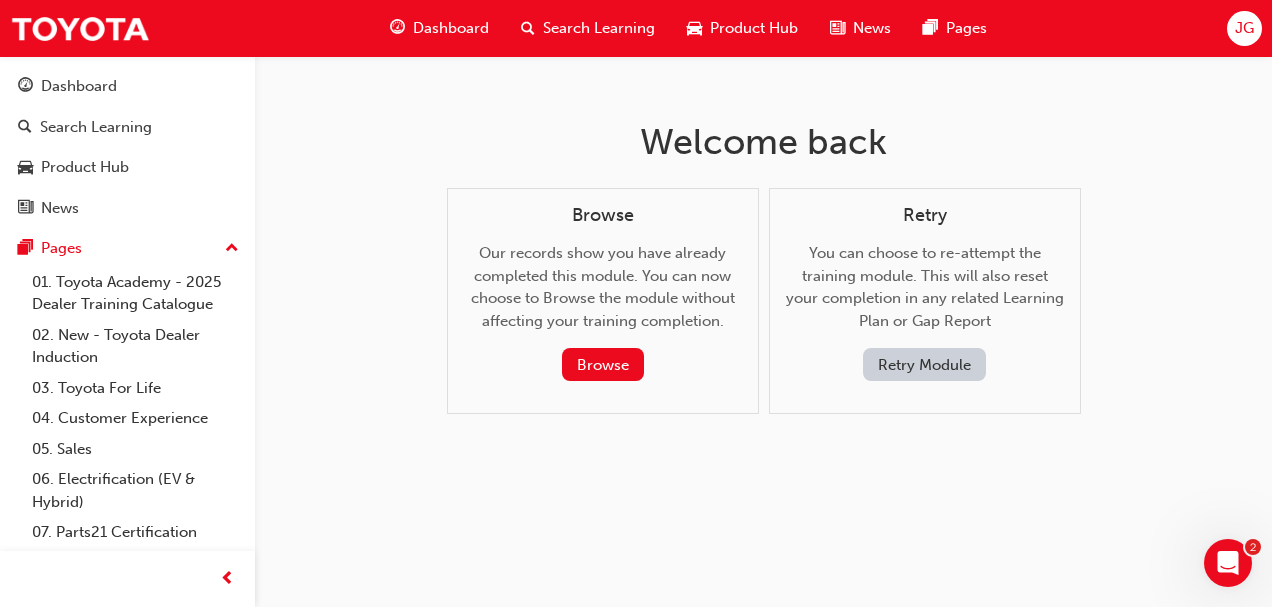 click on "Retry Module" at bounding box center [924, 364] 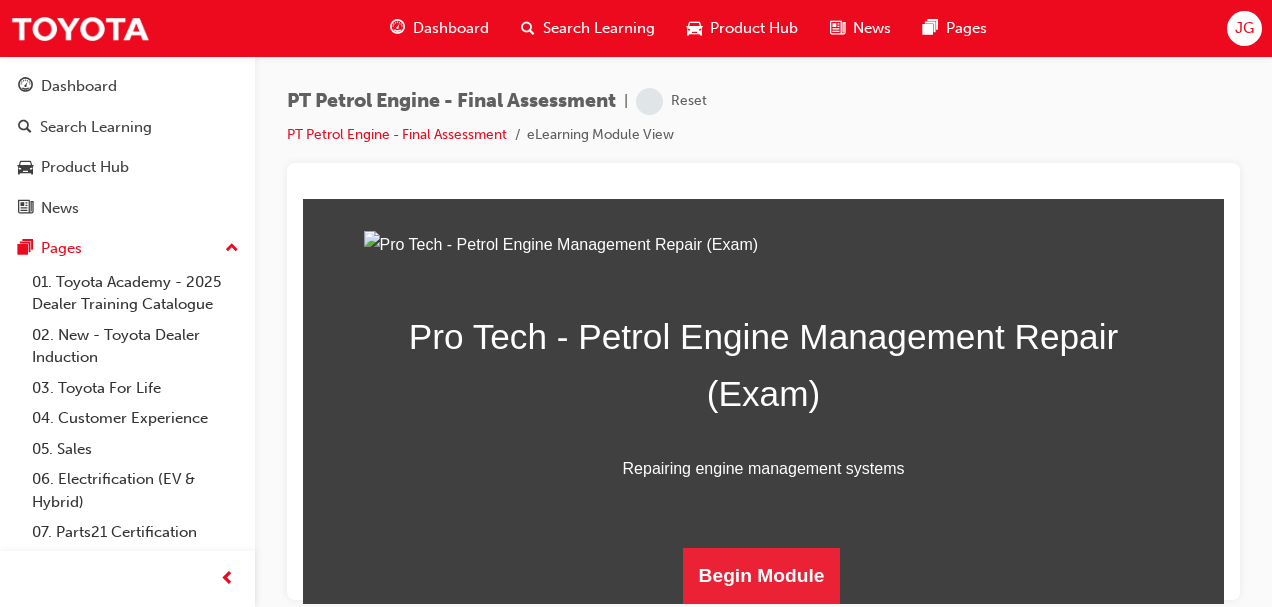 scroll, scrollTop: 374, scrollLeft: 0, axis: vertical 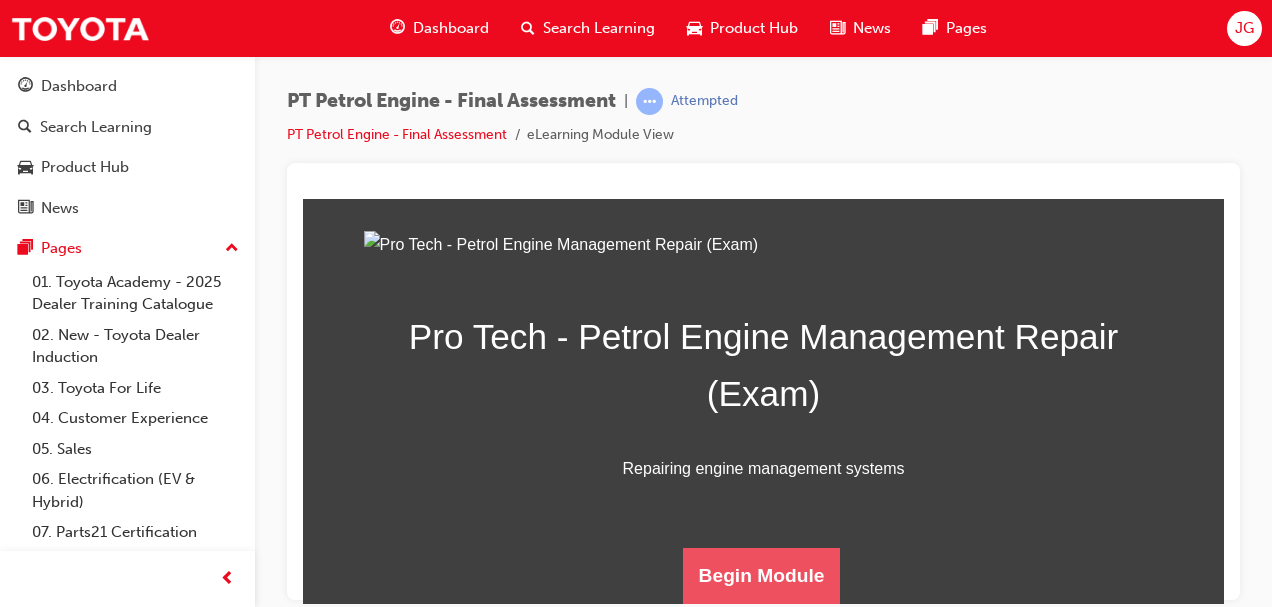 click on "Begin Module" at bounding box center (762, 575) 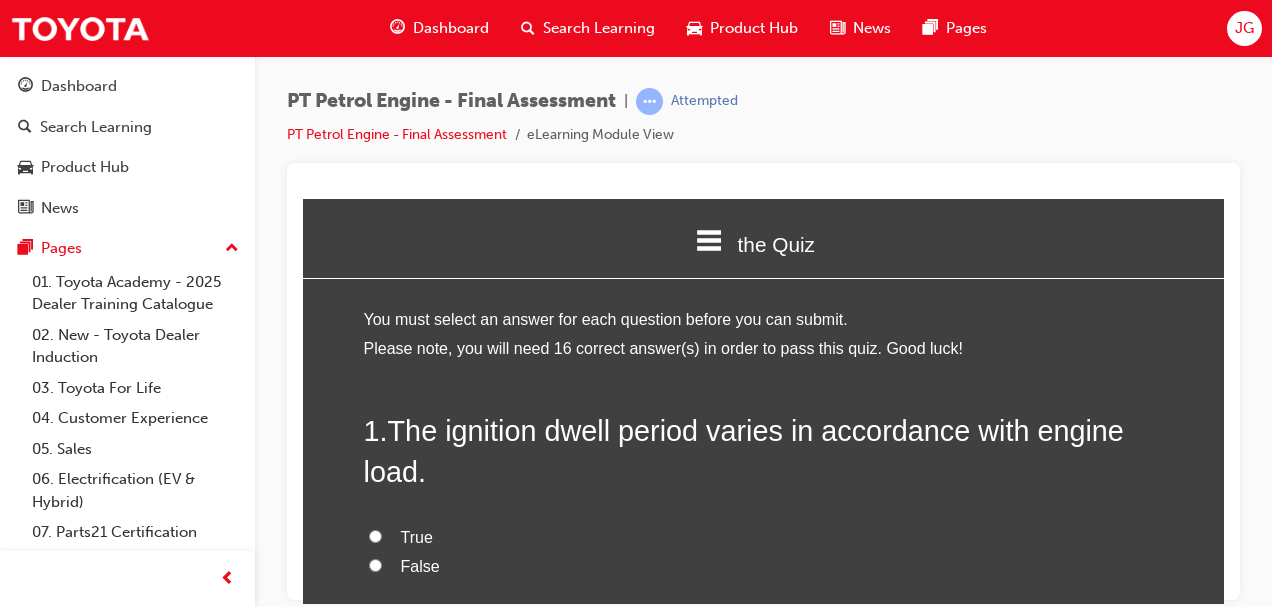 click on "True" at bounding box center [375, 535] 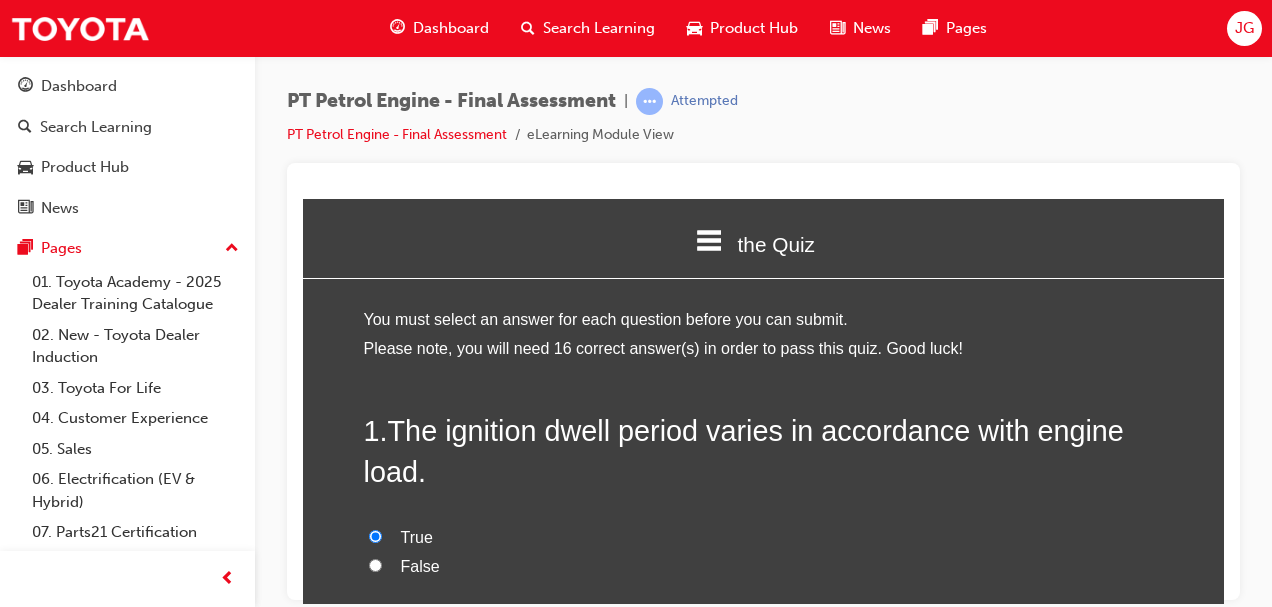 radio on "true" 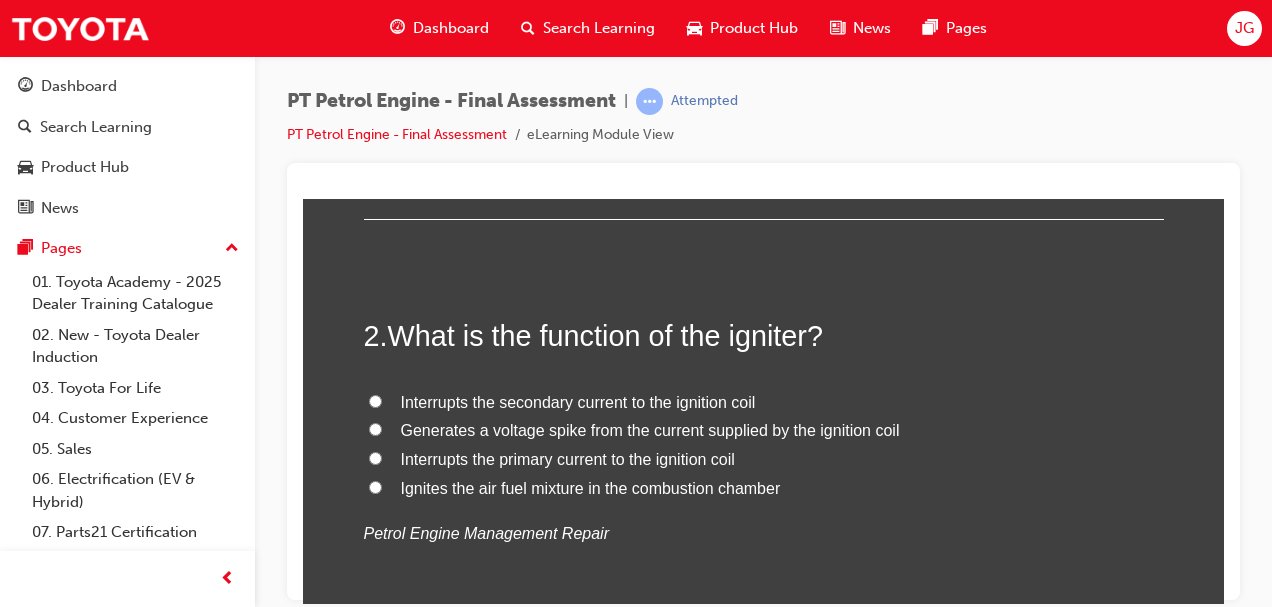 scroll, scrollTop: 518, scrollLeft: 0, axis: vertical 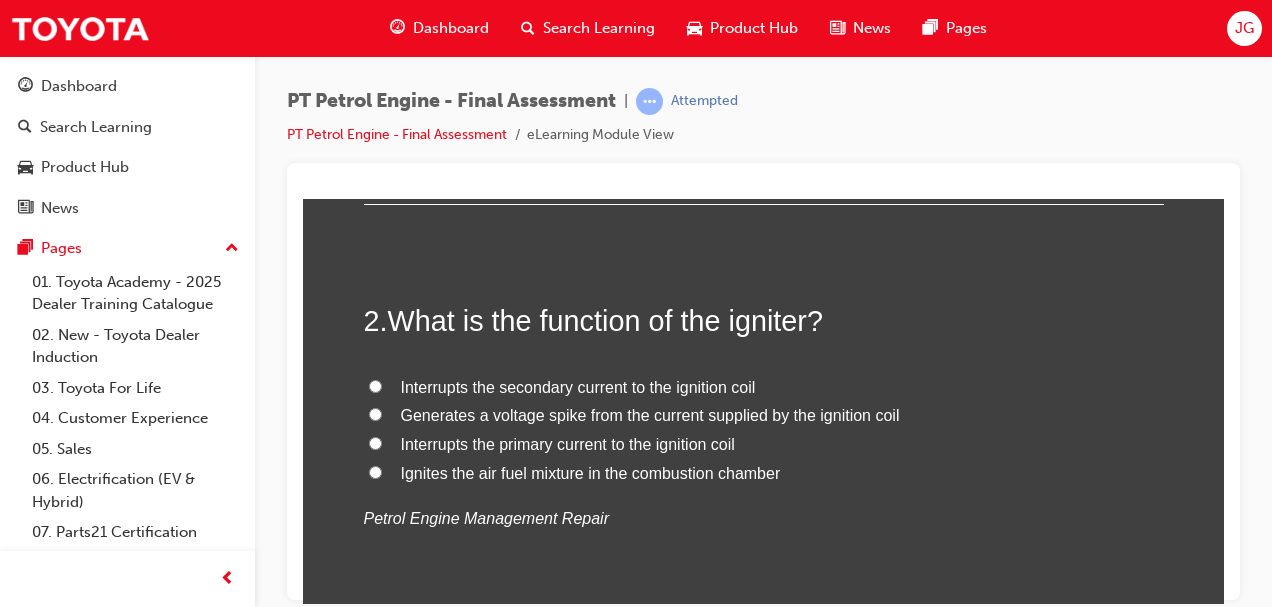 click on "Interrupts the primary current to the ignition coil" at bounding box center [375, 442] 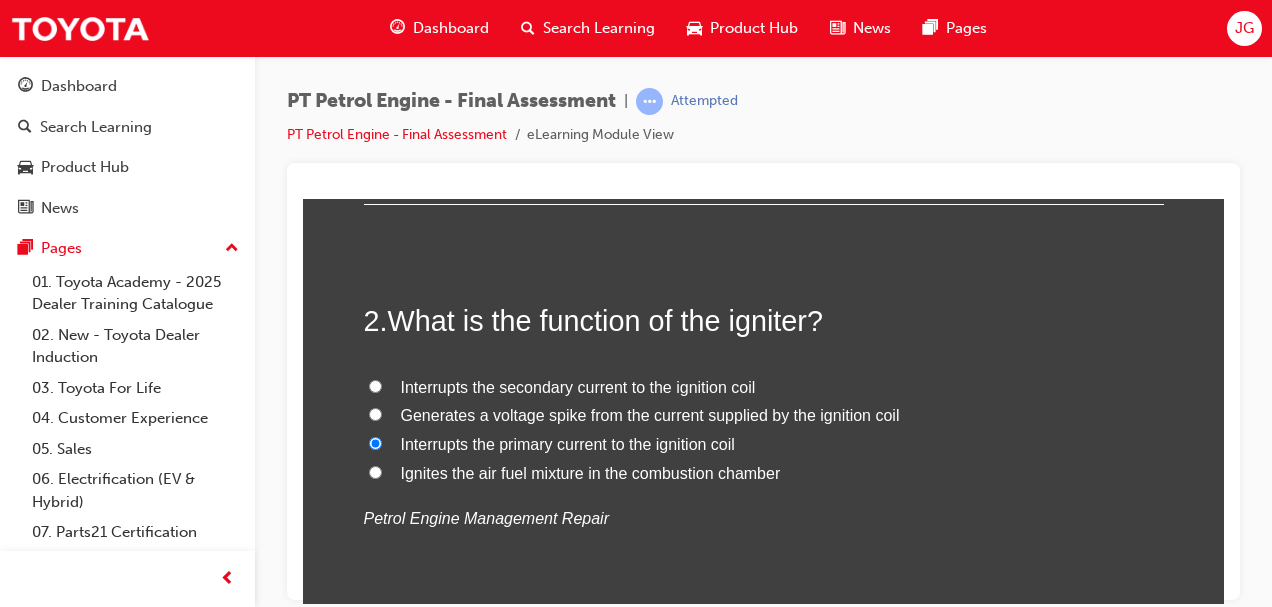 radio on "true" 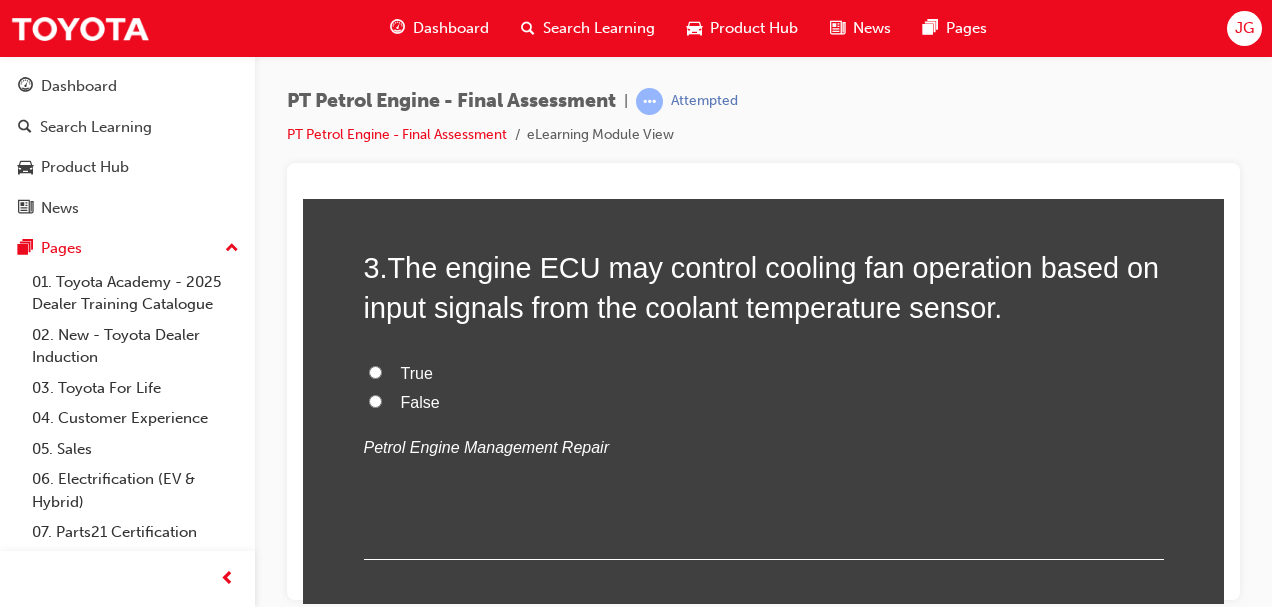 scroll, scrollTop: 998, scrollLeft: 0, axis: vertical 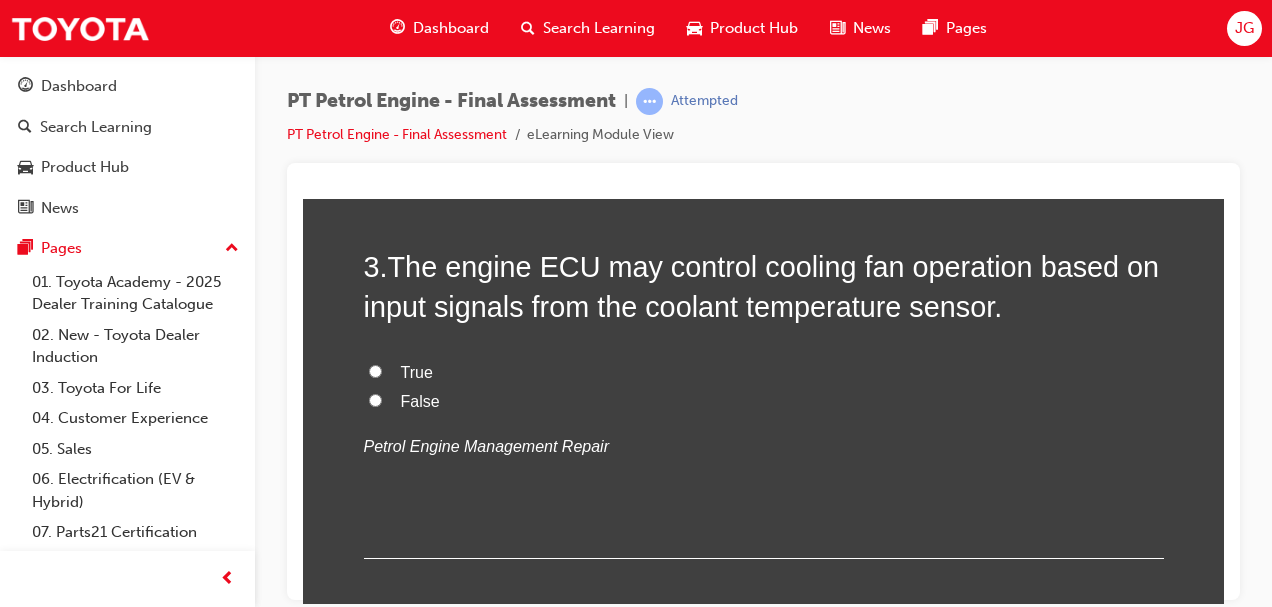click on "True" at bounding box center [764, 372] 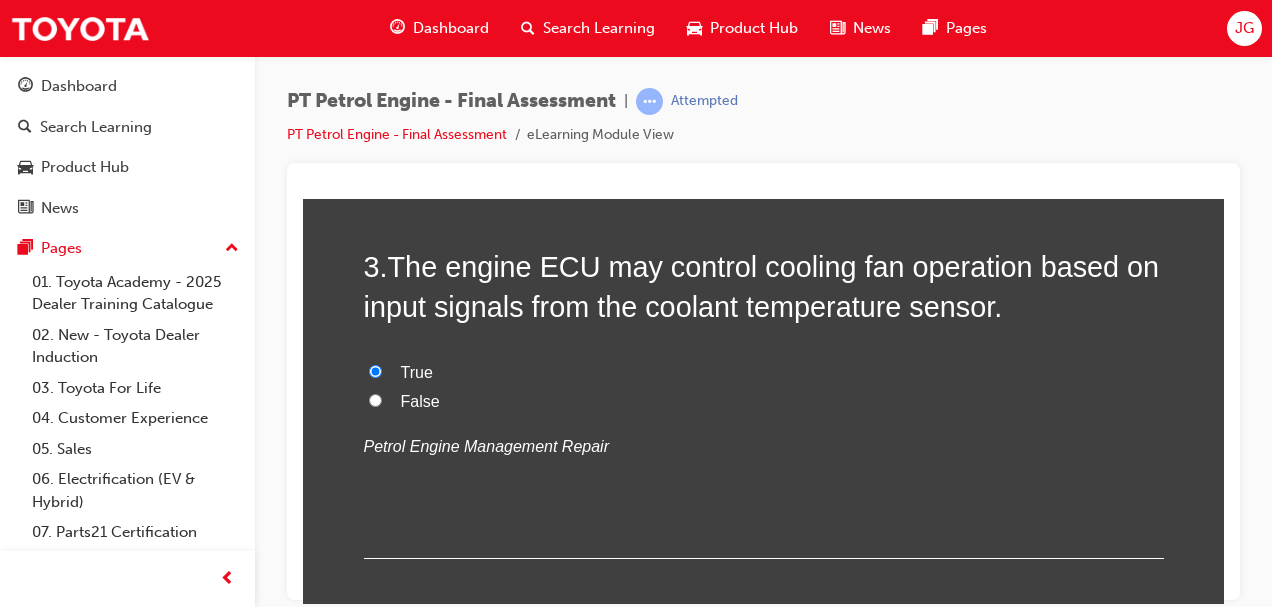 radio on "true" 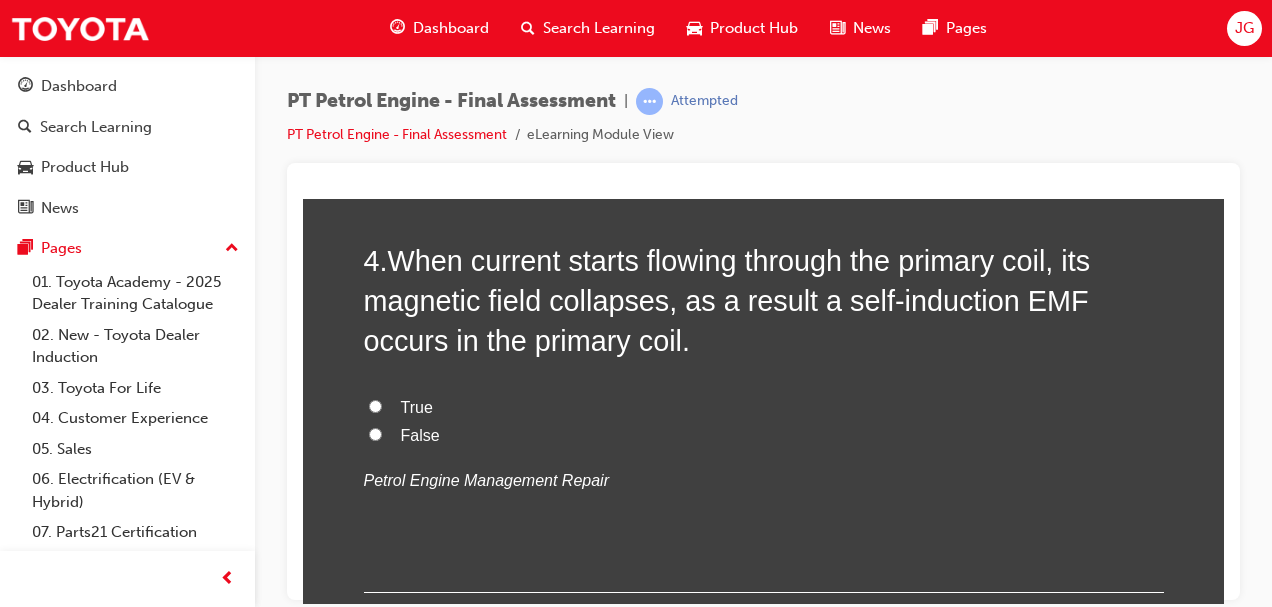 scroll, scrollTop: 1414, scrollLeft: 0, axis: vertical 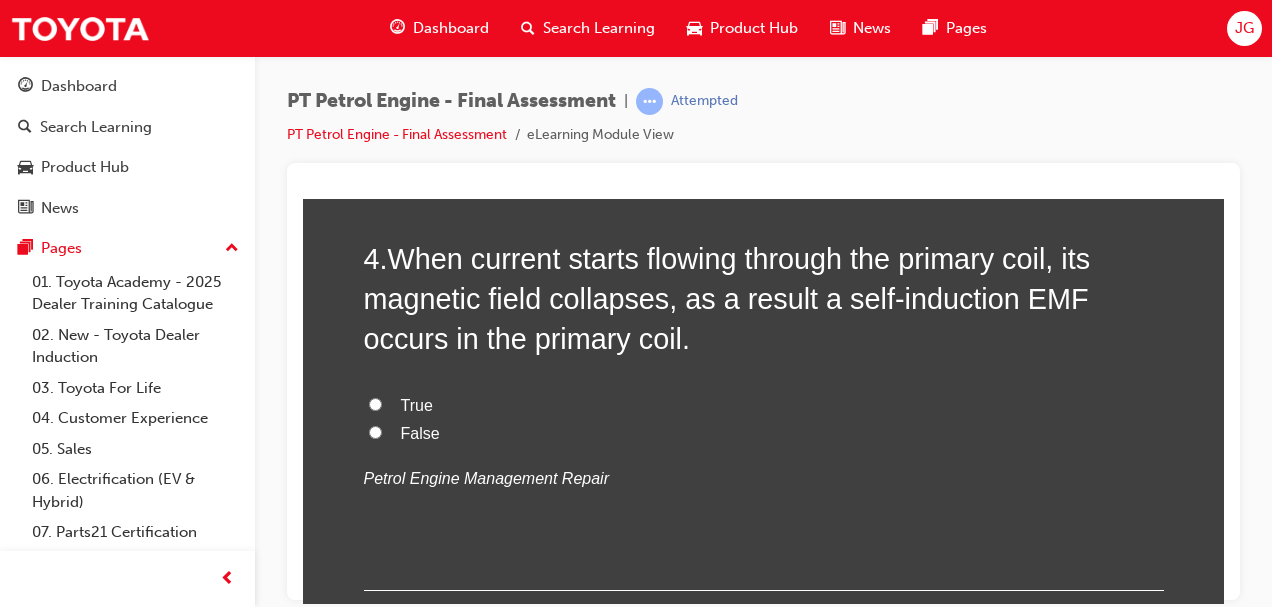 click on "False" at bounding box center (375, 431) 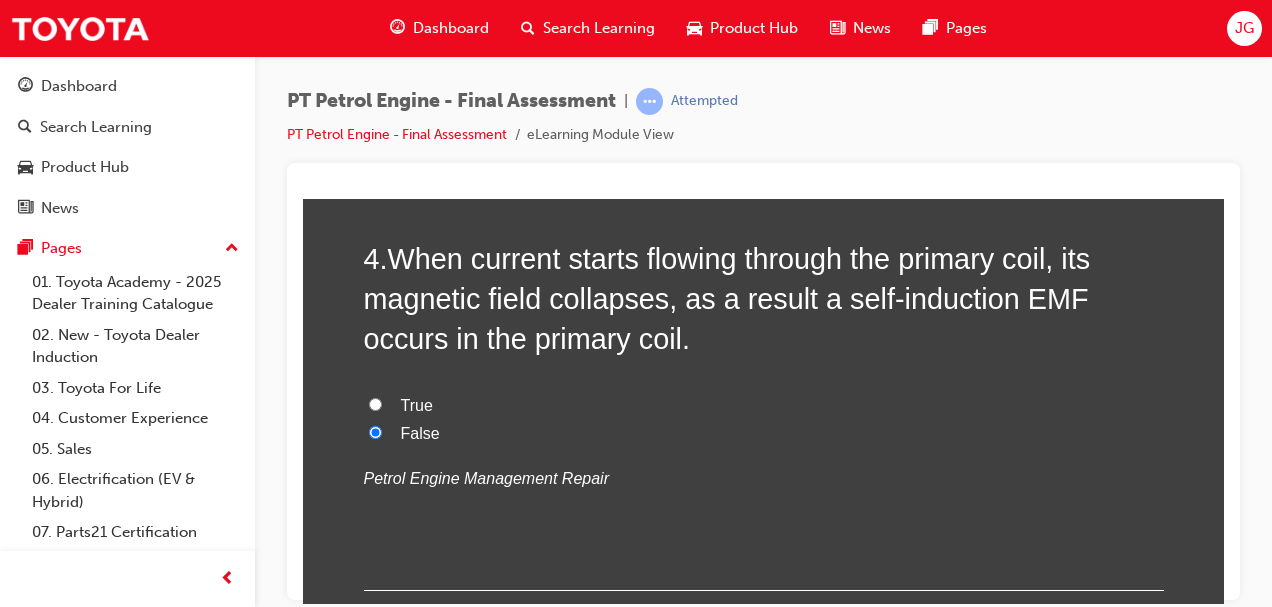 radio on "true" 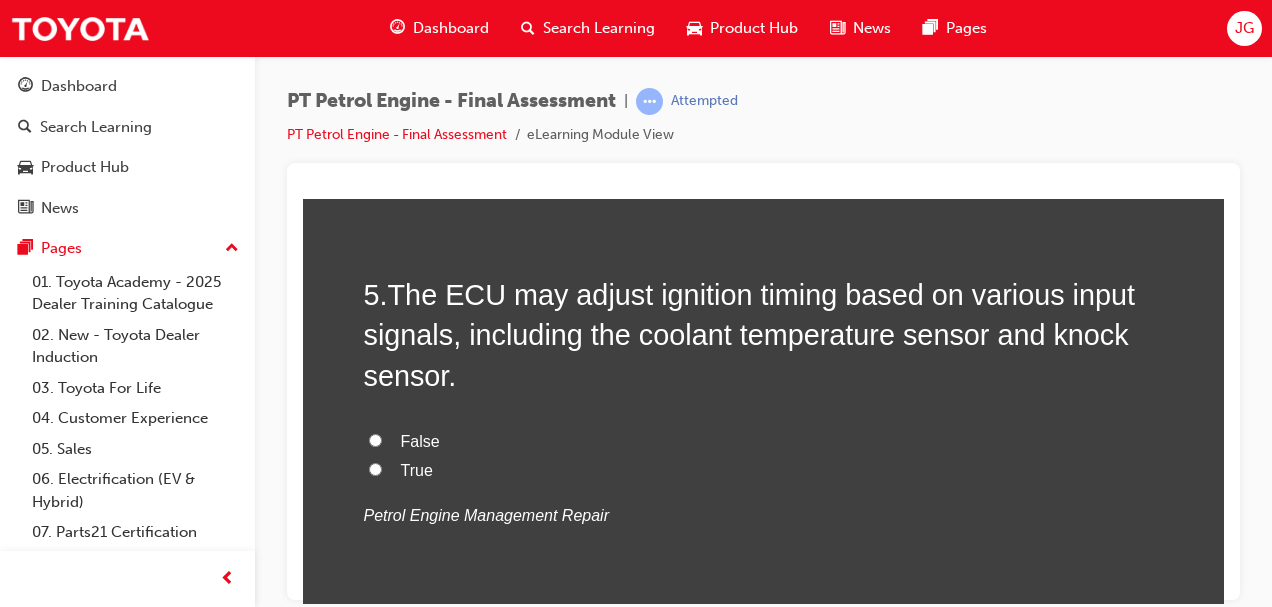 scroll, scrollTop: 1828, scrollLeft: 0, axis: vertical 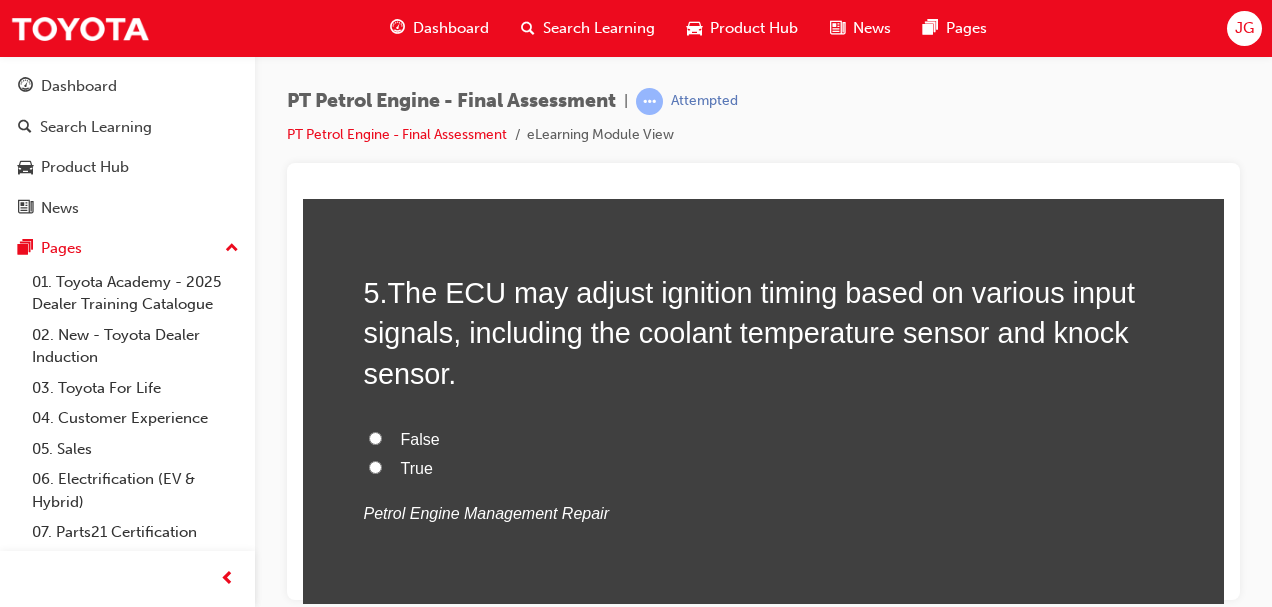 click on "True" at bounding box center (375, 466) 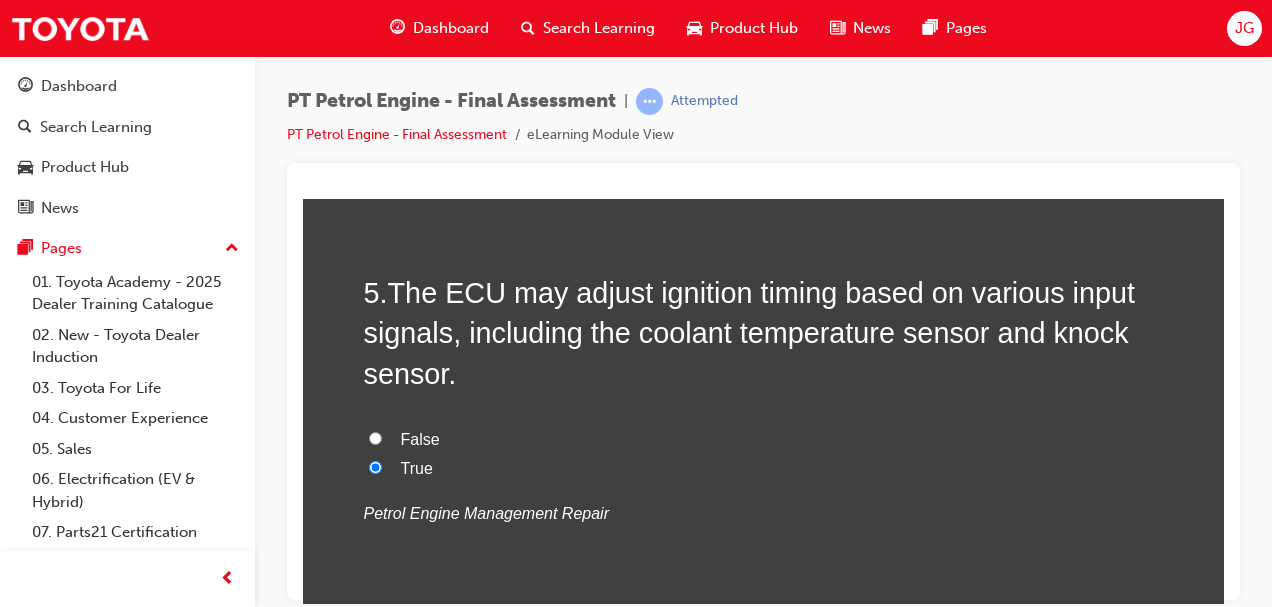 radio on "true" 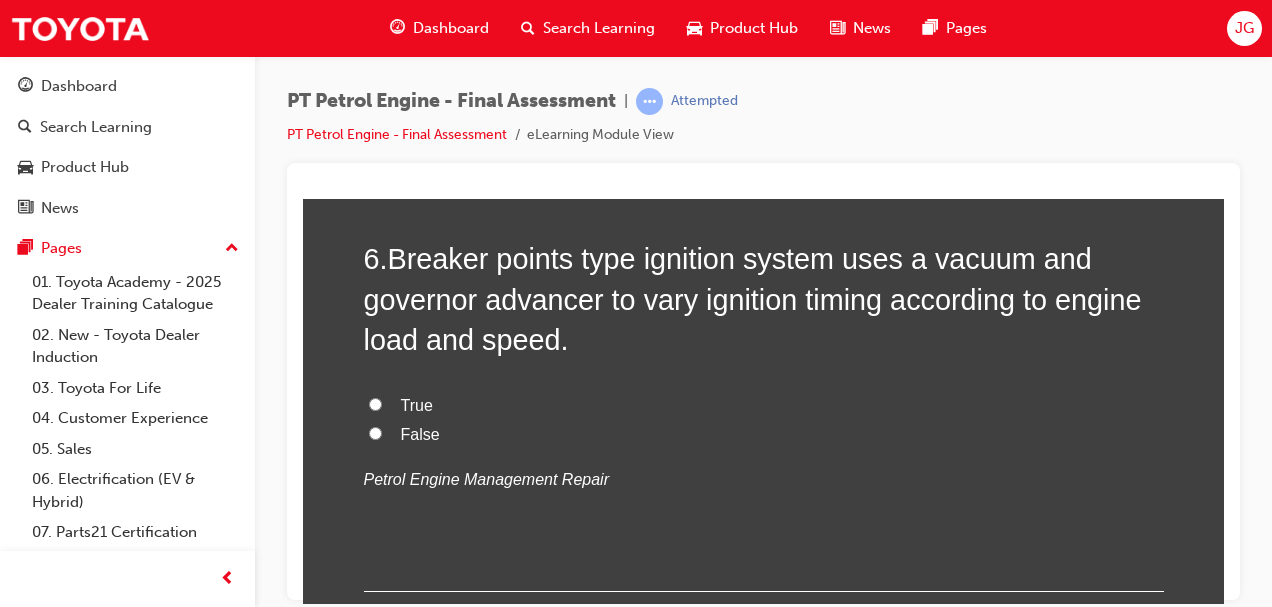 scroll, scrollTop: 2312, scrollLeft: 0, axis: vertical 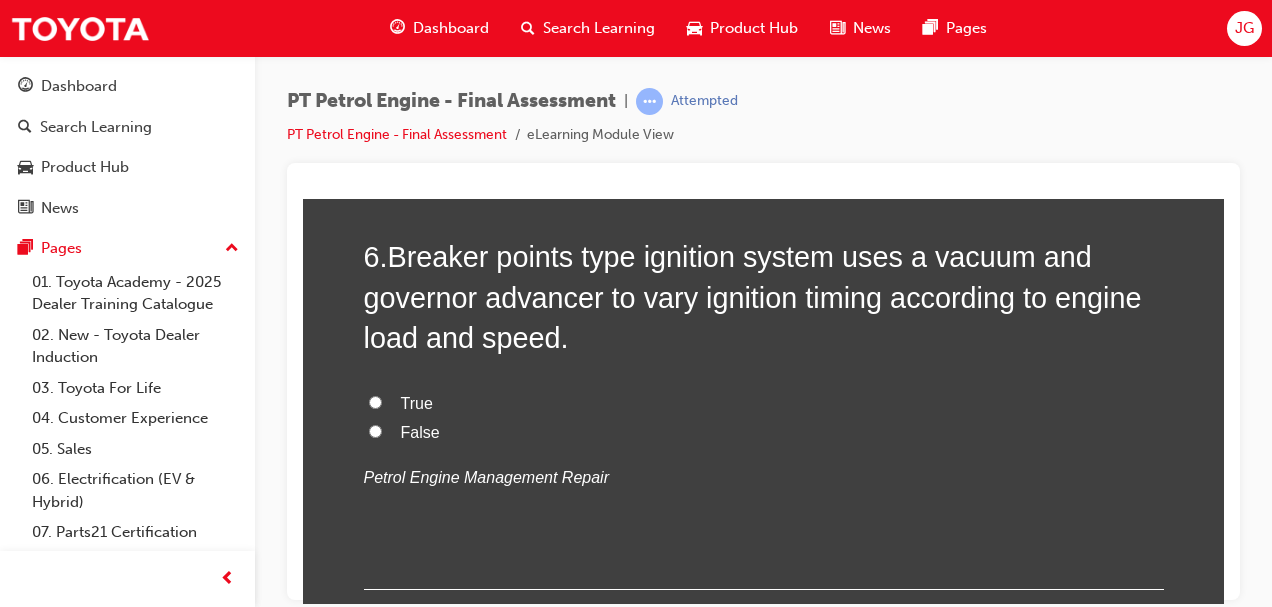 click on "True" at bounding box center (375, 401) 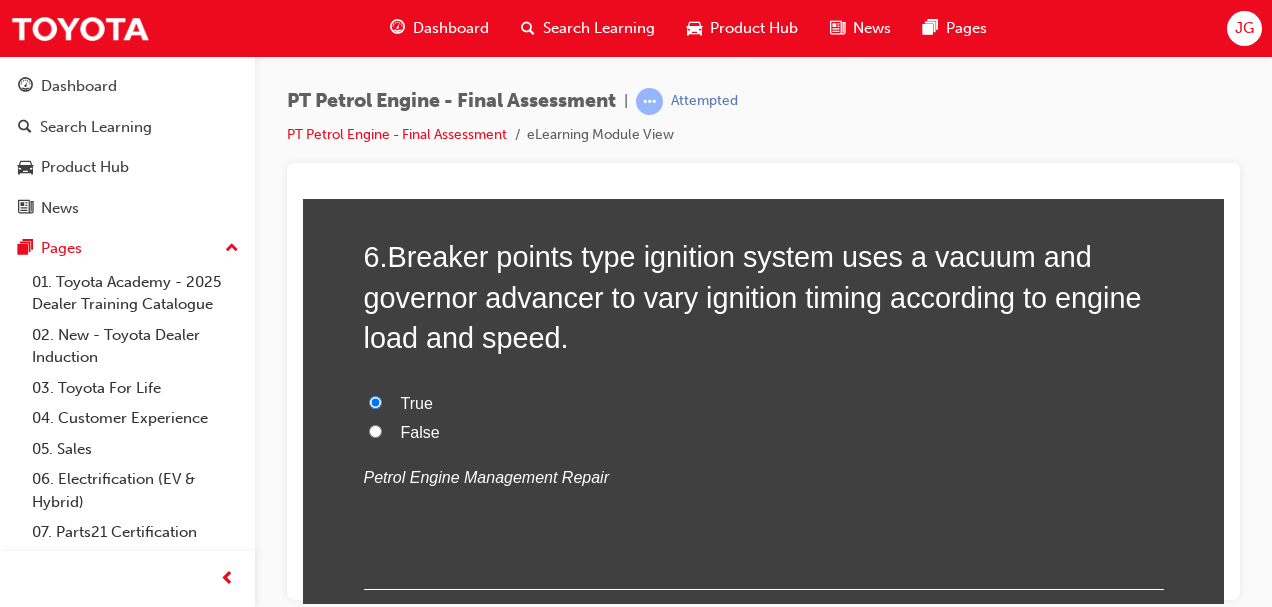radio on "true" 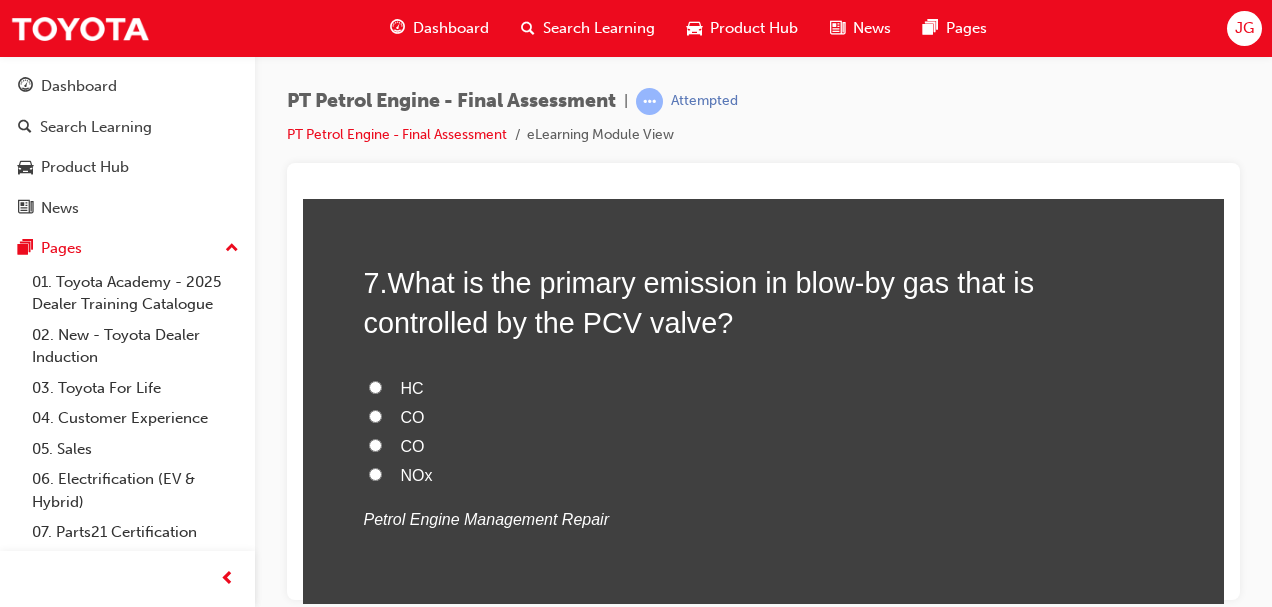 scroll, scrollTop: 2747, scrollLeft: 0, axis: vertical 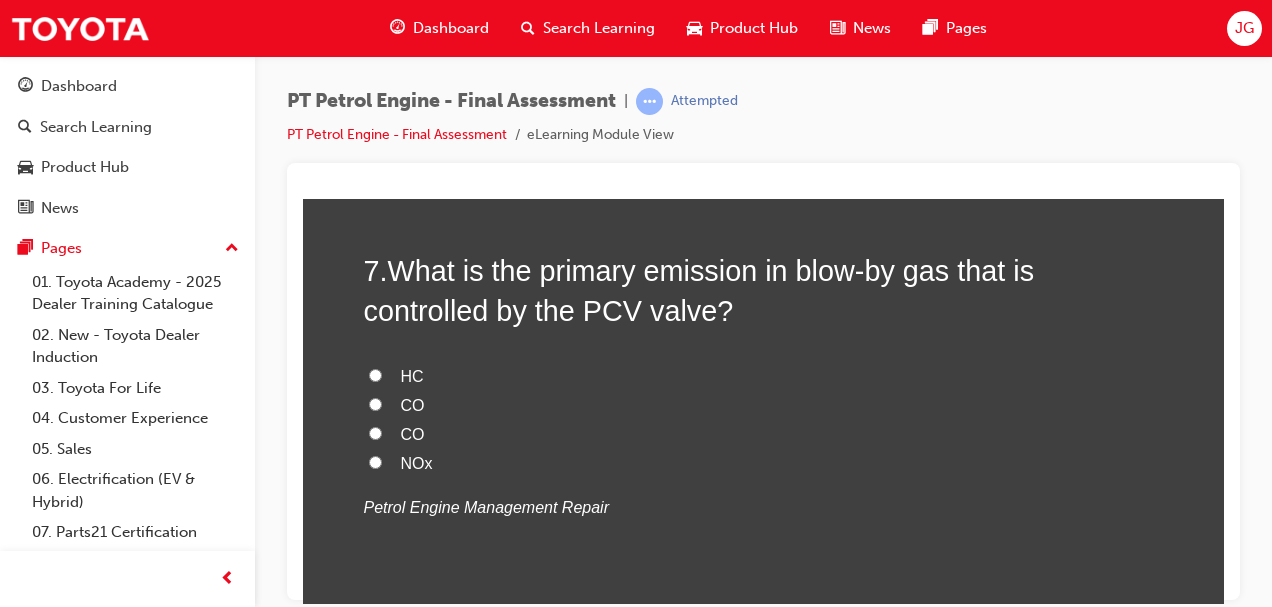 click on "HC" at bounding box center [375, 374] 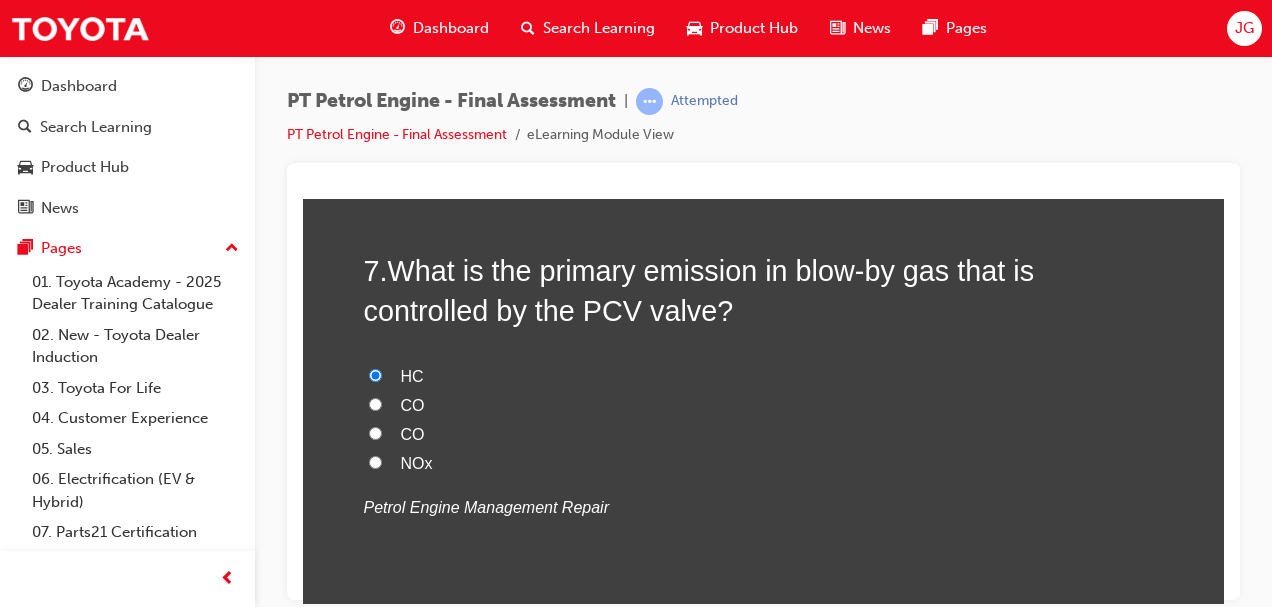 radio on "true" 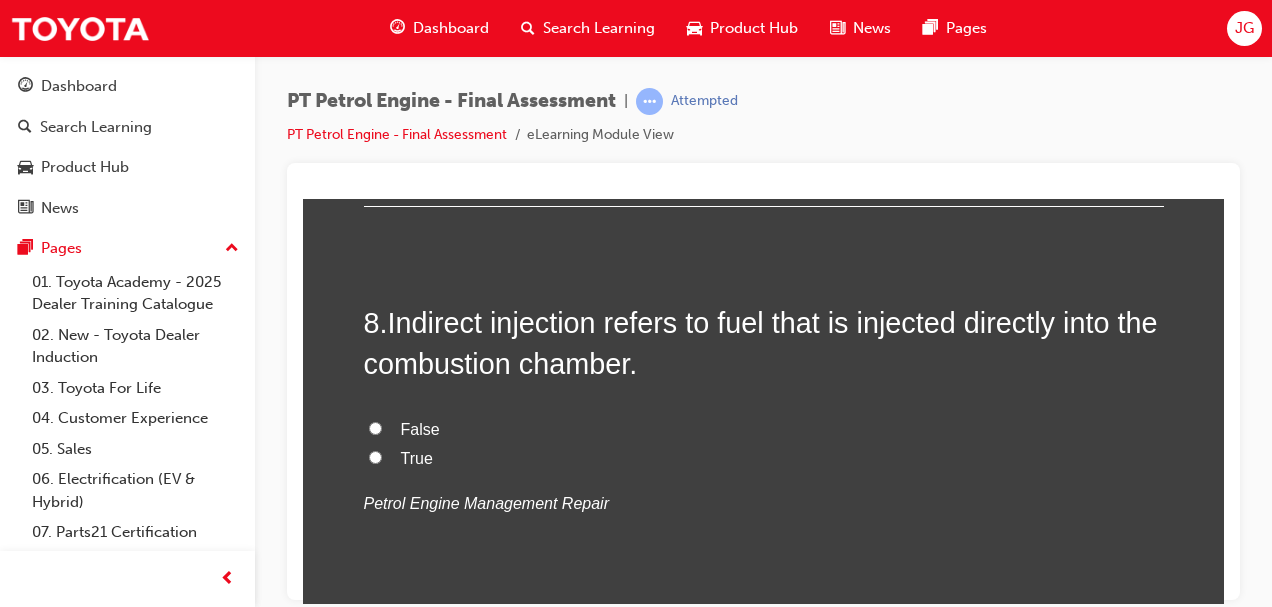 scroll, scrollTop: 3164, scrollLeft: 0, axis: vertical 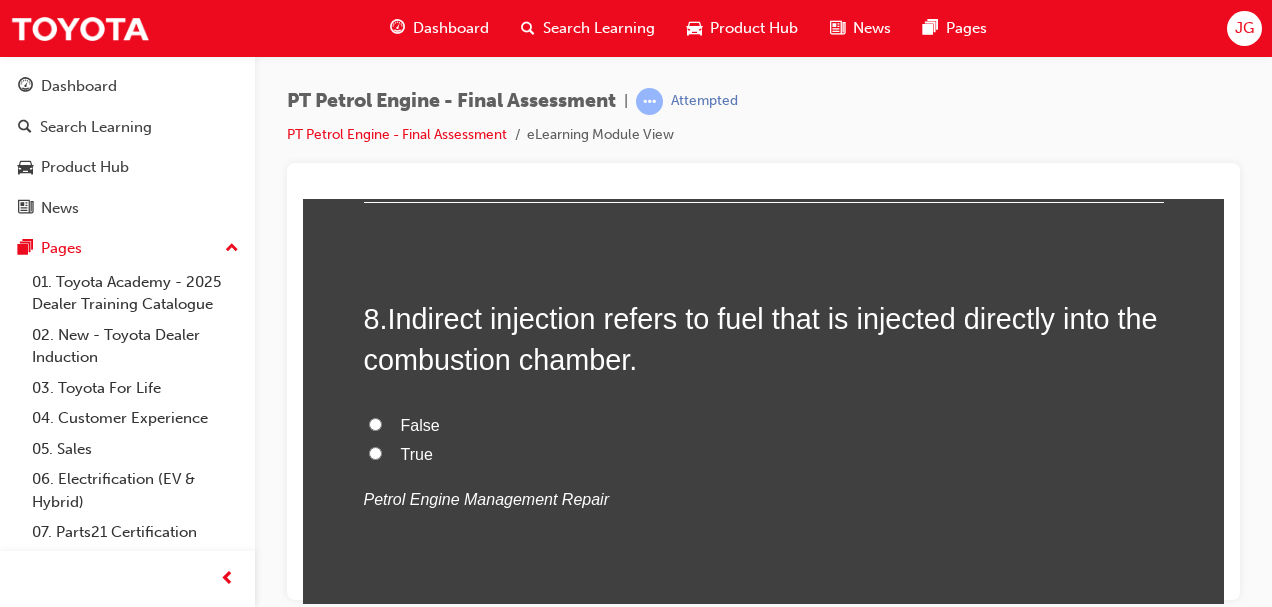 click on "False" at bounding box center (375, 423) 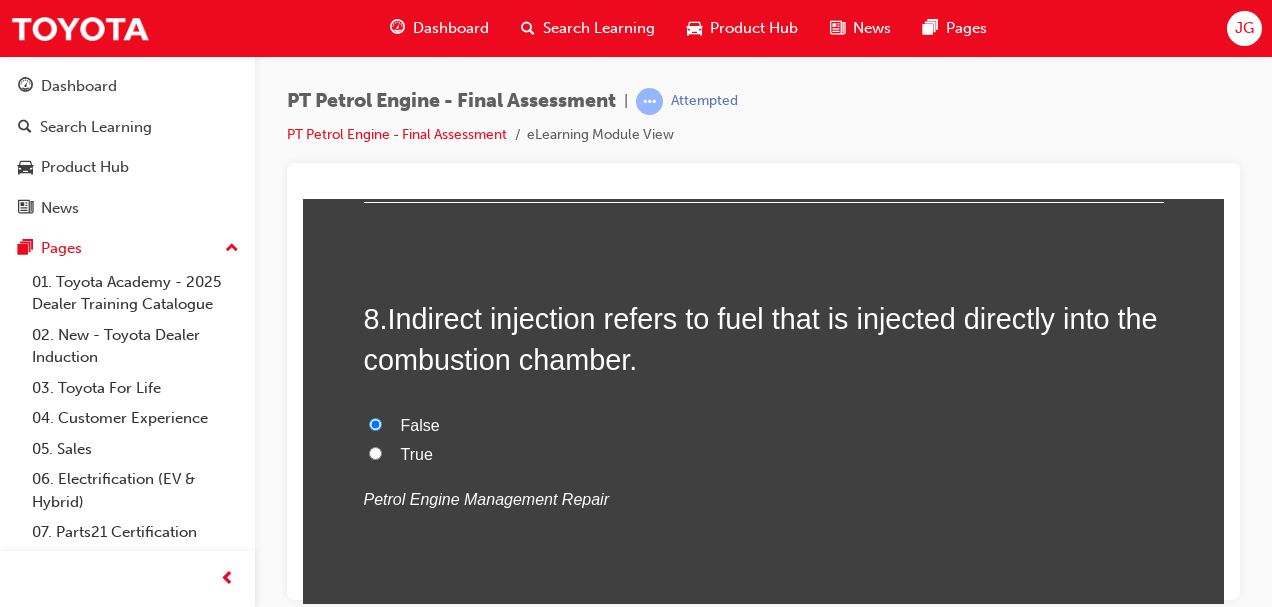 radio on "true" 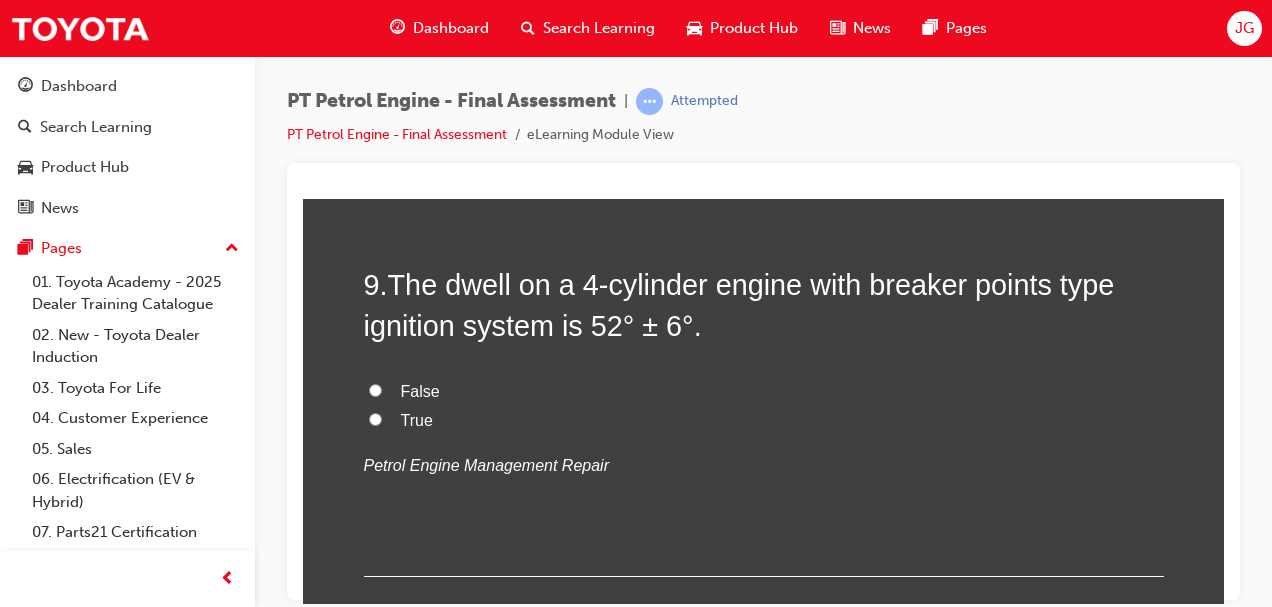 scroll, scrollTop: 3608, scrollLeft: 0, axis: vertical 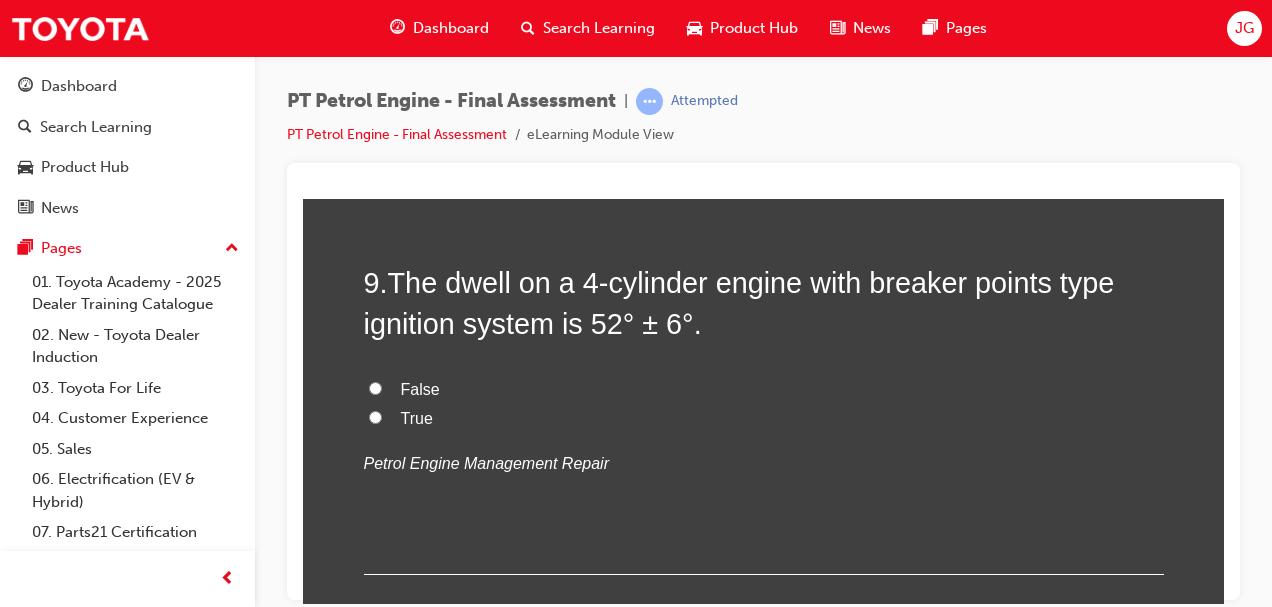 click on "True" at bounding box center (375, 416) 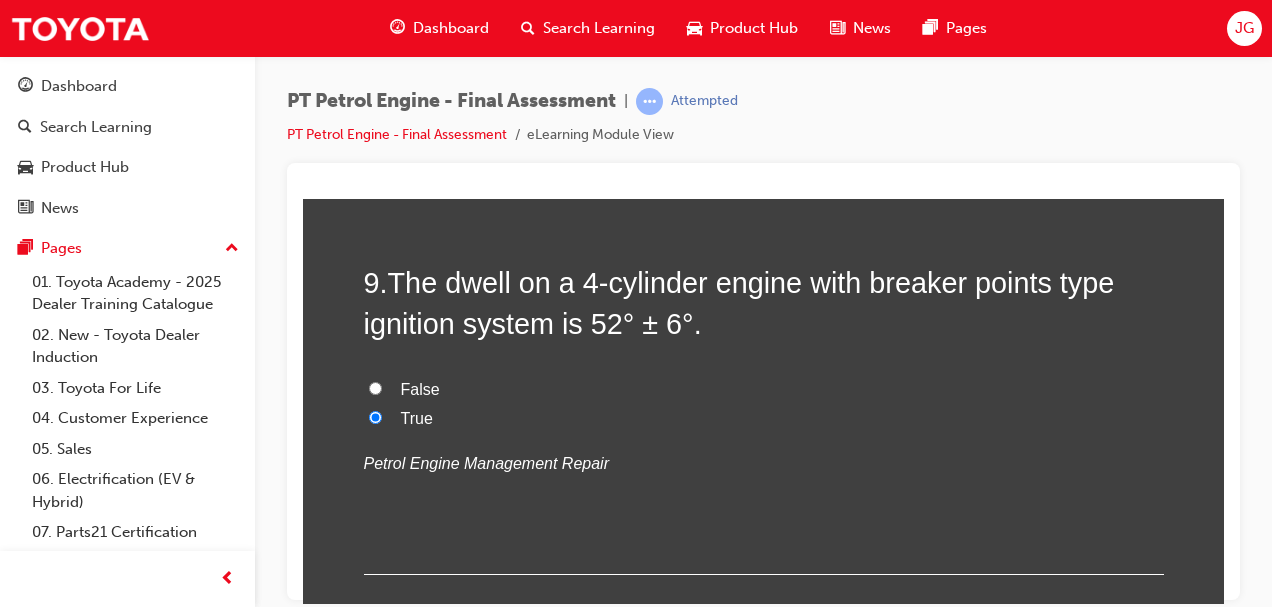 radio on "true" 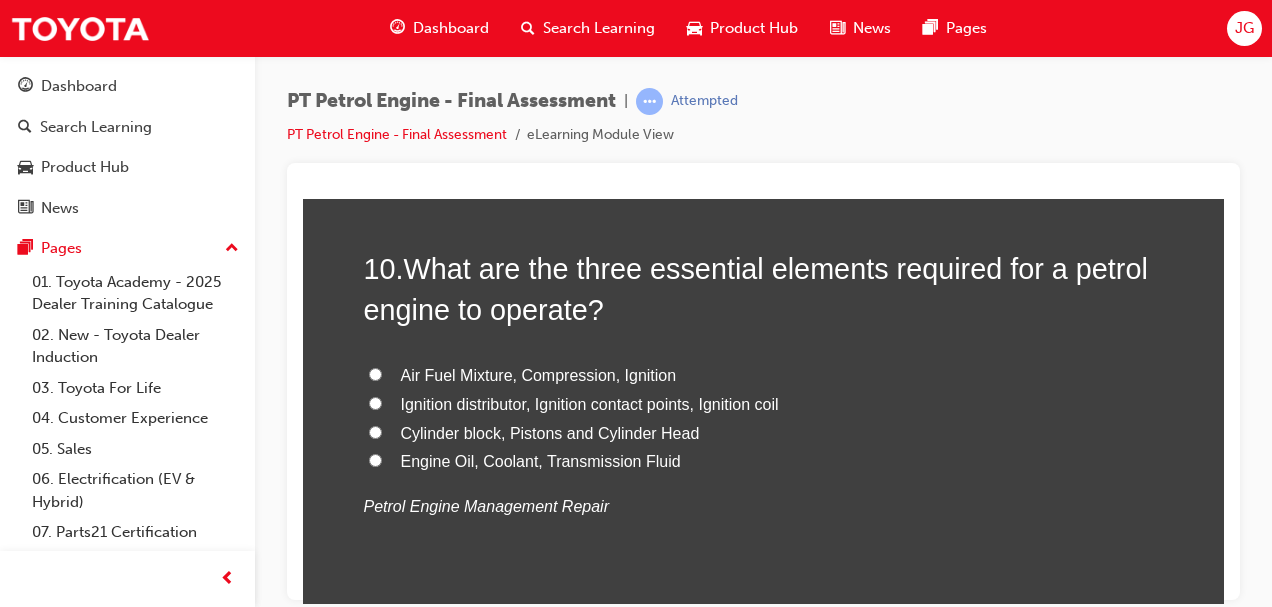 scroll, scrollTop: 4036, scrollLeft: 0, axis: vertical 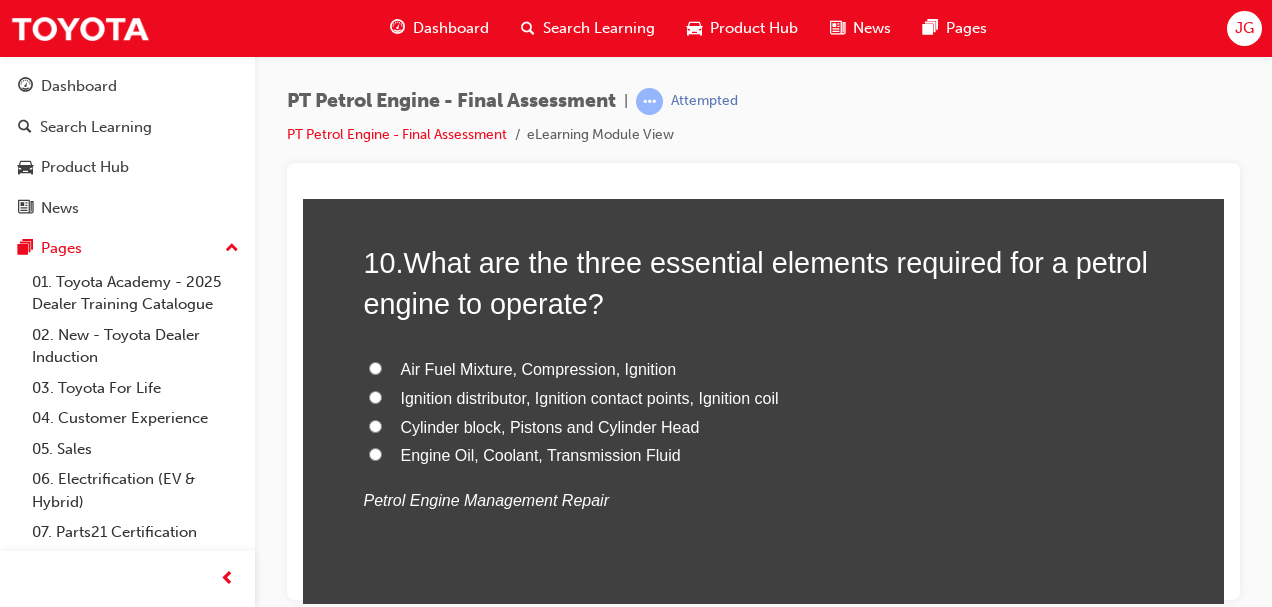 click on "Ignition distributor, Ignition contact points, Ignition coil" at bounding box center (375, 396) 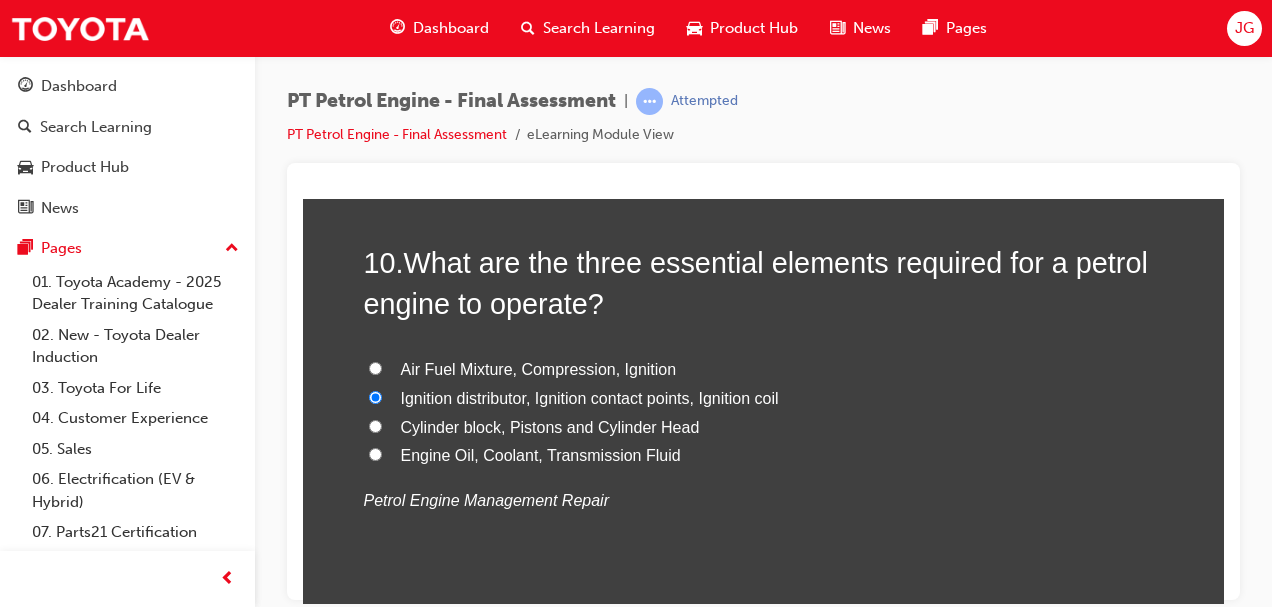 radio on "true" 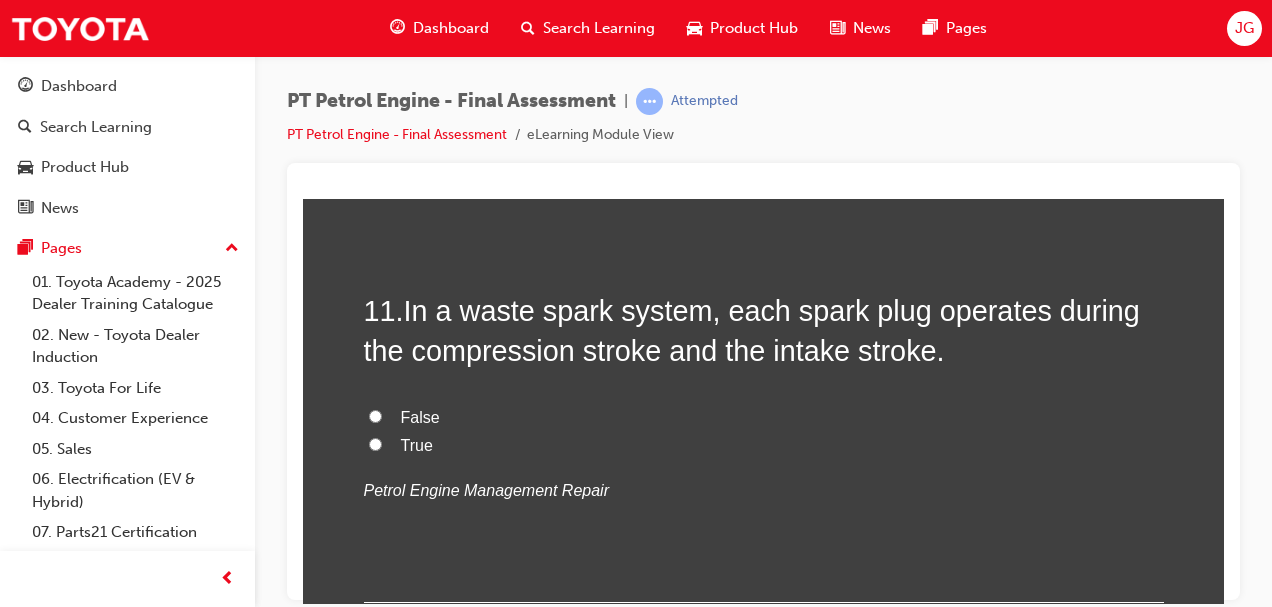 scroll, scrollTop: 4455, scrollLeft: 0, axis: vertical 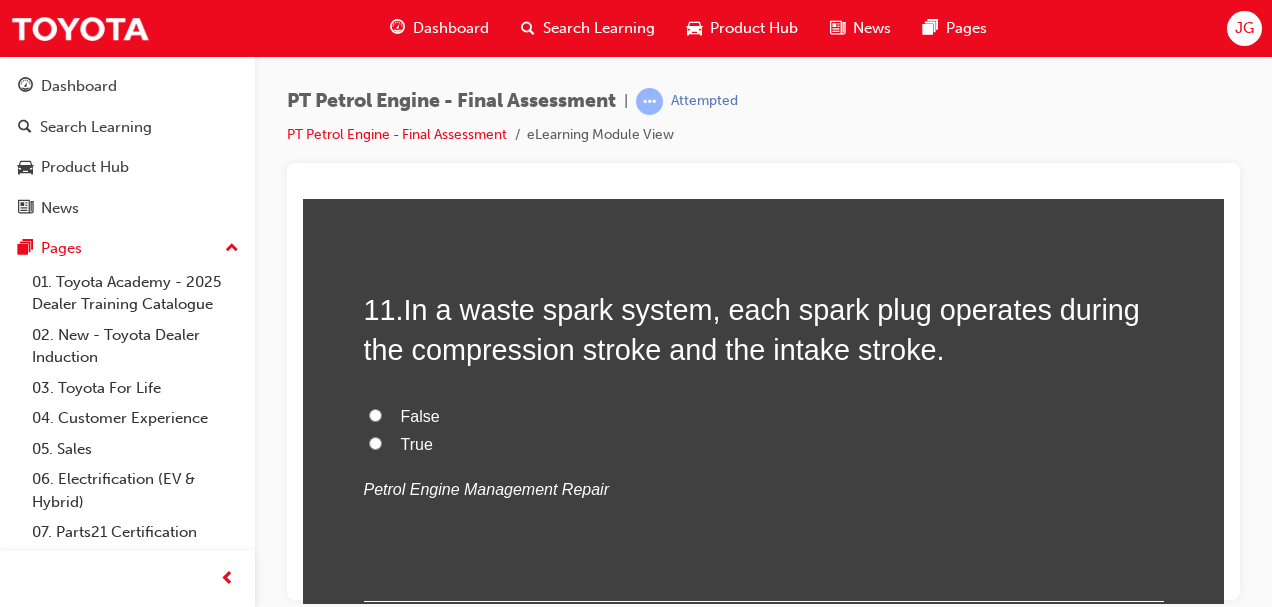 click on "False" at bounding box center (375, 414) 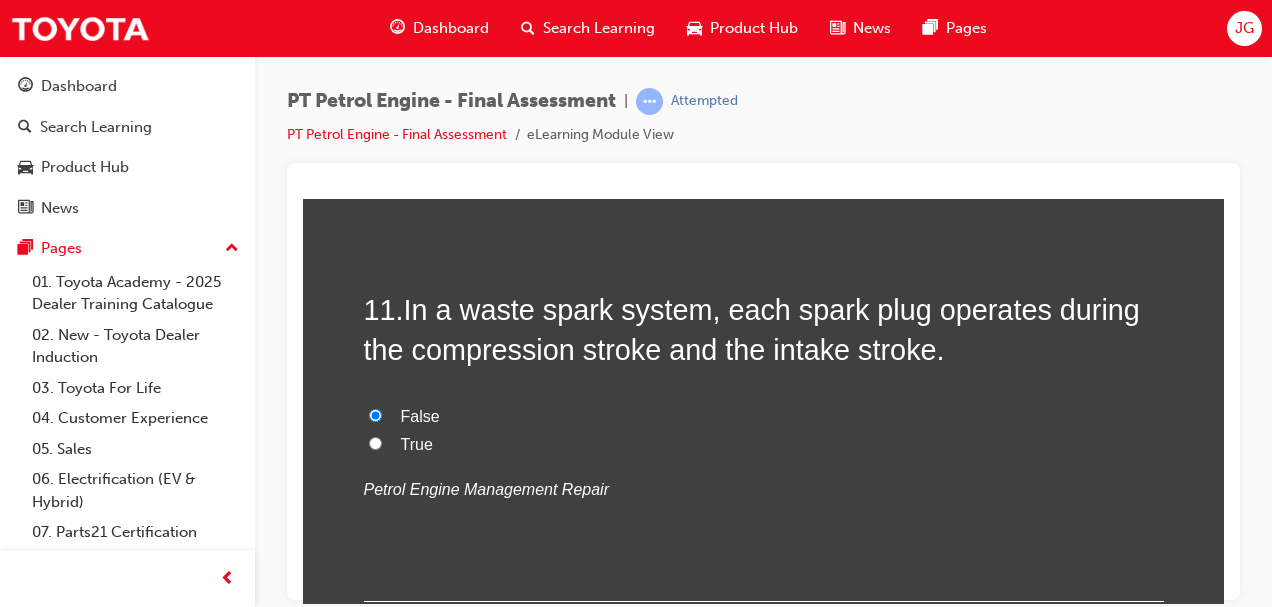radio on "true" 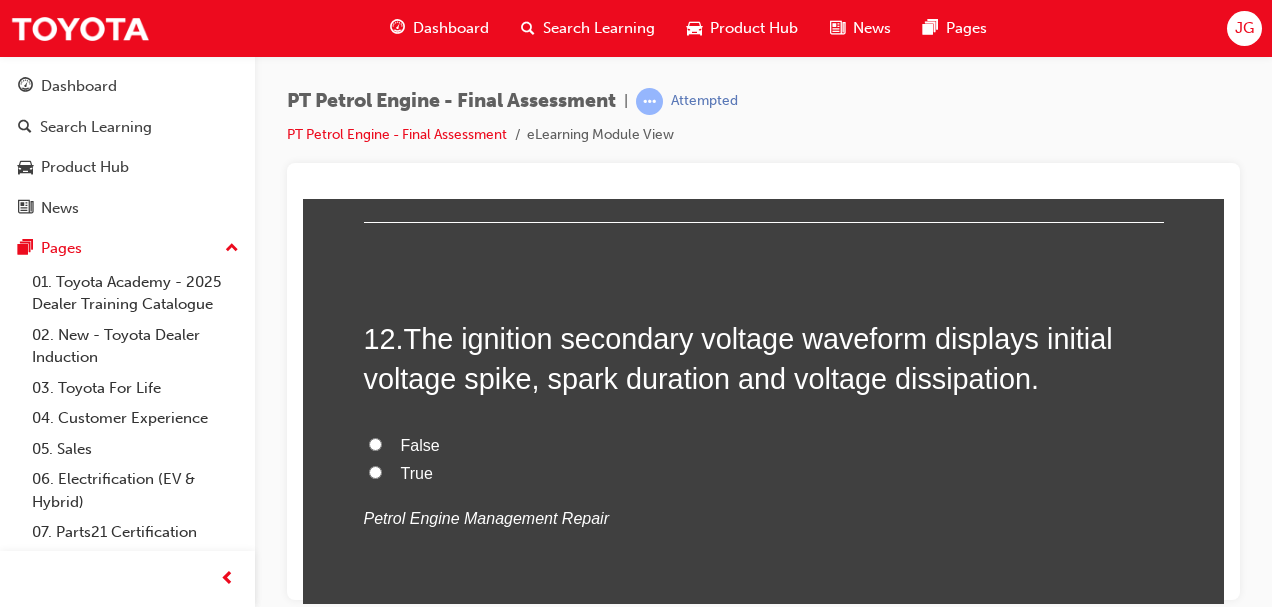 scroll, scrollTop: 4837, scrollLeft: 0, axis: vertical 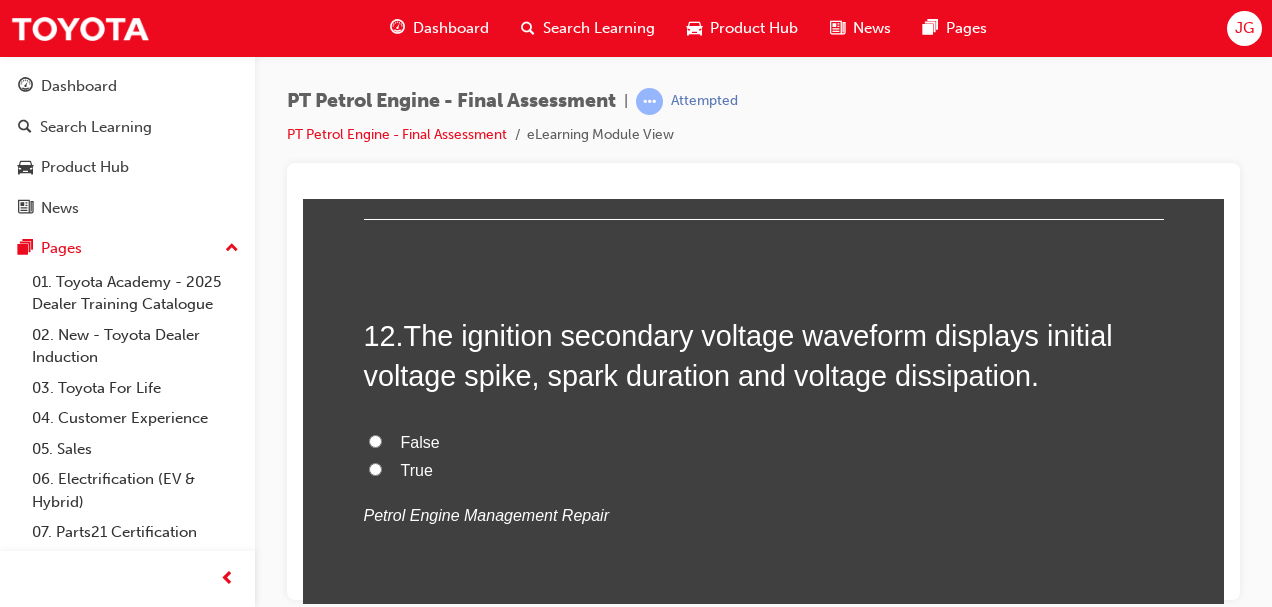 click on "False" at bounding box center [375, 440] 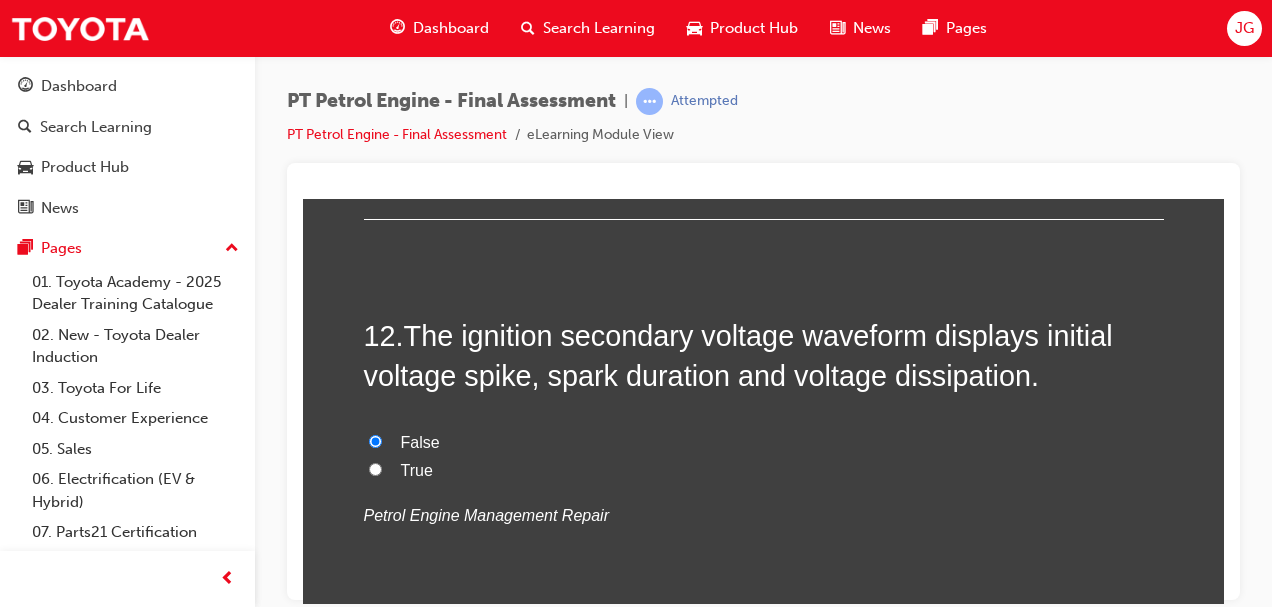 radio on "true" 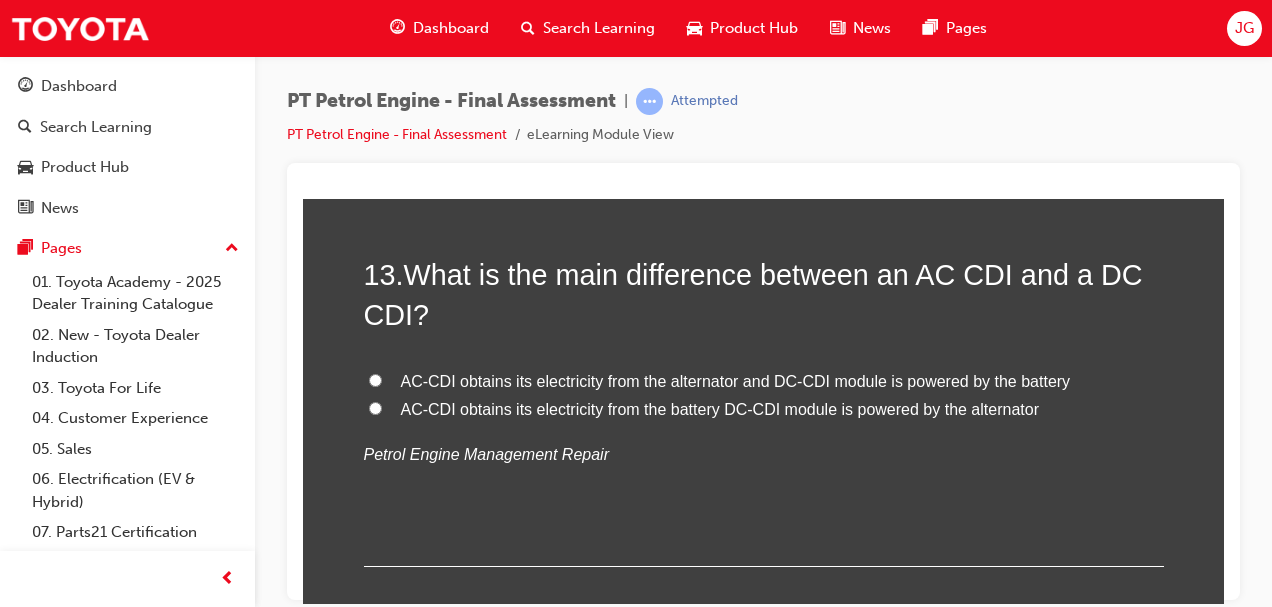scroll, scrollTop: 5307, scrollLeft: 0, axis: vertical 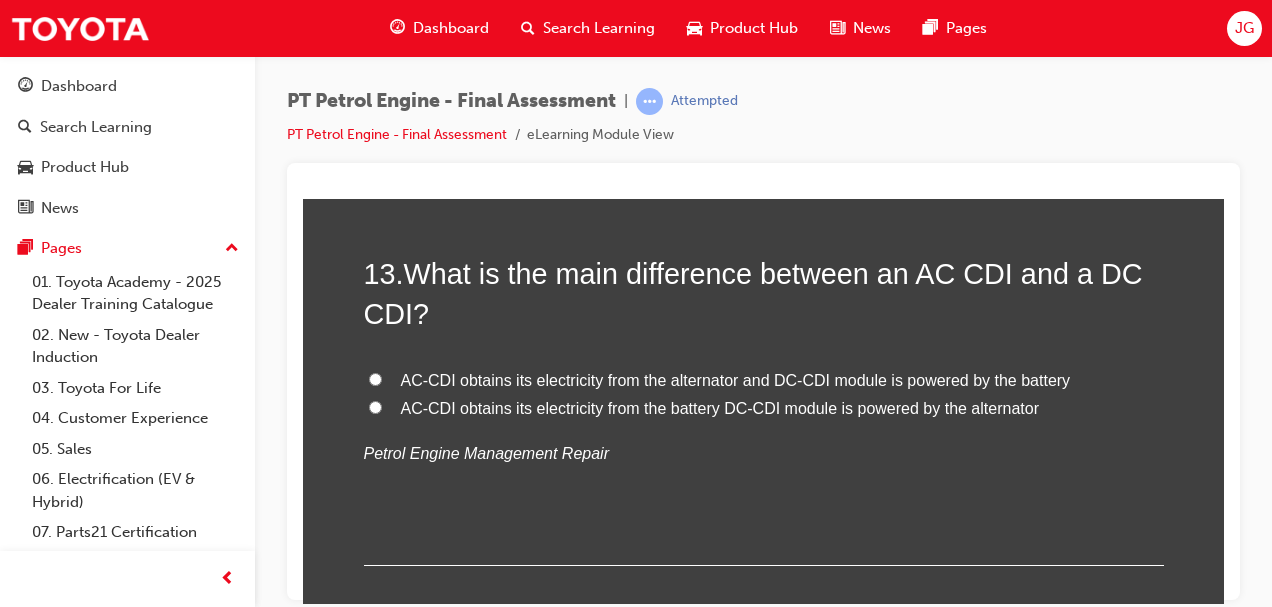 click on "AC-CDI obtains its electricity from the alternator and DC-CDI module is powered by the battery" at bounding box center (375, 378) 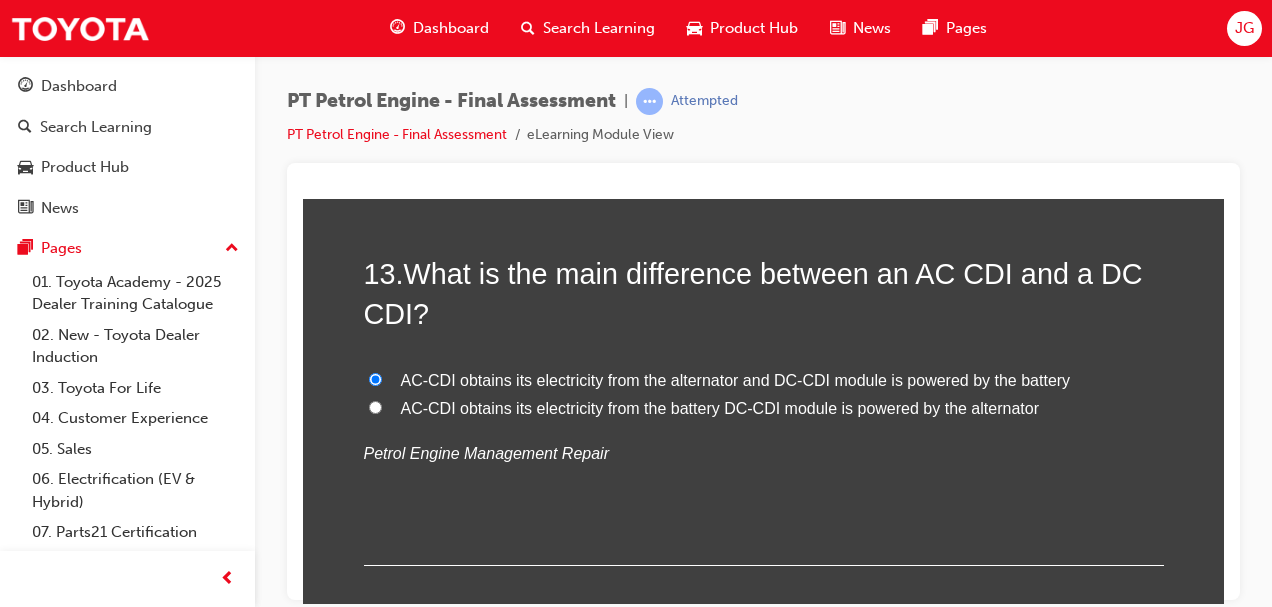 radio on "true" 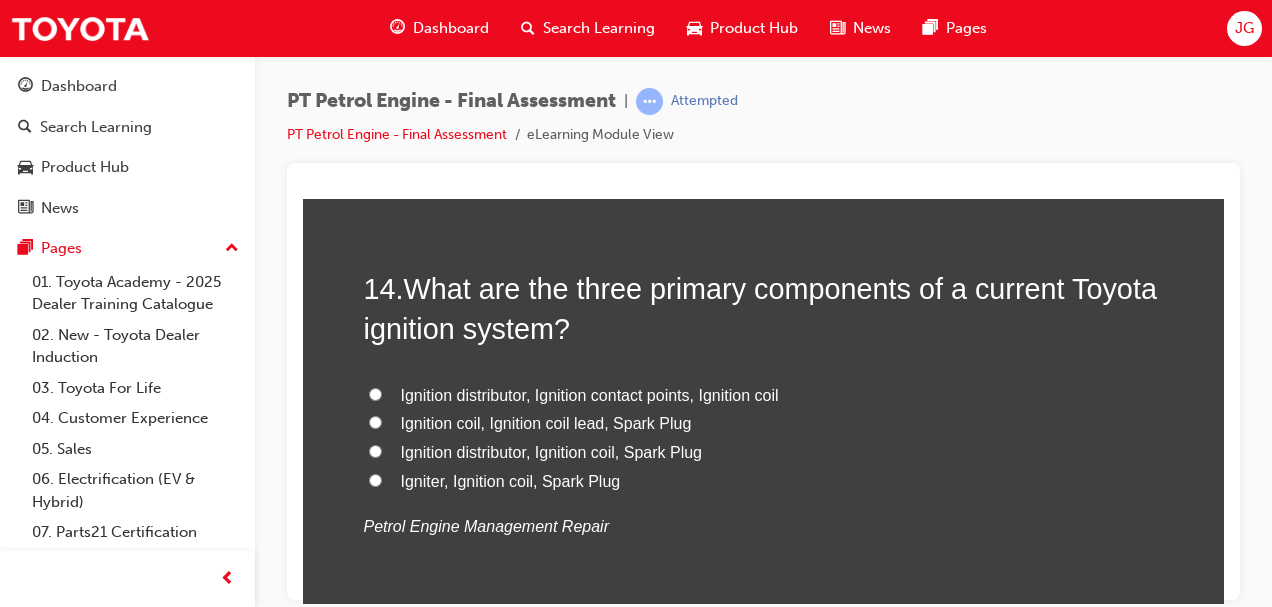 scroll, scrollTop: 5709, scrollLeft: 0, axis: vertical 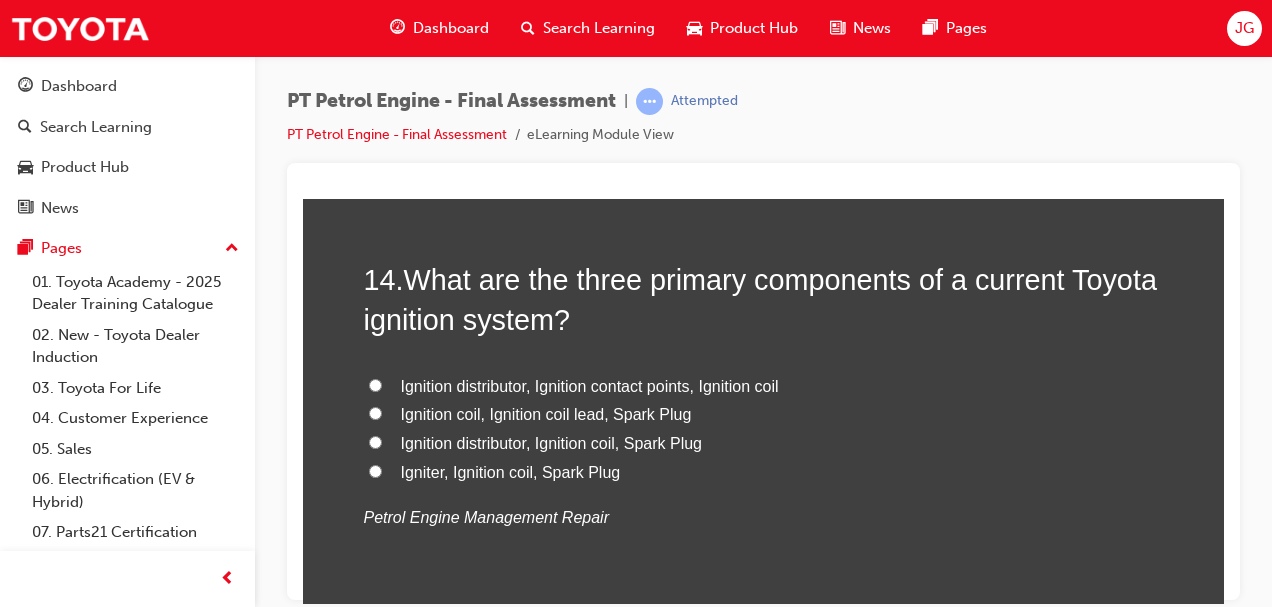 click on "Igniter, Ignition coil, Spark Plug" at bounding box center [375, 470] 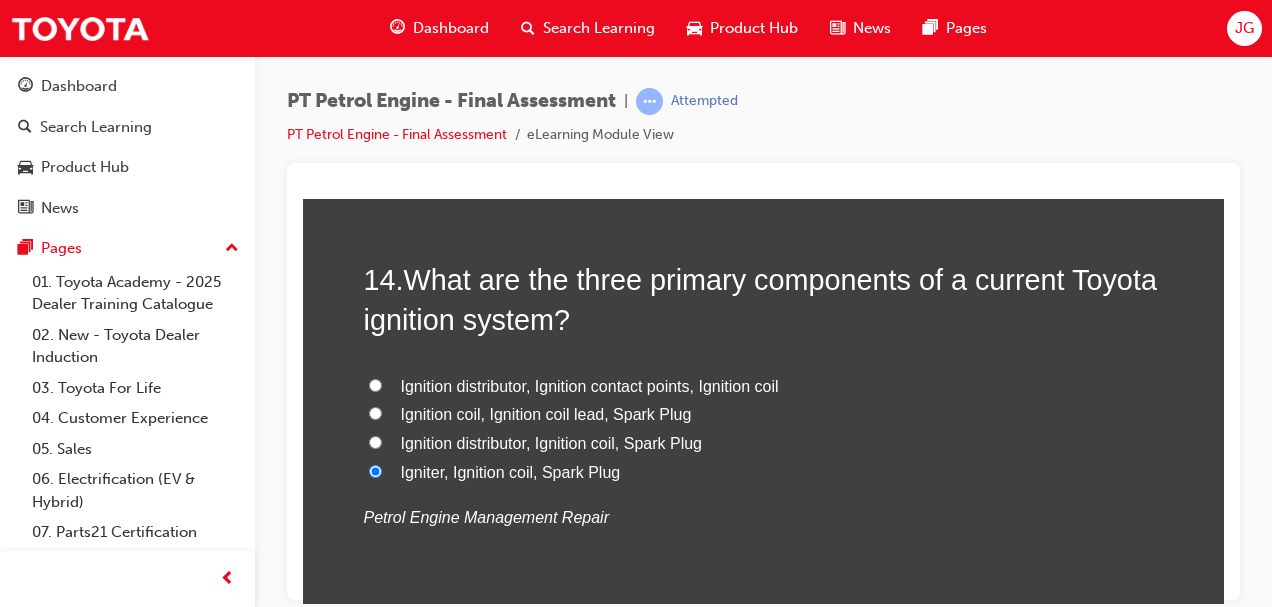 radio on "true" 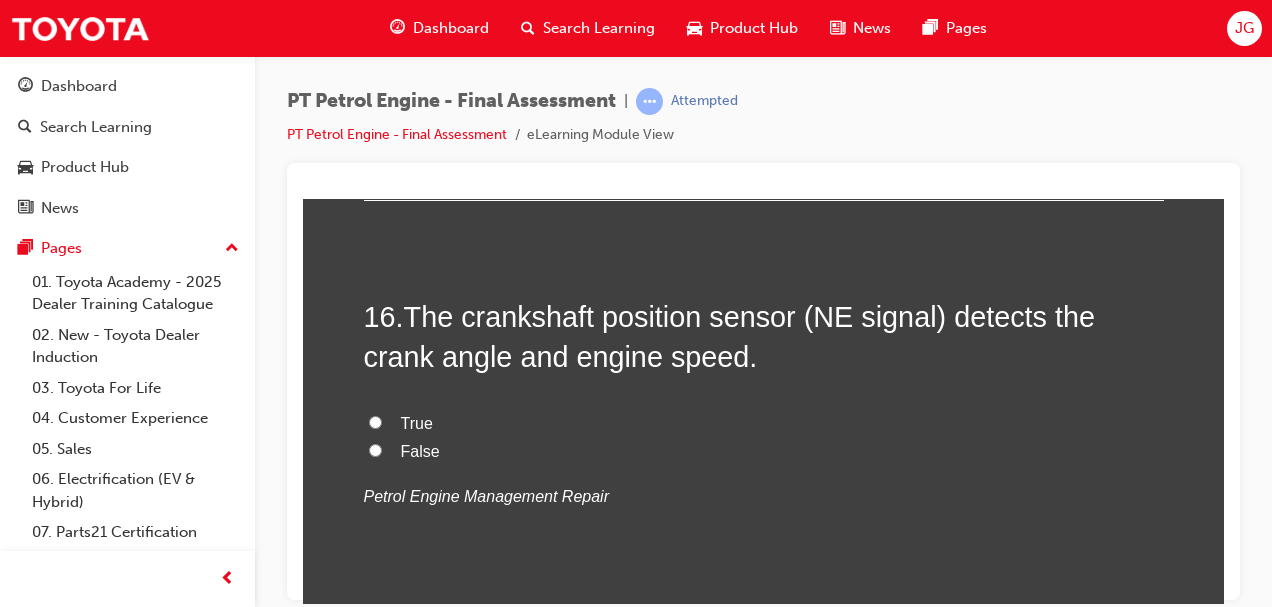 scroll, scrollTop: 6587, scrollLeft: 0, axis: vertical 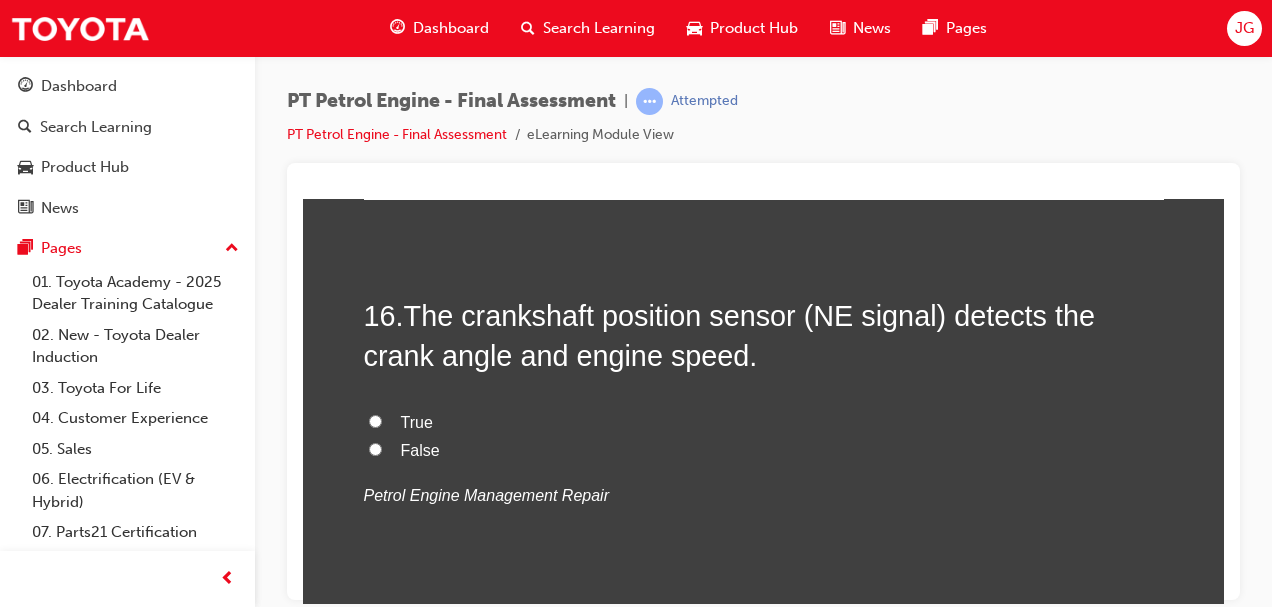 click on "True" at bounding box center [375, 420] 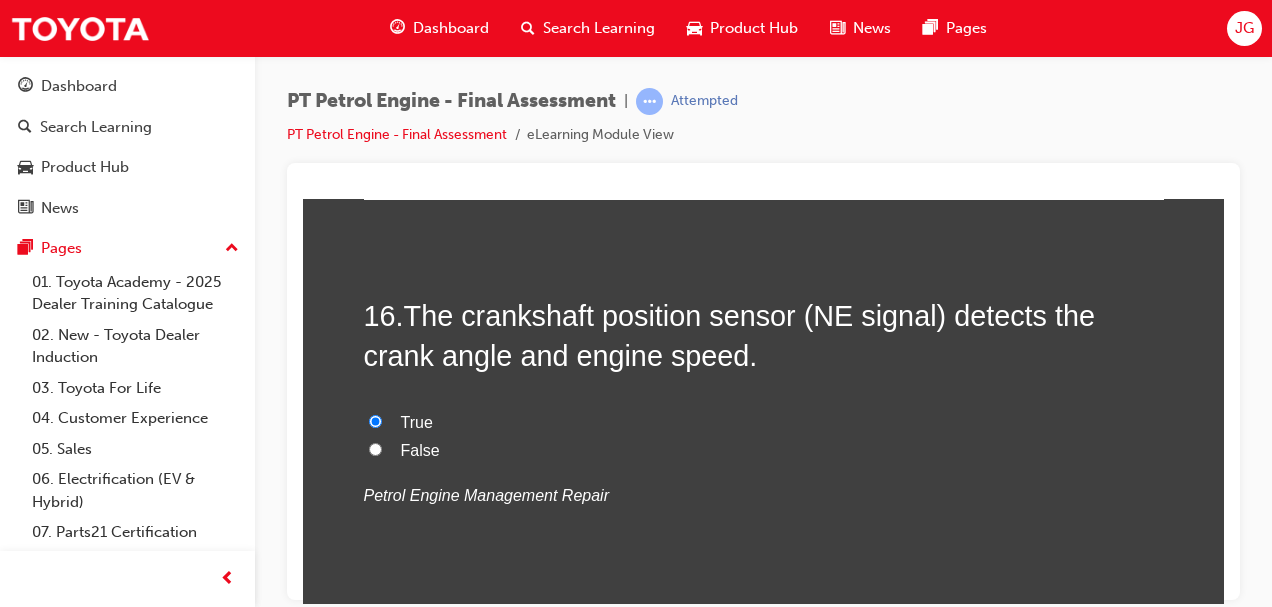 radio on "true" 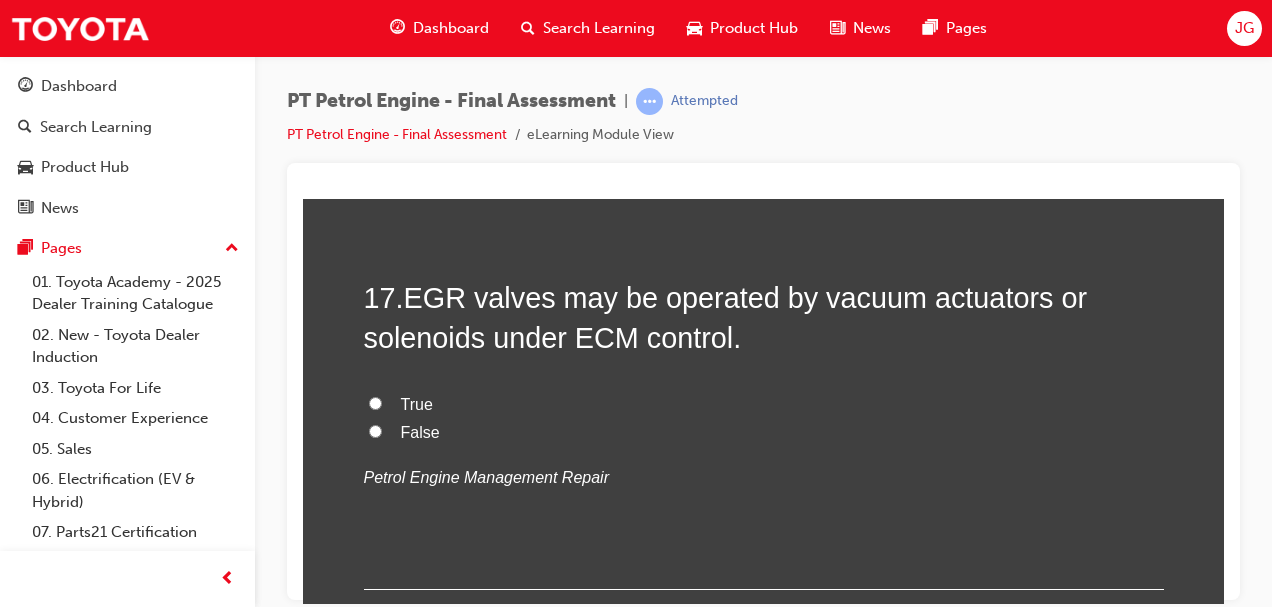 scroll, scrollTop: 7014, scrollLeft: 0, axis: vertical 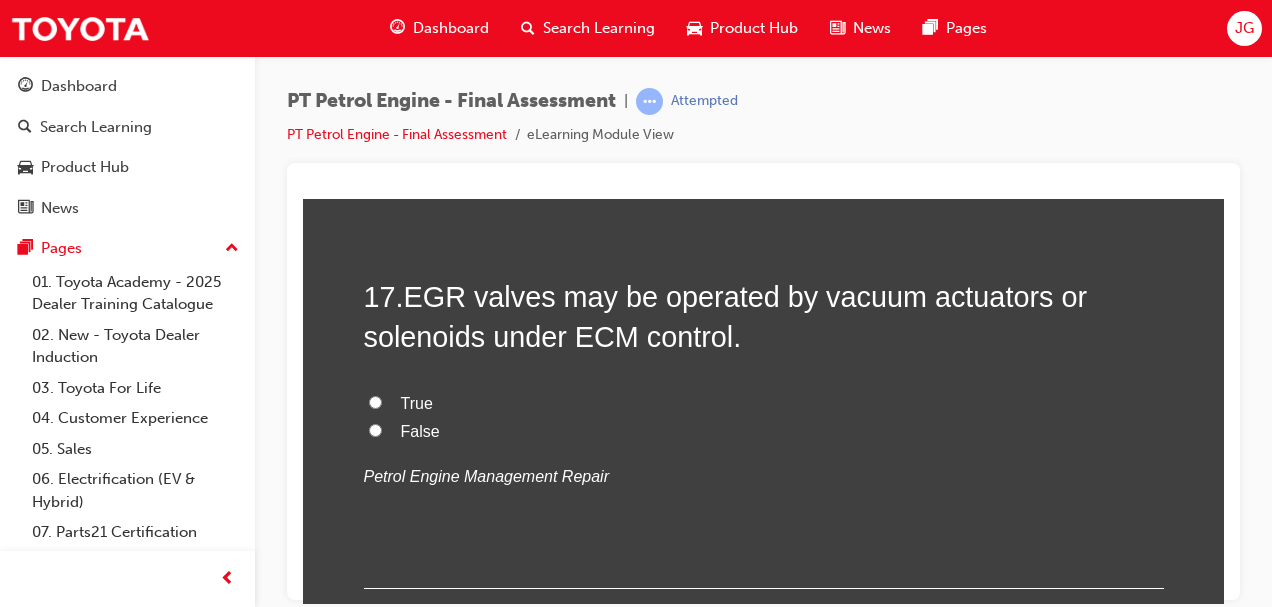 click on "True" at bounding box center (375, 401) 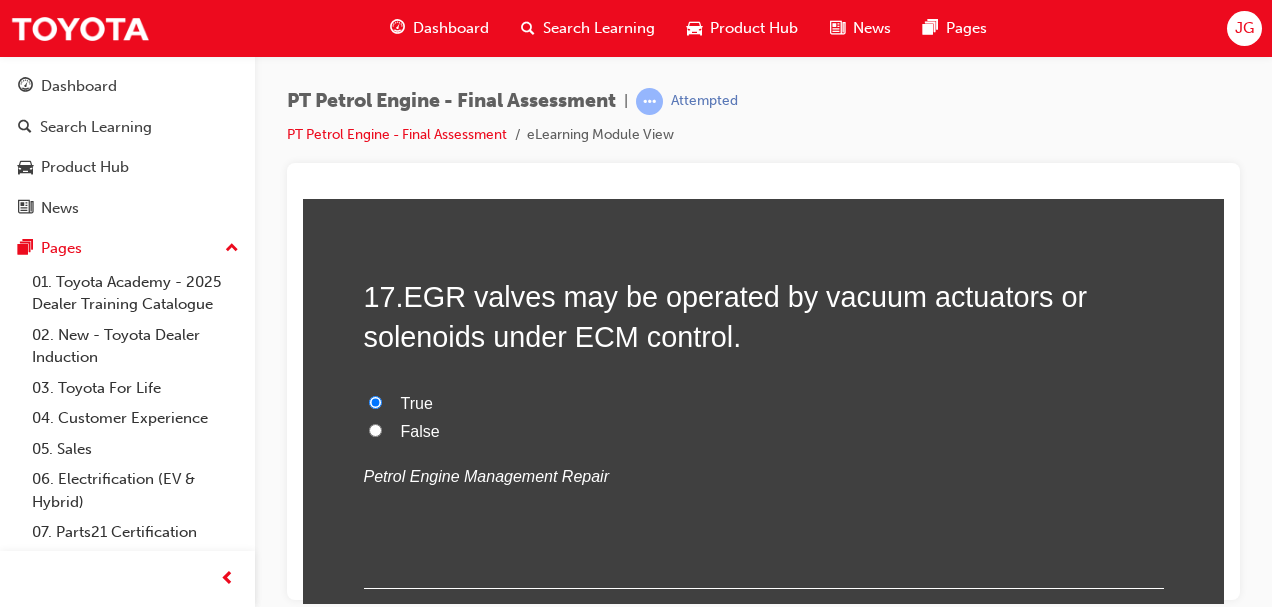 radio on "true" 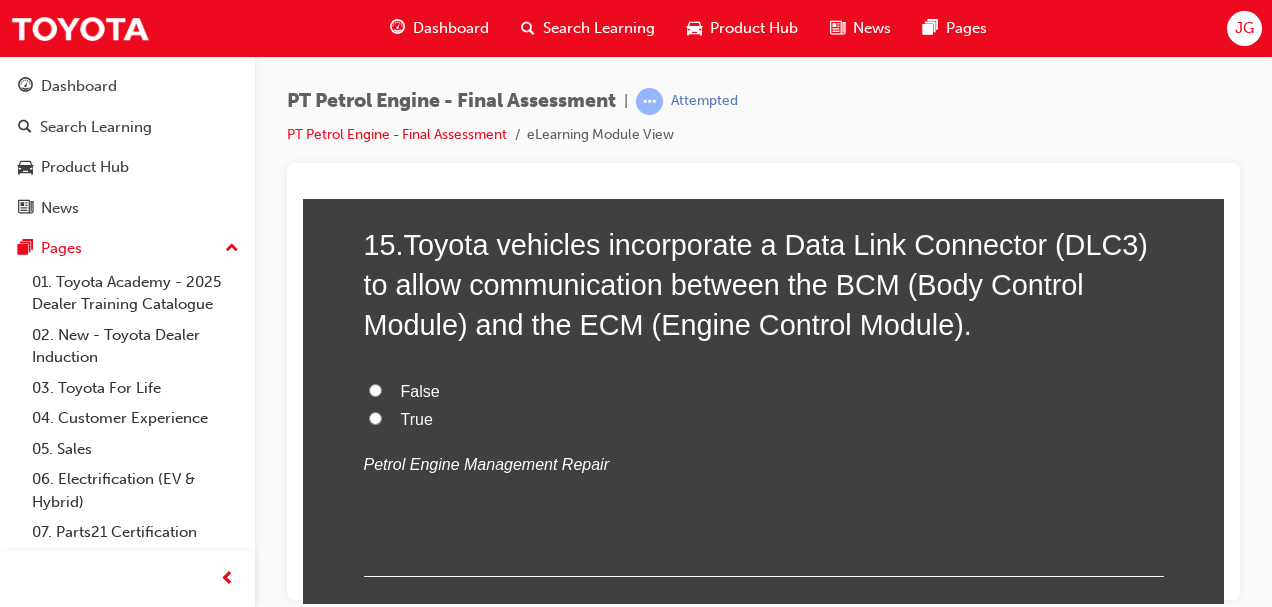 scroll, scrollTop: 6192, scrollLeft: 0, axis: vertical 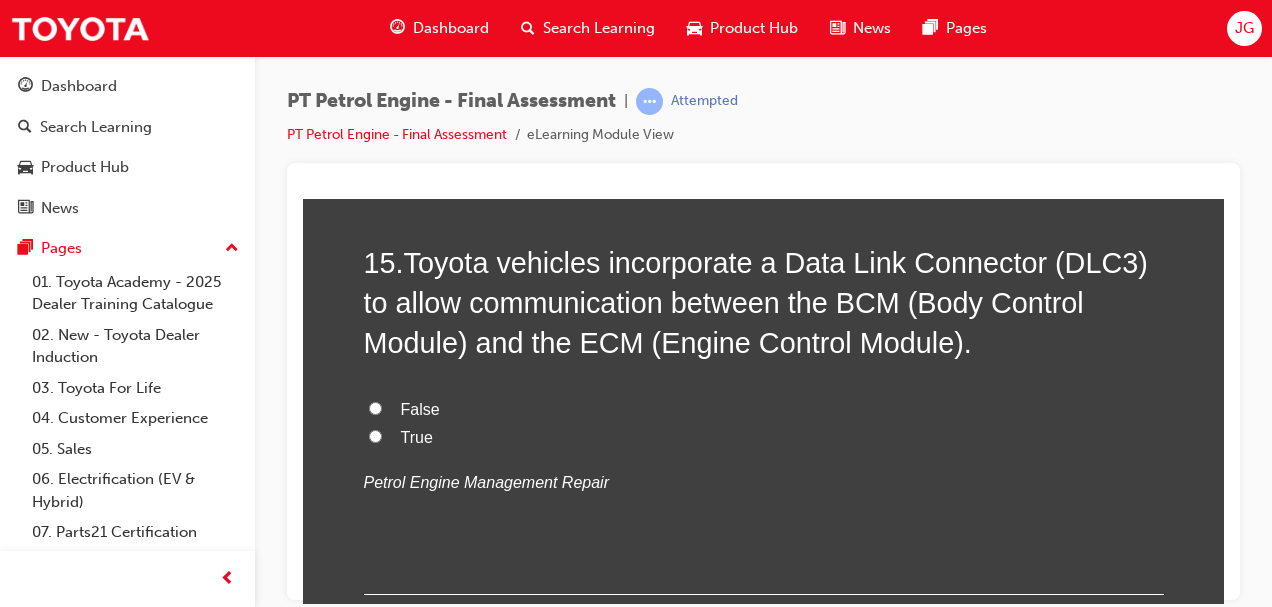click on "False" at bounding box center [375, 407] 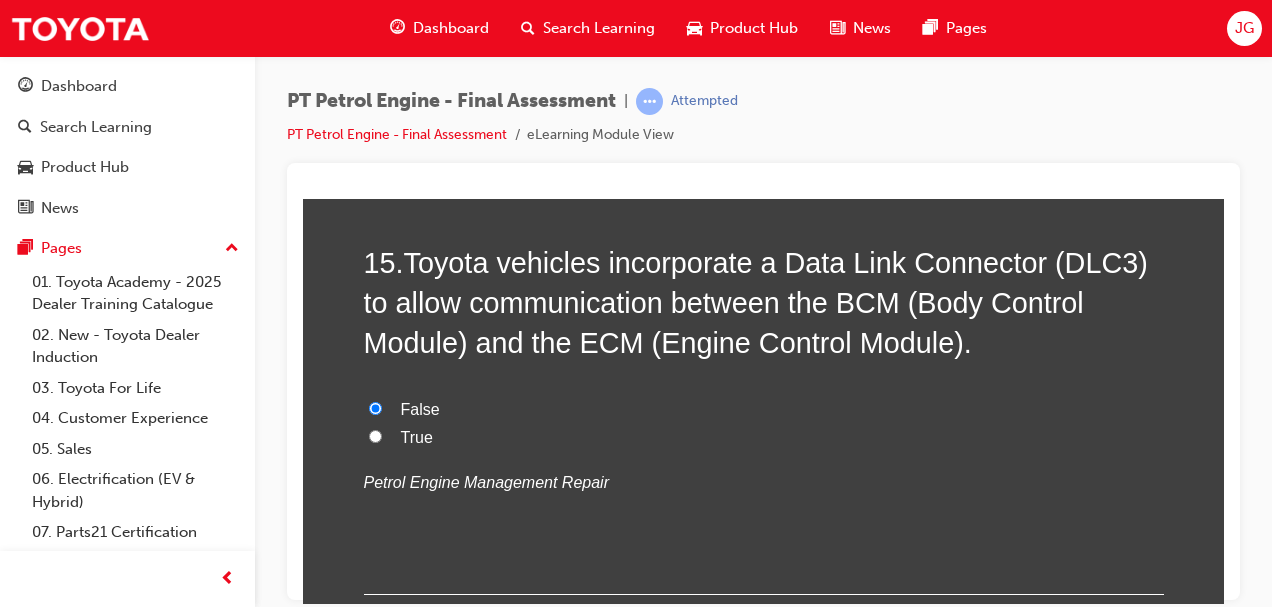 radio on "true" 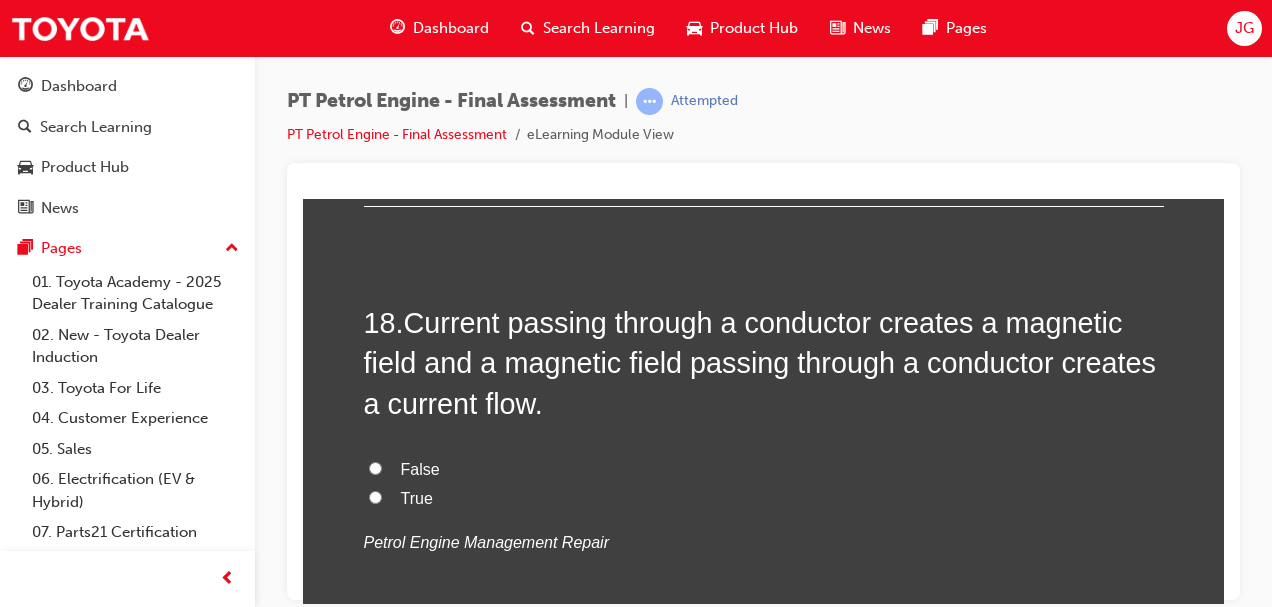 scroll, scrollTop: 7452, scrollLeft: 0, axis: vertical 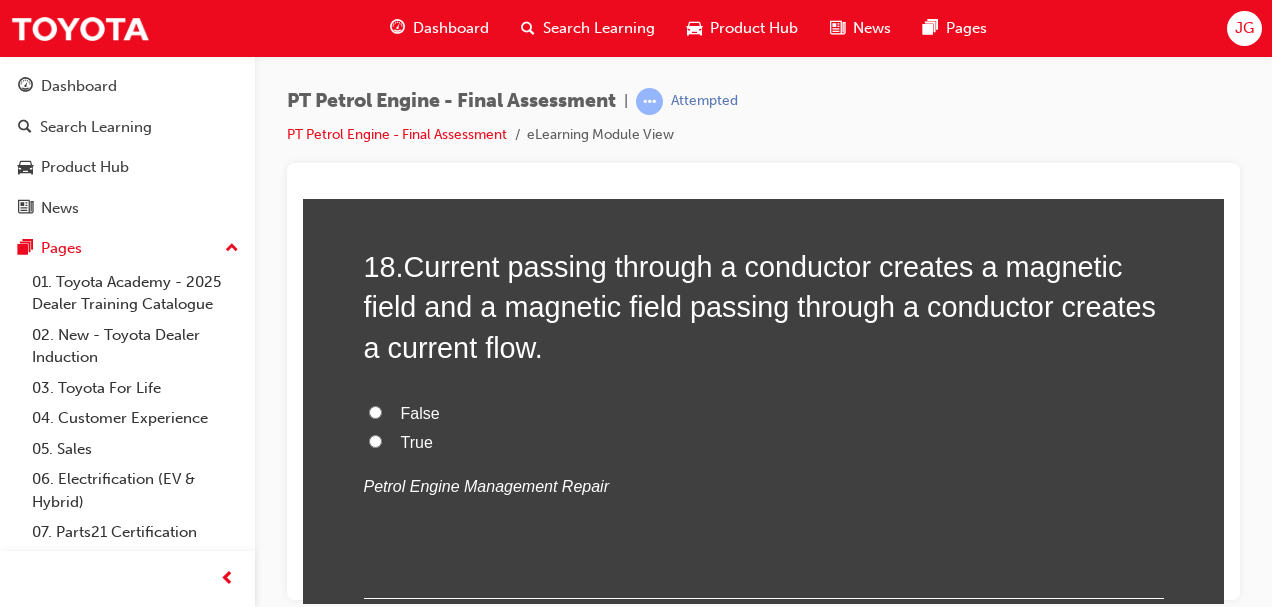 click on "True" at bounding box center (375, 440) 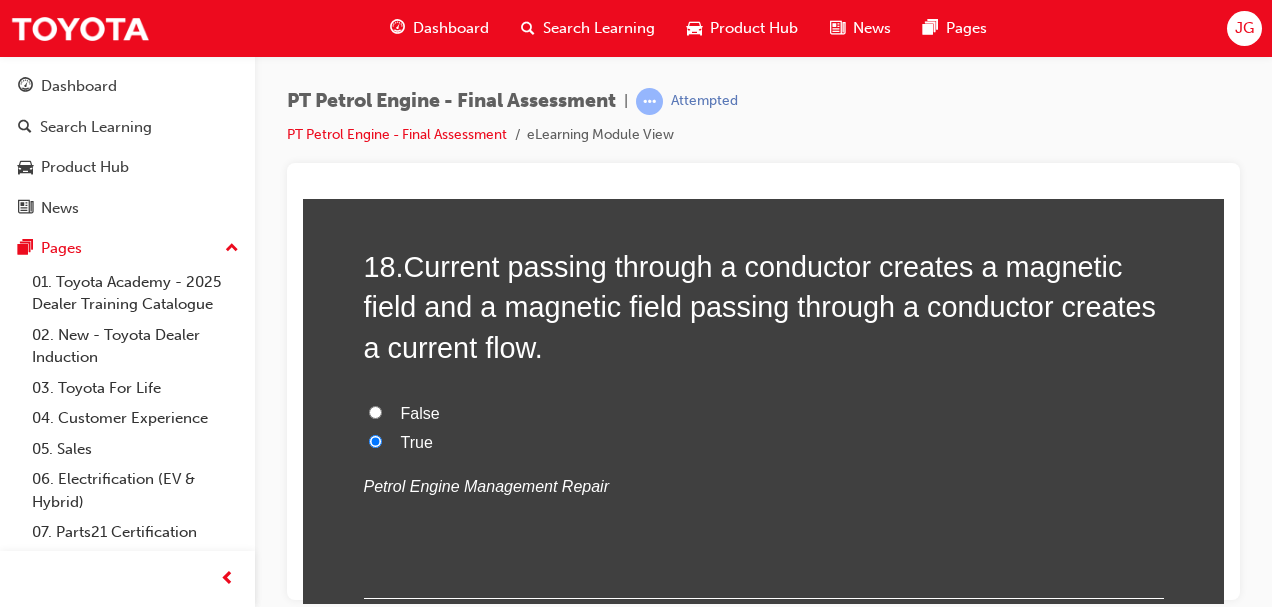 radio on "true" 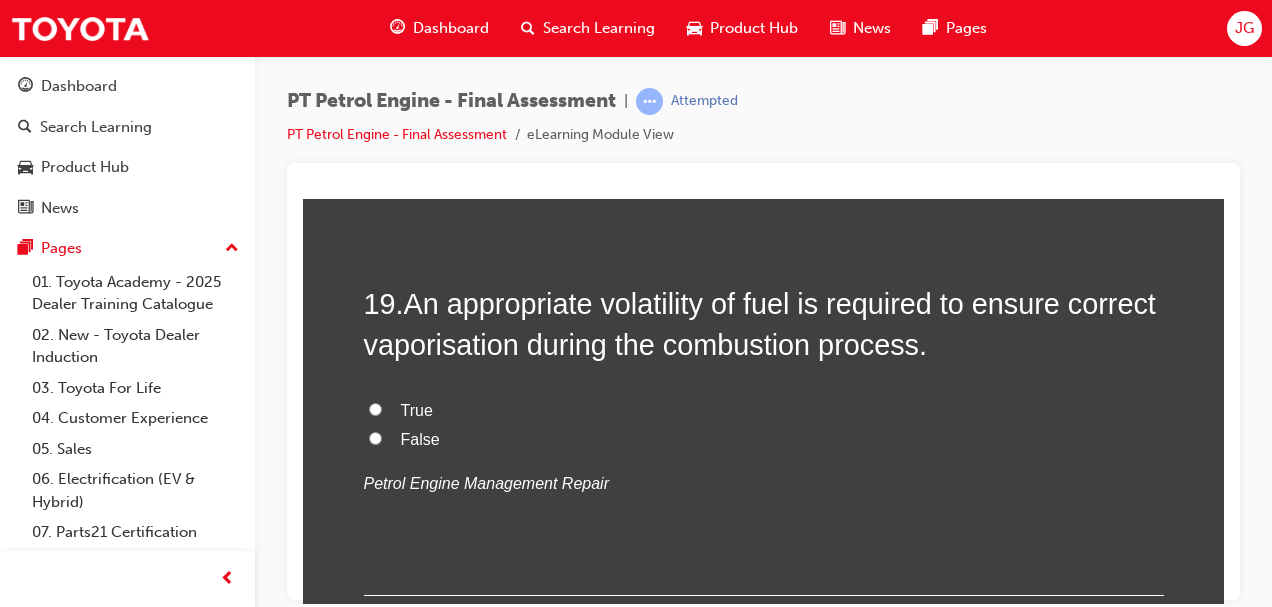 scroll, scrollTop: 7867, scrollLeft: 0, axis: vertical 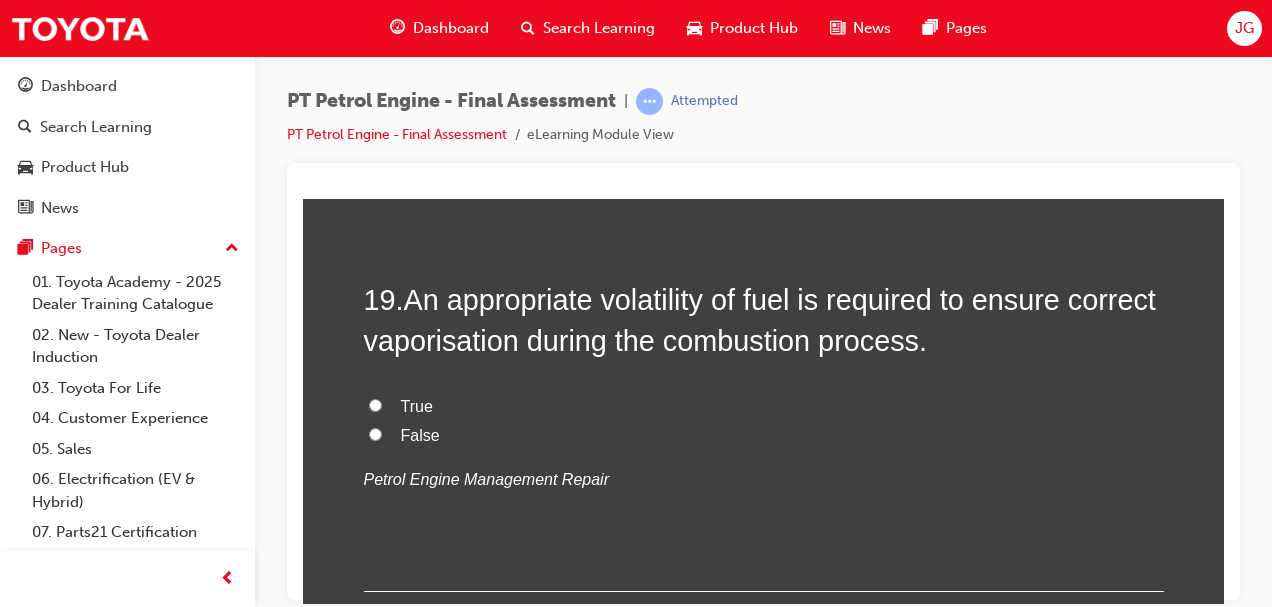 click on "True" at bounding box center (375, 404) 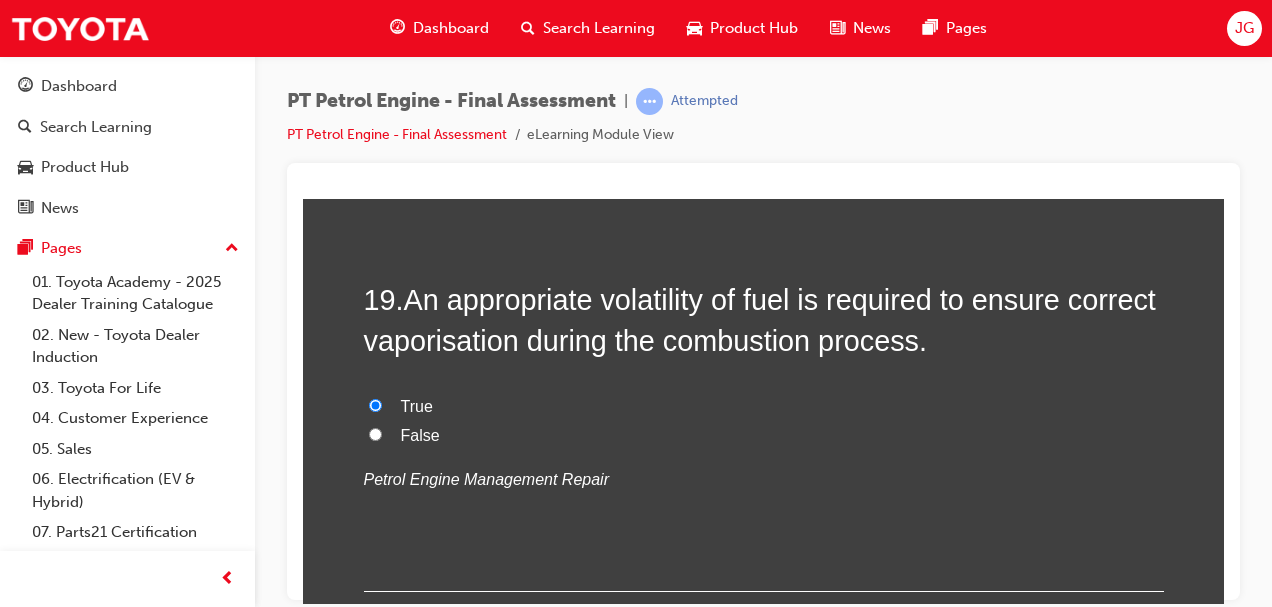 radio on "true" 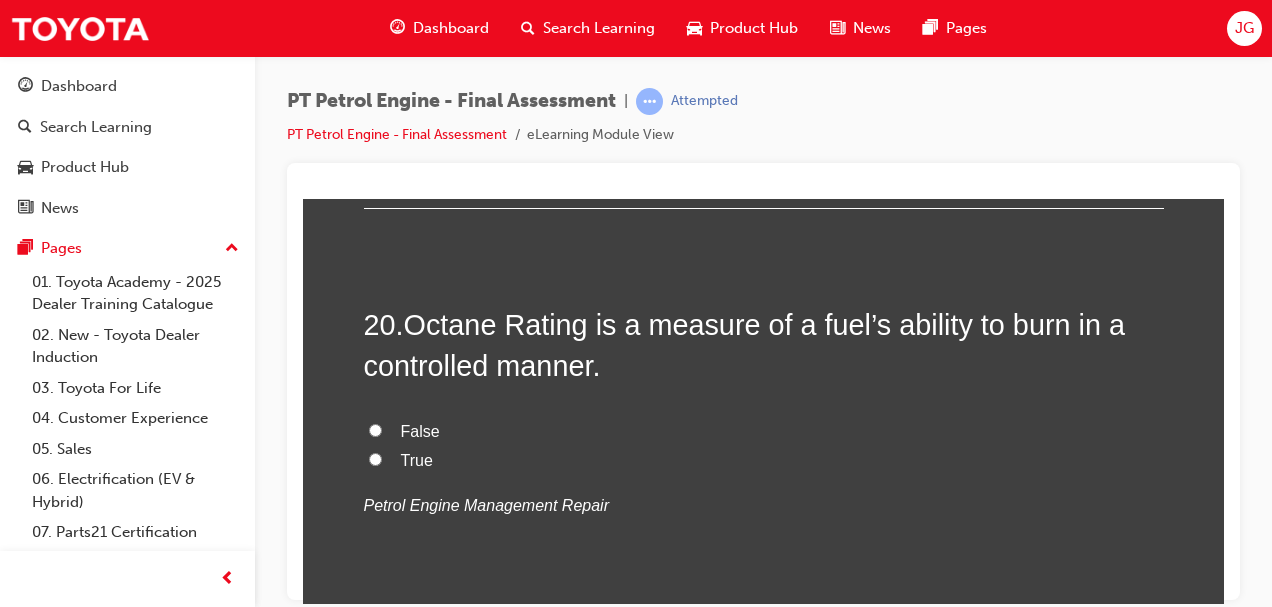 scroll, scrollTop: 8251, scrollLeft: 0, axis: vertical 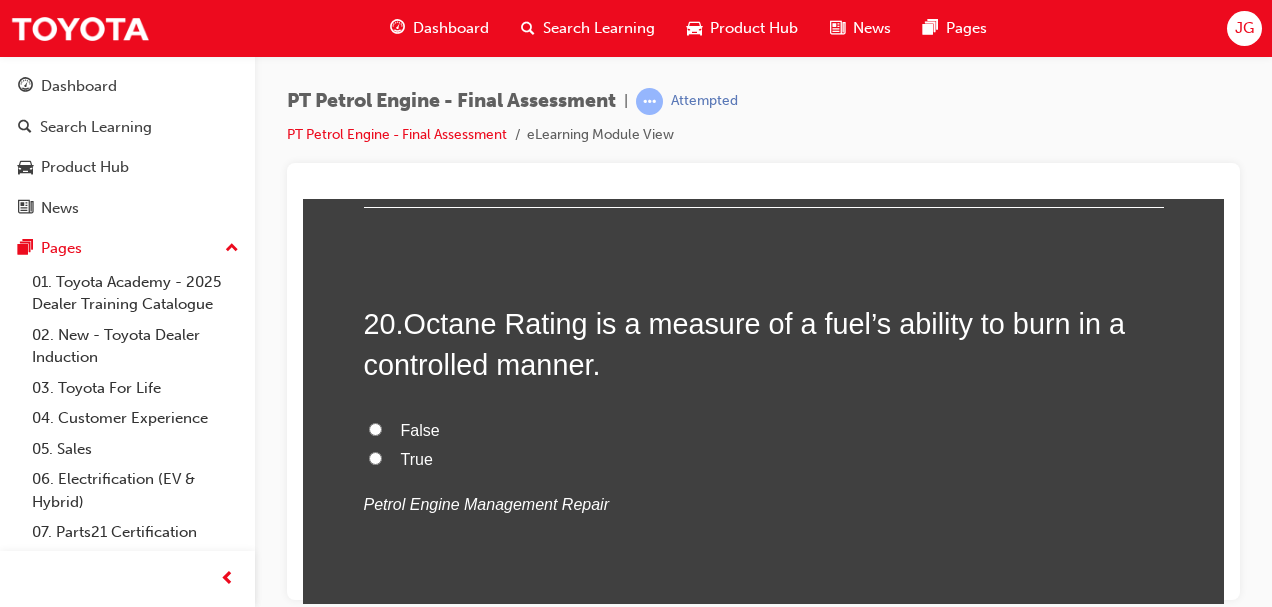 click on "True" at bounding box center [375, 457] 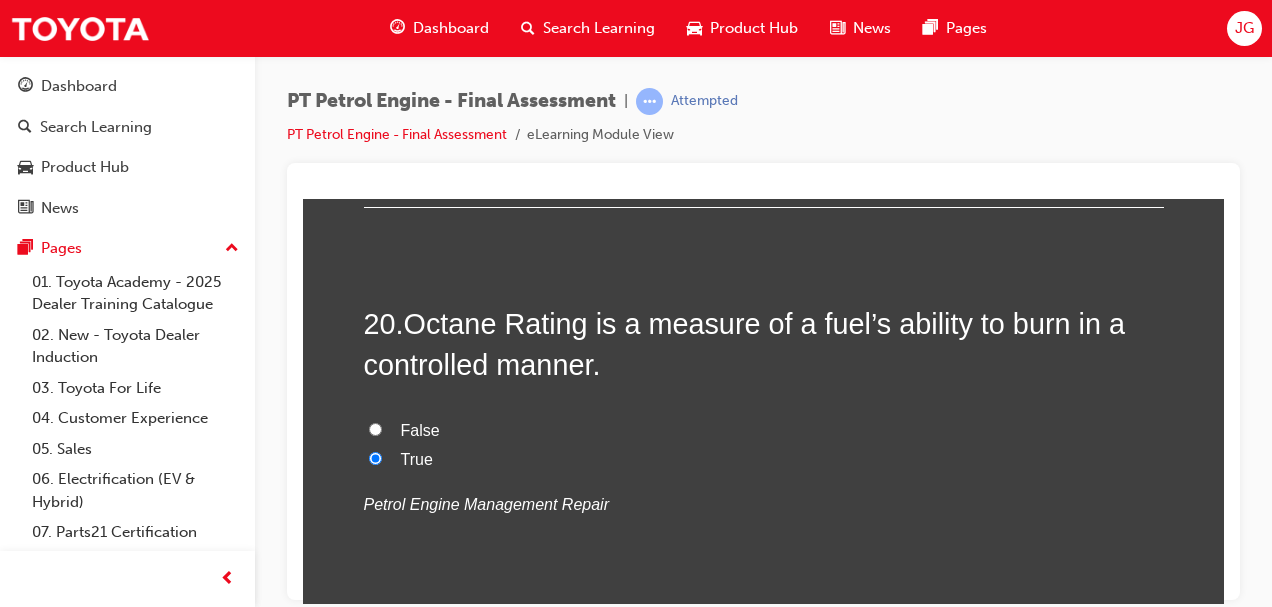 radio on "true" 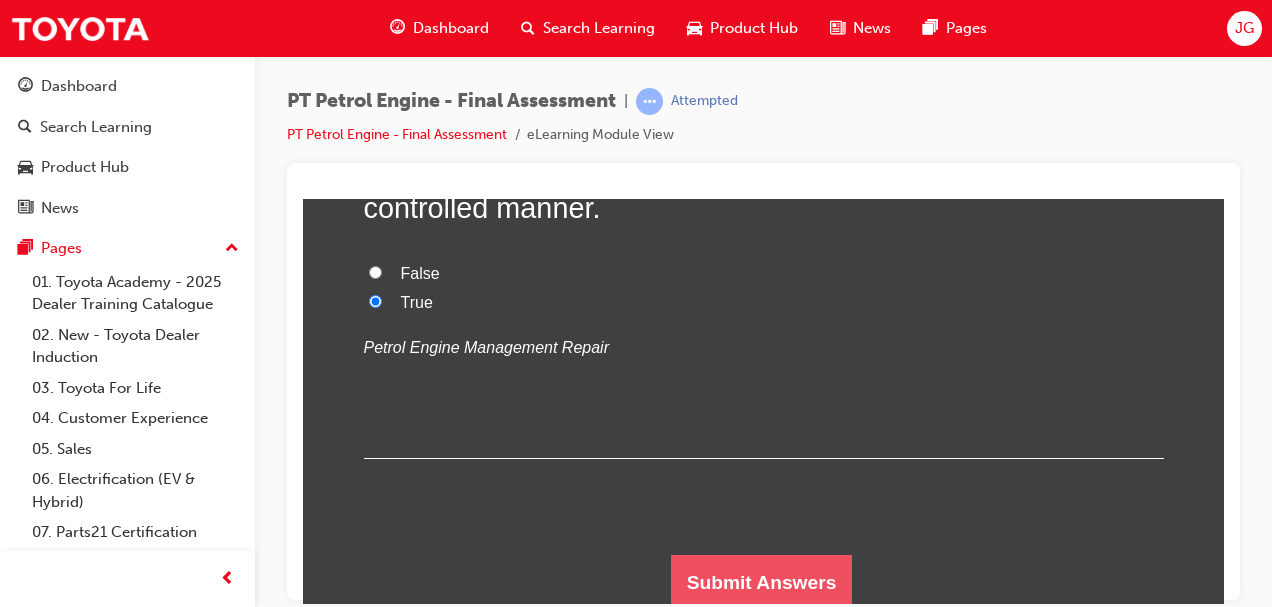 click on "Submit Answers" at bounding box center [762, 582] 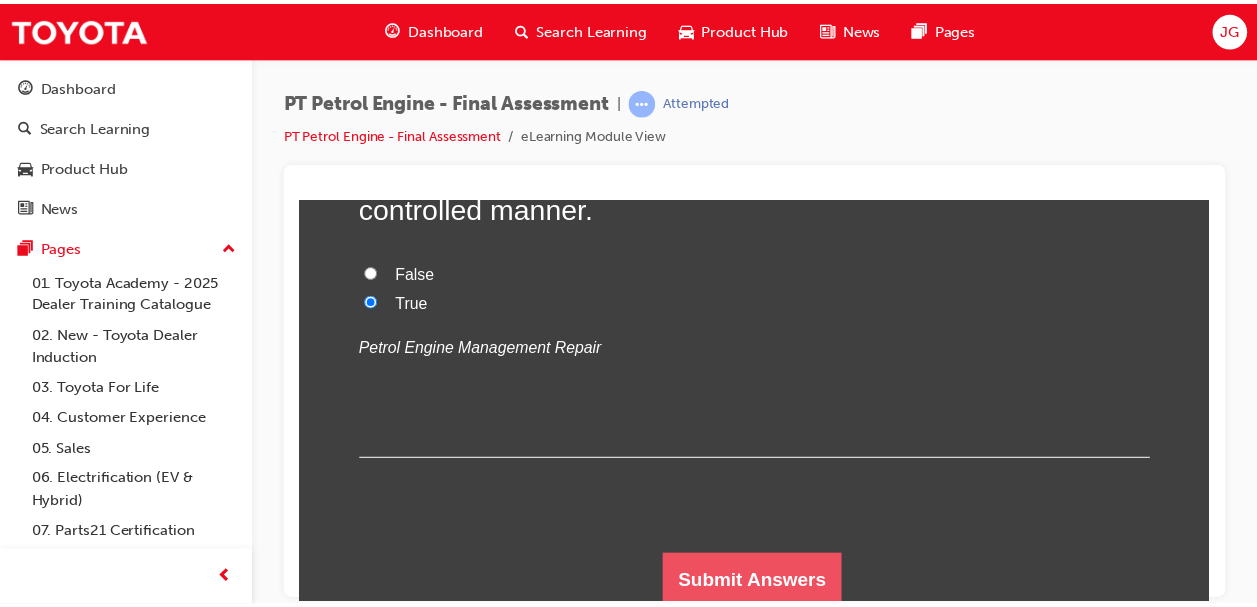 scroll, scrollTop: 0, scrollLeft: 0, axis: both 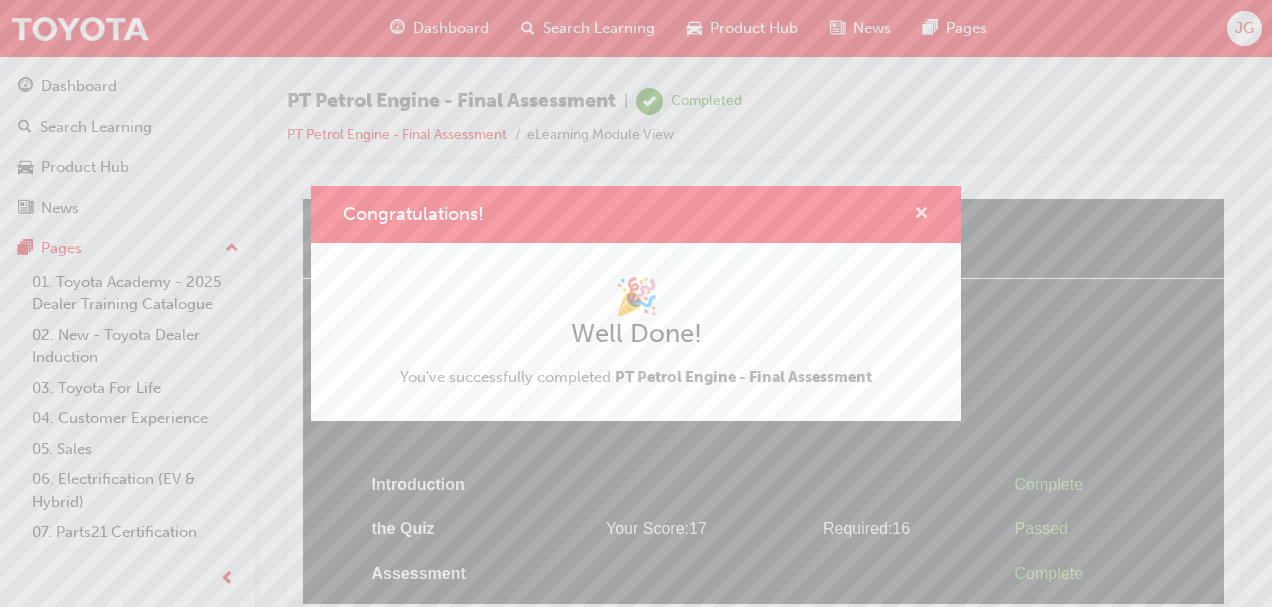 click at bounding box center [921, 215] 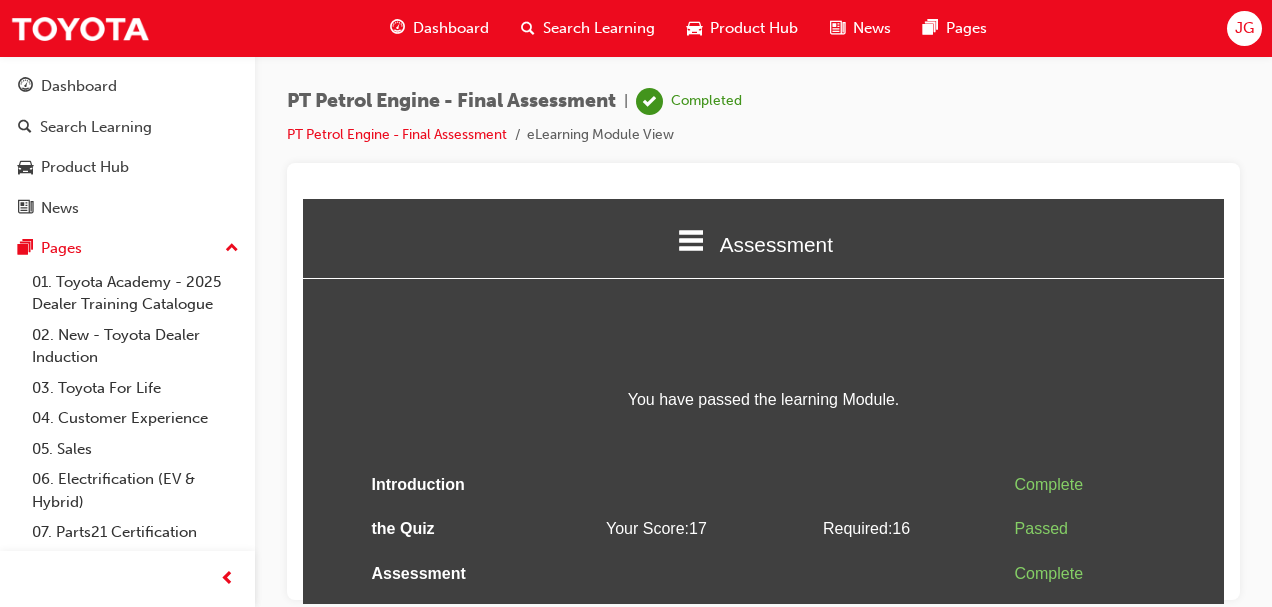 click on "Dashboard" at bounding box center [451, 28] 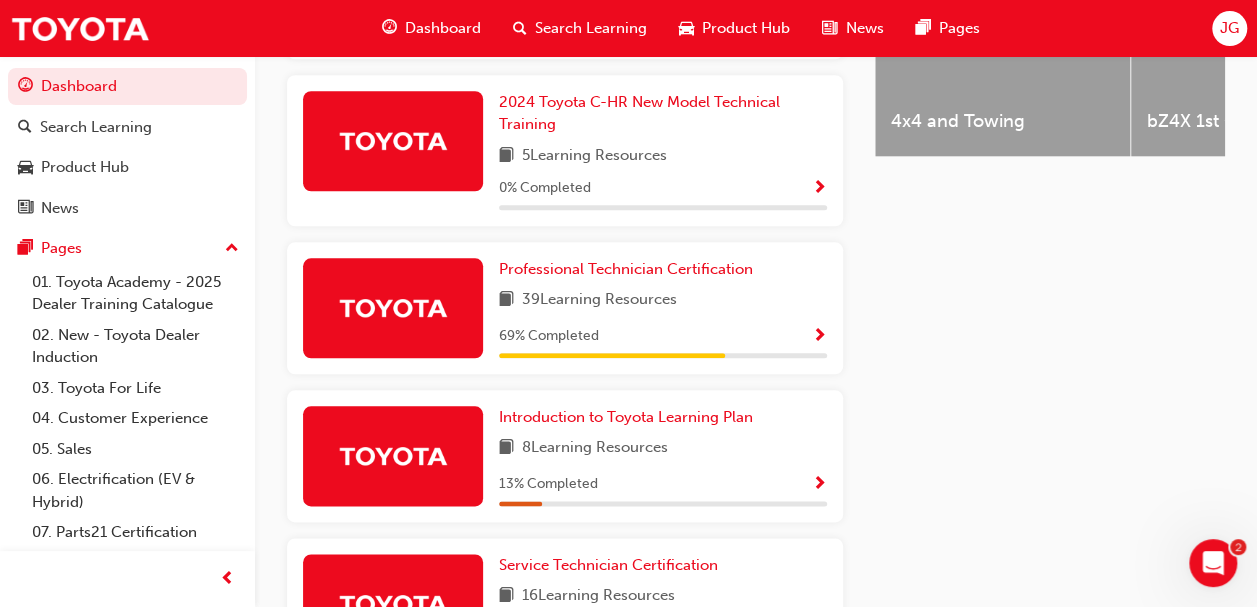 scroll, scrollTop: 1015, scrollLeft: 0, axis: vertical 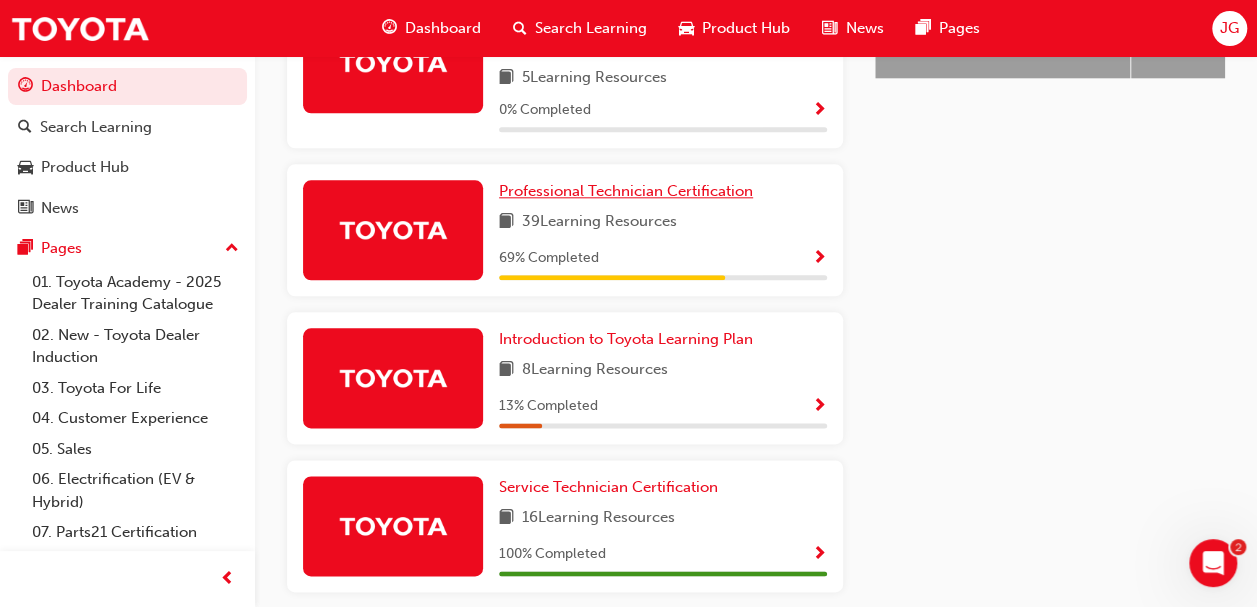 click on "Professional Technician Certification" at bounding box center [626, 191] 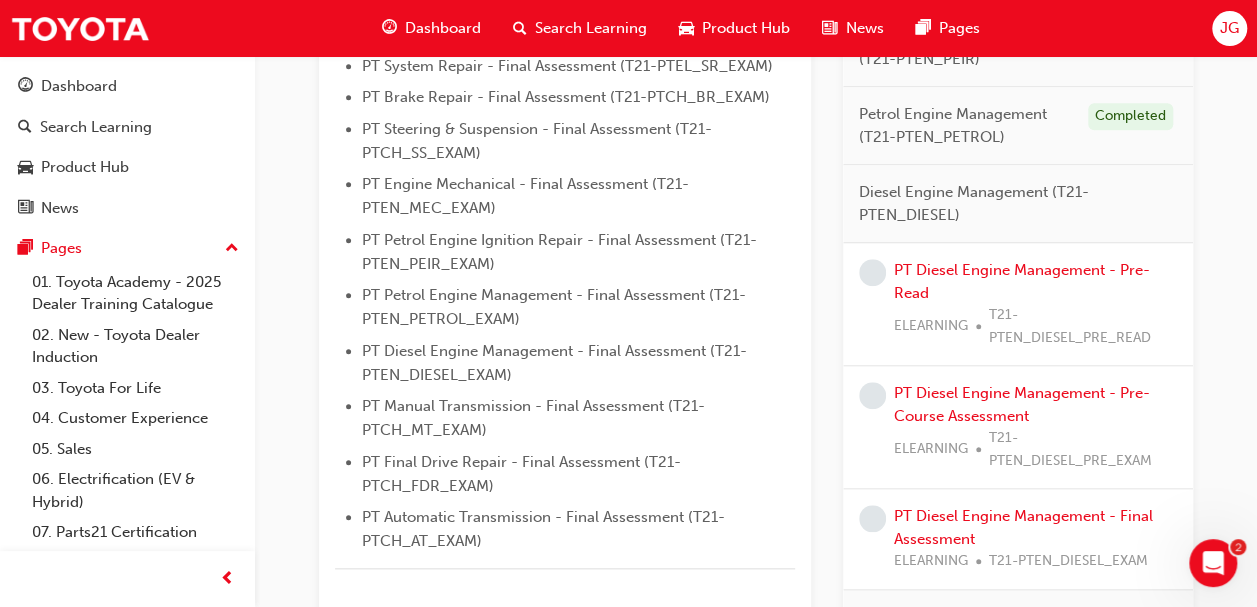 scroll, scrollTop: 766, scrollLeft: 0, axis: vertical 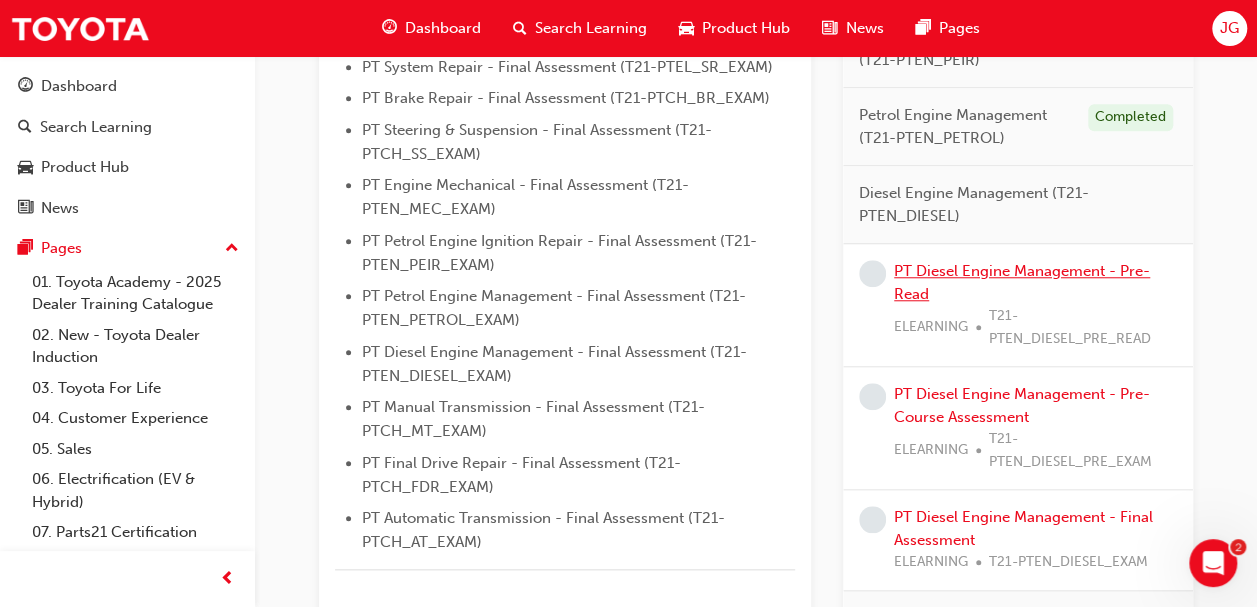 click on "PT Diesel Engine Management - Pre-Read" at bounding box center (1022, 282) 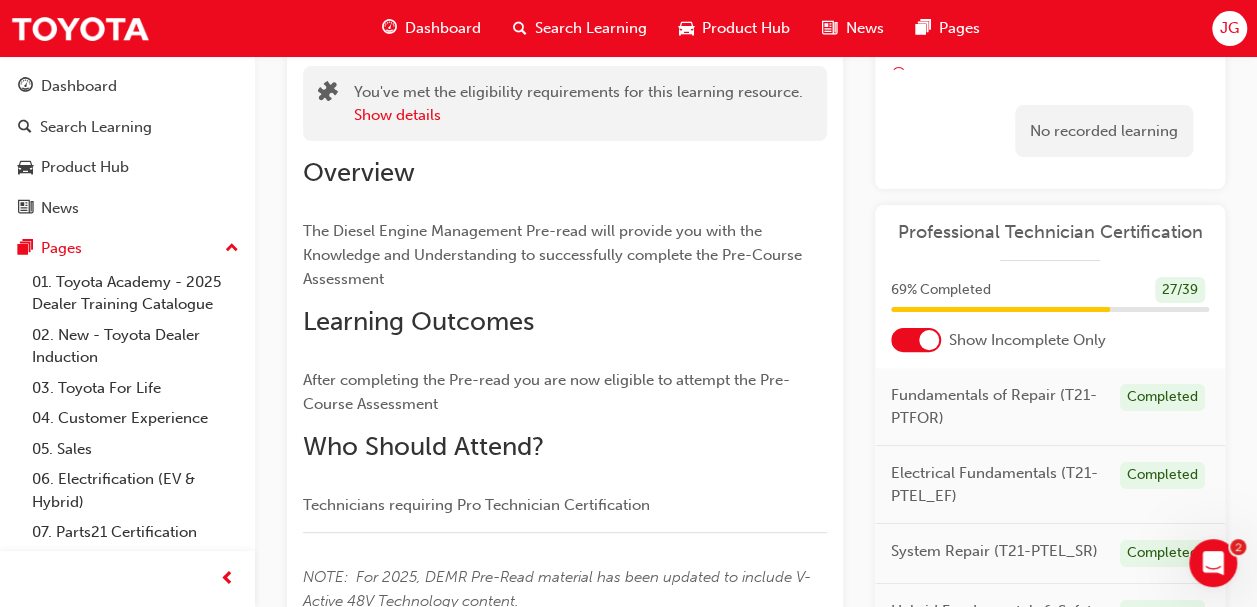 scroll, scrollTop: 0, scrollLeft: 0, axis: both 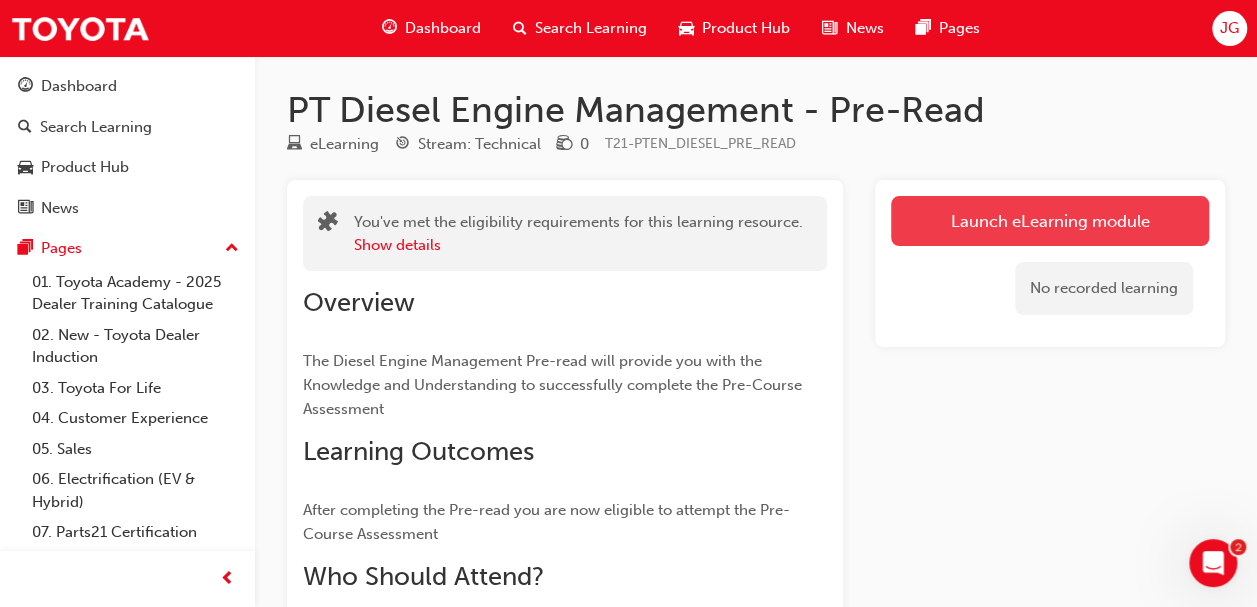 click on "Launch eLearning module" at bounding box center [1050, 221] 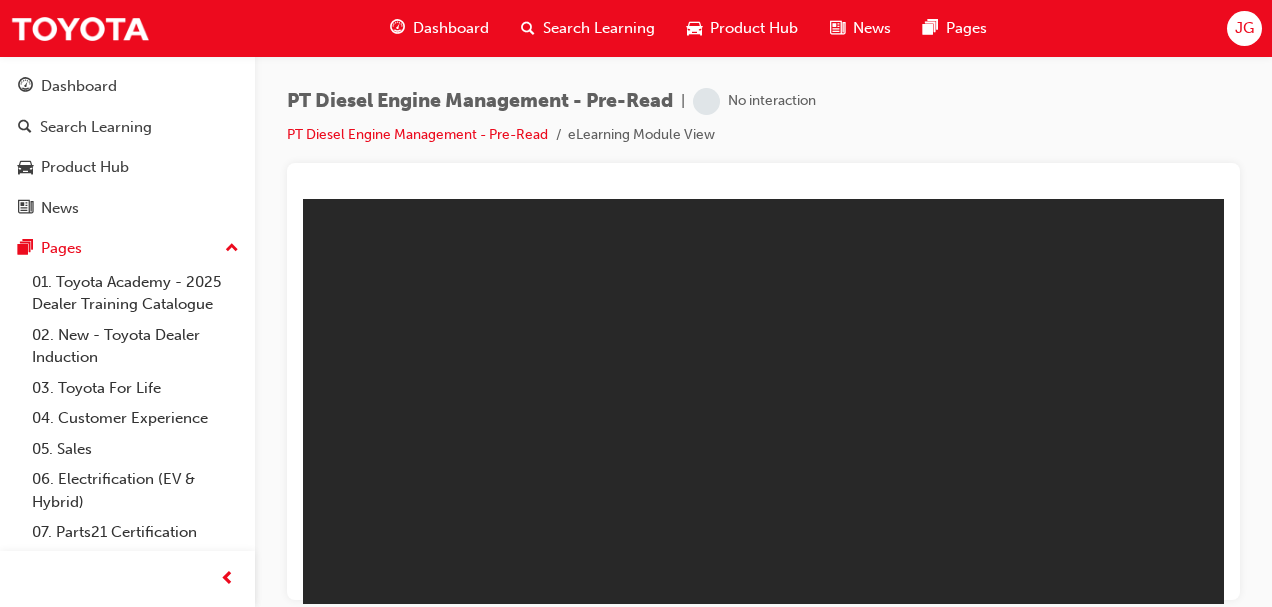 scroll, scrollTop: 0, scrollLeft: 0, axis: both 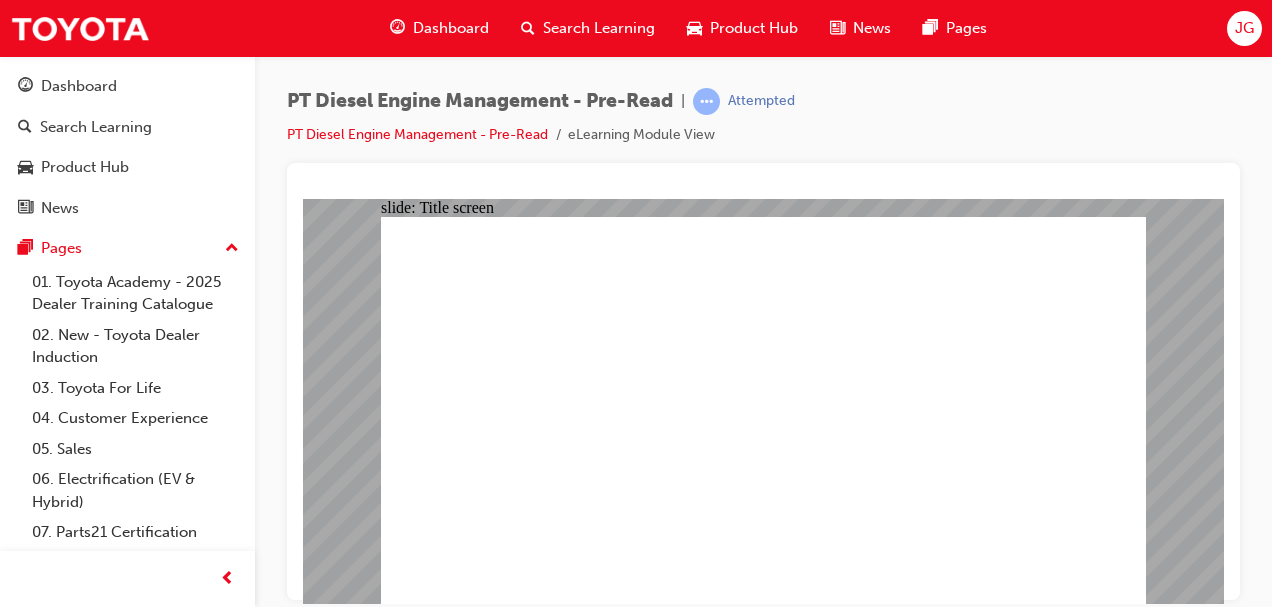 click 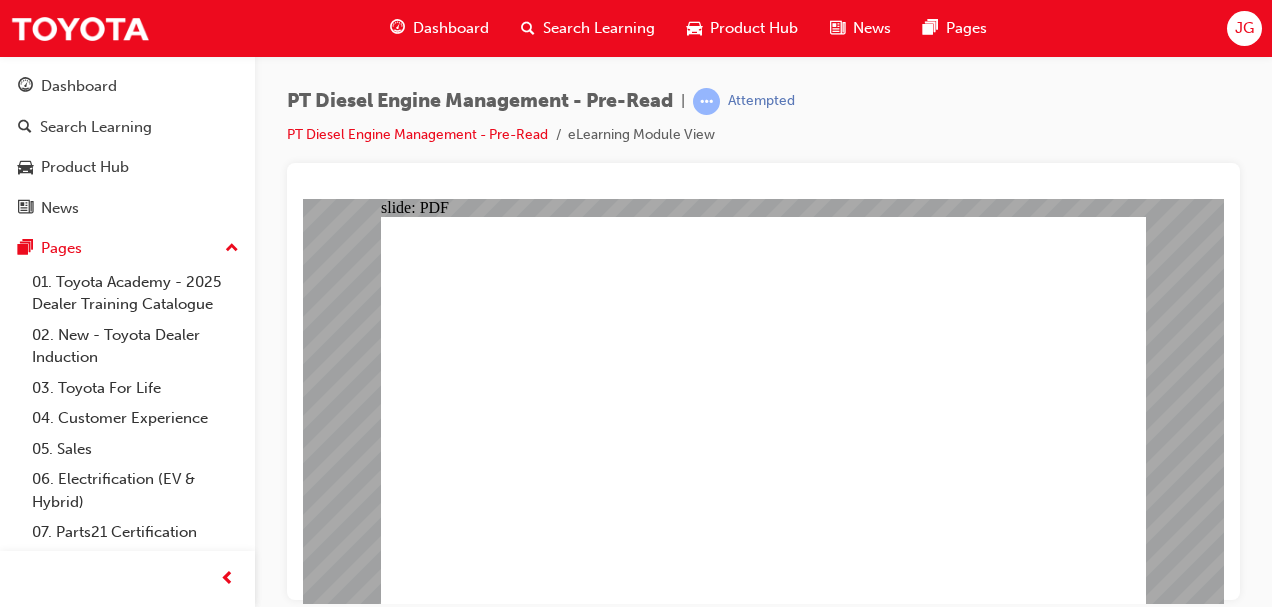 click on "Dashboard" at bounding box center (451, 28) 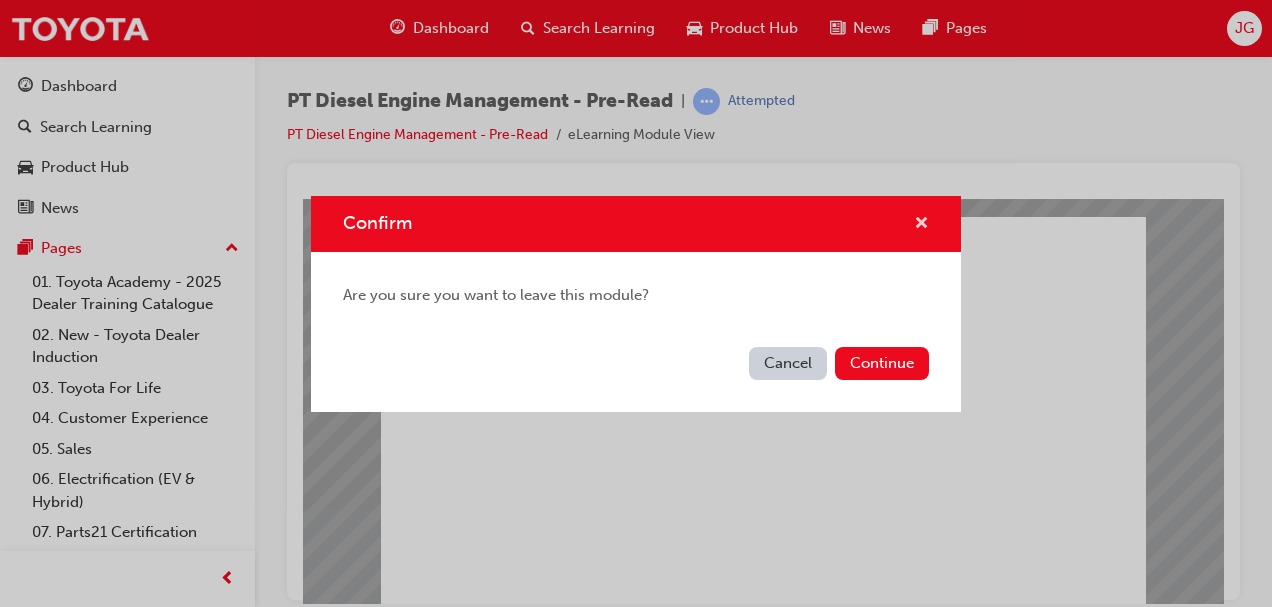 click at bounding box center [921, 225] 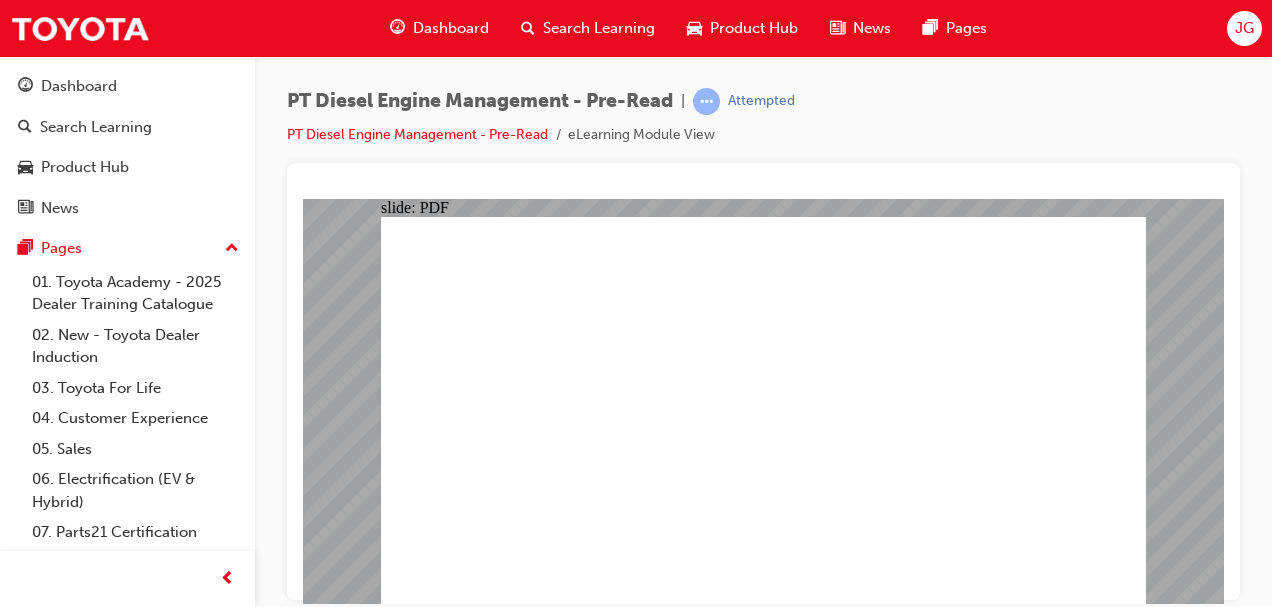 click 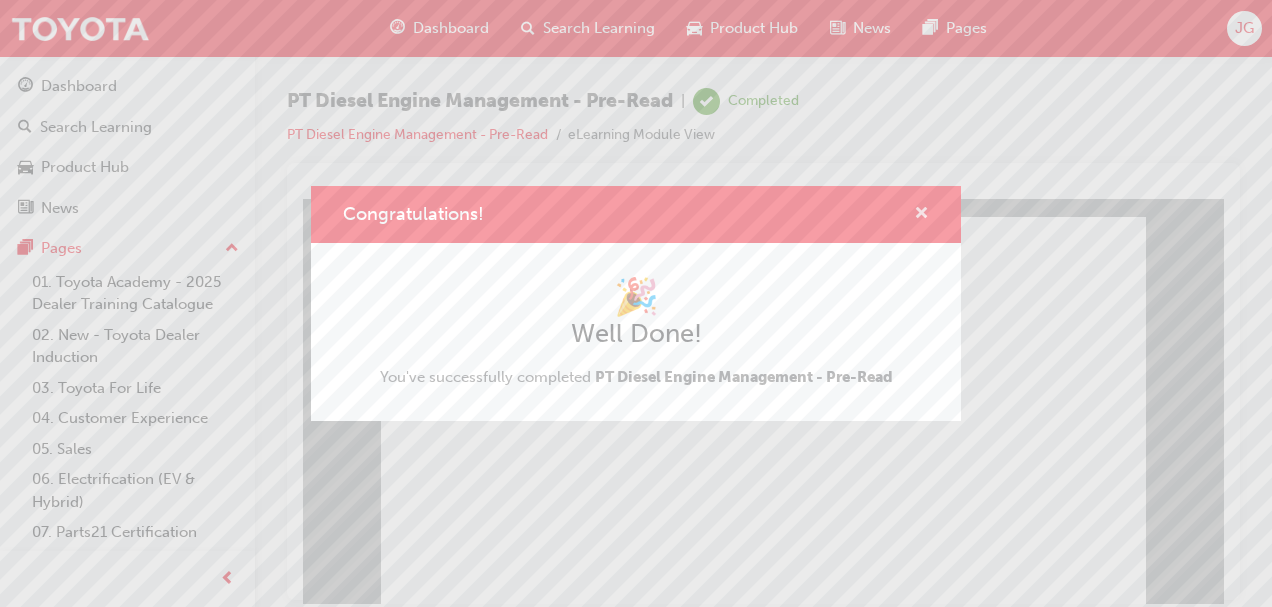click at bounding box center (921, 215) 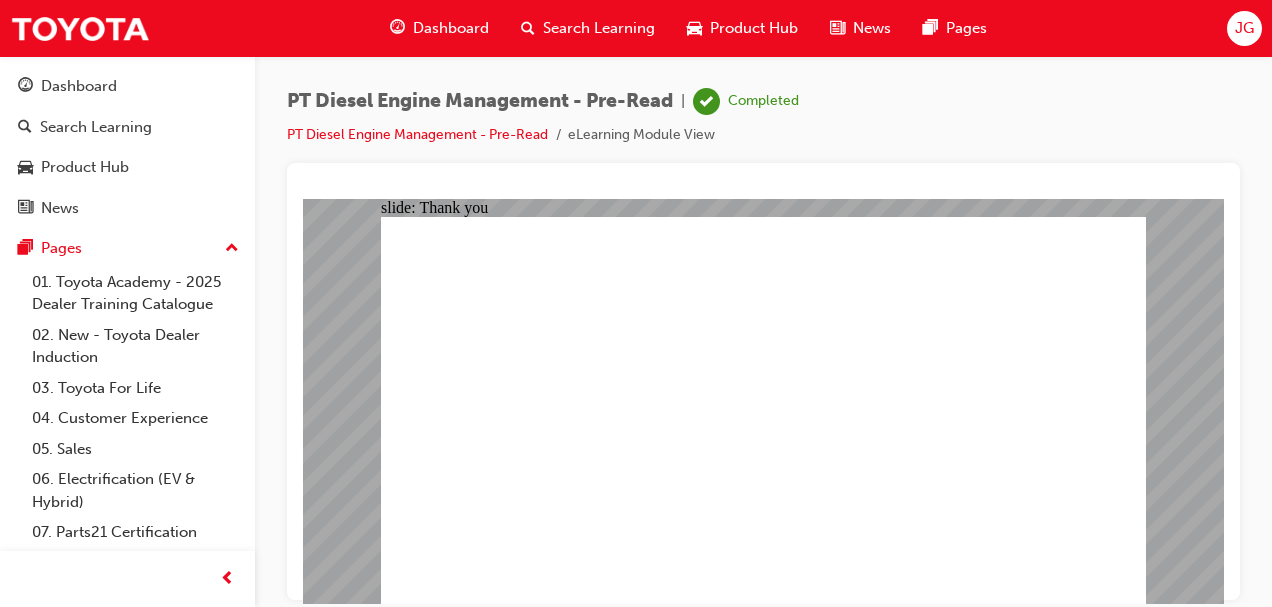 click 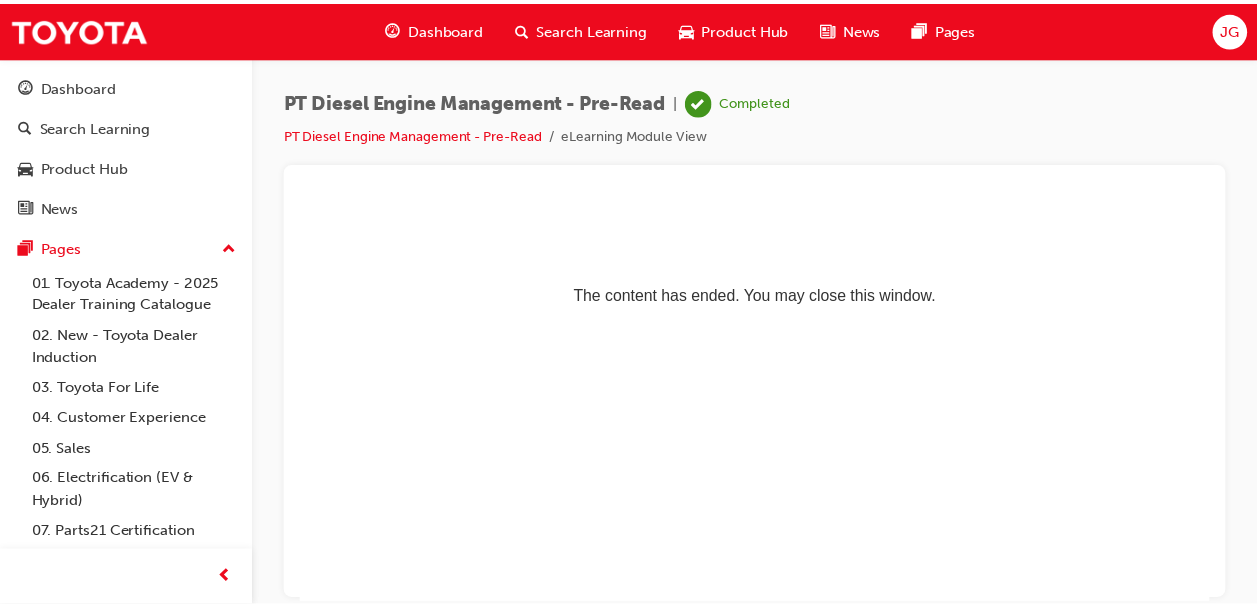scroll, scrollTop: 0, scrollLeft: 0, axis: both 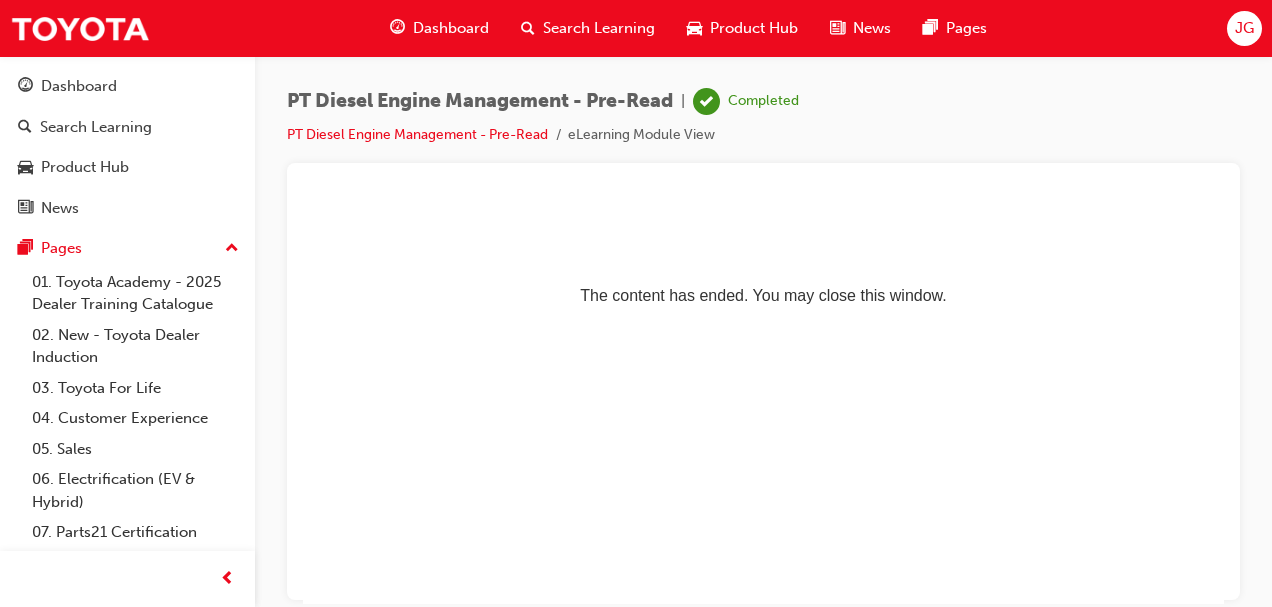 click on "Dashboard" at bounding box center (451, 28) 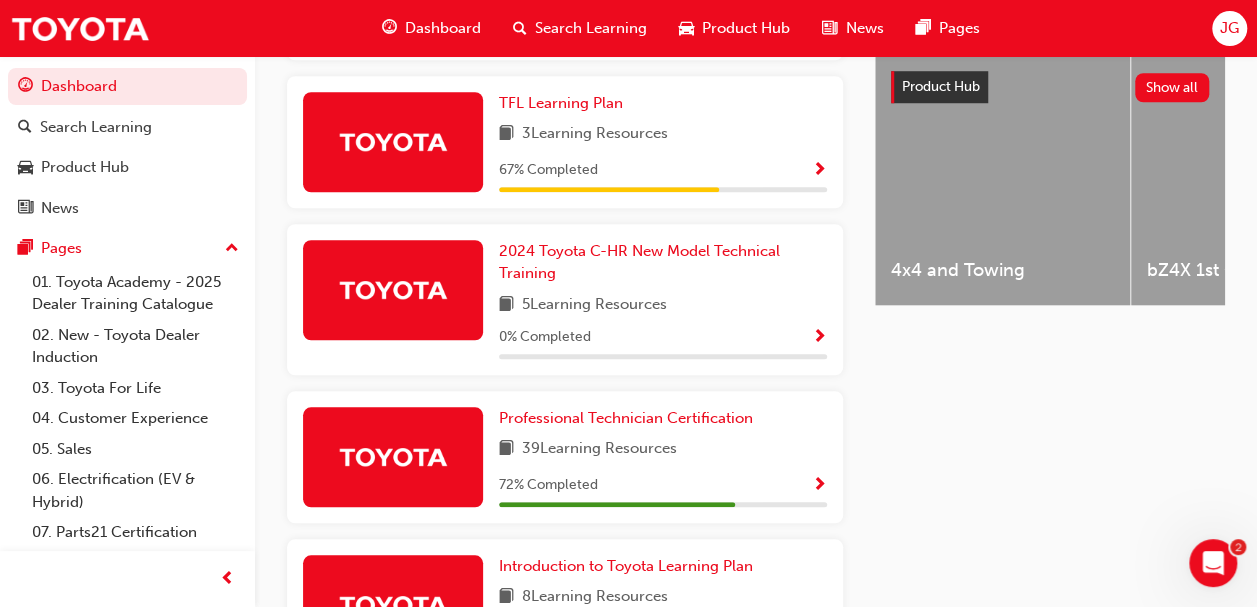 scroll, scrollTop: 795, scrollLeft: 0, axis: vertical 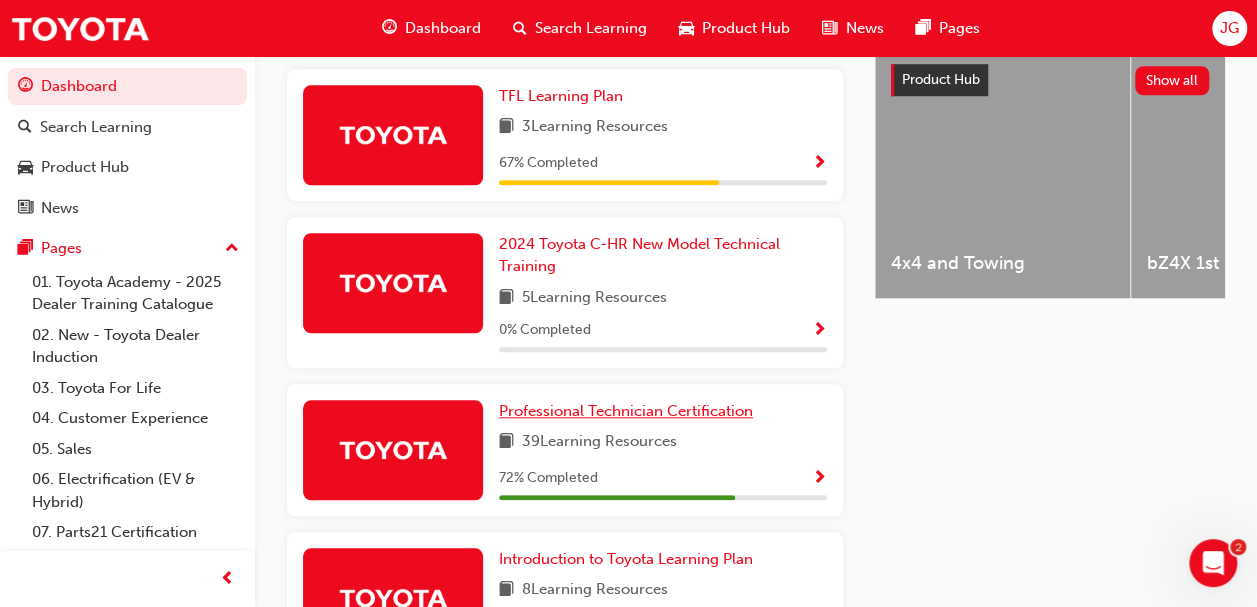 click on "Professional Technician Certification" at bounding box center (626, 411) 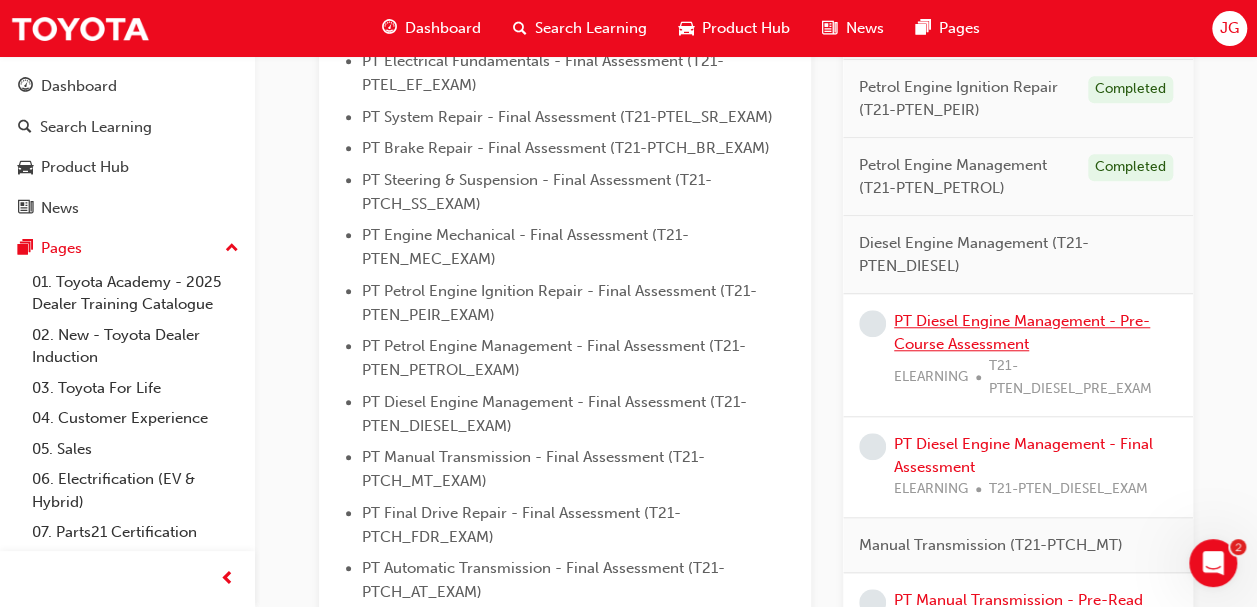 click on "PT Diesel Engine Management - Pre-Course Assessment" at bounding box center (1022, 332) 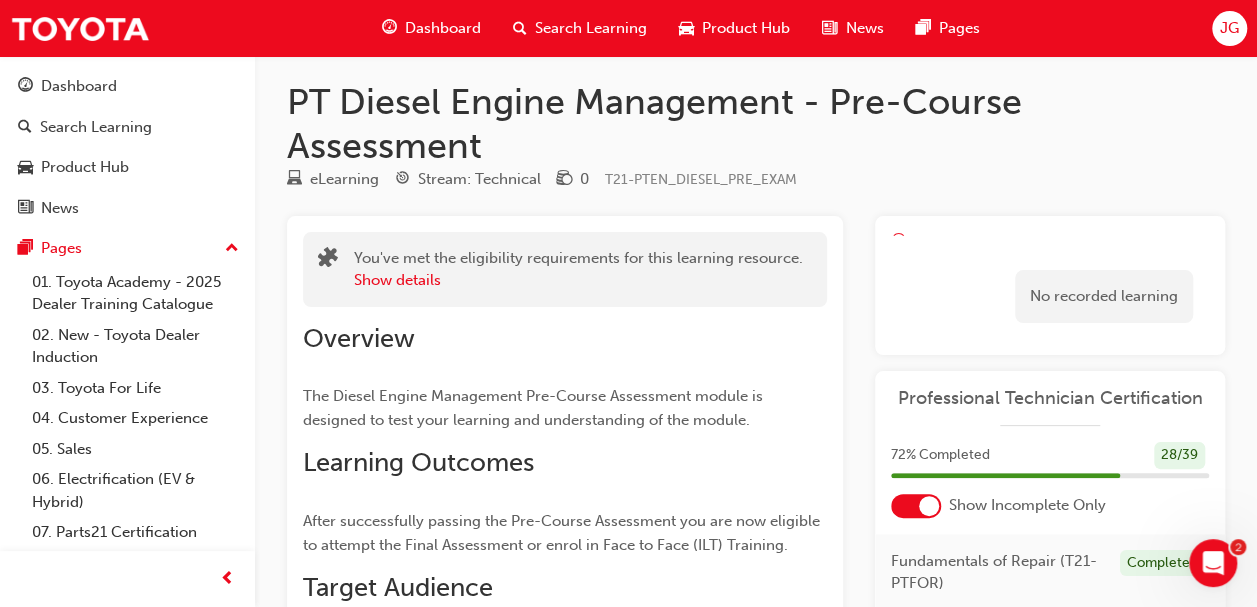 scroll, scrollTop: 0, scrollLeft: 0, axis: both 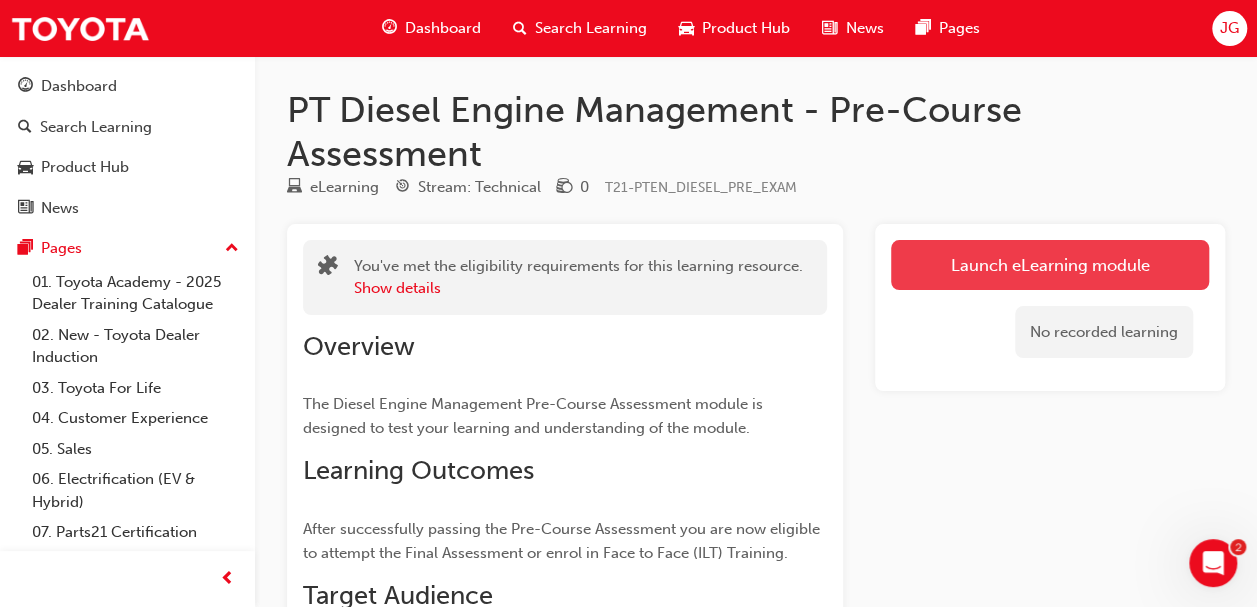 click on "Launch eLearning module" at bounding box center [1050, 265] 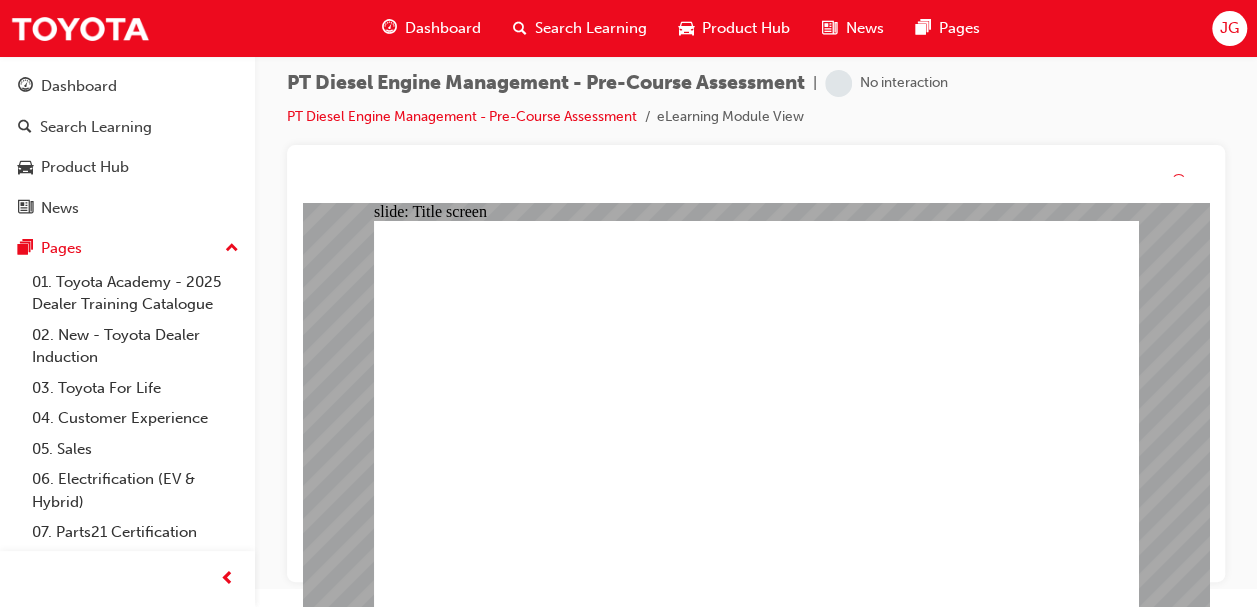 scroll, scrollTop: 0, scrollLeft: 0, axis: both 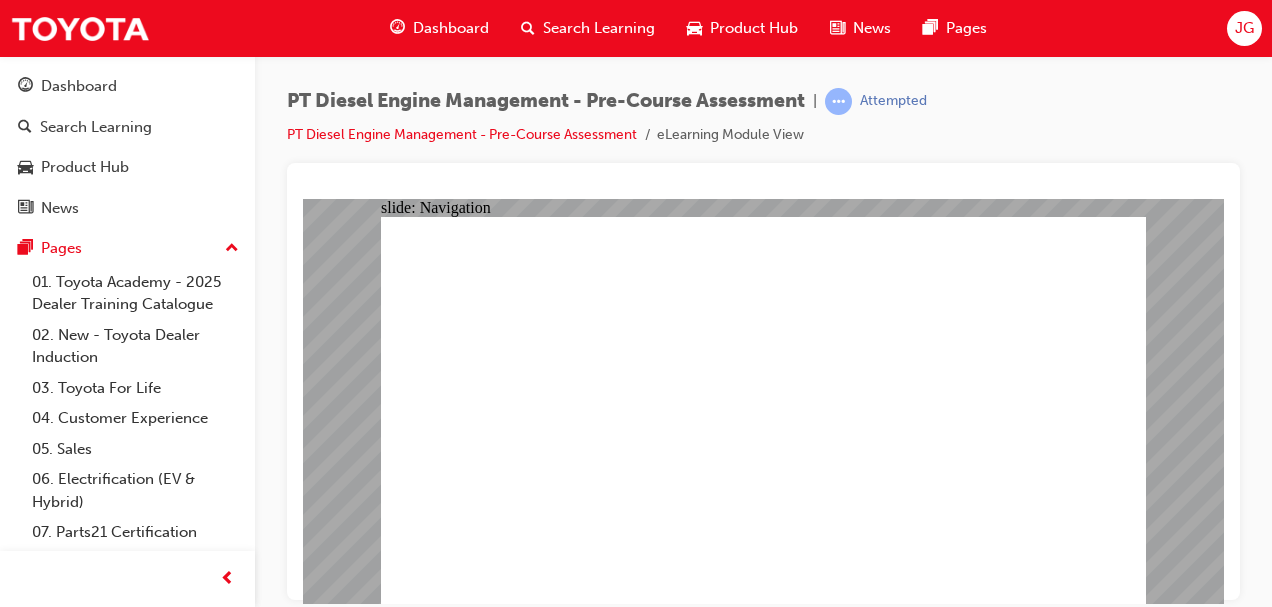 click 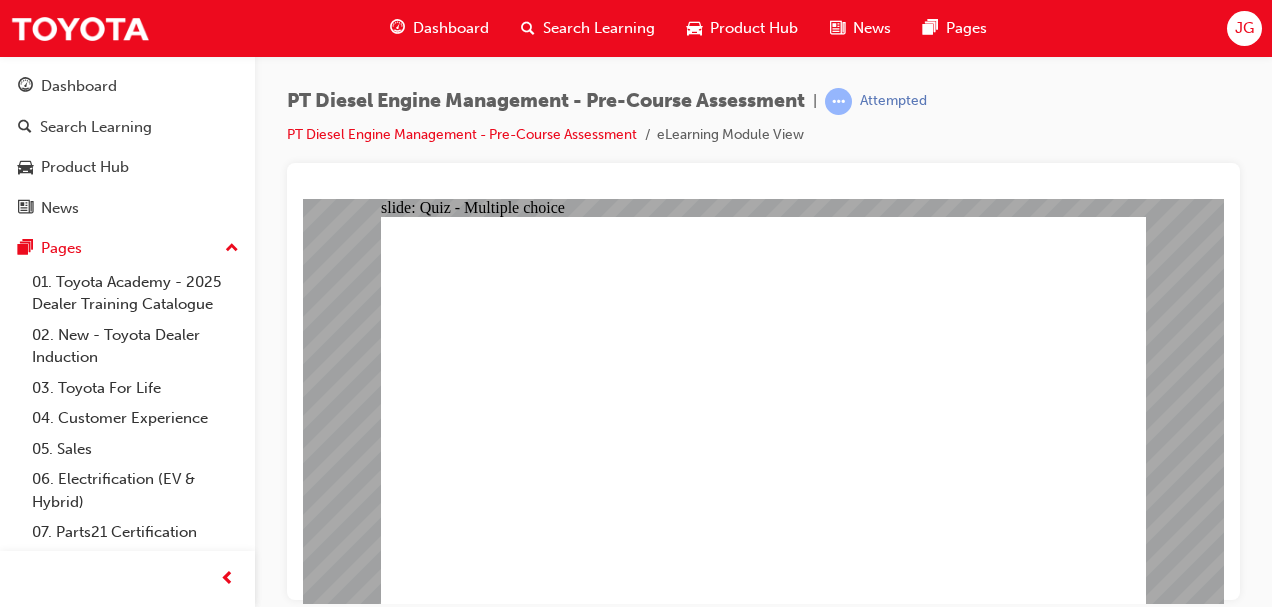 click 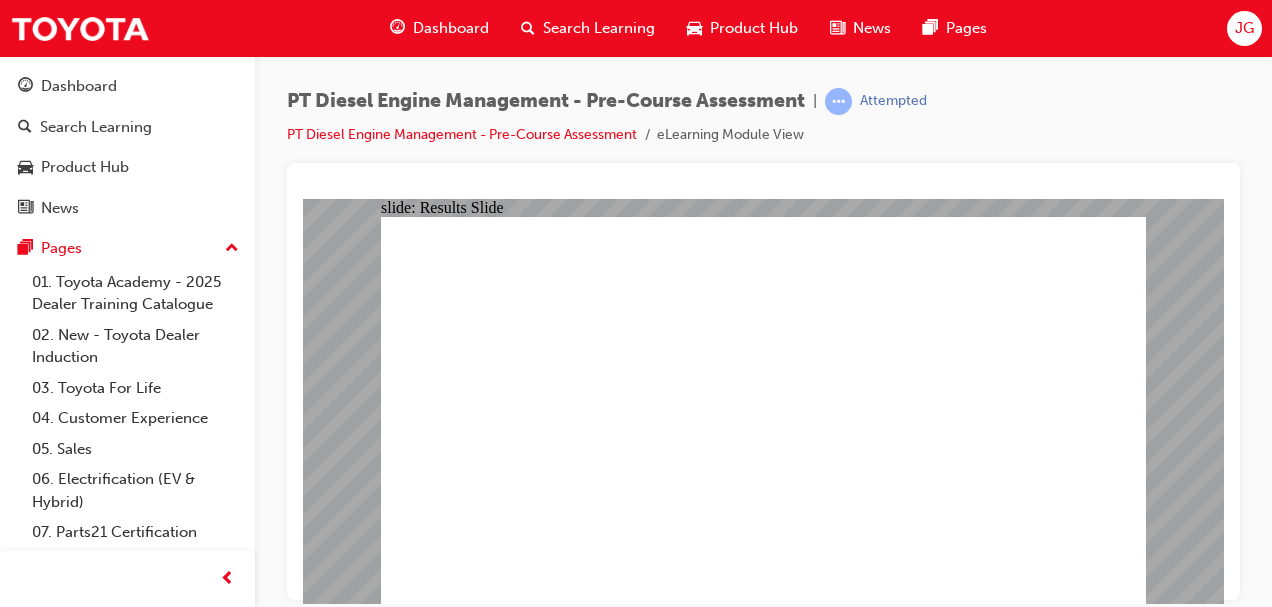 click 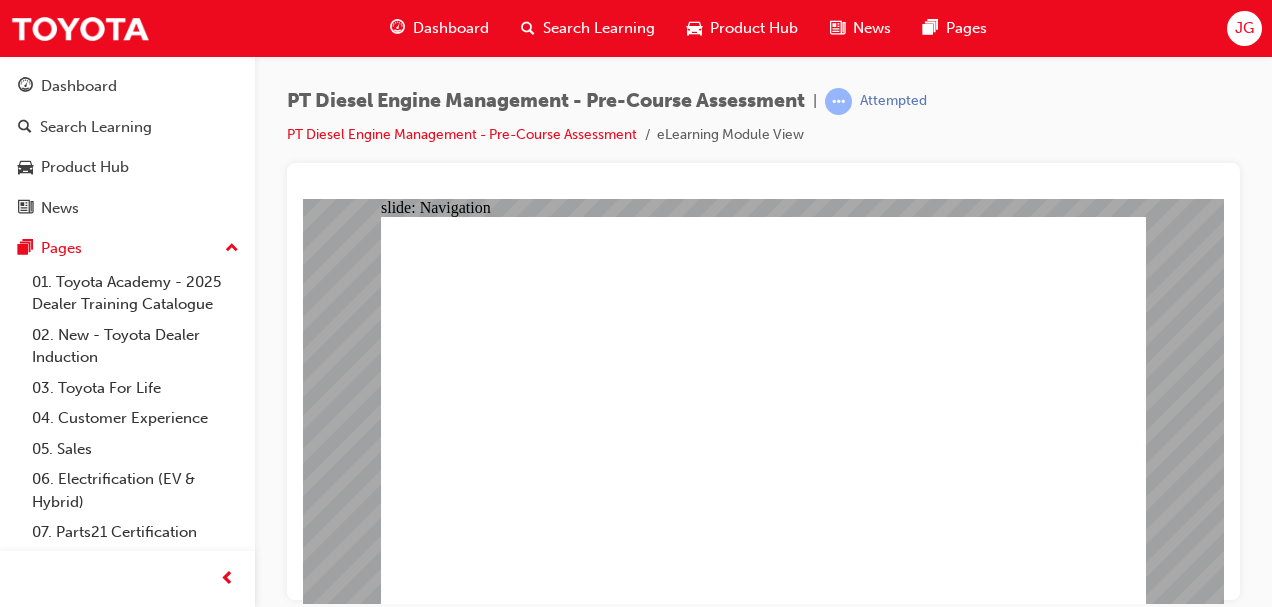click 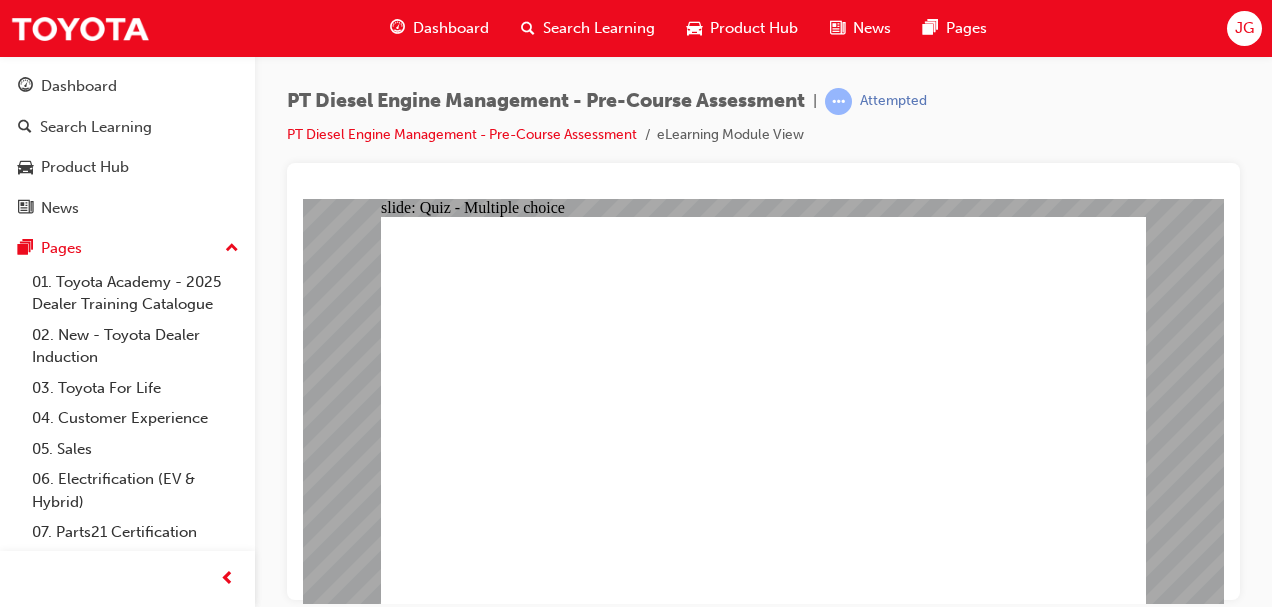 click 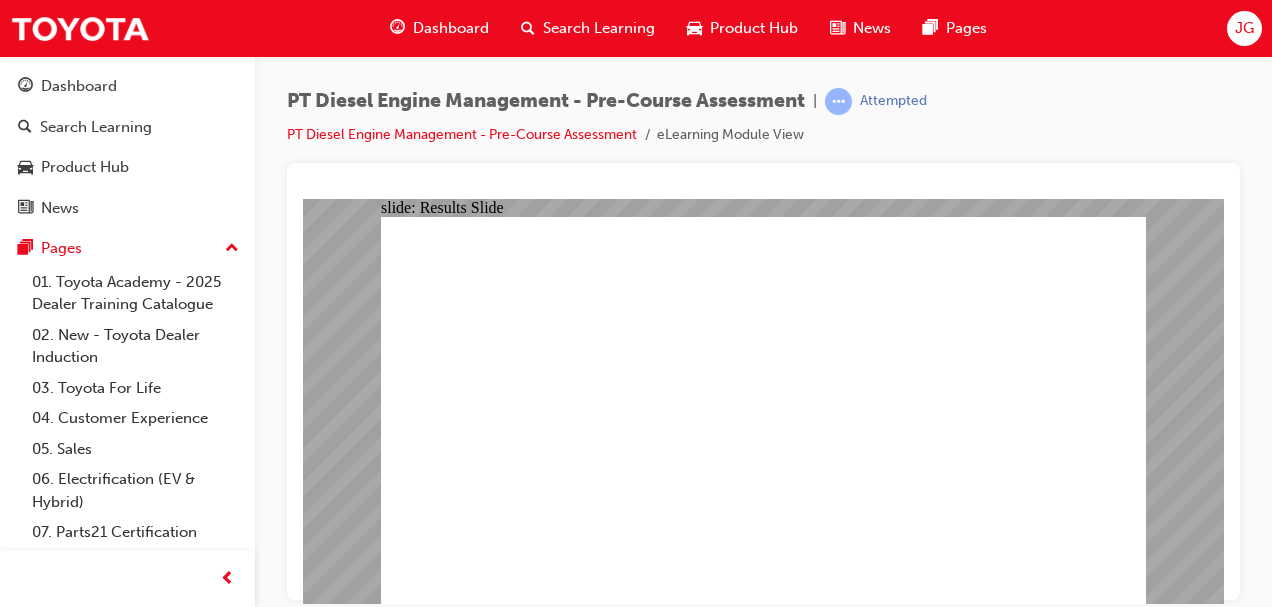 click 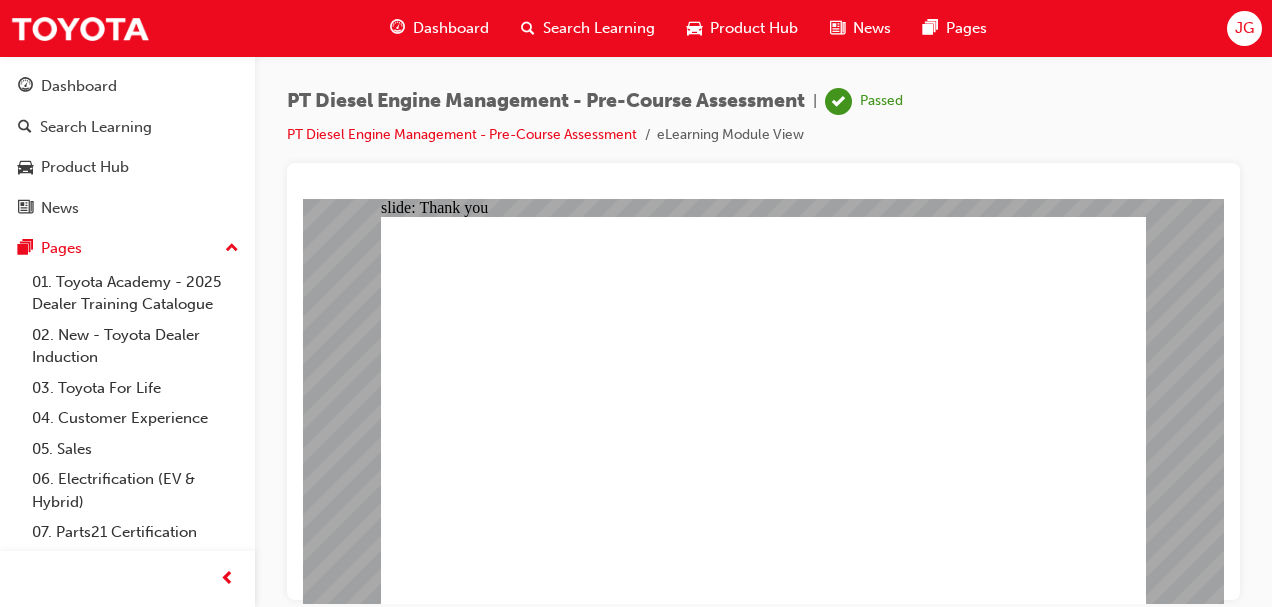 click on "Dashboard" at bounding box center (451, 28) 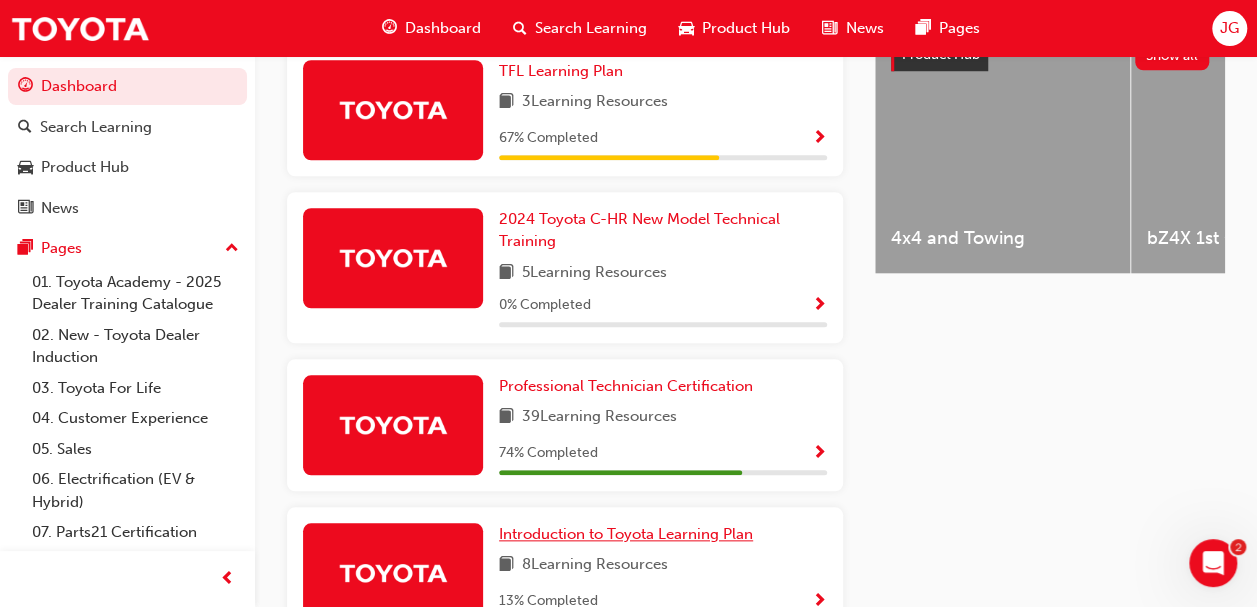 scroll, scrollTop: 817, scrollLeft: 0, axis: vertical 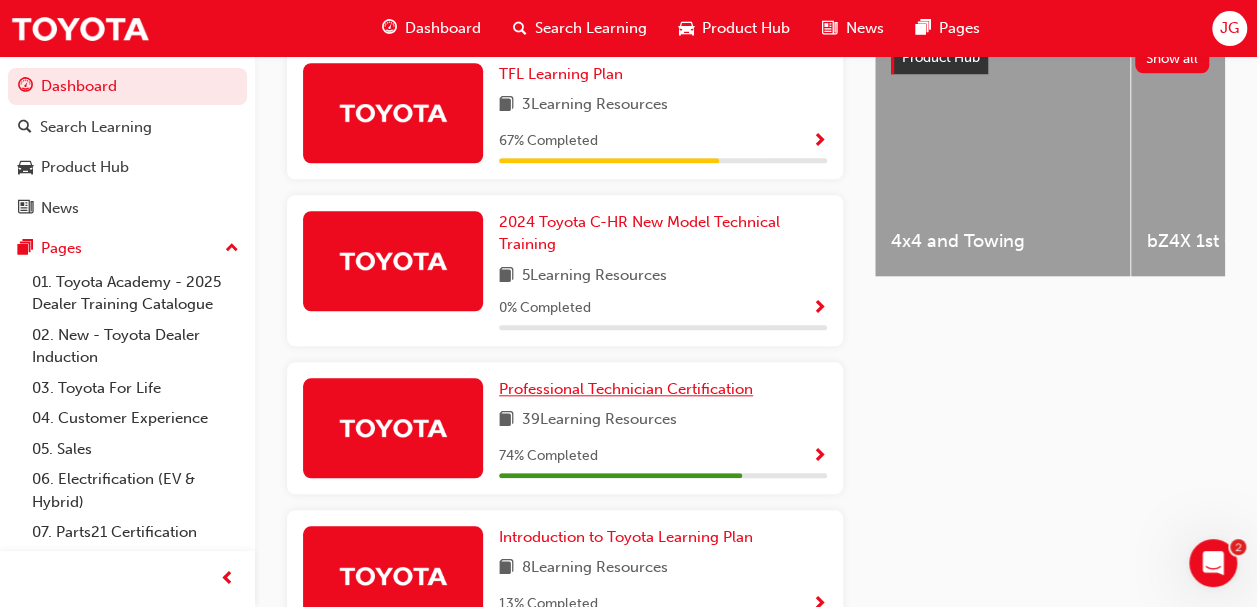click on "Professional Technician Certification" at bounding box center [626, 389] 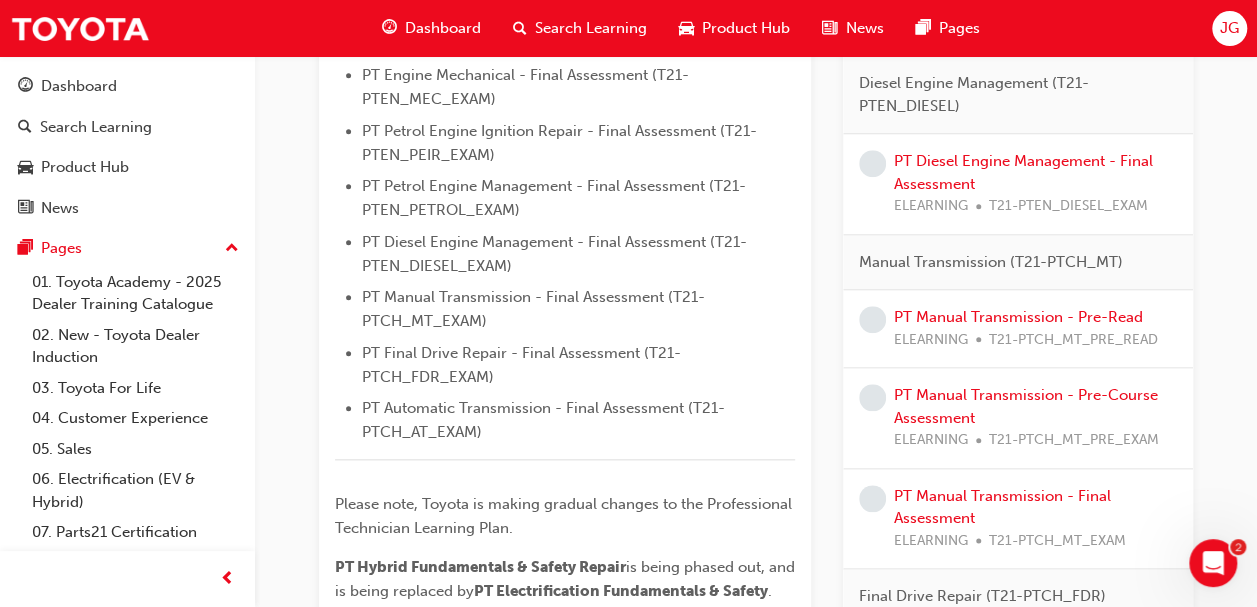 scroll, scrollTop: 882, scrollLeft: 0, axis: vertical 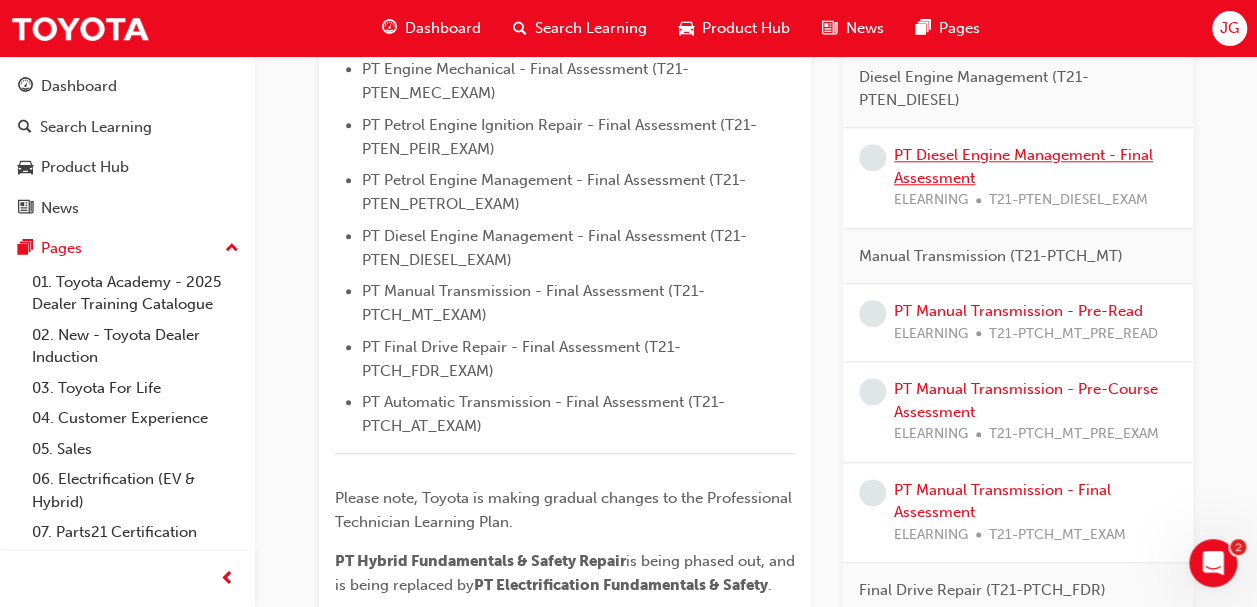 click on "PT Diesel Engine Management - Final Assessment" at bounding box center (1023, 166) 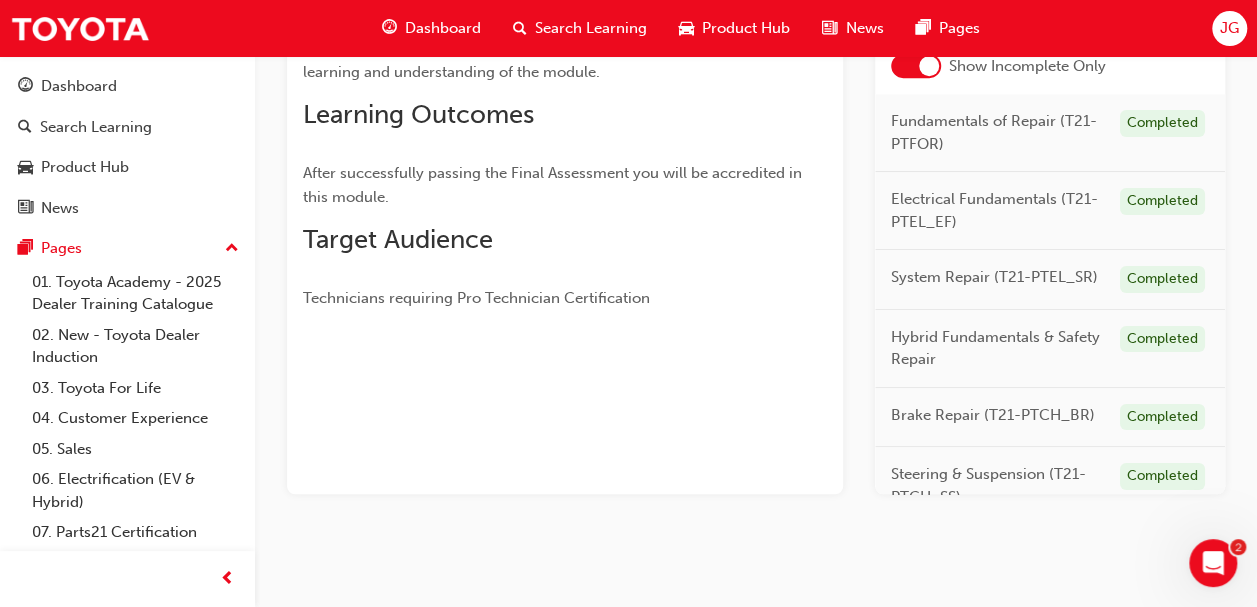 scroll, scrollTop: 0, scrollLeft: 0, axis: both 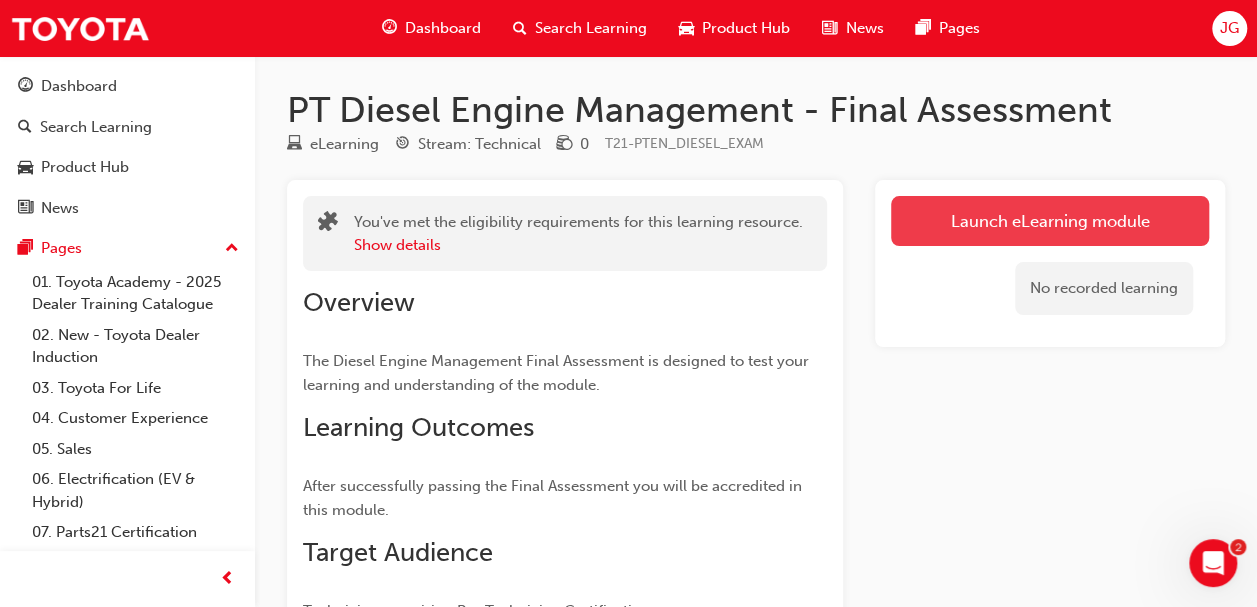 click on "Launch eLearning module" at bounding box center [1050, 221] 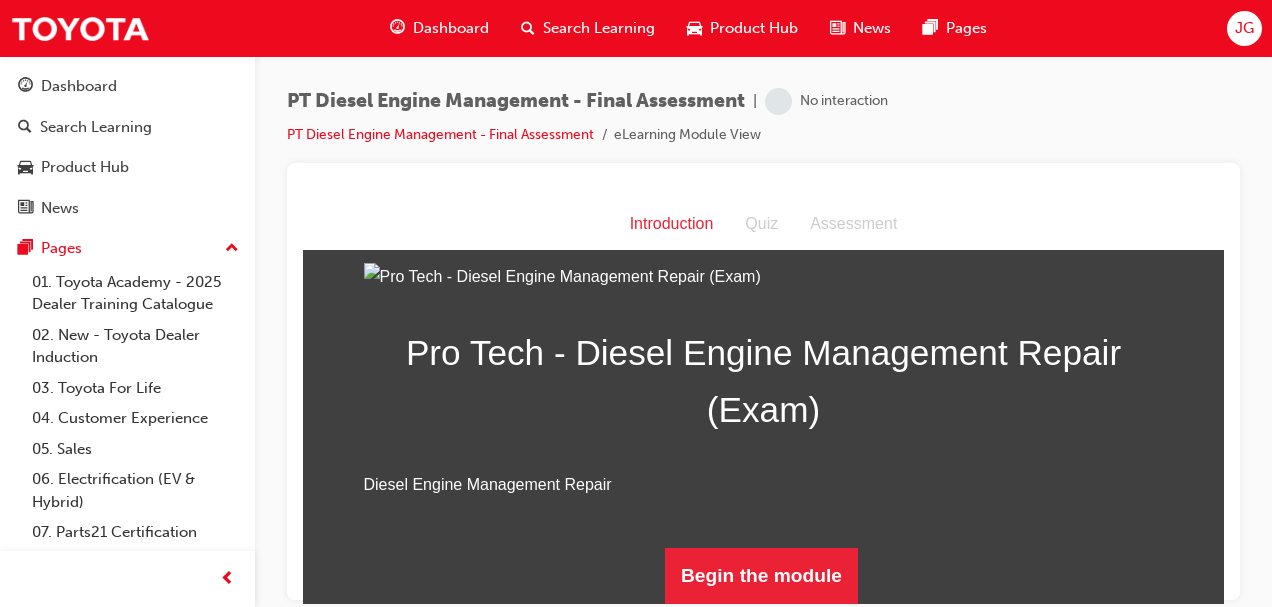 scroll, scrollTop: 261, scrollLeft: 0, axis: vertical 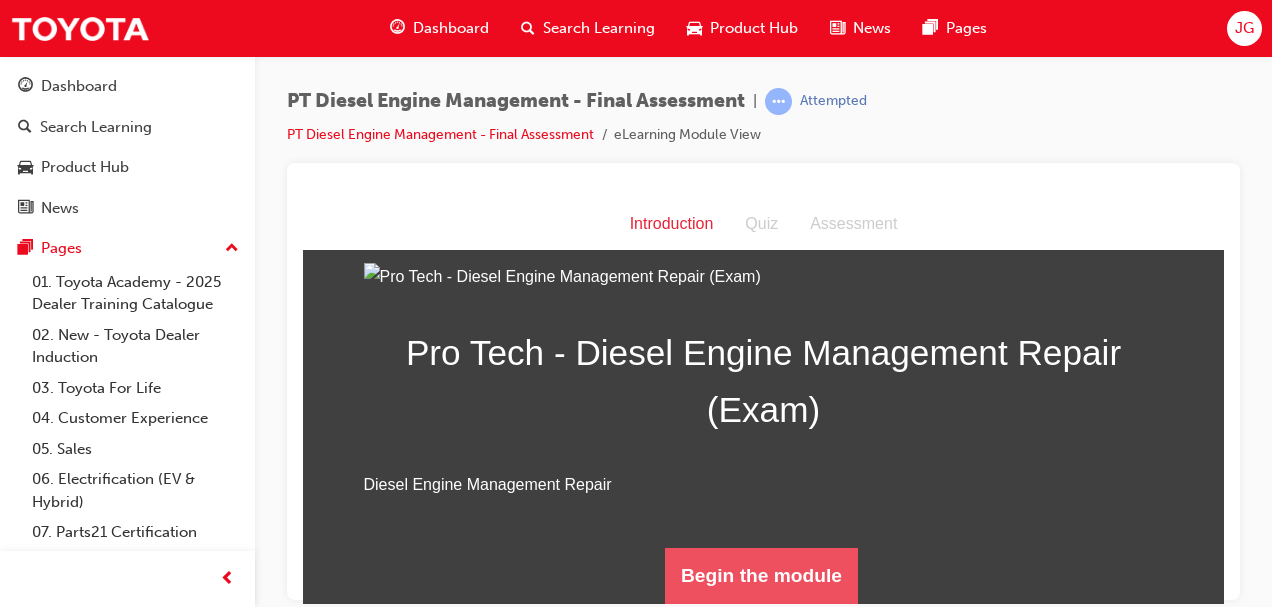 click on "Begin the module" at bounding box center [761, 575] 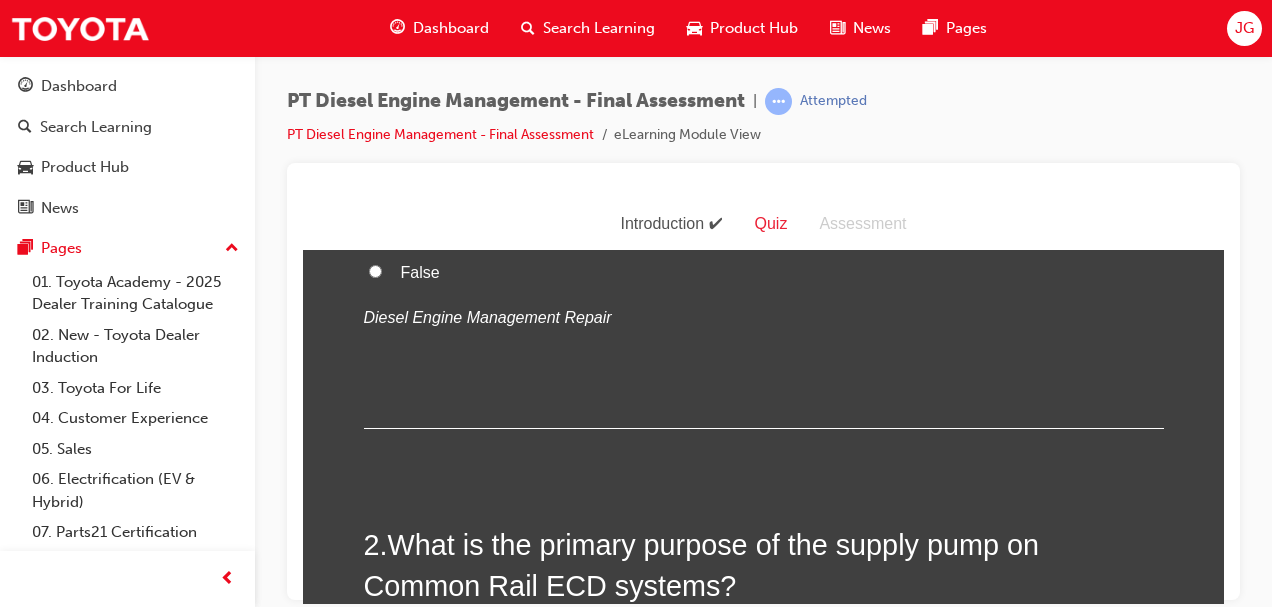 scroll, scrollTop: 0, scrollLeft: 0, axis: both 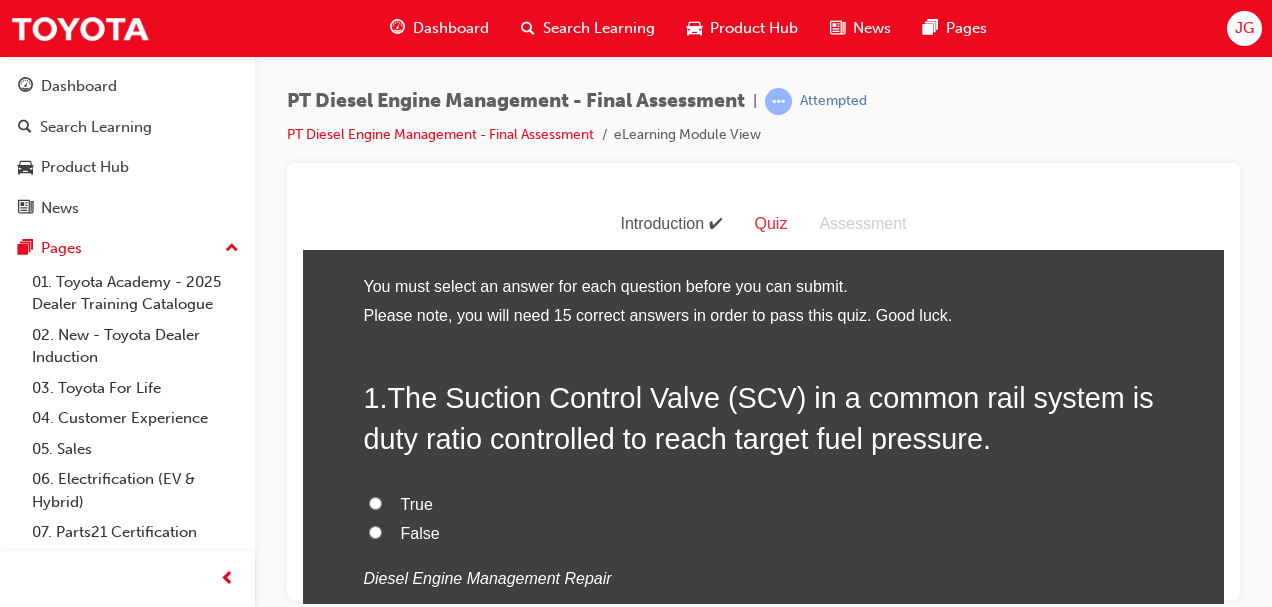 click on "True" at bounding box center [375, 502] 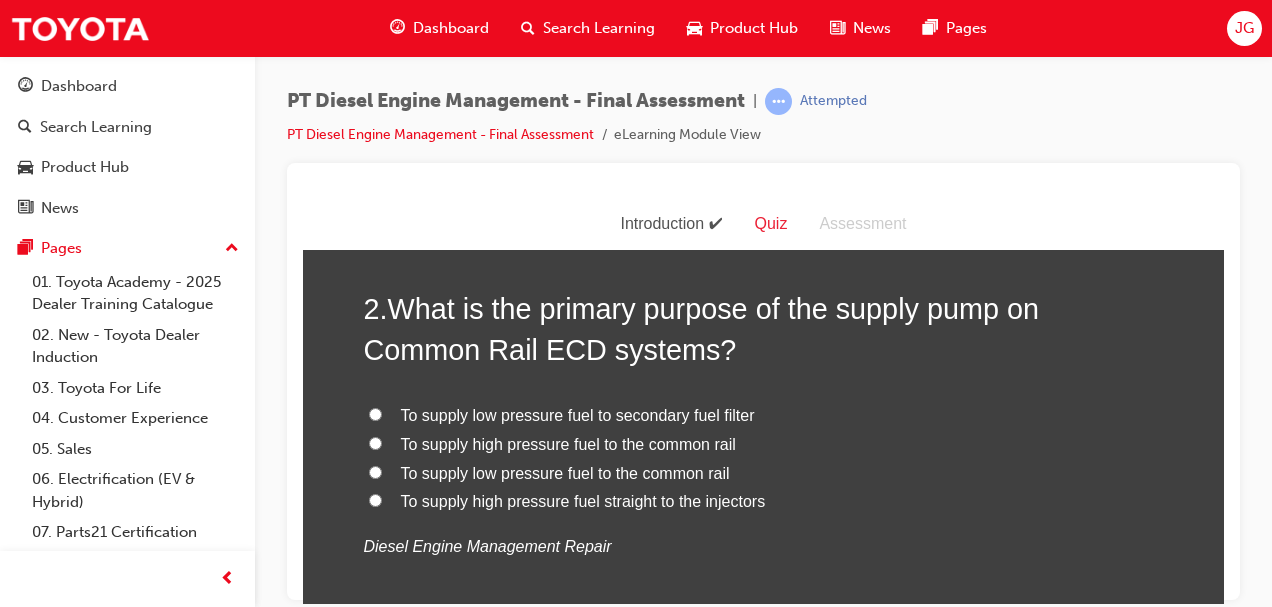 scroll, scrollTop: 498, scrollLeft: 0, axis: vertical 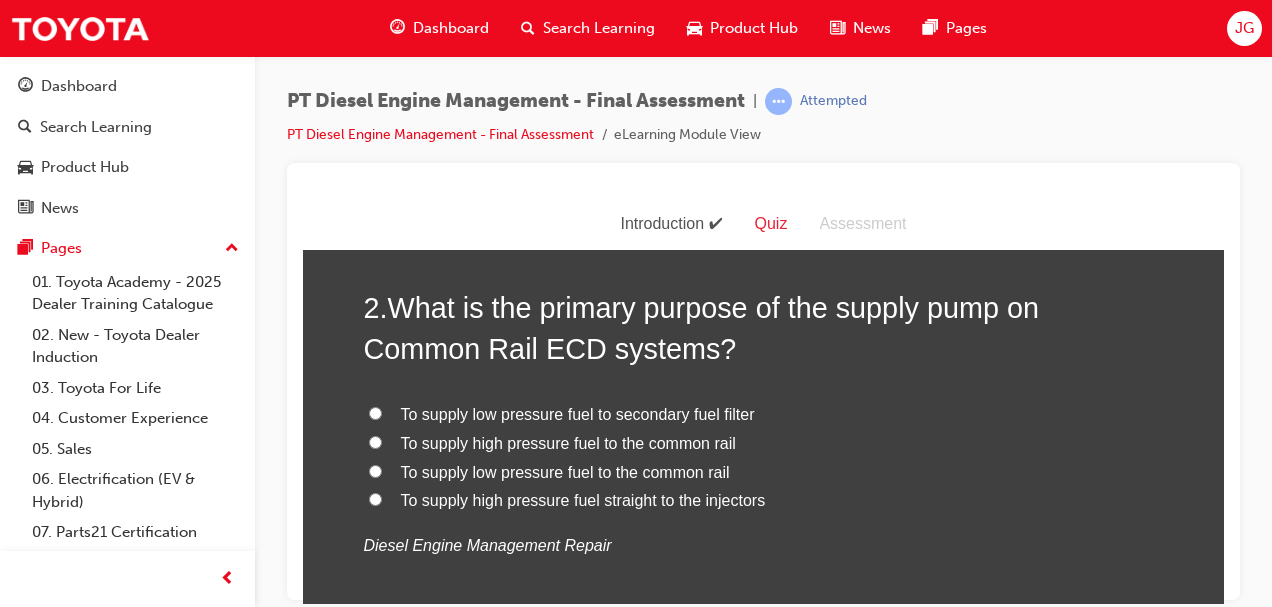 click on "To supply high pressure fuel to the common rail" at bounding box center (375, 441) 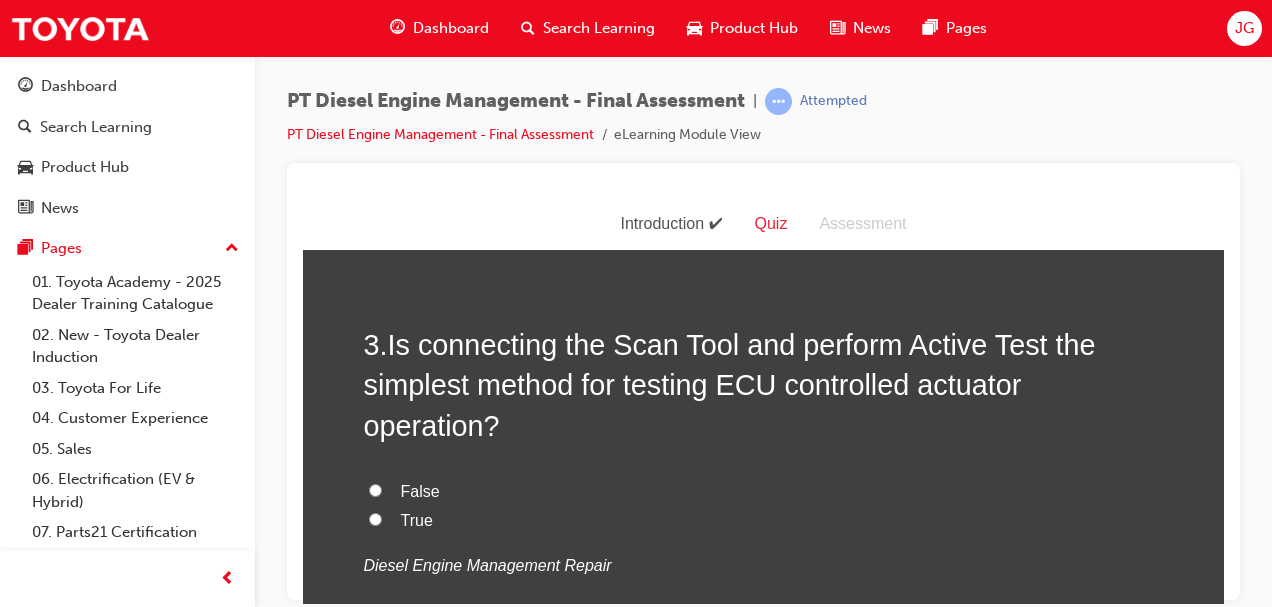 scroll, scrollTop: 928, scrollLeft: 0, axis: vertical 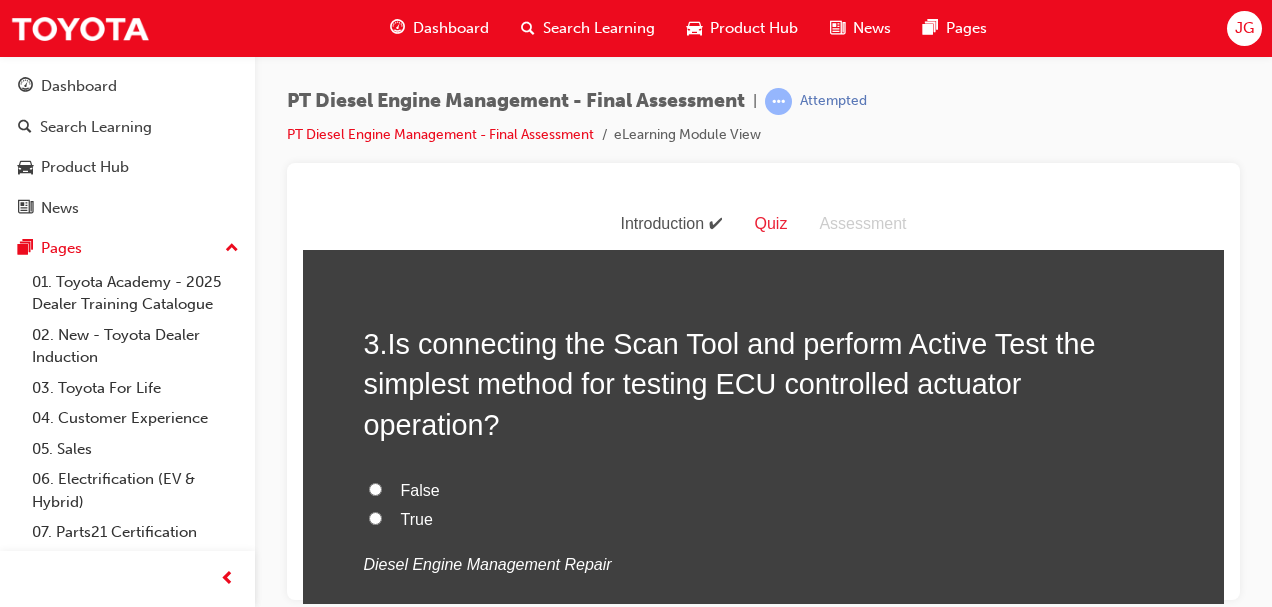 click on "True" at bounding box center [375, 517] 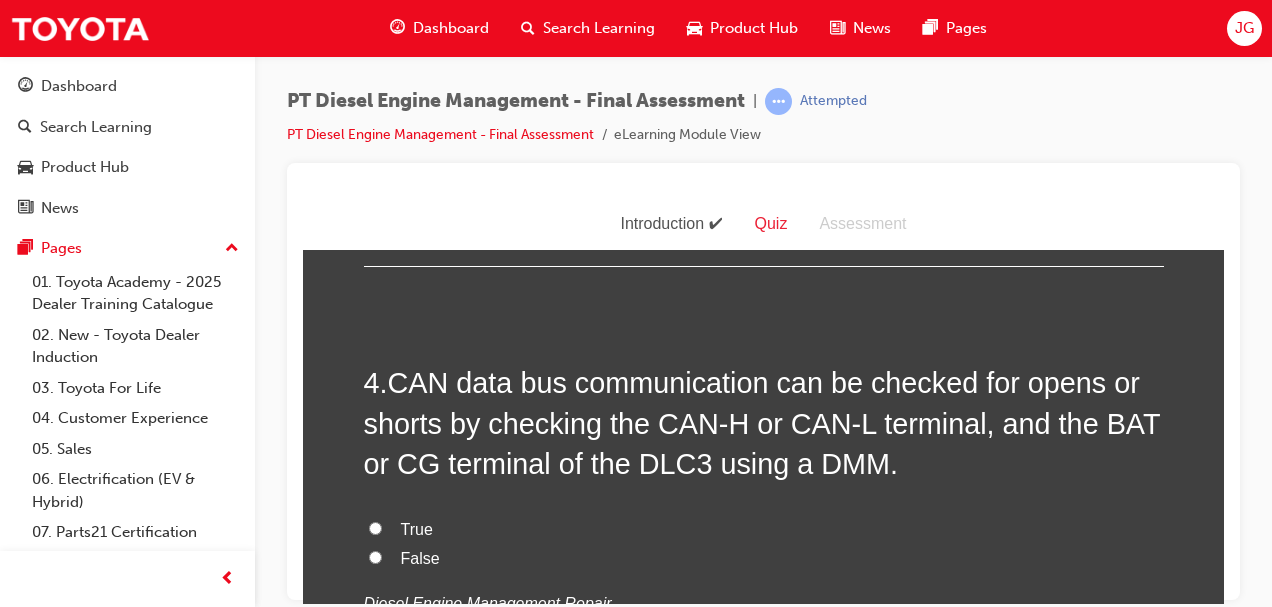 scroll, scrollTop: 1345, scrollLeft: 0, axis: vertical 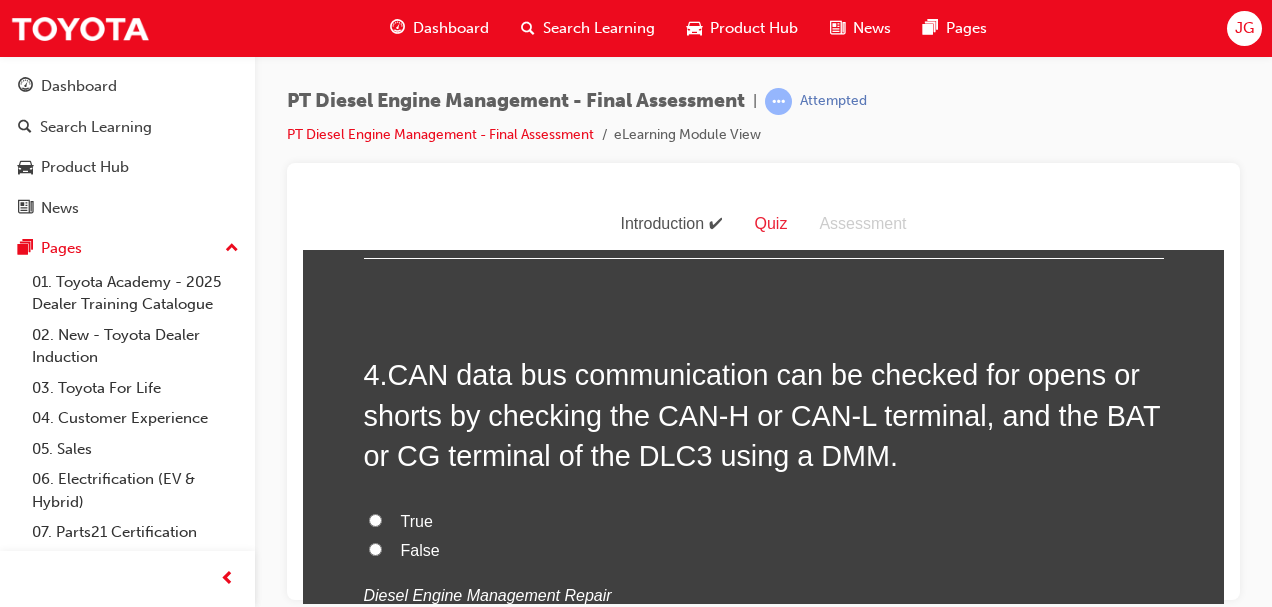 click on "True" at bounding box center (375, 519) 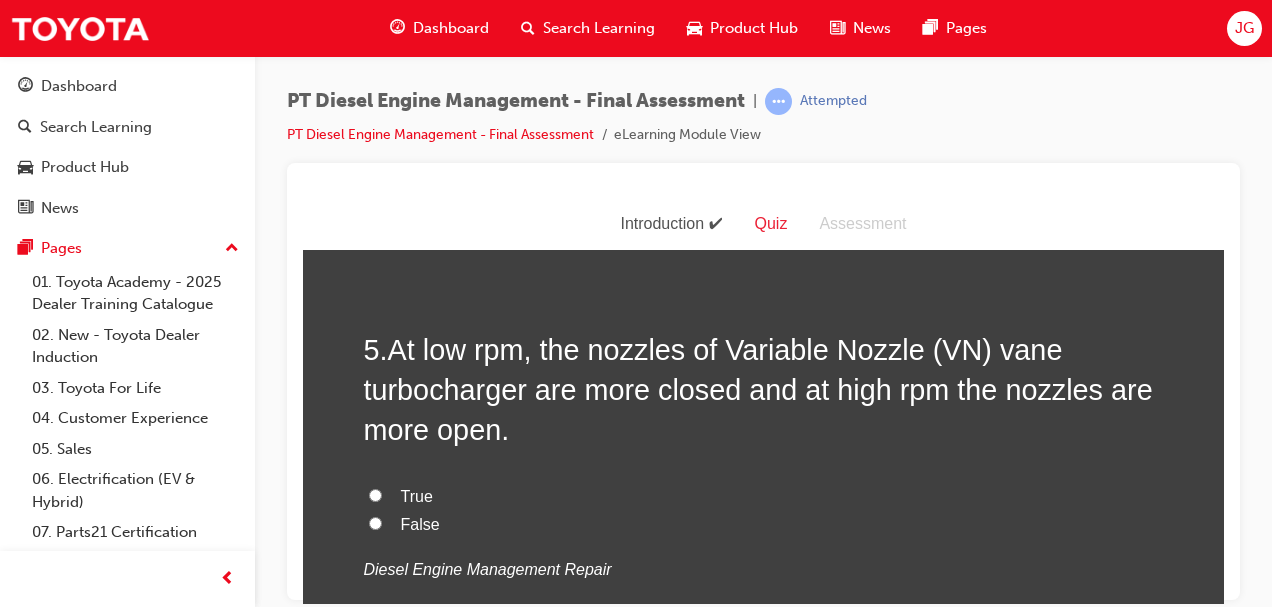 scroll, scrollTop: 1821, scrollLeft: 0, axis: vertical 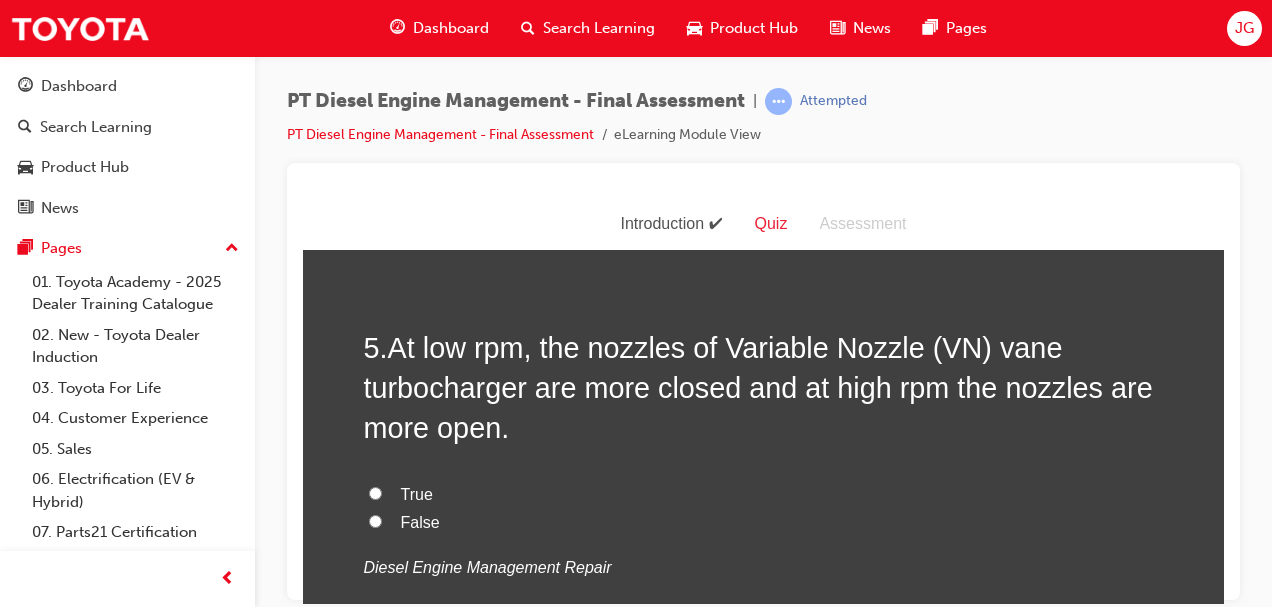 click on "True" at bounding box center (375, 492) 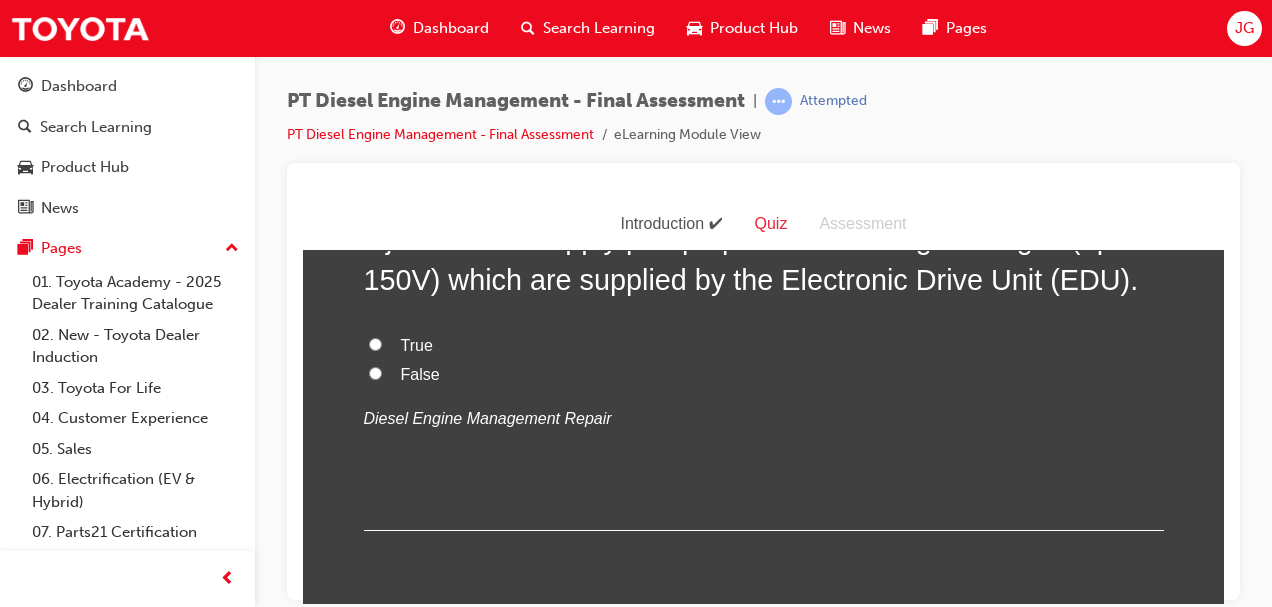scroll, scrollTop: 2527, scrollLeft: 0, axis: vertical 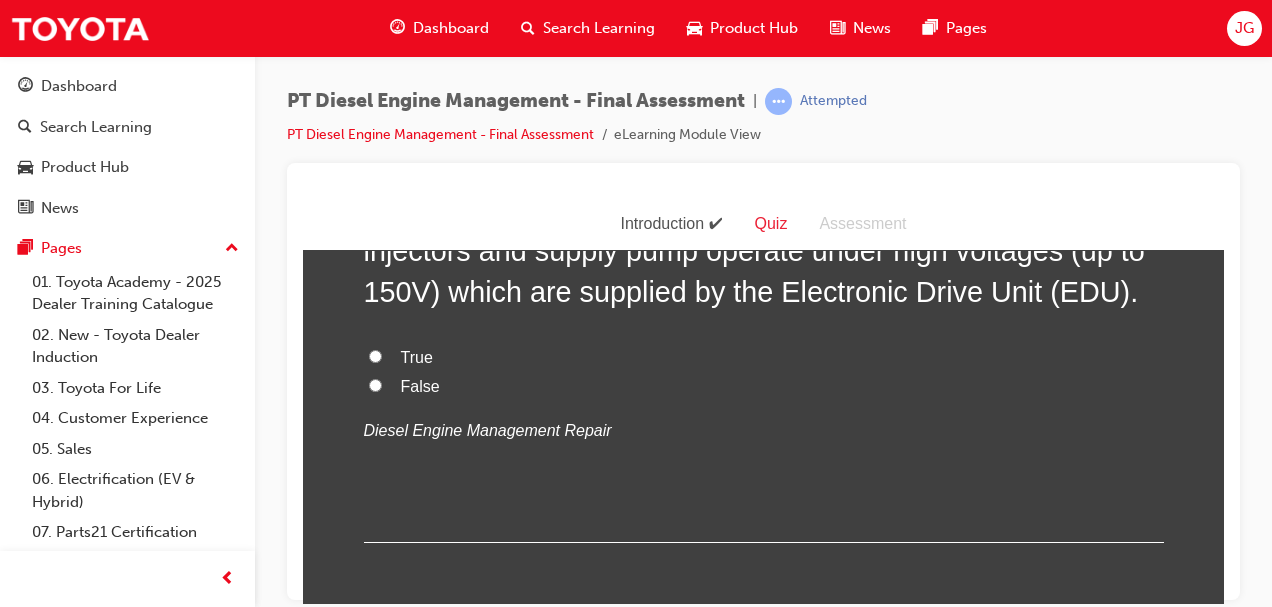 click on "True" at bounding box center [375, 355] 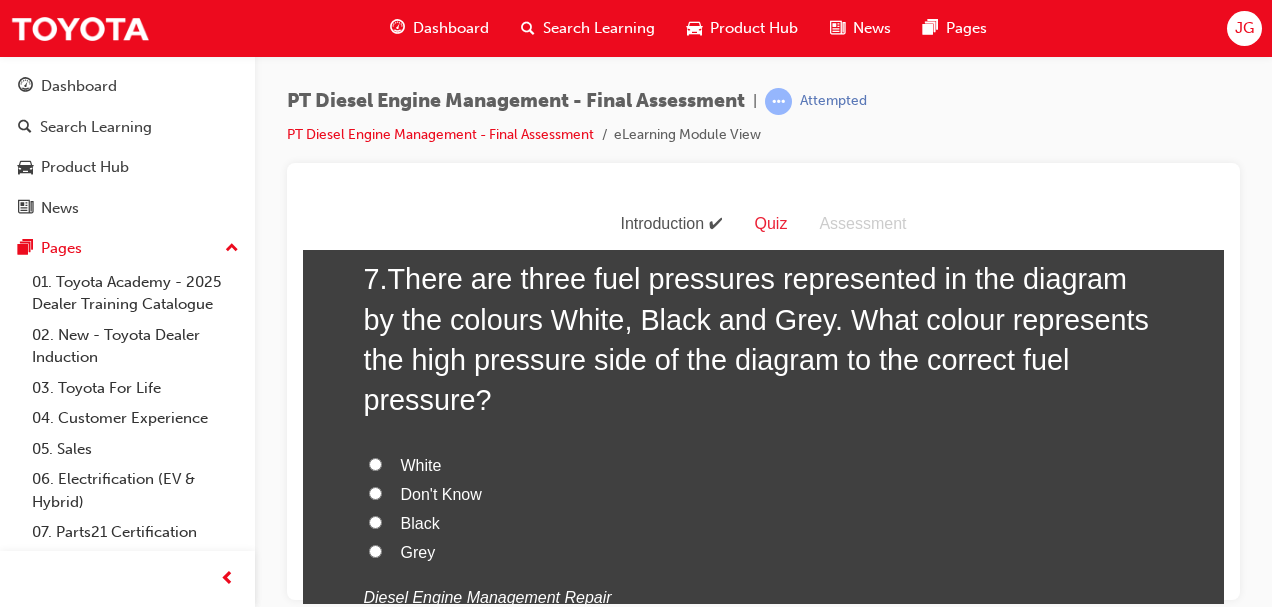 scroll, scrollTop: 2906, scrollLeft: 0, axis: vertical 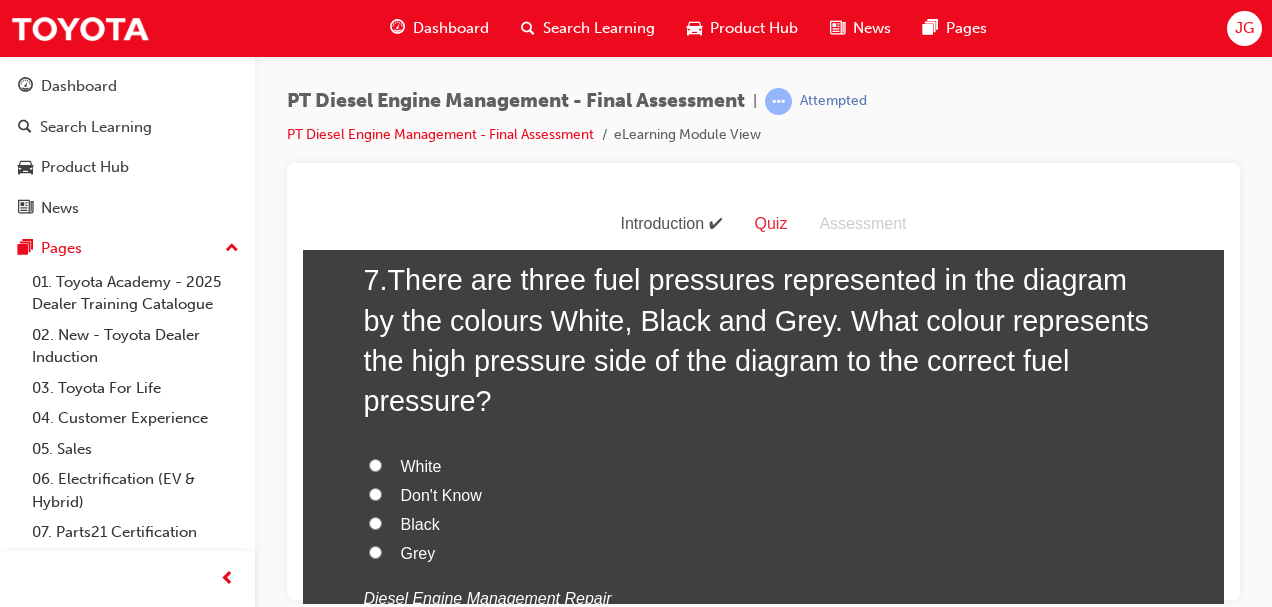 click on "White" at bounding box center [375, 464] 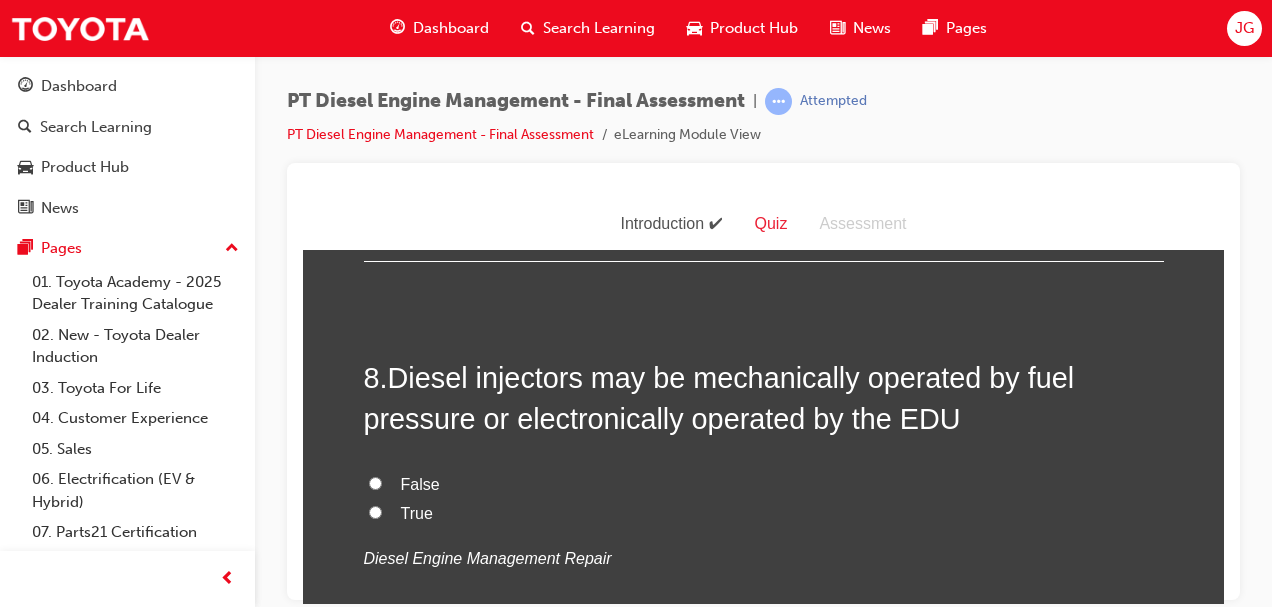 scroll, scrollTop: 3348, scrollLeft: 0, axis: vertical 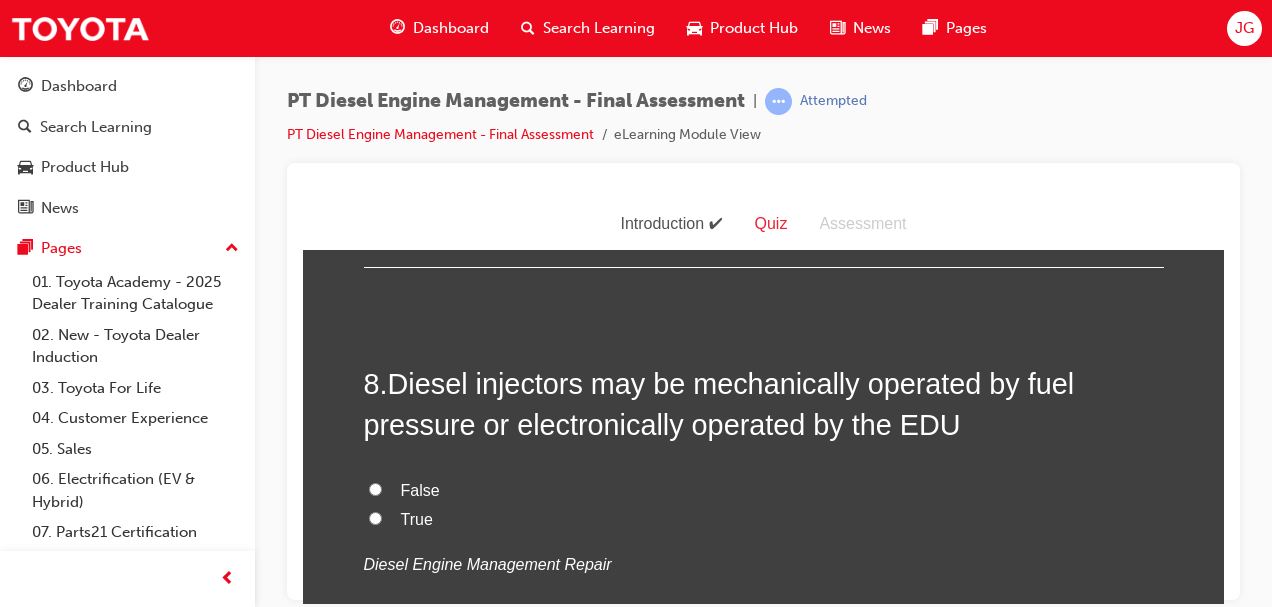 click on "True" at bounding box center [375, 517] 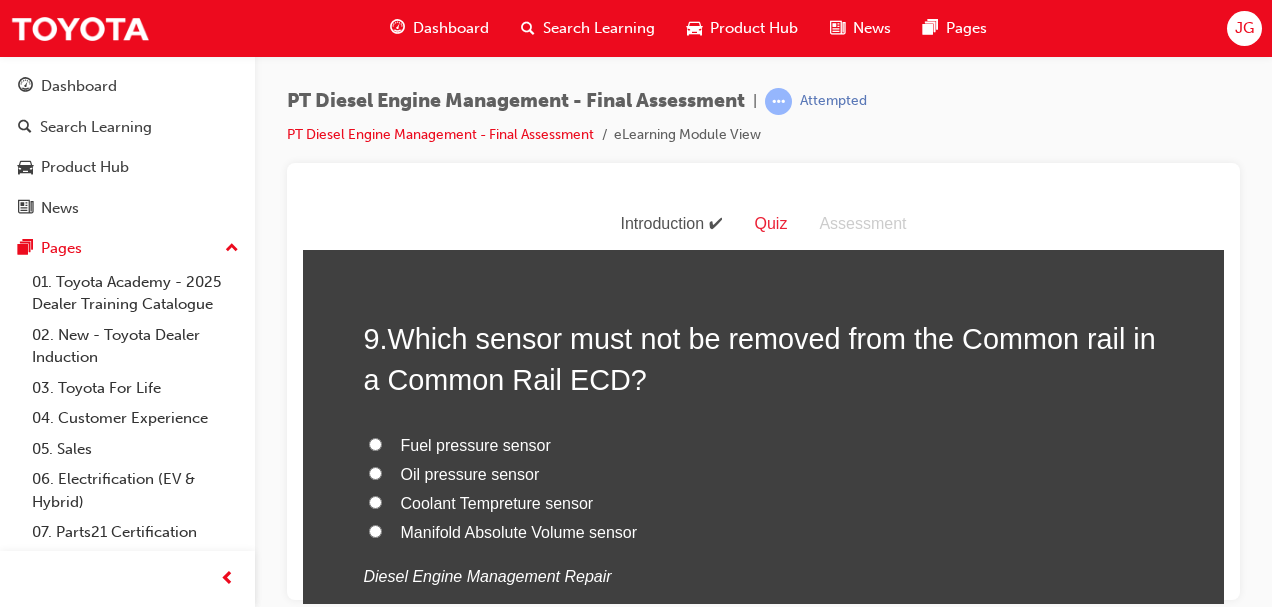 scroll, scrollTop: 3791, scrollLeft: 0, axis: vertical 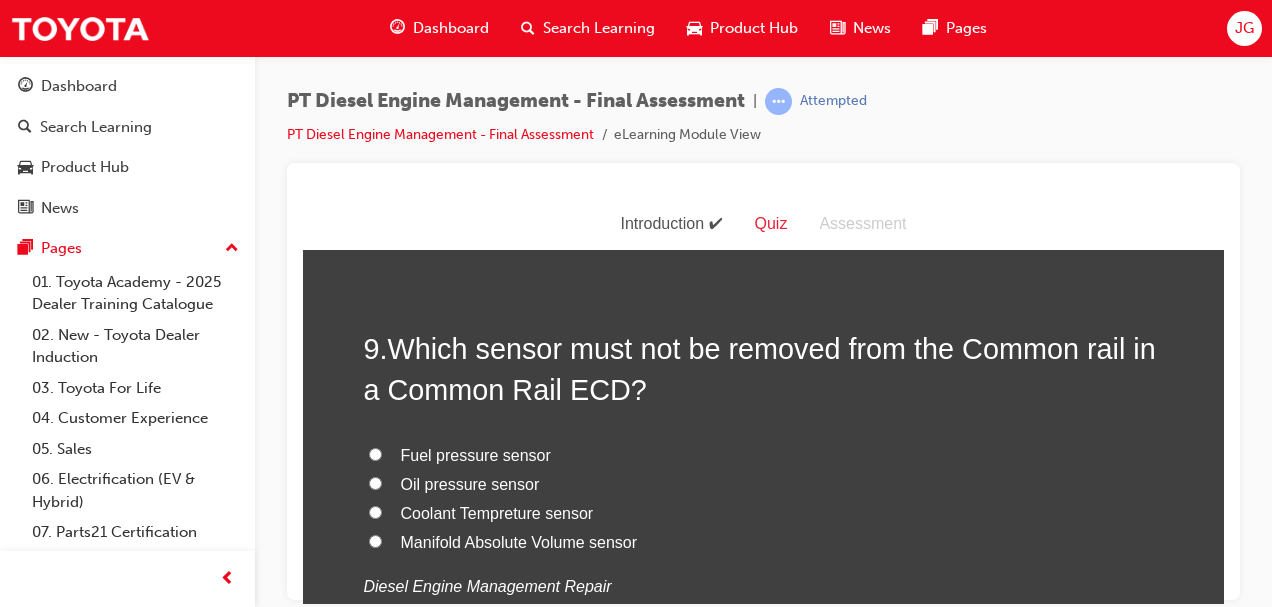 click on "Fuel pressure sensor" at bounding box center (375, 453) 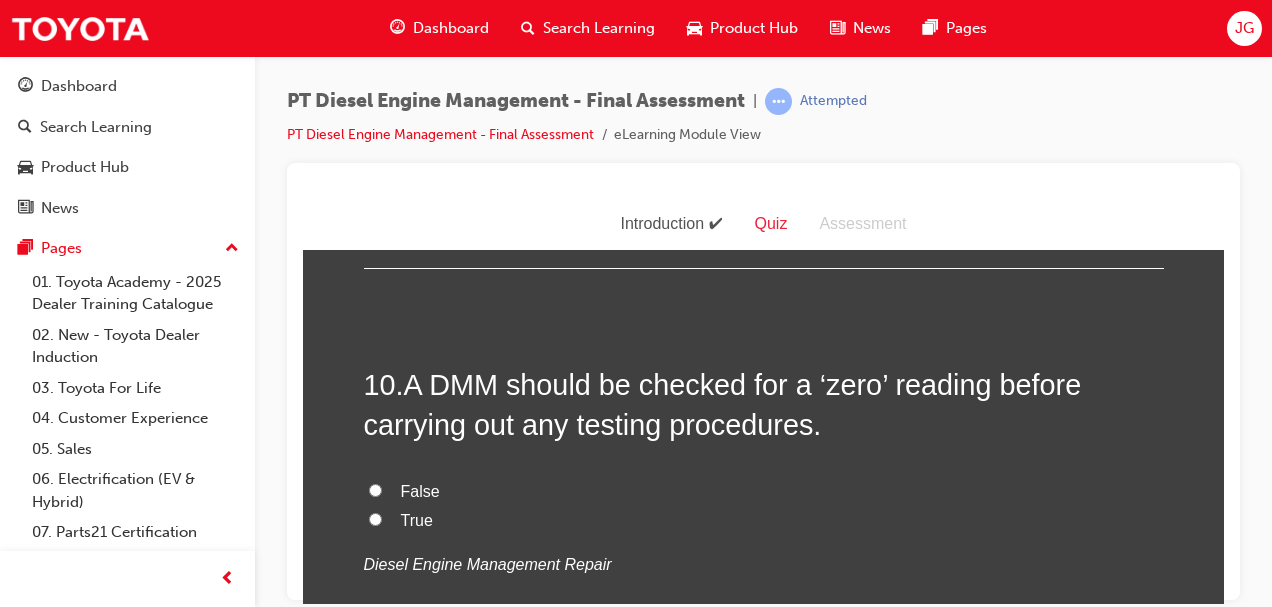 scroll, scrollTop: 4223, scrollLeft: 0, axis: vertical 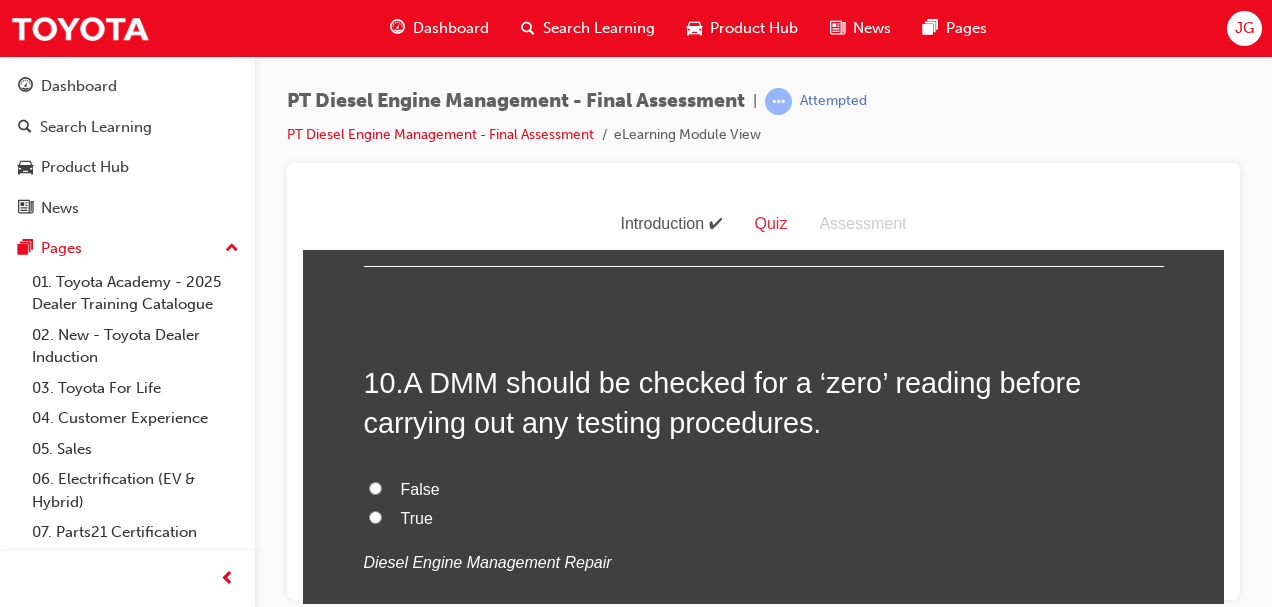 click on "True" at bounding box center (375, 516) 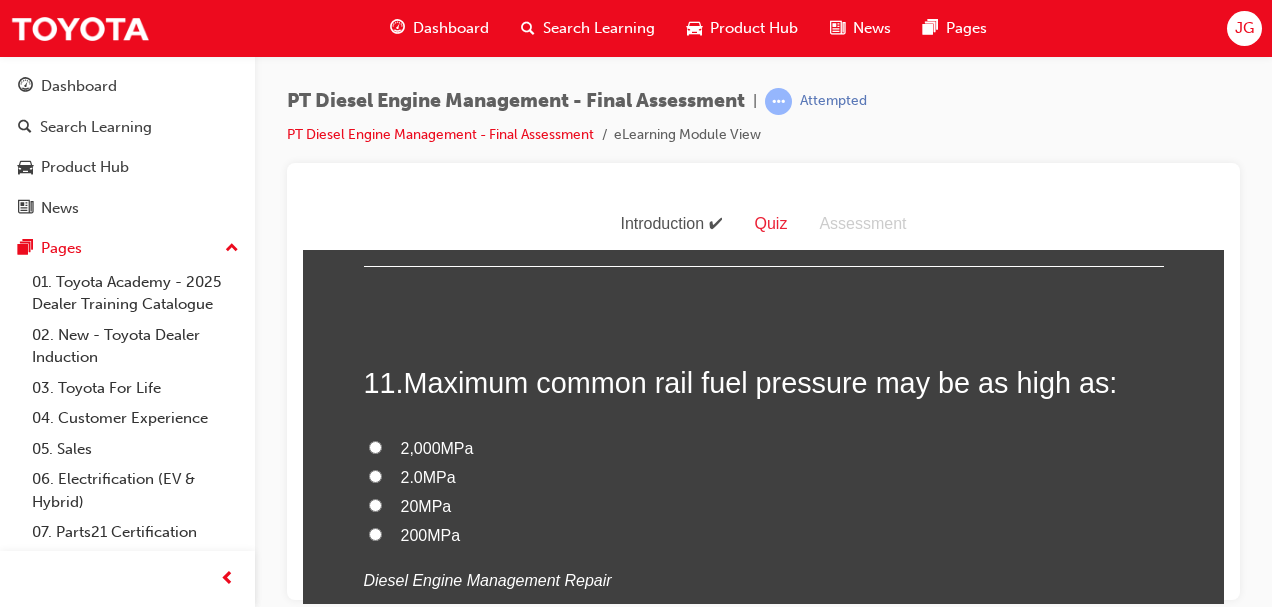 scroll, scrollTop: 4632, scrollLeft: 0, axis: vertical 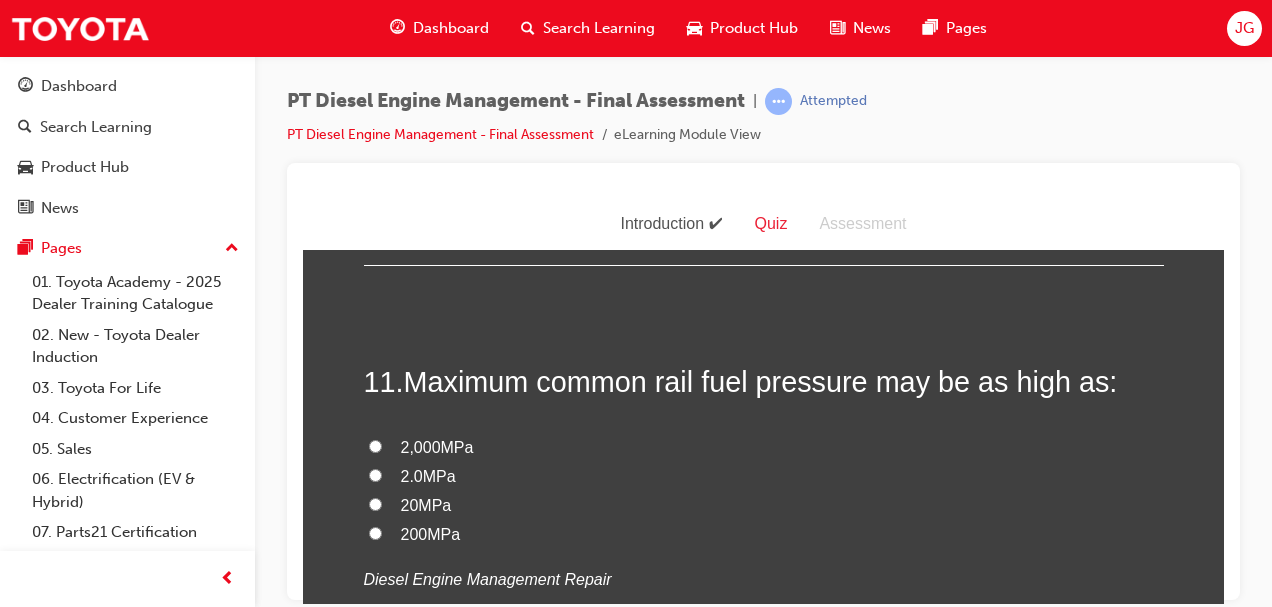 click on "200MPa" at bounding box center [375, 532] 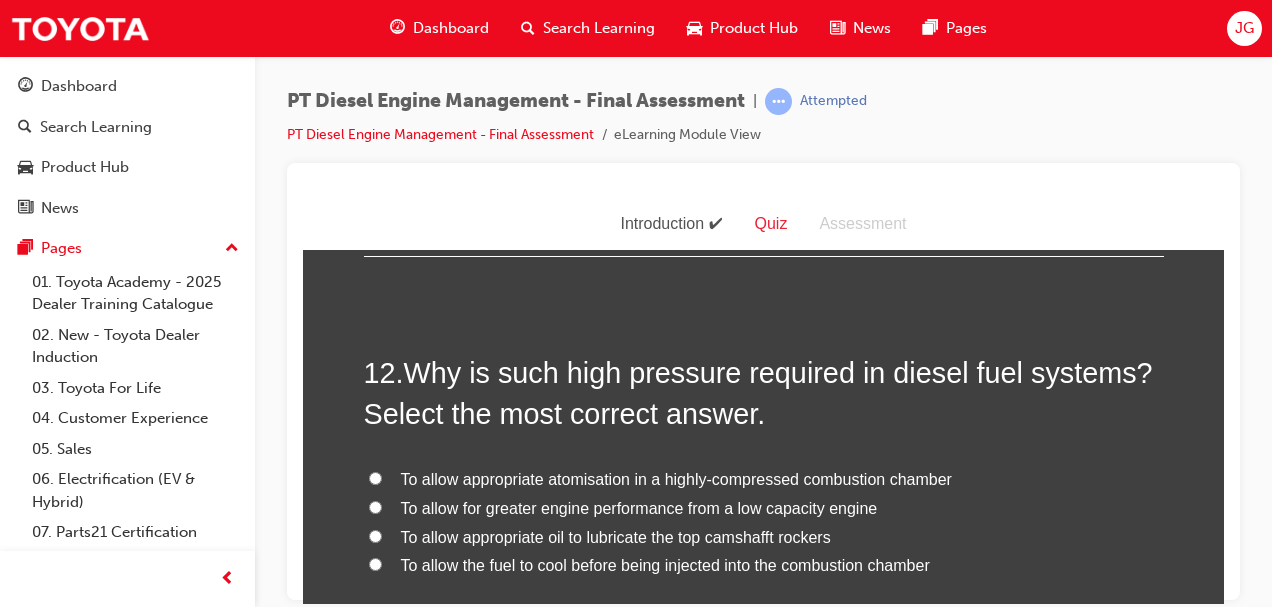 scroll, scrollTop: 5086, scrollLeft: 0, axis: vertical 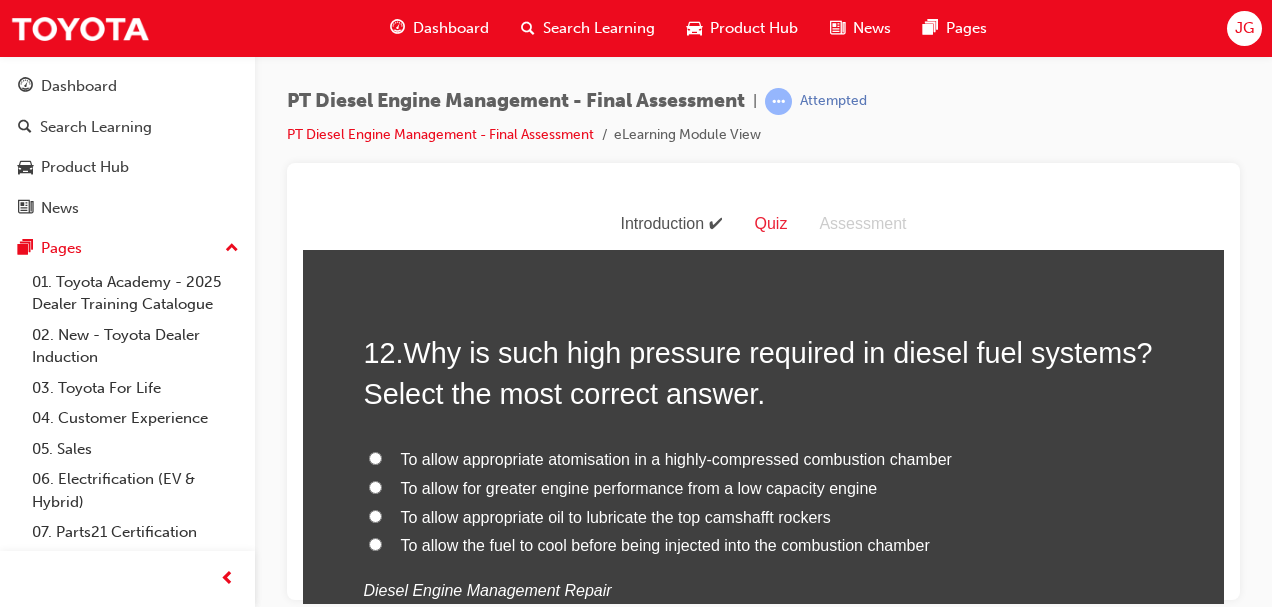 click on "To allow appropriate atomisation in a highly-compressed combustion chamber" at bounding box center [375, 457] 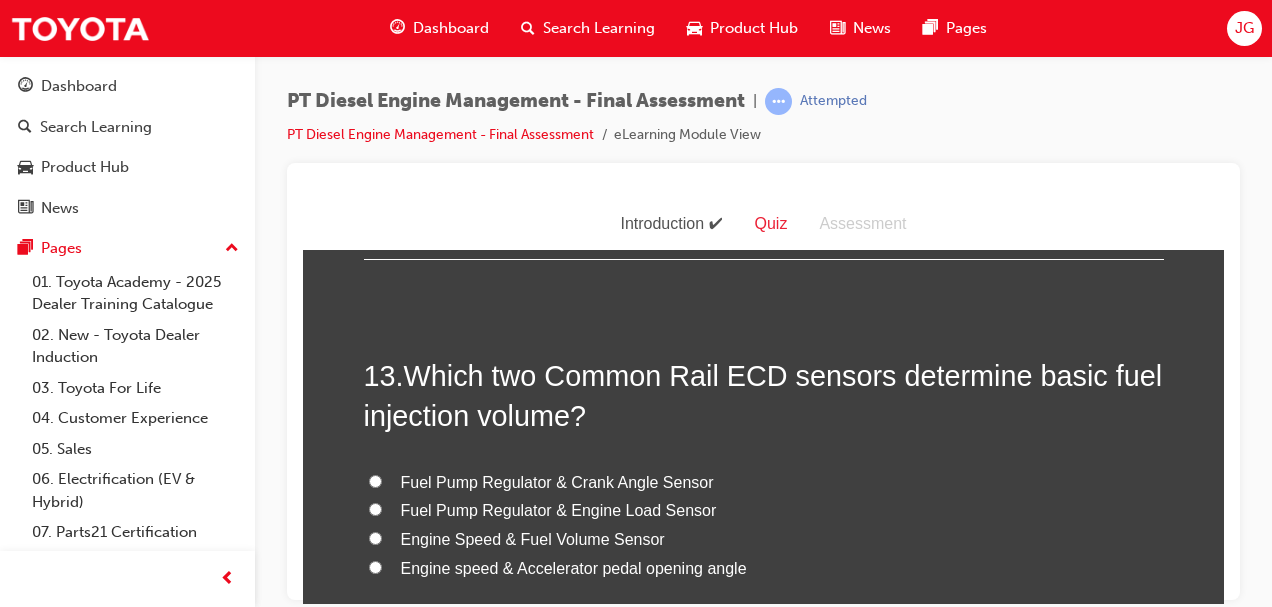 scroll, scrollTop: 5530, scrollLeft: 0, axis: vertical 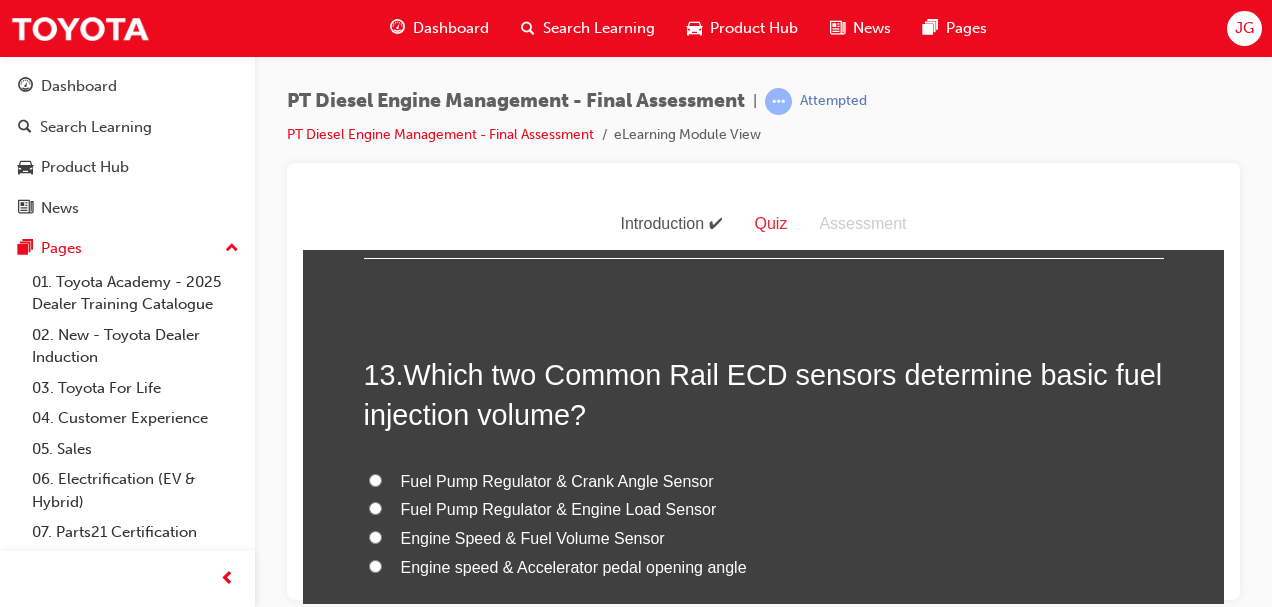 click on "Engine Speed & Fuel Volume Sensor" at bounding box center [375, 536] 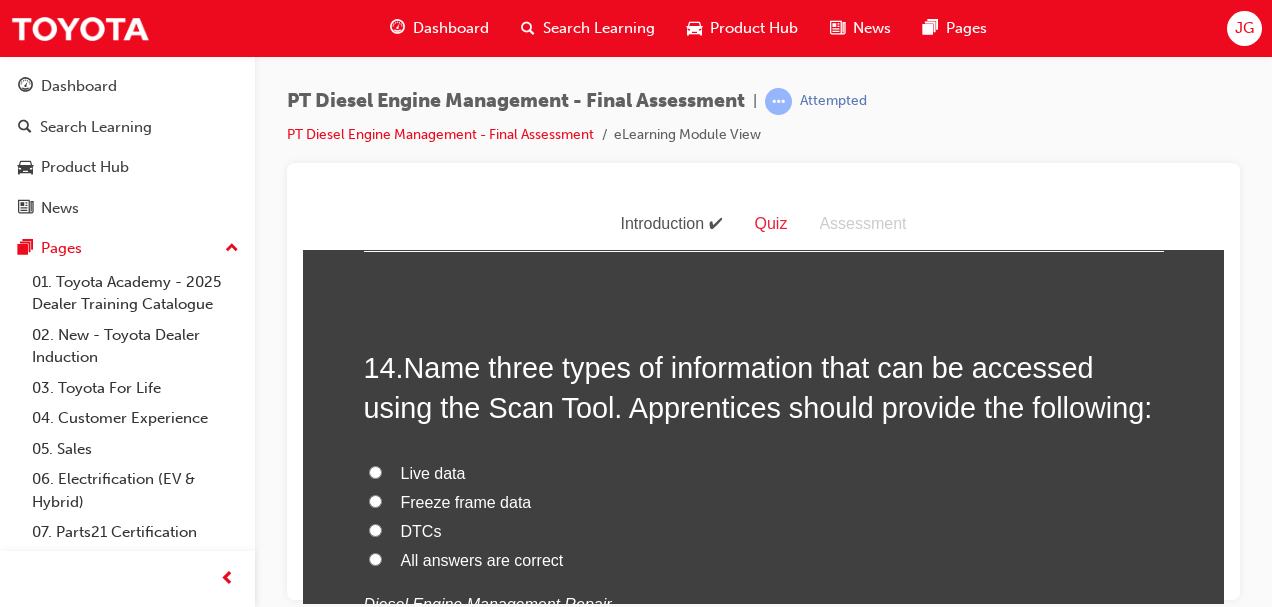 scroll, scrollTop: 6004, scrollLeft: 0, axis: vertical 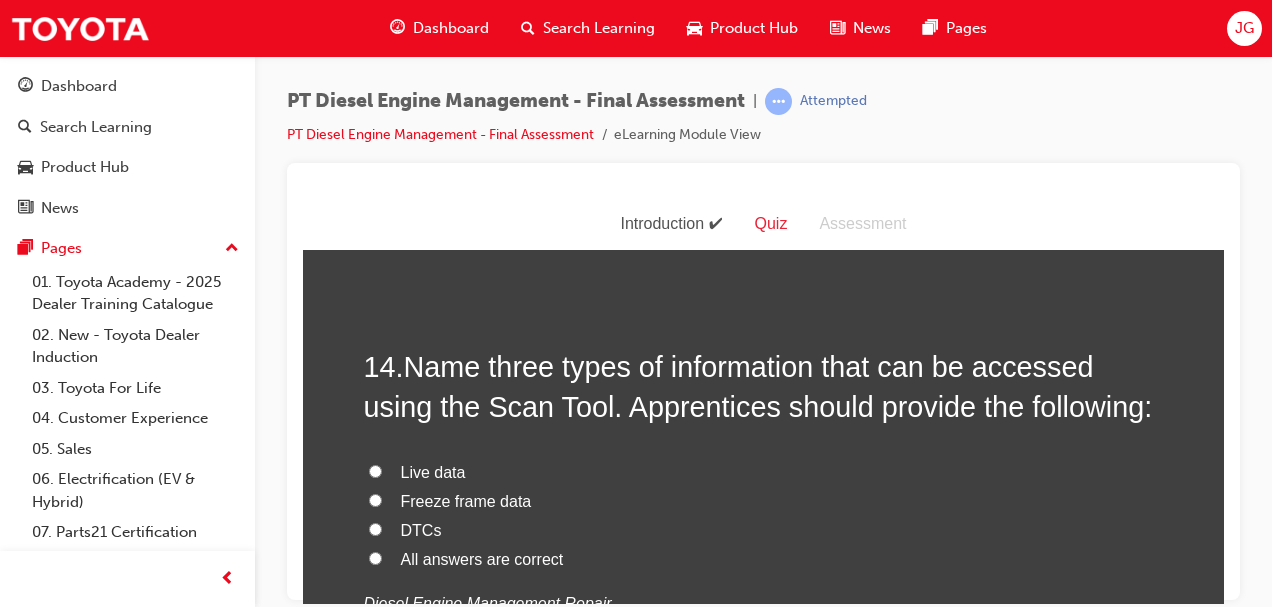 click on "All answers are correct" at bounding box center (375, 557) 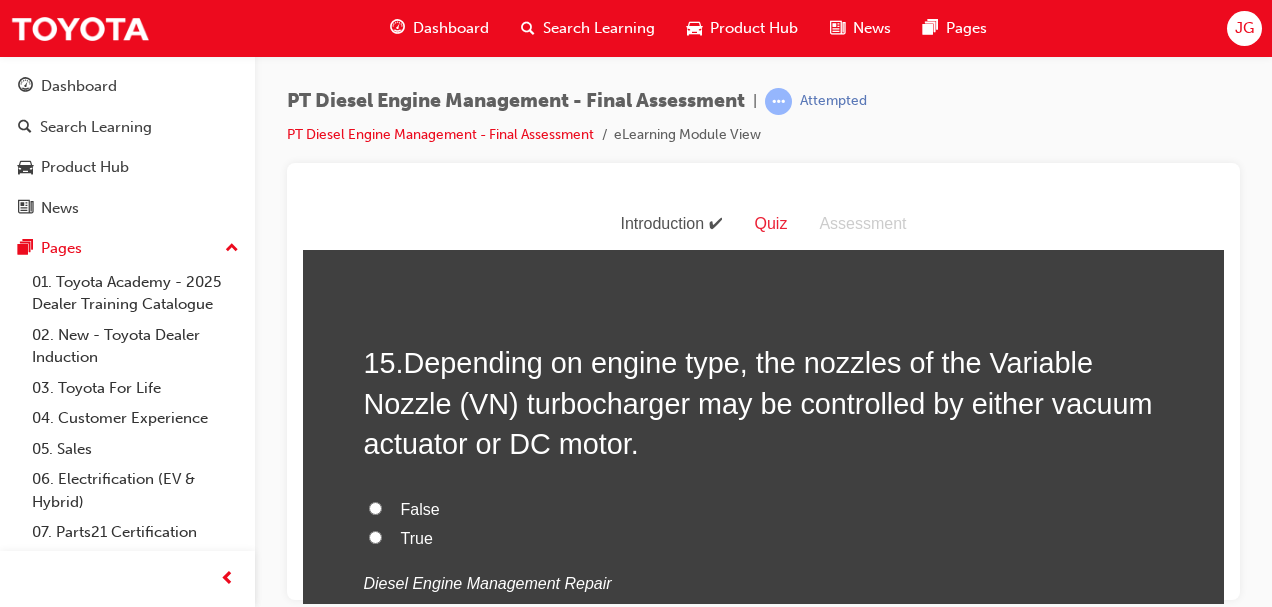scroll, scrollTop: 6477, scrollLeft: 0, axis: vertical 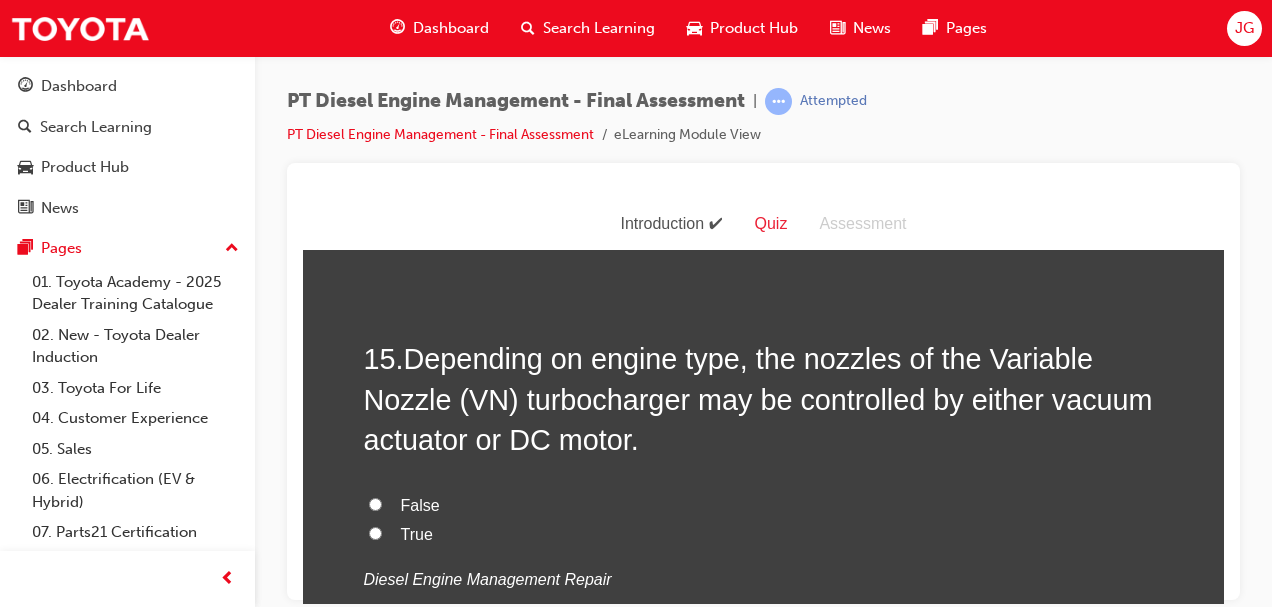 click on "True" at bounding box center [375, 532] 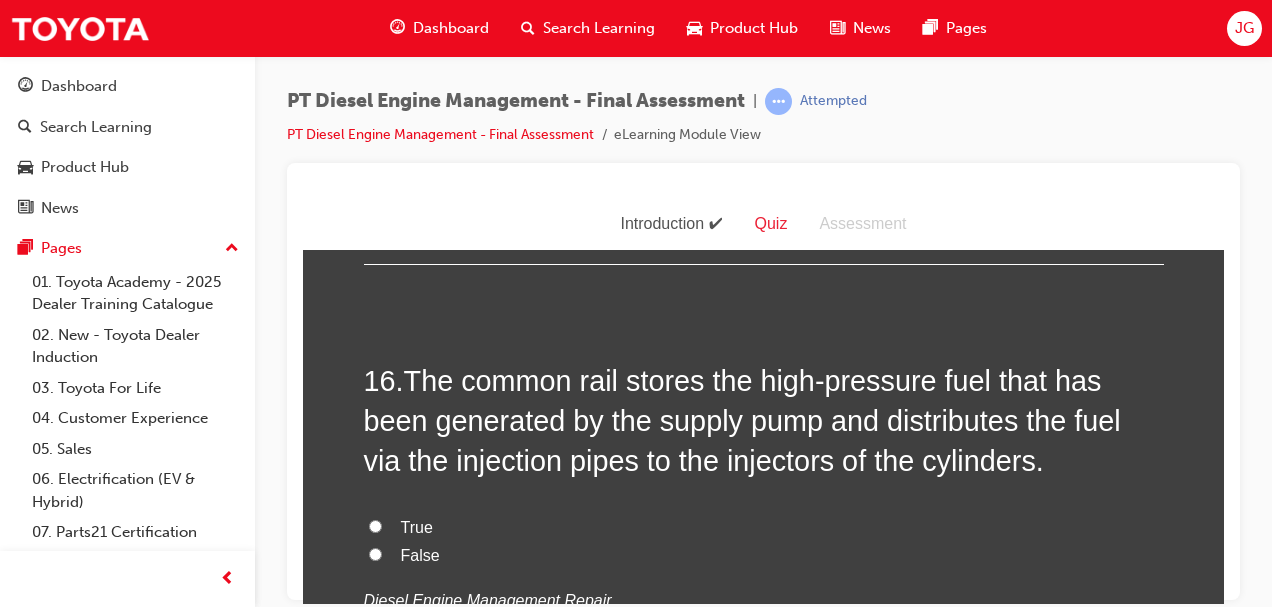 scroll, scrollTop: 6905, scrollLeft: 0, axis: vertical 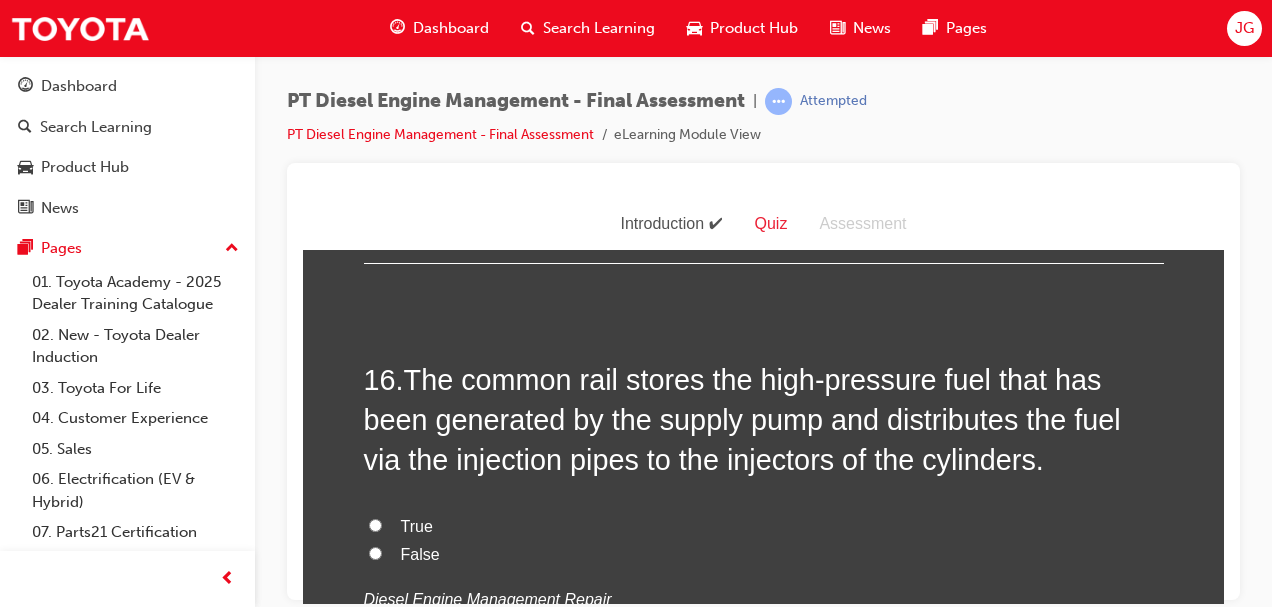 click on "True" at bounding box center [375, 524] 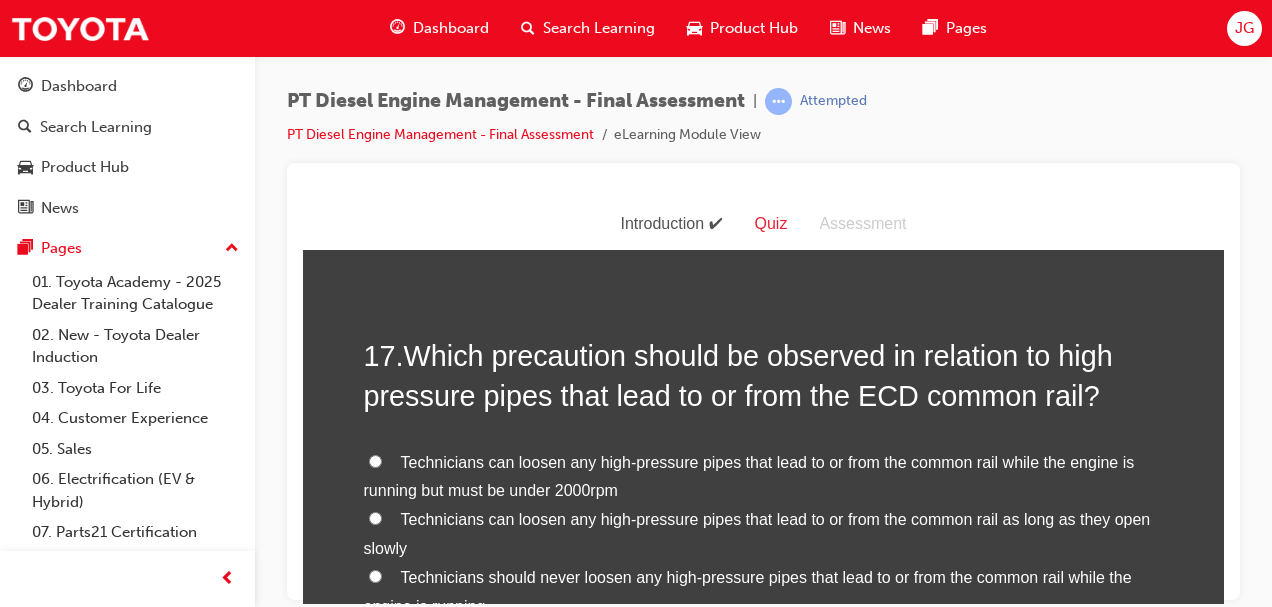 scroll, scrollTop: 7451, scrollLeft: 0, axis: vertical 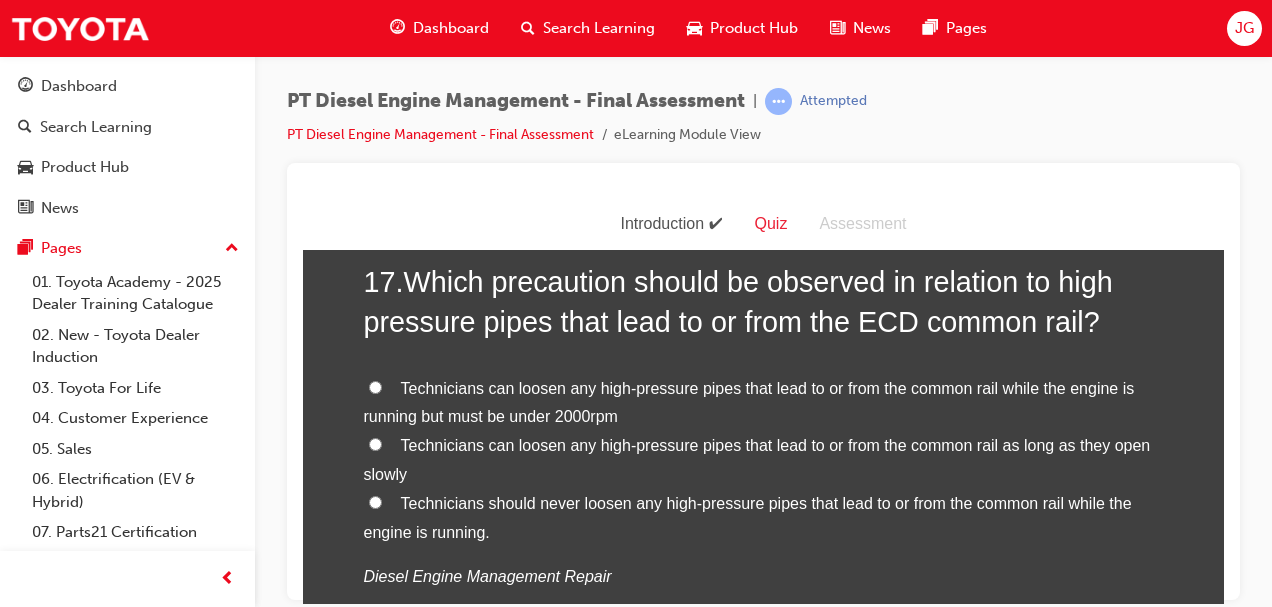 click on "Technicians should never loosen any high-pressure pipes that lead to or from the common rail while the engine is running." at bounding box center (375, 501) 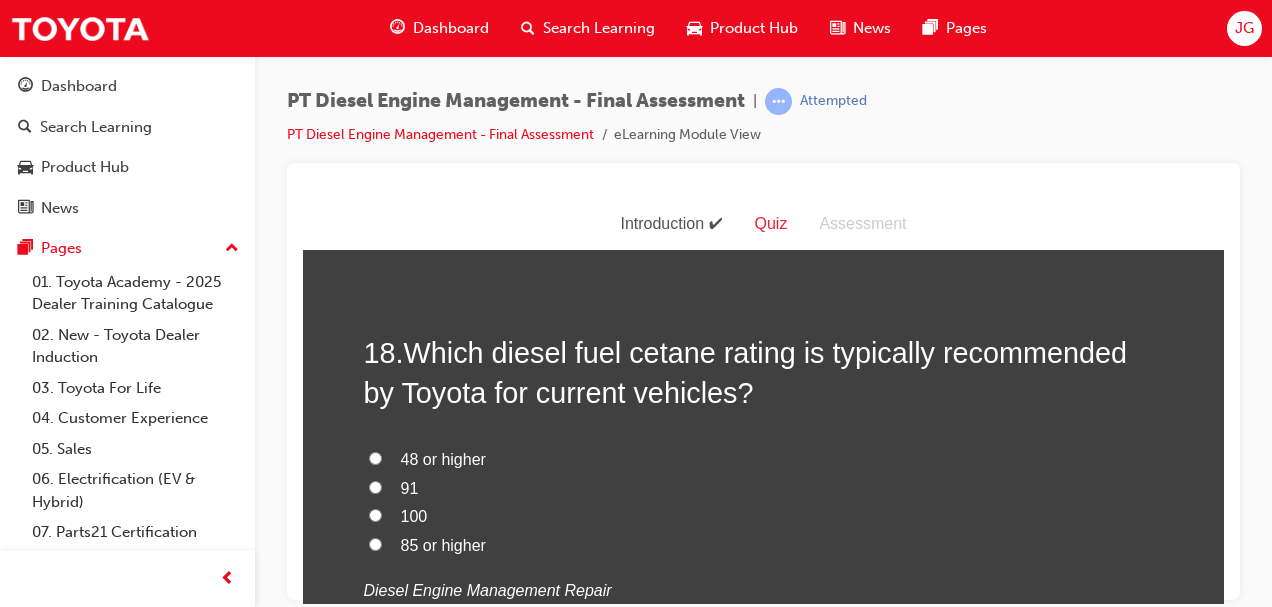 scroll, scrollTop: 7904, scrollLeft: 0, axis: vertical 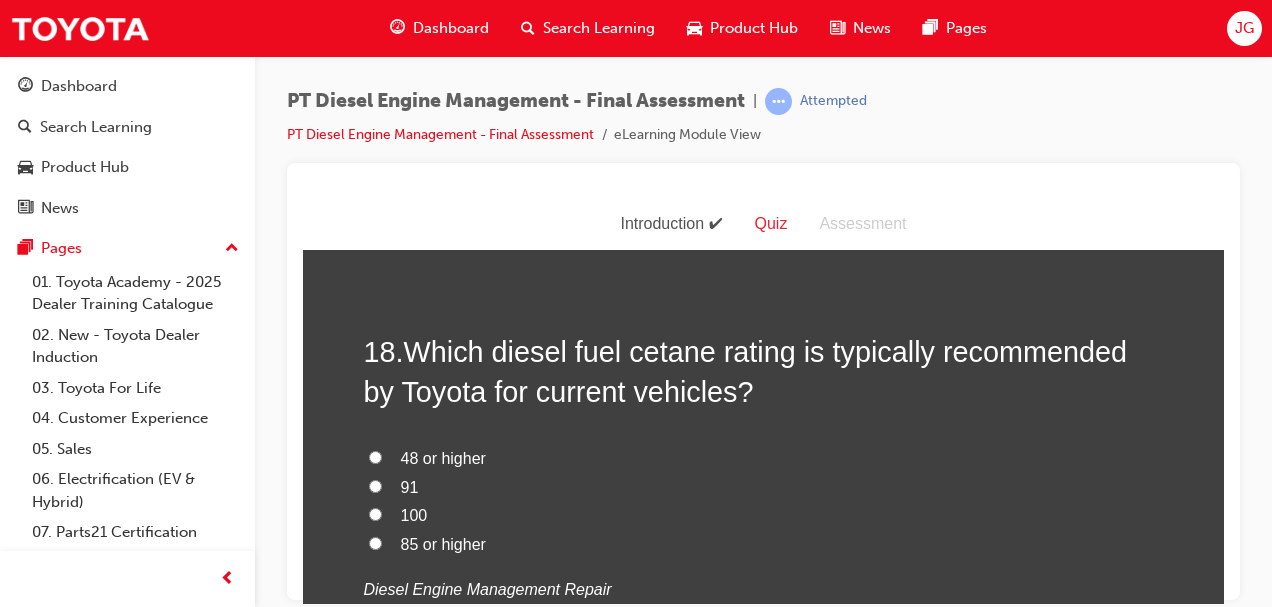 click on "48 or higher" at bounding box center (375, 456) 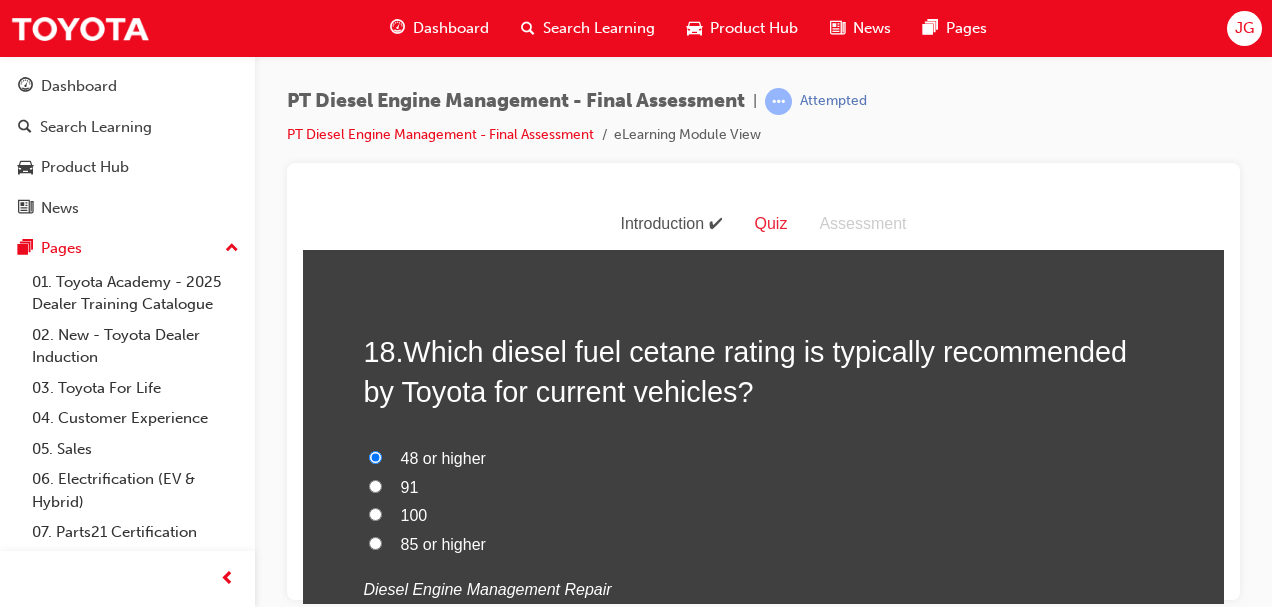 scroll, scrollTop: 8106, scrollLeft: 0, axis: vertical 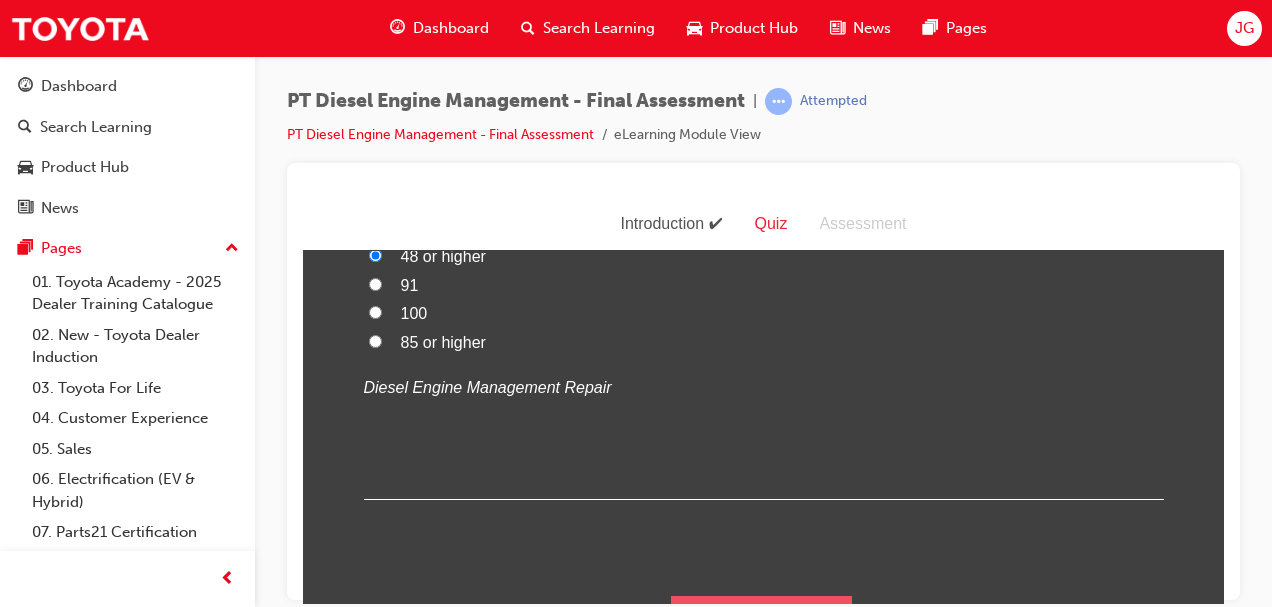 click on "Submit Answers" at bounding box center [762, 623] 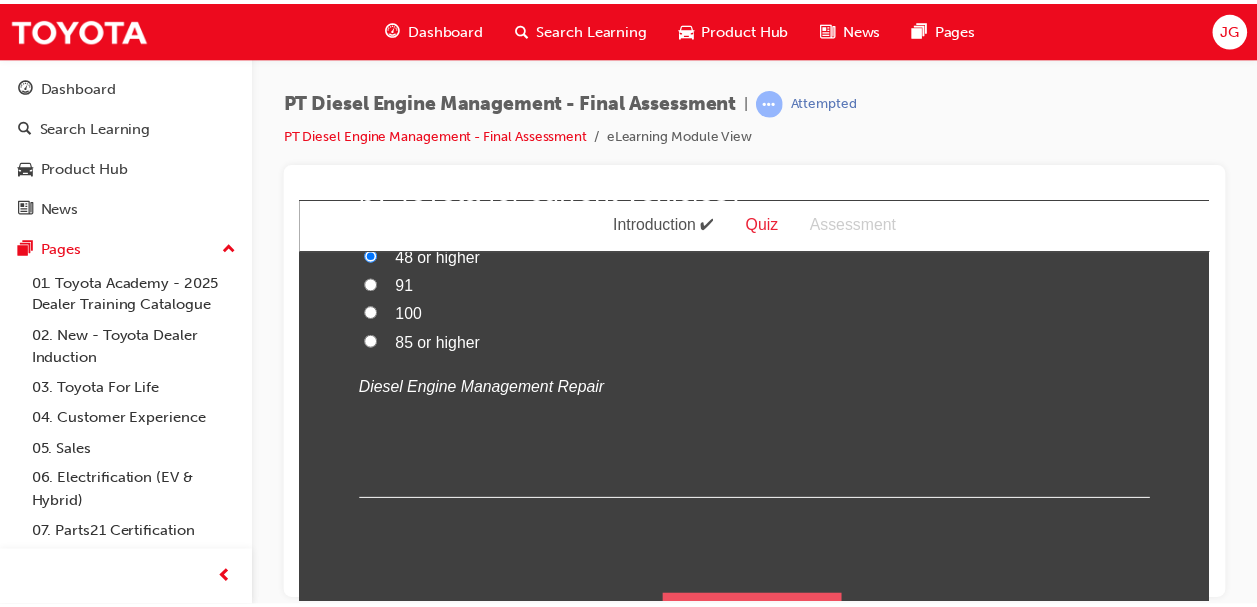 scroll, scrollTop: 0, scrollLeft: 0, axis: both 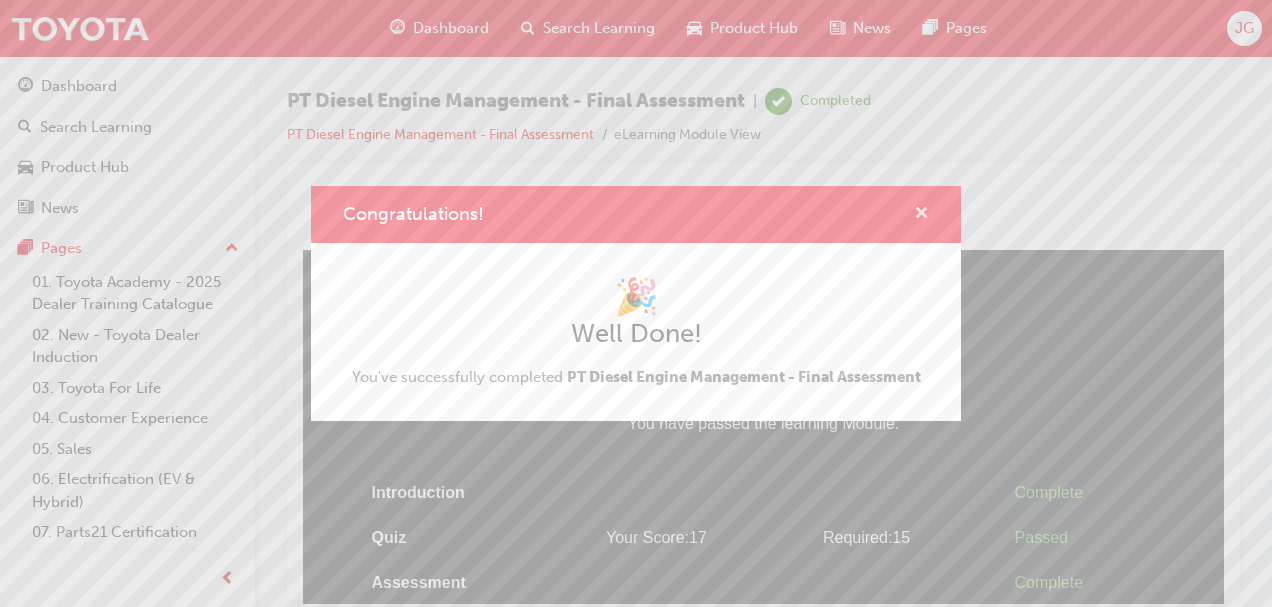 click at bounding box center (921, 215) 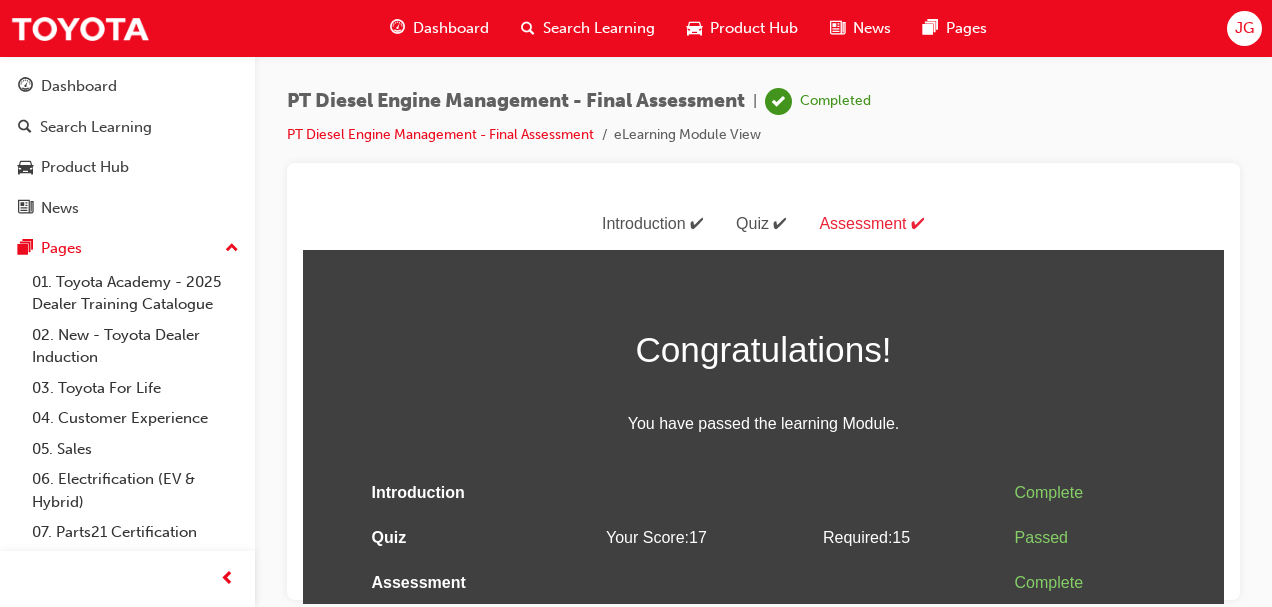 click on "Dashboard" at bounding box center (451, 28) 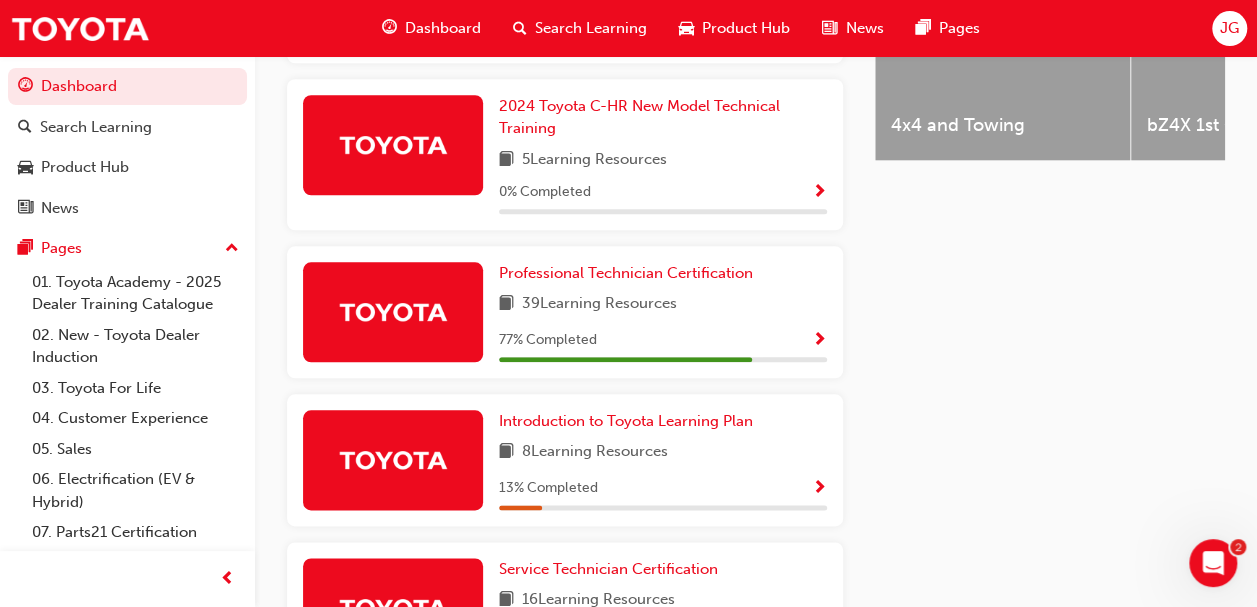 scroll, scrollTop: 934, scrollLeft: 0, axis: vertical 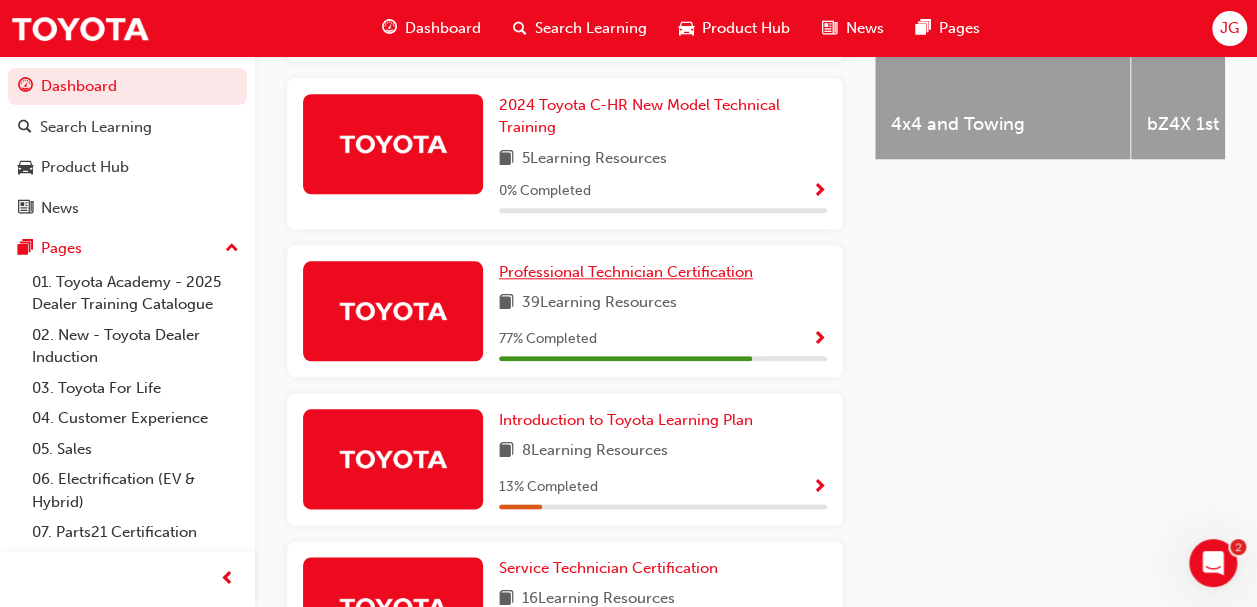 click on "Professional Technician Certification" at bounding box center (626, 272) 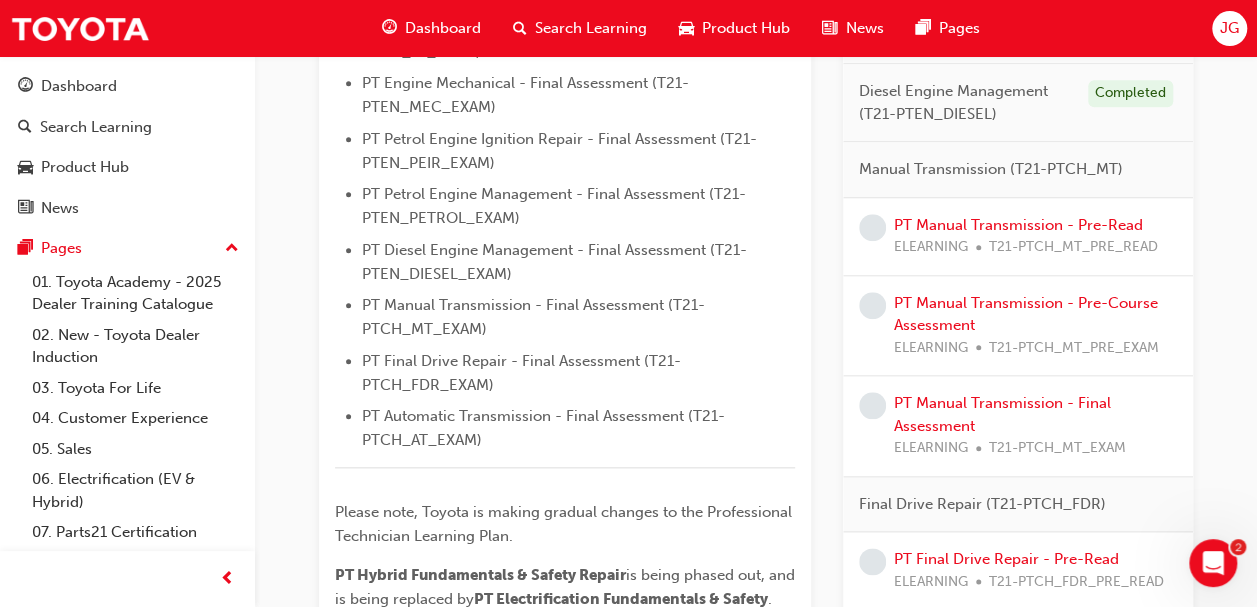 scroll, scrollTop: 867, scrollLeft: 0, axis: vertical 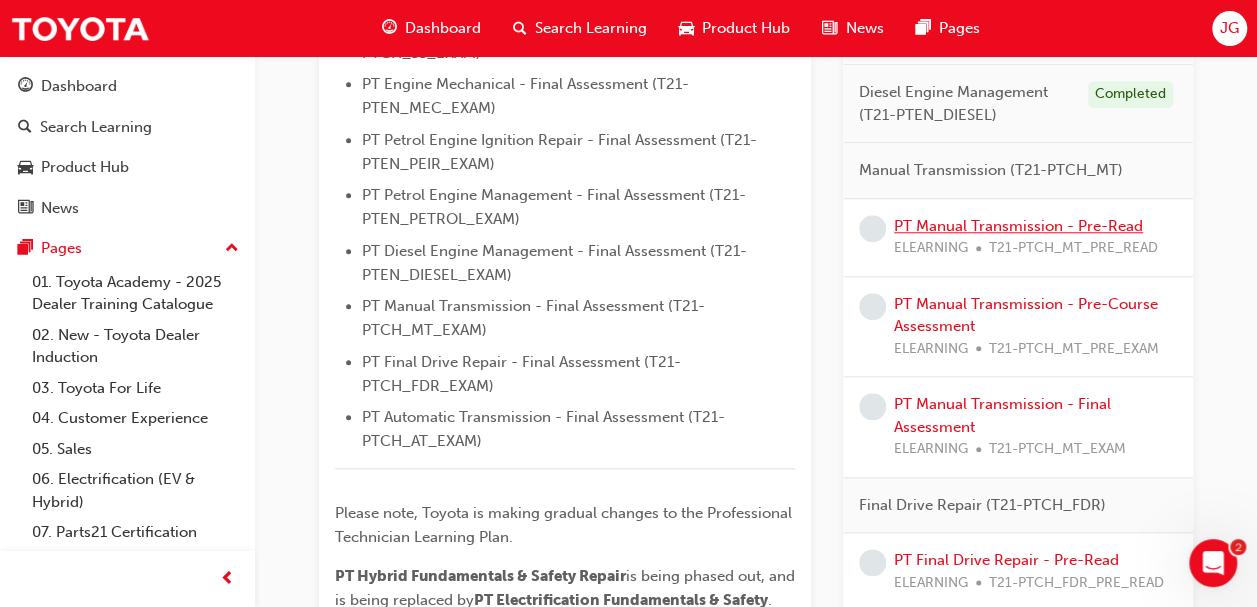 click on "PT Manual Transmission - Pre-Read" at bounding box center [1018, 226] 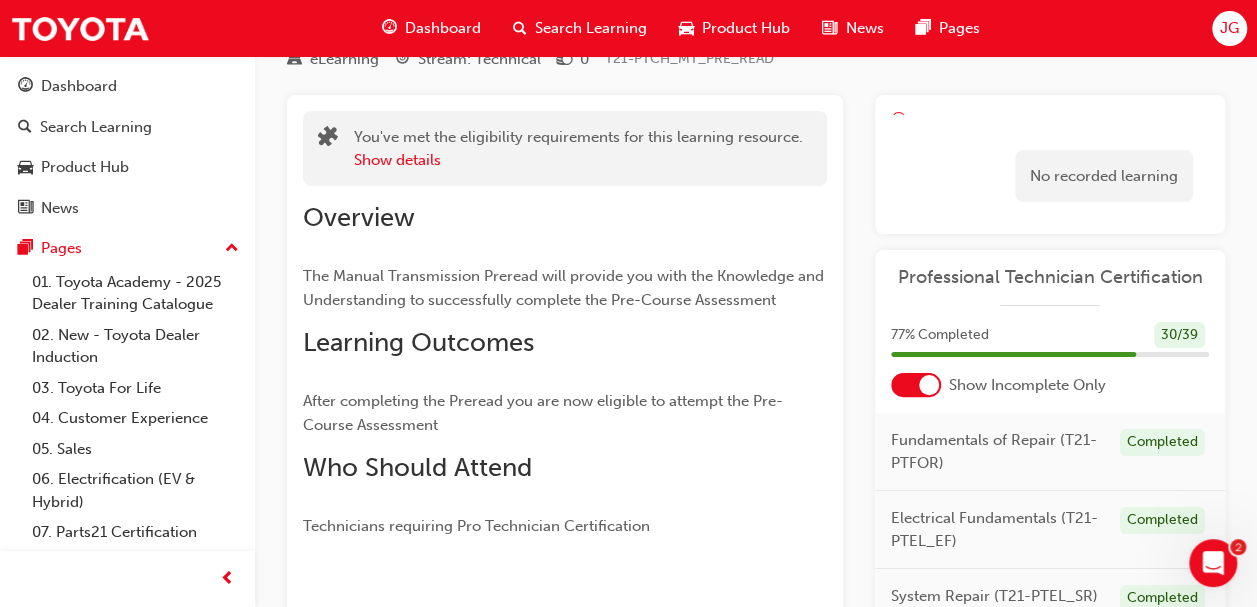 scroll, scrollTop: 0, scrollLeft: 0, axis: both 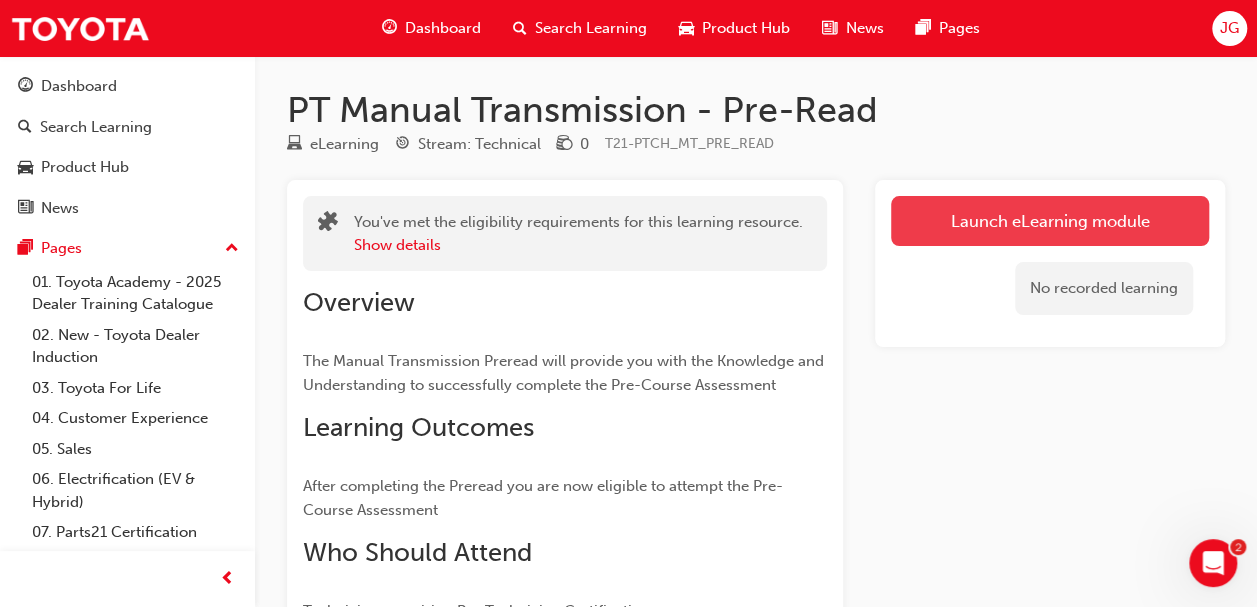 click on "Launch eLearning module" at bounding box center (1050, 221) 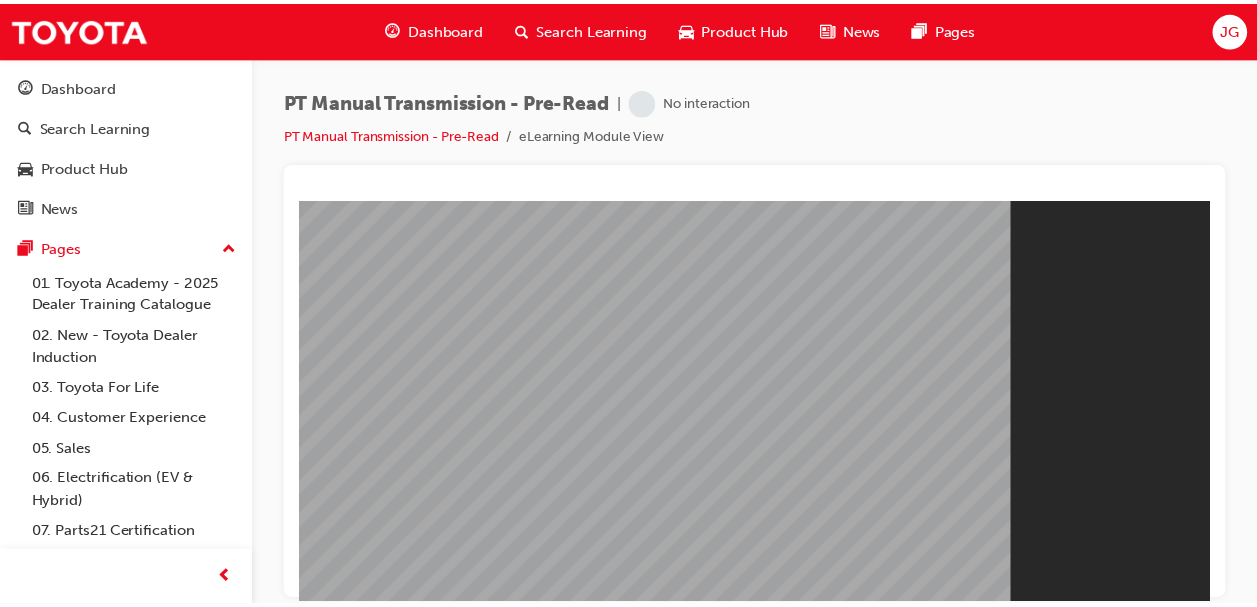 scroll, scrollTop: 0, scrollLeft: 0, axis: both 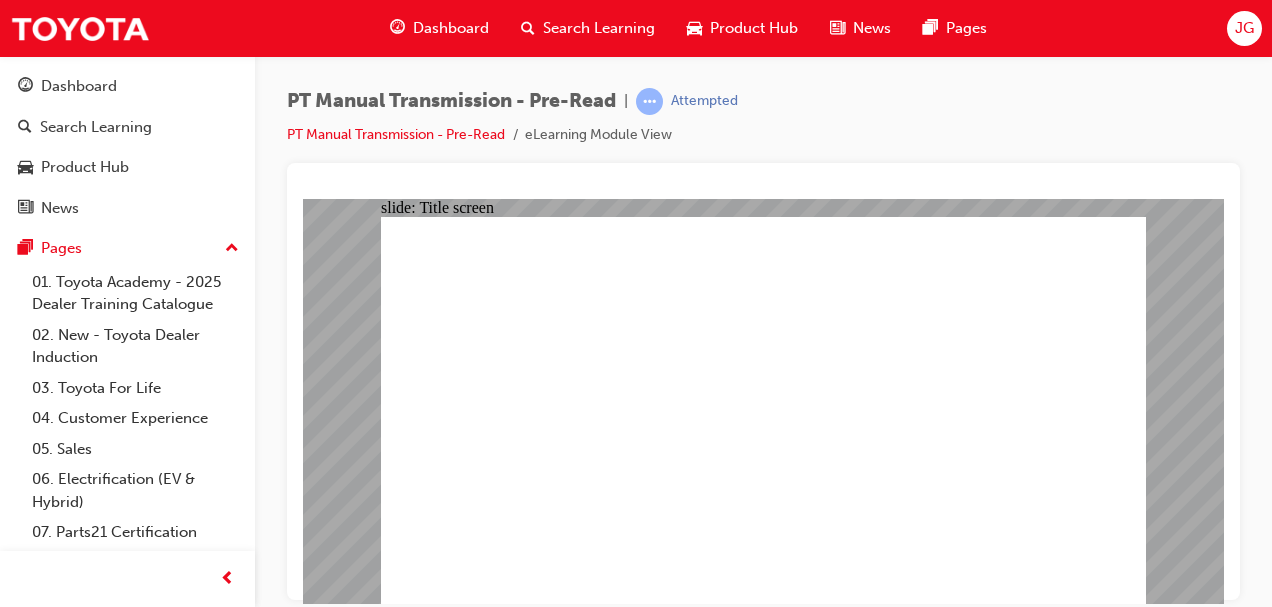click 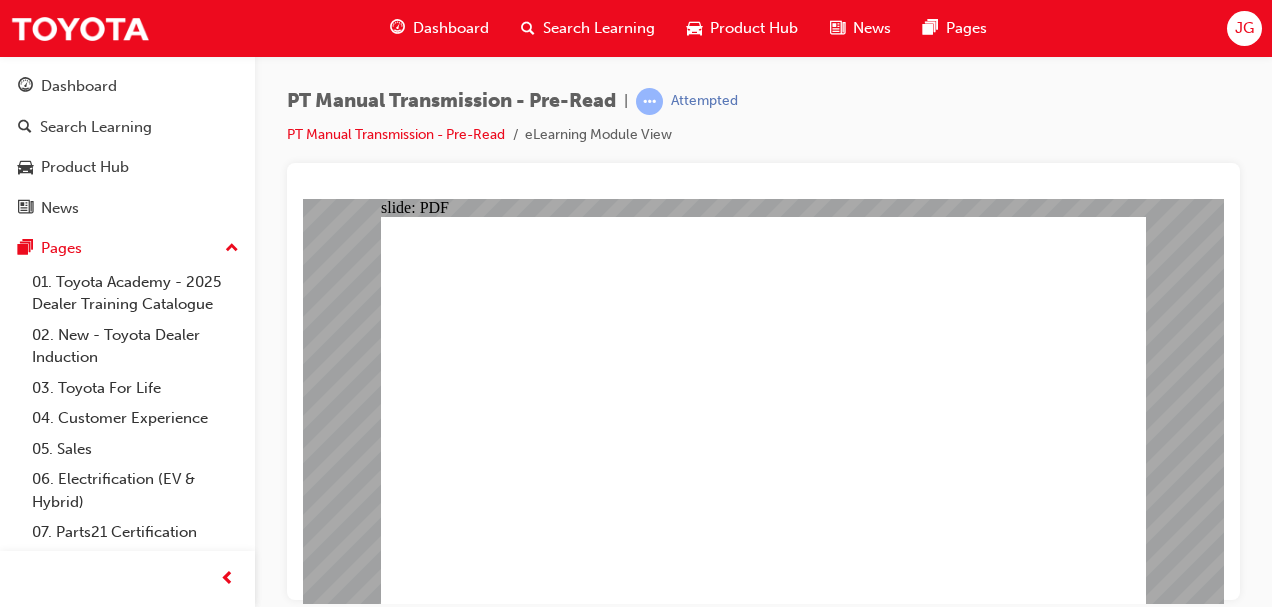 click 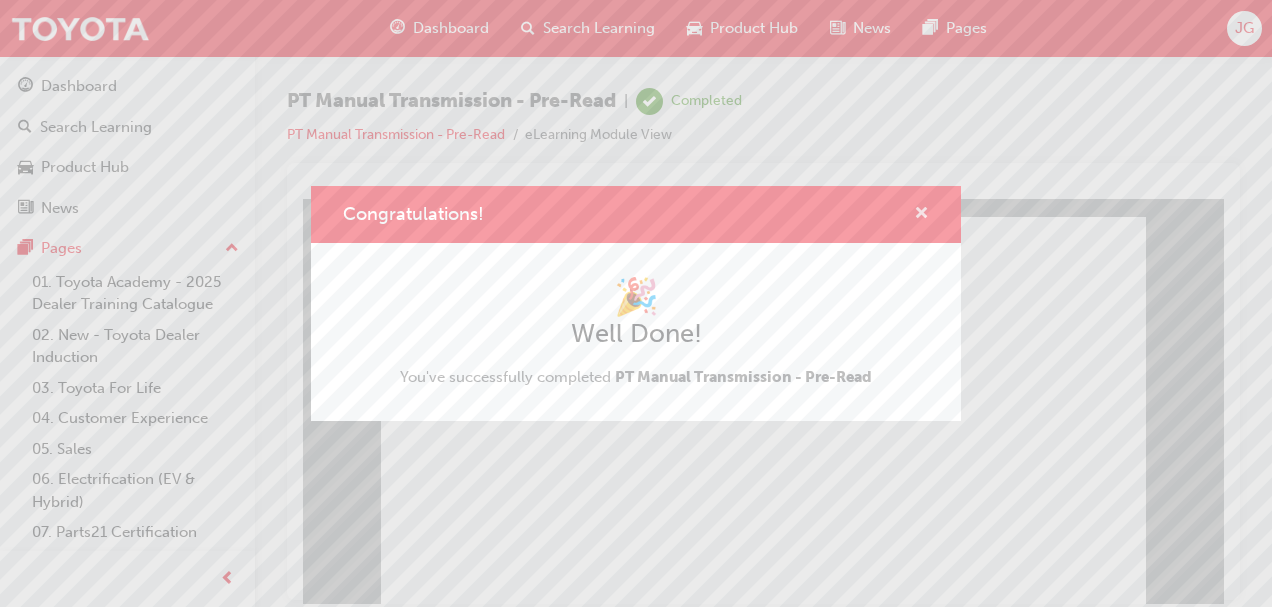 click at bounding box center [921, 215] 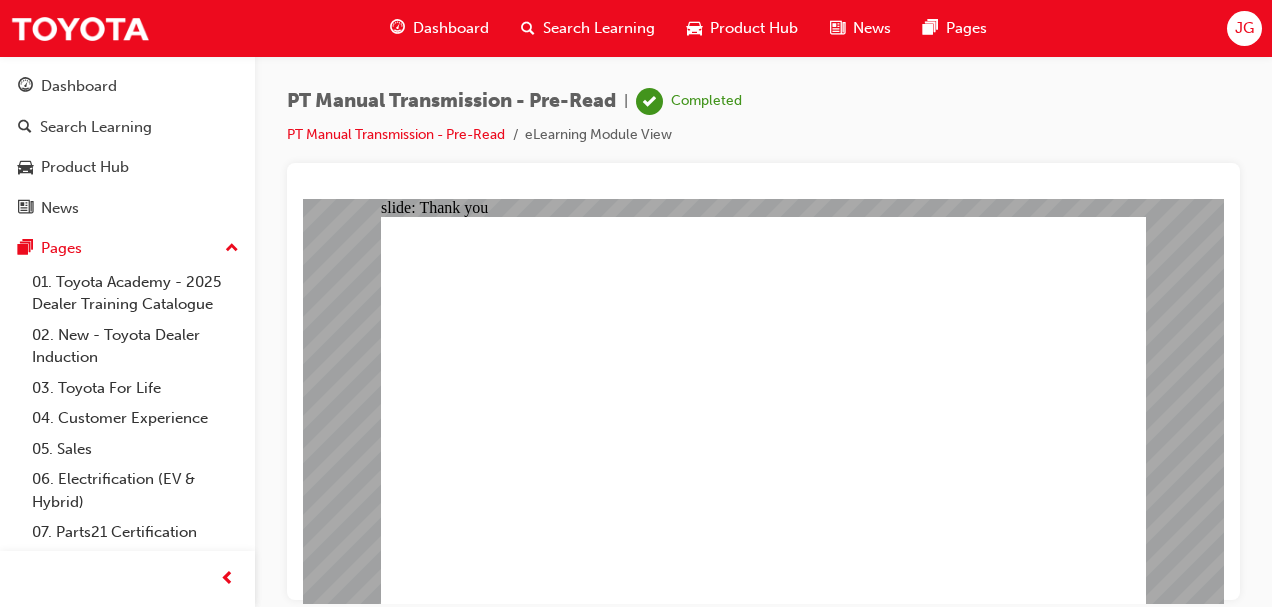click 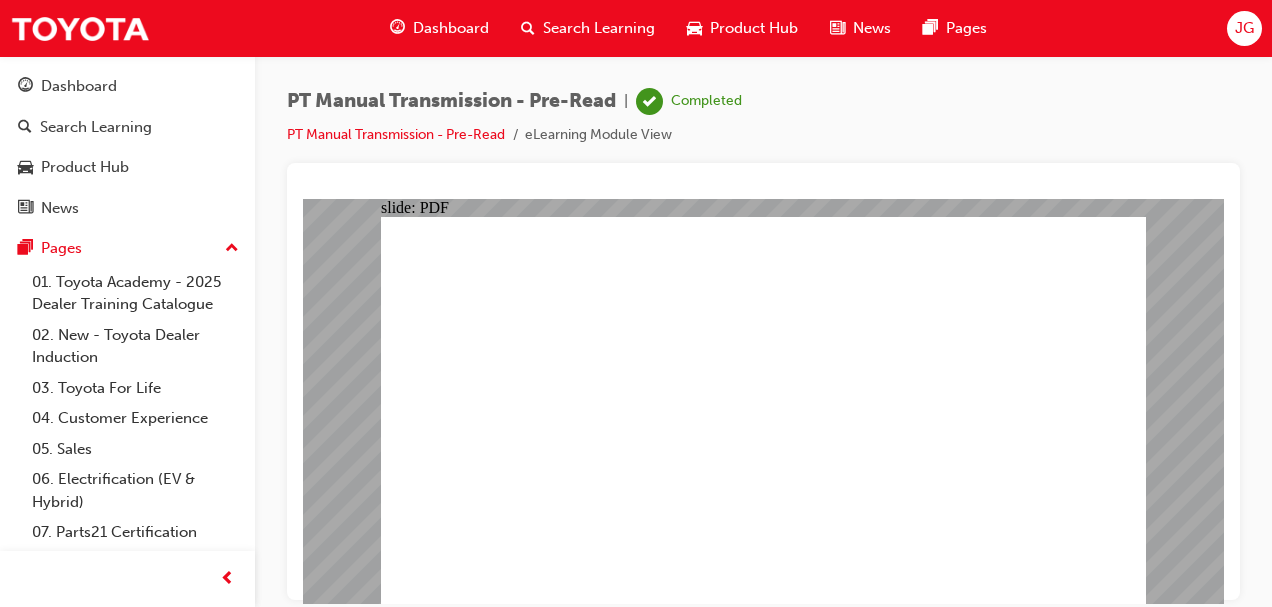 click on "Dashboard" at bounding box center [451, 28] 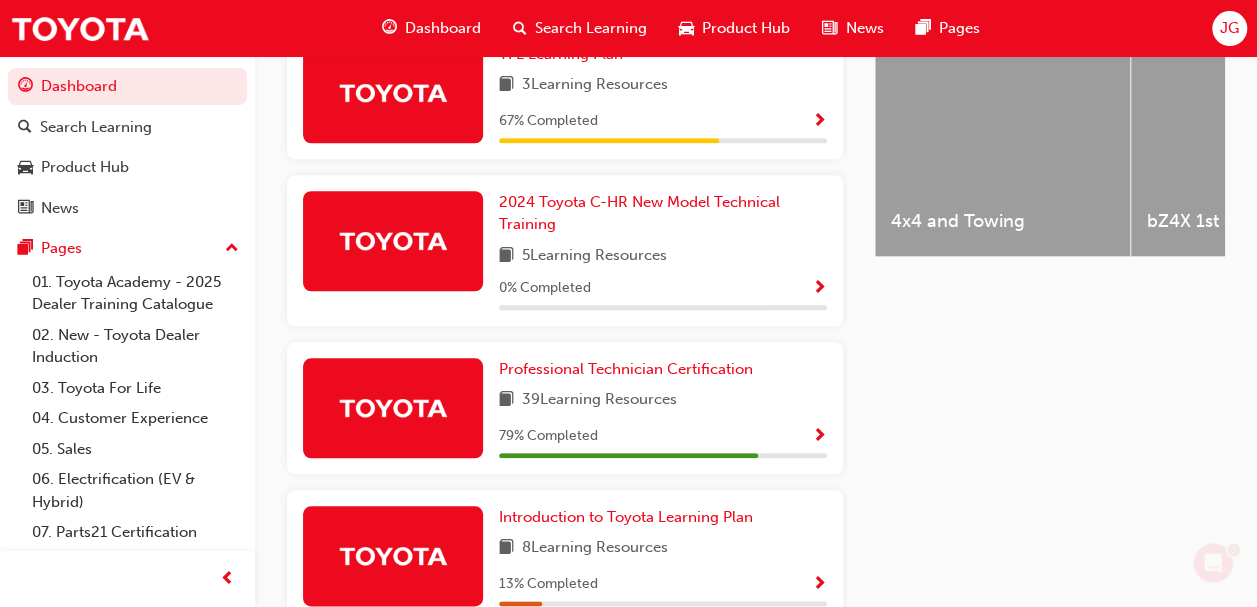 scroll, scrollTop: 836, scrollLeft: 0, axis: vertical 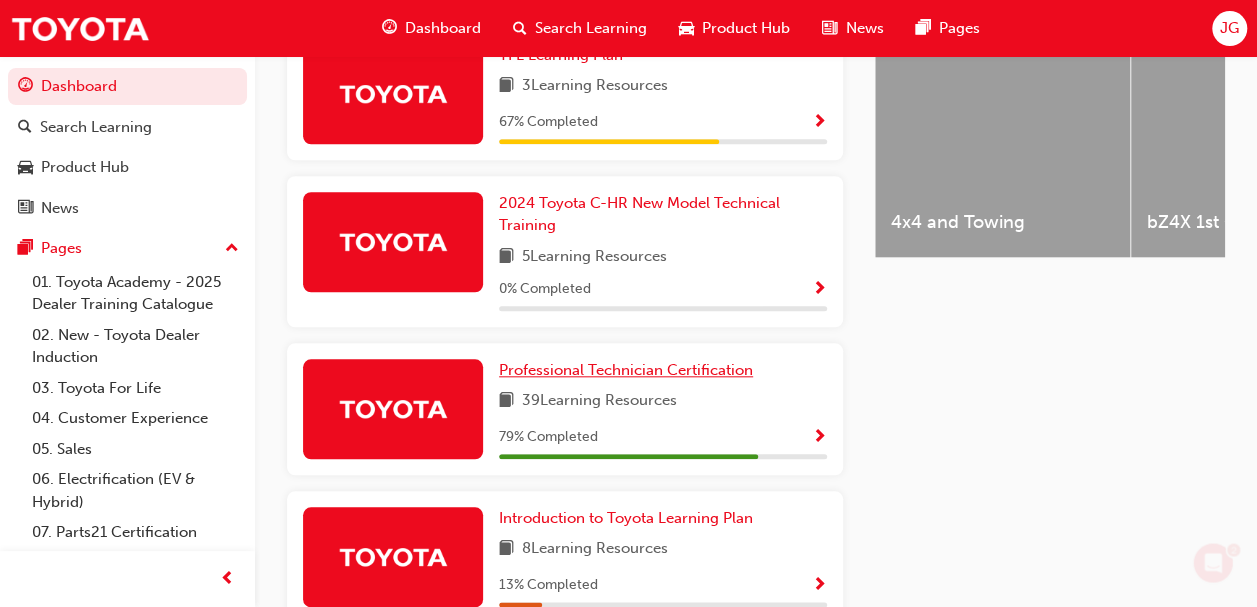 click on "Professional Technician Certification" at bounding box center (626, 370) 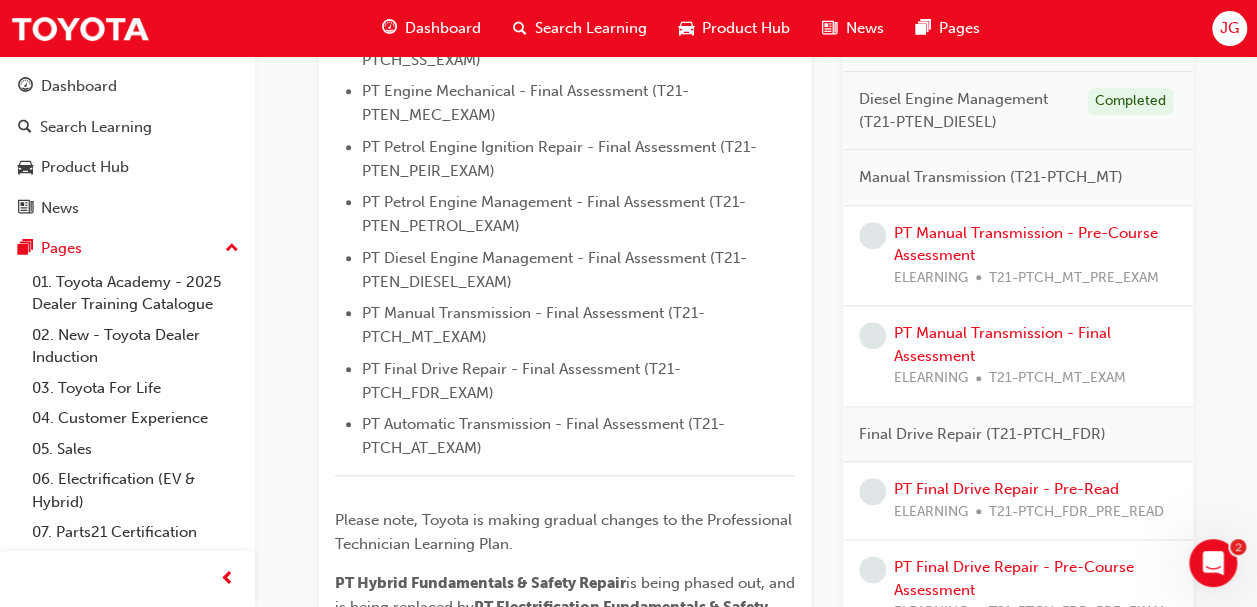 scroll, scrollTop: 852, scrollLeft: 0, axis: vertical 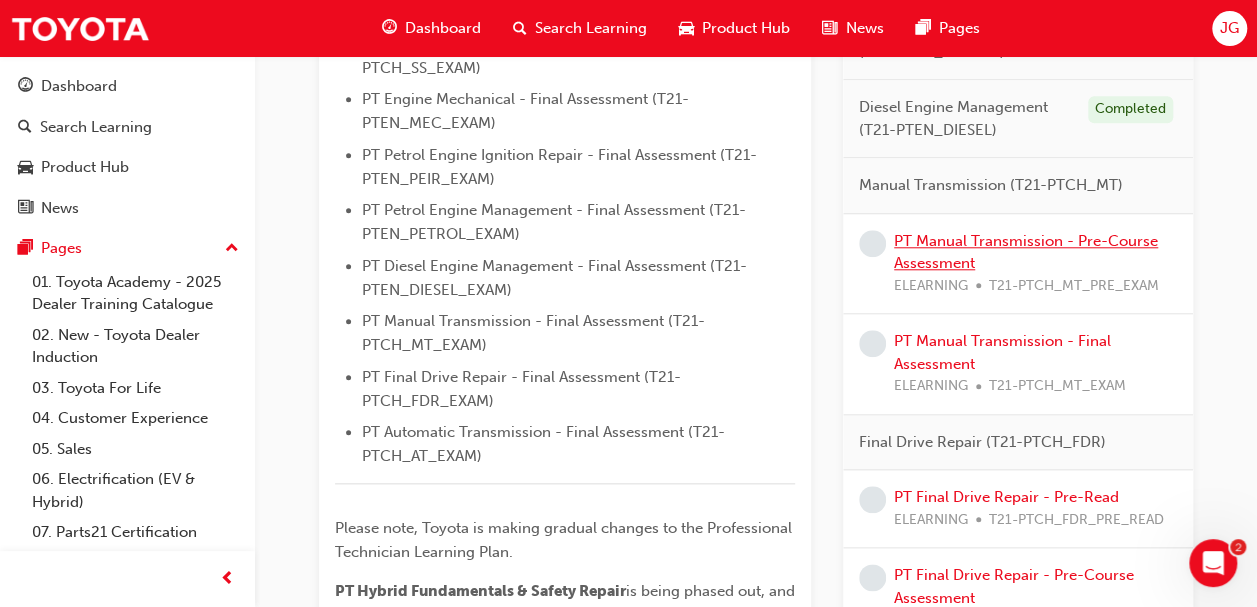 click on "PT Manual Transmission - Pre-Course Assessment" at bounding box center [1026, 252] 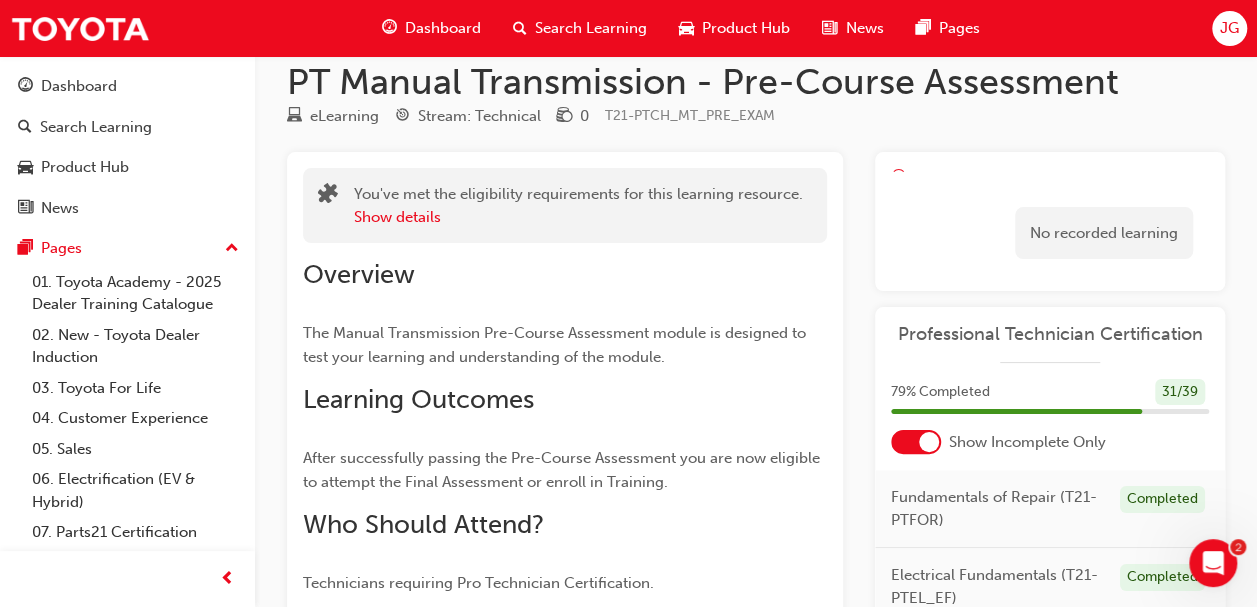 scroll, scrollTop: 0, scrollLeft: 0, axis: both 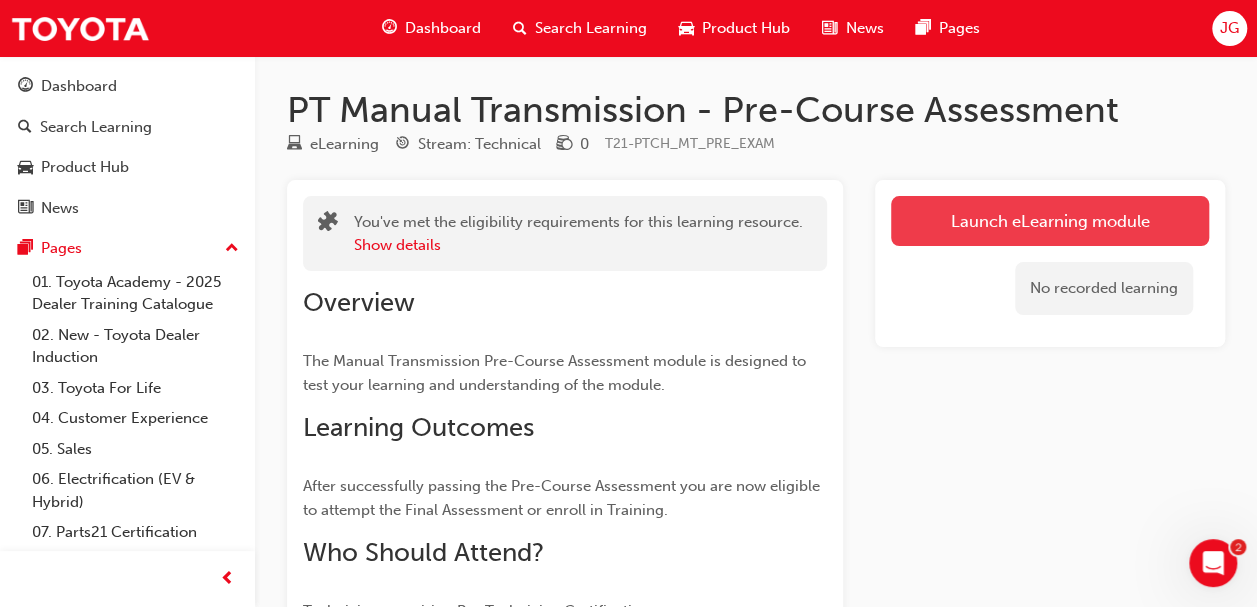 click on "Launch eLearning module" at bounding box center [1050, 221] 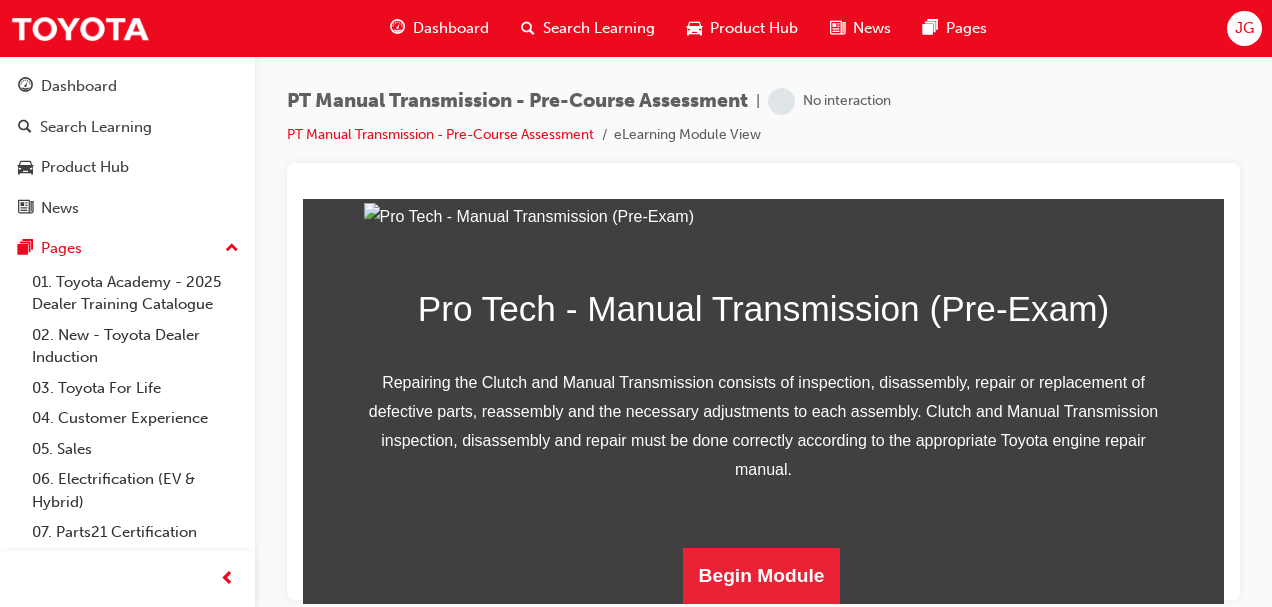 scroll, scrollTop: 402, scrollLeft: 0, axis: vertical 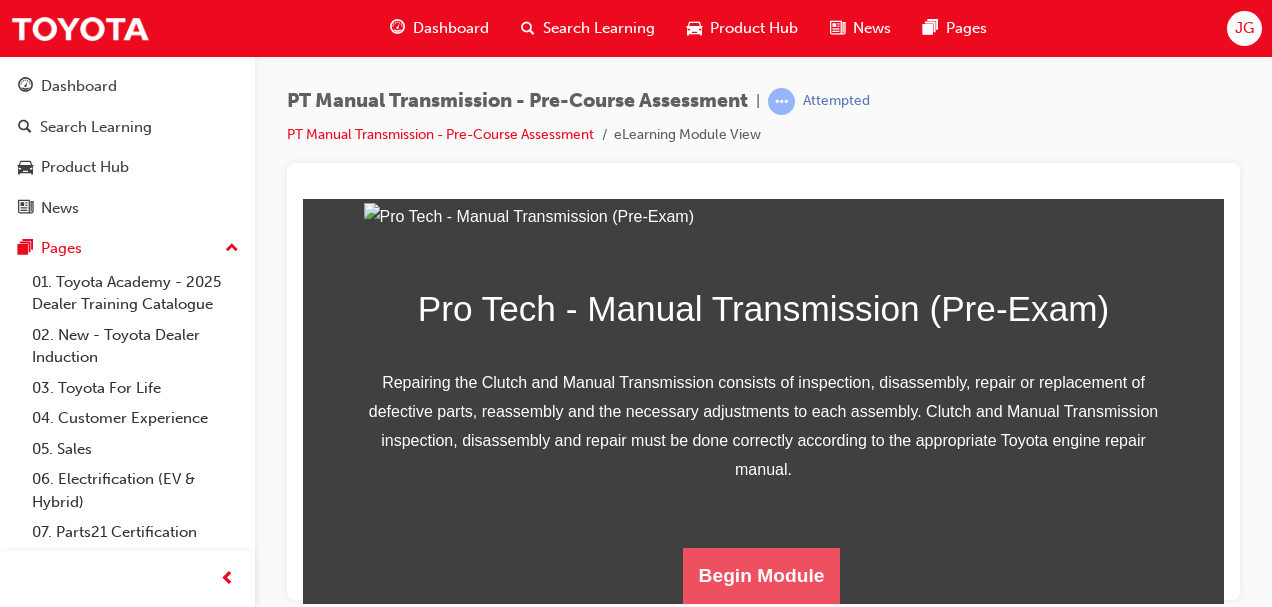click on "Begin Module" at bounding box center (762, 575) 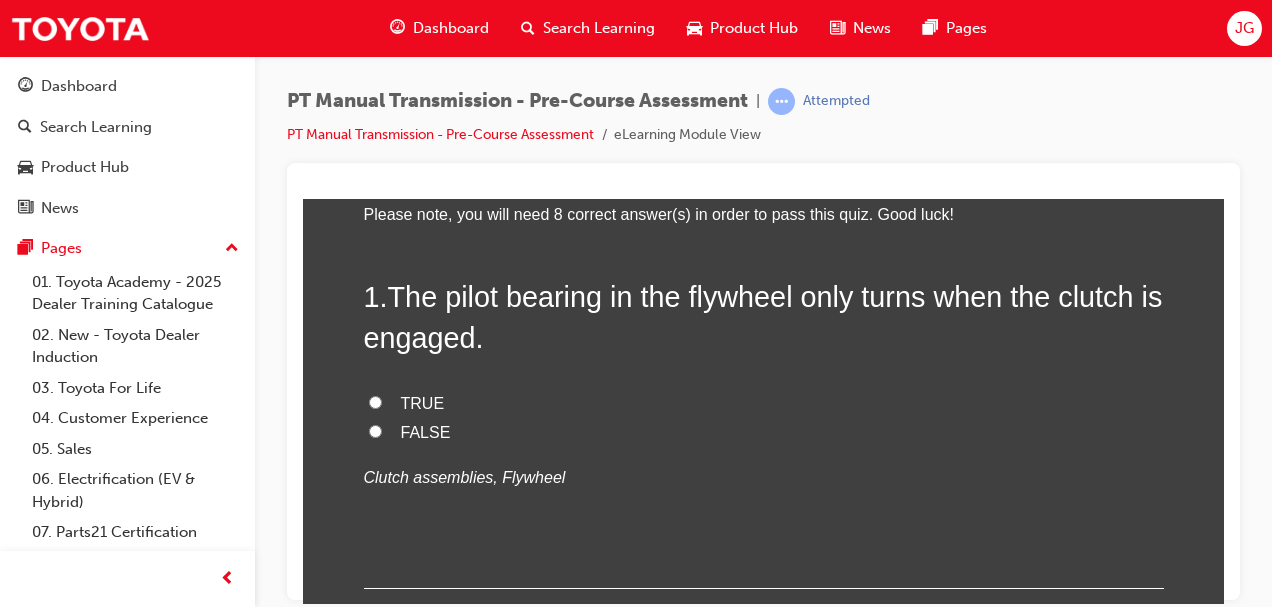 scroll, scrollTop: 135, scrollLeft: 0, axis: vertical 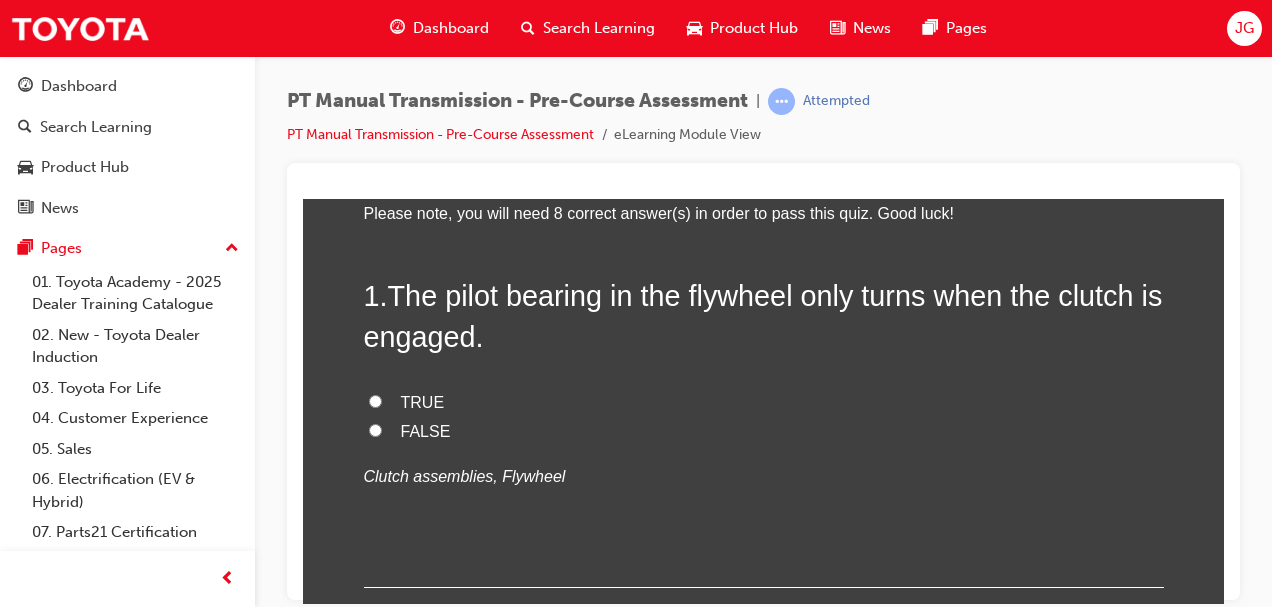 click on "FALSE" at bounding box center [375, 429] 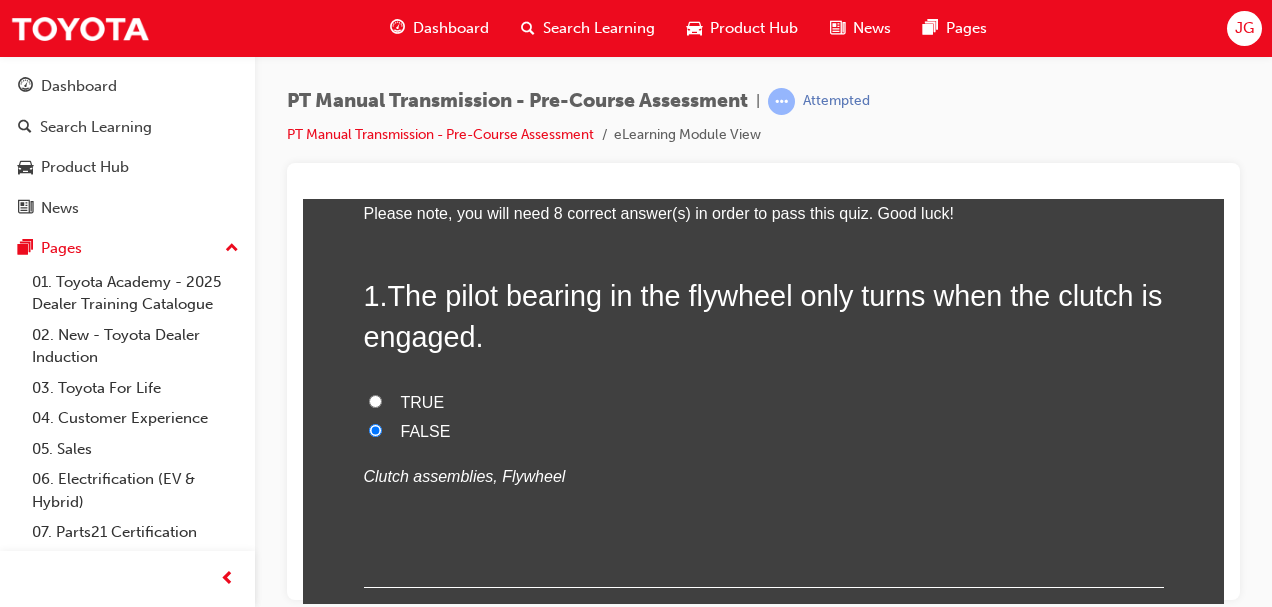 radio on "true" 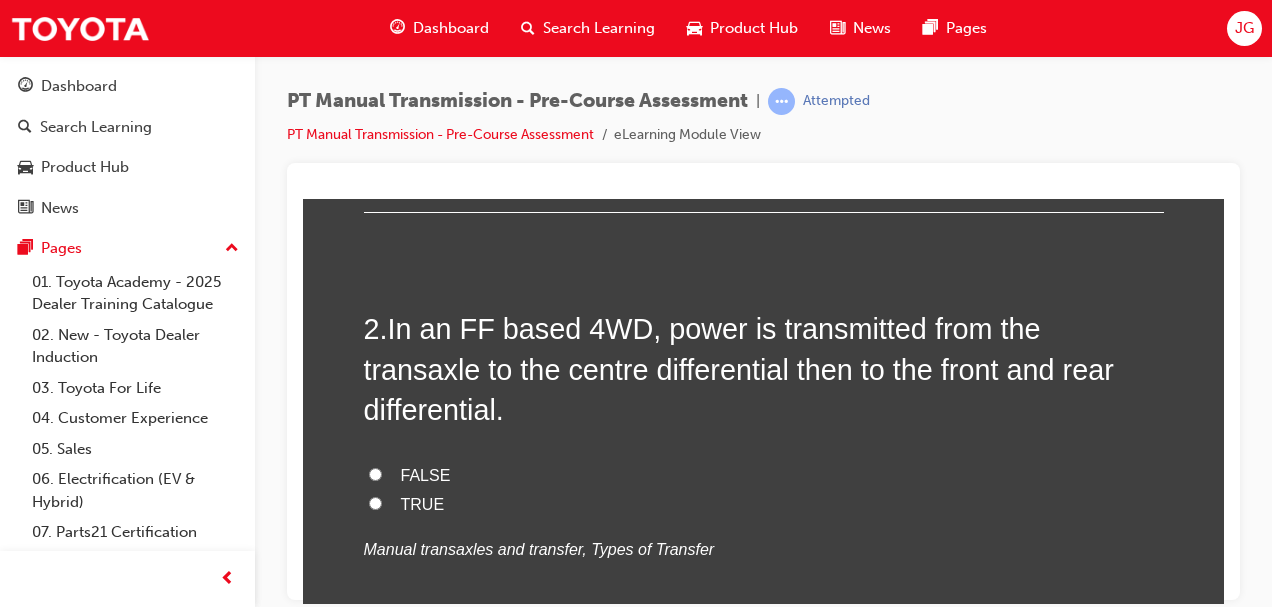 scroll, scrollTop: 526, scrollLeft: 0, axis: vertical 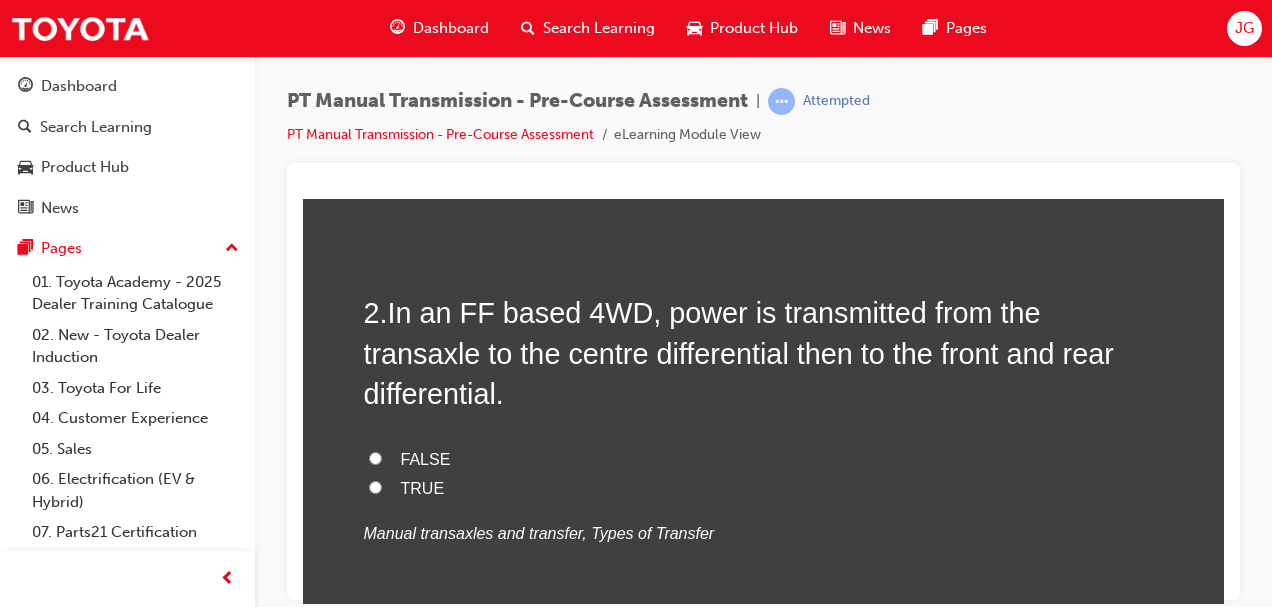 click on "TRUE" at bounding box center (375, 486) 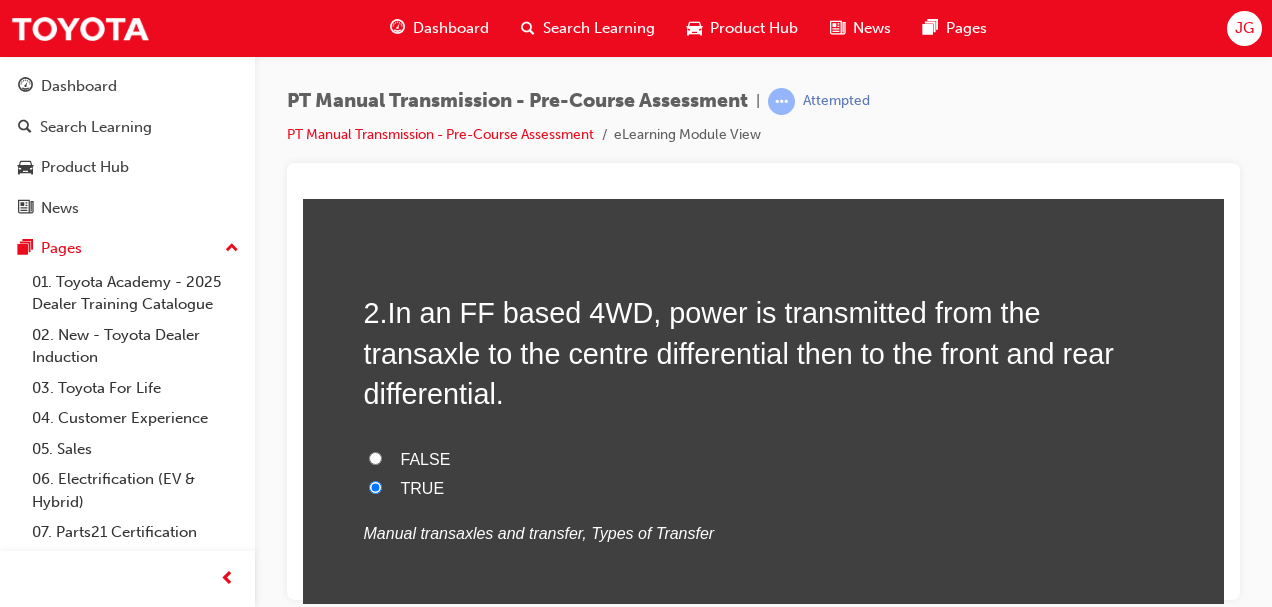 radio on "true" 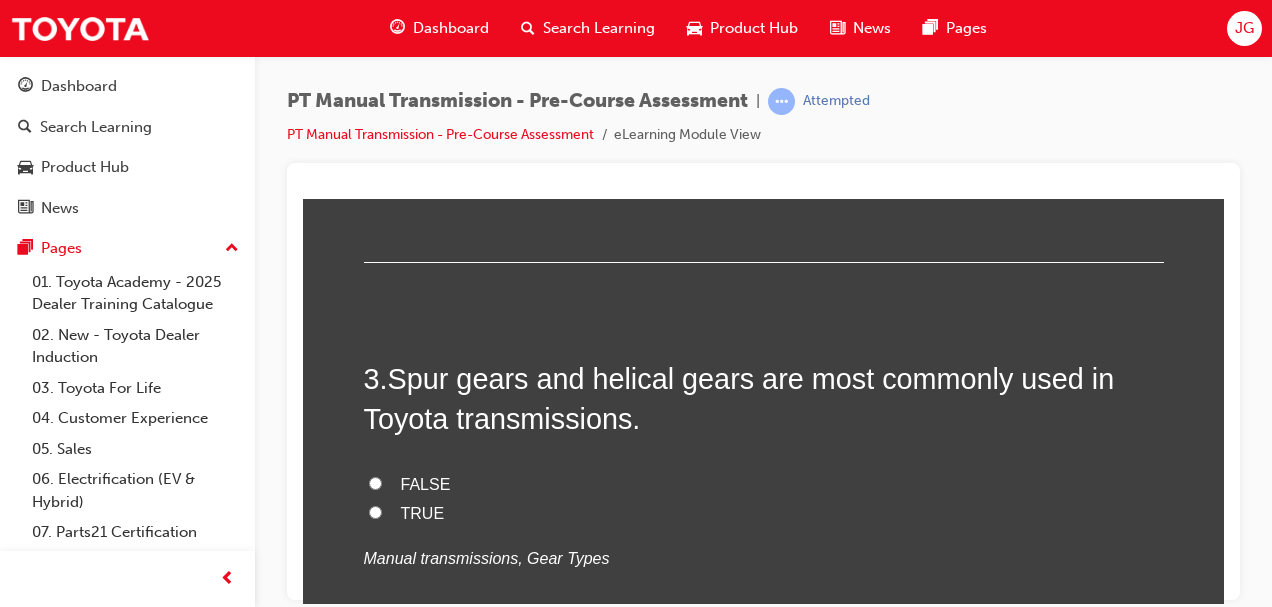 scroll, scrollTop: 914, scrollLeft: 0, axis: vertical 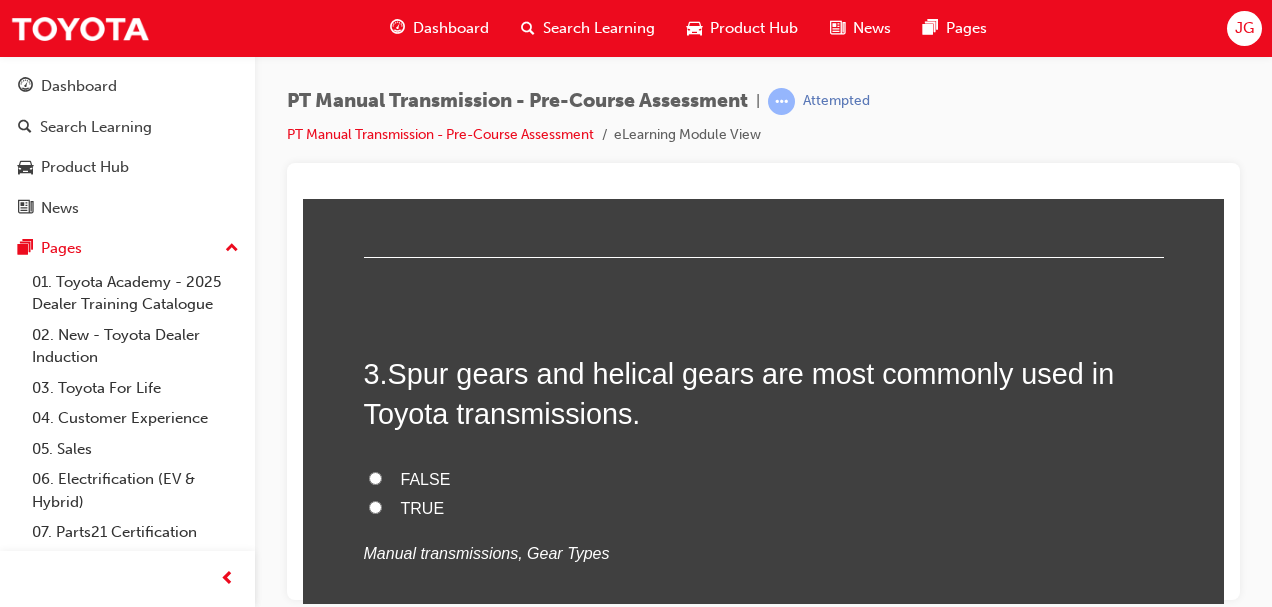 click on "TRUE" at bounding box center [375, 506] 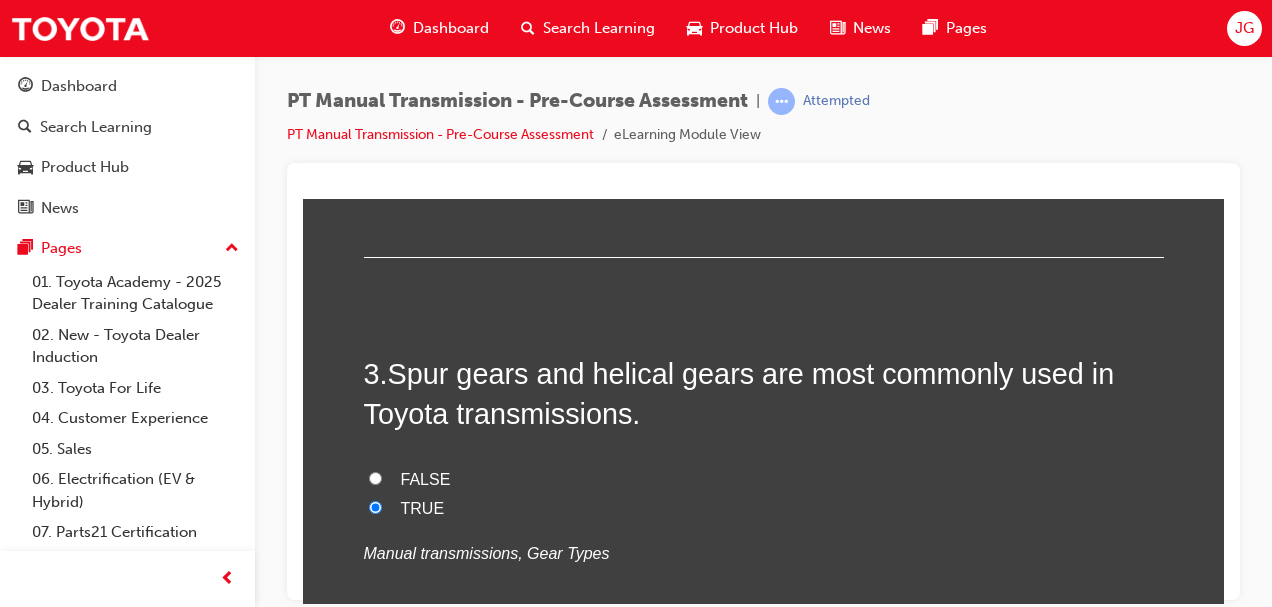 radio on "true" 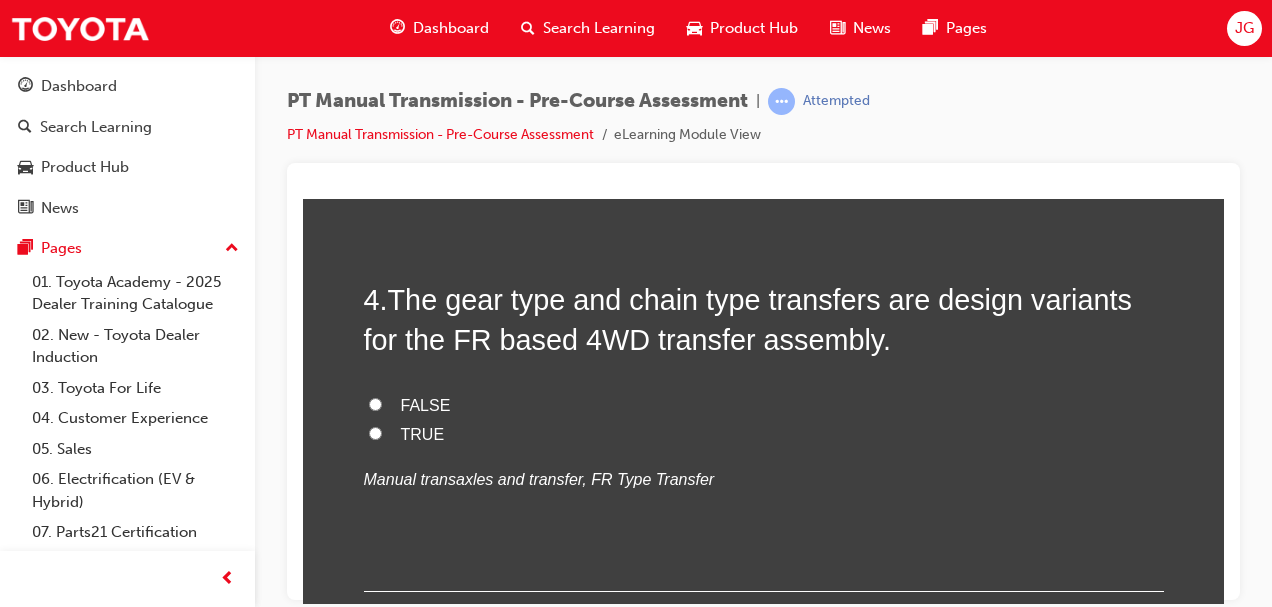 scroll, scrollTop: 1397, scrollLeft: 0, axis: vertical 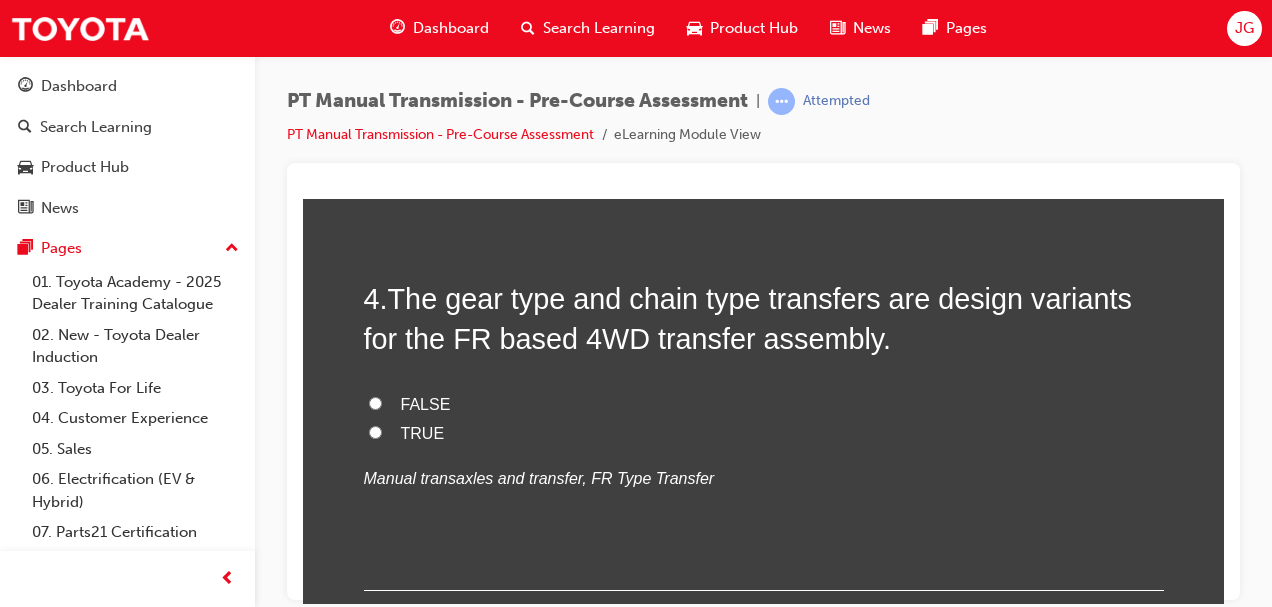 click on "TRUE" at bounding box center [375, 431] 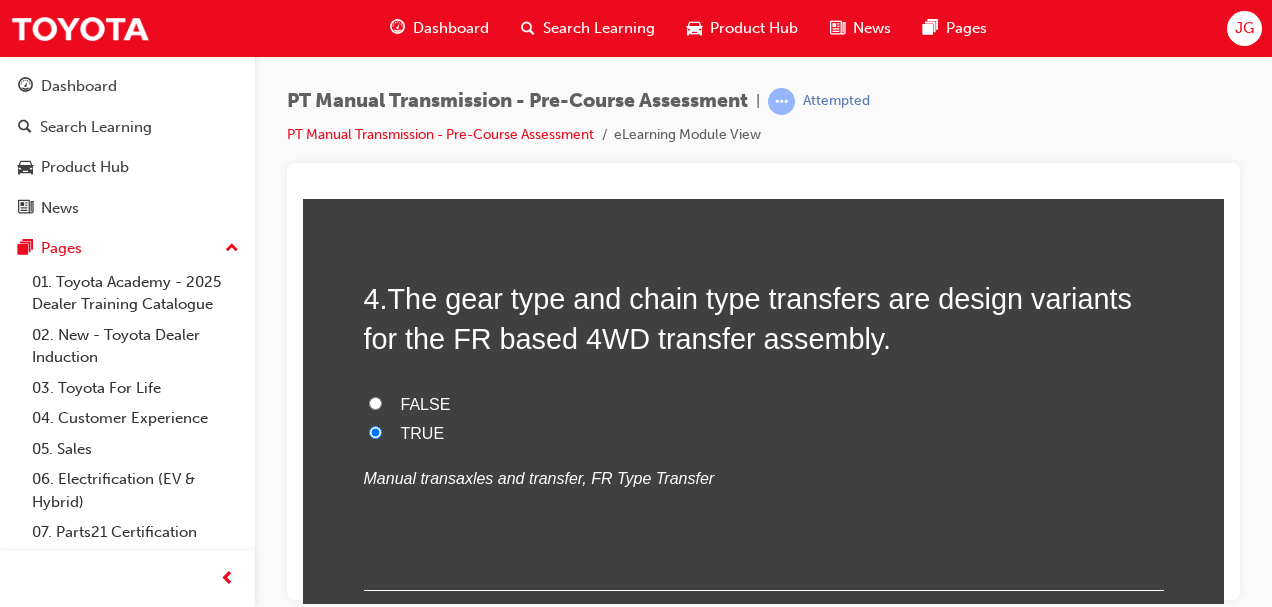 radio on "true" 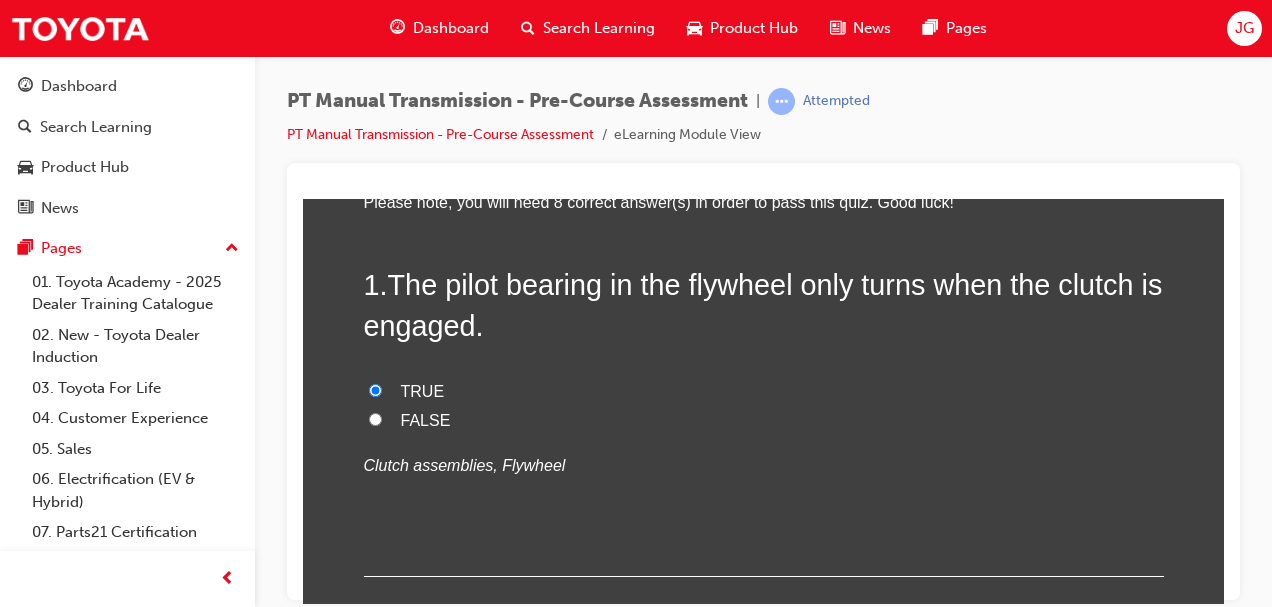 scroll, scrollTop: 147, scrollLeft: 0, axis: vertical 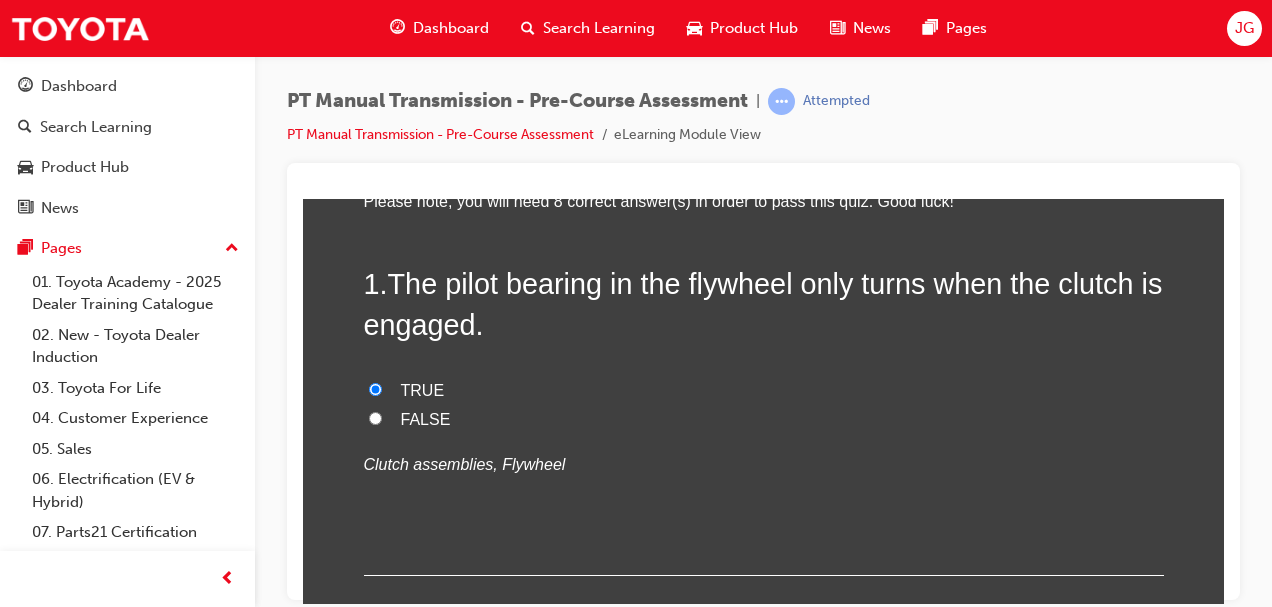drag, startPoint x: 368, startPoint y: 414, endPoint x: 652, endPoint y: 387, distance: 285.28058 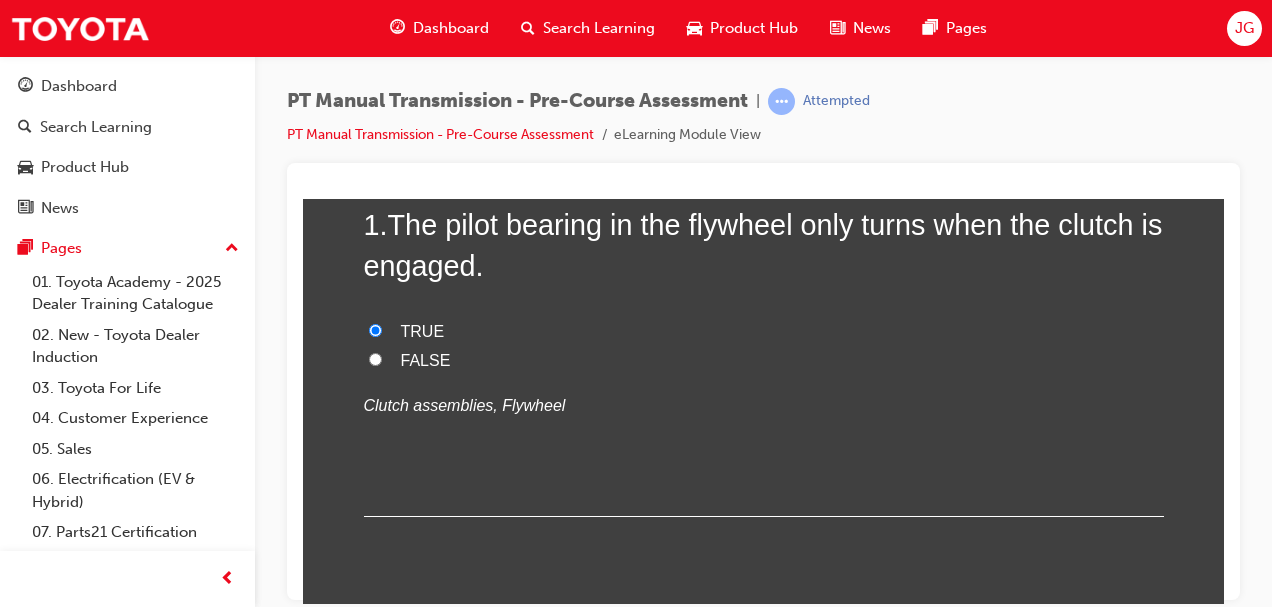scroll, scrollTop: 180, scrollLeft: 0, axis: vertical 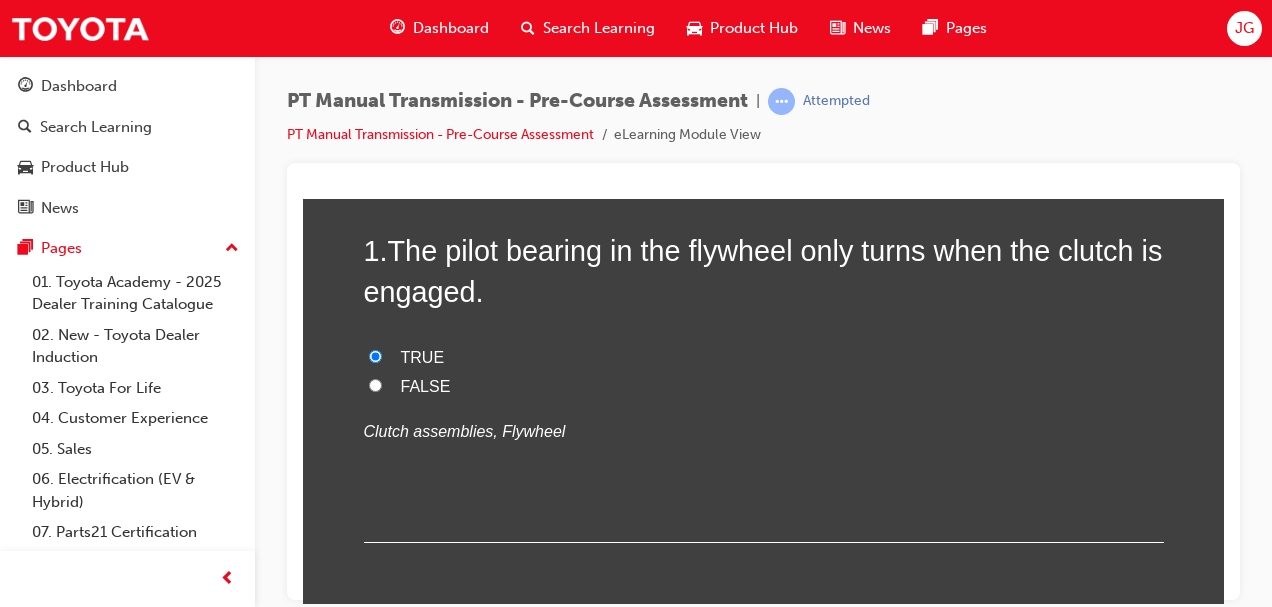 click on "FALSE" at bounding box center (375, 384) 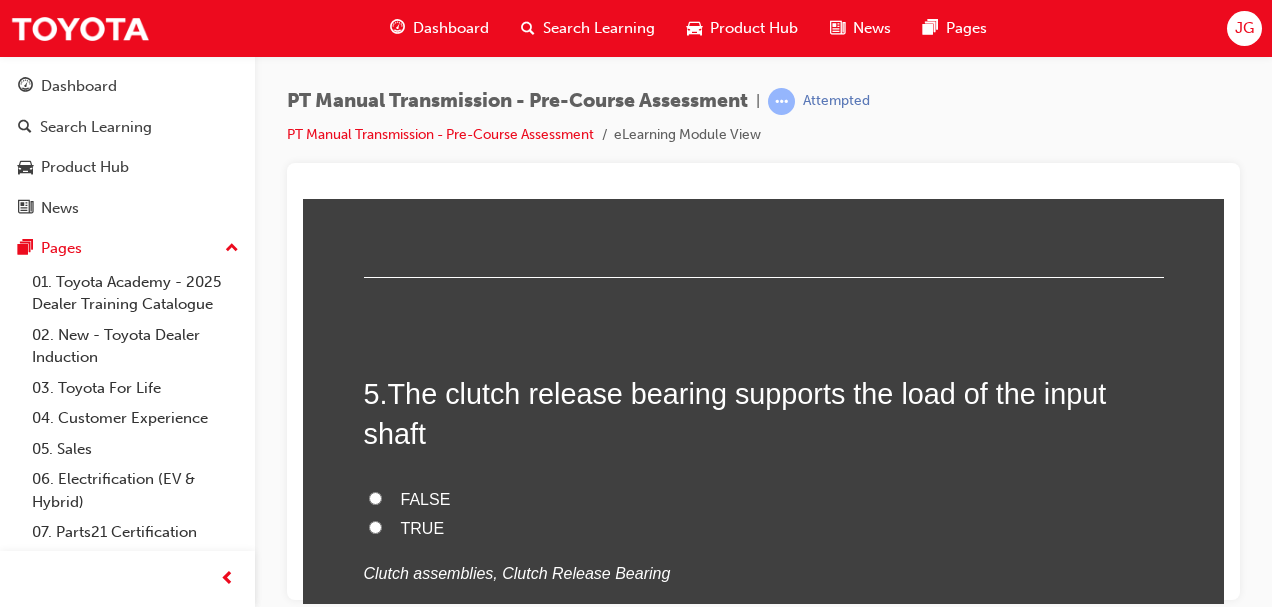 scroll, scrollTop: 1712, scrollLeft: 0, axis: vertical 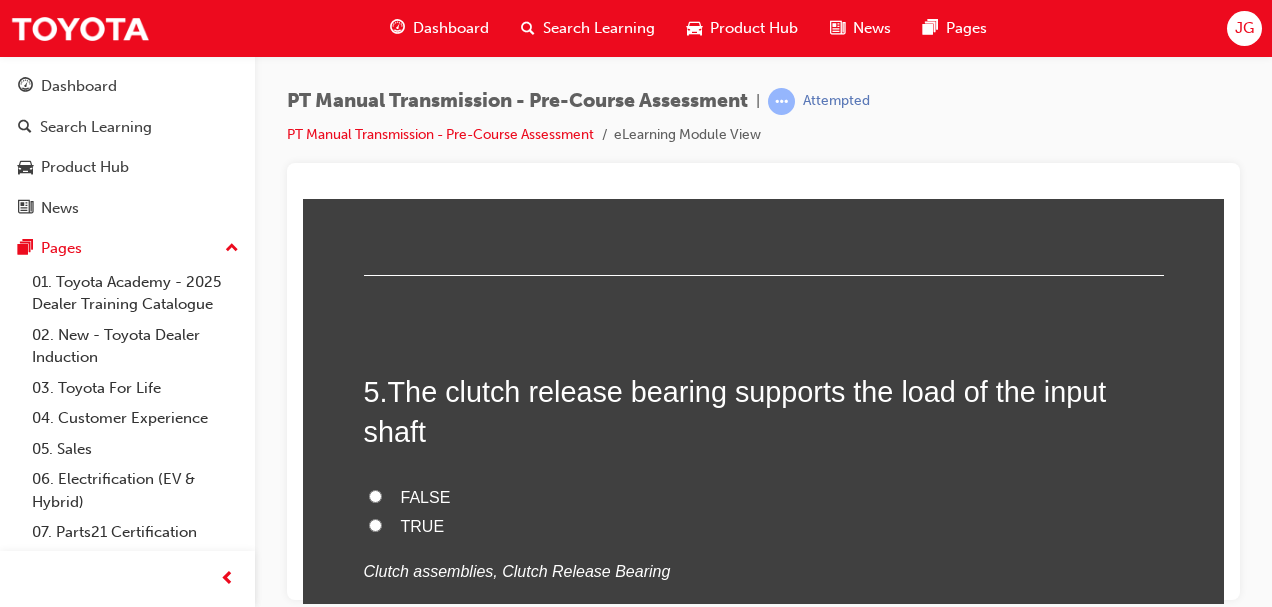 click on "TRUE" at bounding box center [375, 524] 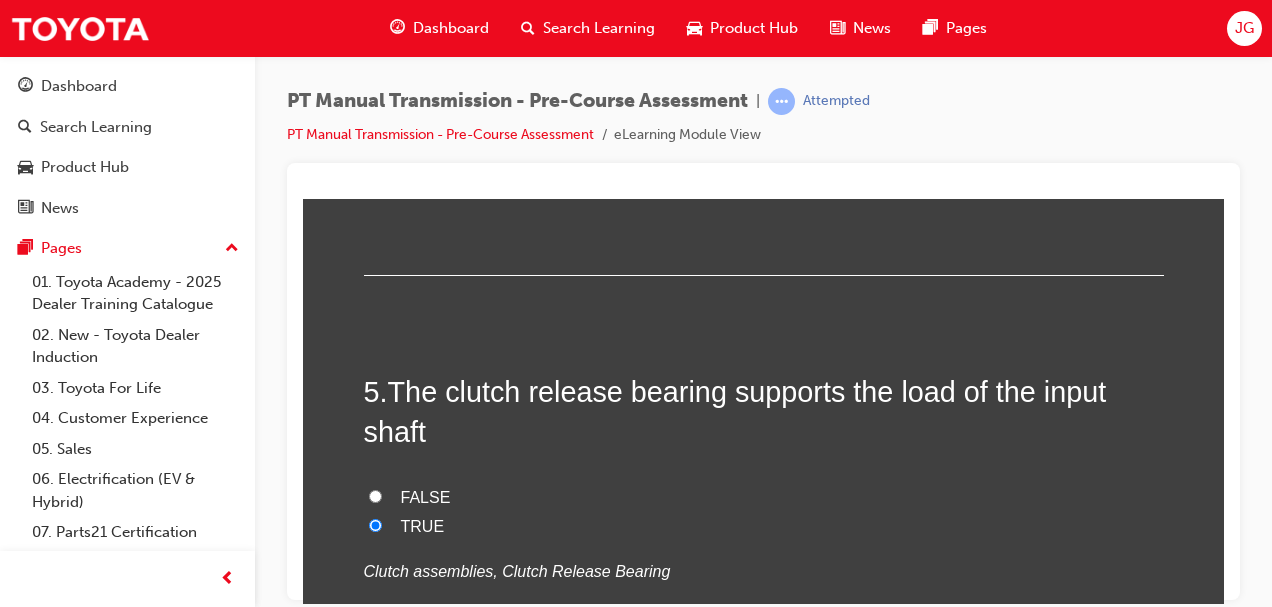 radio on "true" 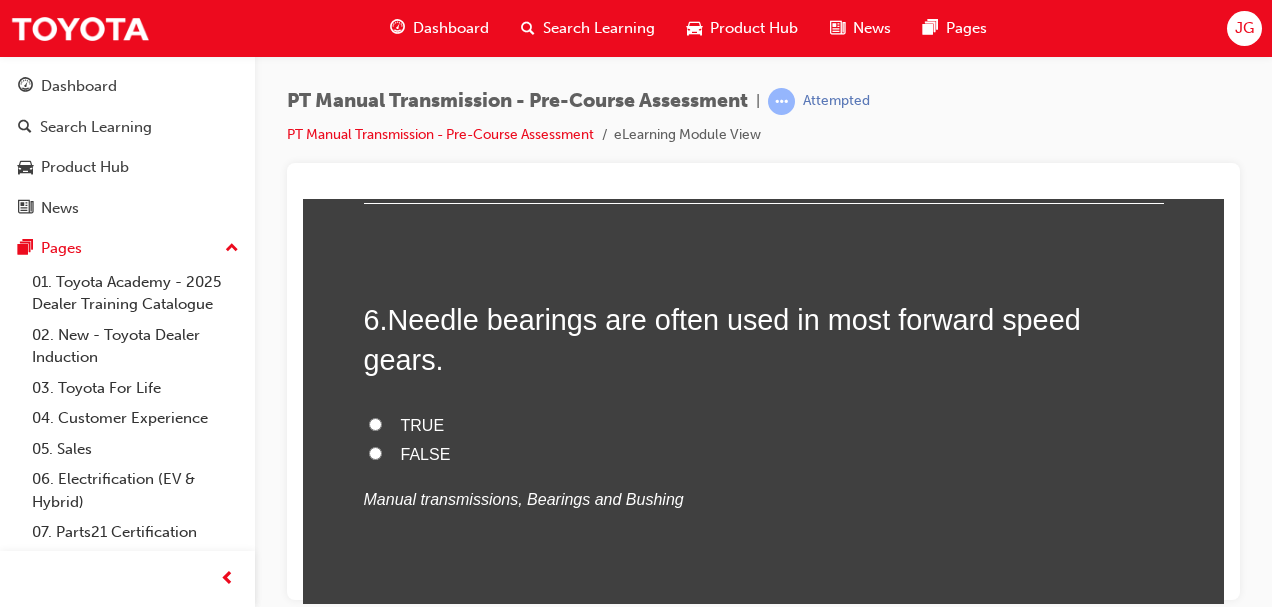 scroll, scrollTop: 2191, scrollLeft: 0, axis: vertical 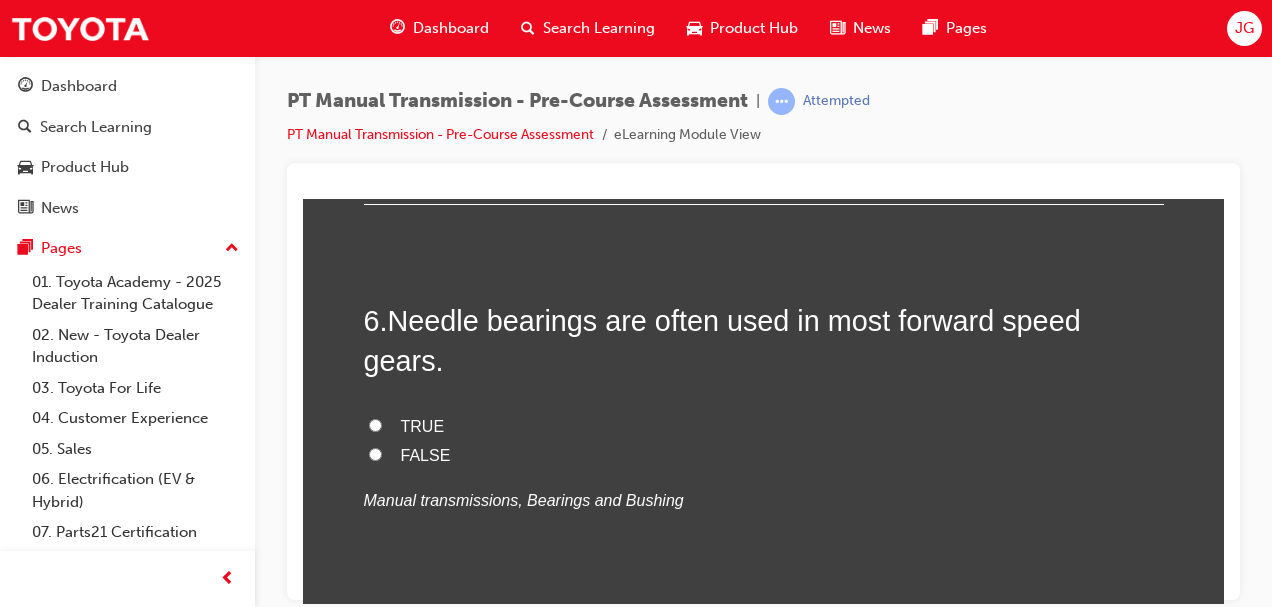 click on "TRUE" at bounding box center (764, 426) 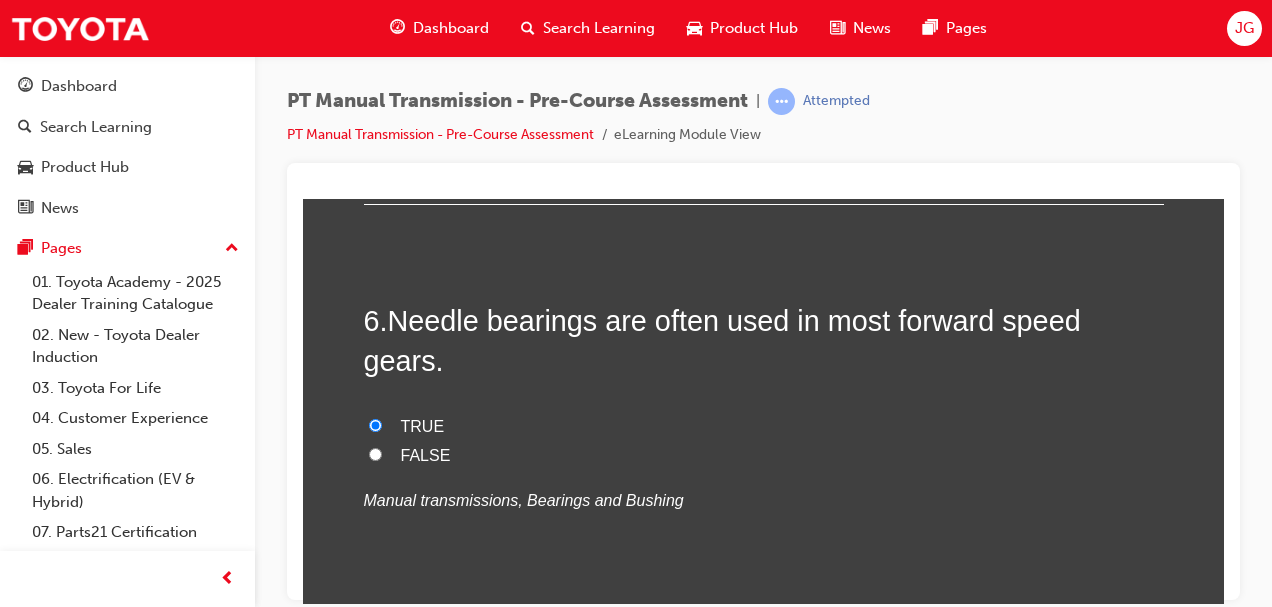 radio on "true" 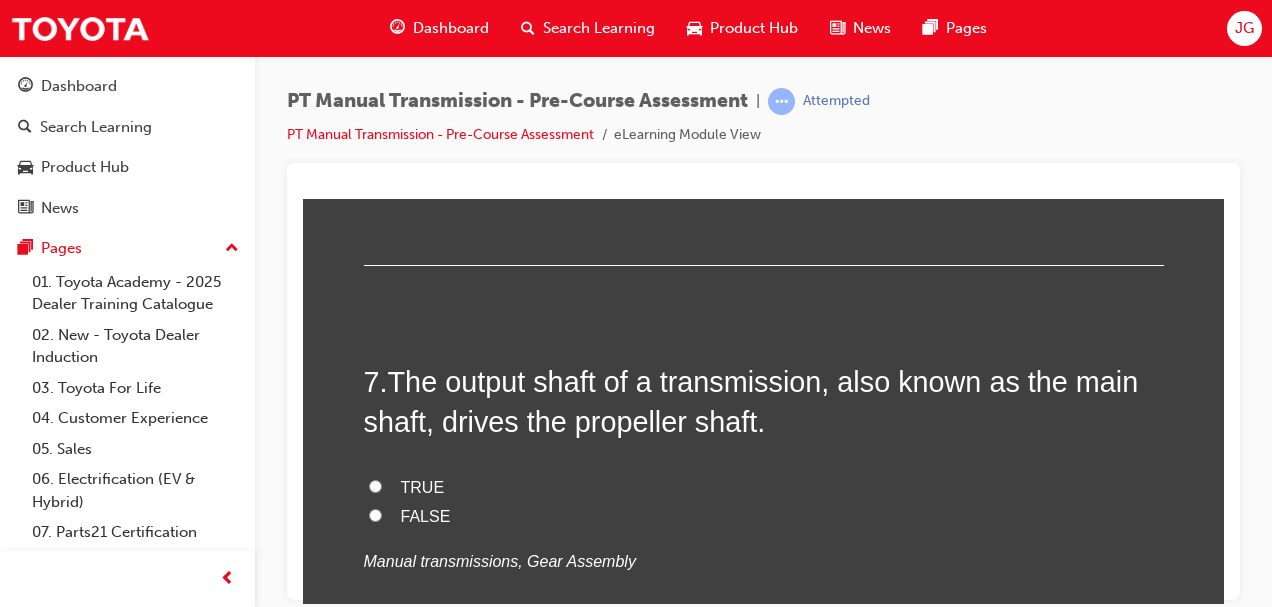 scroll, scrollTop: 2539, scrollLeft: 0, axis: vertical 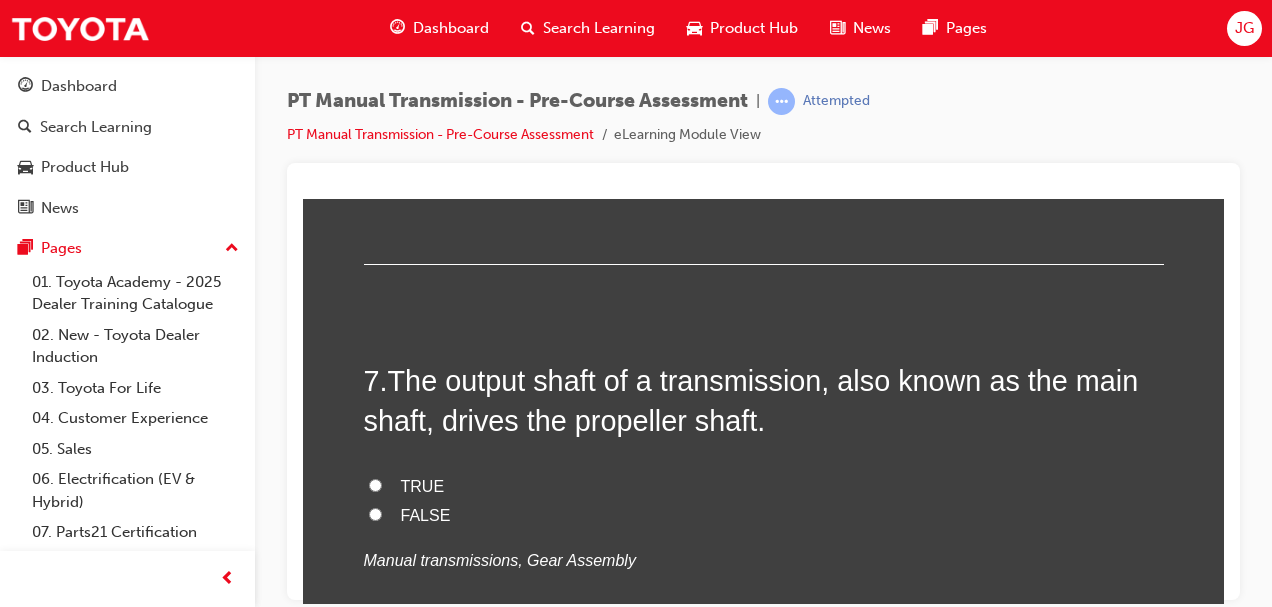 click on "TRUE" at bounding box center [375, 484] 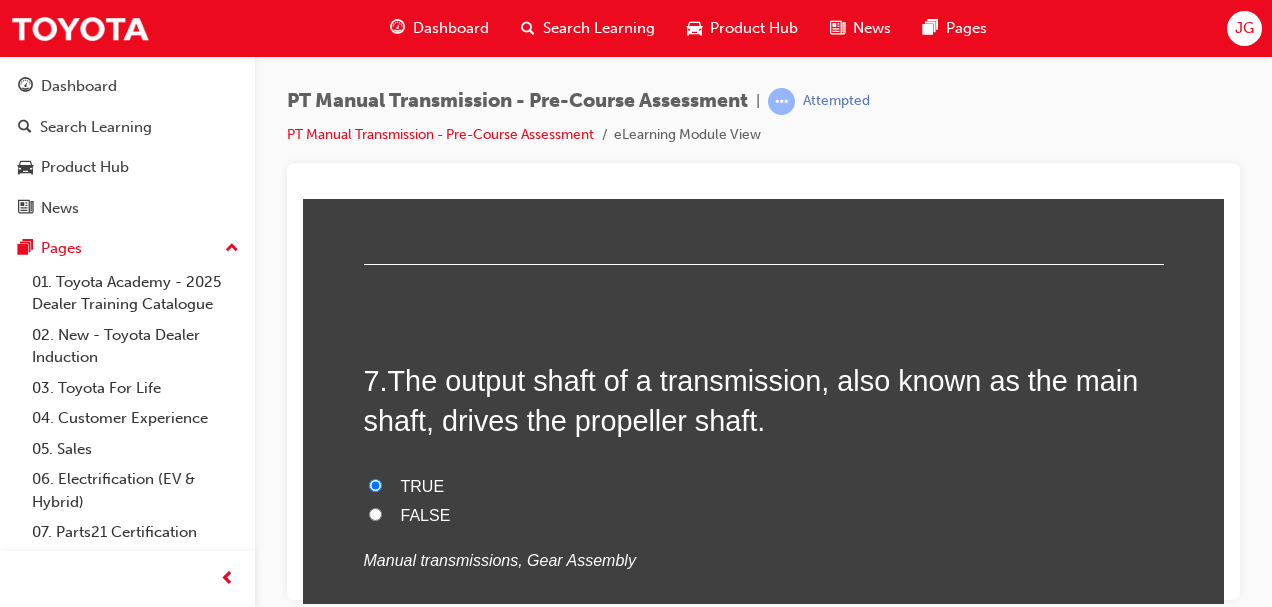 radio on "true" 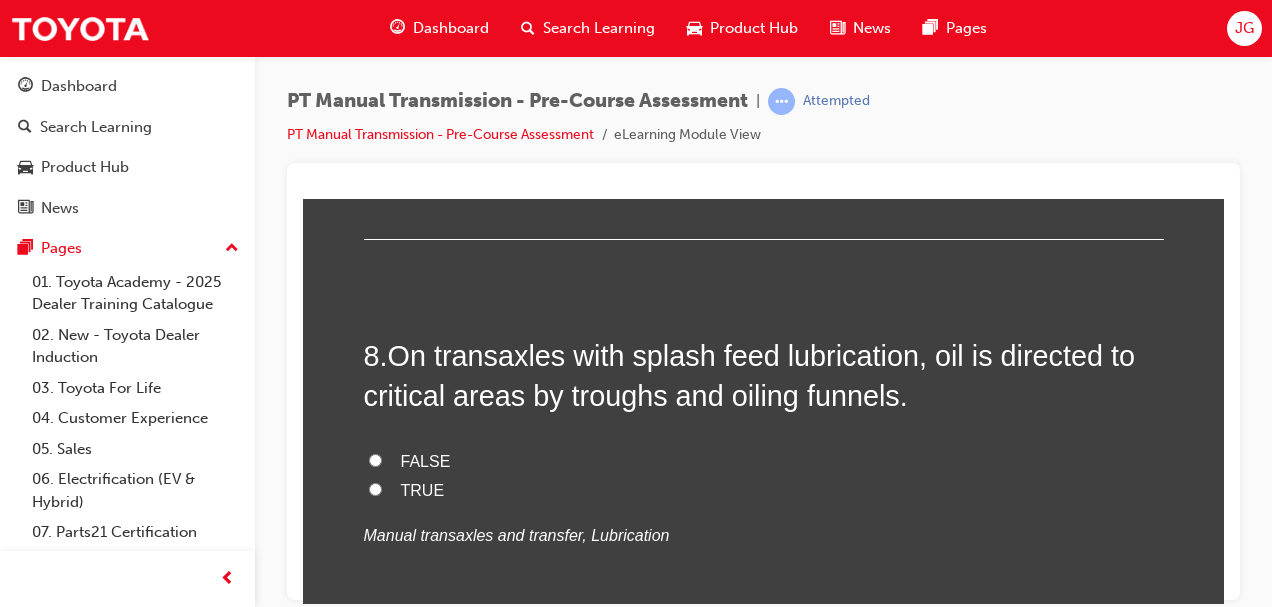 scroll, scrollTop: 2973, scrollLeft: 0, axis: vertical 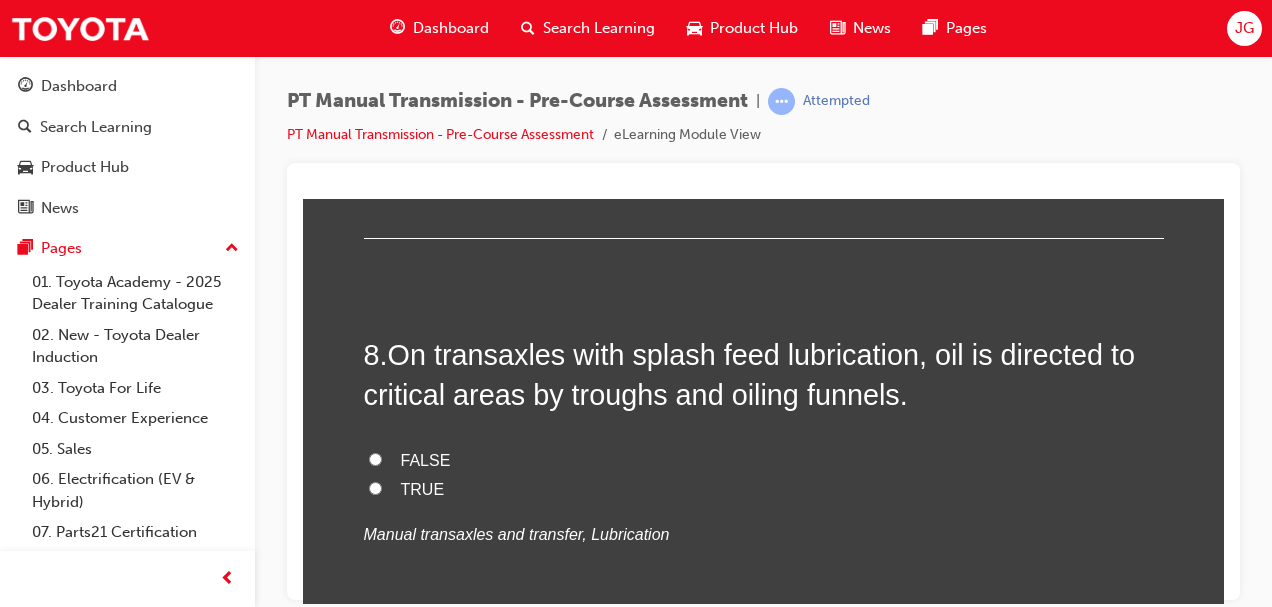 click on "TRUE" at bounding box center (375, 487) 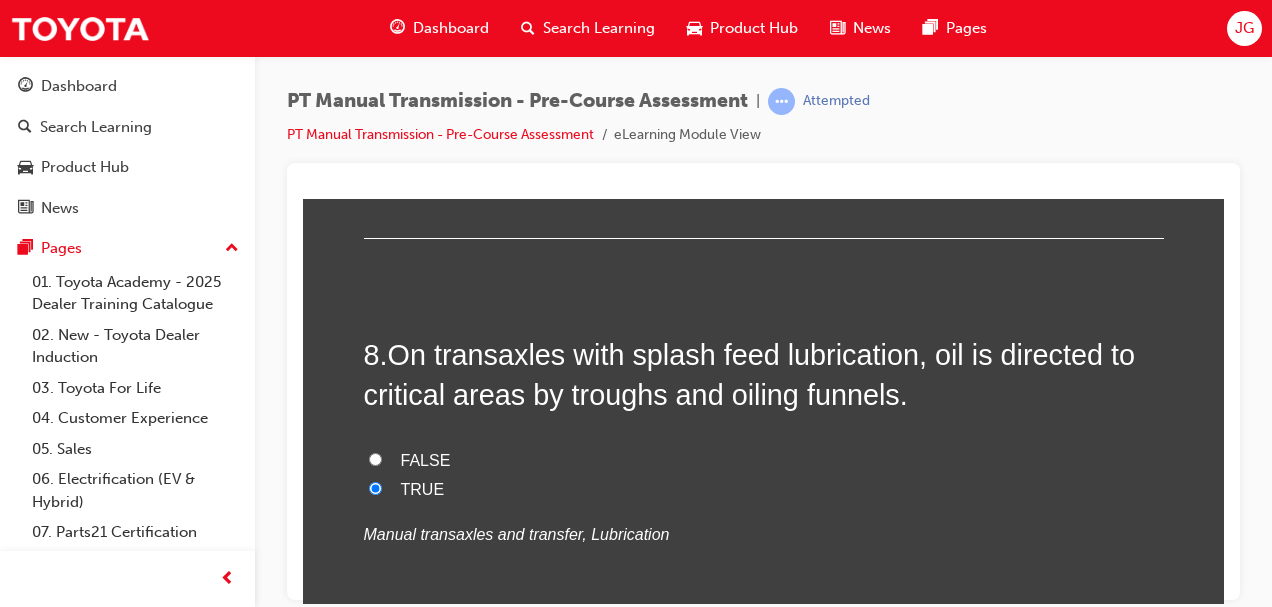 radio on "true" 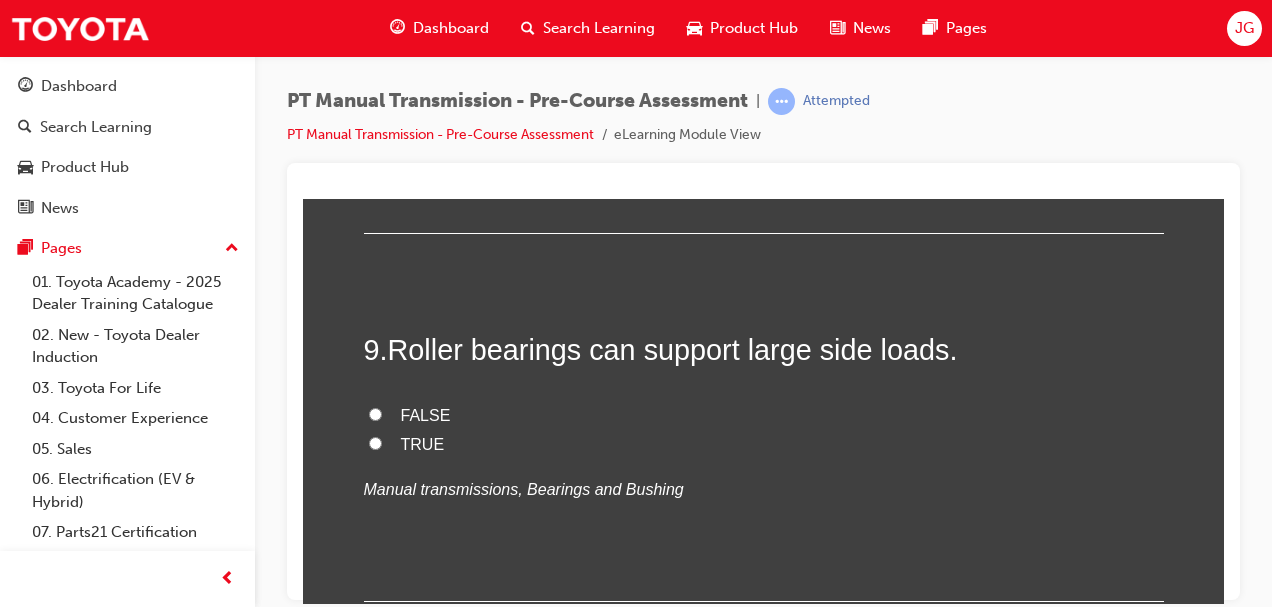 scroll, scrollTop: 3387, scrollLeft: 0, axis: vertical 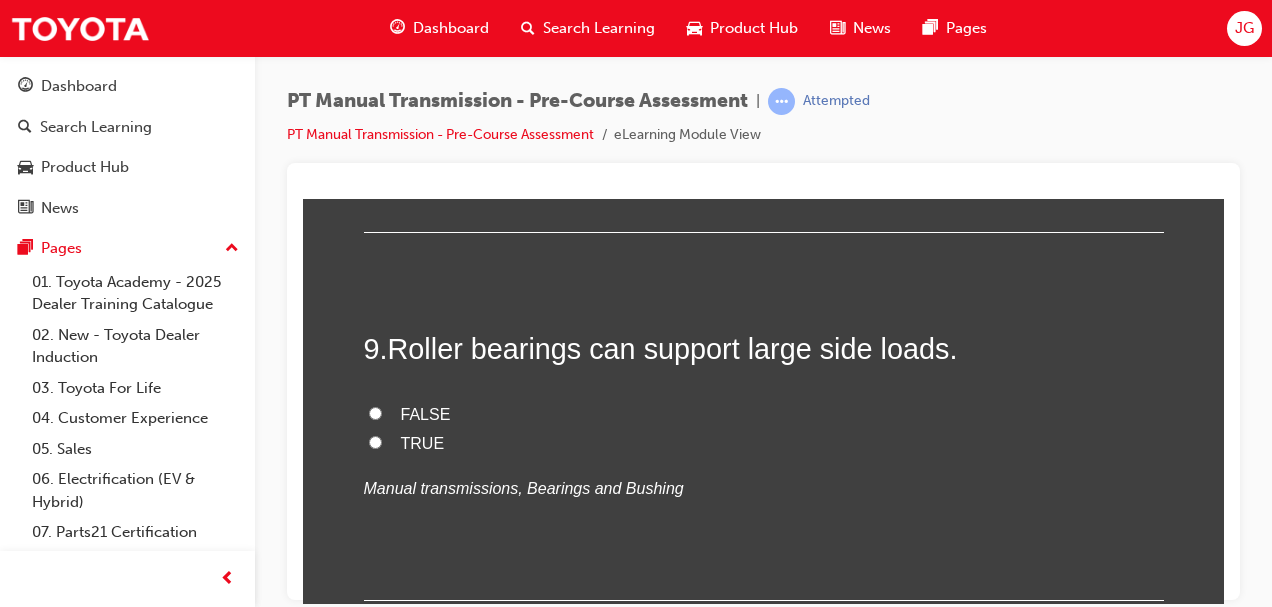 click on "TRUE" at bounding box center [375, 441] 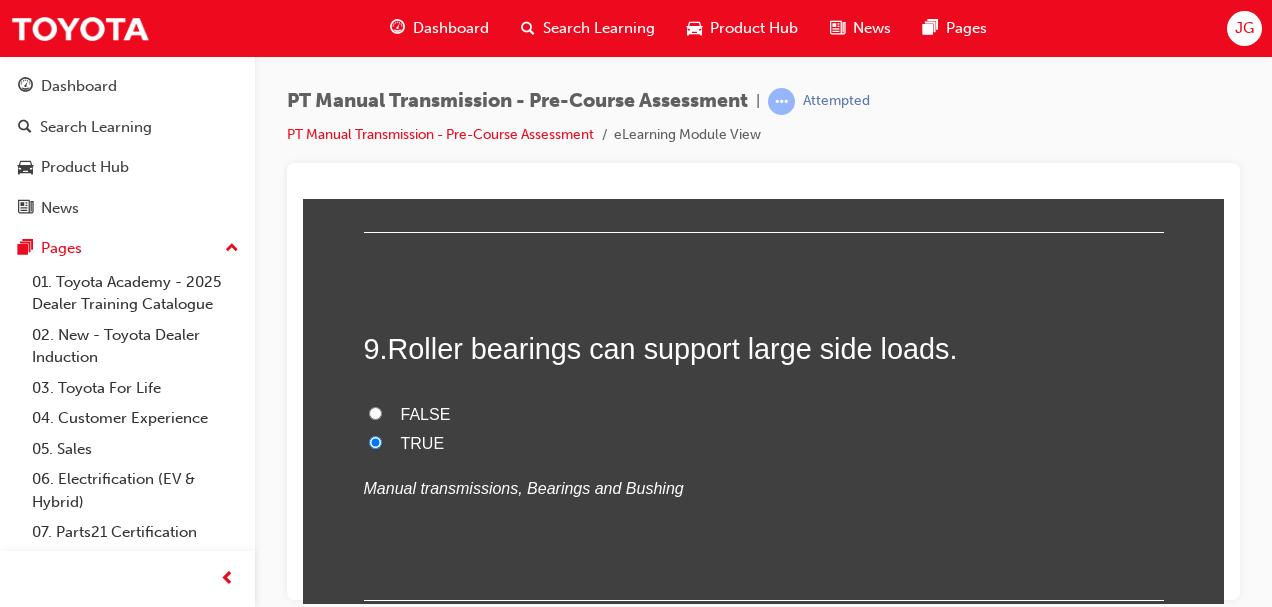 radio on "true" 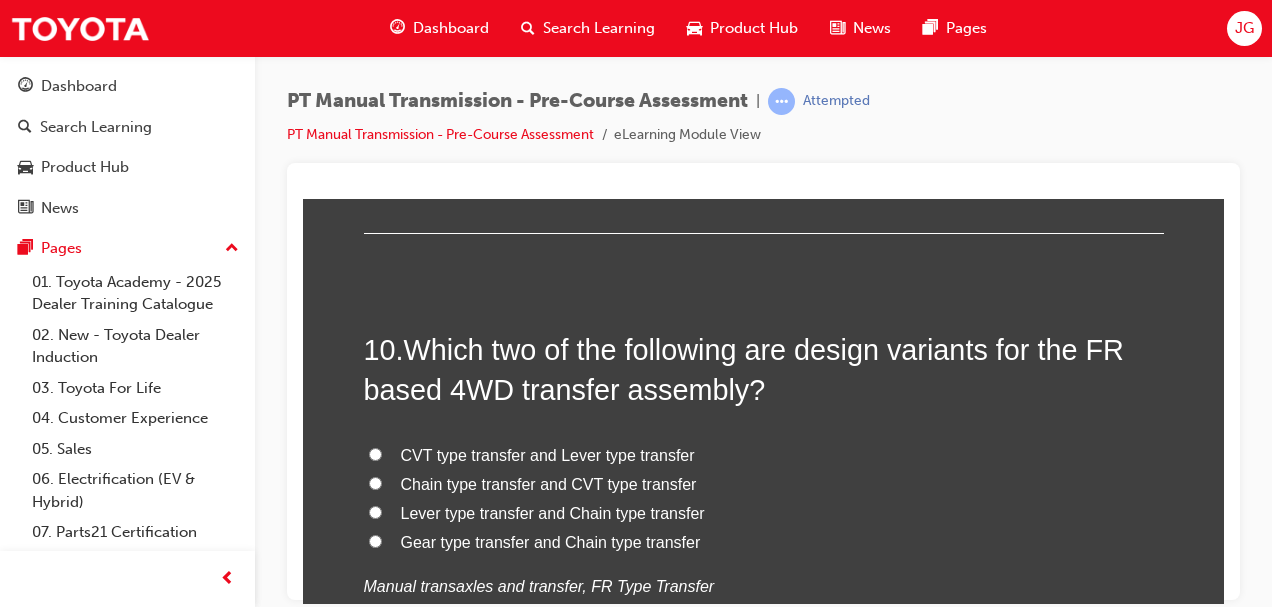 scroll, scrollTop: 3757, scrollLeft: 0, axis: vertical 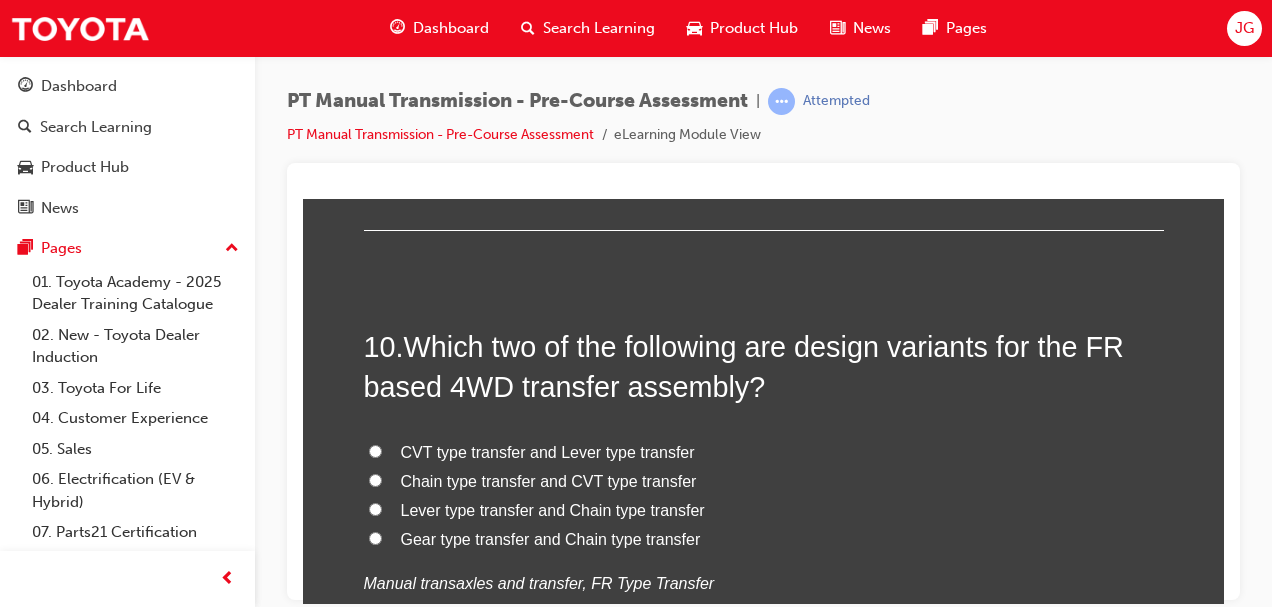 click on "Which two of the following are design variants for the FR based 4WD transfer assembly?" at bounding box center (744, 366) 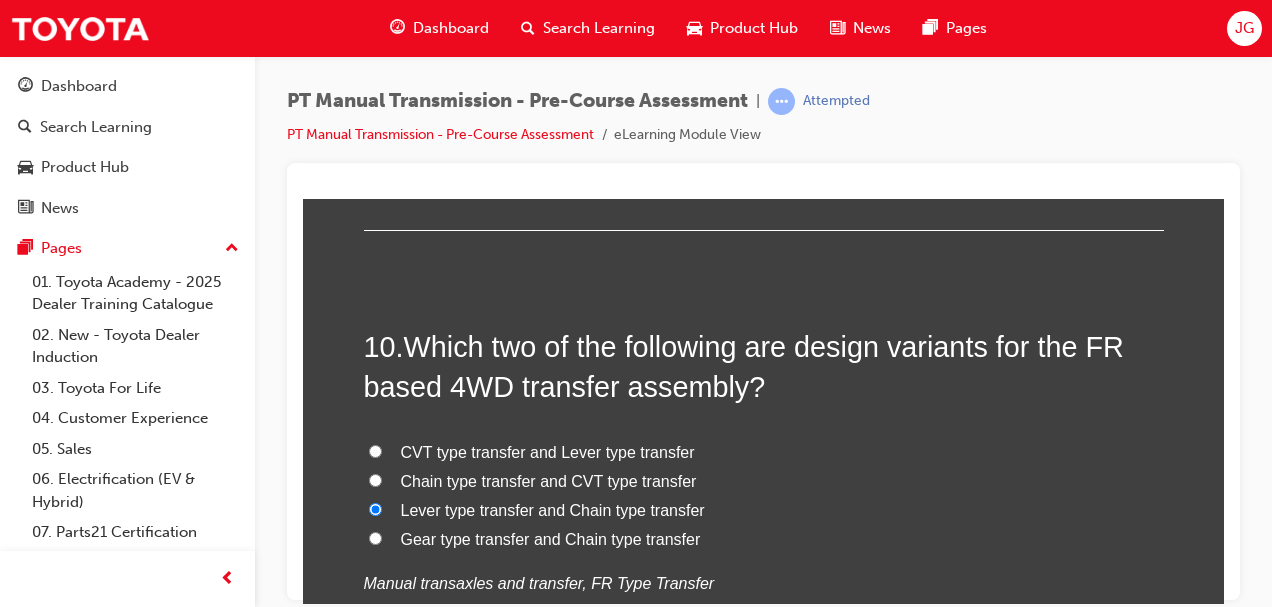 radio on "true" 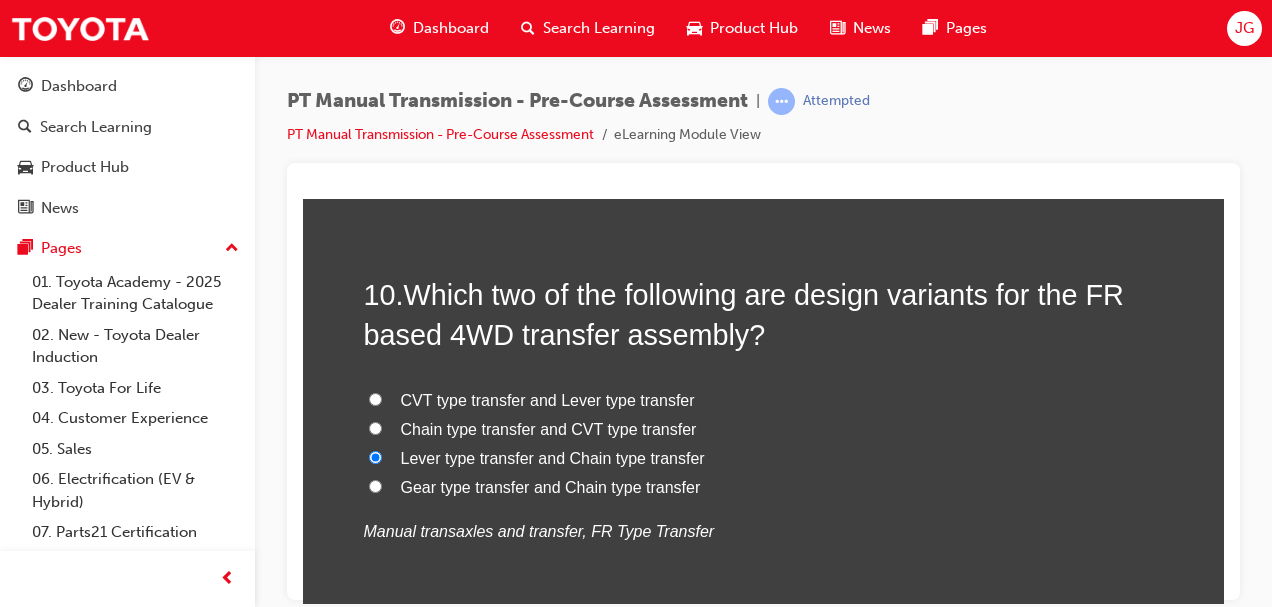 scroll, scrollTop: 3817, scrollLeft: 0, axis: vertical 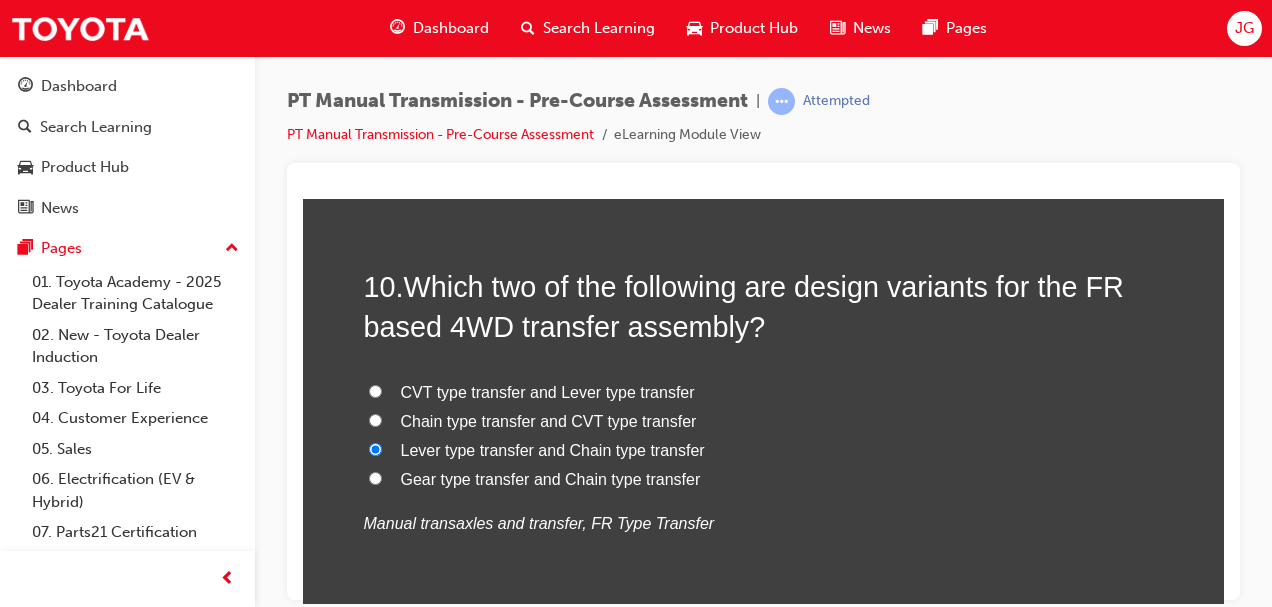 click on "Gear type transfer and Chain type transfer" at bounding box center (375, 477) 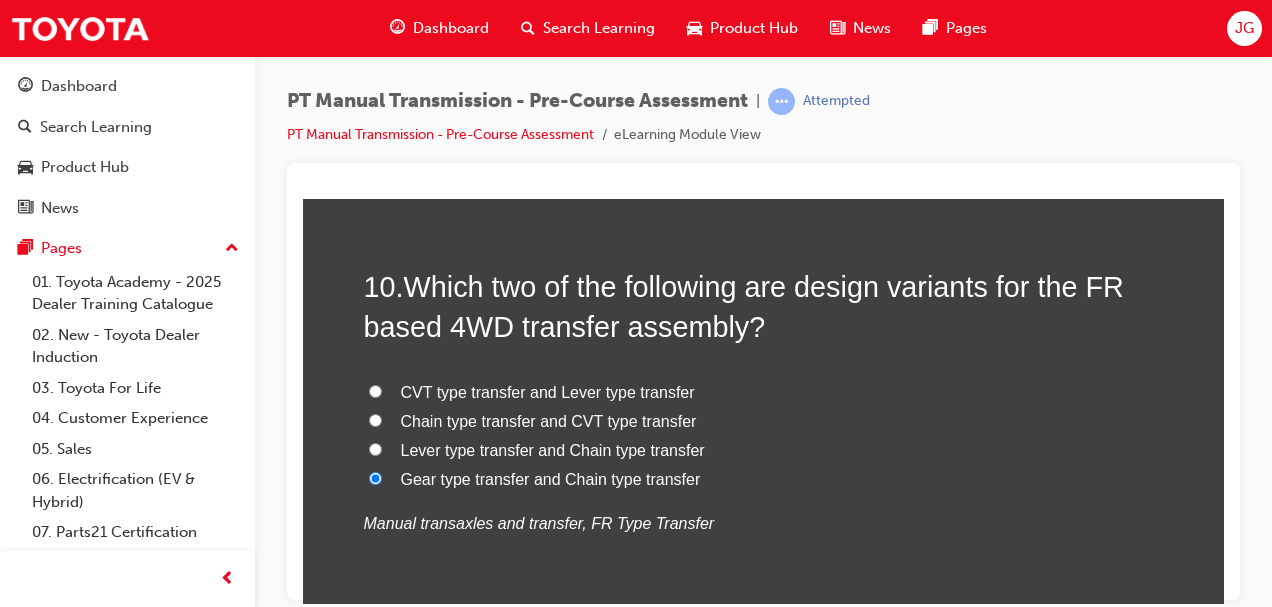 scroll, scrollTop: 3916, scrollLeft: 0, axis: vertical 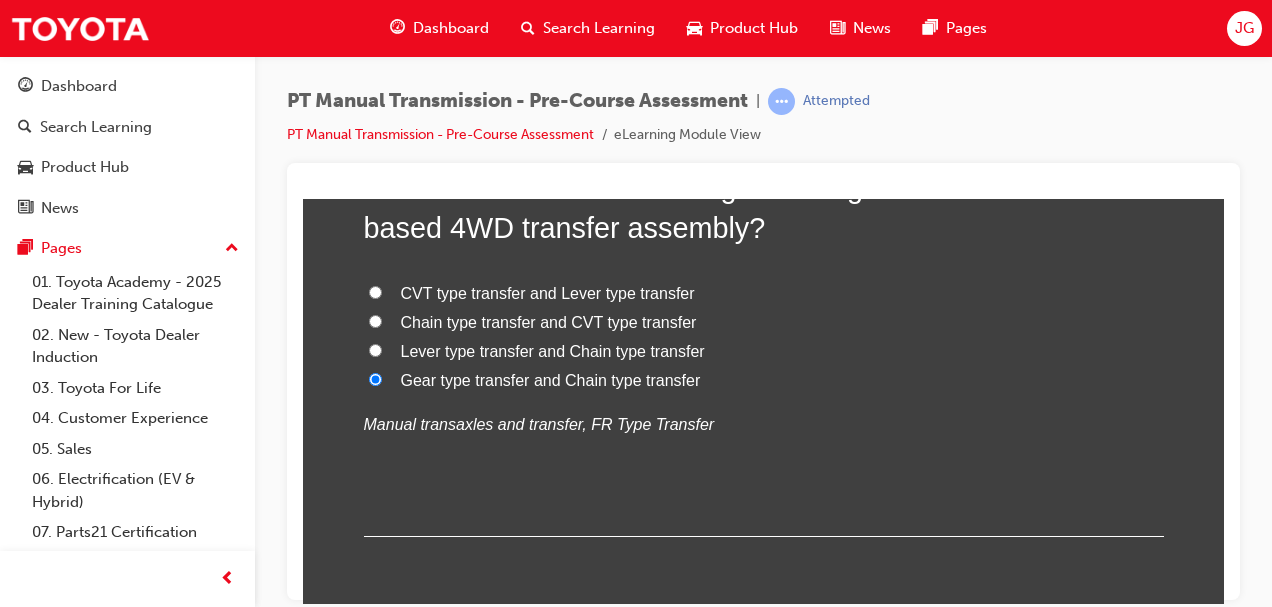 click on "Submit Answers" at bounding box center [762, 660] 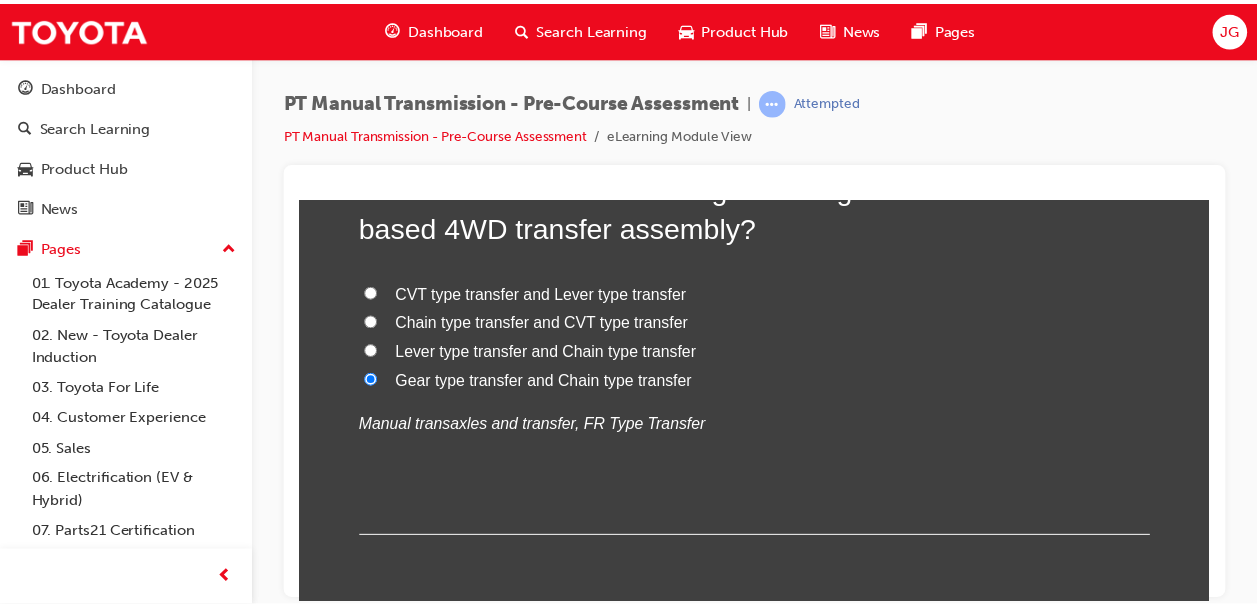 scroll, scrollTop: 0, scrollLeft: 0, axis: both 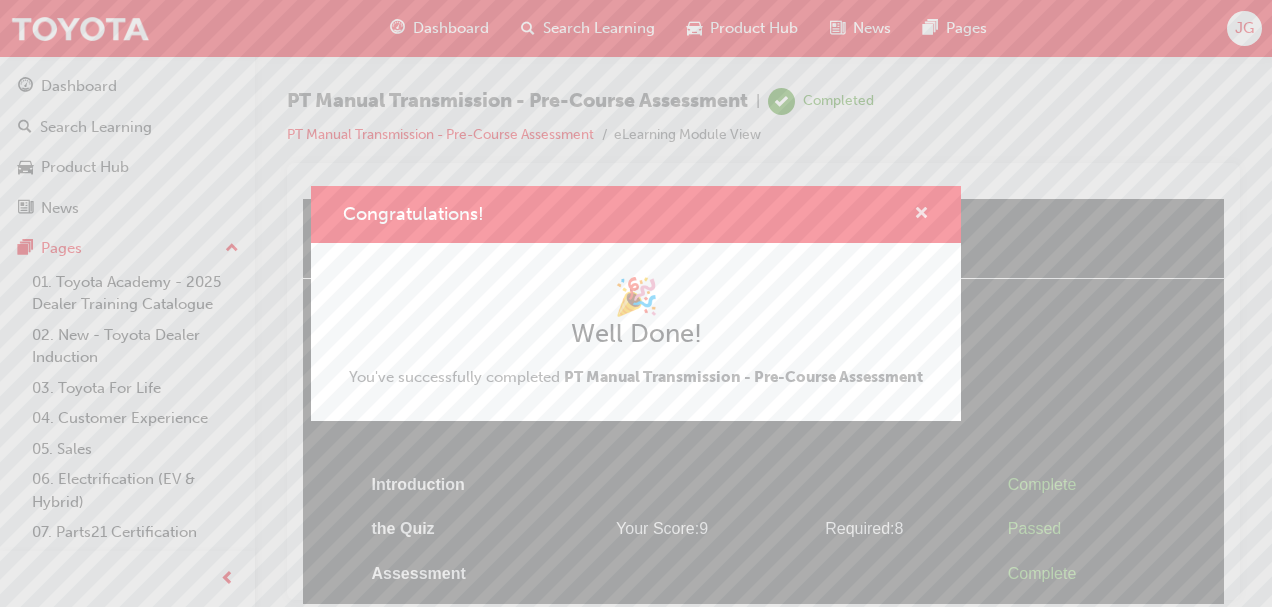 click at bounding box center [921, 215] 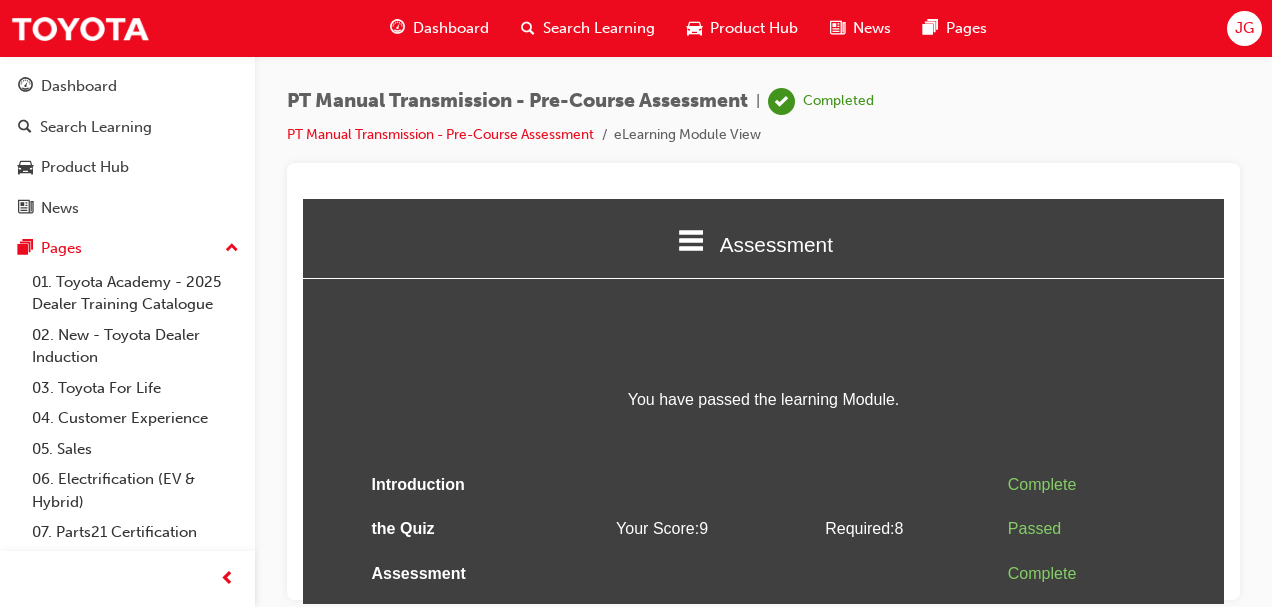 click on "Dashboard" at bounding box center [451, 28] 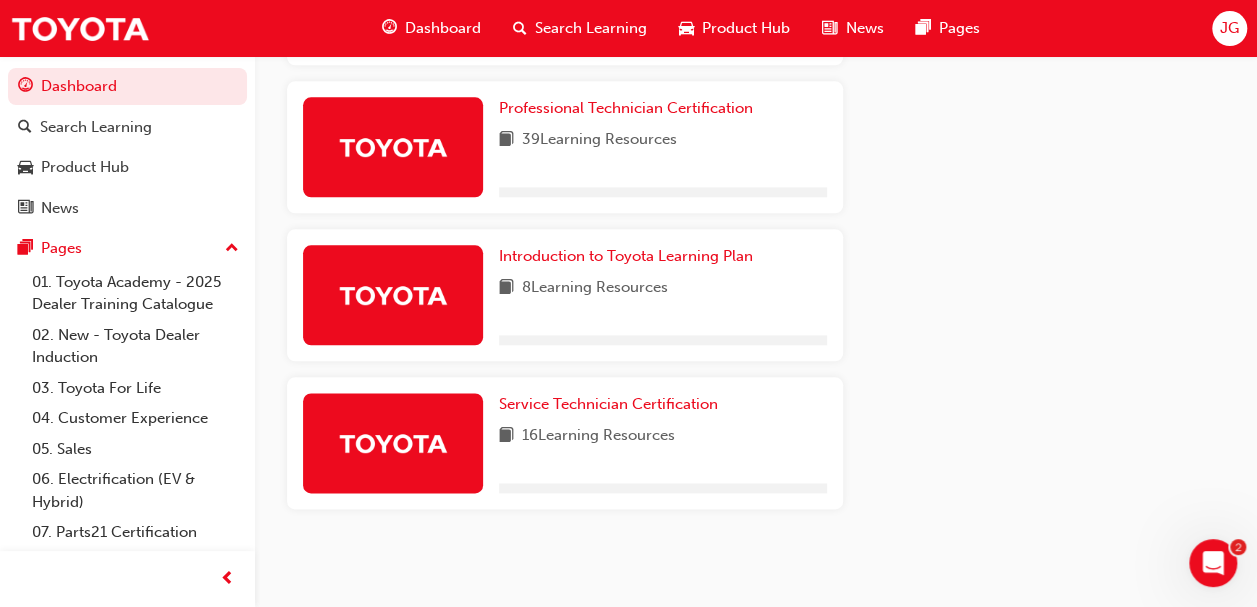 scroll, scrollTop: 1104, scrollLeft: 0, axis: vertical 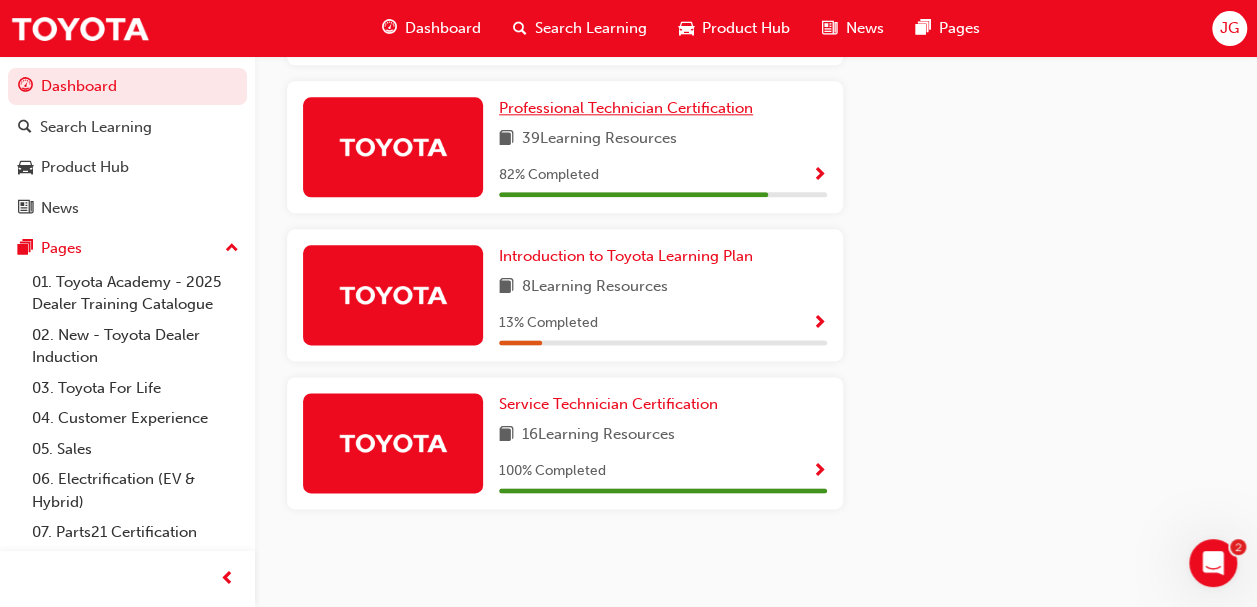 click on "Professional Technician Certification" at bounding box center (626, 108) 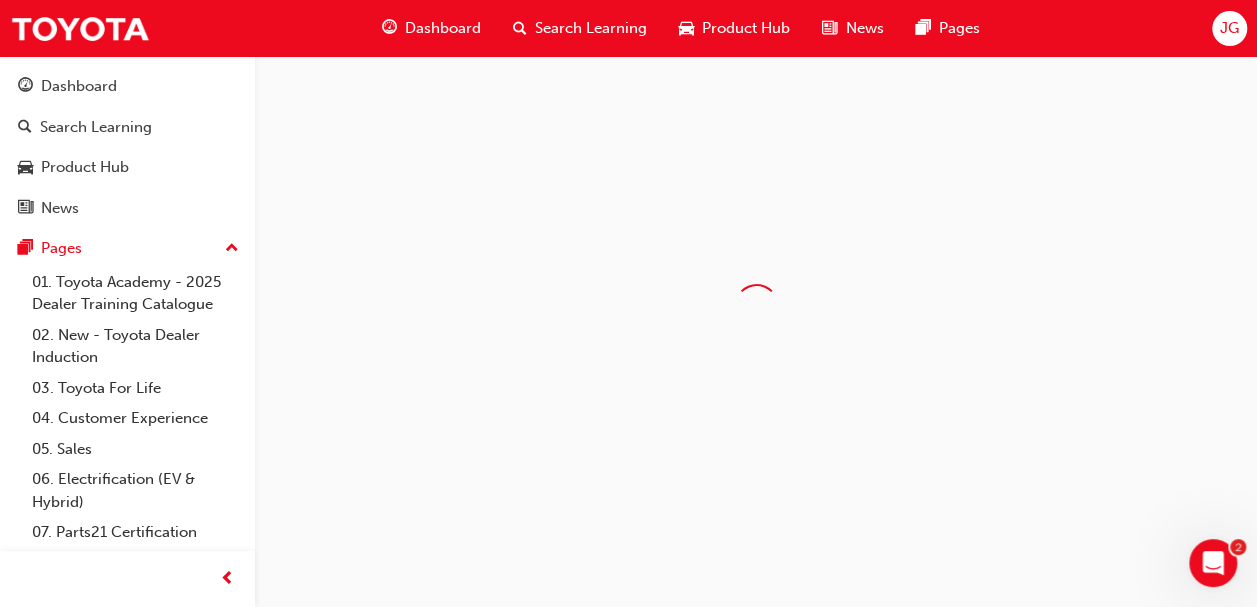scroll, scrollTop: 0, scrollLeft: 0, axis: both 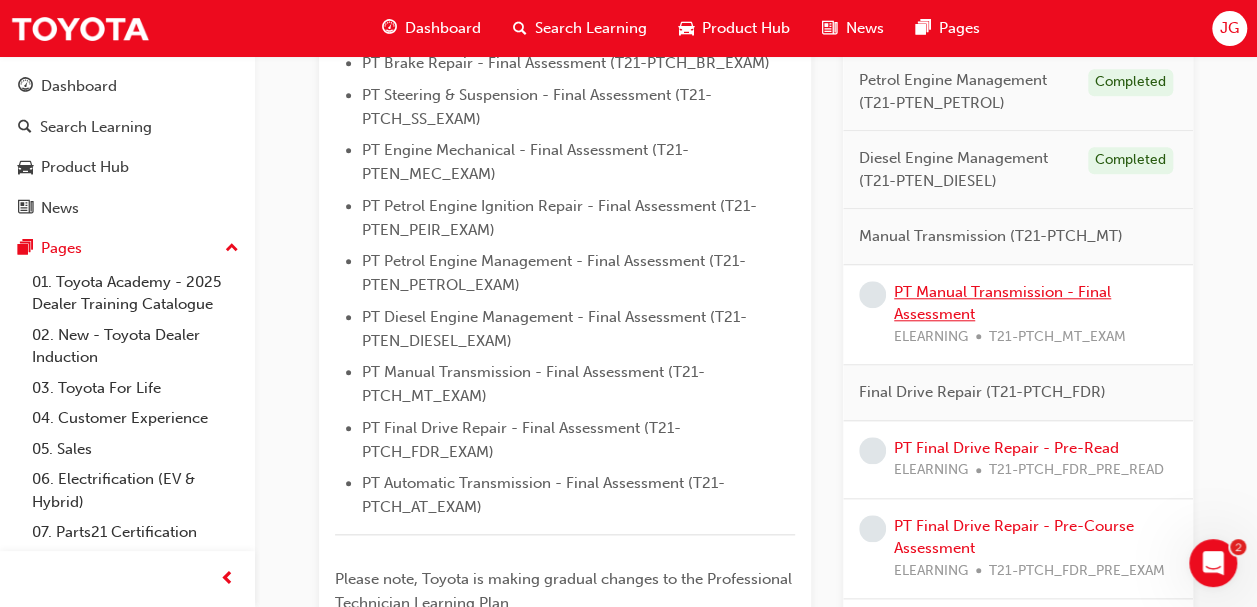 click on "PT Manual Transmission - Final Assessment" at bounding box center (1002, 303) 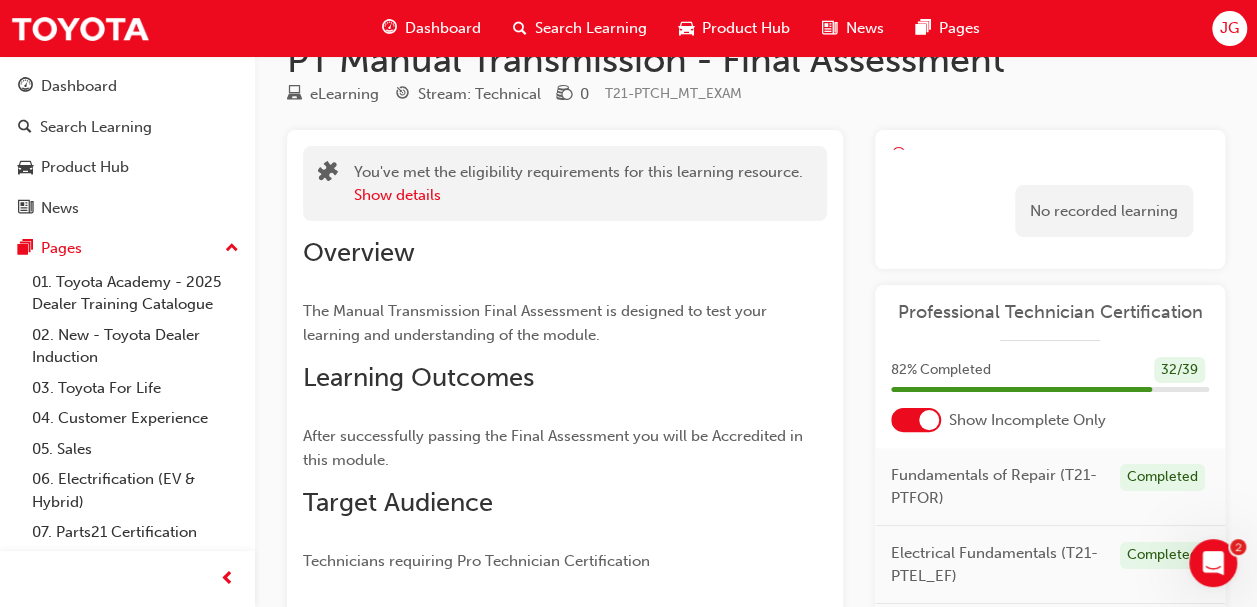scroll, scrollTop: 0, scrollLeft: 0, axis: both 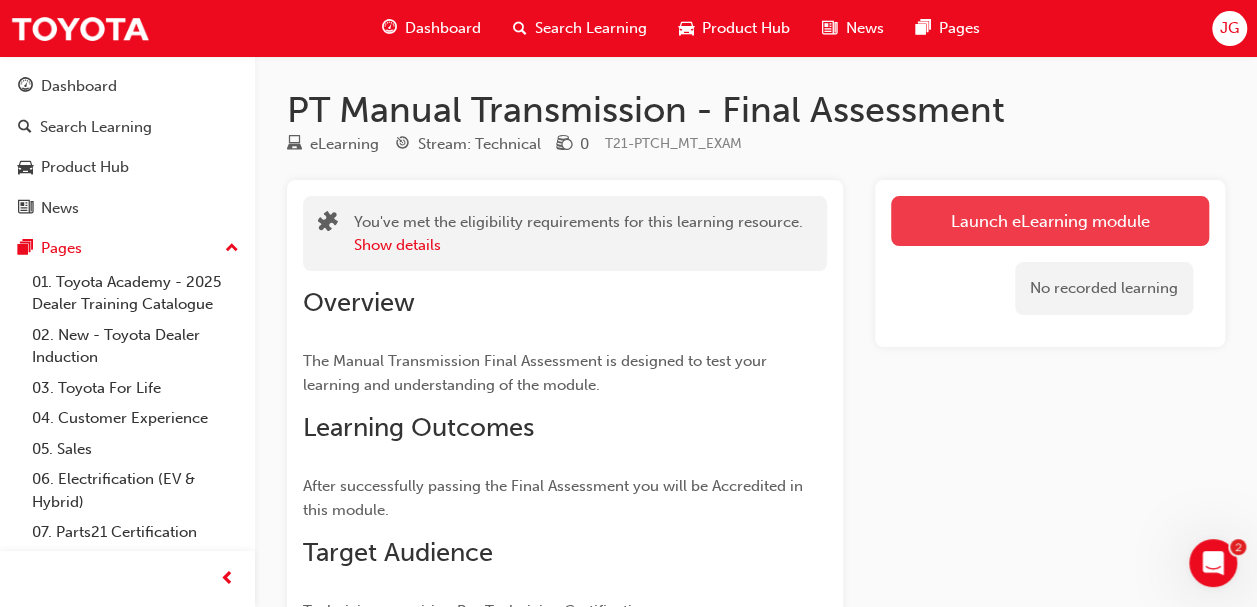 click on "Launch eLearning module" at bounding box center [1050, 221] 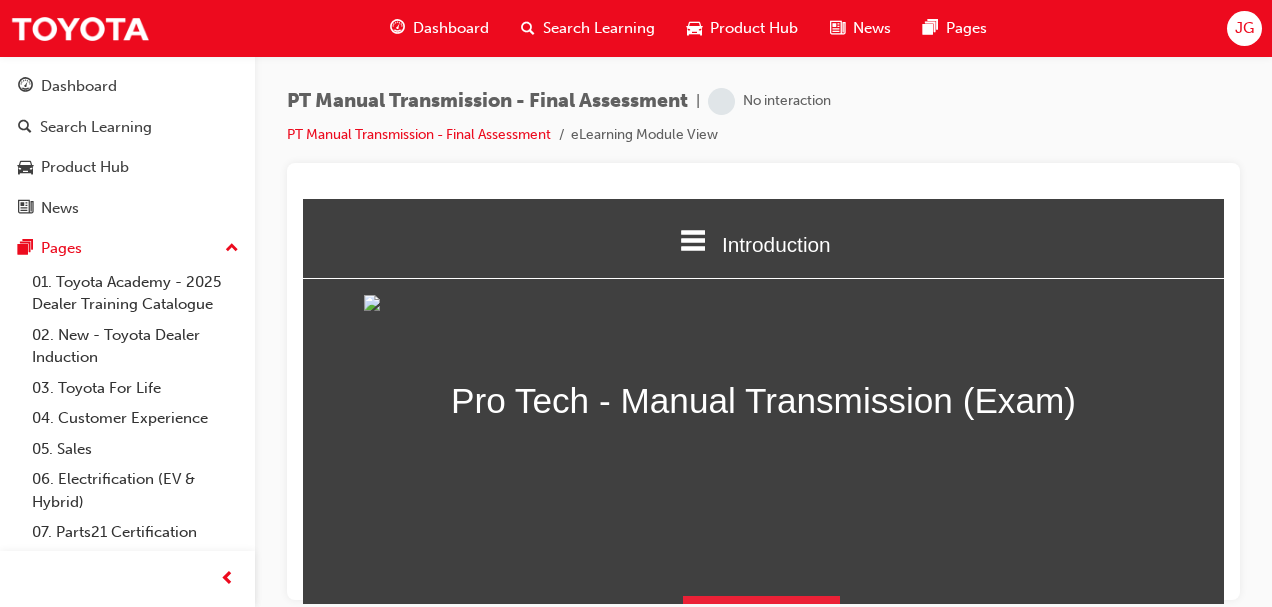scroll, scrollTop: 268, scrollLeft: 0, axis: vertical 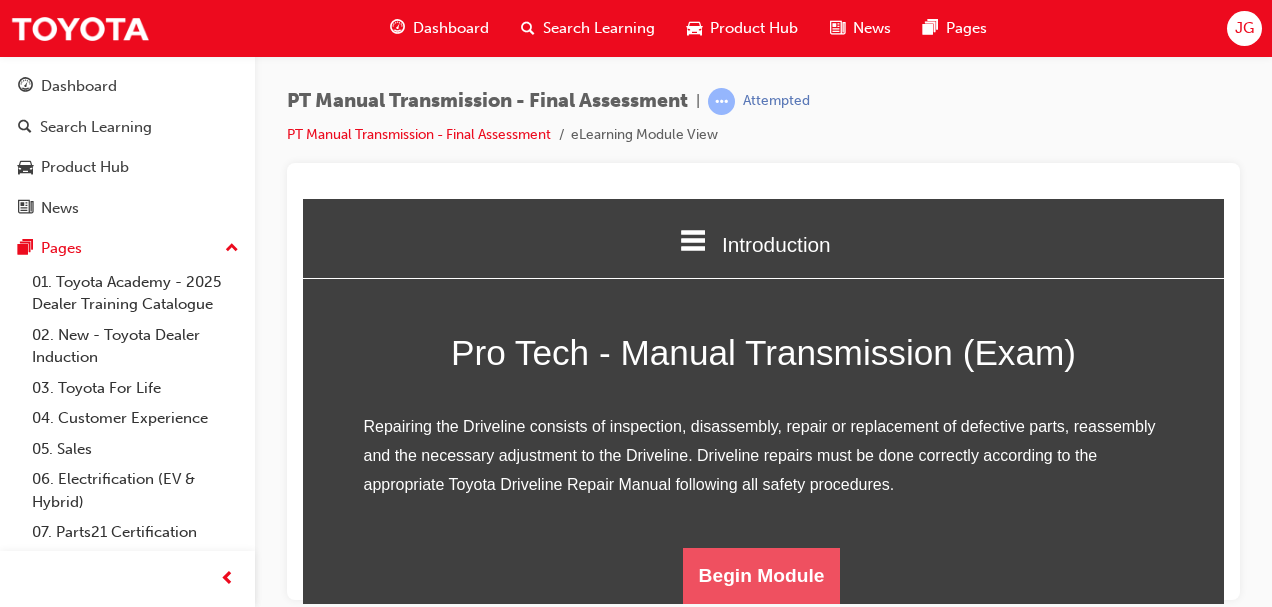 click on "Begin Module" at bounding box center (762, 575) 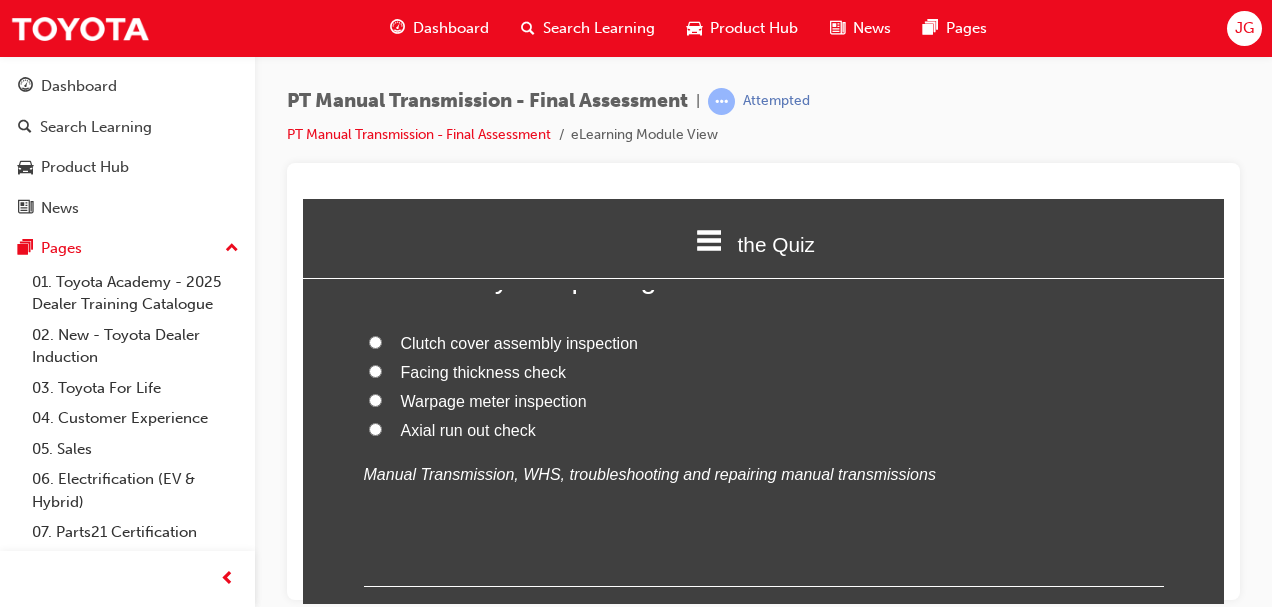 scroll, scrollTop: 99, scrollLeft: 0, axis: vertical 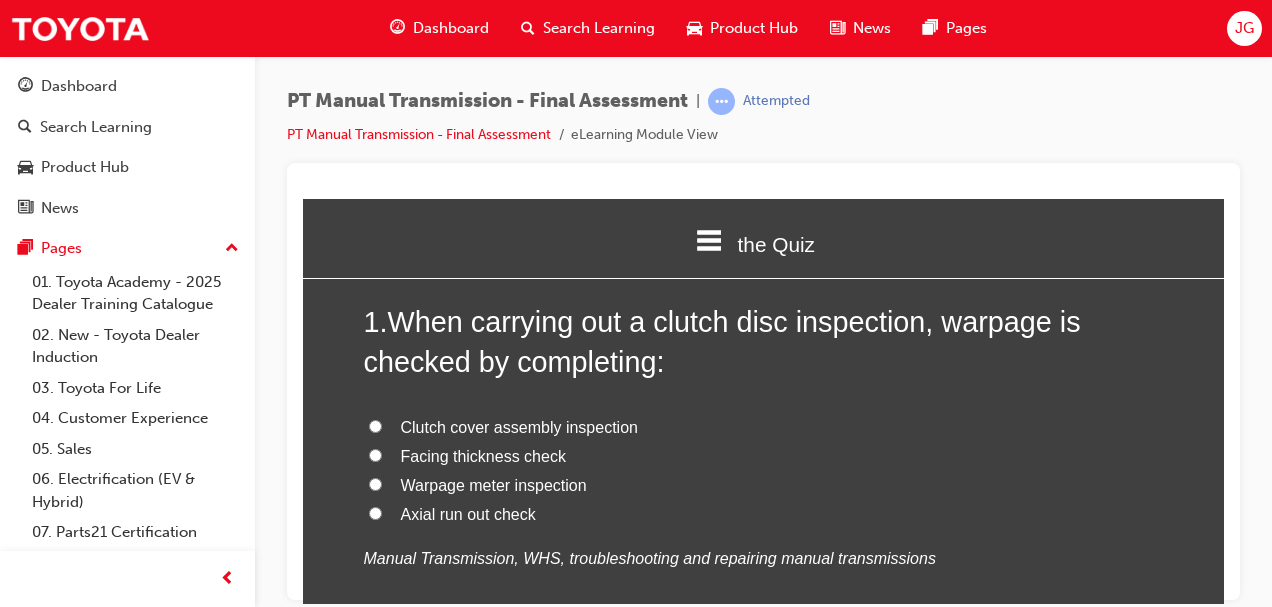 click on "Axial run out check" at bounding box center (375, 512) 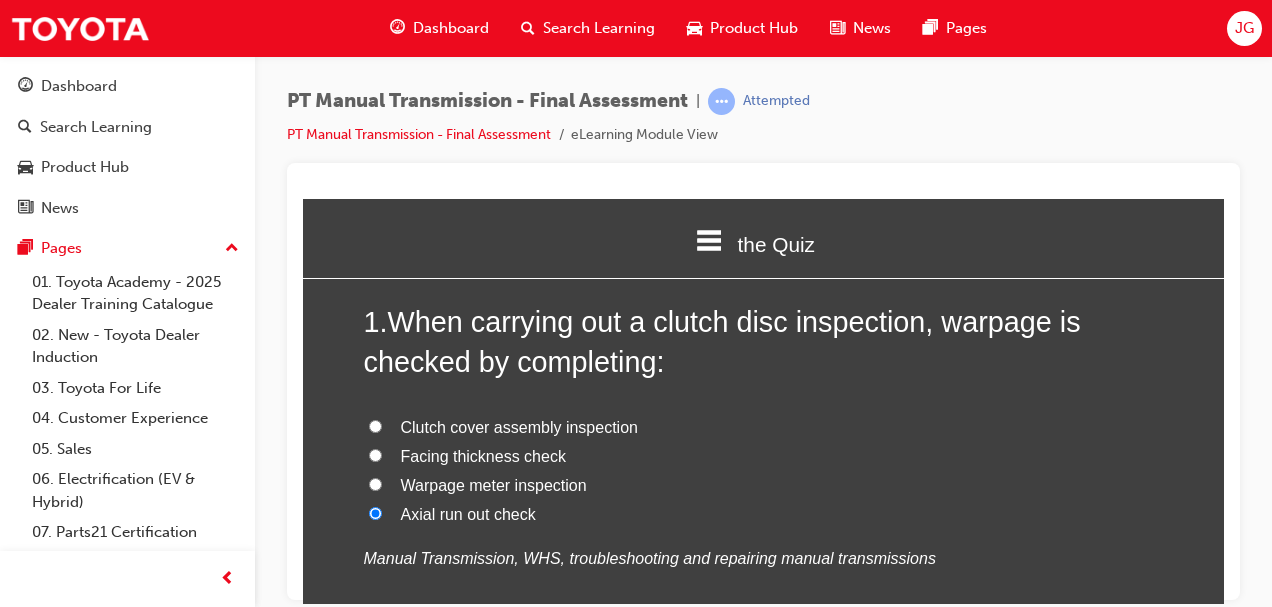 radio on "true" 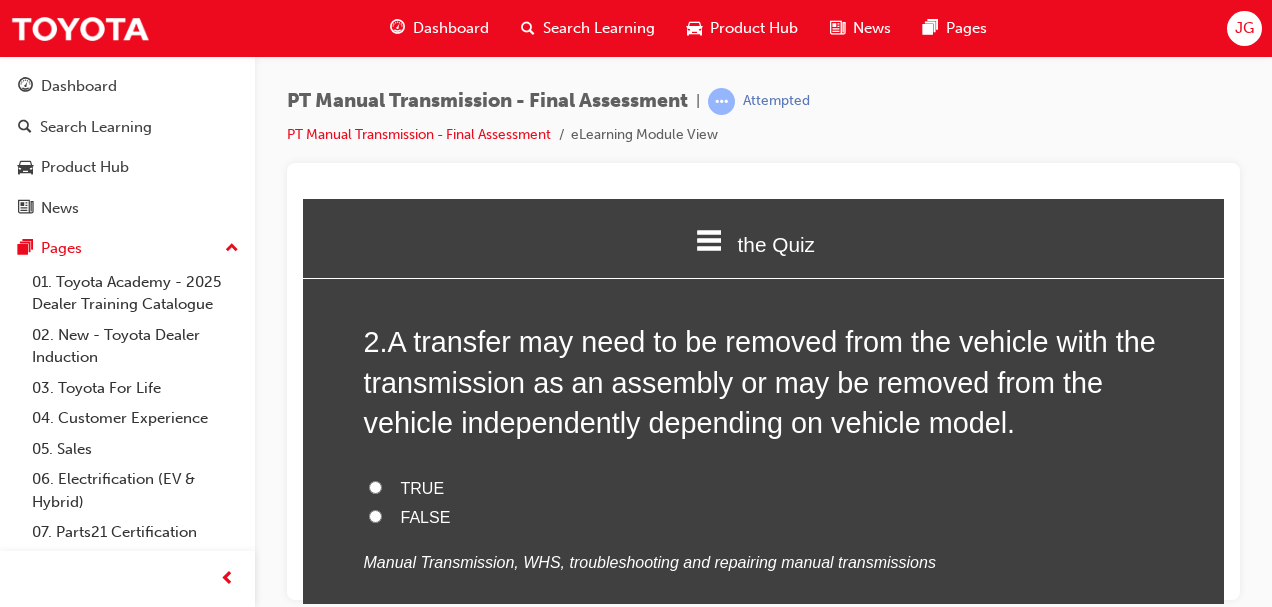 scroll, scrollTop: 545, scrollLeft: 0, axis: vertical 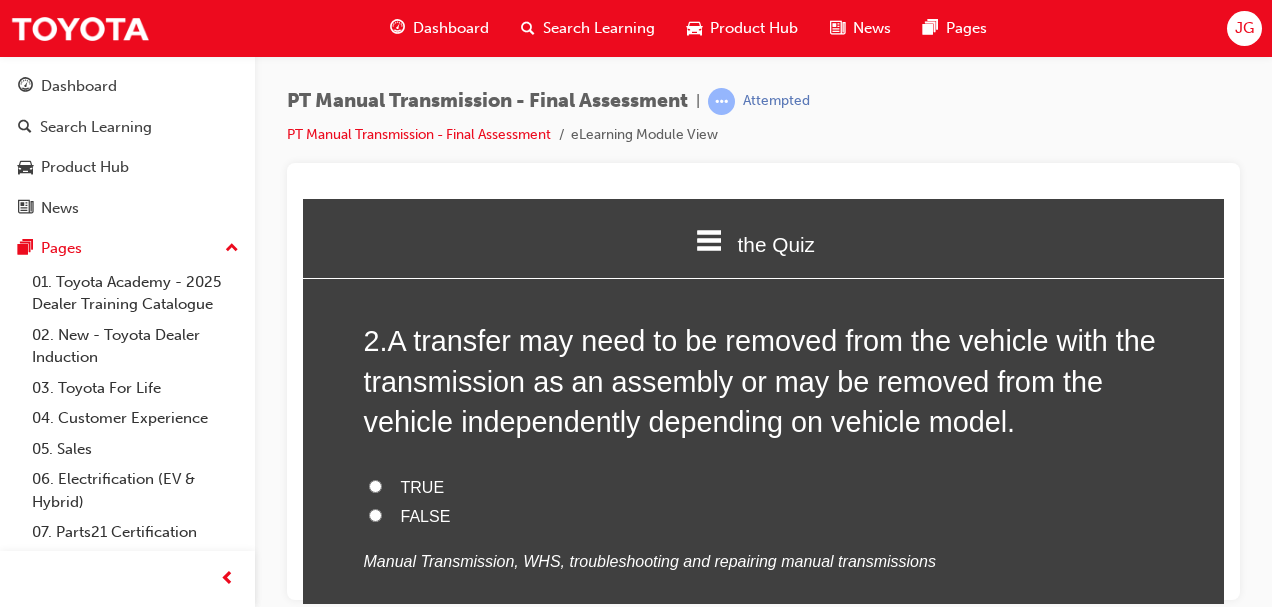 click on "TRUE" at bounding box center [375, 485] 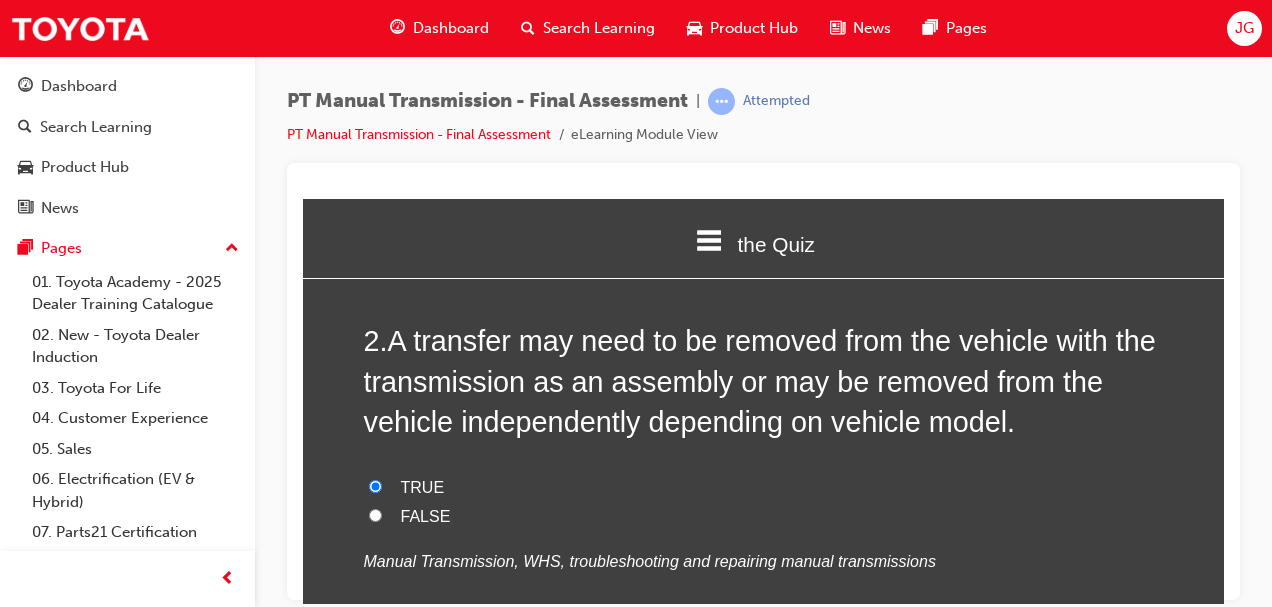 radio on "true" 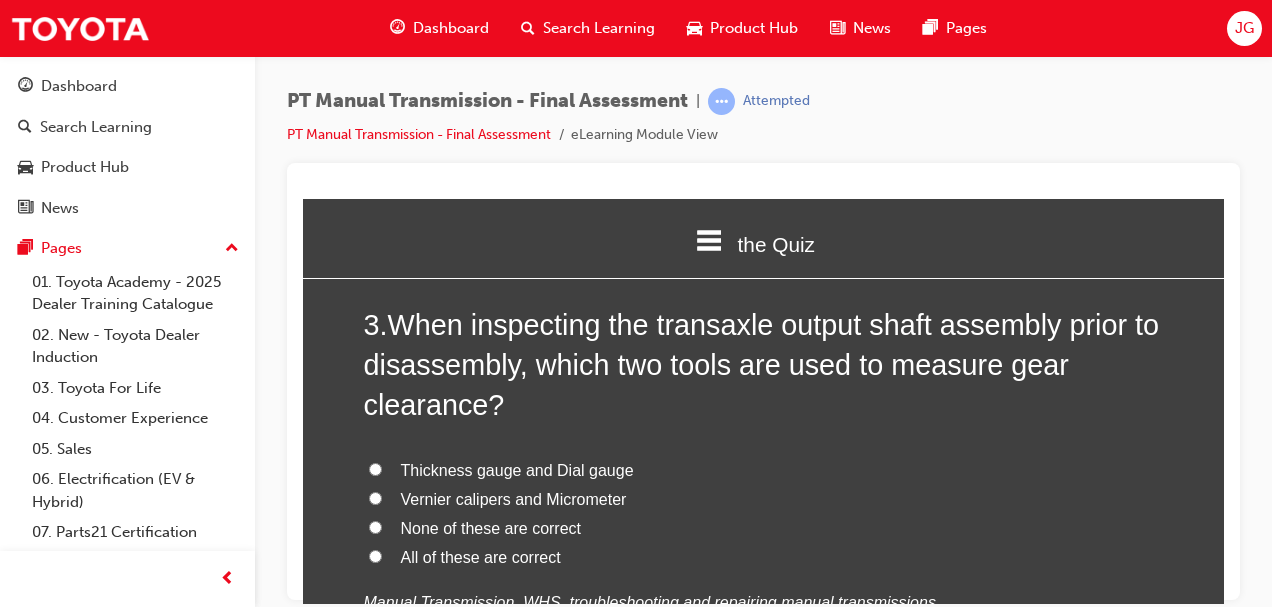 scroll, scrollTop: 1016, scrollLeft: 0, axis: vertical 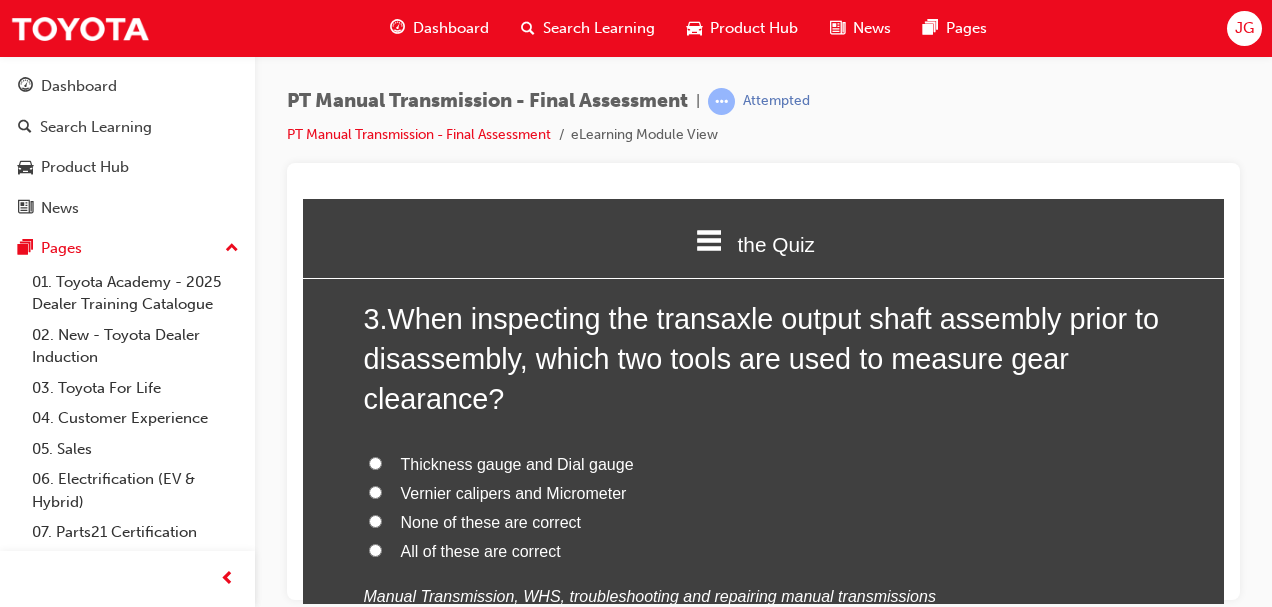 click on "All of these are correct" at bounding box center [375, 549] 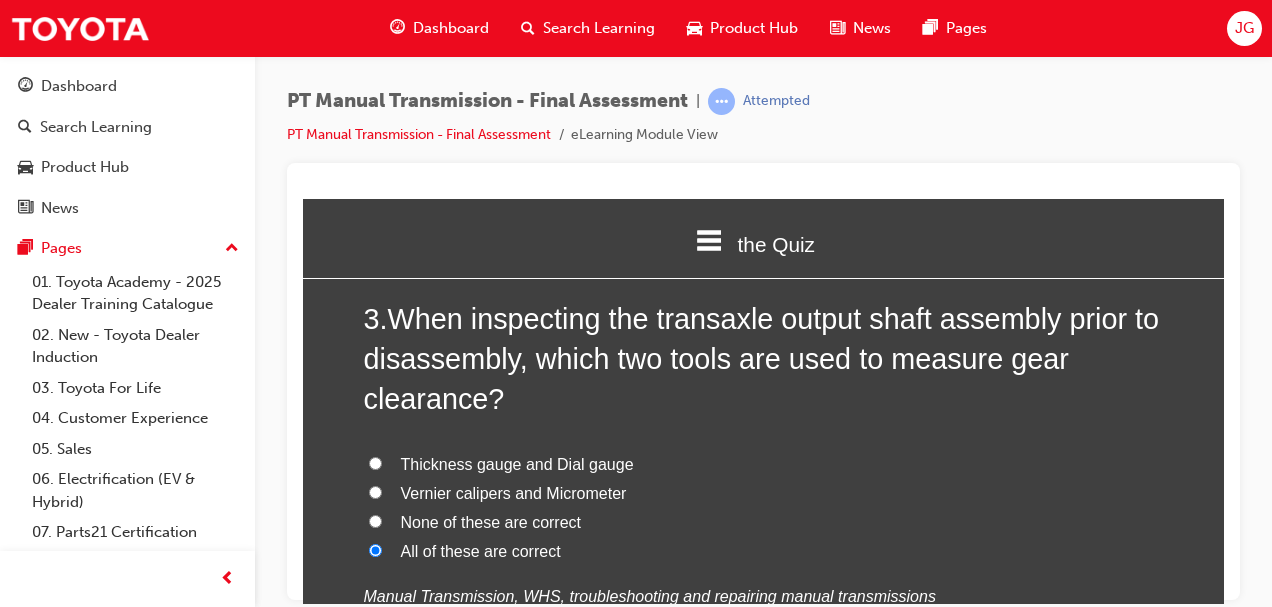 radio on "true" 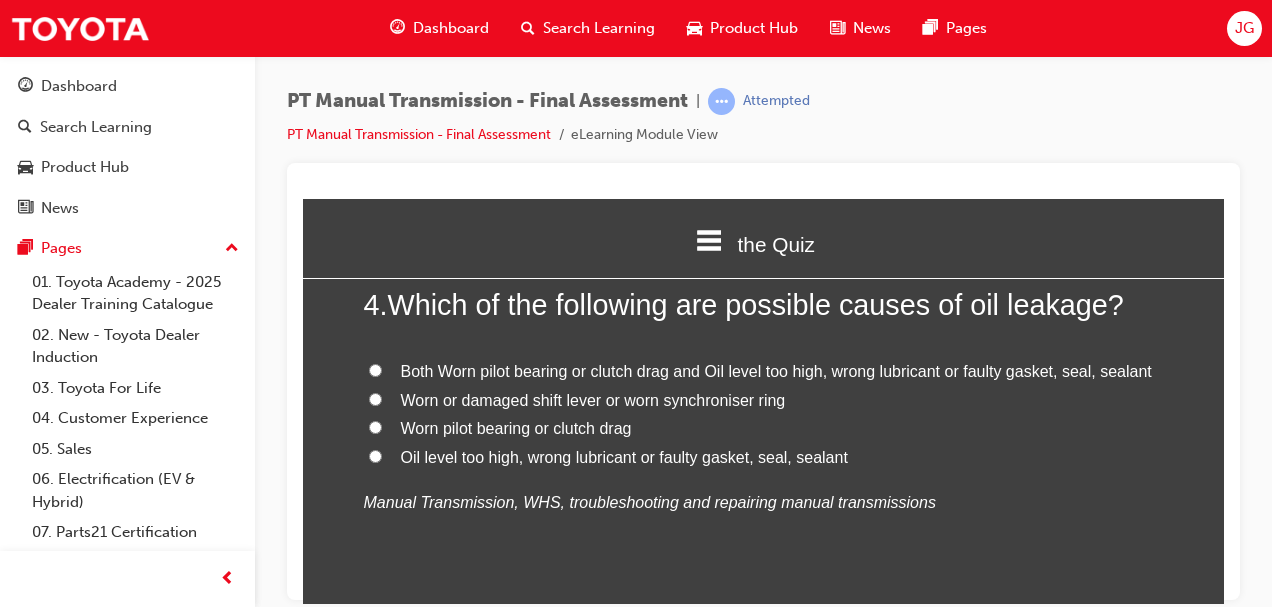 scroll, scrollTop: 1536, scrollLeft: 0, axis: vertical 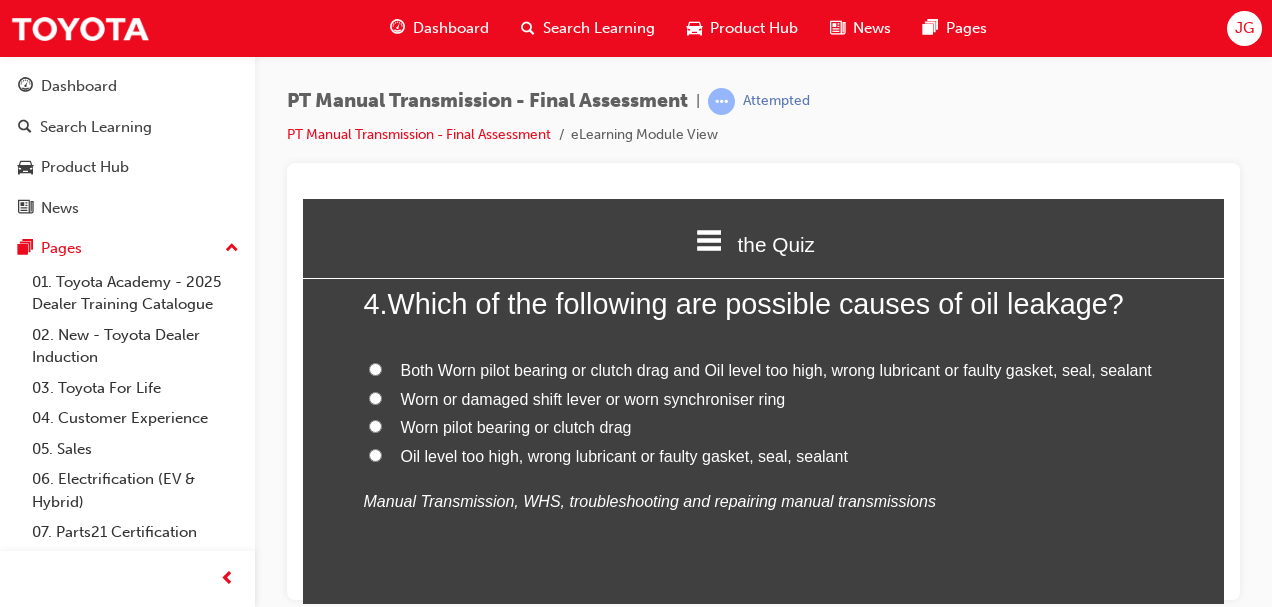 click on "Oil level too high, wrong lubricant or faulty gasket, seal, sealant" at bounding box center [375, 454] 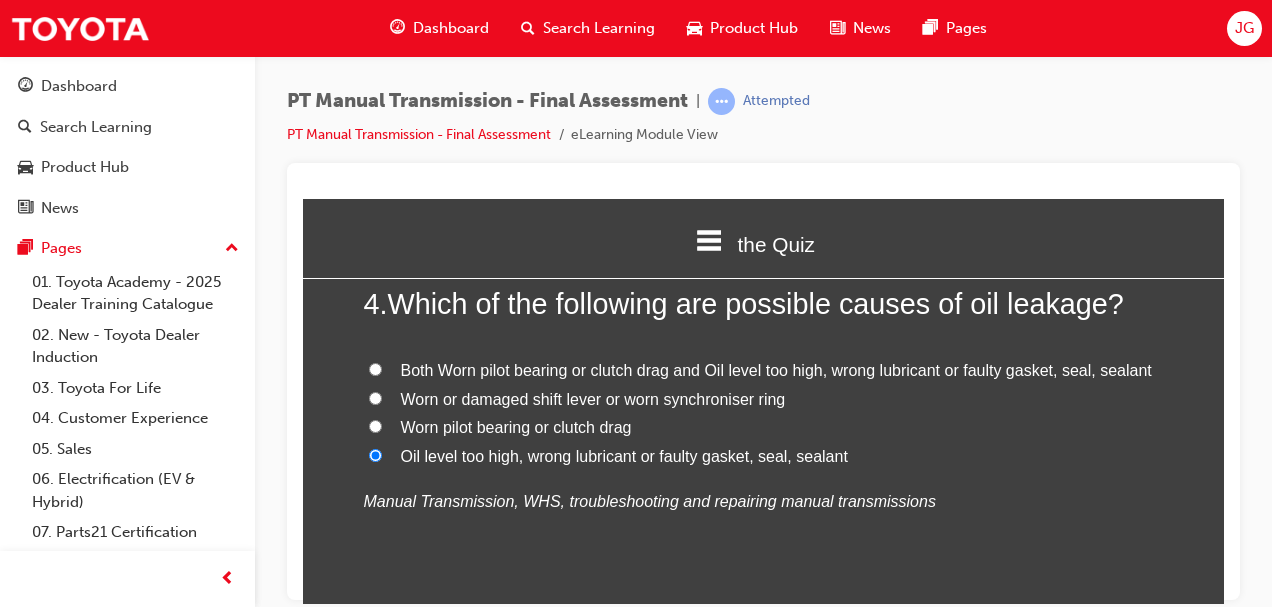 radio on "true" 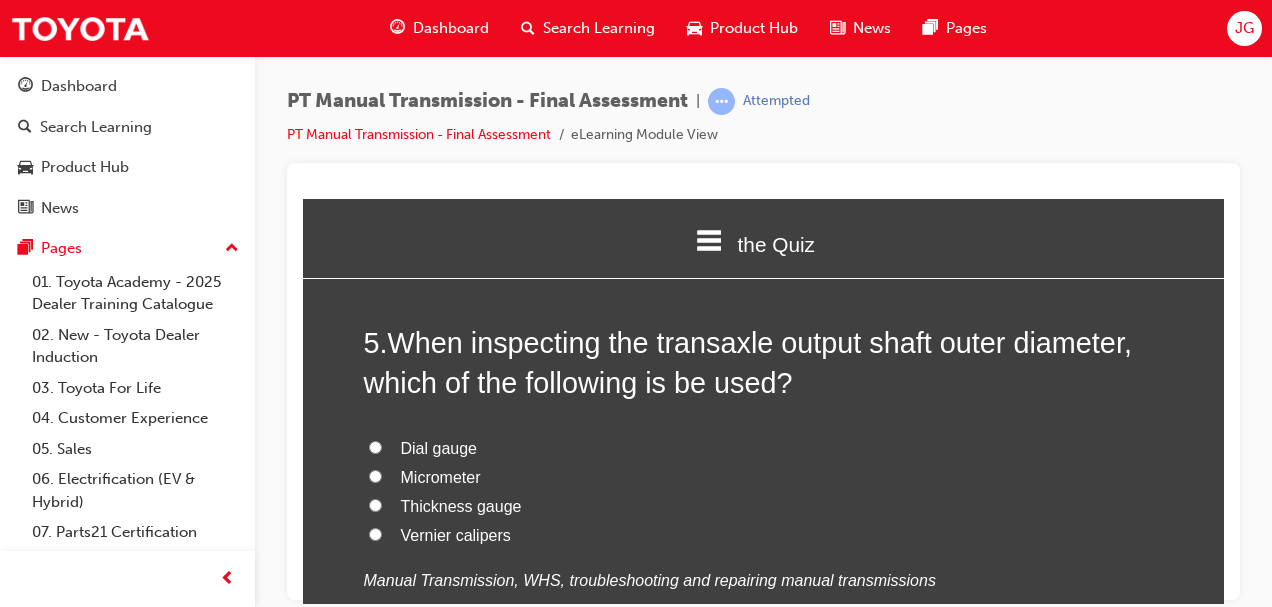 scroll, scrollTop: 1925, scrollLeft: 0, axis: vertical 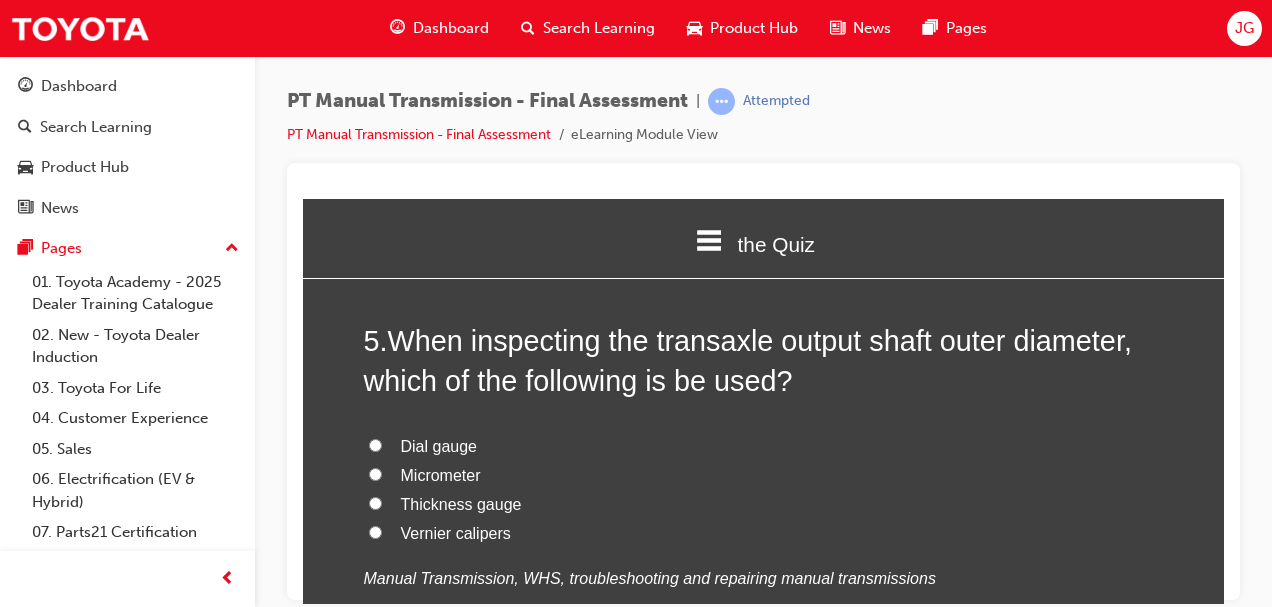 click on "Vernier calipers" at bounding box center [375, 531] 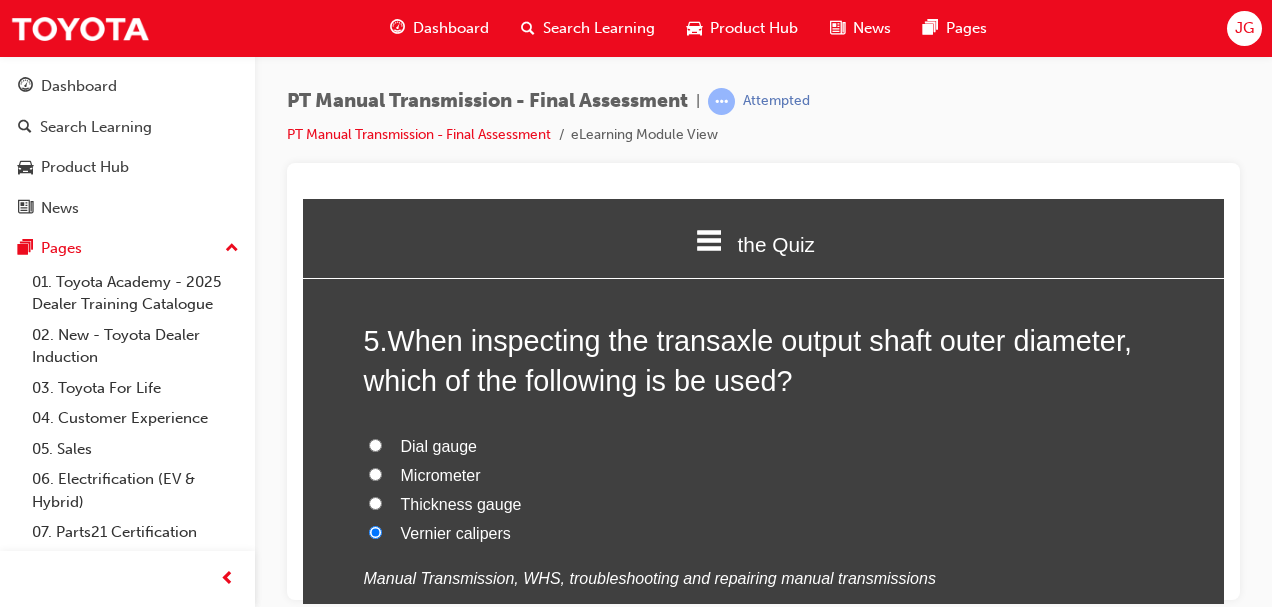 radio on "true" 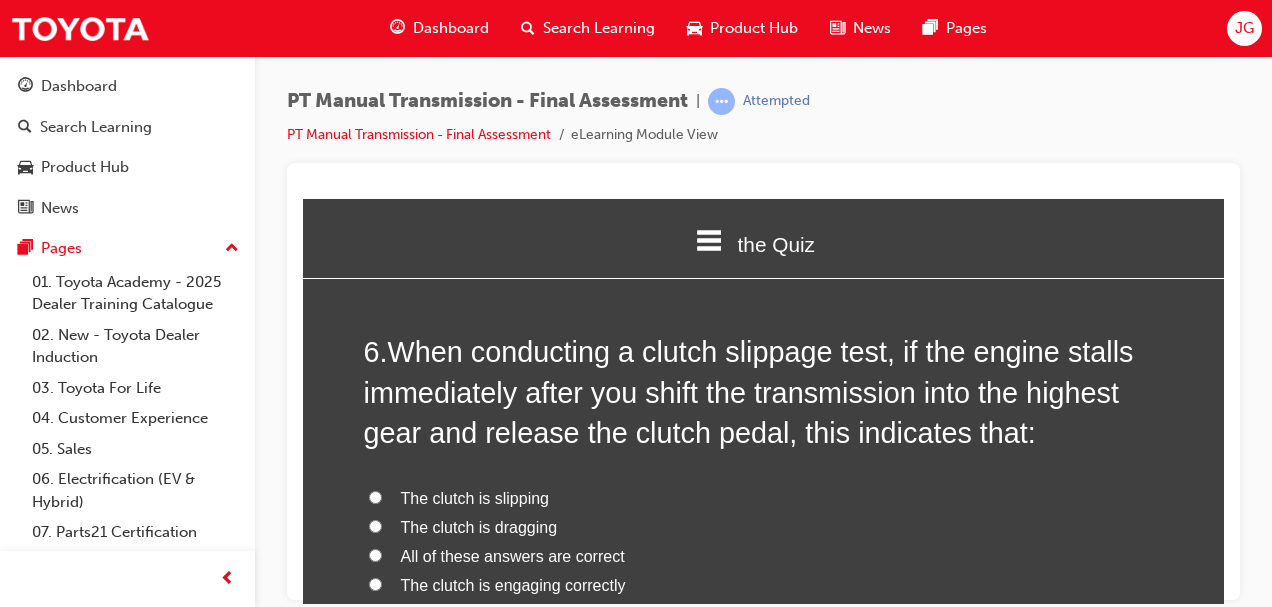 scroll, scrollTop: 2463, scrollLeft: 0, axis: vertical 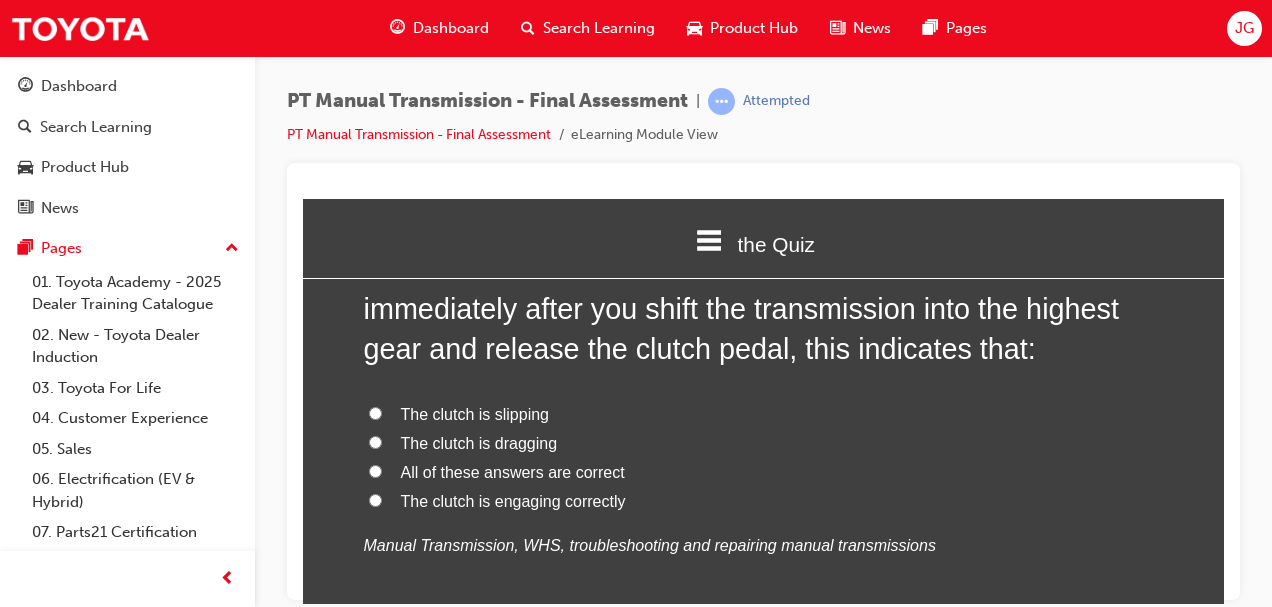 click on "The clutch is engaging correctly" at bounding box center [375, 499] 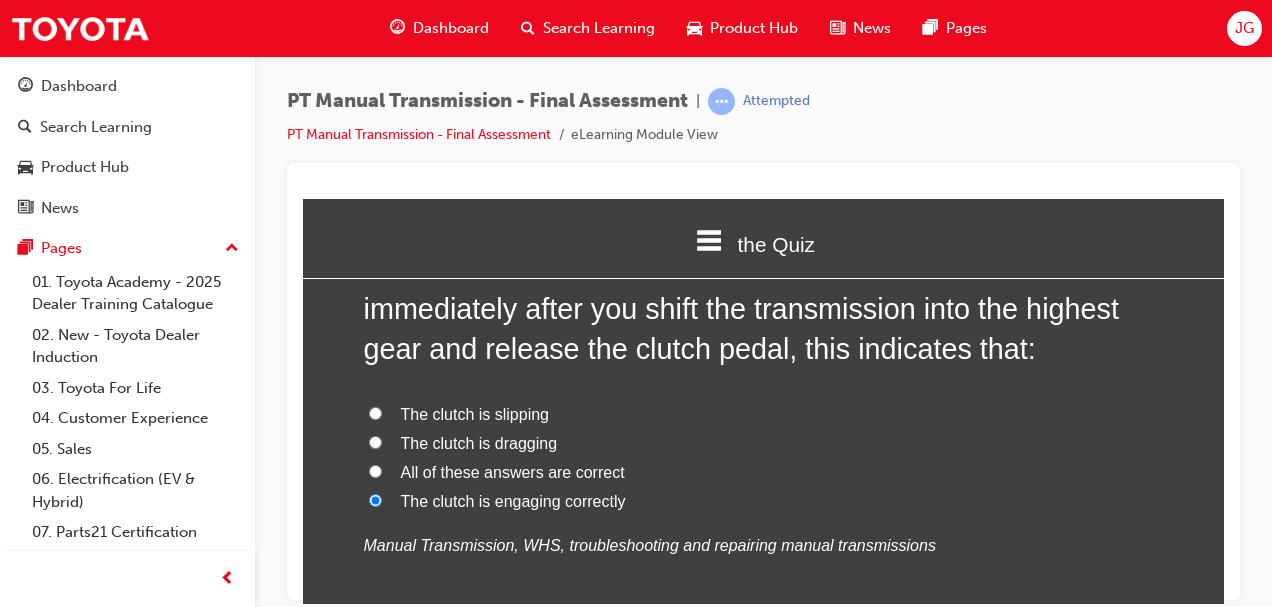 radio on "true" 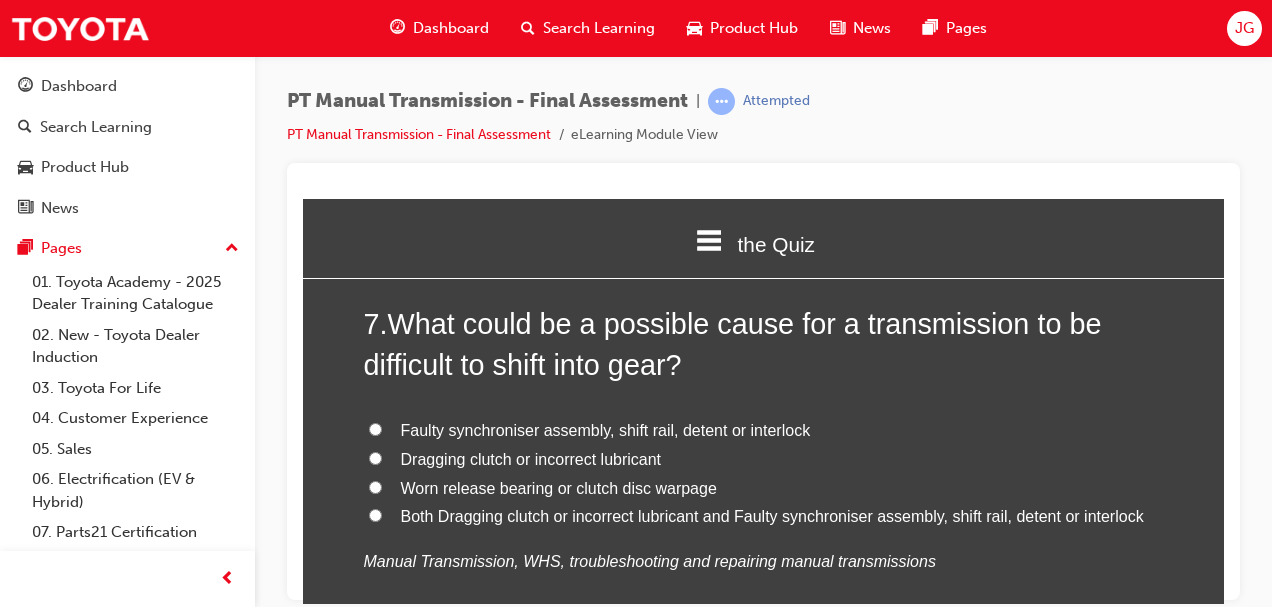 scroll, scrollTop: 2909, scrollLeft: 0, axis: vertical 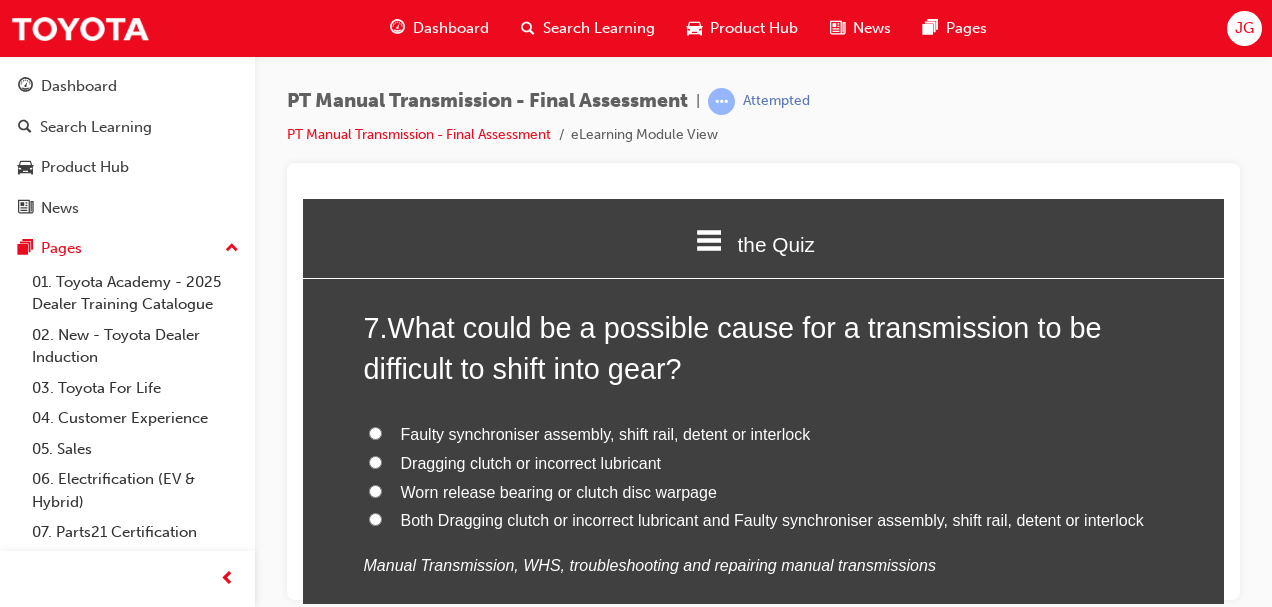 click on "Both Dragging clutch or incorrect lubricant and Faulty synchroniser assembly, shift rail, detent or interlock" at bounding box center [375, 518] 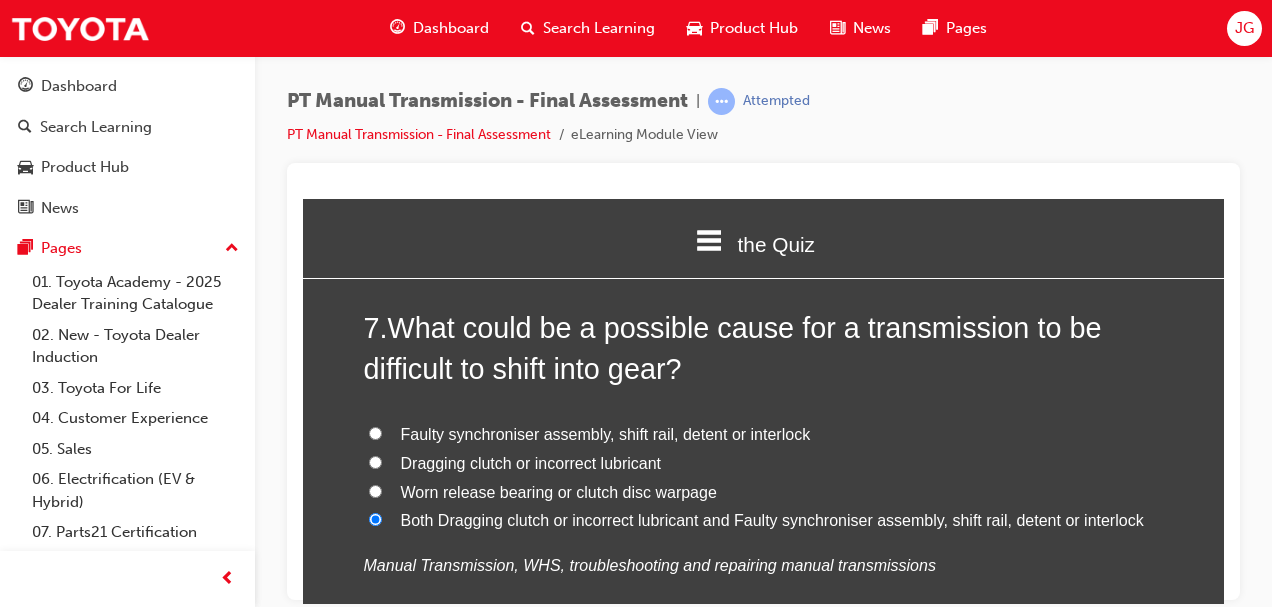 radio on "true" 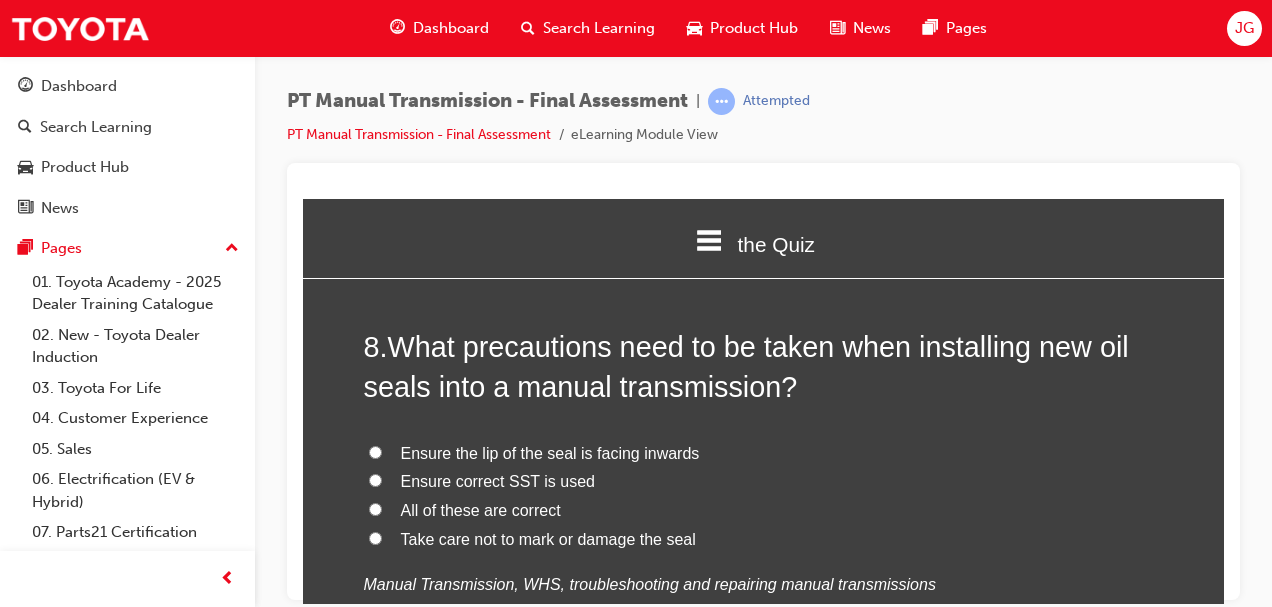 scroll, scrollTop: 3357, scrollLeft: 0, axis: vertical 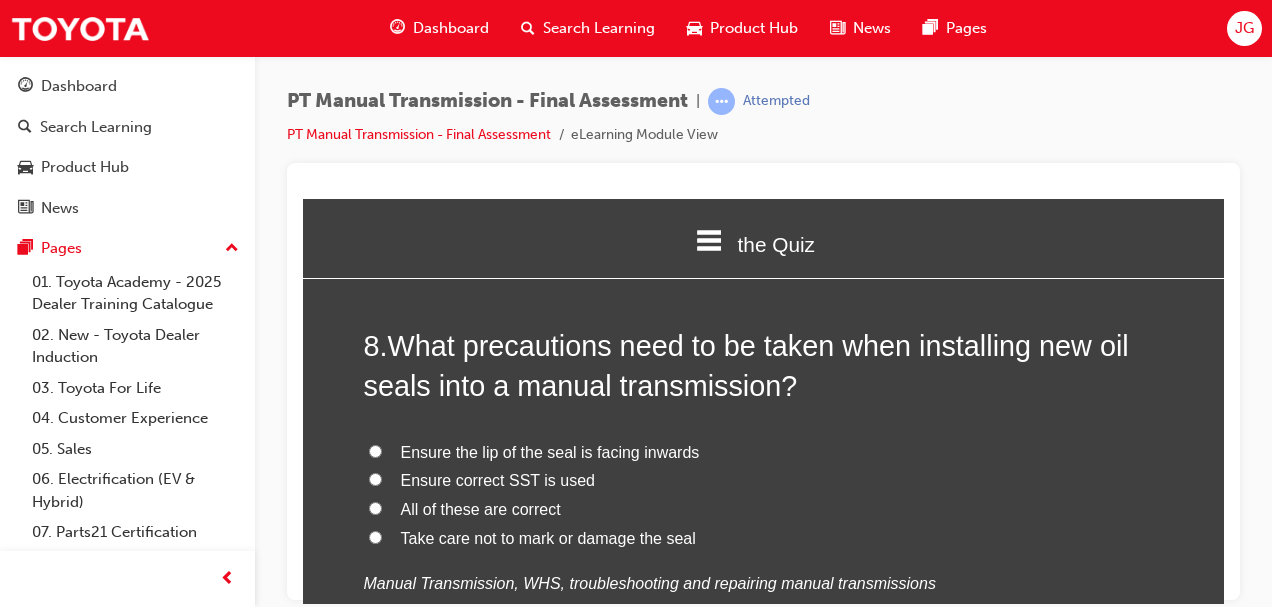 click on "Ensure correct SST is used" at bounding box center (375, 478) 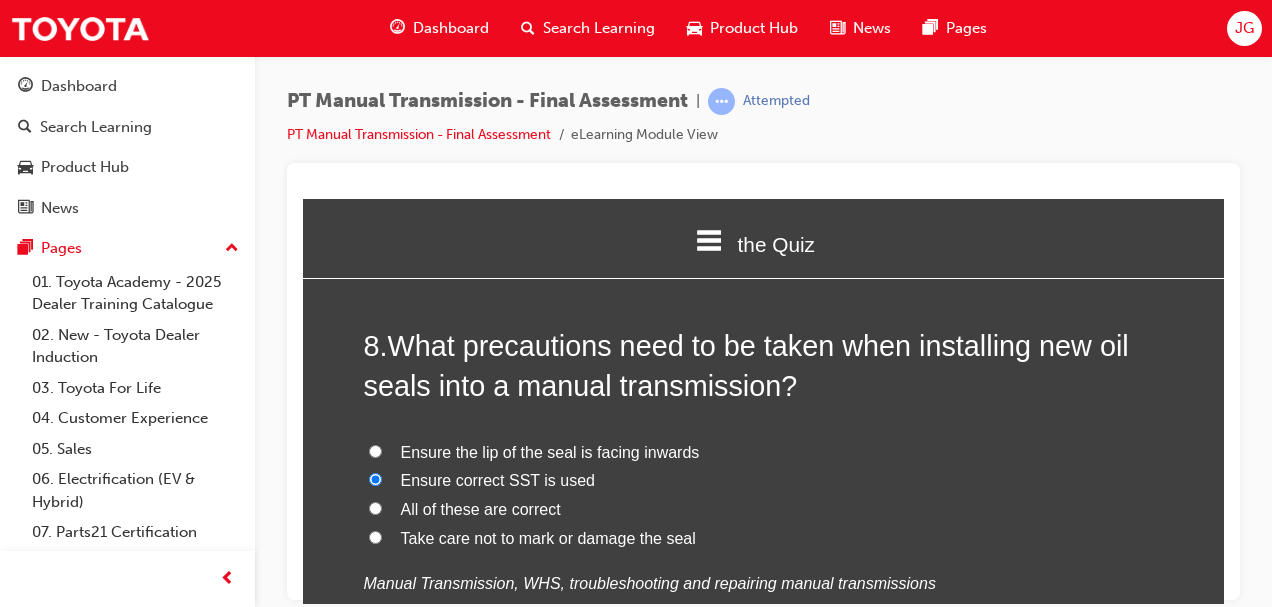 radio on "true" 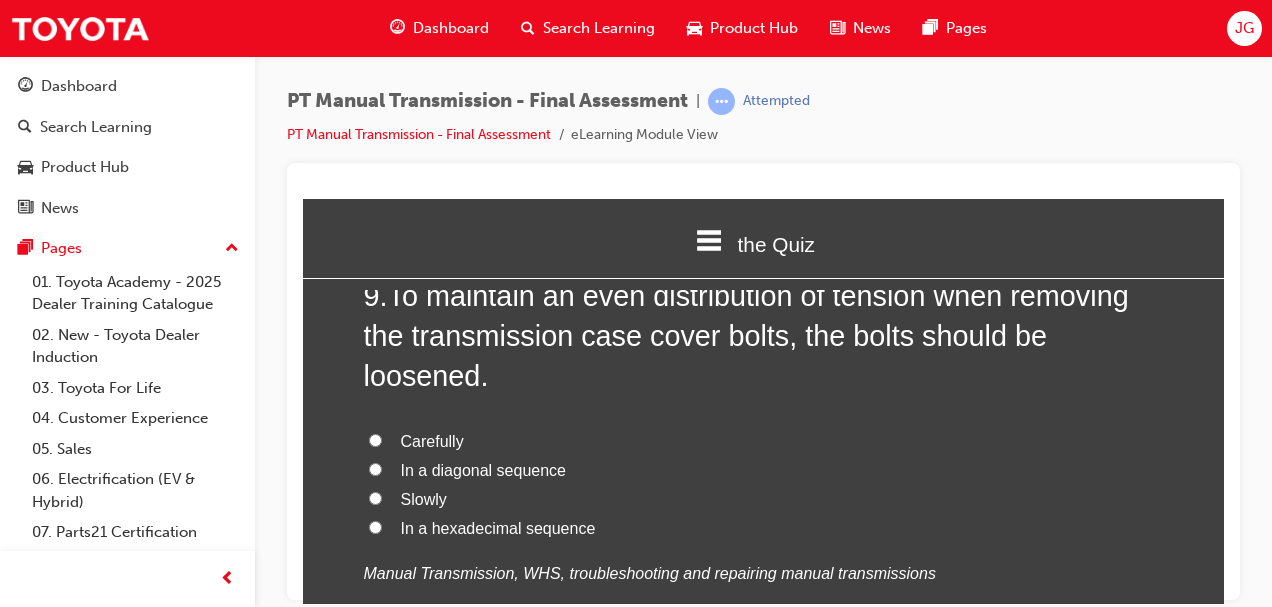 scroll, scrollTop: 3874, scrollLeft: 0, axis: vertical 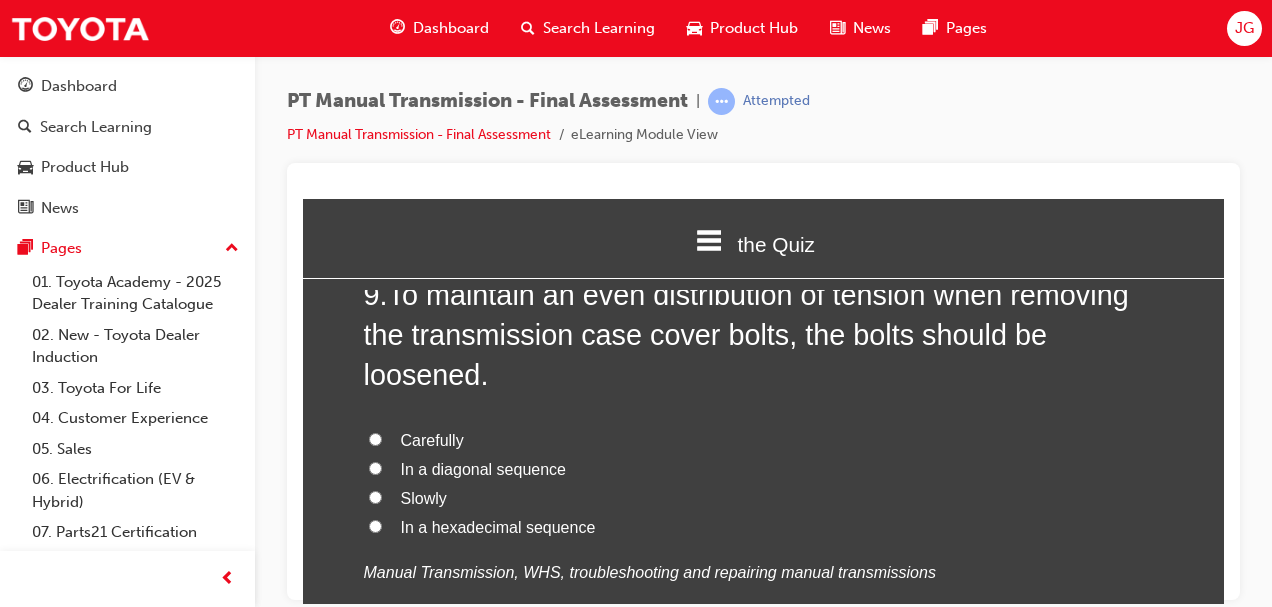 click on "In a diagonal sequence" at bounding box center (375, 467) 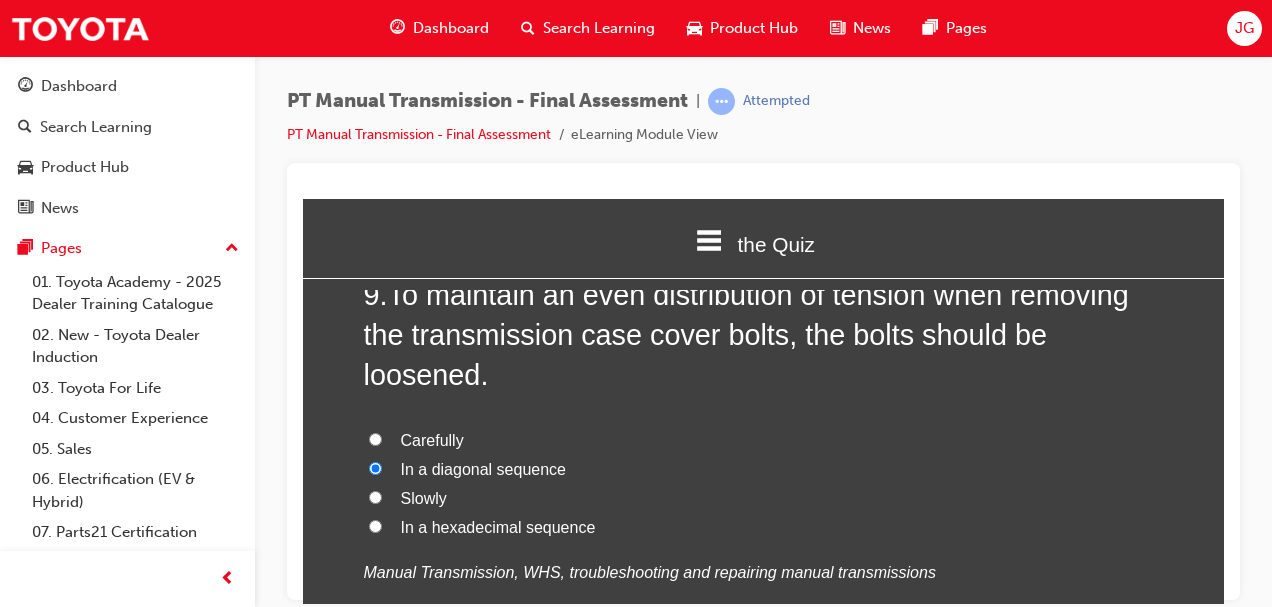 radio on "true" 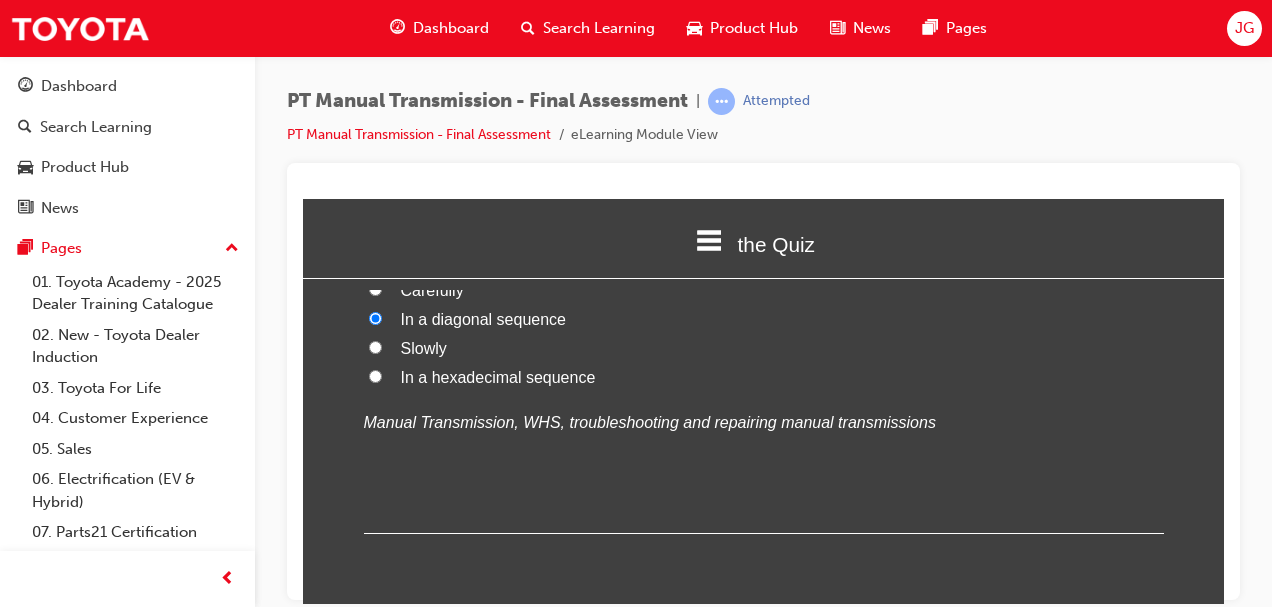 scroll, scrollTop: 4025, scrollLeft: 0, axis: vertical 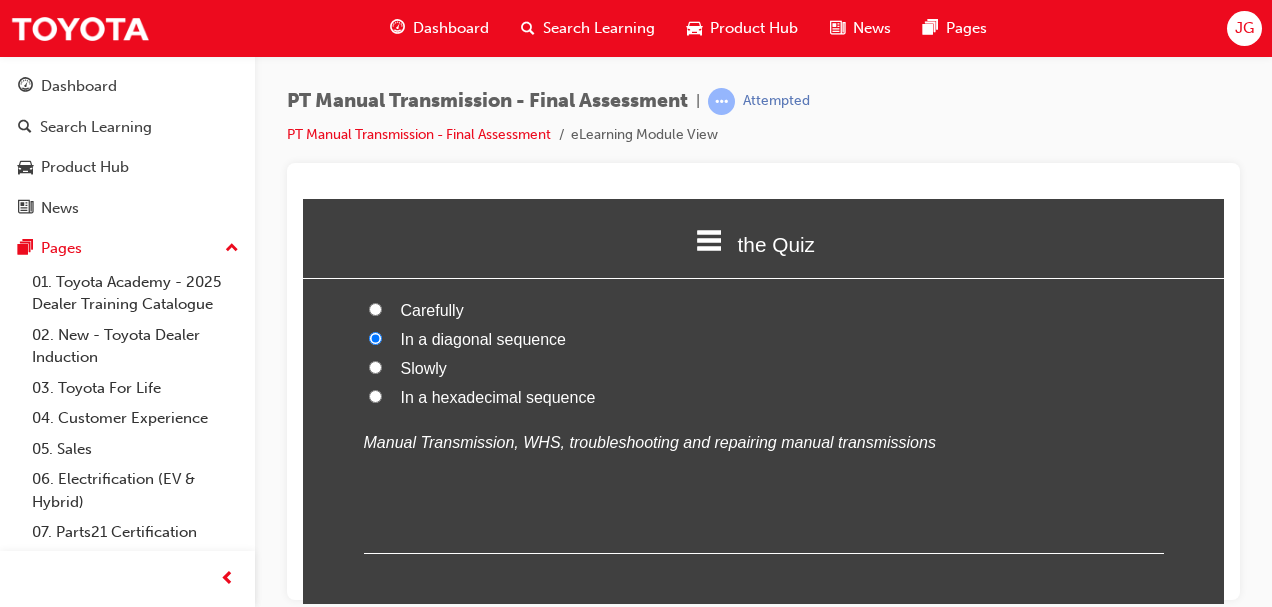 click on "Carefully" at bounding box center [375, 308] 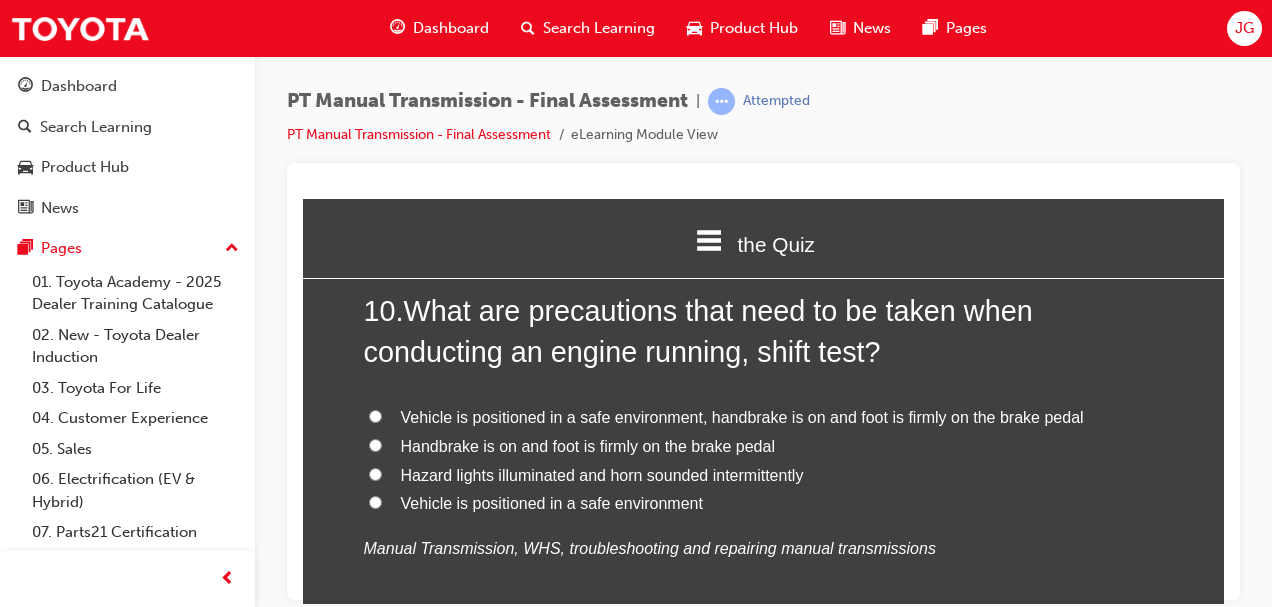 scroll, scrollTop: 4364, scrollLeft: 0, axis: vertical 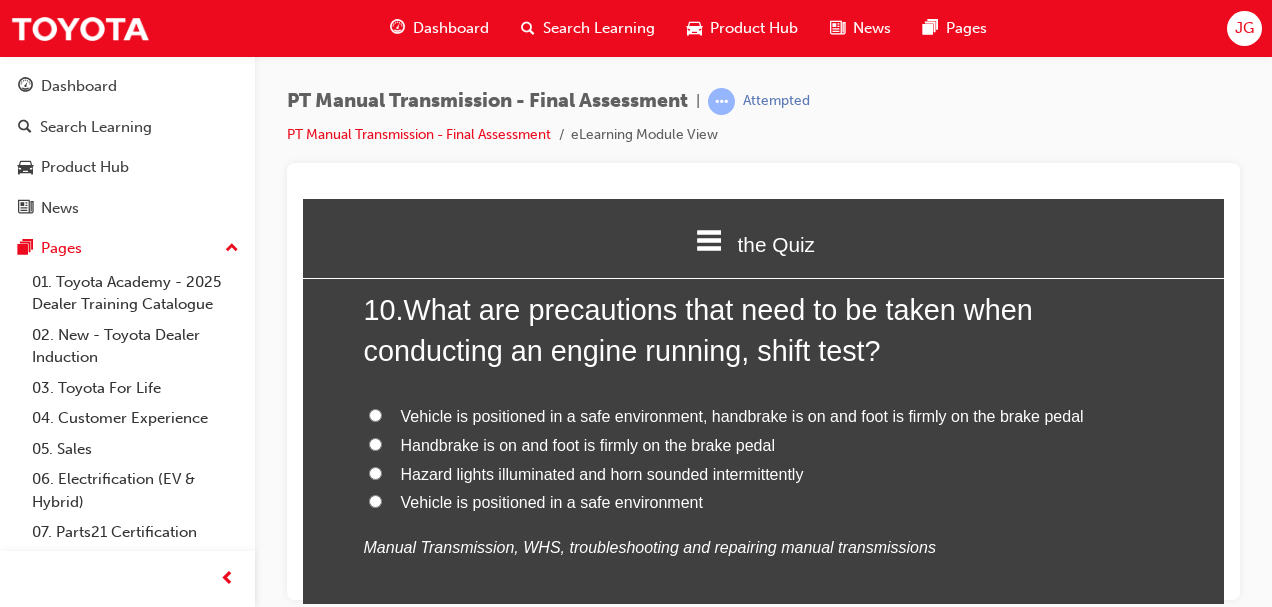click on "Vehicle is positioned in a safe environment, handbrake is on and foot is firmly on the brake pedal" at bounding box center (375, 414) 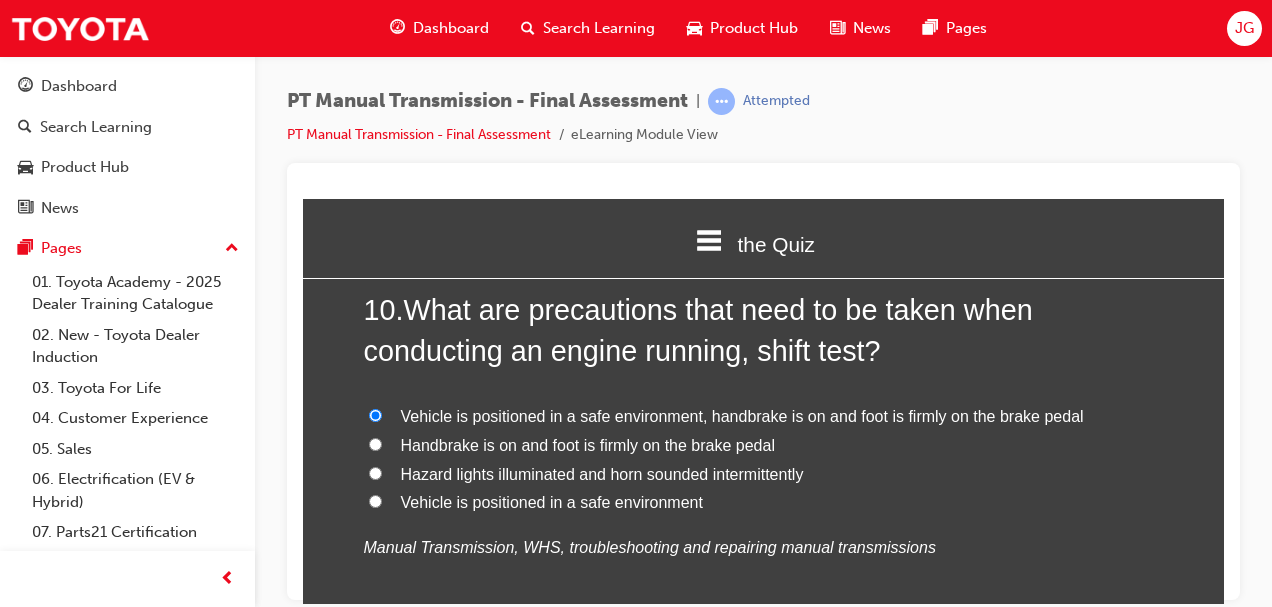 radio on "true" 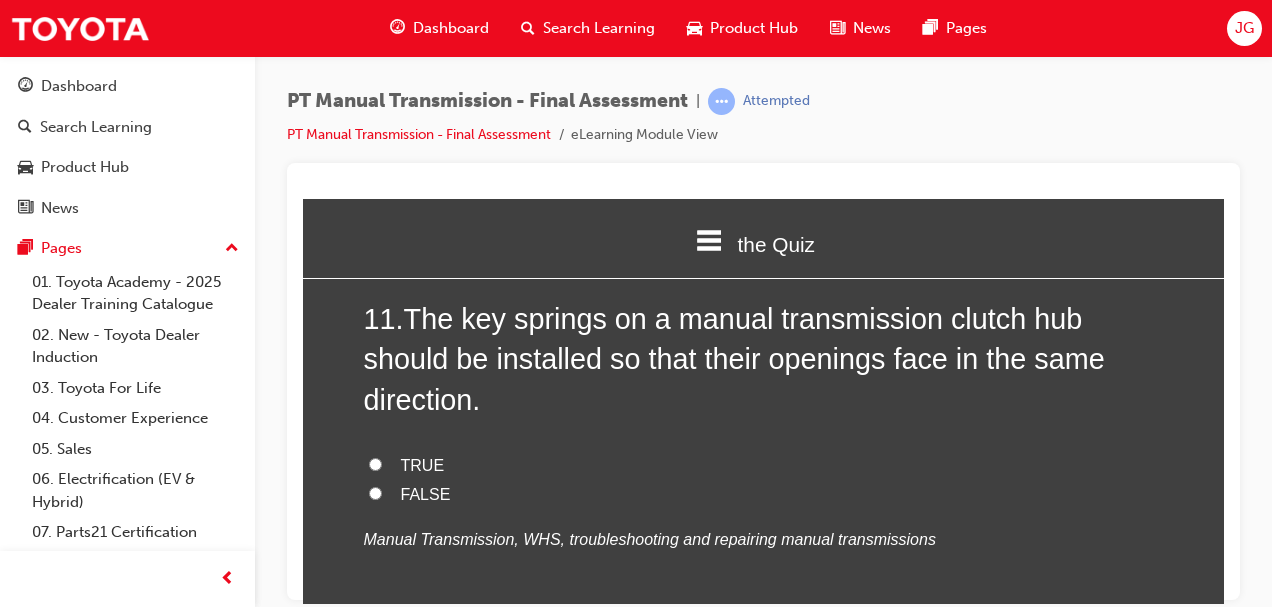 scroll, scrollTop: 4820, scrollLeft: 0, axis: vertical 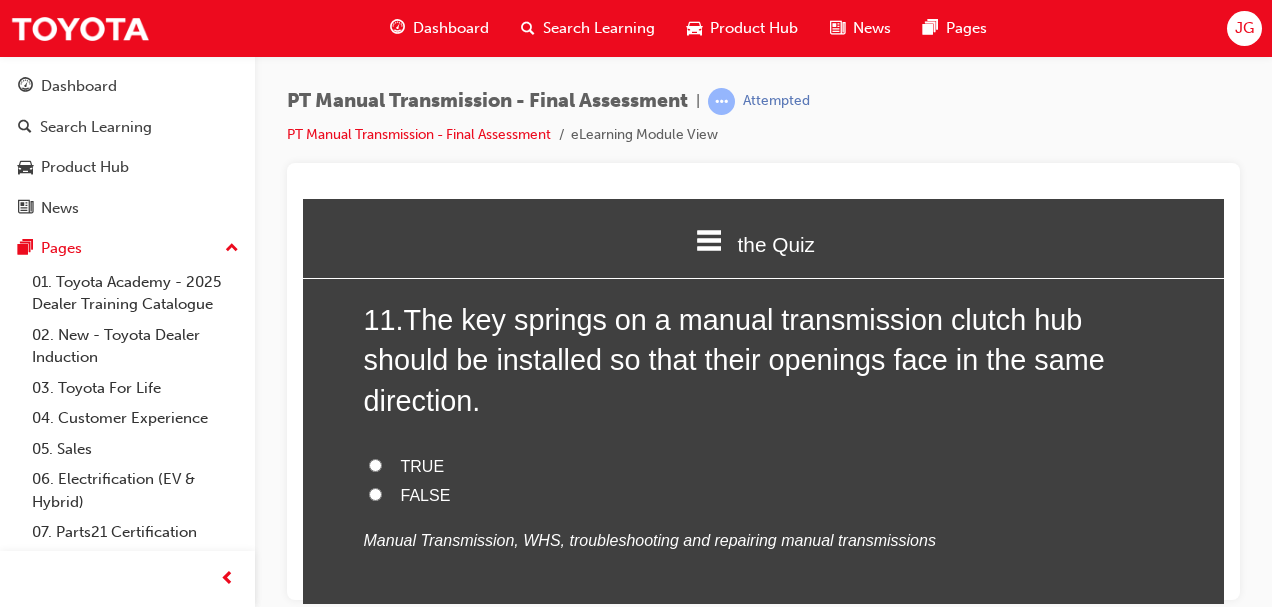 drag, startPoint x: 368, startPoint y: 460, endPoint x: 608, endPoint y: 444, distance: 240.53275 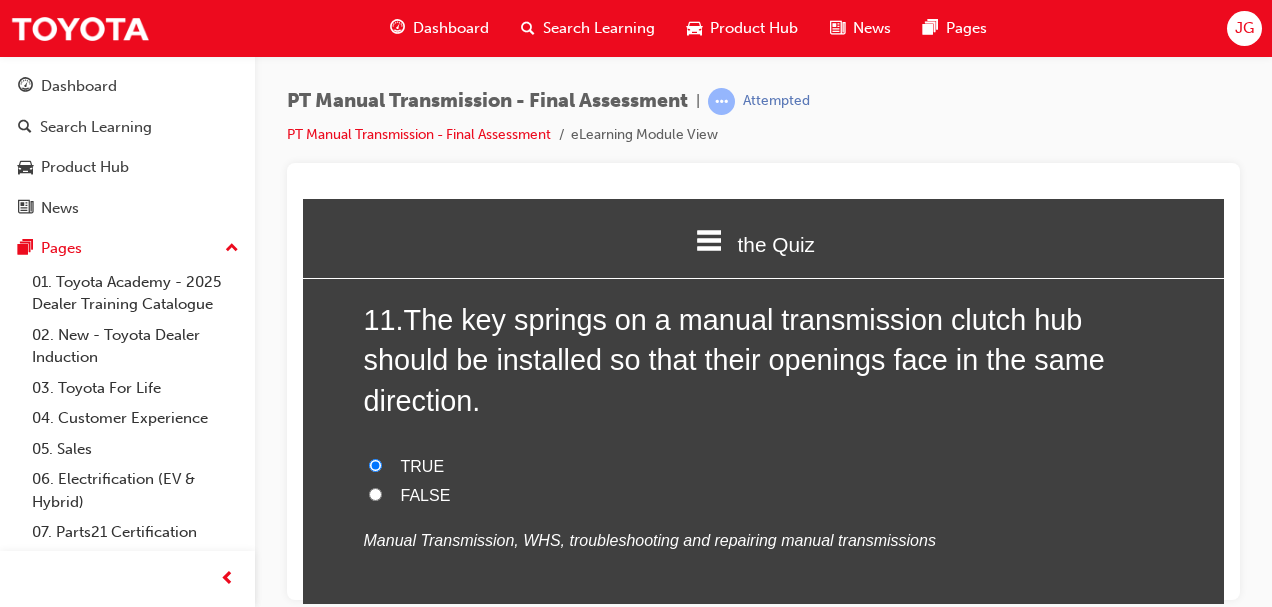 radio on "true" 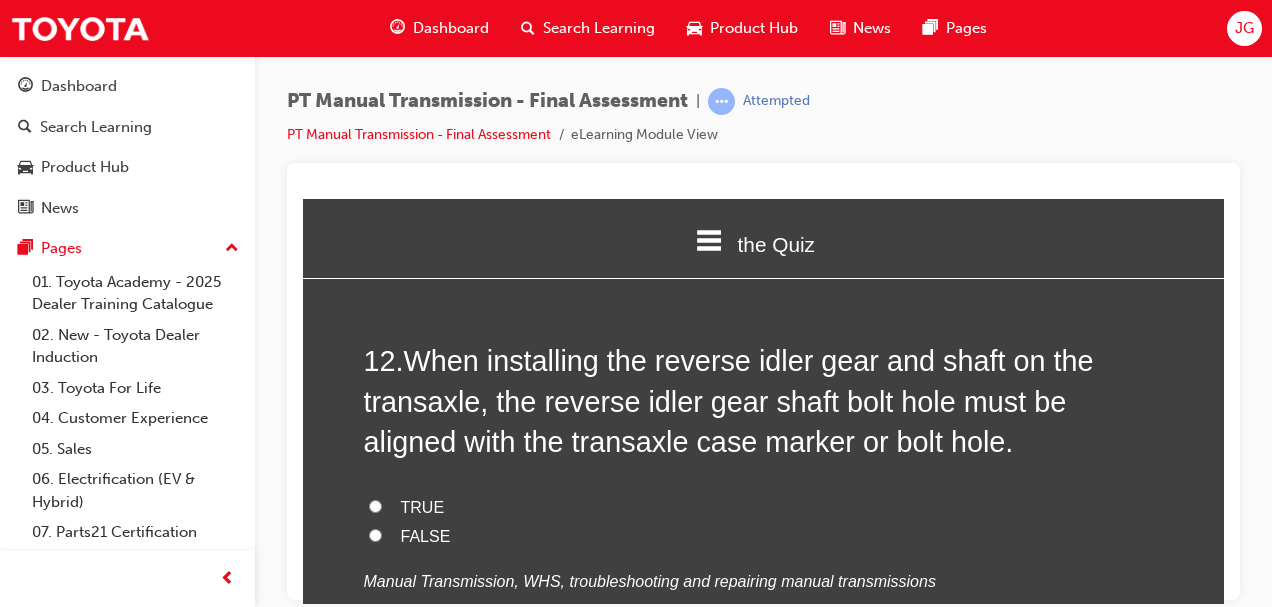 scroll, scrollTop: 5246, scrollLeft: 0, axis: vertical 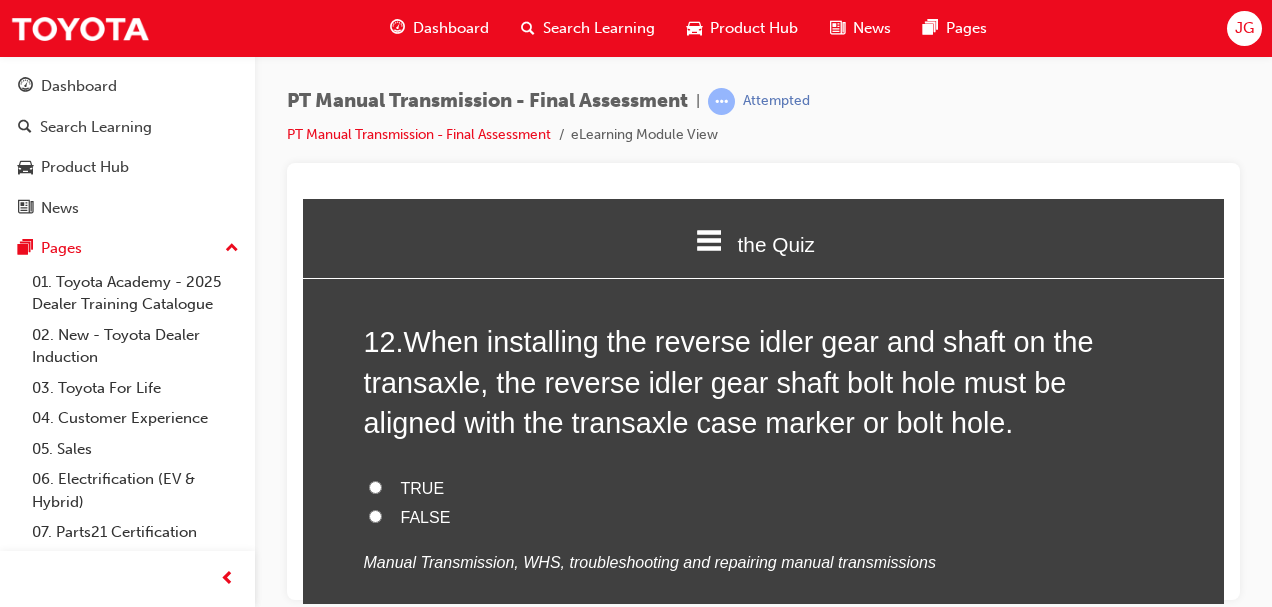 click on "TRUE" at bounding box center [375, 486] 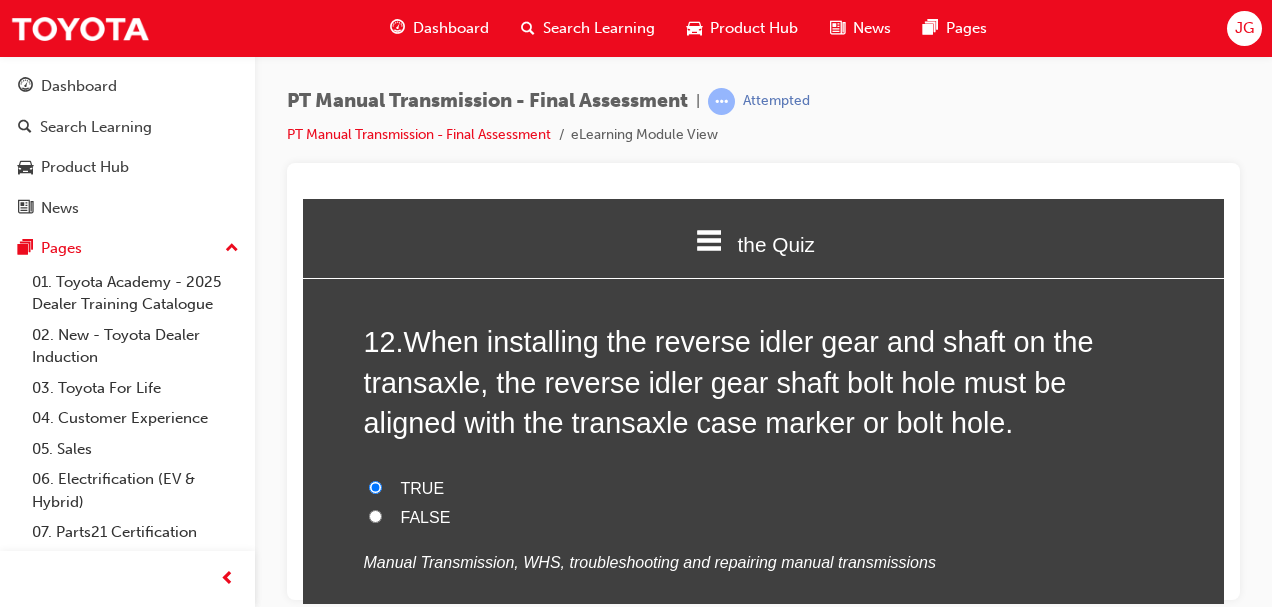 radio on "true" 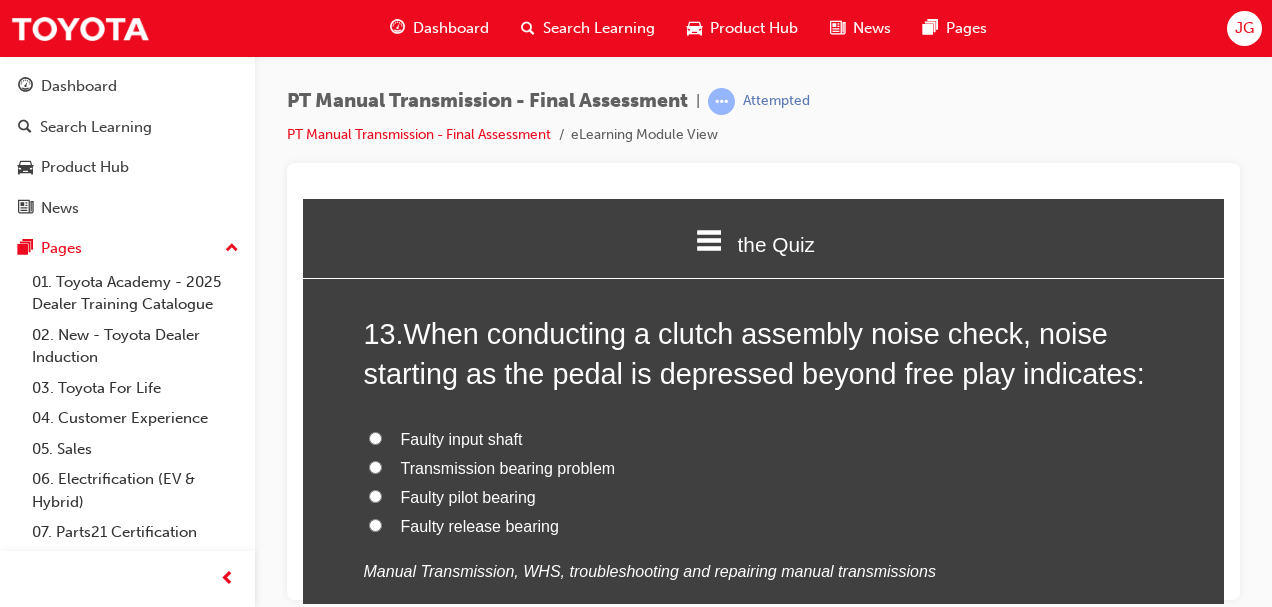 scroll, scrollTop: 5706, scrollLeft: 0, axis: vertical 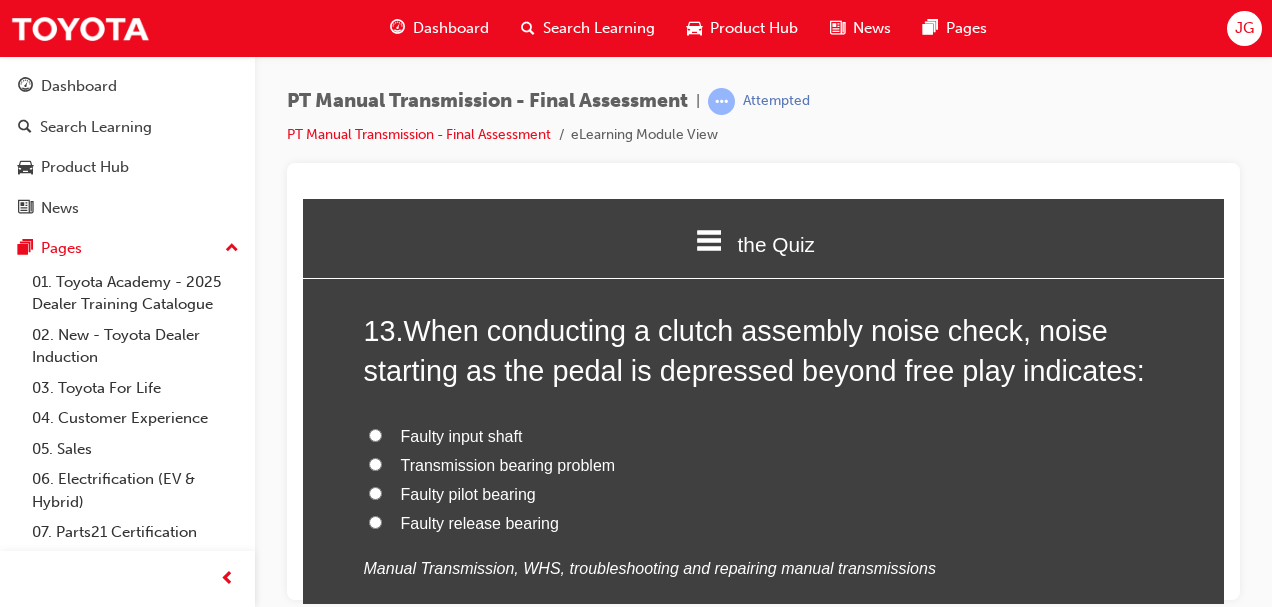 click on "Faulty release bearing" at bounding box center [375, 521] 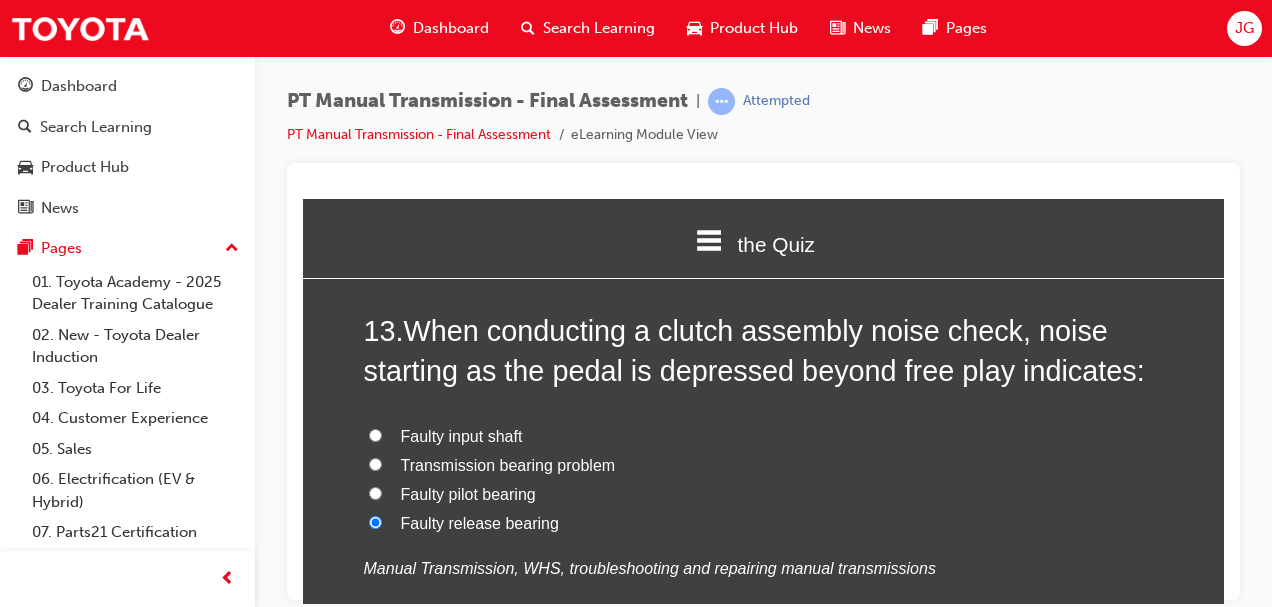 radio on "true" 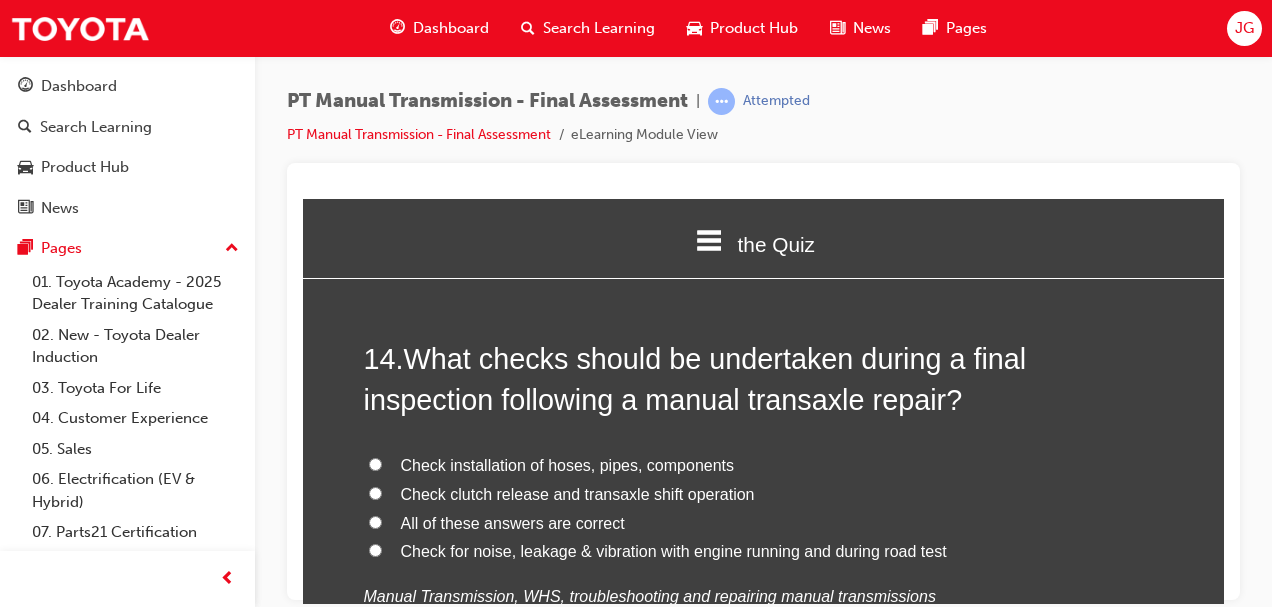 scroll, scrollTop: 6145, scrollLeft: 0, axis: vertical 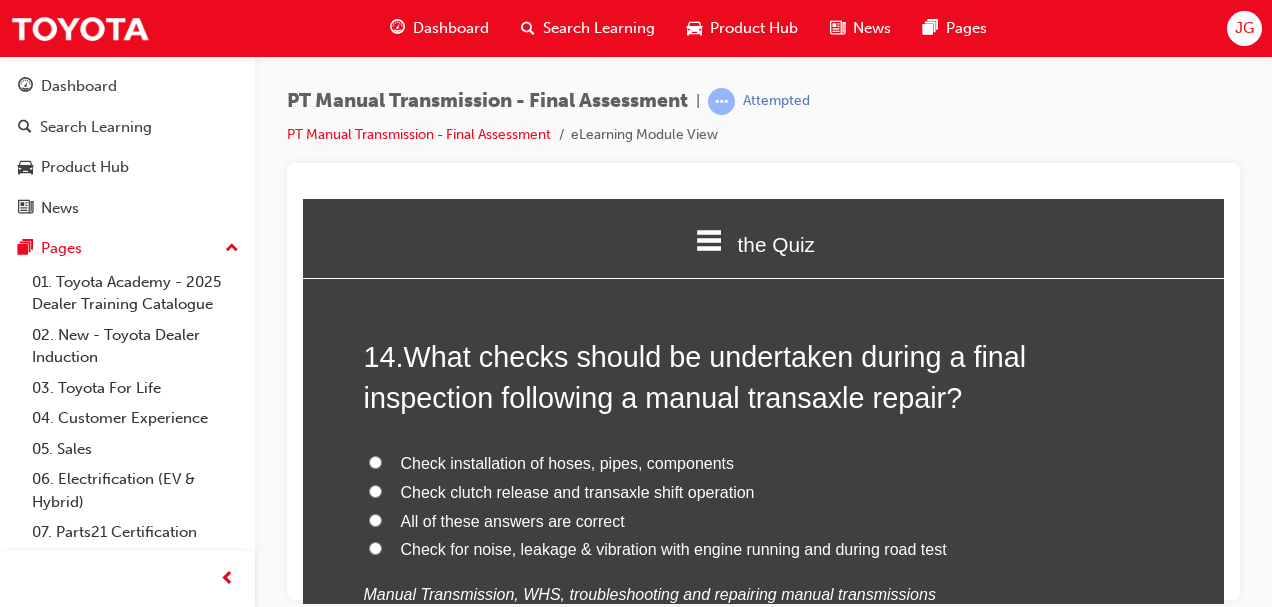 click on "All of these answers are correct" at bounding box center (375, 519) 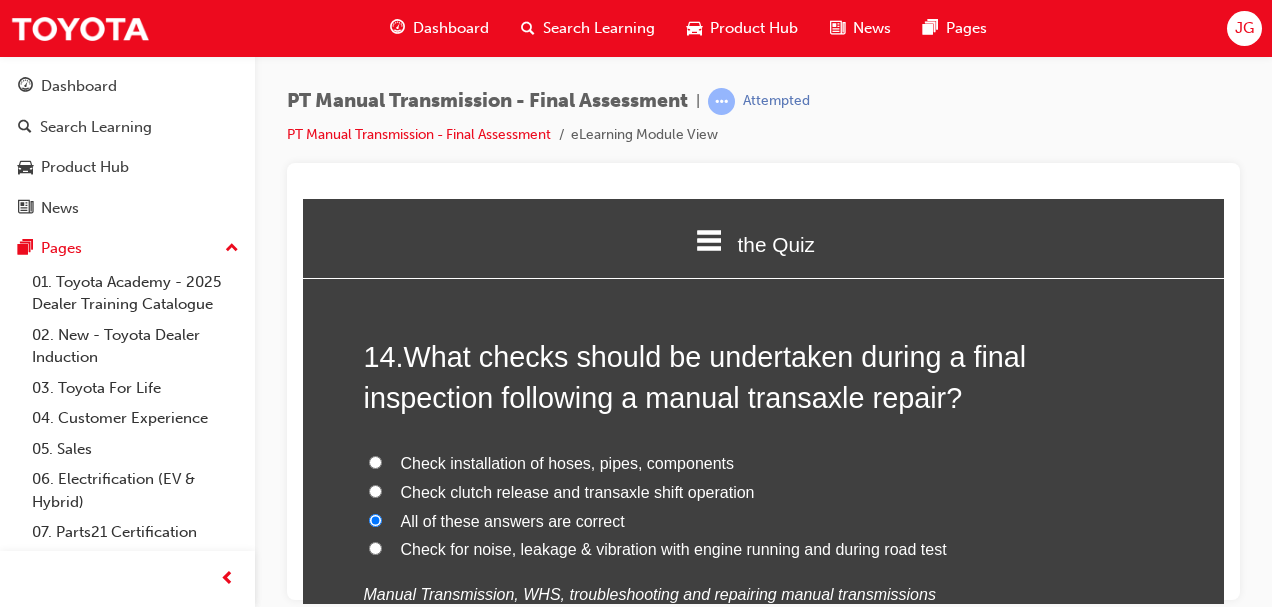 radio on "true" 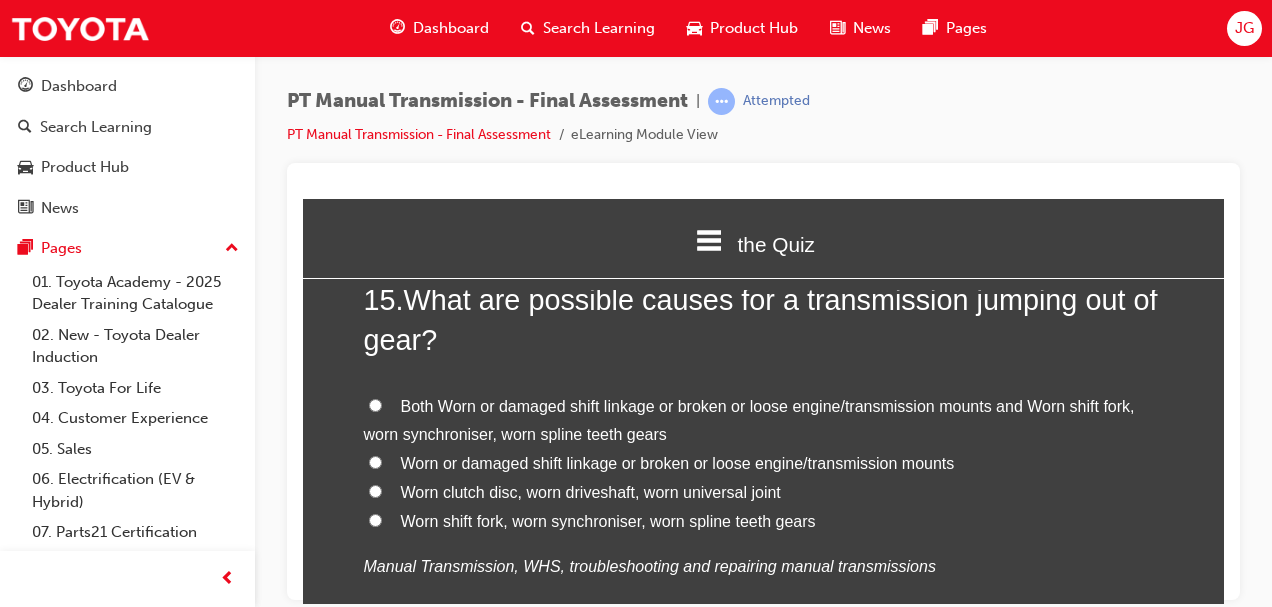 scroll, scrollTop: 6669, scrollLeft: 0, axis: vertical 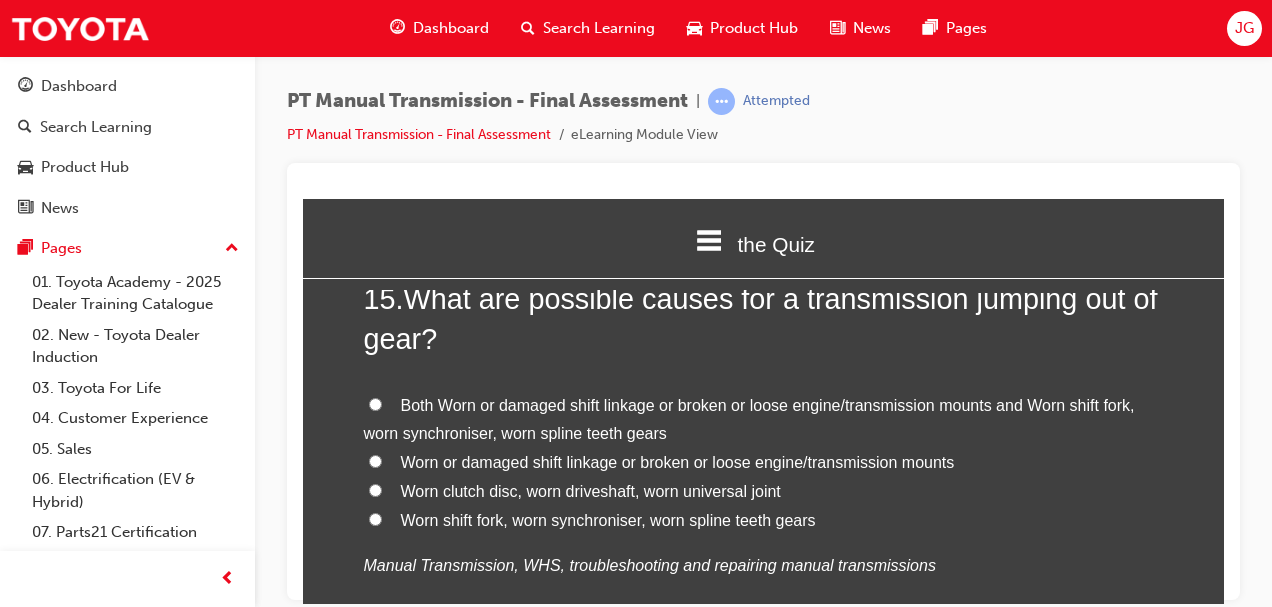 click on "Both Worn or damaged shift linkage or broken or loose engine/transmission mounts and Worn shift fork, worn synchroniser, worn spline teeth gears" at bounding box center (375, 403) 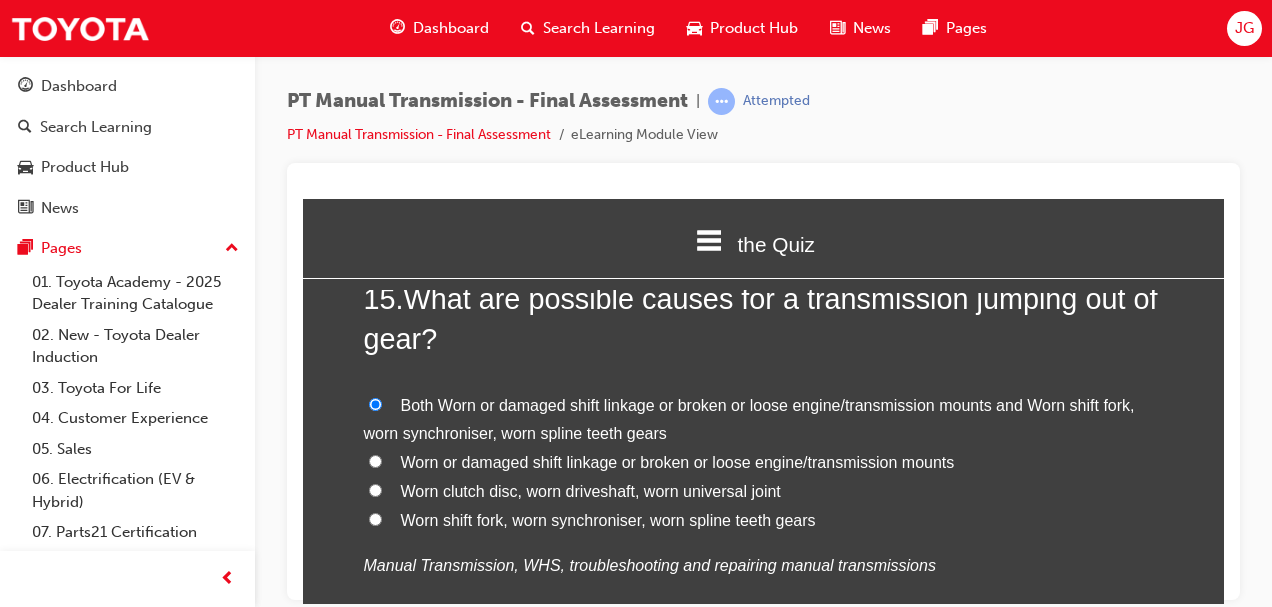 radio on "true" 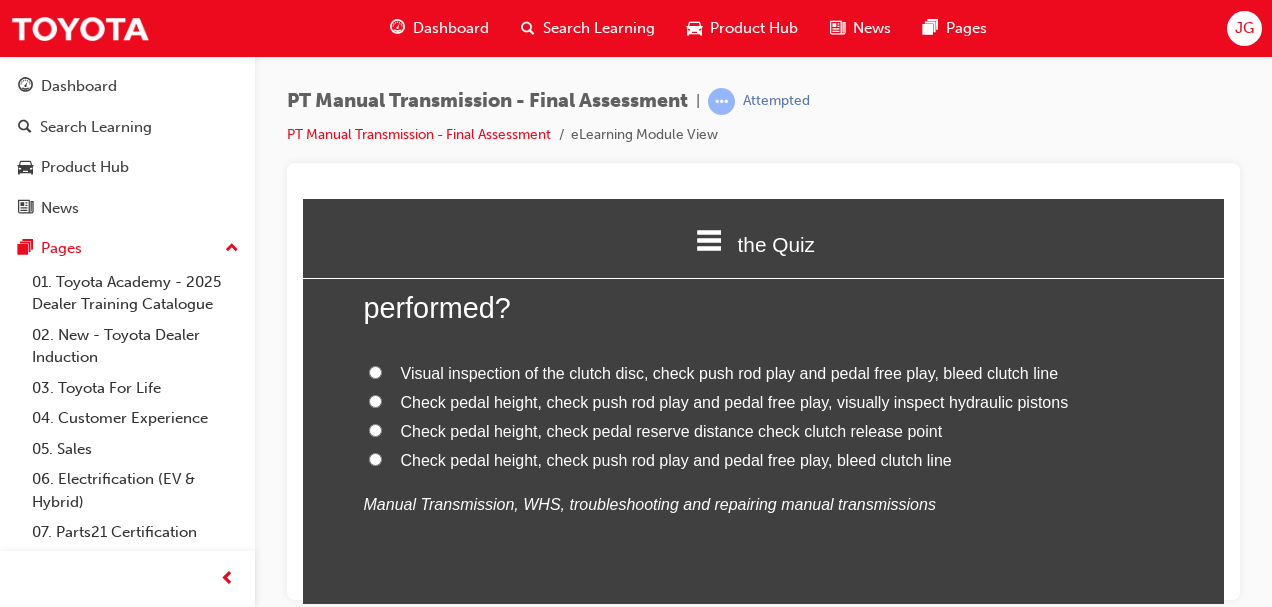 scroll, scrollTop: 7237, scrollLeft: 0, axis: vertical 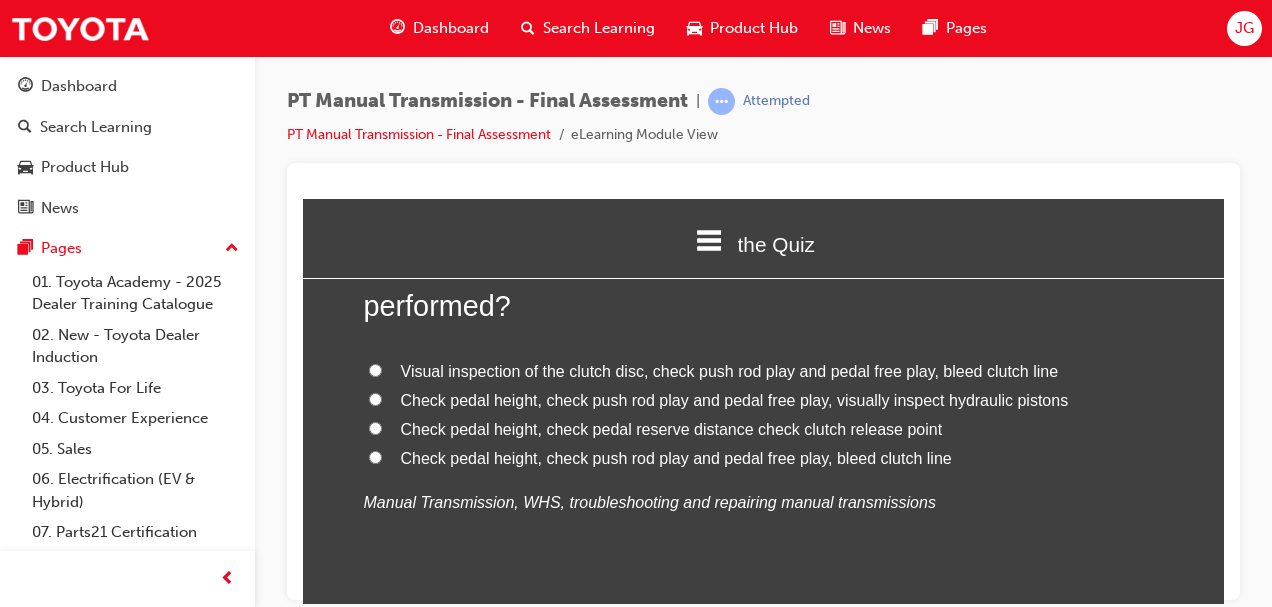 click on "Visual inspection of the clutch disc, check push rod play and pedal free play, bleed clutch line" at bounding box center [375, 369] 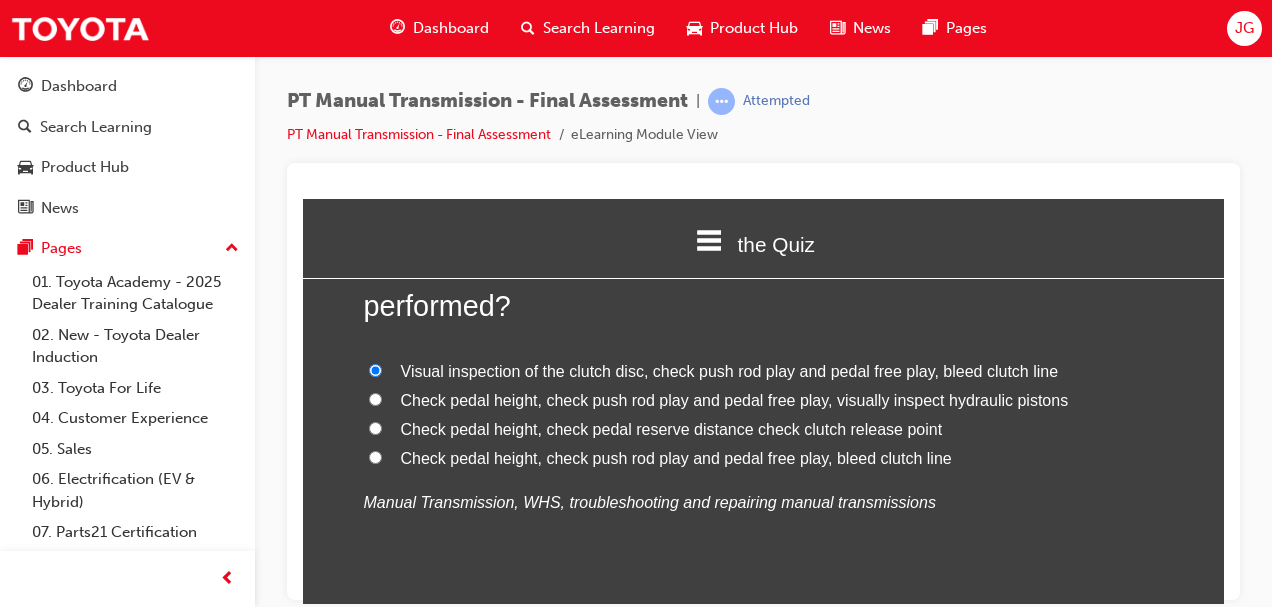 radio on "true" 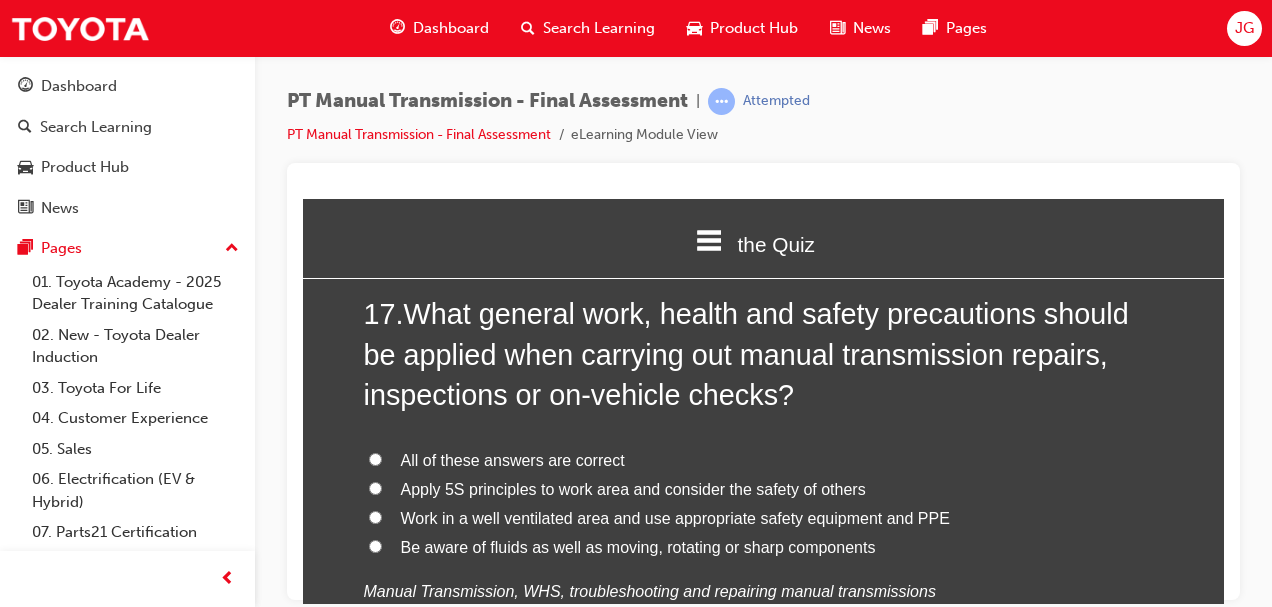scroll, scrollTop: 7656, scrollLeft: 0, axis: vertical 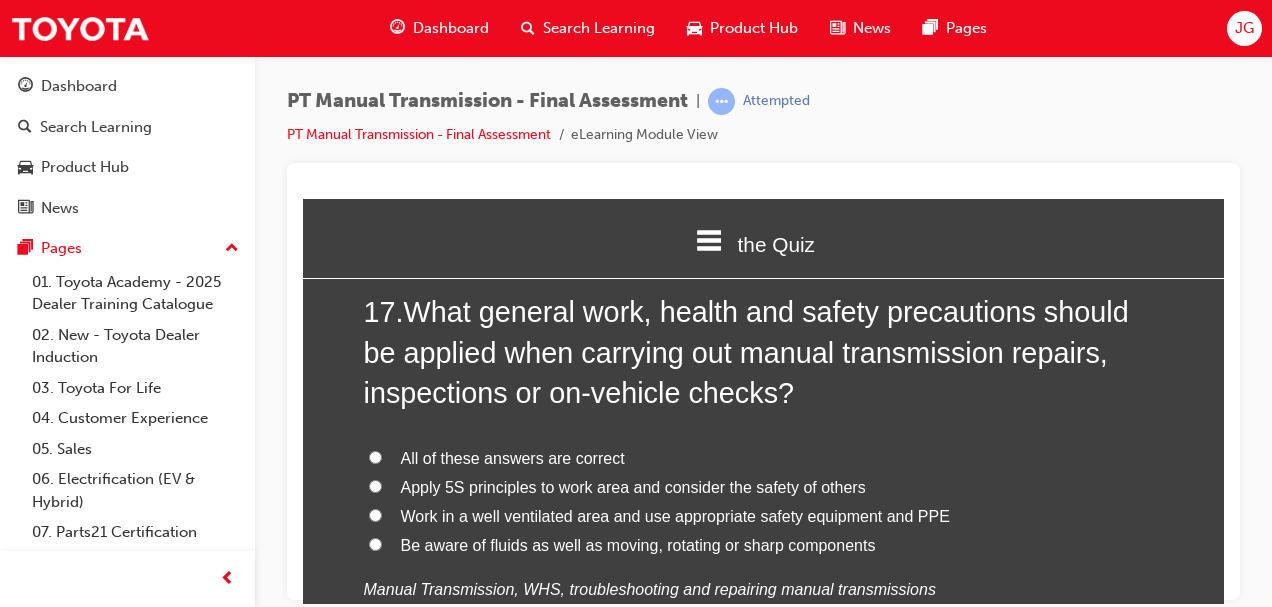 click on "All of these answers are correct" at bounding box center [375, 456] 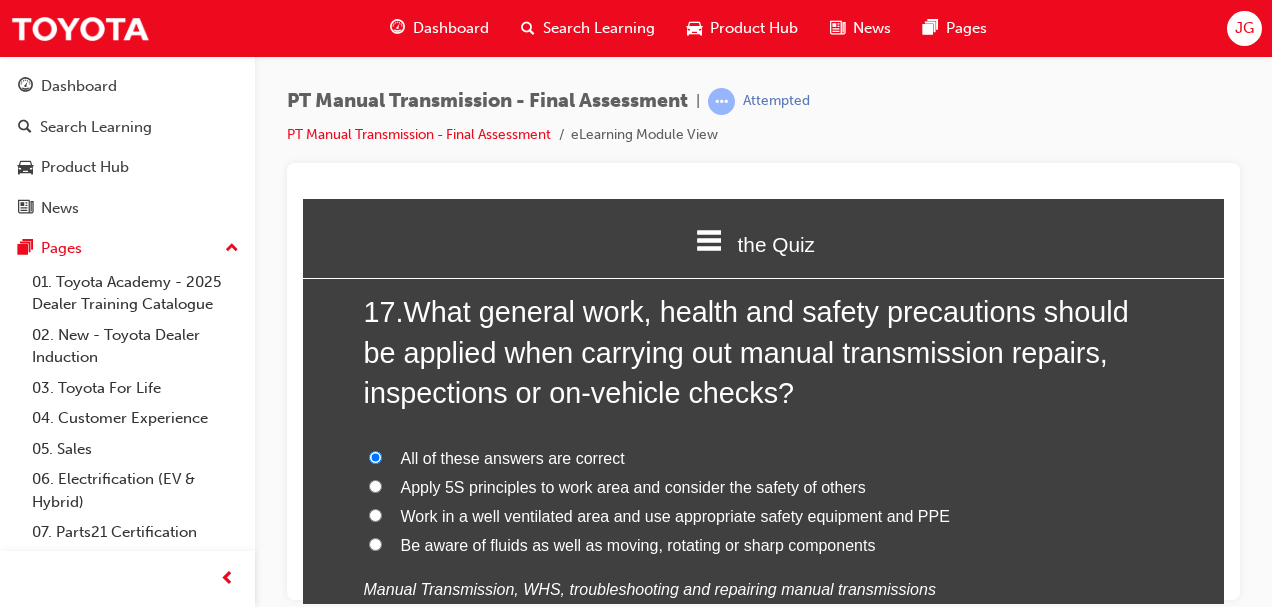 radio on "true" 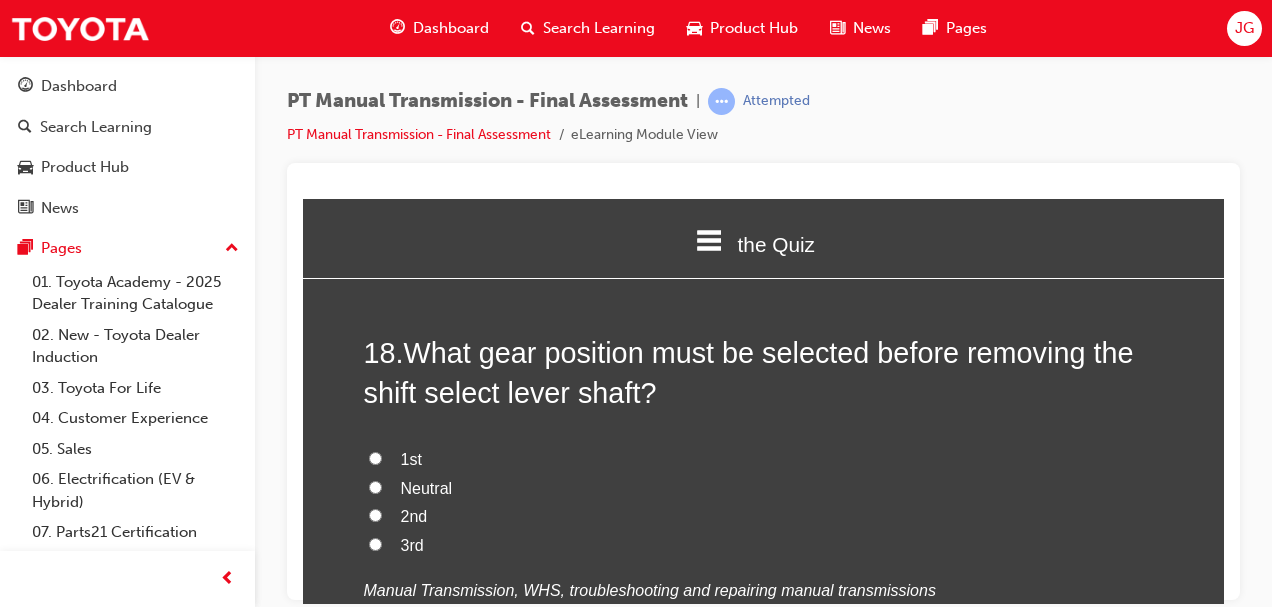 scroll, scrollTop: 8129, scrollLeft: 0, axis: vertical 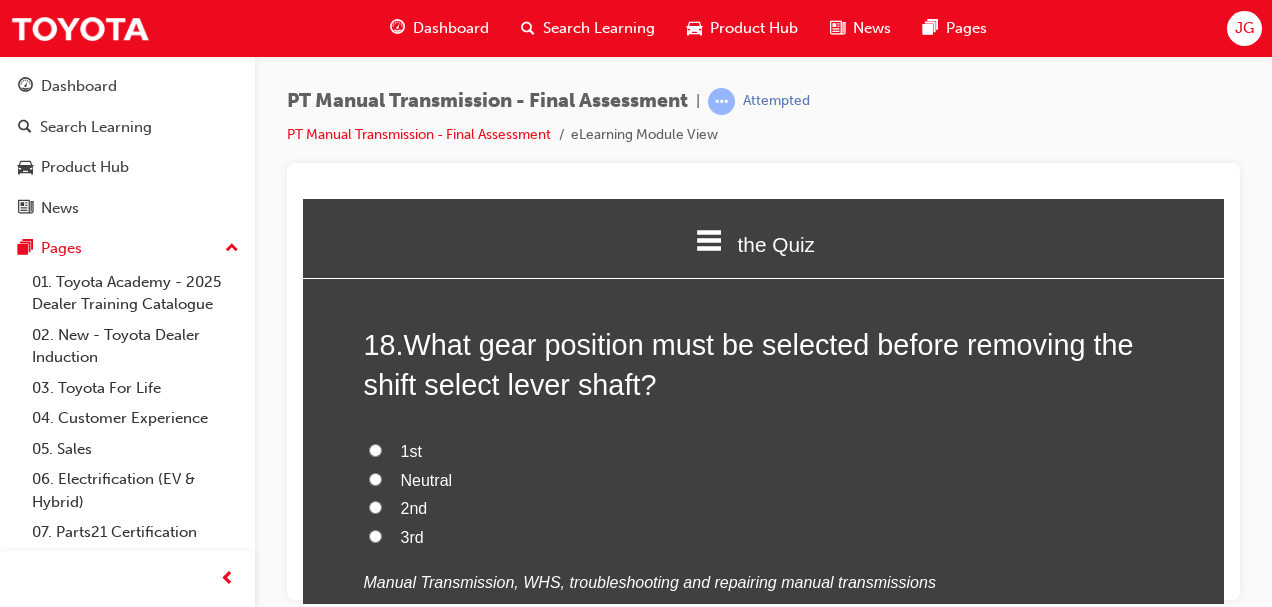 click on "Neutral" at bounding box center (375, 478) 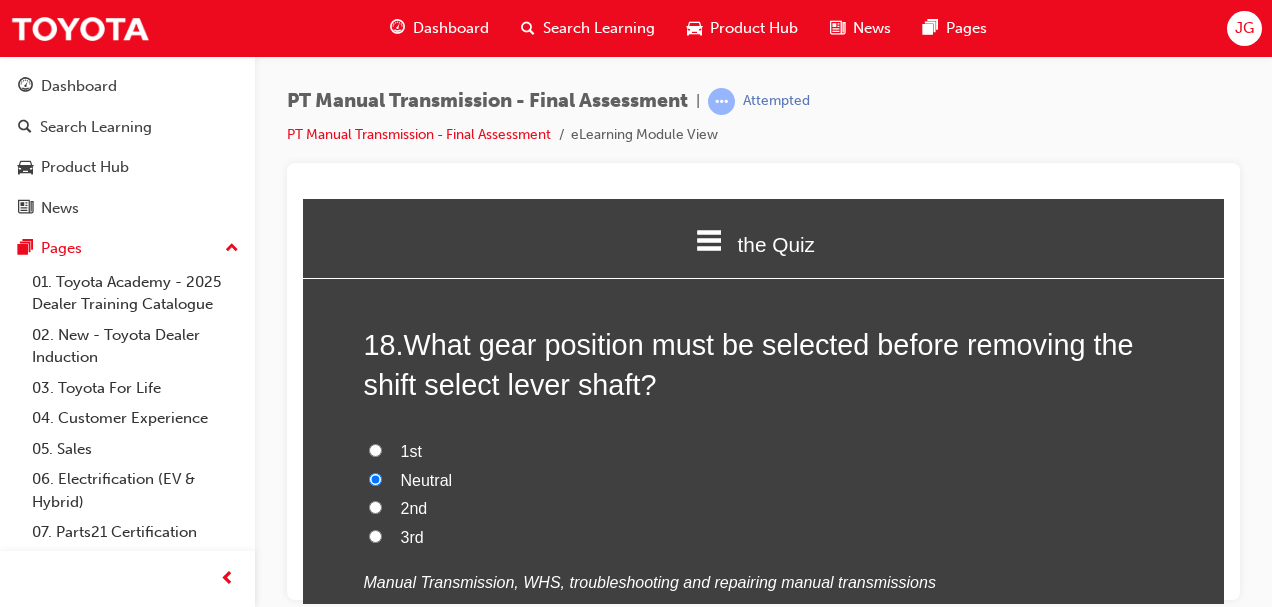 radio on "true" 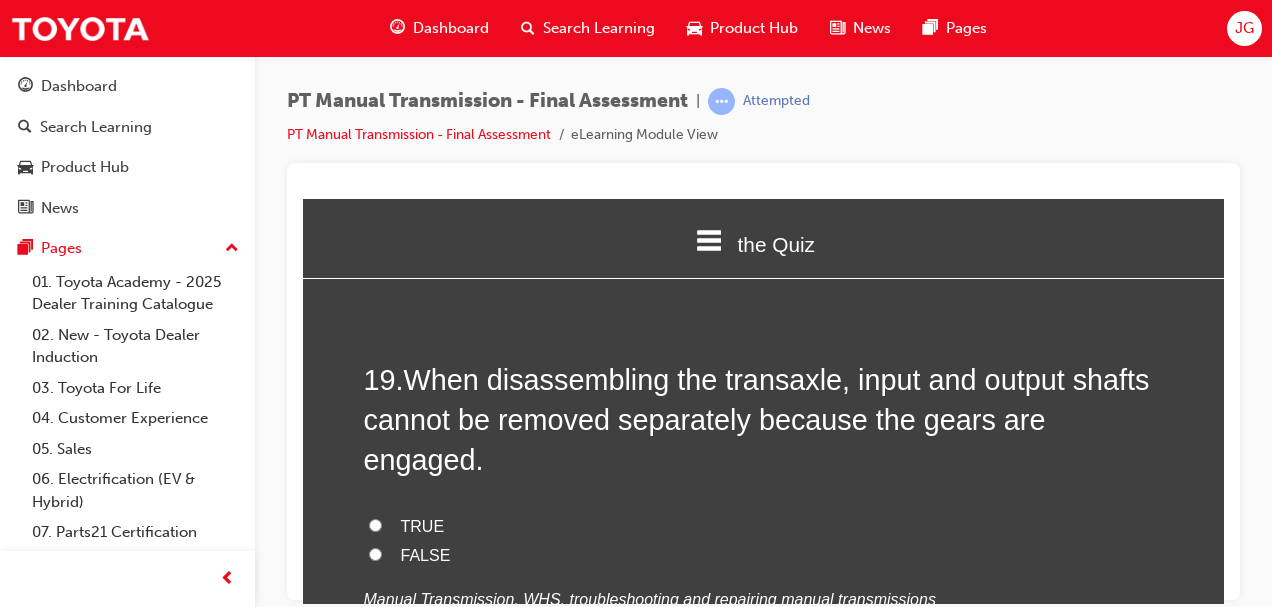 scroll, scrollTop: 8561, scrollLeft: 0, axis: vertical 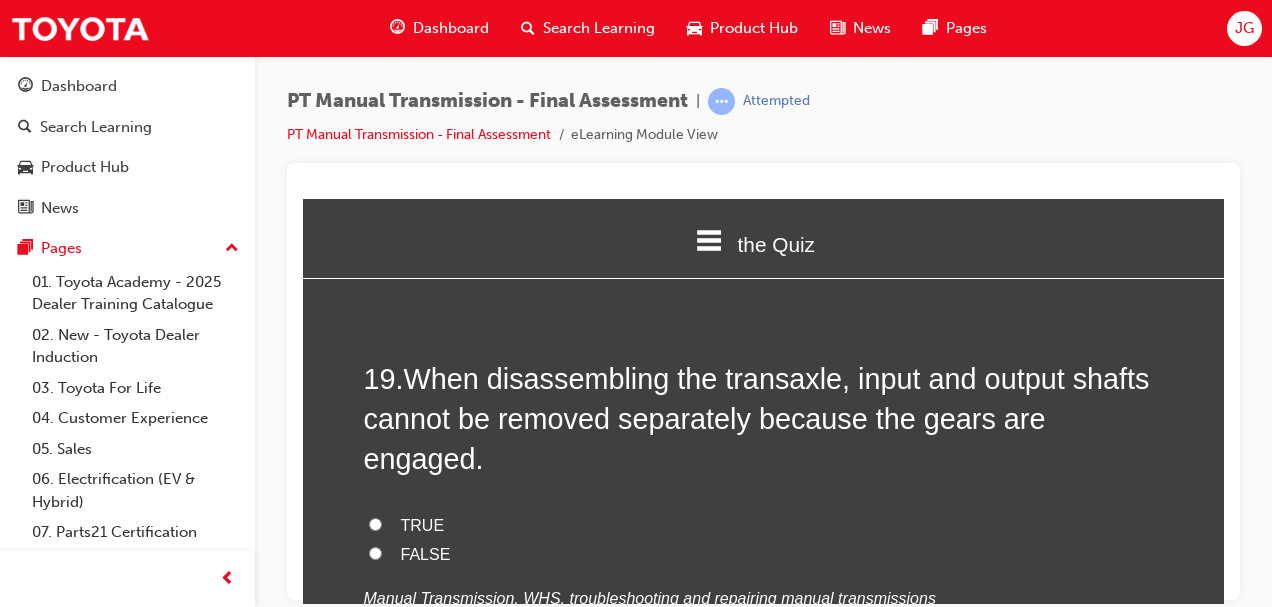 click on "TRUE" at bounding box center [375, 523] 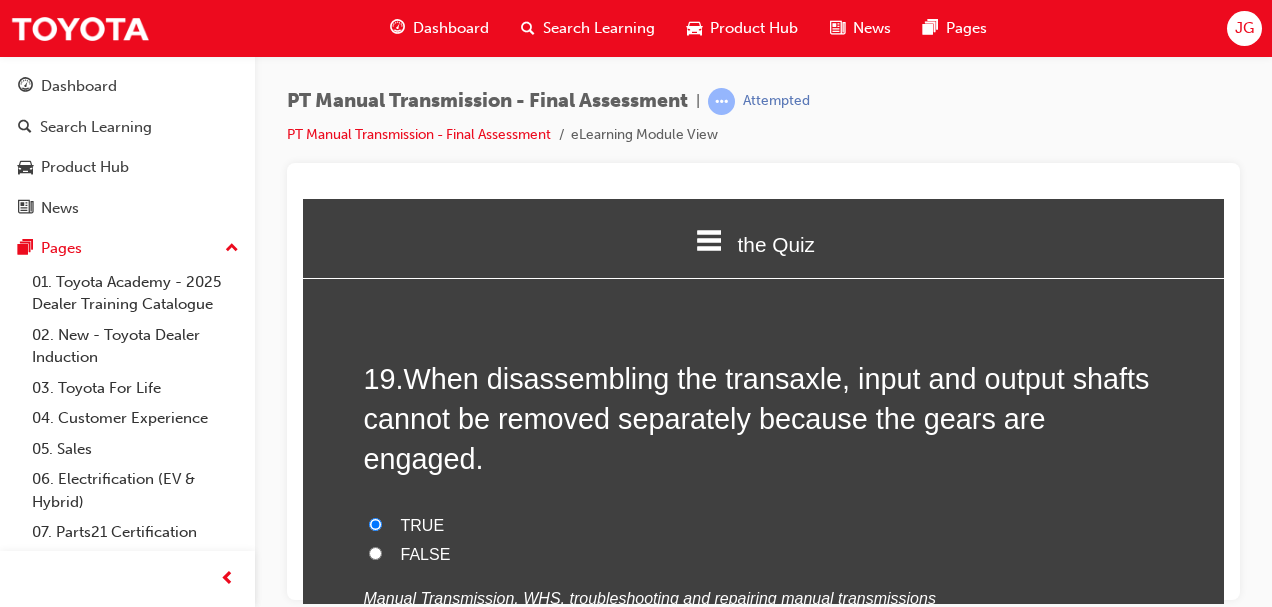 radio on "true" 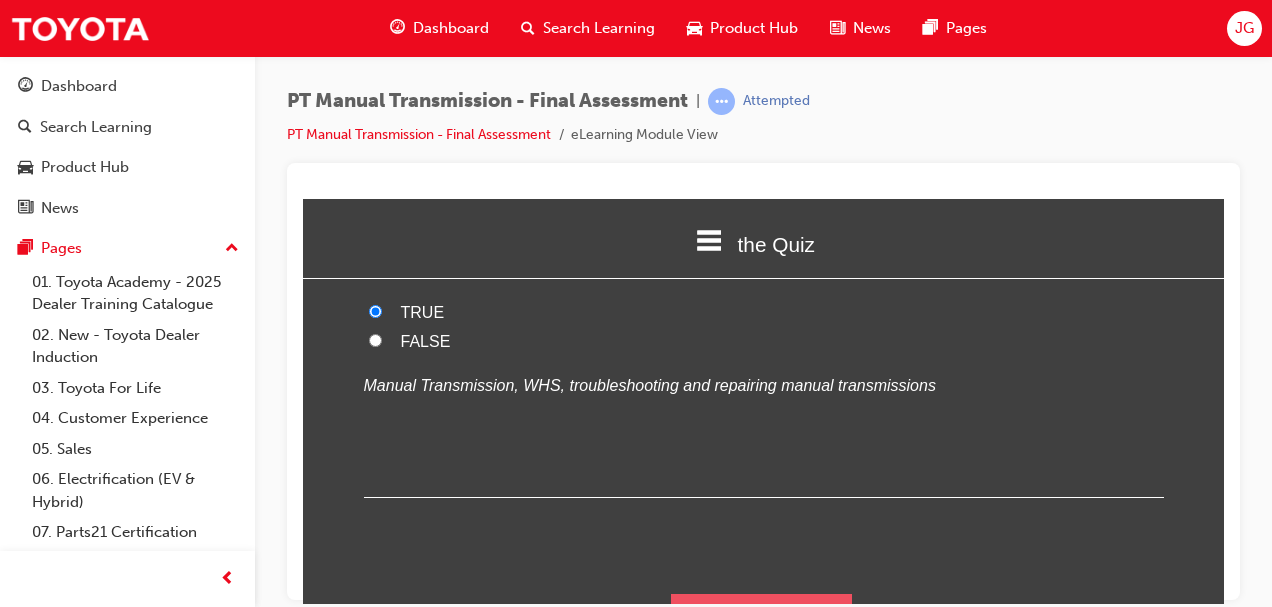 click on "Submit Answers" at bounding box center [762, 621] 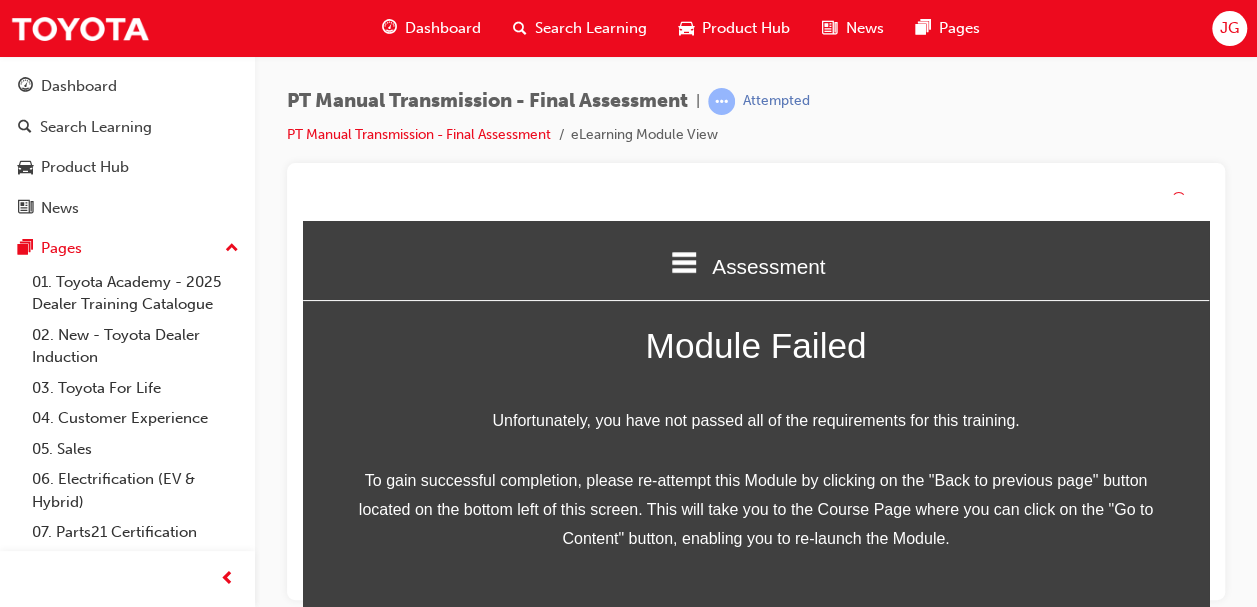 scroll, scrollTop: 142, scrollLeft: 0, axis: vertical 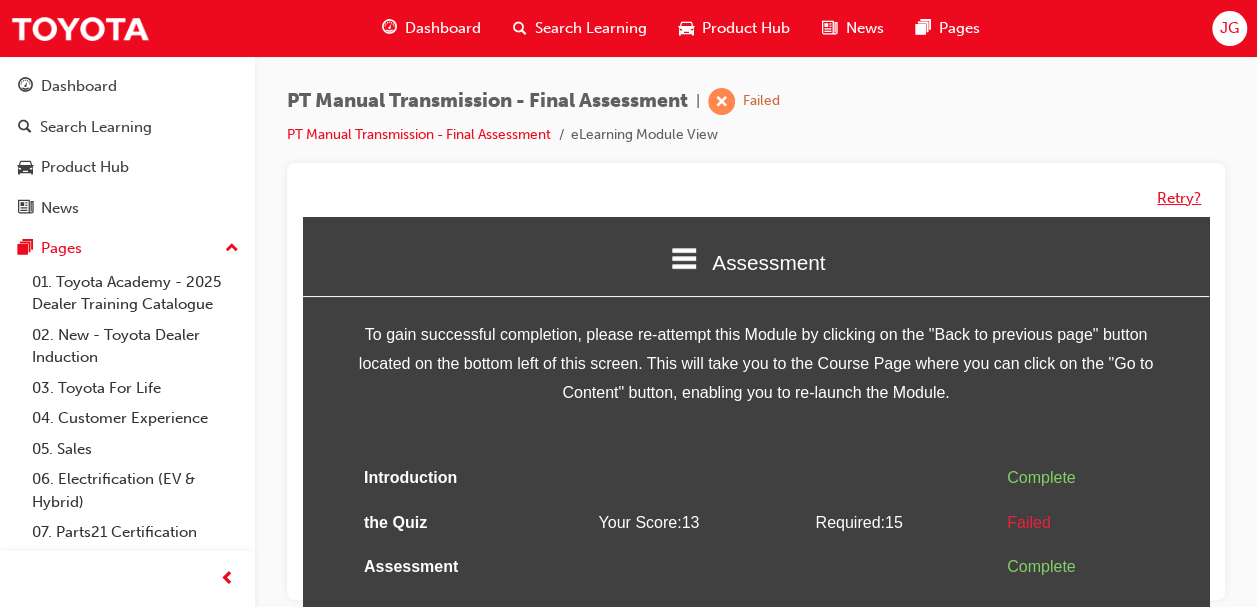 click on "Retry?" at bounding box center (1179, 198) 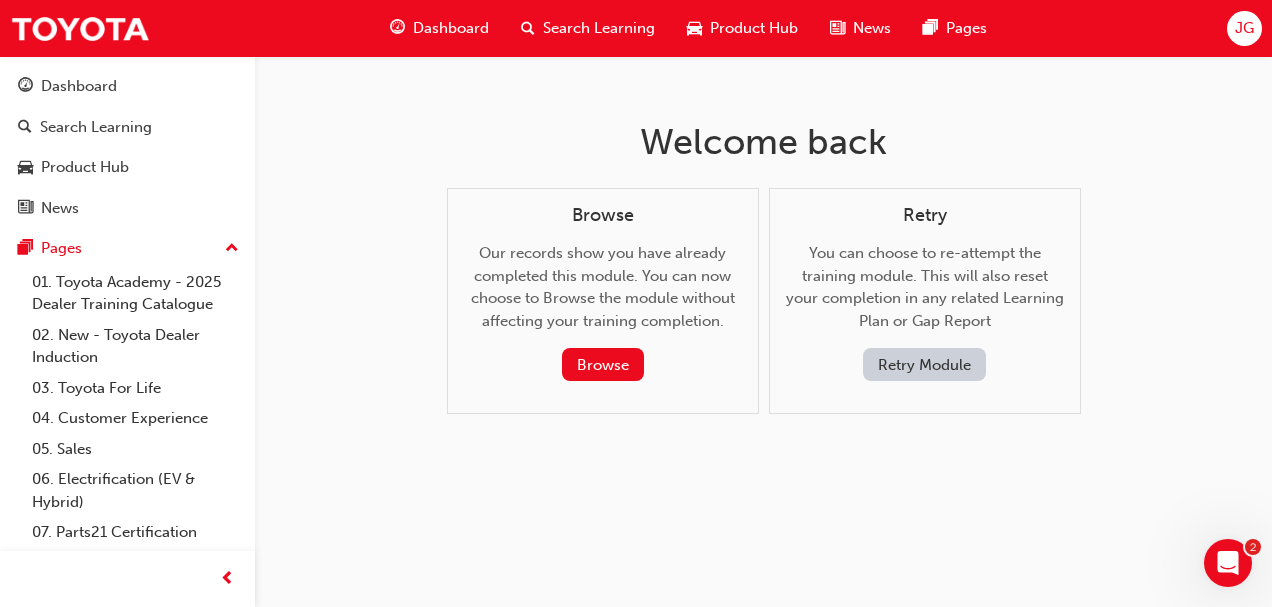 click on "Retry Module" at bounding box center (924, 364) 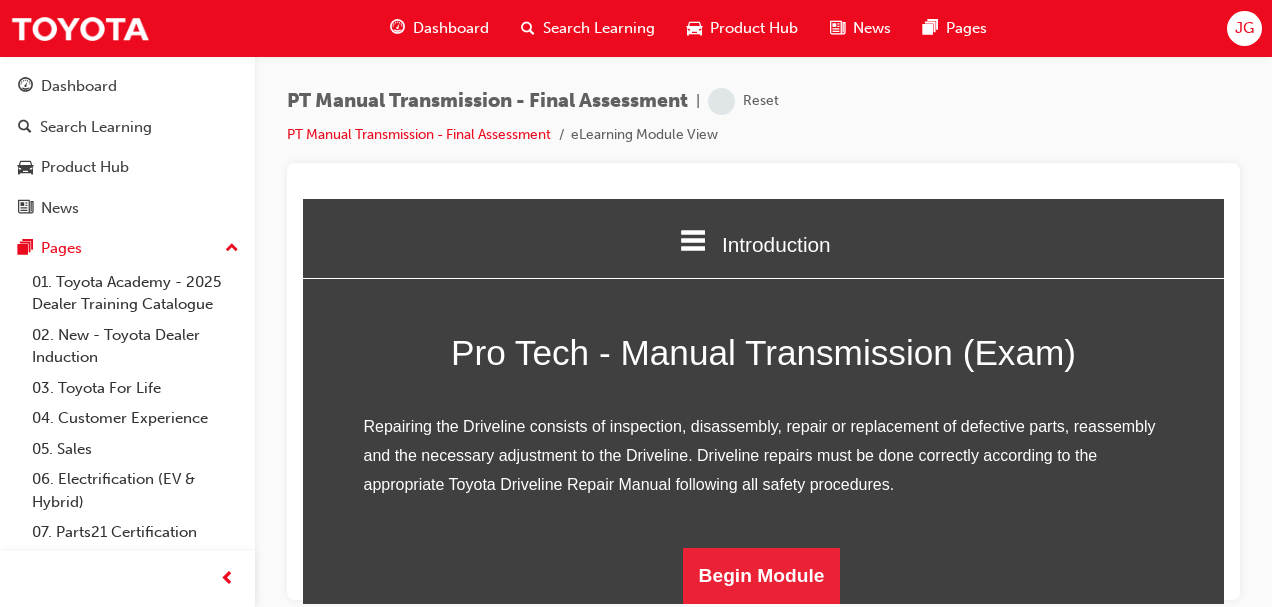 scroll, scrollTop: 268, scrollLeft: 0, axis: vertical 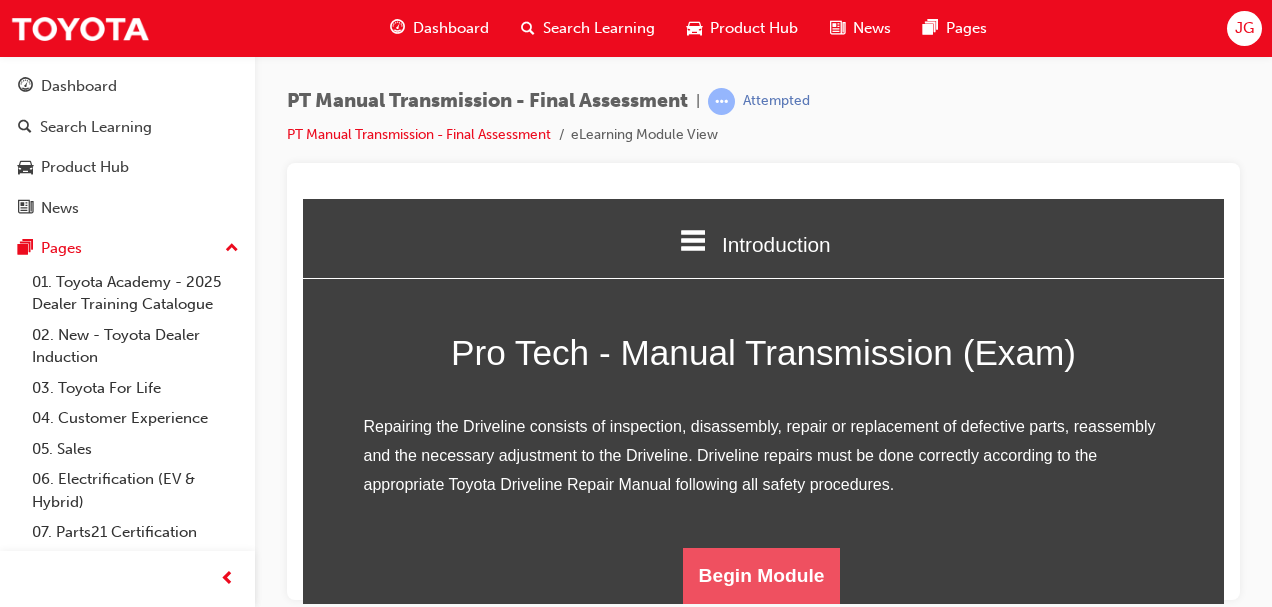 click on "Begin Module" at bounding box center [762, 575] 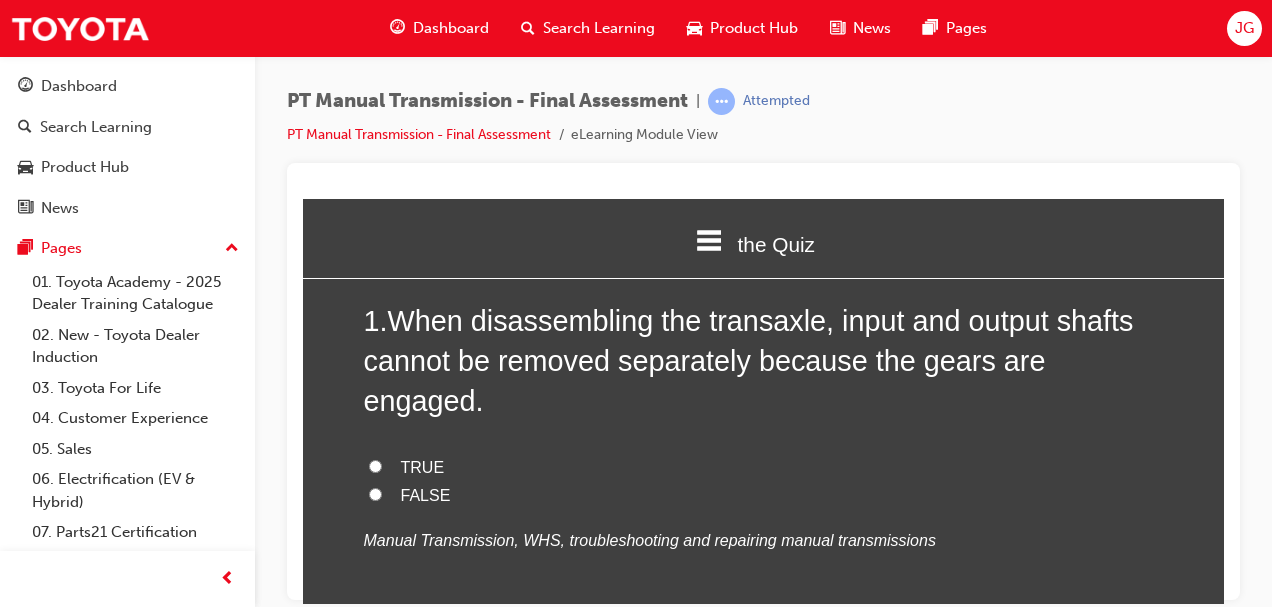 scroll, scrollTop: 102, scrollLeft: 0, axis: vertical 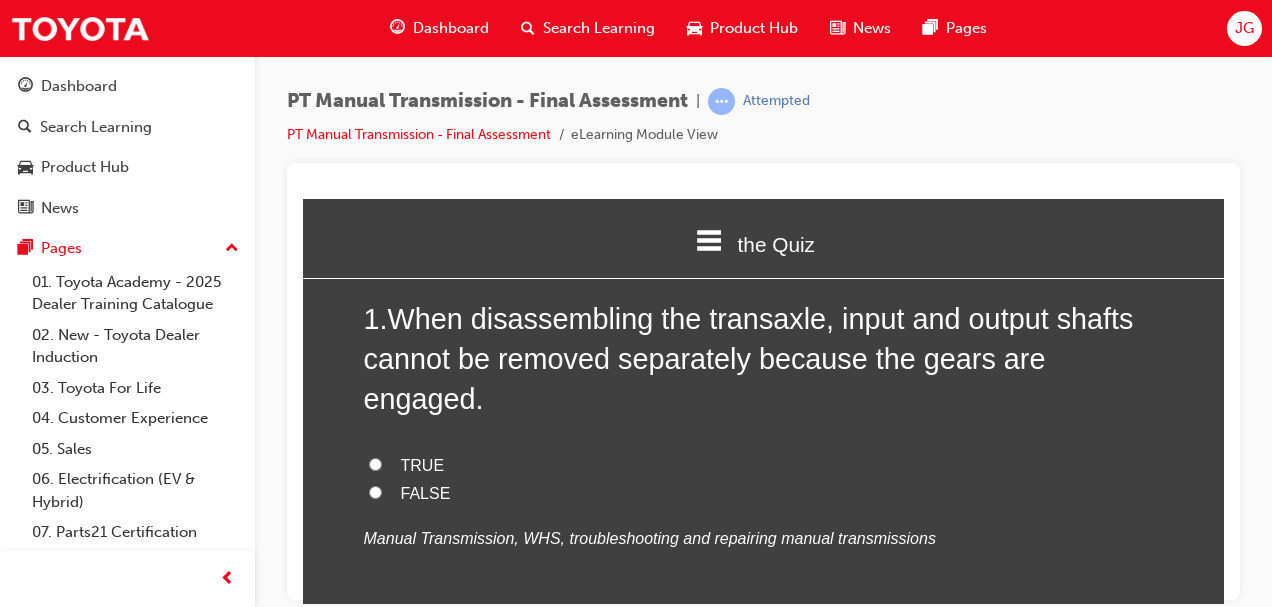 click on "FALSE" at bounding box center (375, 491) 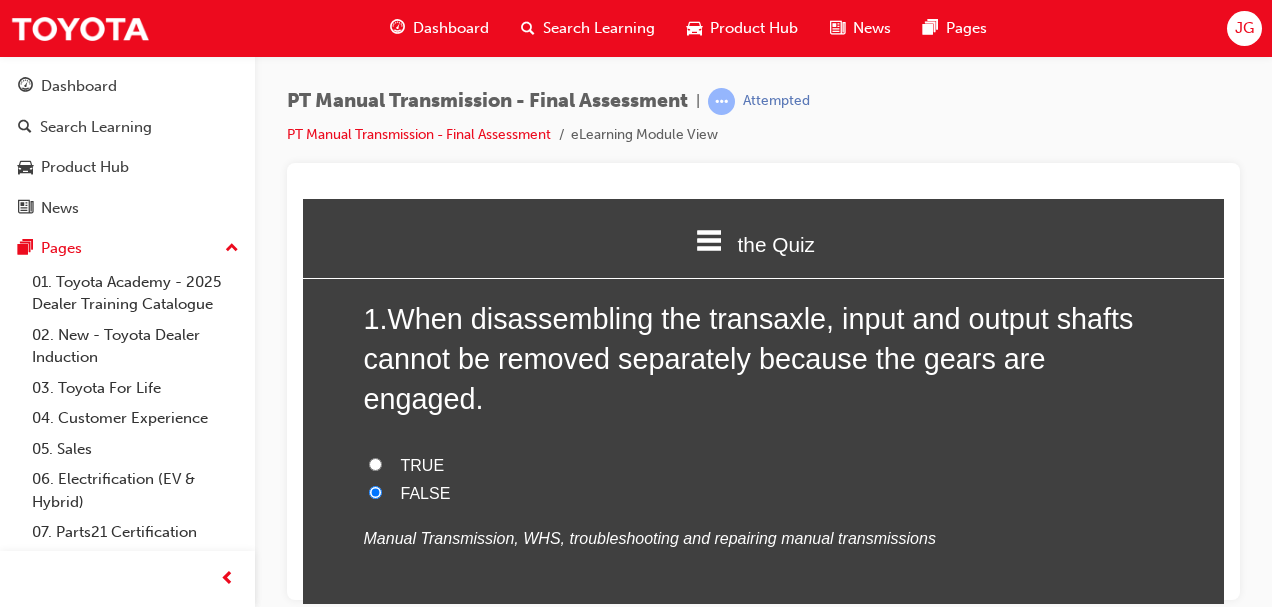 radio on "true" 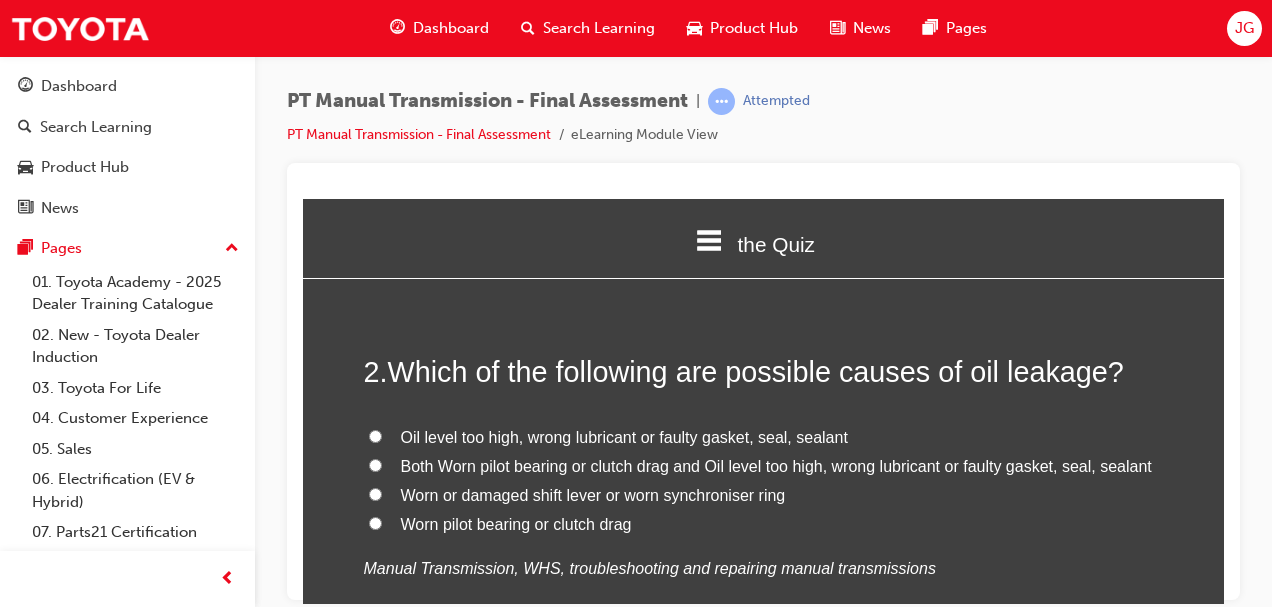 scroll, scrollTop: 502, scrollLeft: 0, axis: vertical 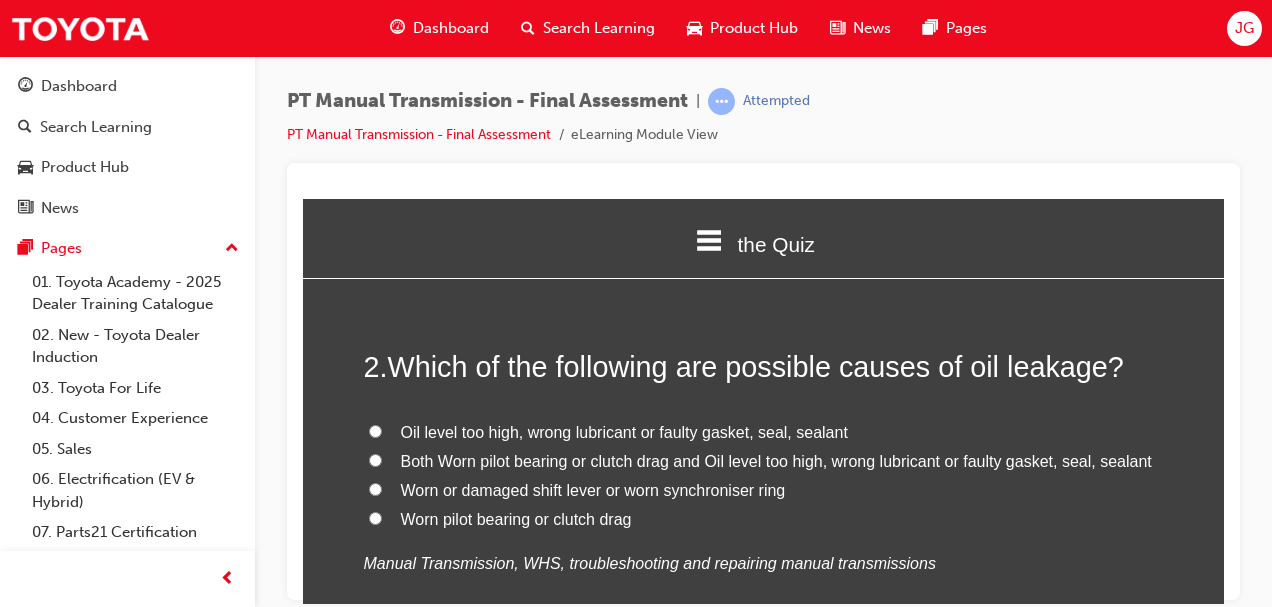 click on "Oil level too high, wrong lubricant or faulty gasket, seal, sealant" at bounding box center (375, 430) 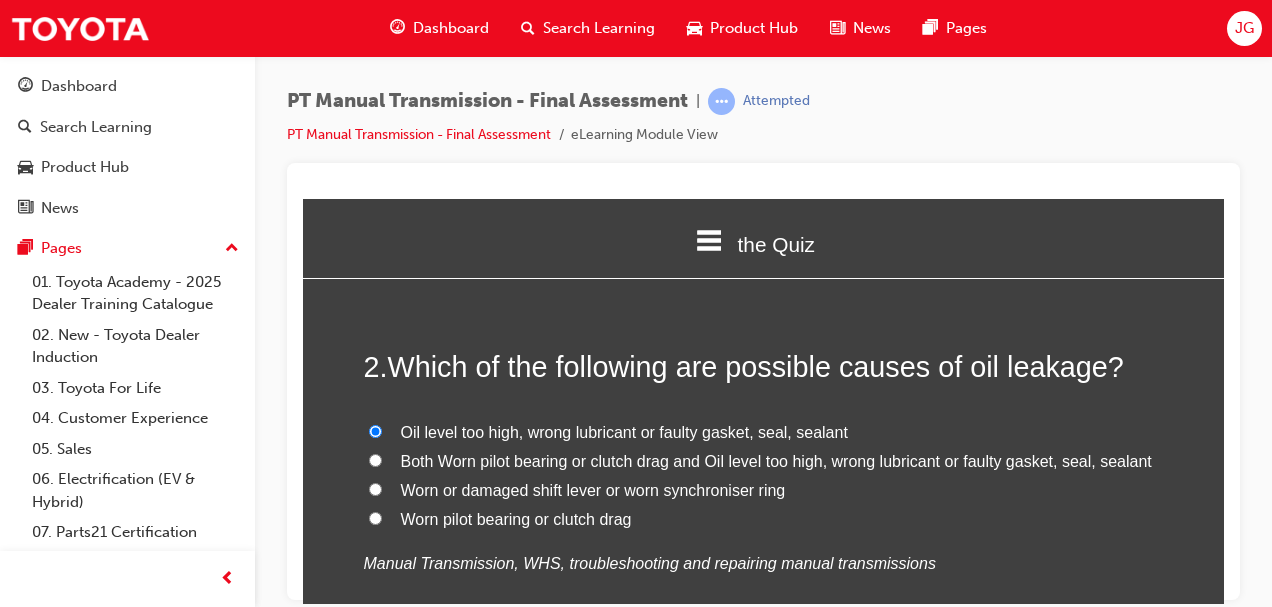 radio on "true" 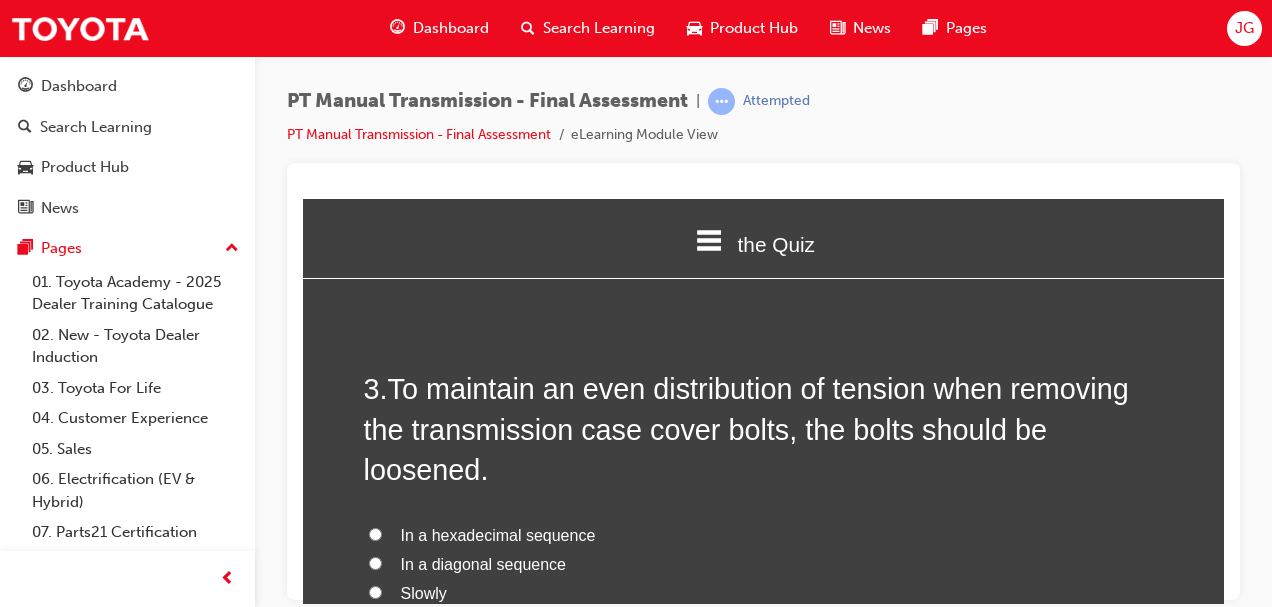 scroll, scrollTop: 906, scrollLeft: 0, axis: vertical 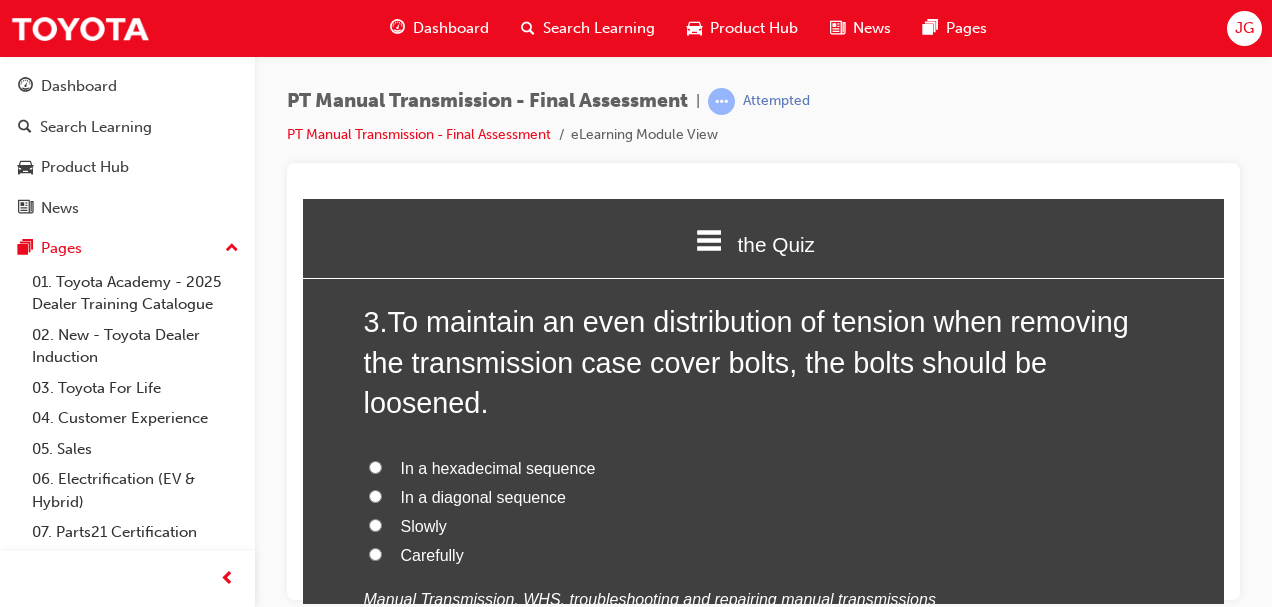 click on "Slowly" at bounding box center (375, 524) 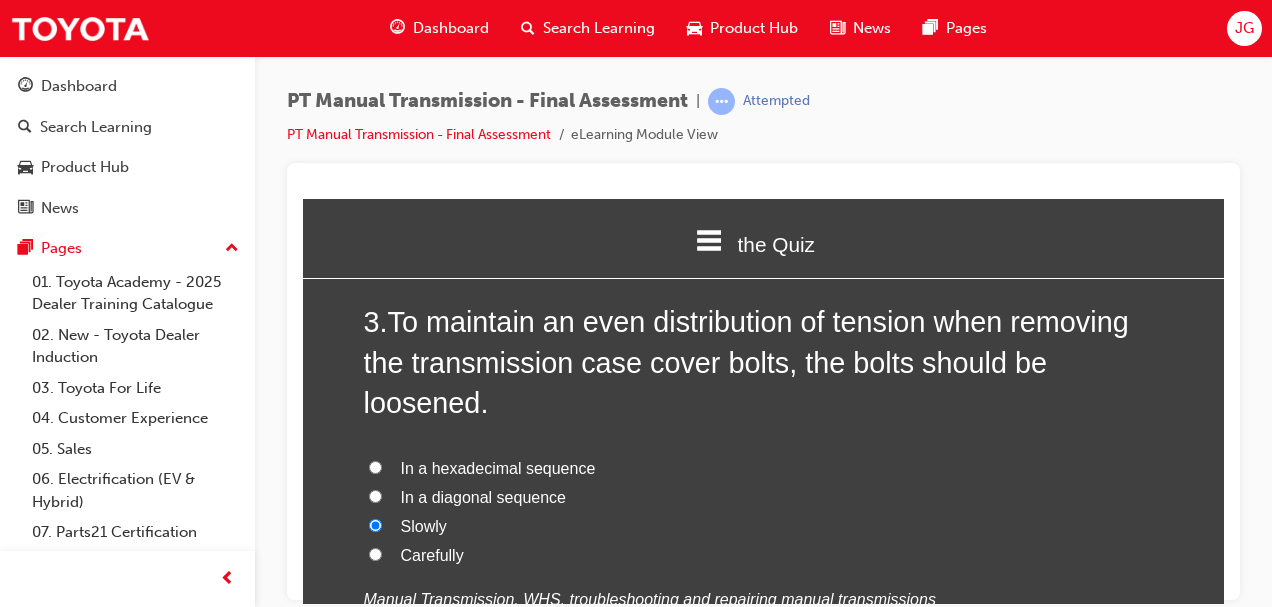 radio on "true" 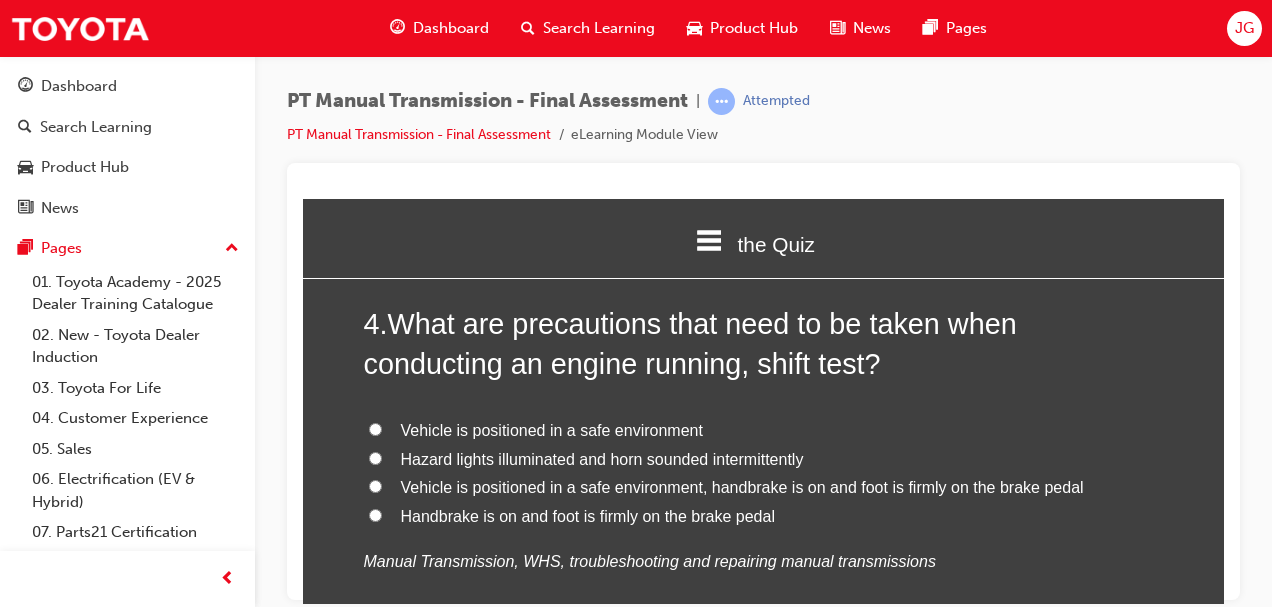 scroll, scrollTop: 1477, scrollLeft: 0, axis: vertical 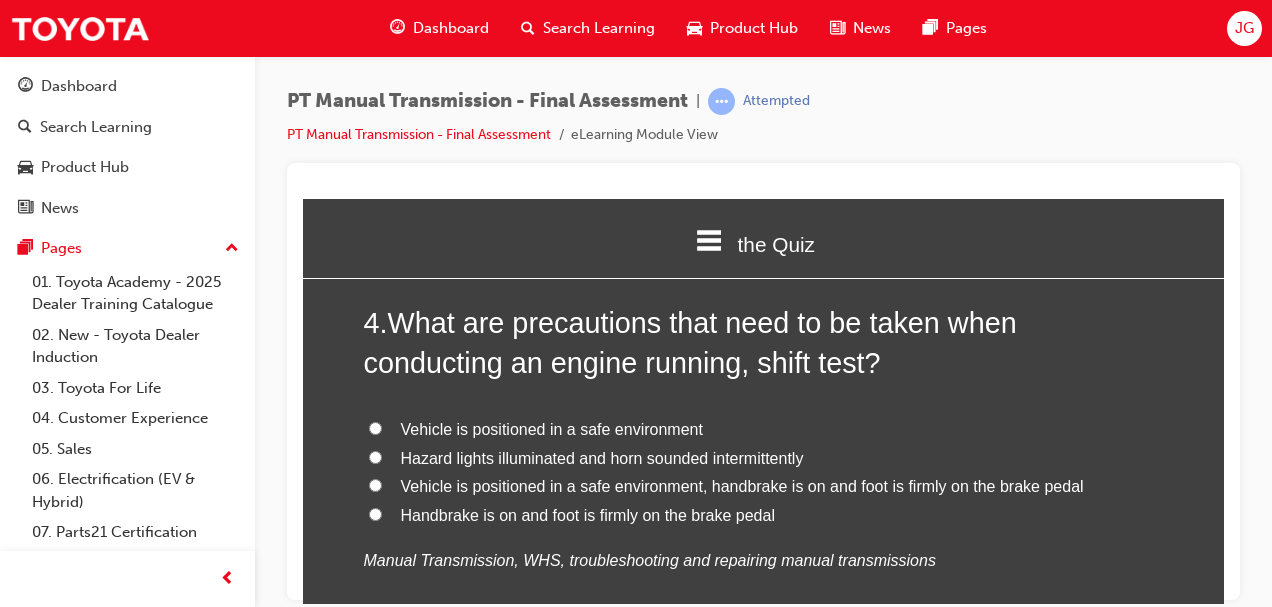 click on "Vehicle is positioned in a safe environment, handbrake is on and foot is firmly on the brake pedal" at bounding box center [375, 484] 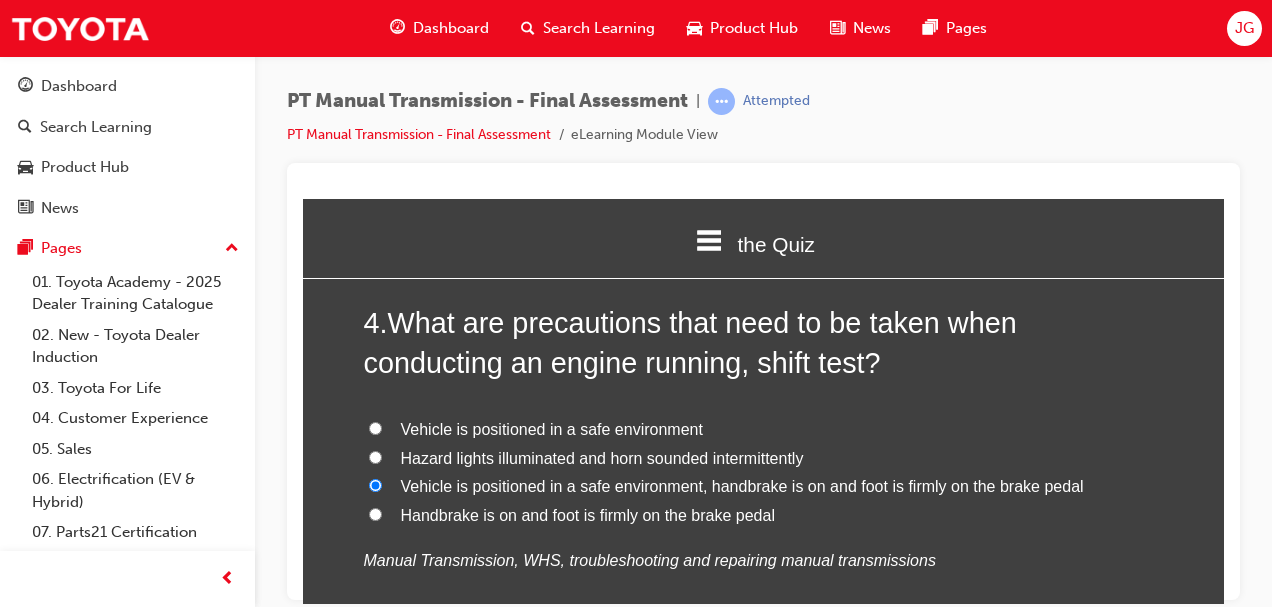 radio on "true" 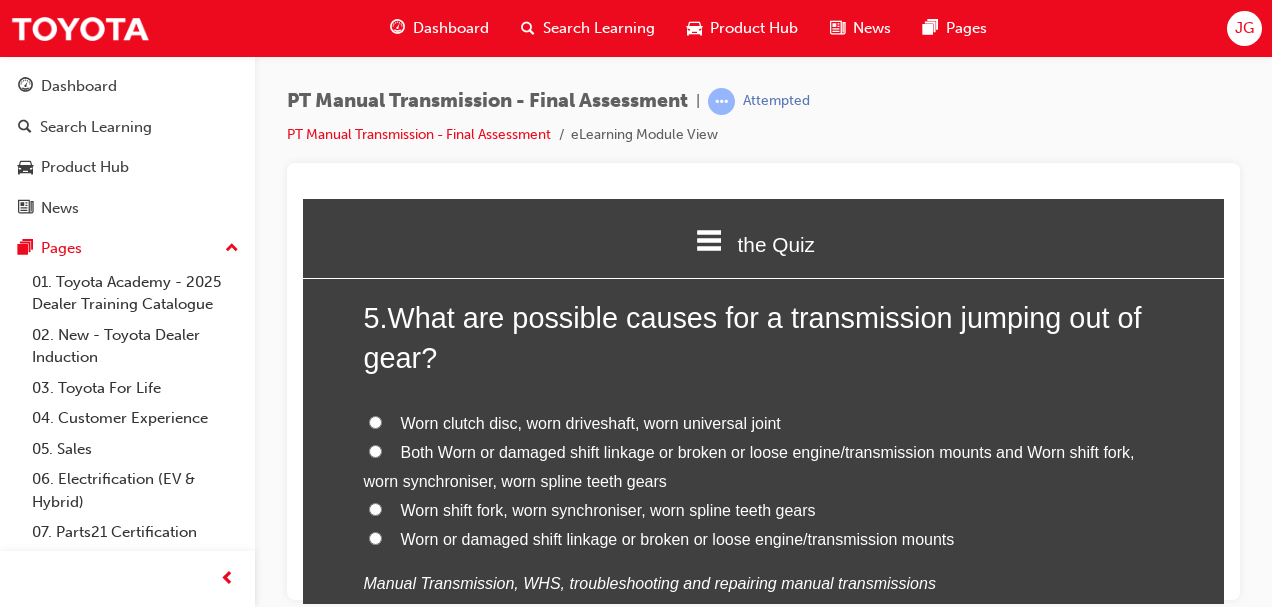 scroll, scrollTop: 1949, scrollLeft: 0, axis: vertical 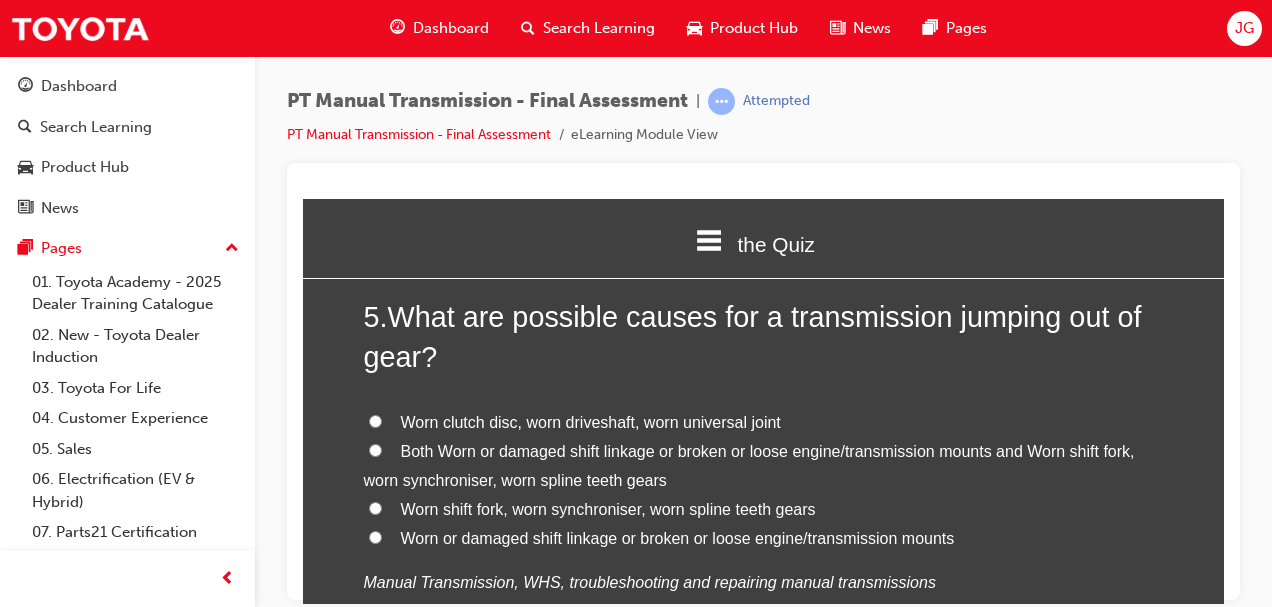 click on "Worn shift fork, worn synchroniser, worn spline teeth gears" at bounding box center (375, 507) 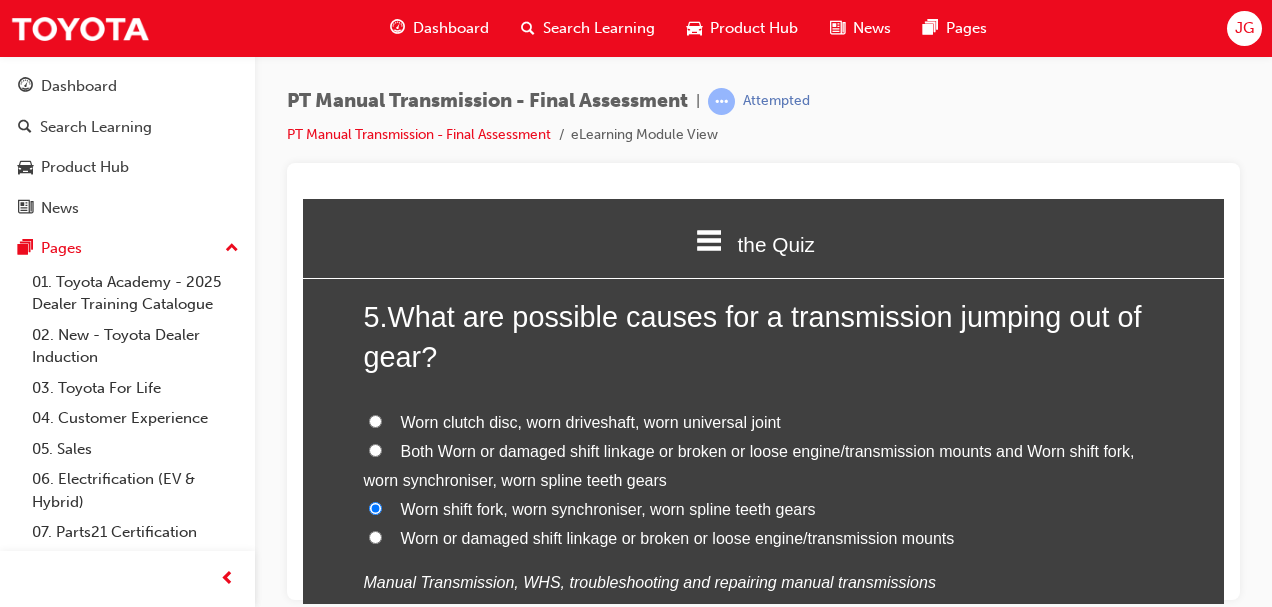 radio on "true" 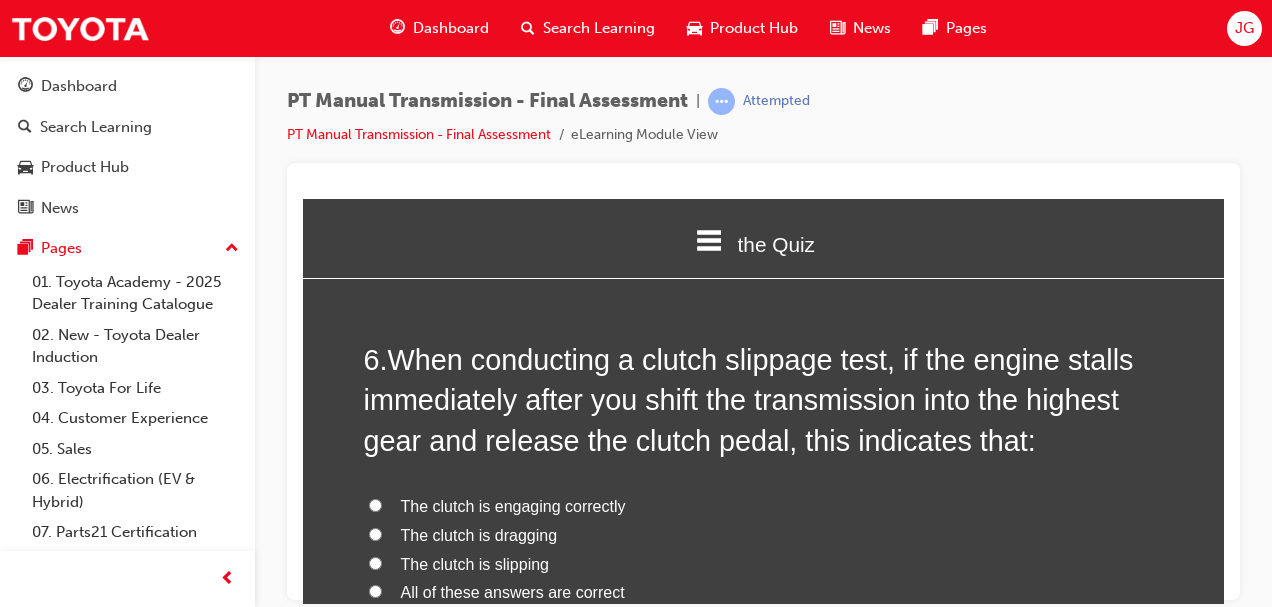 scroll, scrollTop: 2401, scrollLeft: 0, axis: vertical 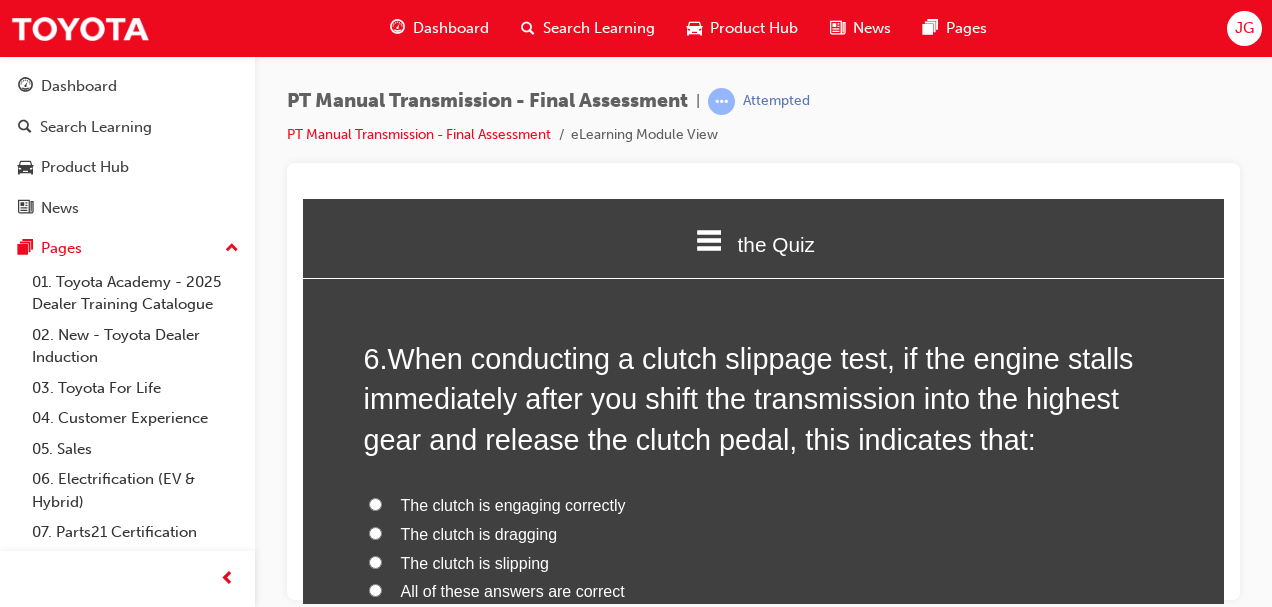 click on "The clutch is engaging correctly" at bounding box center (375, 503) 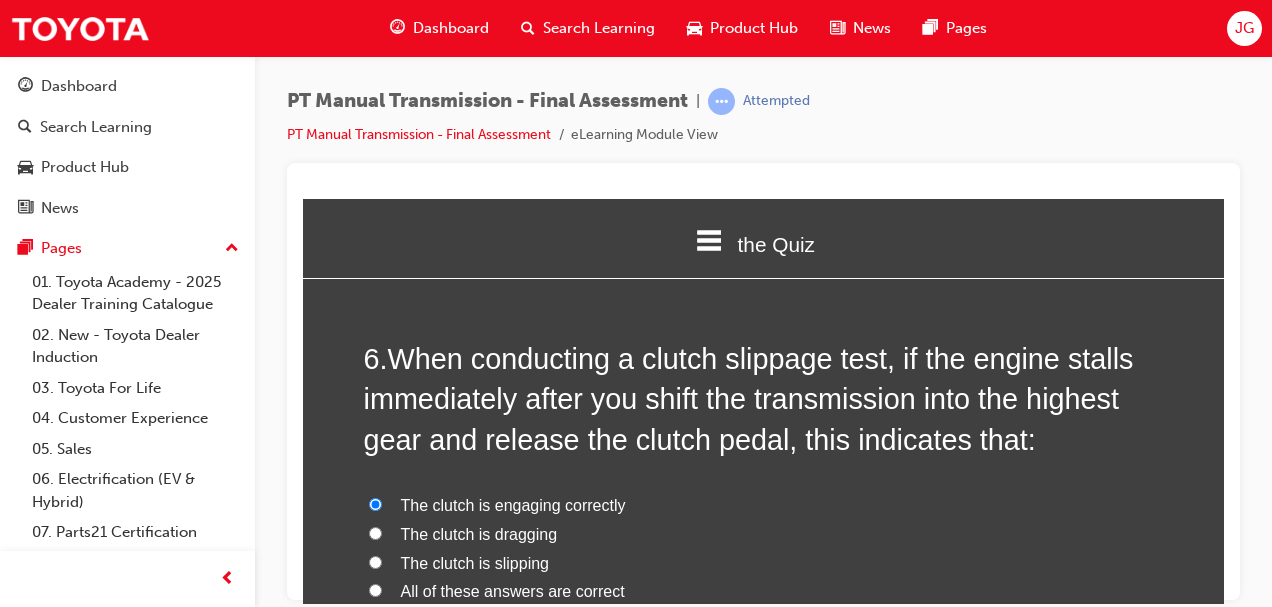 radio on "true" 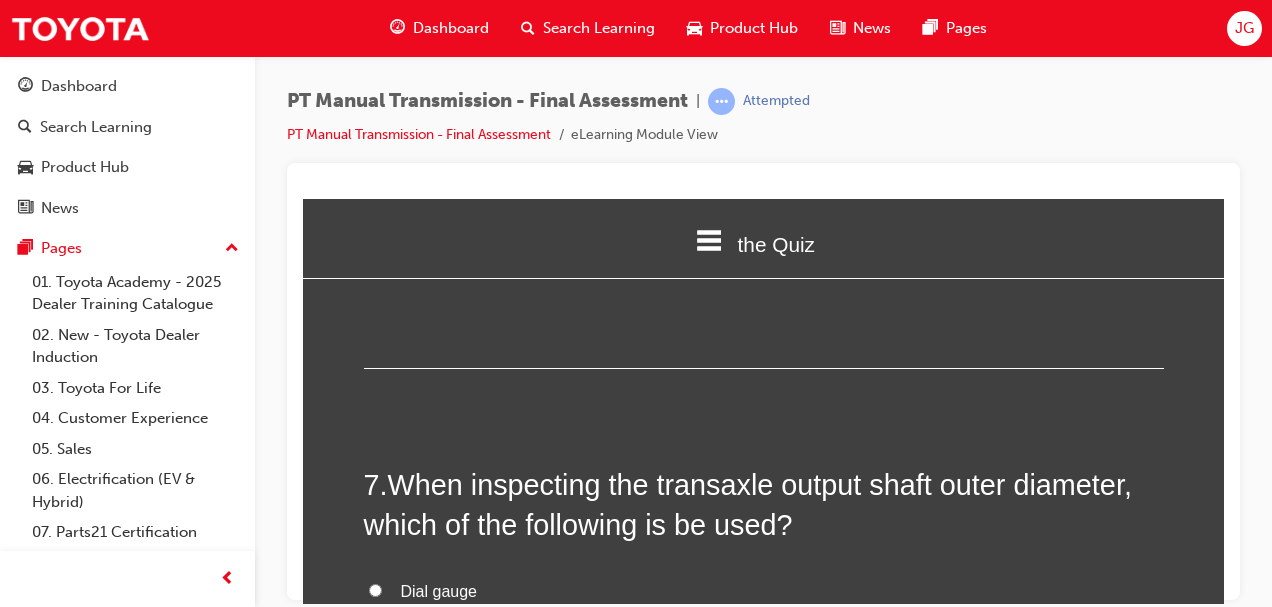 scroll, scrollTop: 2855, scrollLeft: 0, axis: vertical 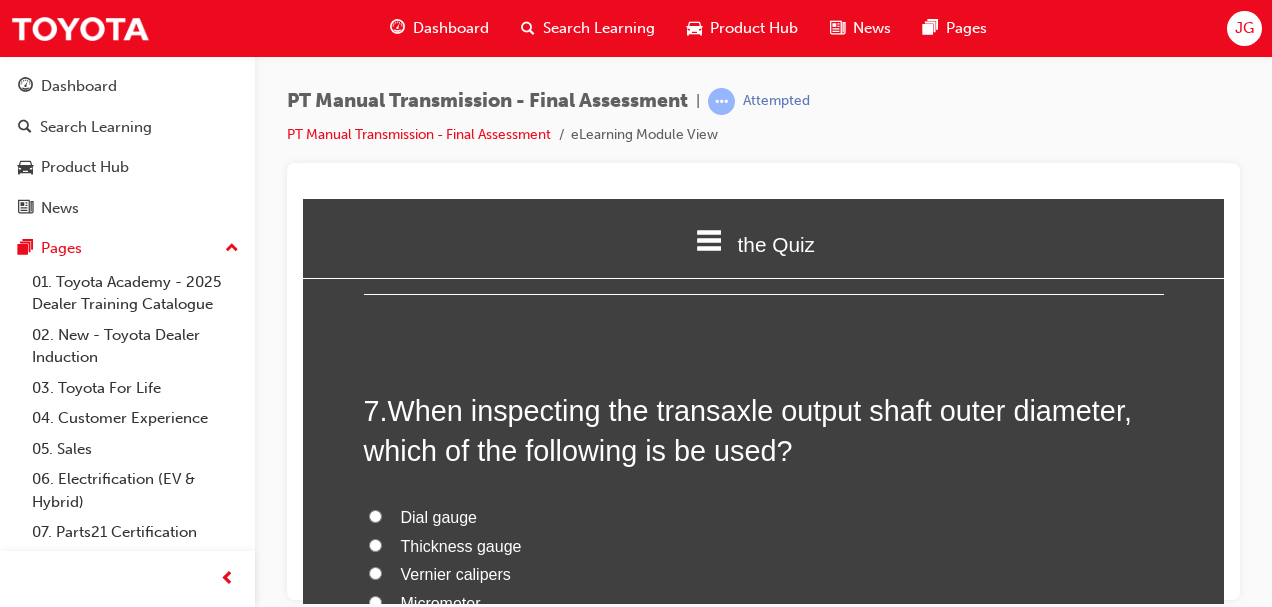 click on "Vernier calipers" at bounding box center [375, 572] 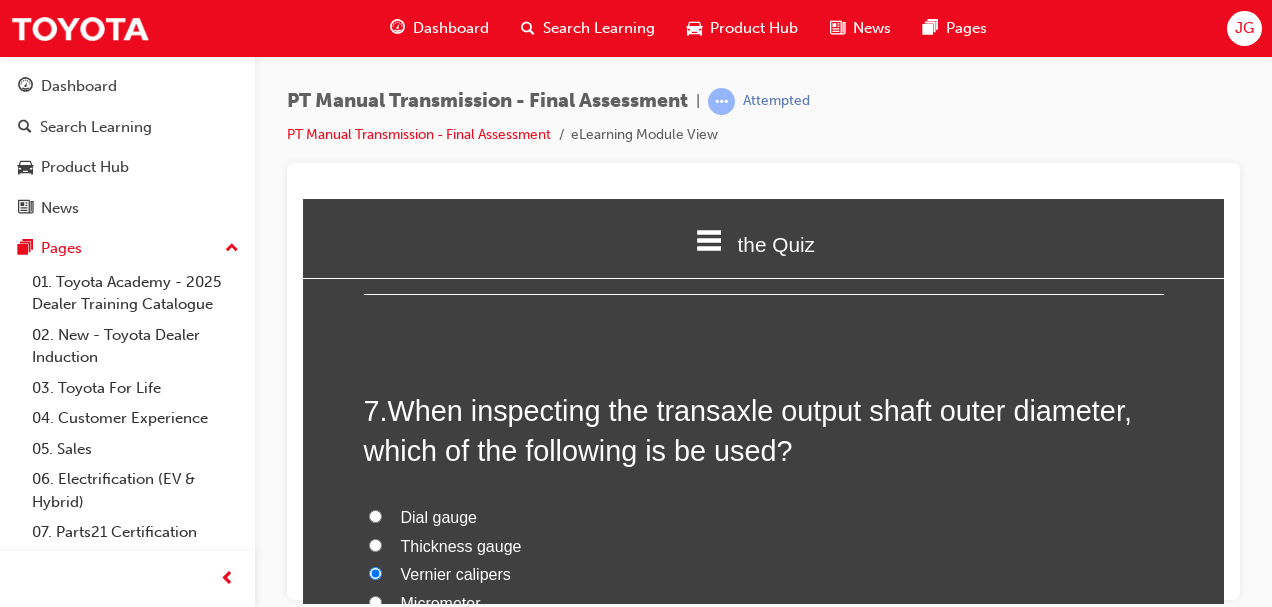 radio on "true" 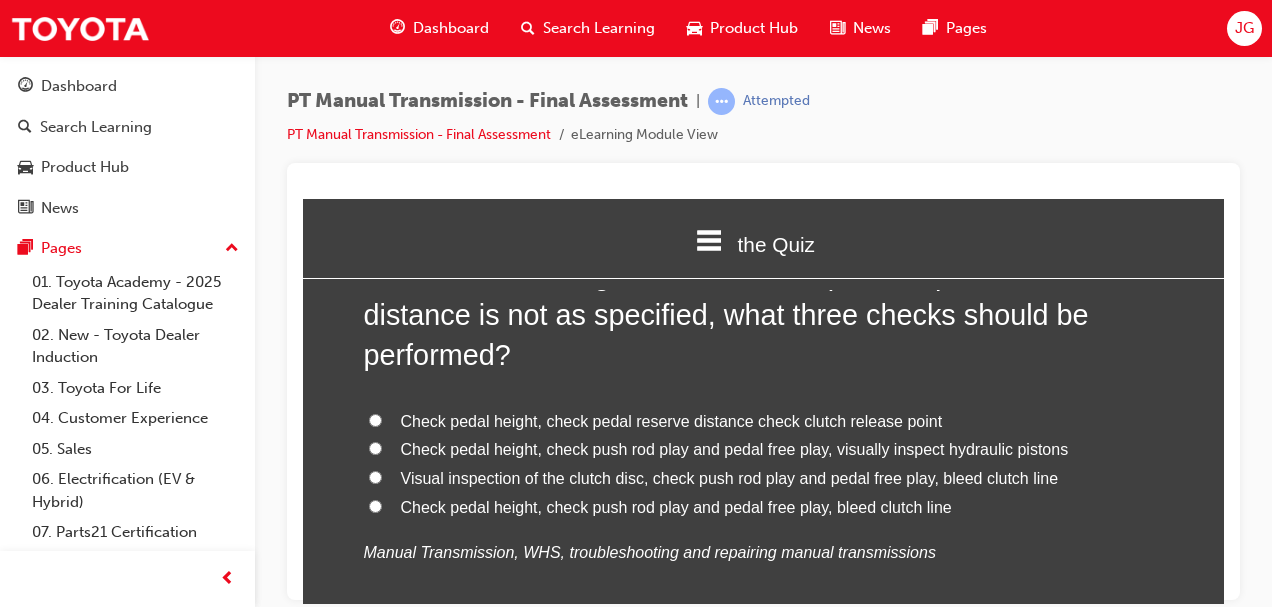 scroll, scrollTop: 3457, scrollLeft: 0, axis: vertical 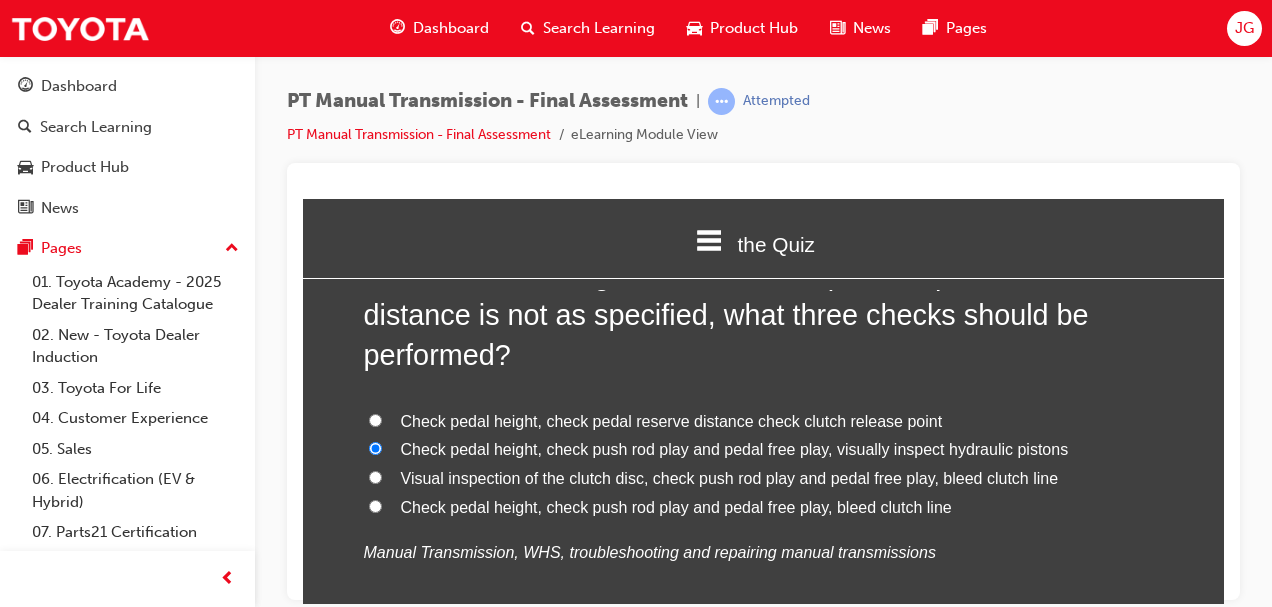 radio on "true" 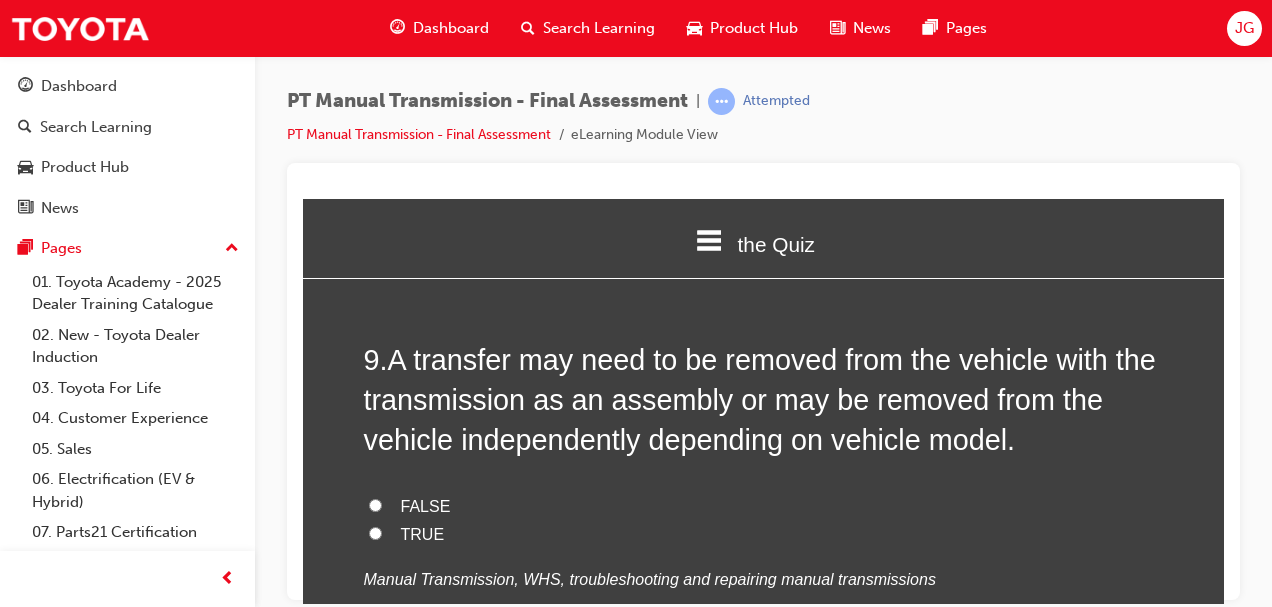 scroll, scrollTop: 3881, scrollLeft: 0, axis: vertical 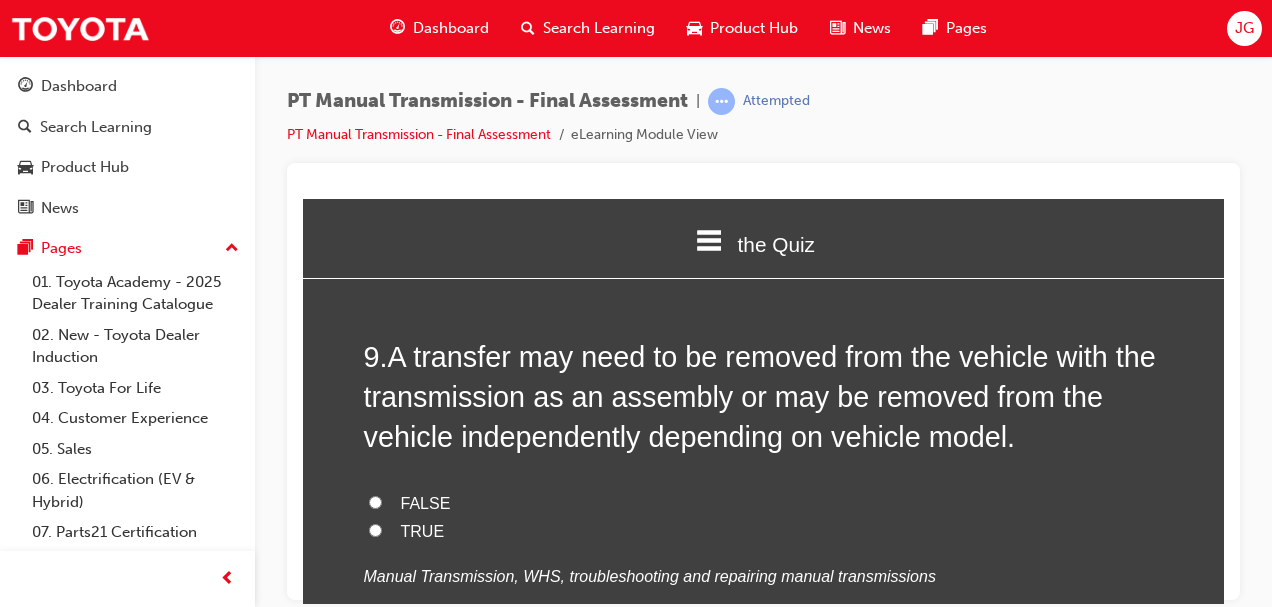 click on "TRUE" at bounding box center [375, 529] 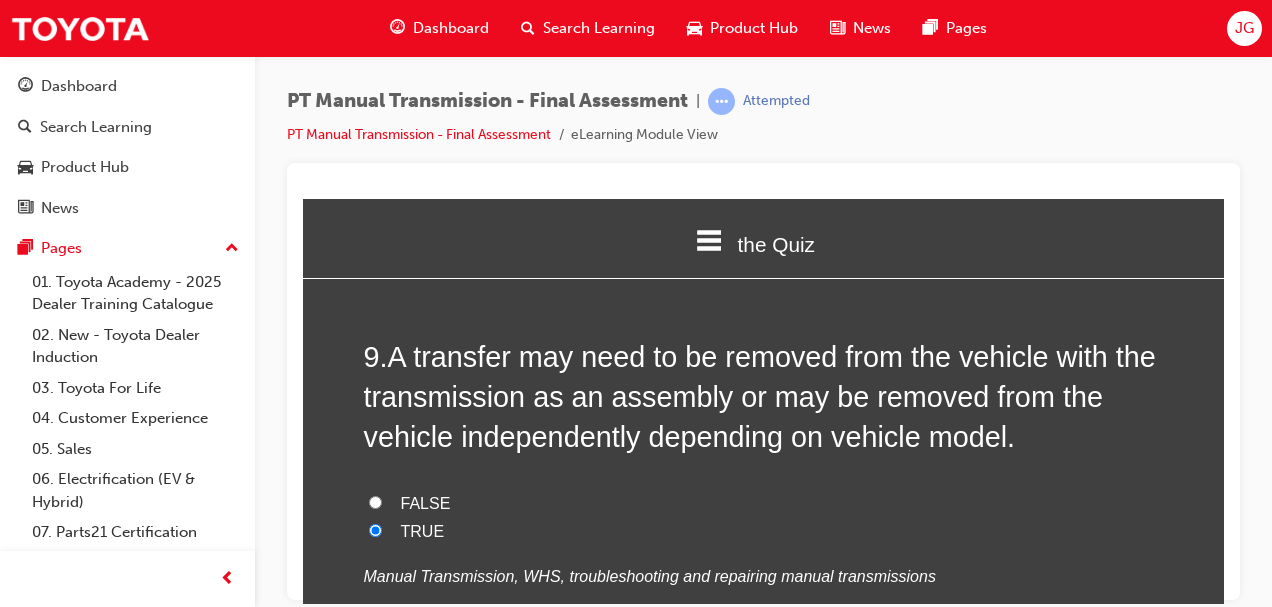 radio on "true" 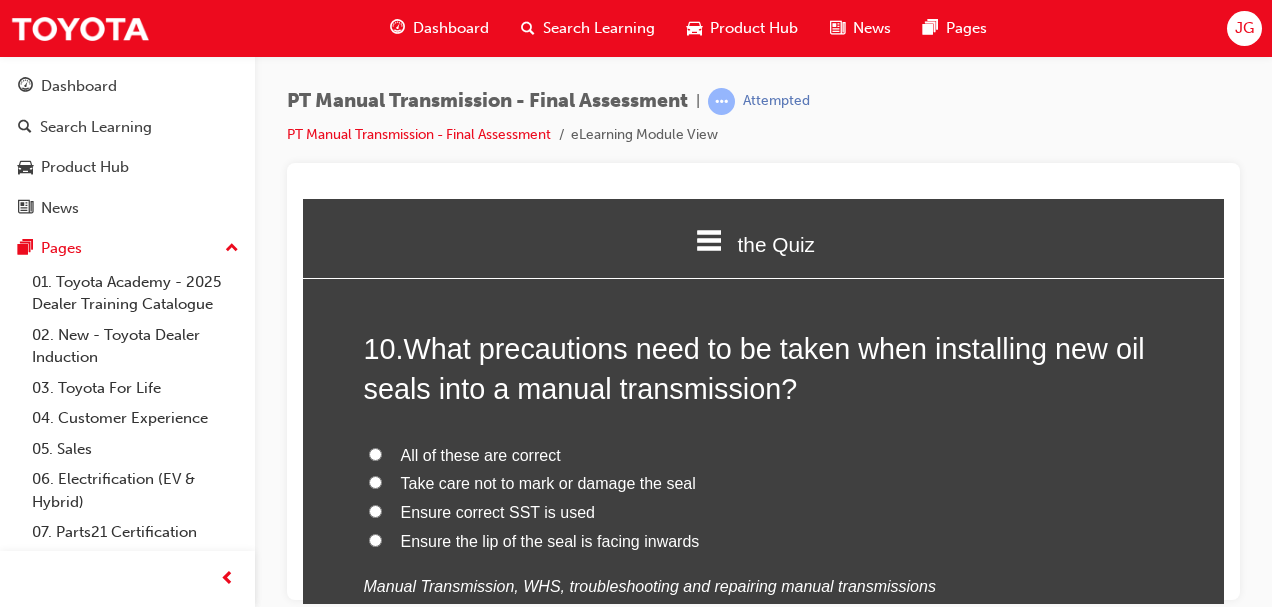 scroll, scrollTop: 4338, scrollLeft: 0, axis: vertical 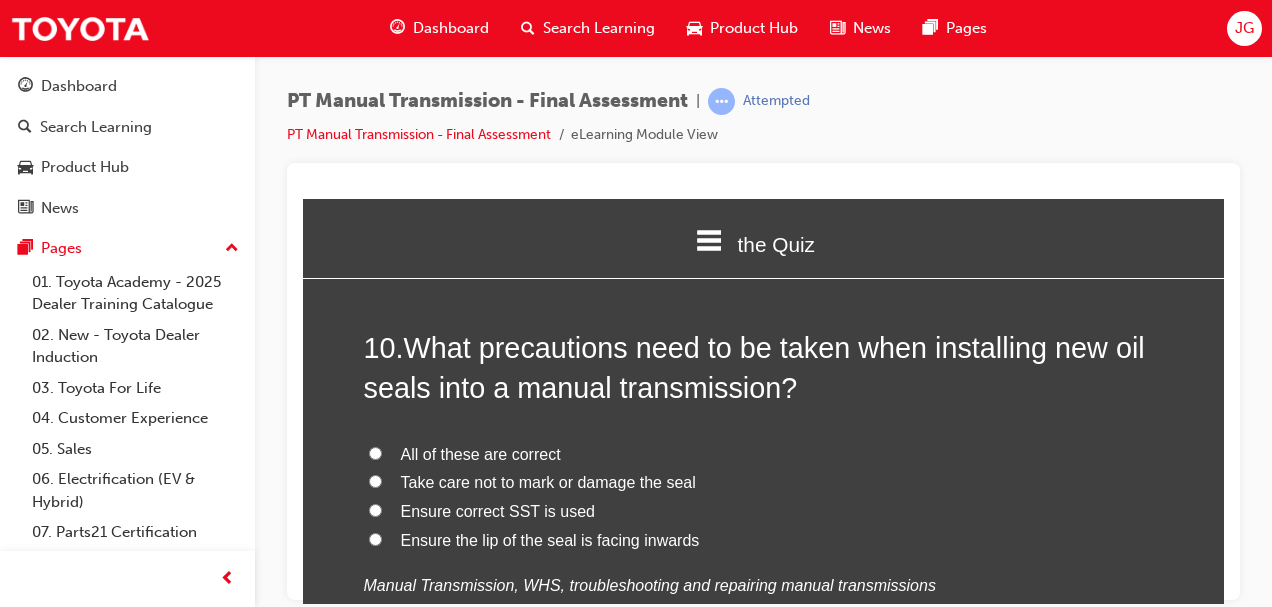 click on "Ensure correct SST is used" at bounding box center [375, 509] 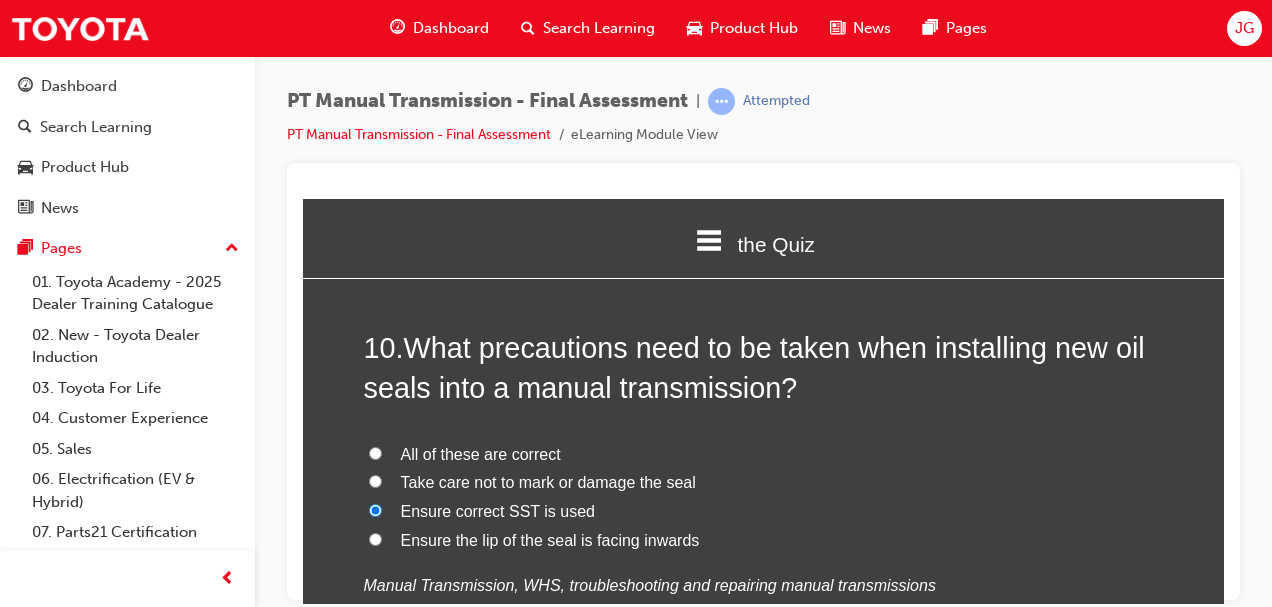 radio on "true" 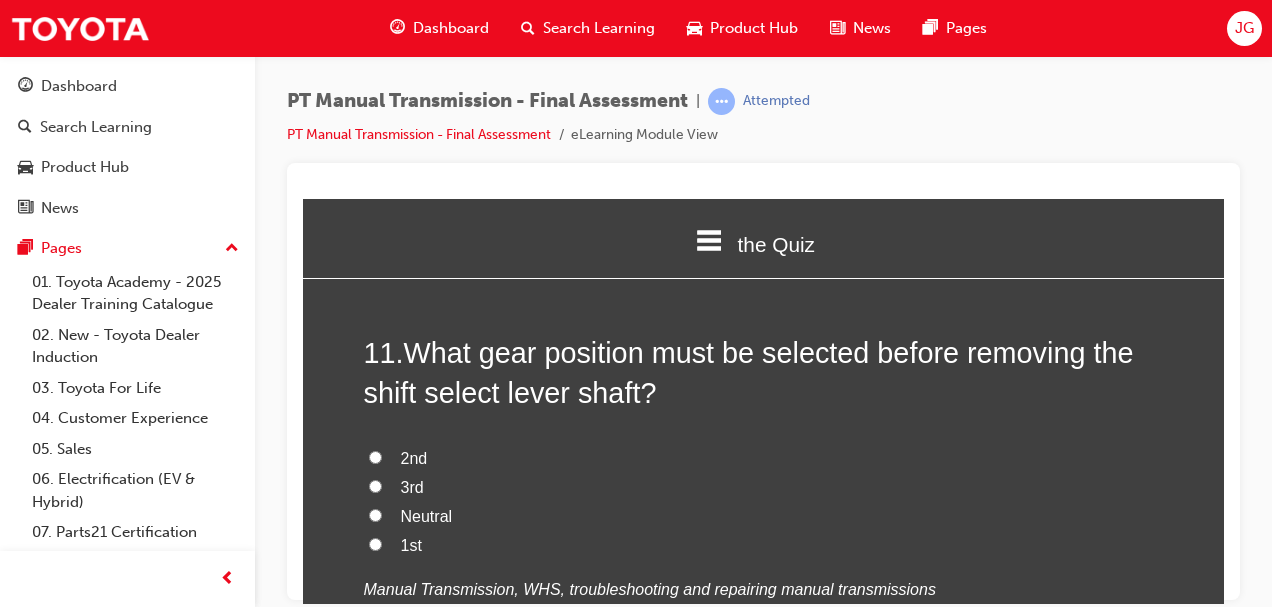 scroll, scrollTop: 4800, scrollLeft: 0, axis: vertical 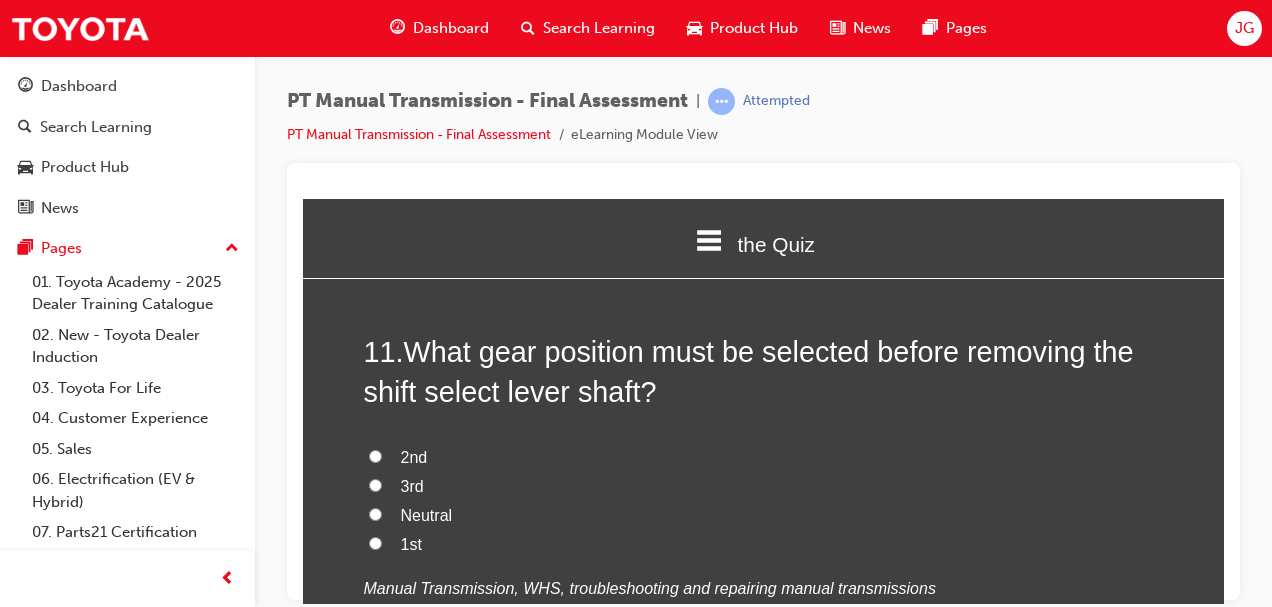 click on "Neutral" at bounding box center [375, 513] 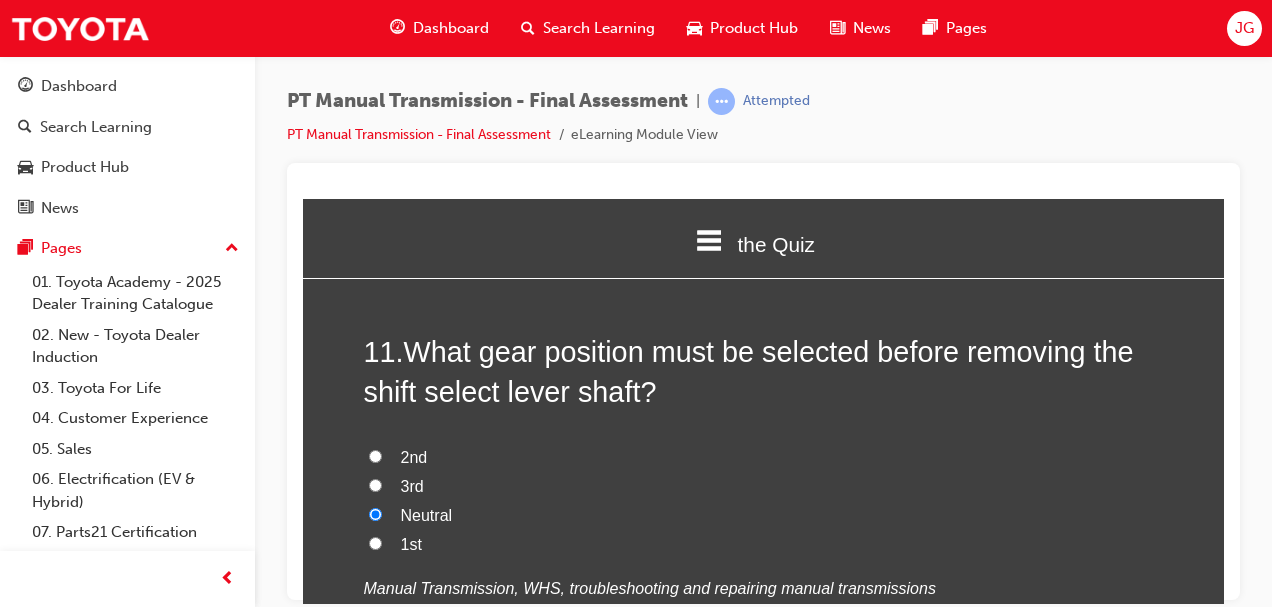 radio on "true" 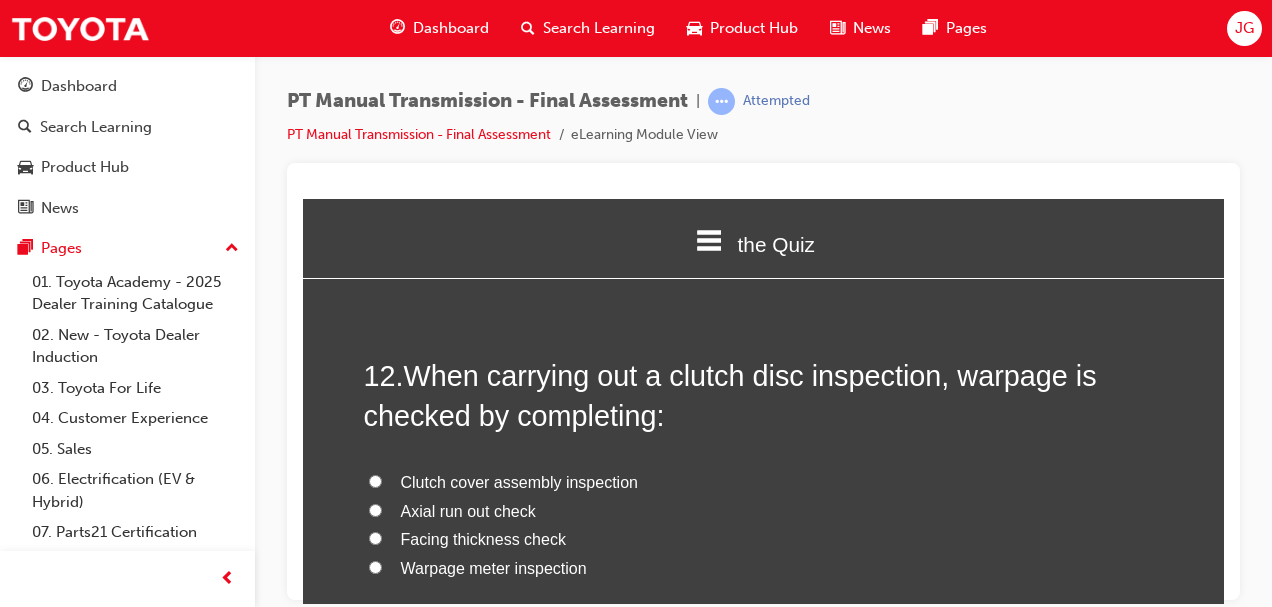 scroll, scrollTop: 5274, scrollLeft: 0, axis: vertical 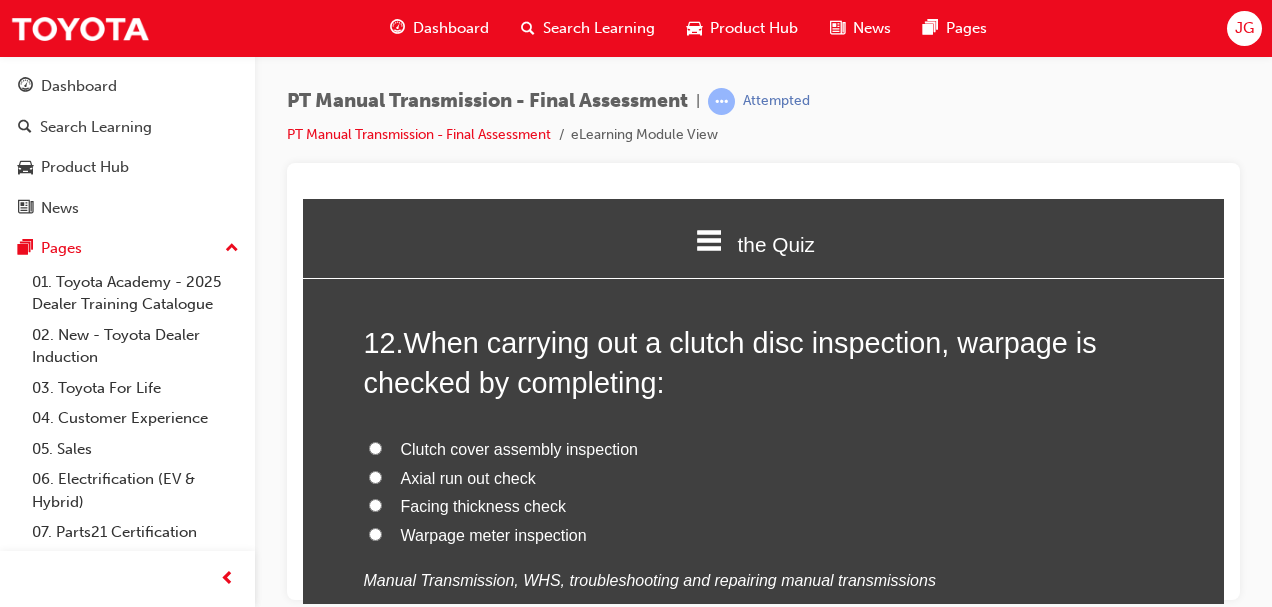 click on "Clutch cover assembly inspection" at bounding box center [519, 448] 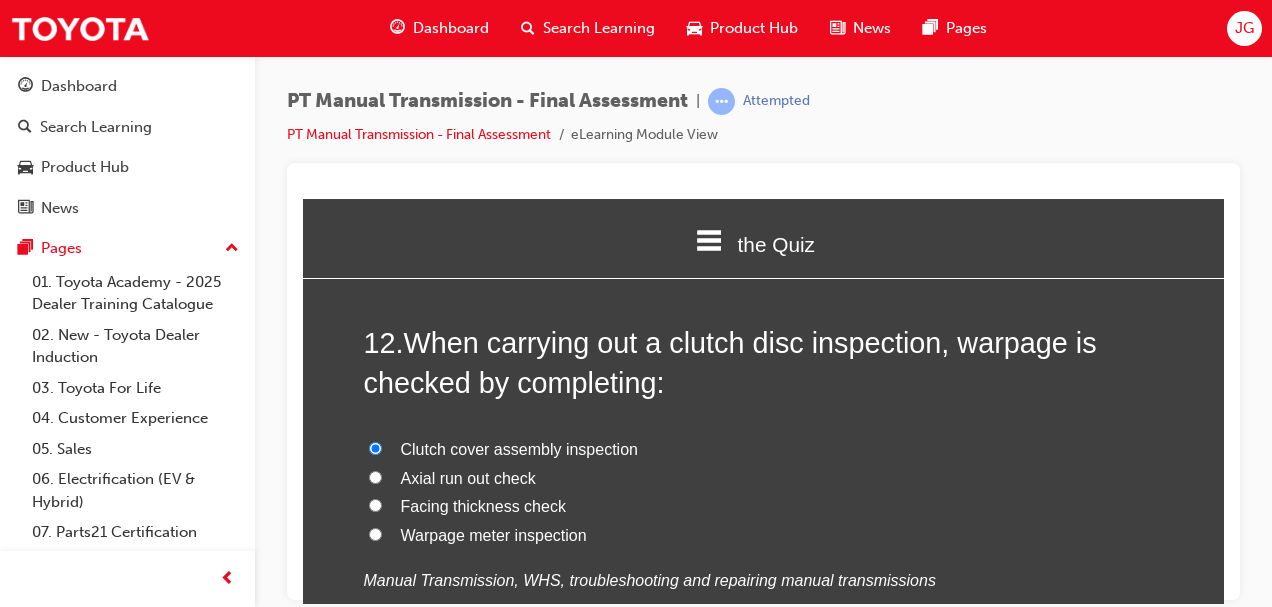 radio on "true" 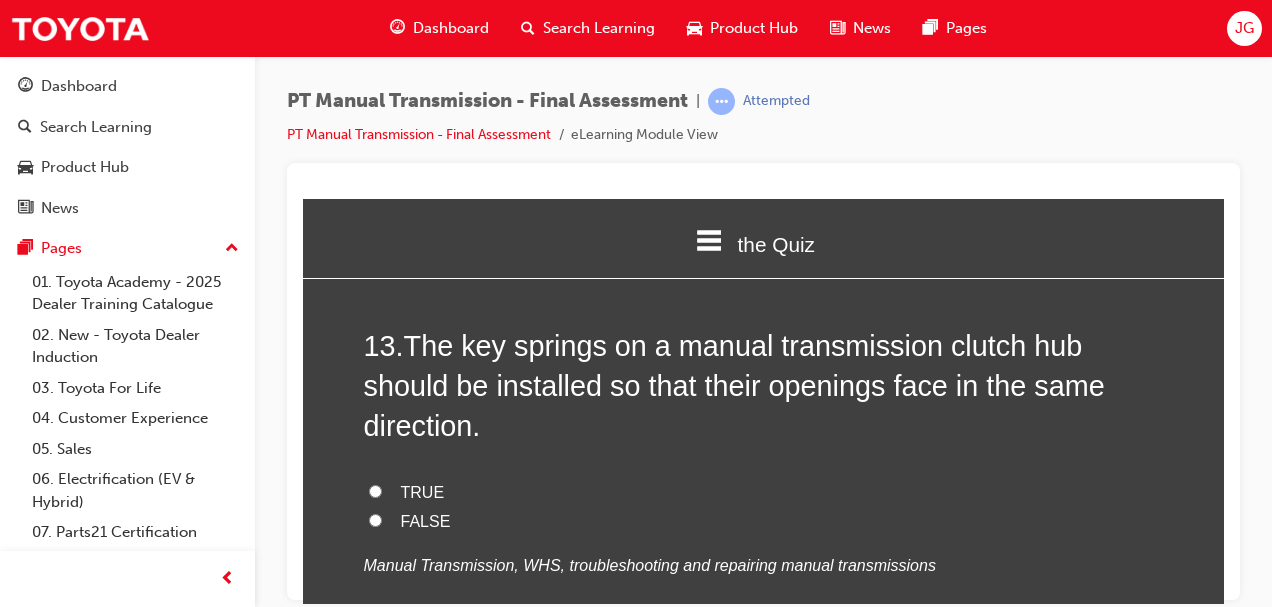scroll, scrollTop: 5738, scrollLeft: 0, axis: vertical 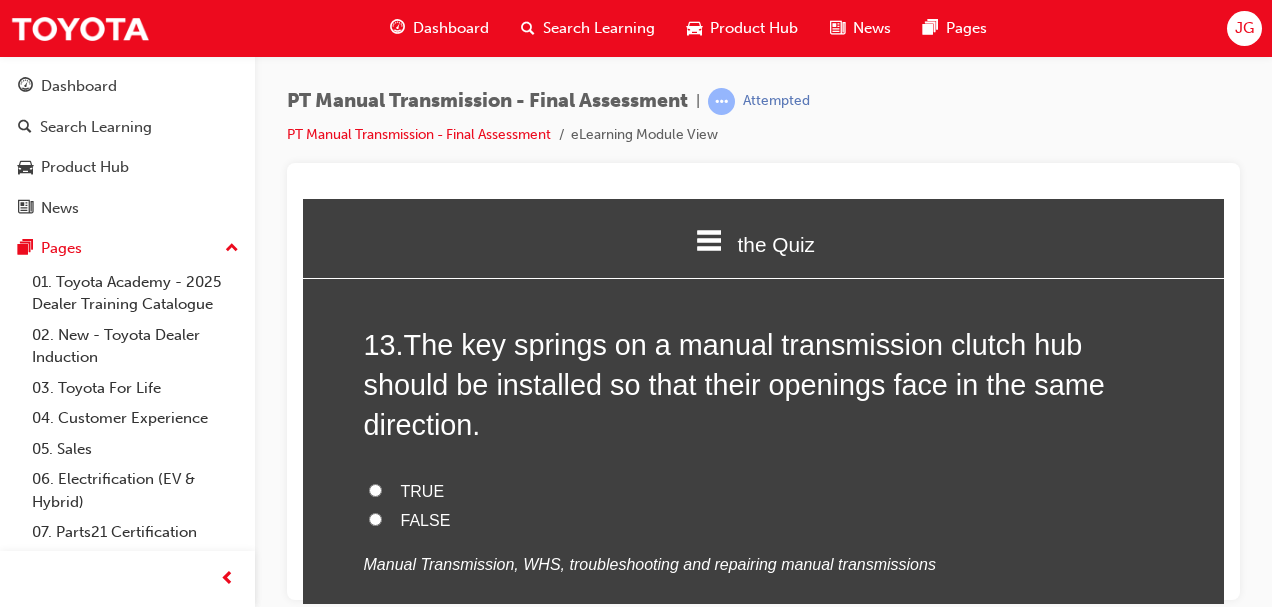 click on "TRUE" at bounding box center (375, 489) 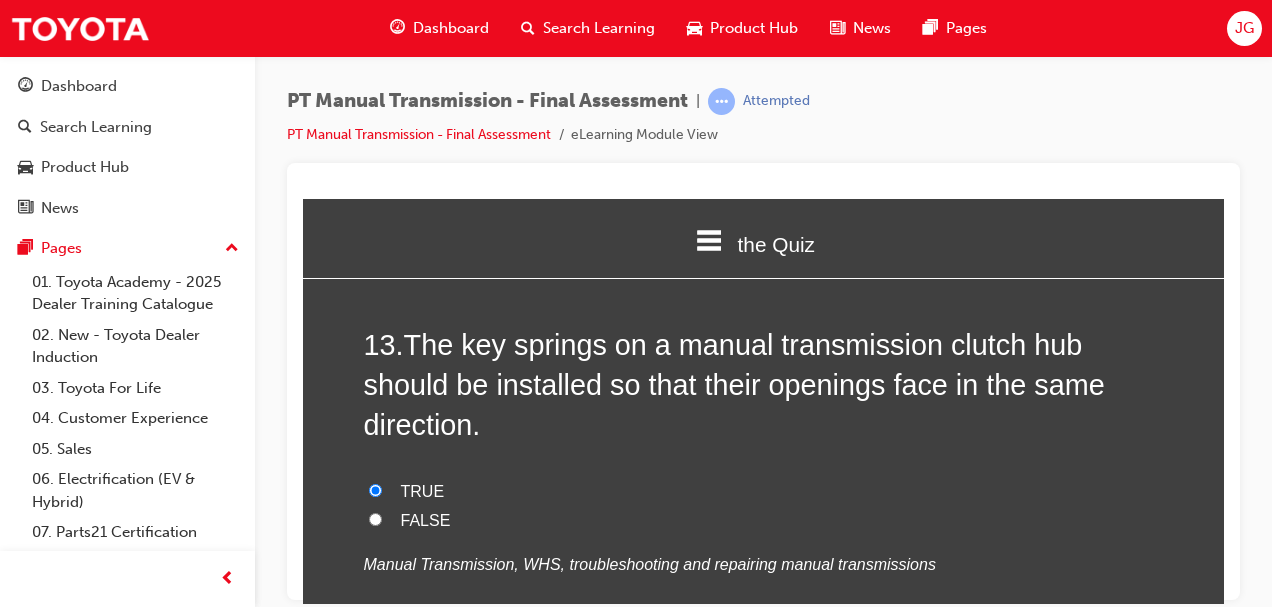 radio on "true" 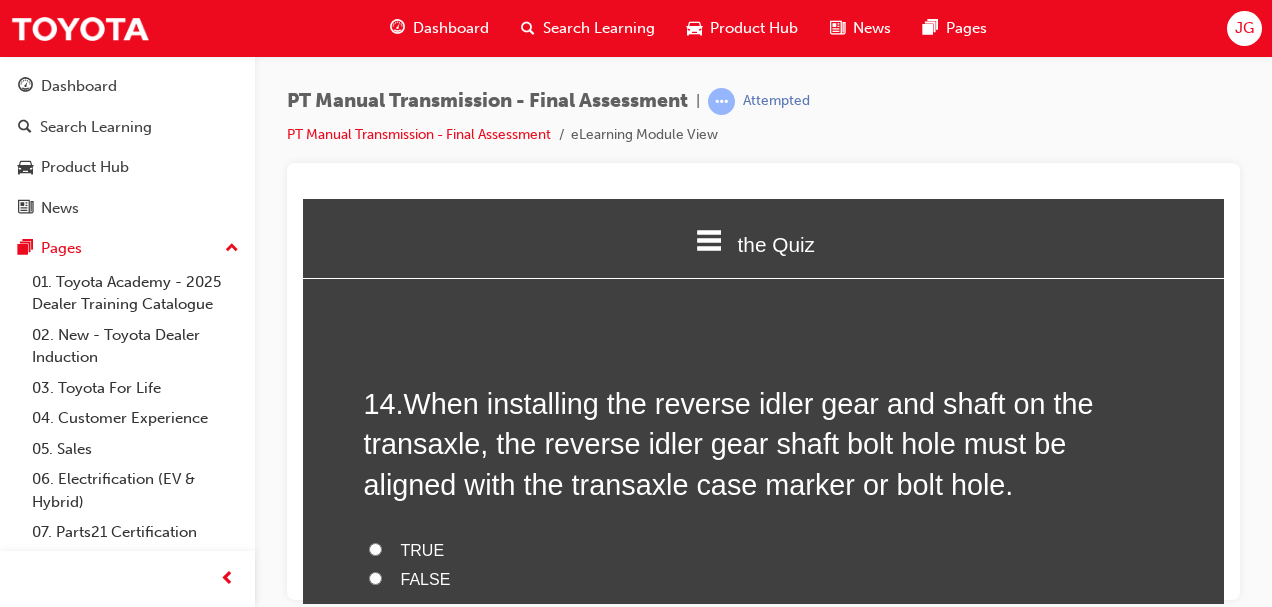 scroll, scrollTop: 6144, scrollLeft: 0, axis: vertical 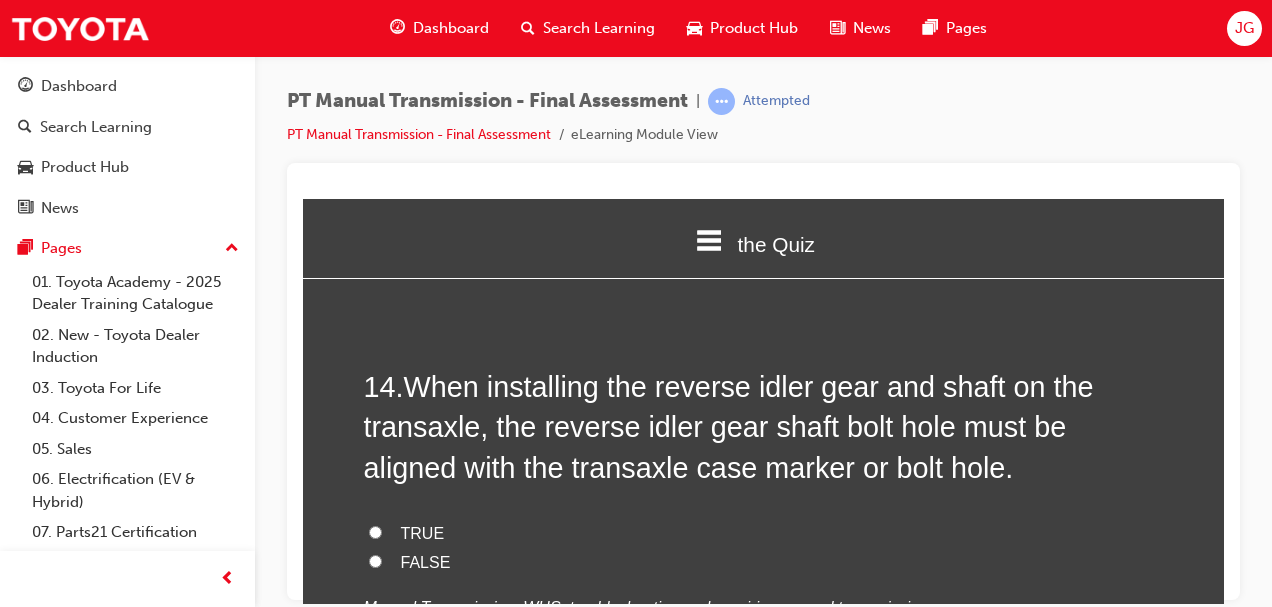 click on "TRUE" at bounding box center (375, 531) 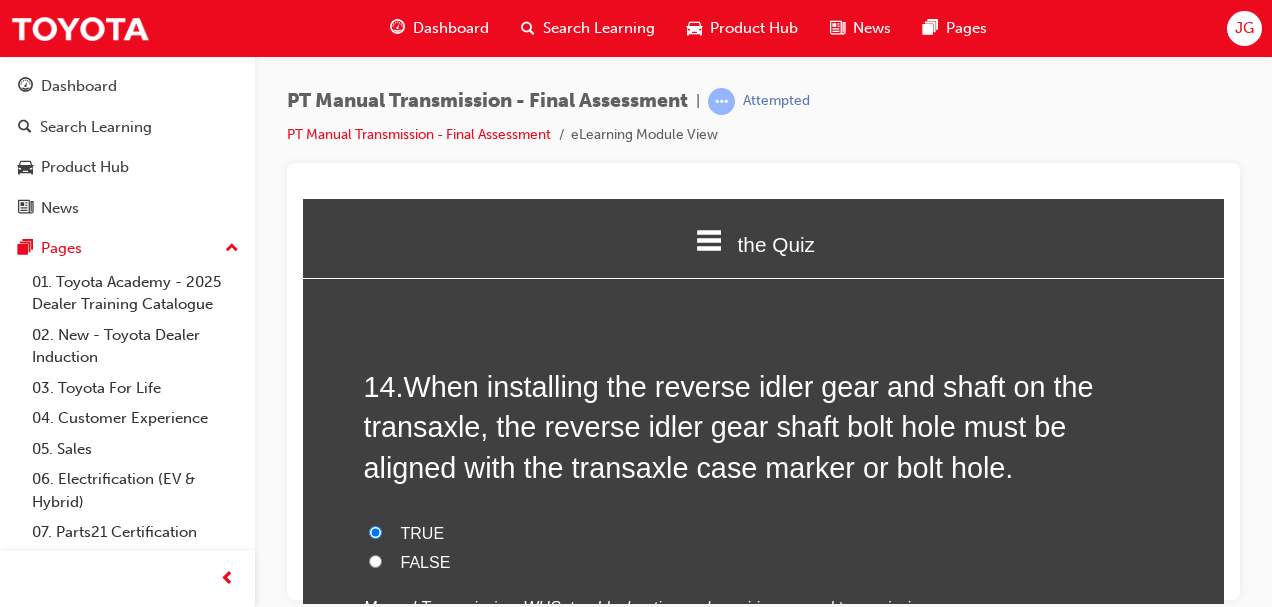 radio on "true" 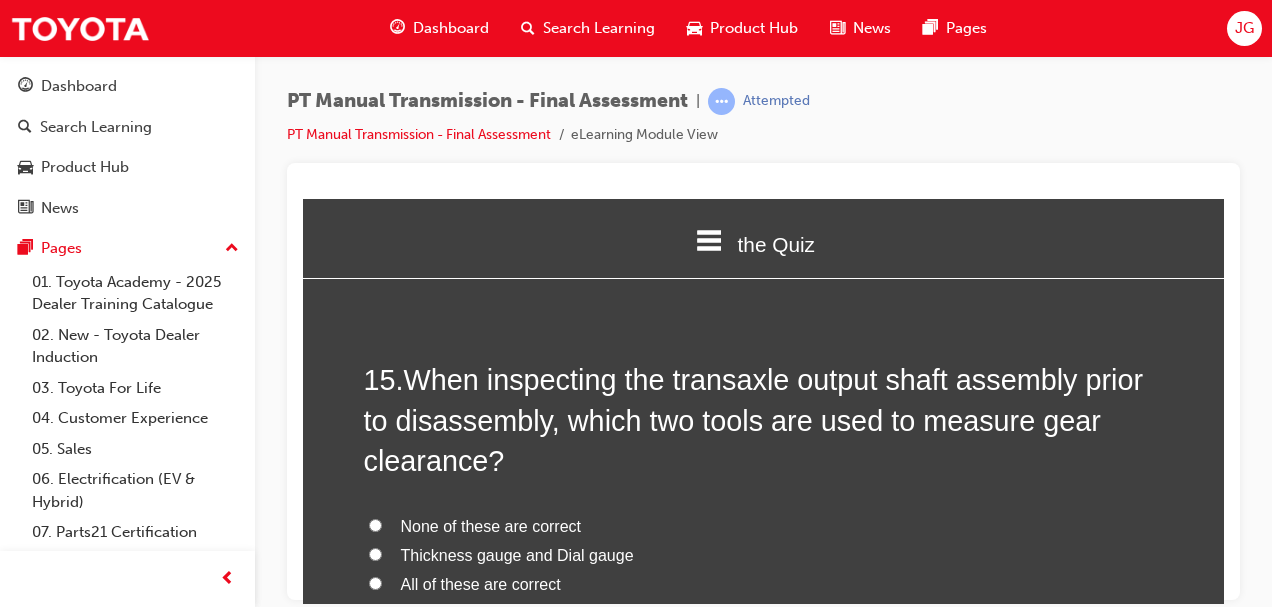 scroll, scrollTop: 6601, scrollLeft: 0, axis: vertical 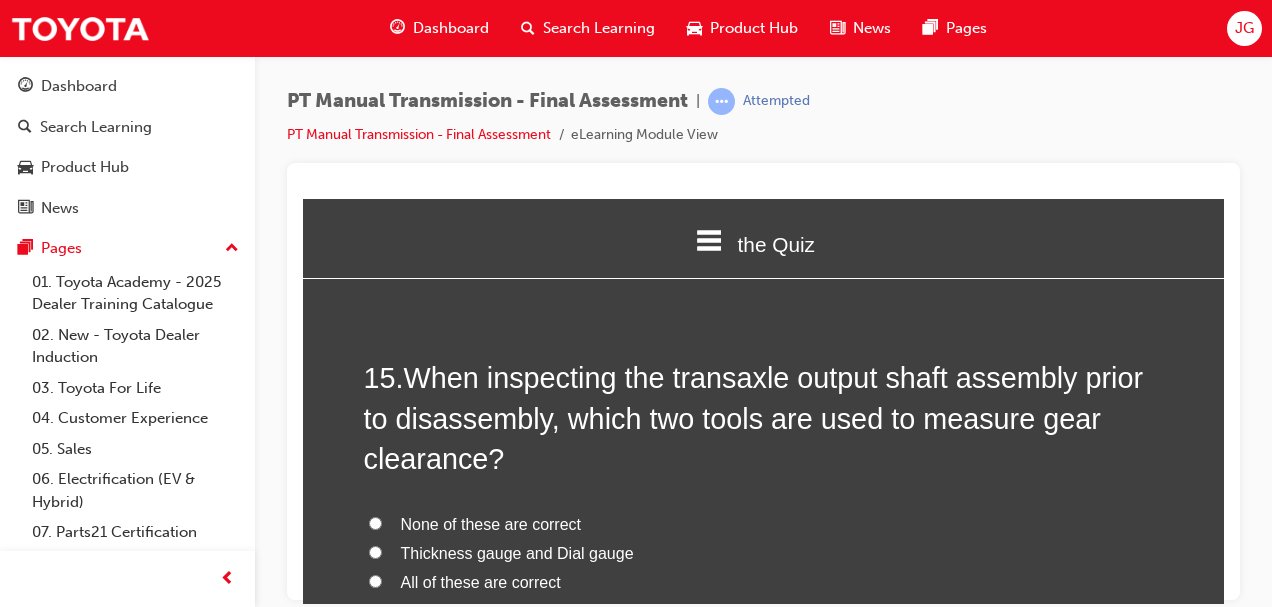 click on "Thickness gauge and Dial gauge" at bounding box center (375, 551) 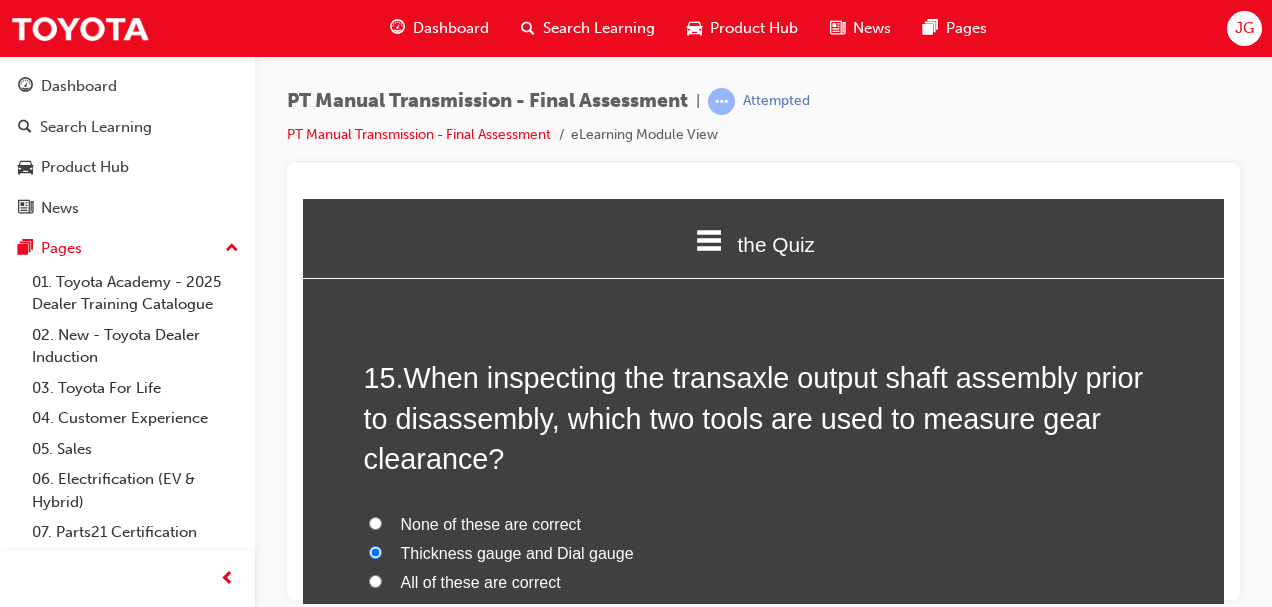 radio on "true" 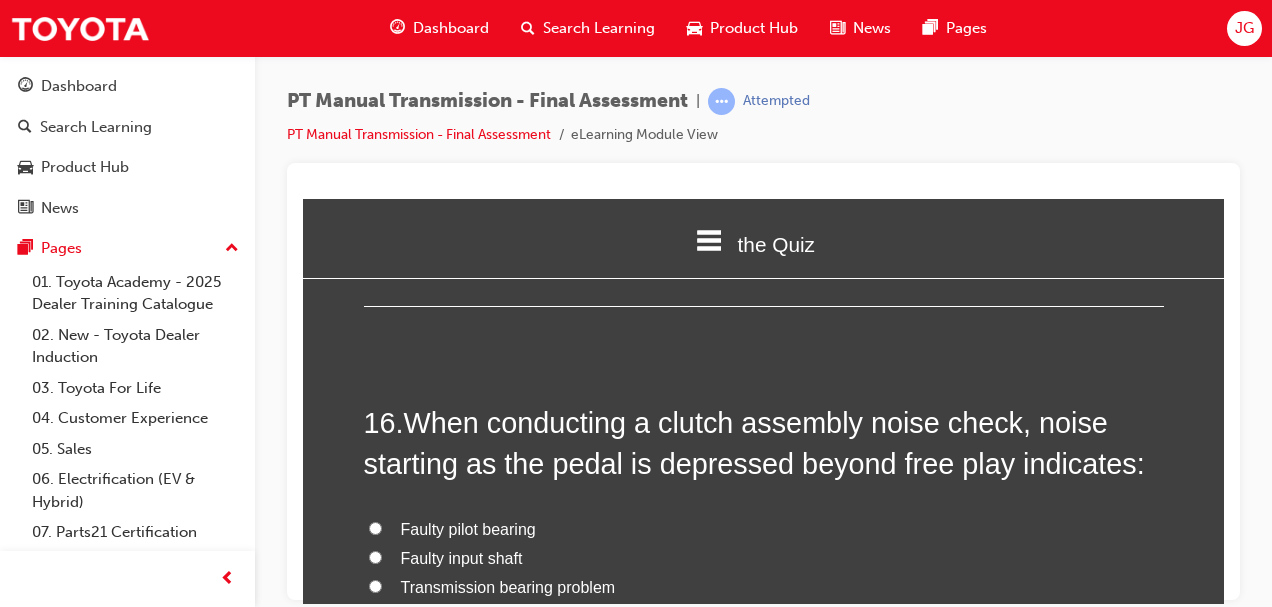 scroll, scrollTop: 7078, scrollLeft: 0, axis: vertical 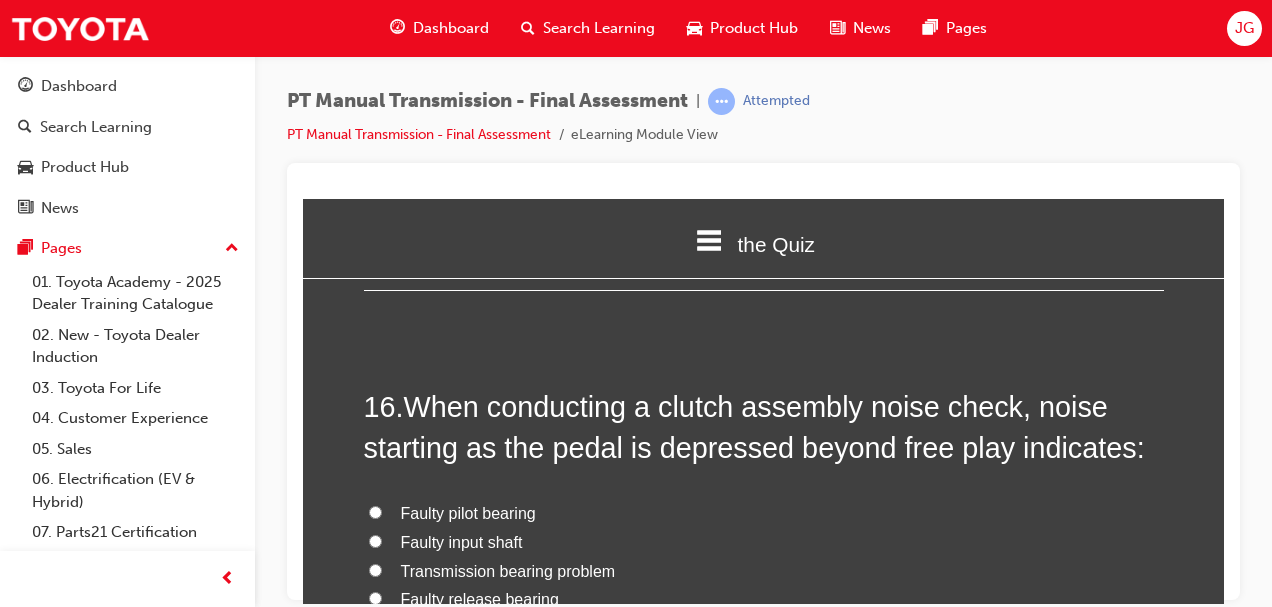 click on "Faulty release bearing" at bounding box center (375, 597) 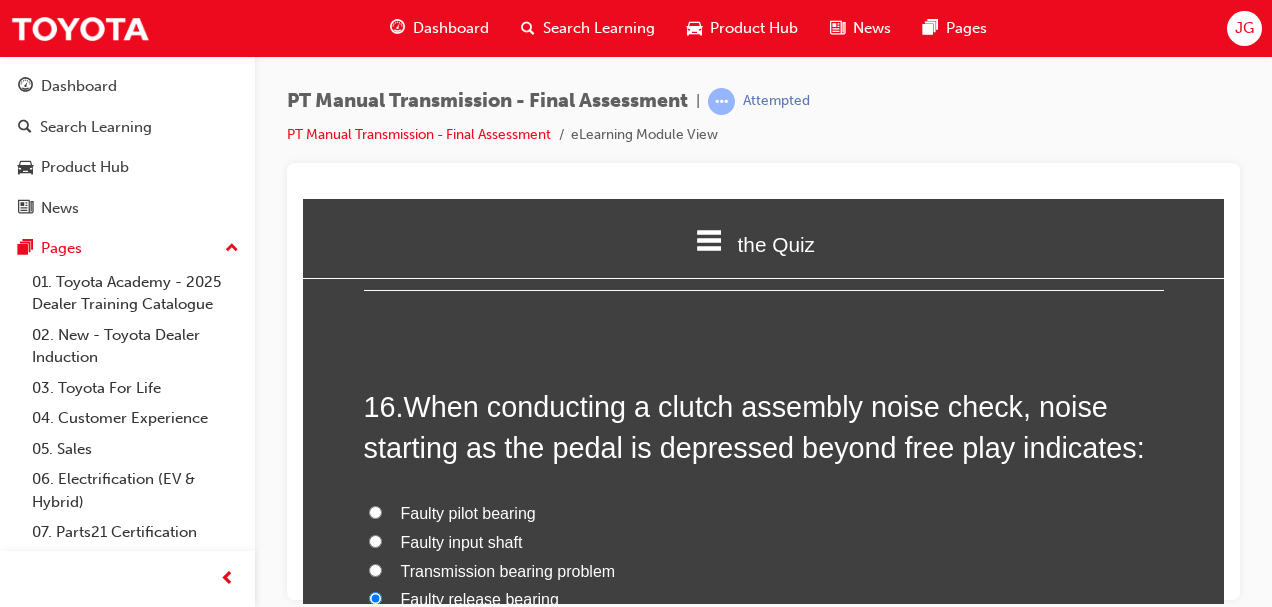 radio on "true" 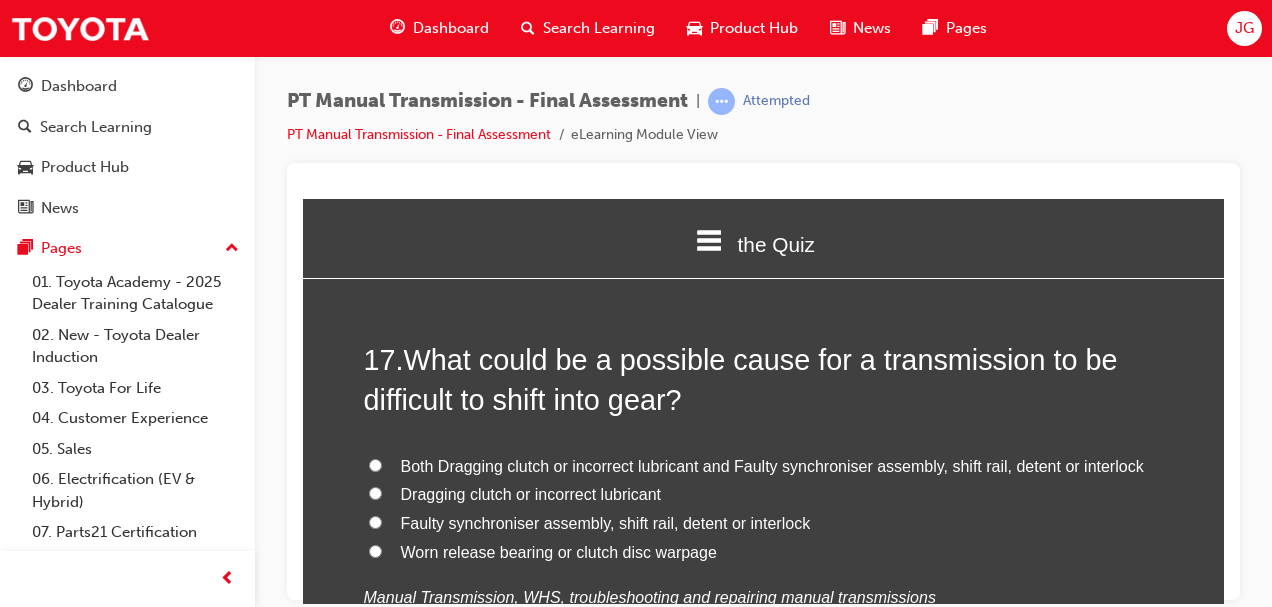 scroll, scrollTop: 7586, scrollLeft: 0, axis: vertical 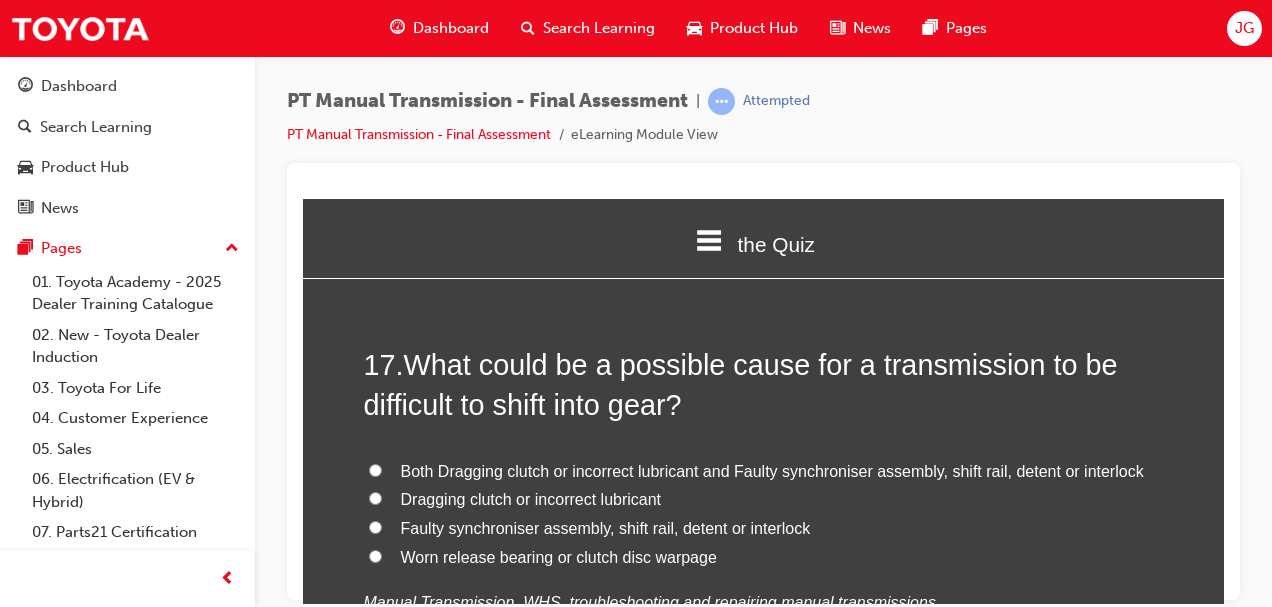 click on "Both Dragging clutch or incorrect lubricant and Faulty synchroniser assembly, shift rail, detent or interlock" at bounding box center [375, 469] 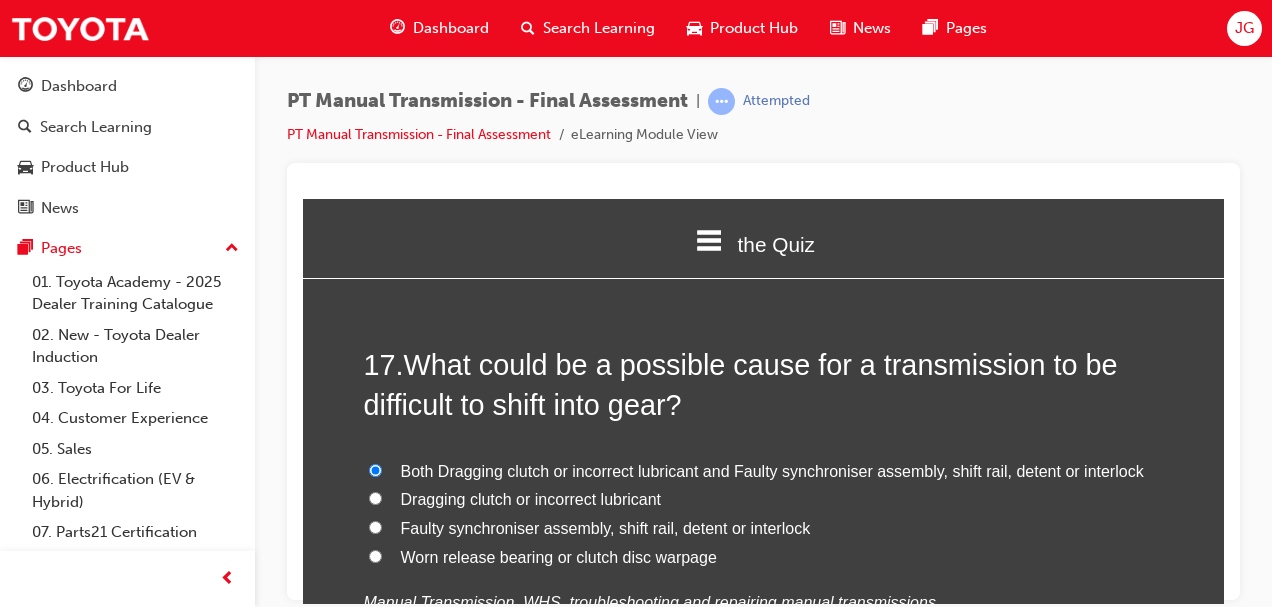radio on "true" 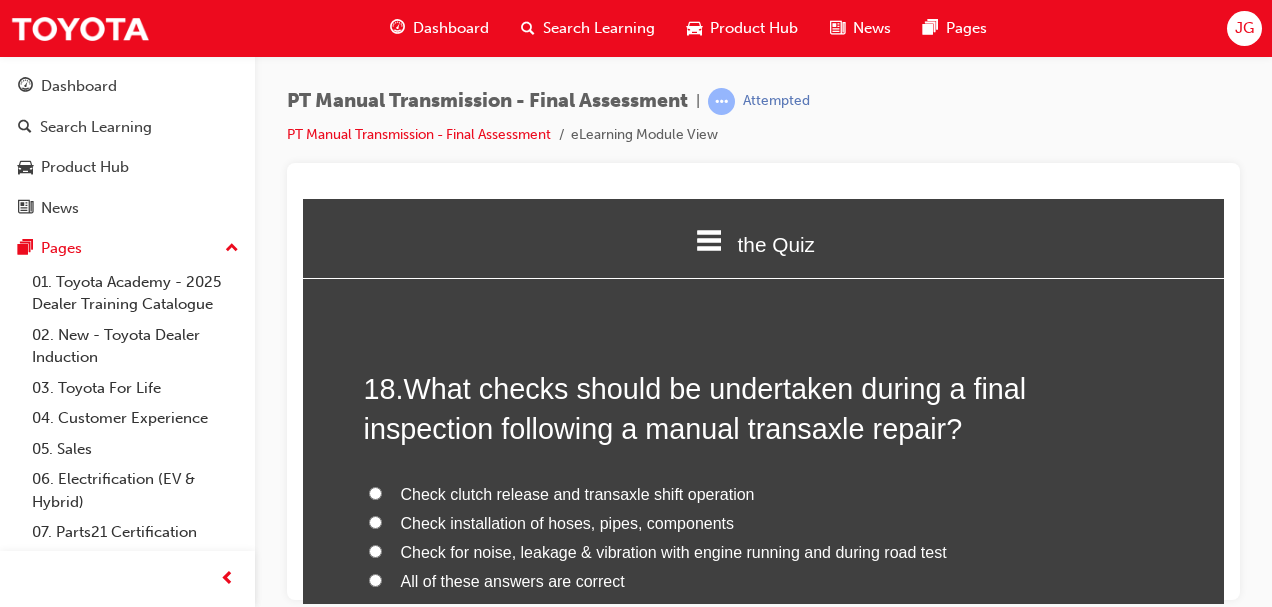 scroll, scrollTop: 8029, scrollLeft: 0, axis: vertical 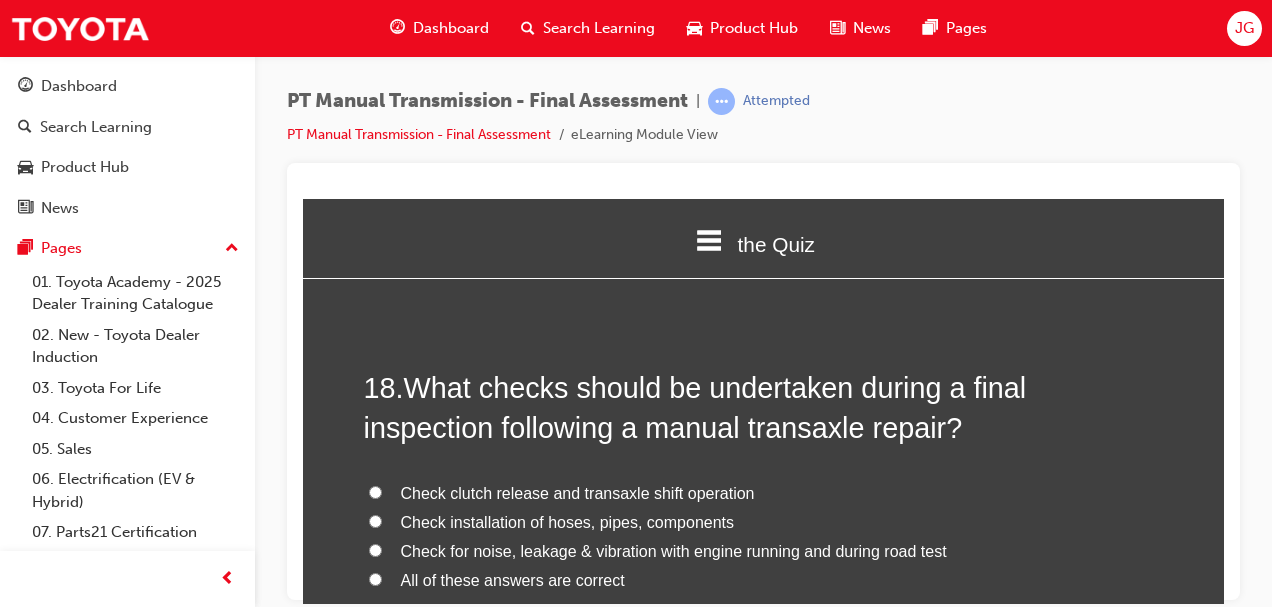 click on "All of these answers are correct" at bounding box center (375, 578) 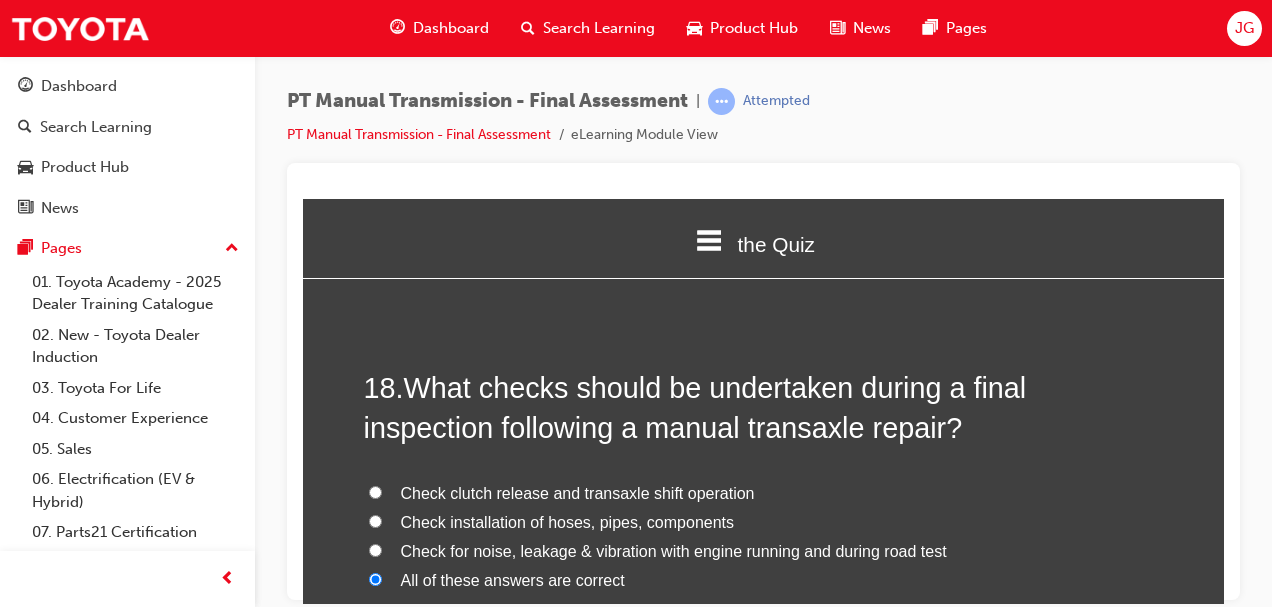 radio on "true" 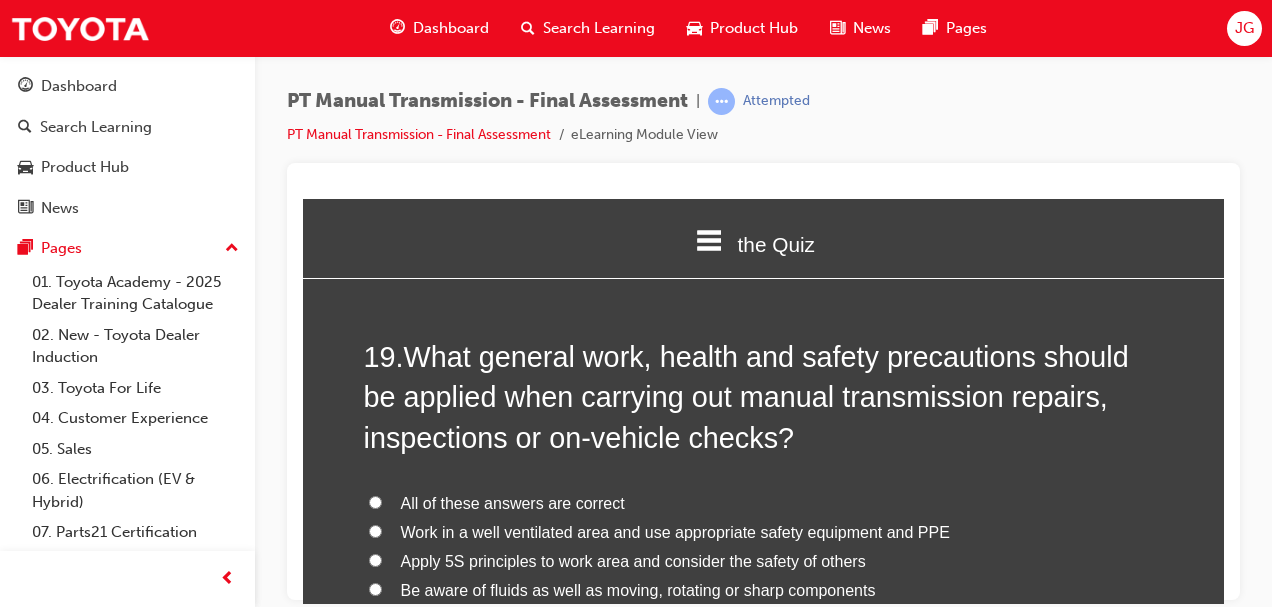 scroll, scrollTop: 8540, scrollLeft: 0, axis: vertical 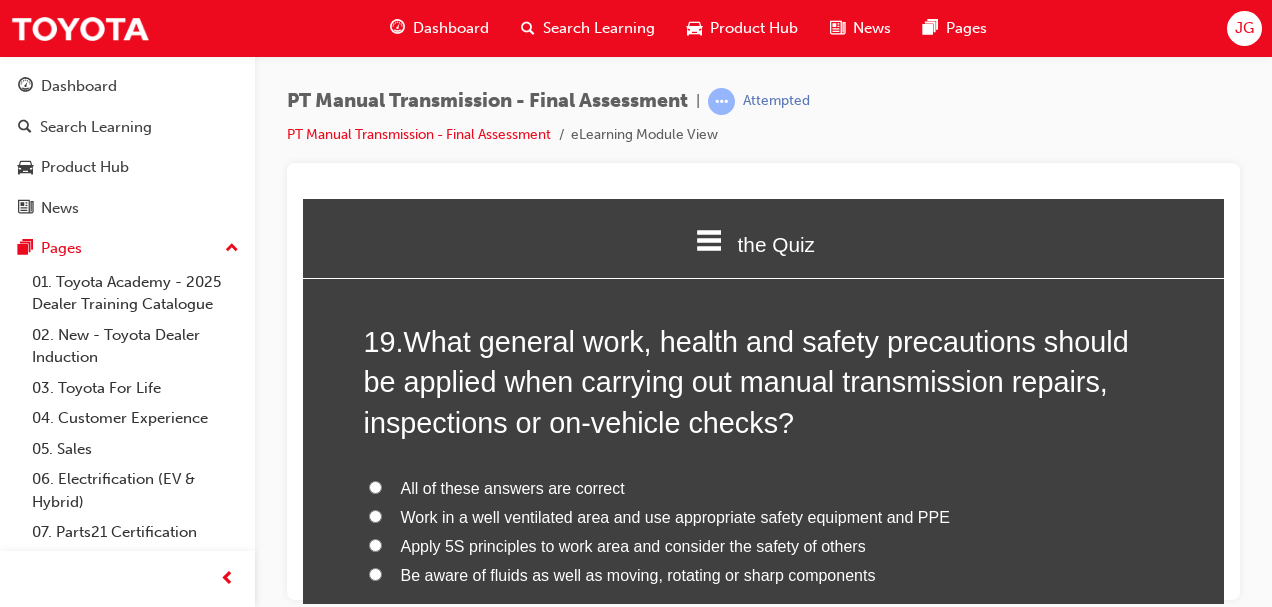 click on "All of these answers are correct" at bounding box center [375, 486] 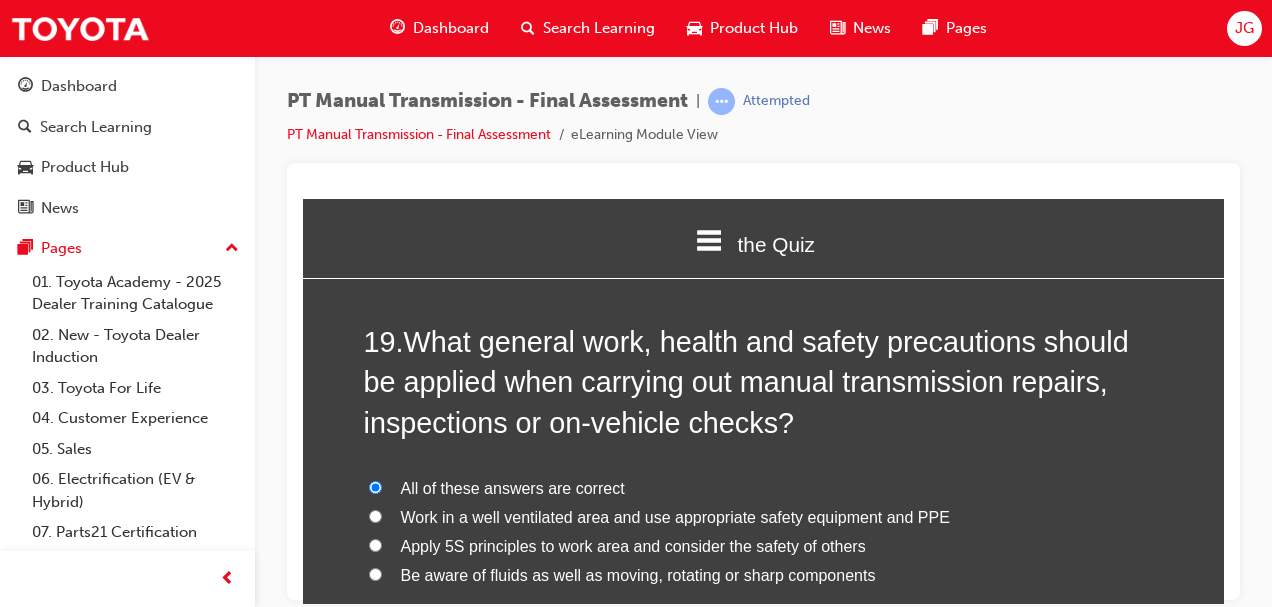 radio on "true" 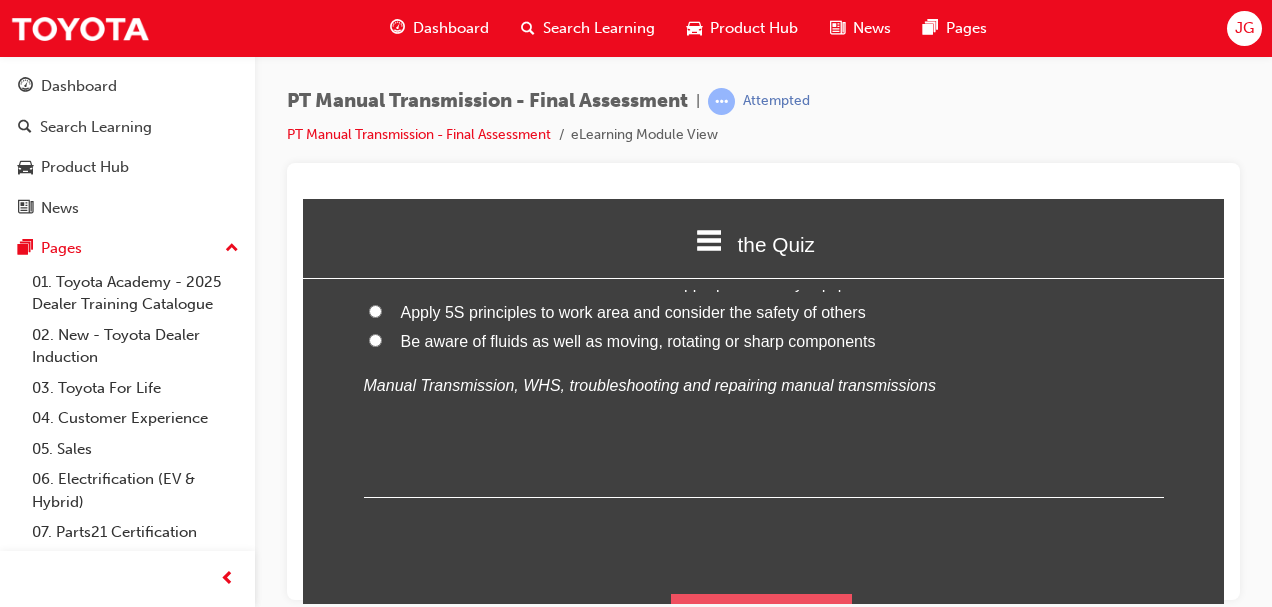 click on "Submit Answers" at bounding box center [762, 621] 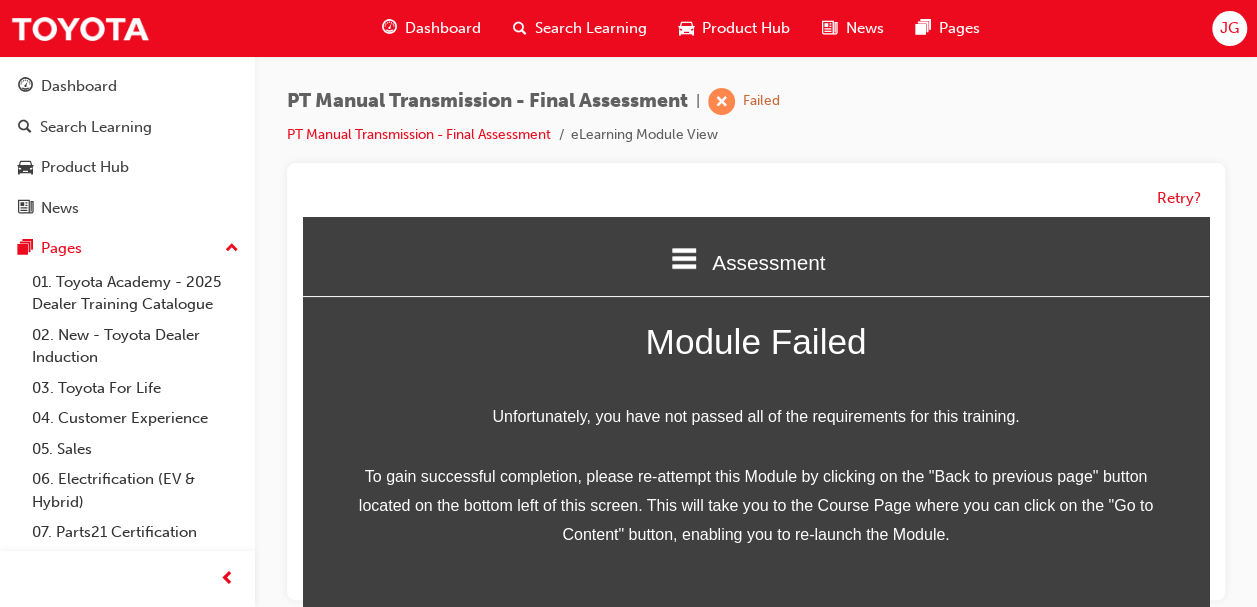 scroll, scrollTop: 142, scrollLeft: 0, axis: vertical 